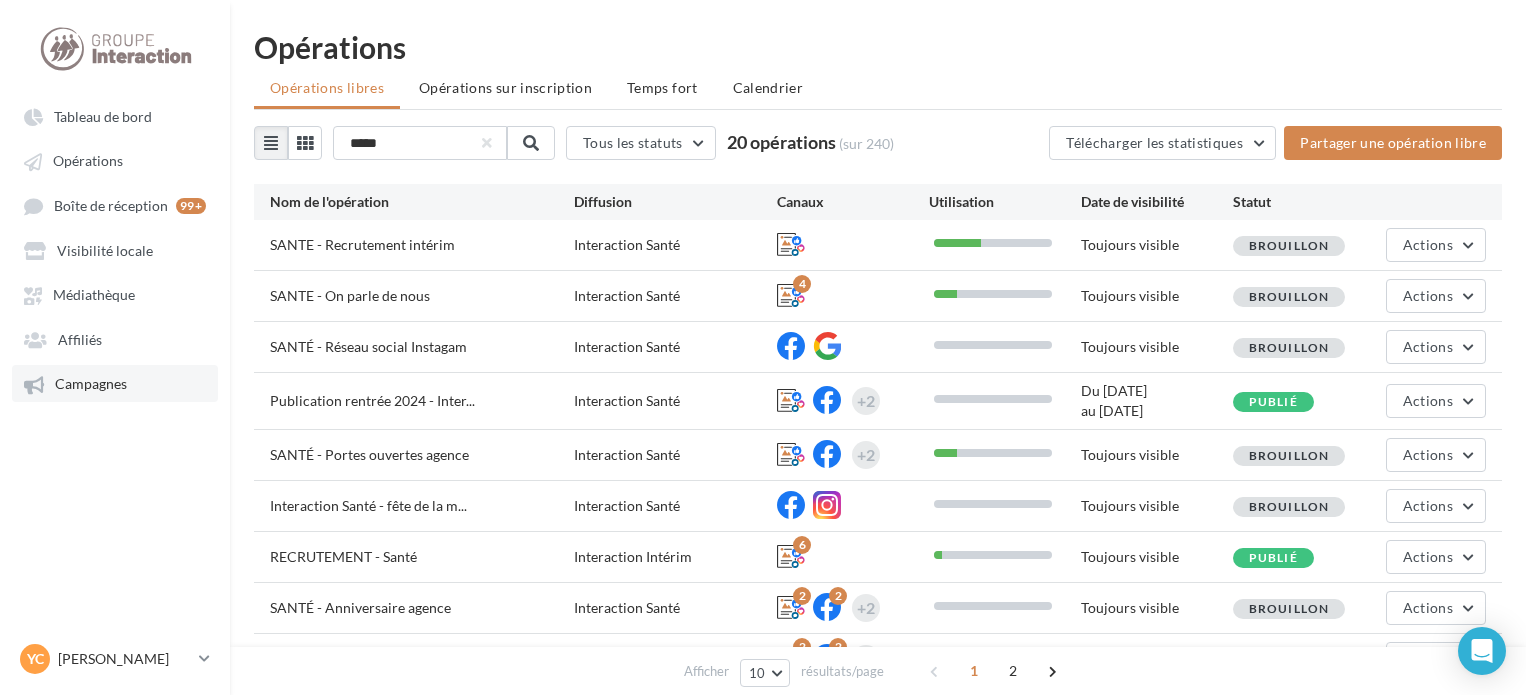 scroll, scrollTop: 0, scrollLeft: 0, axis: both 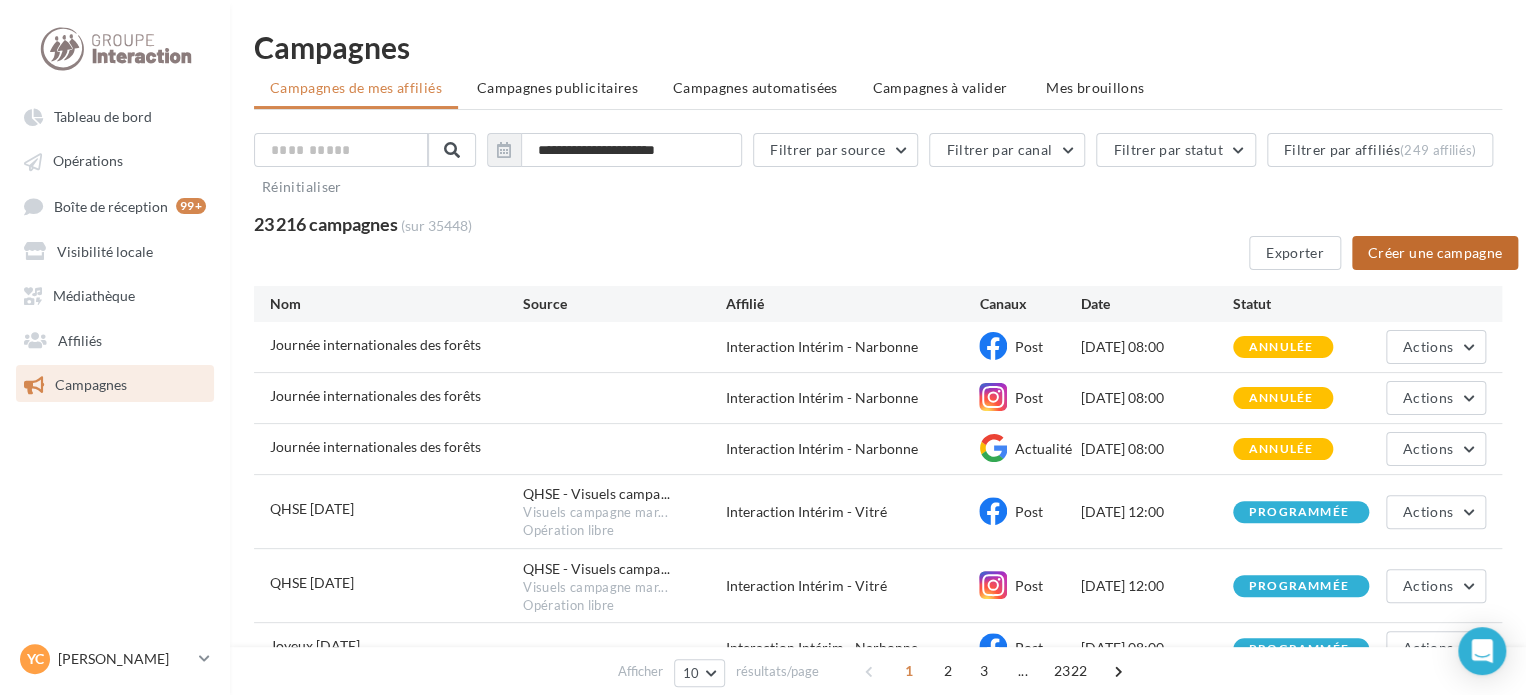 click on "Créer une campagne" at bounding box center (1435, 253) 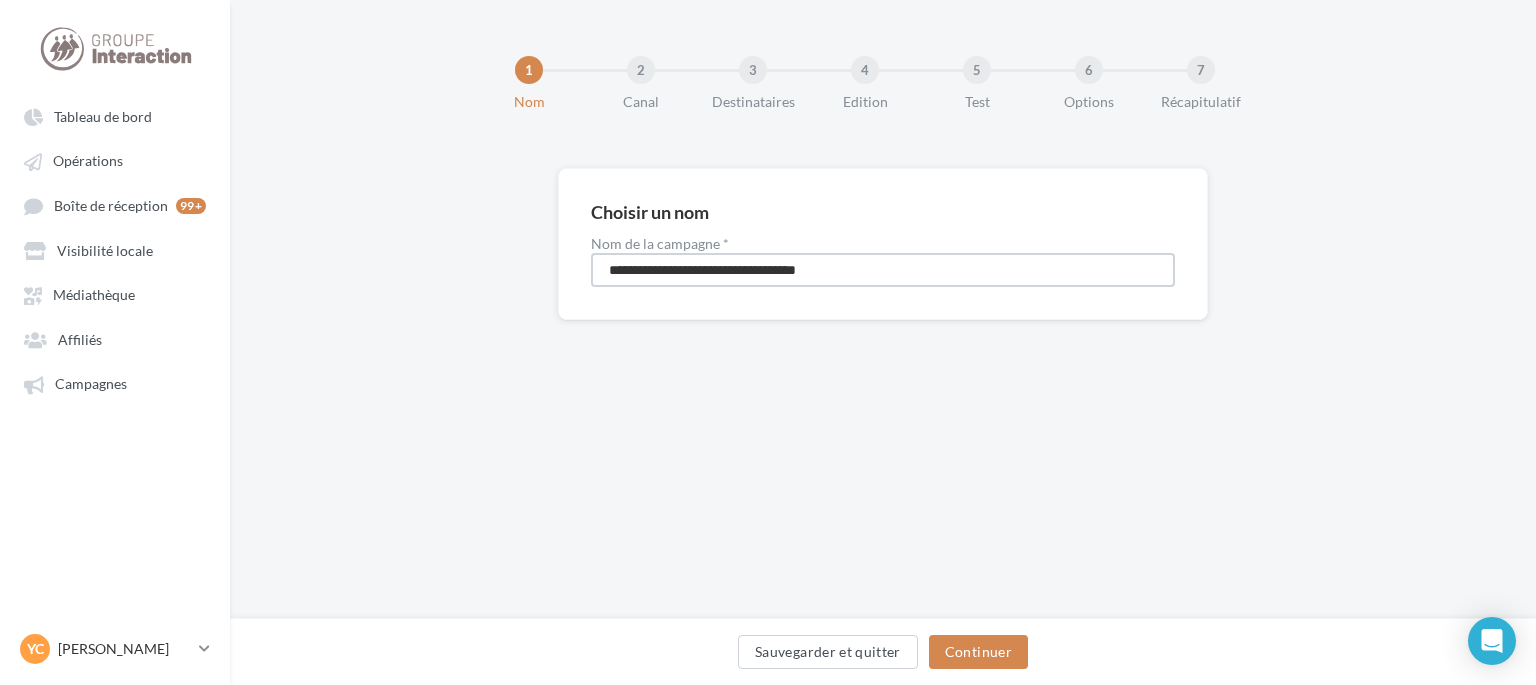 drag, startPoint x: 722, startPoint y: 278, endPoint x: 584, endPoint y: 274, distance: 138.05795 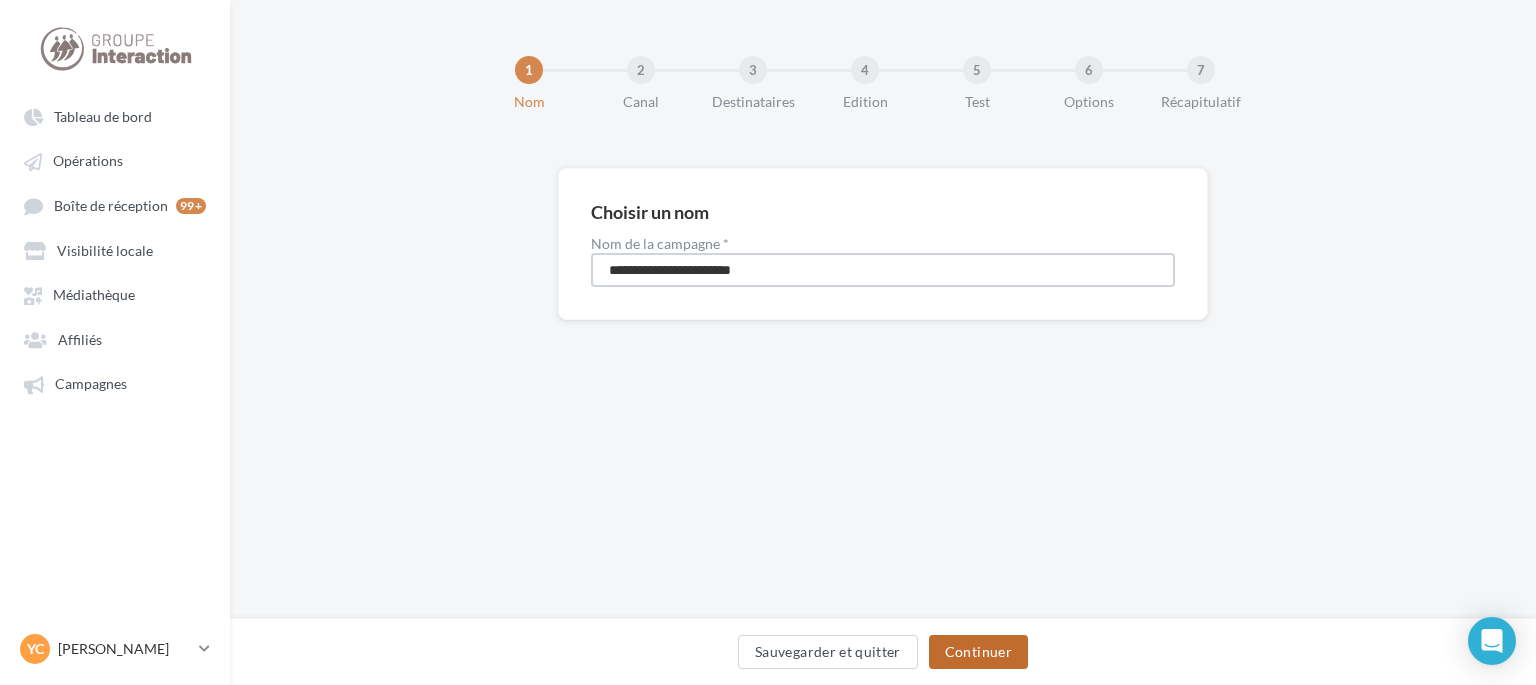 type on "**********" 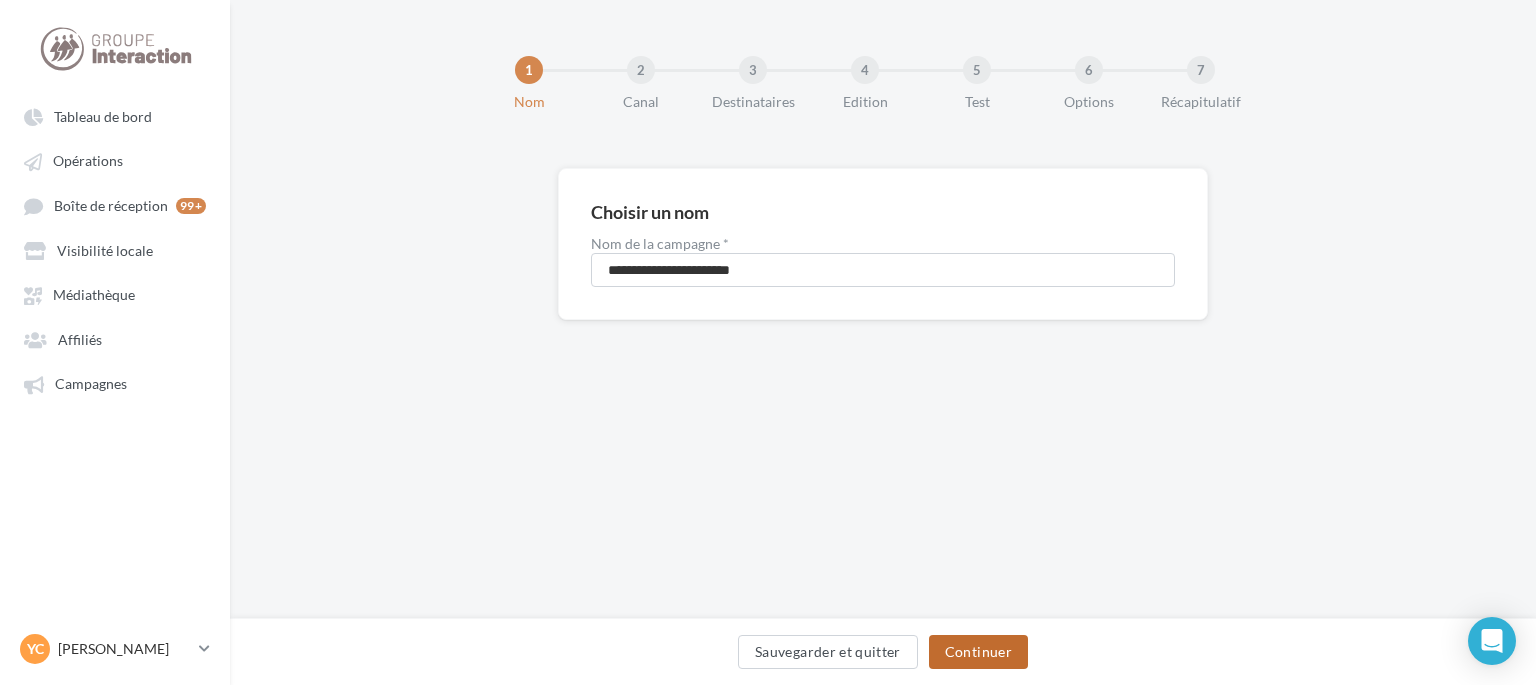 click on "Continuer" at bounding box center [978, 652] 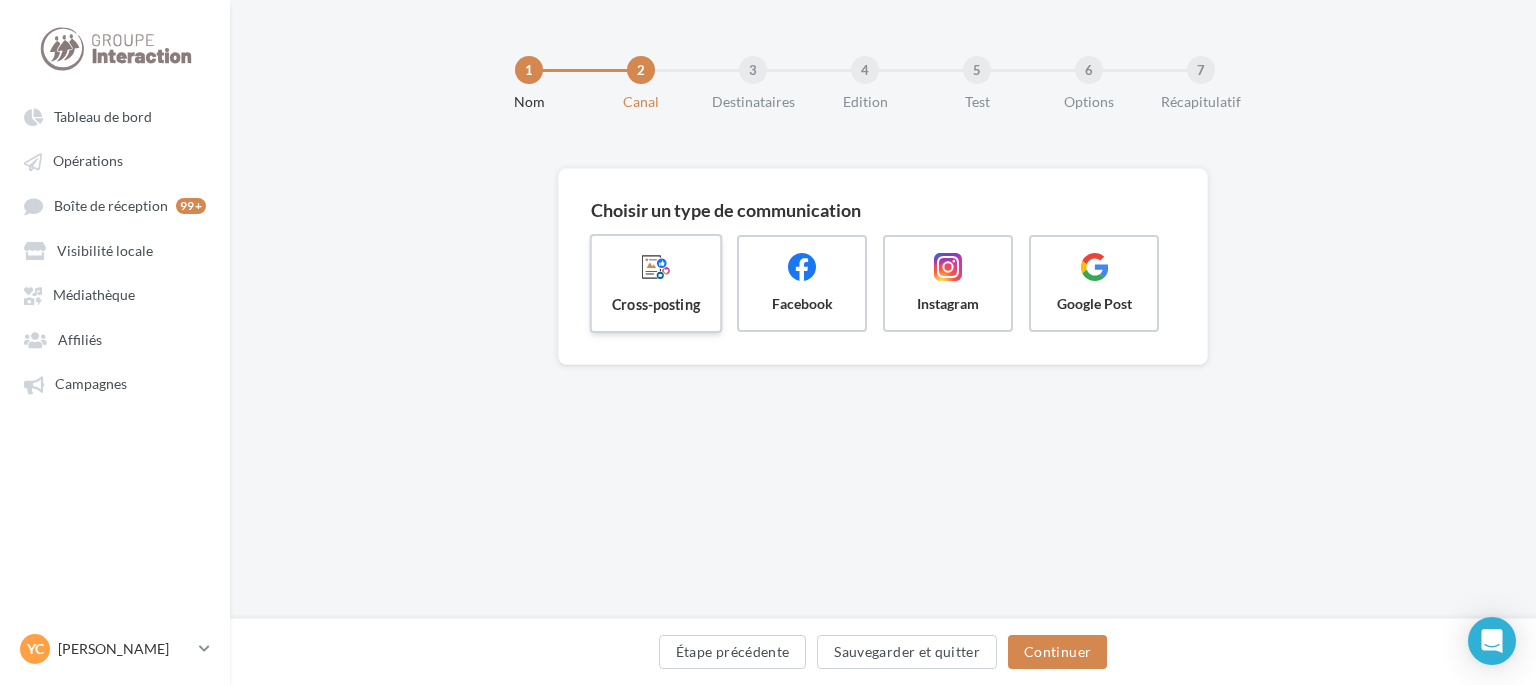 click on "Cross-posting" at bounding box center (656, 304) 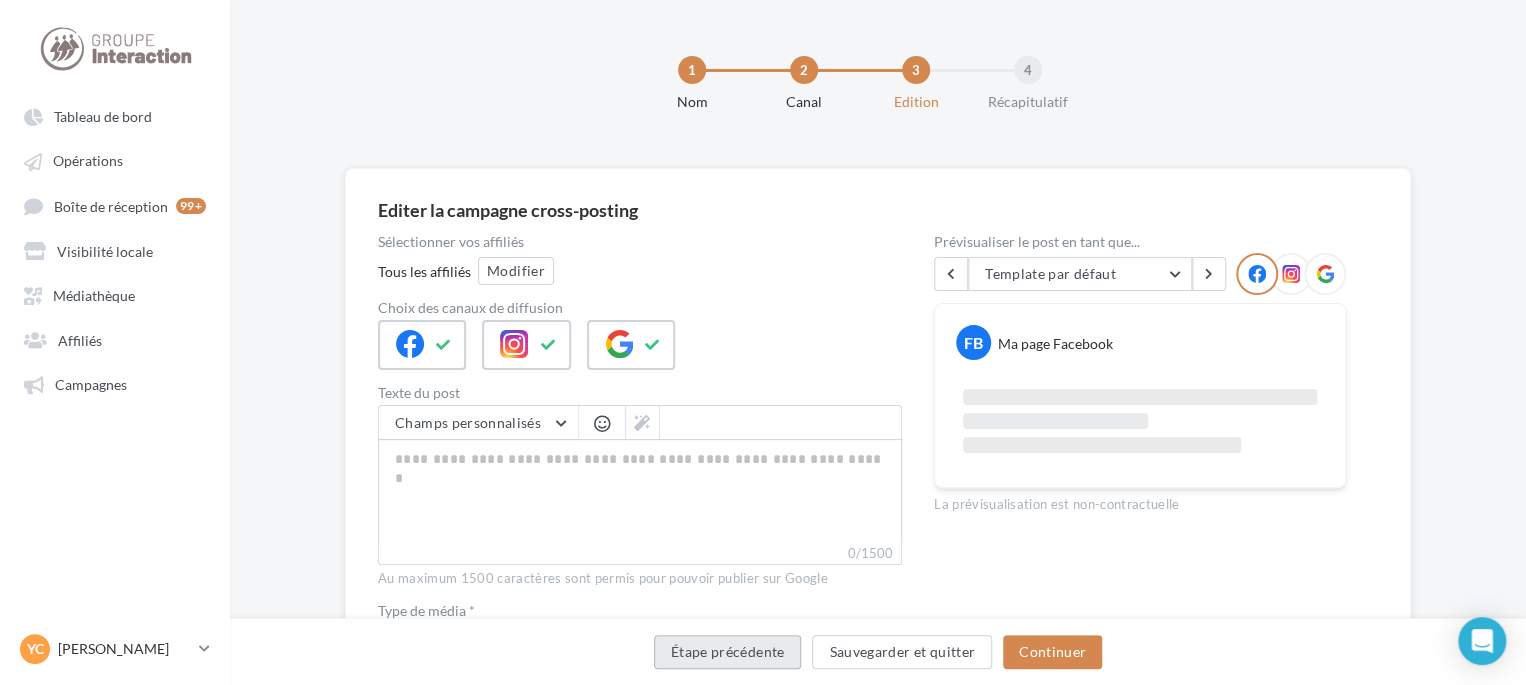 click on "Étape précédente" at bounding box center (728, 652) 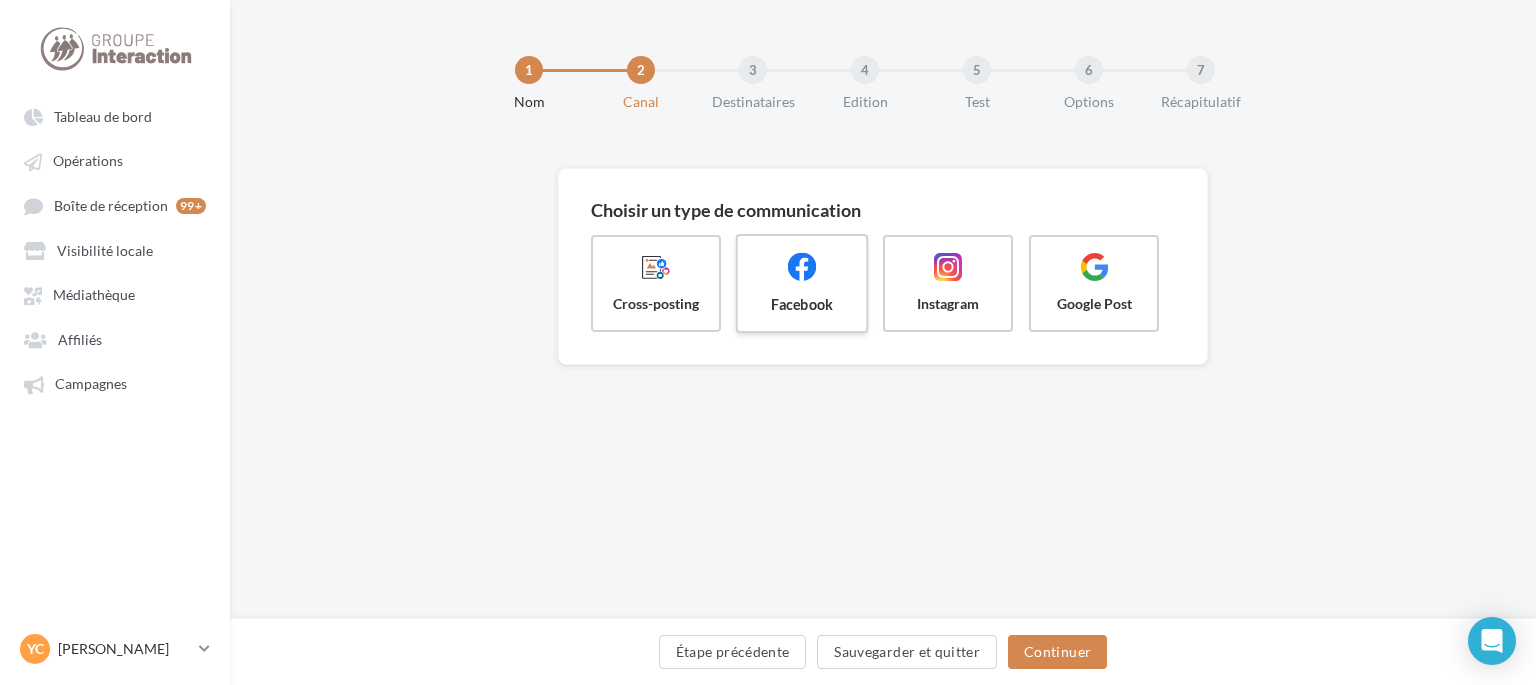 click on "Facebook" at bounding box center [802, 304] 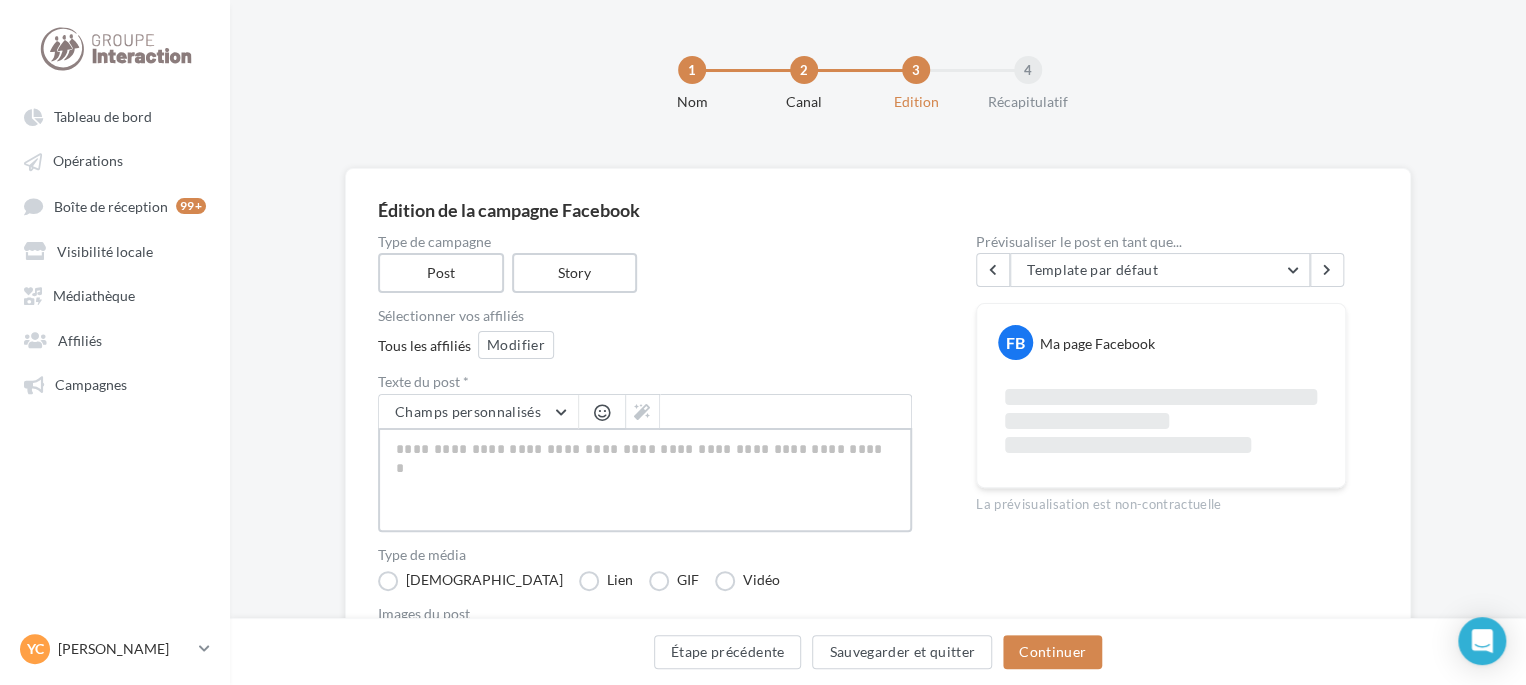 click at bounding box center [645, 480] 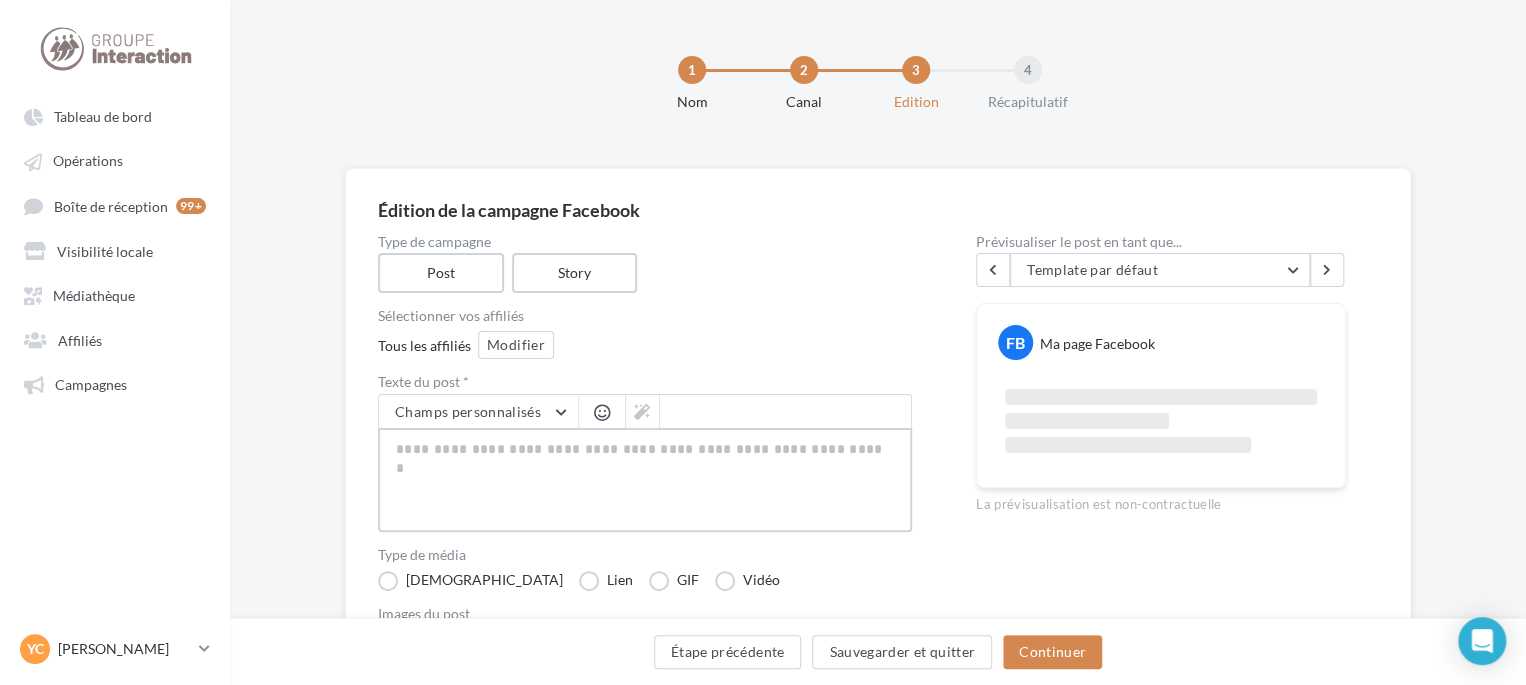 paste on "**********" 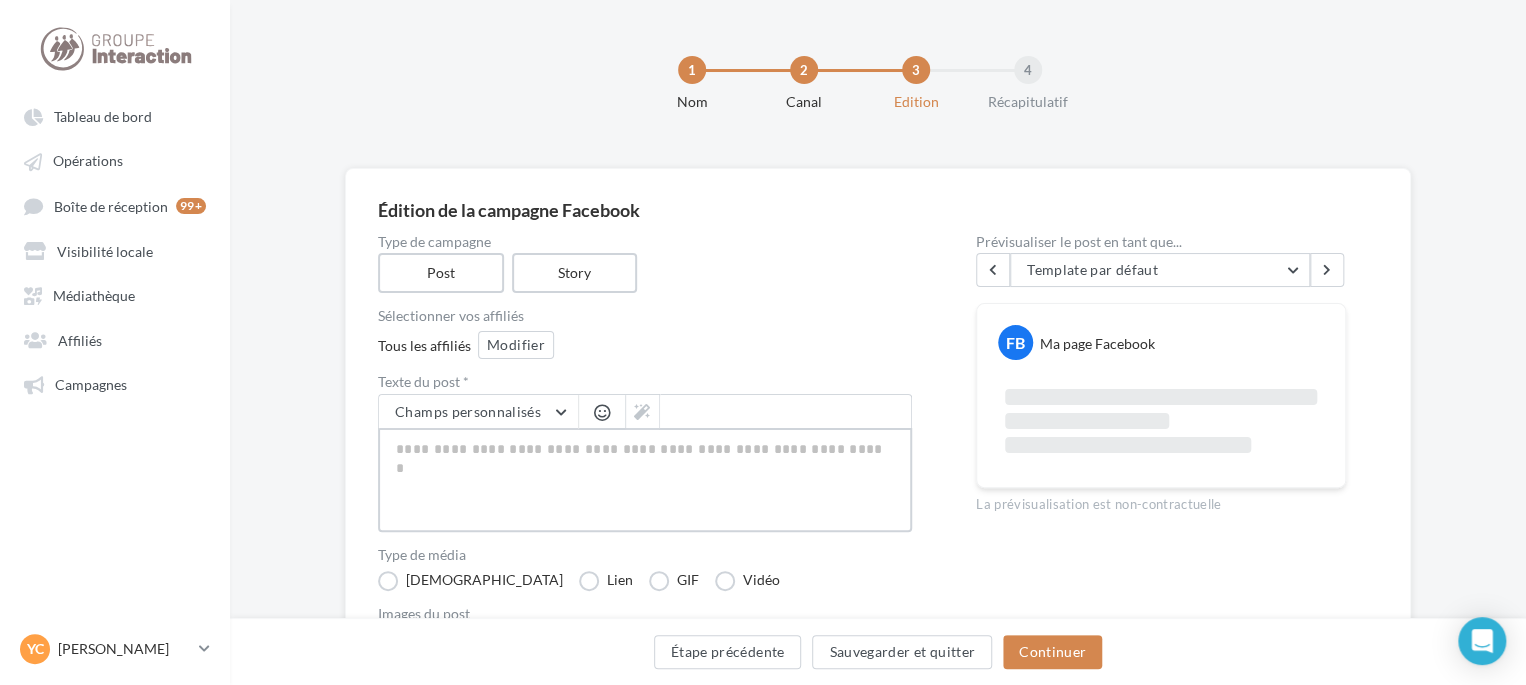 type on "**********" 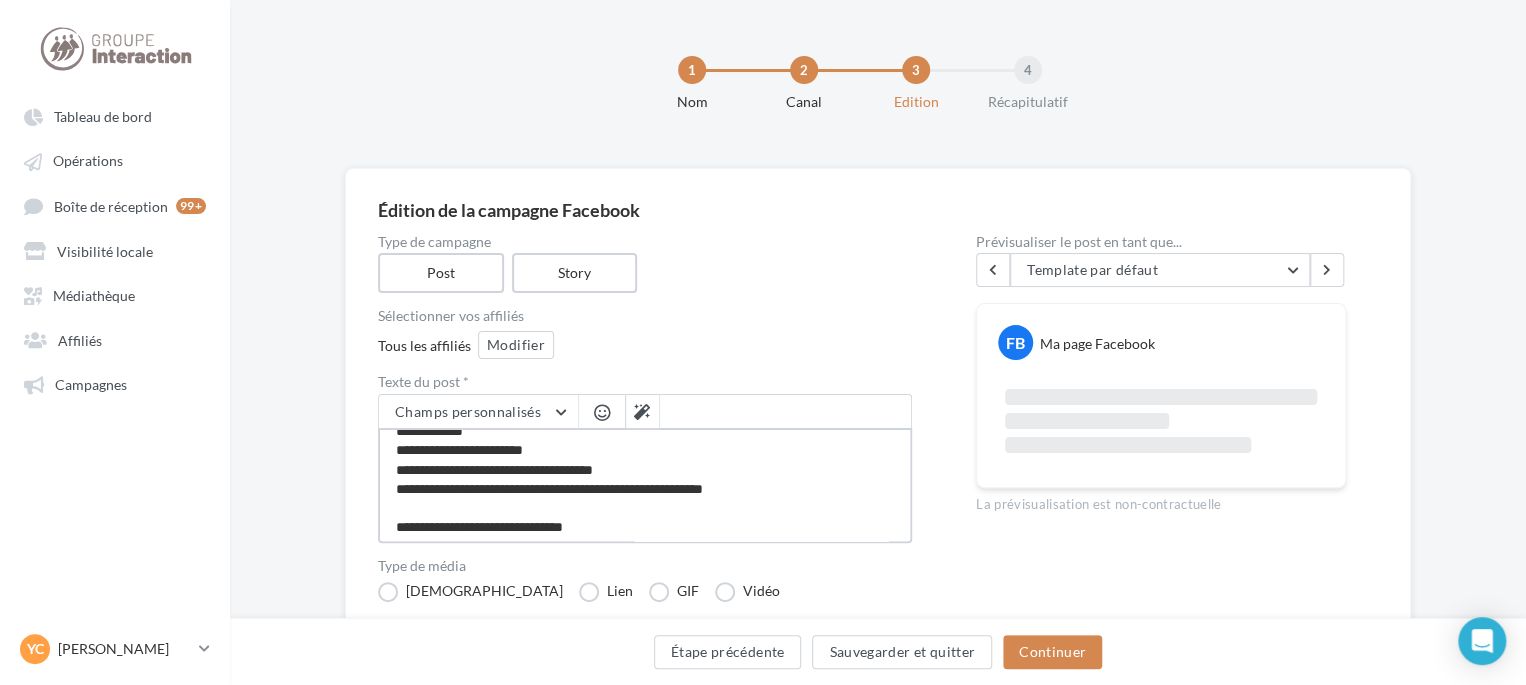 scroll, scrollTop: 0, scrollLeft: 0, axis: both 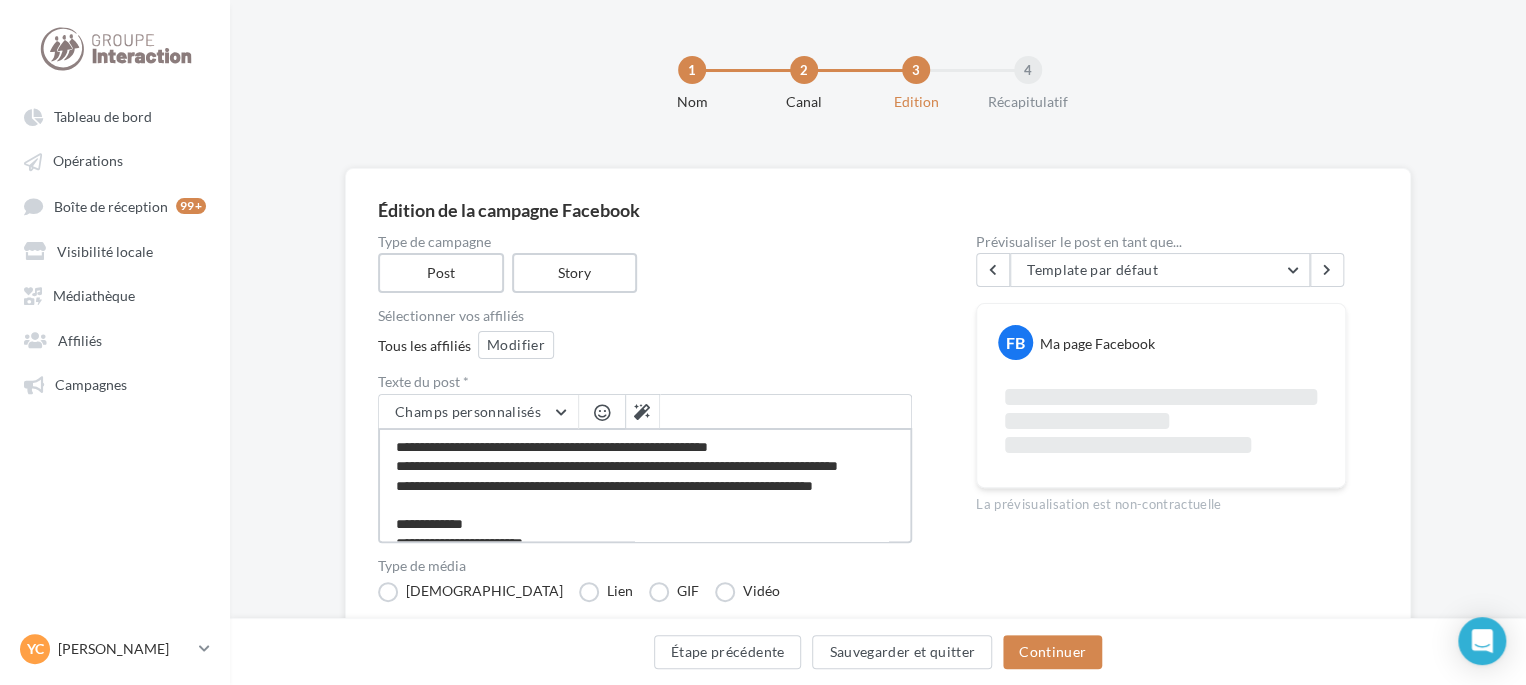 click on "**********" at bounding box center [645, 485] 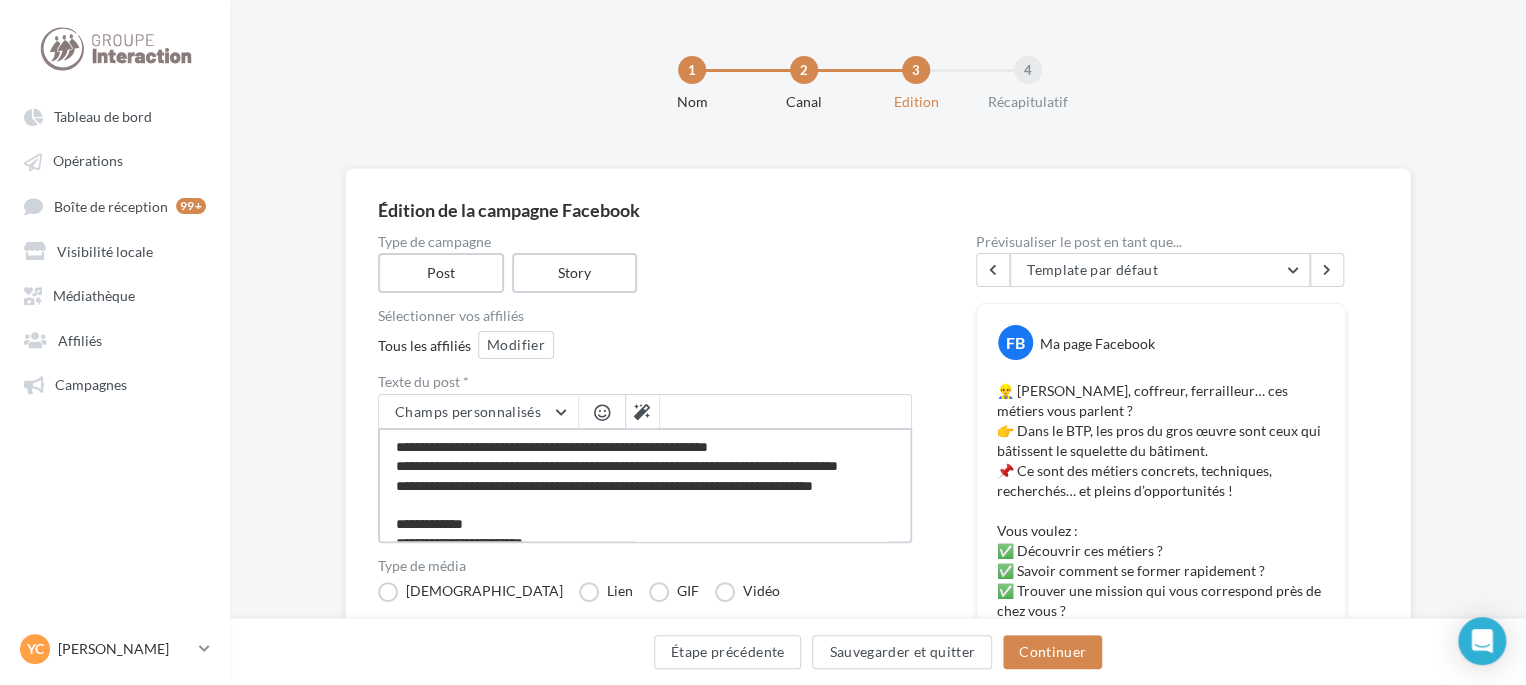 type on "**********" 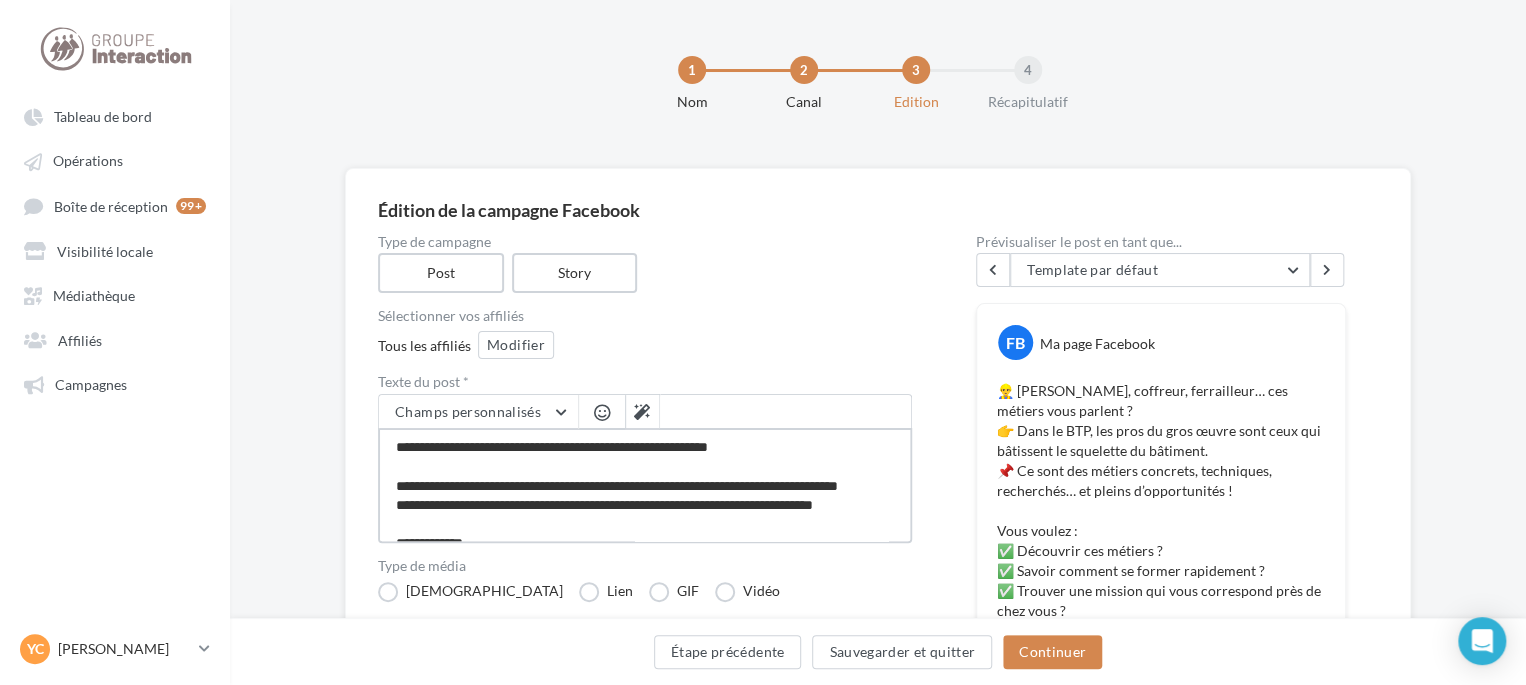 click on "**********" at bounding box center (645, 485) 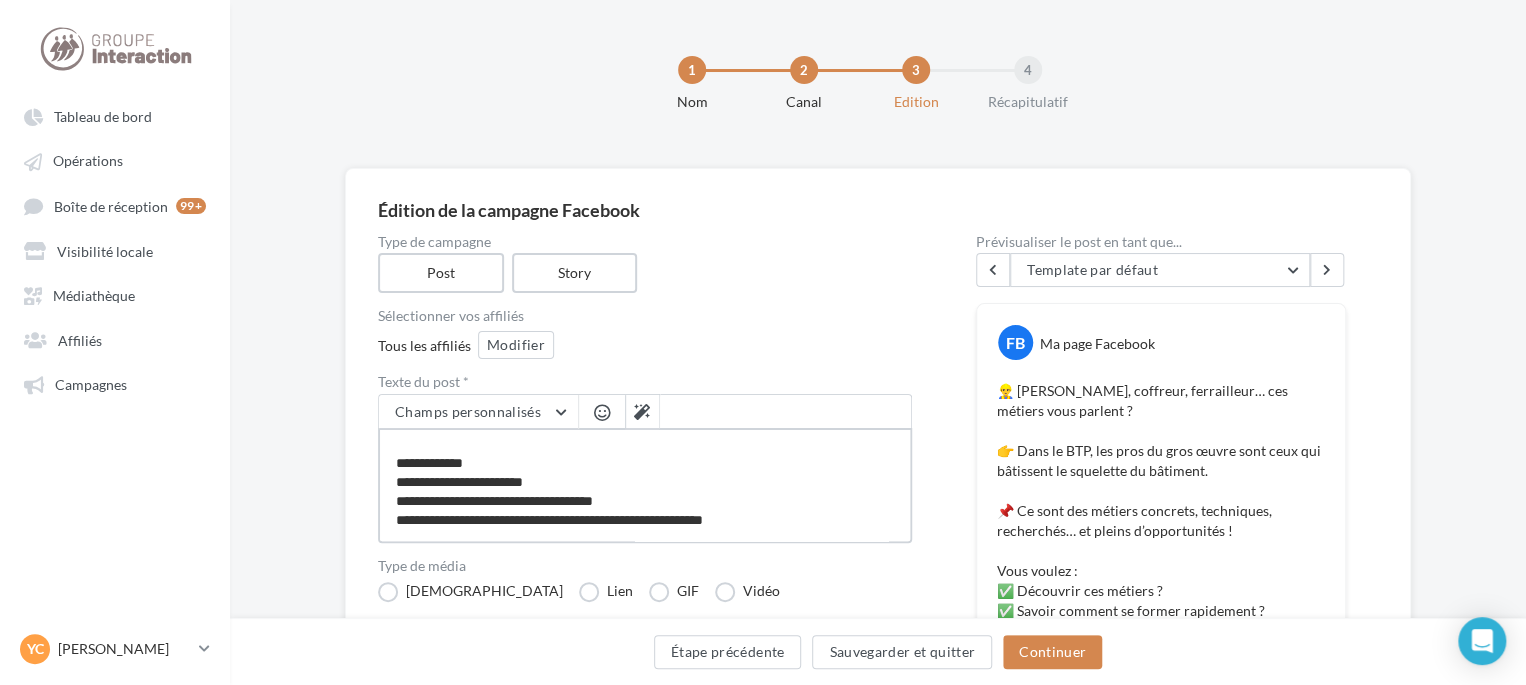 scroll, scrollTop: 200, scrollLeft: 0, axis: vertical 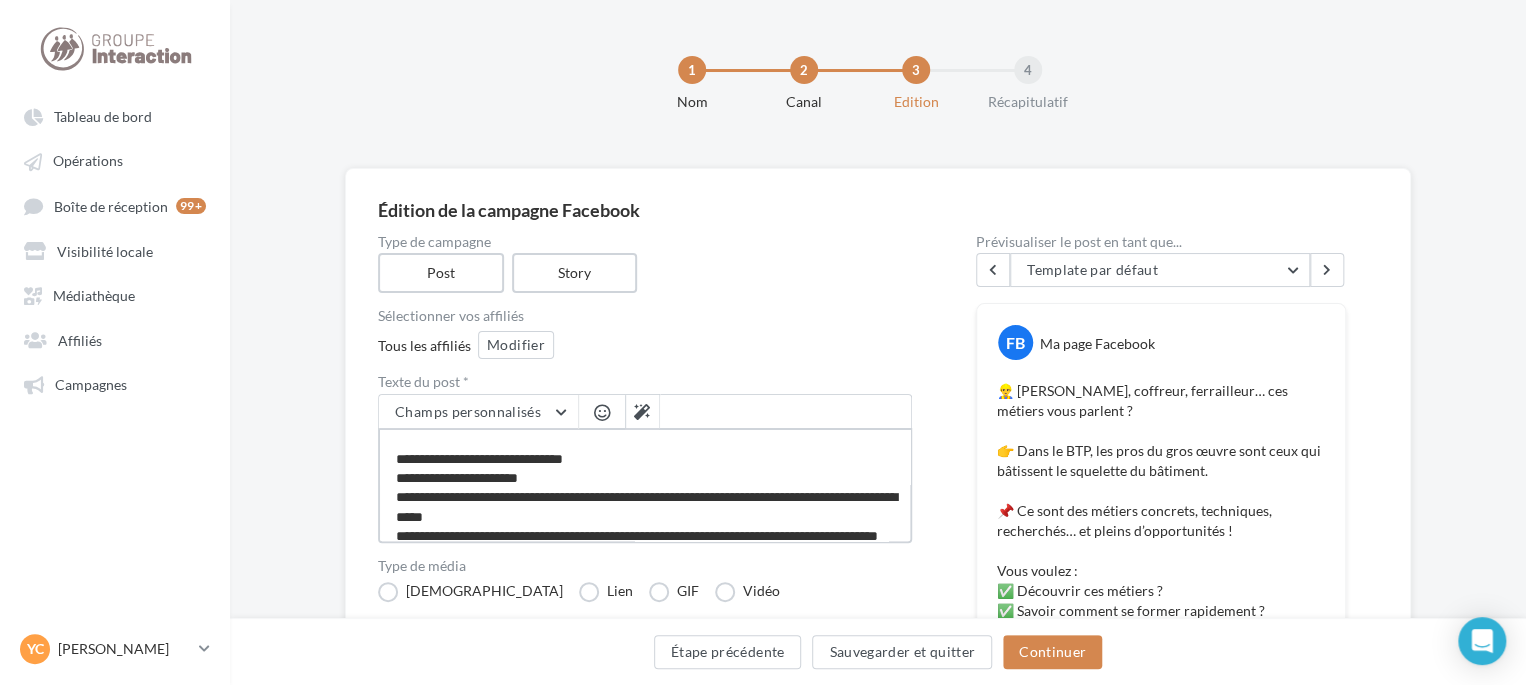 click on "**********" at bounding box center [645, 485] 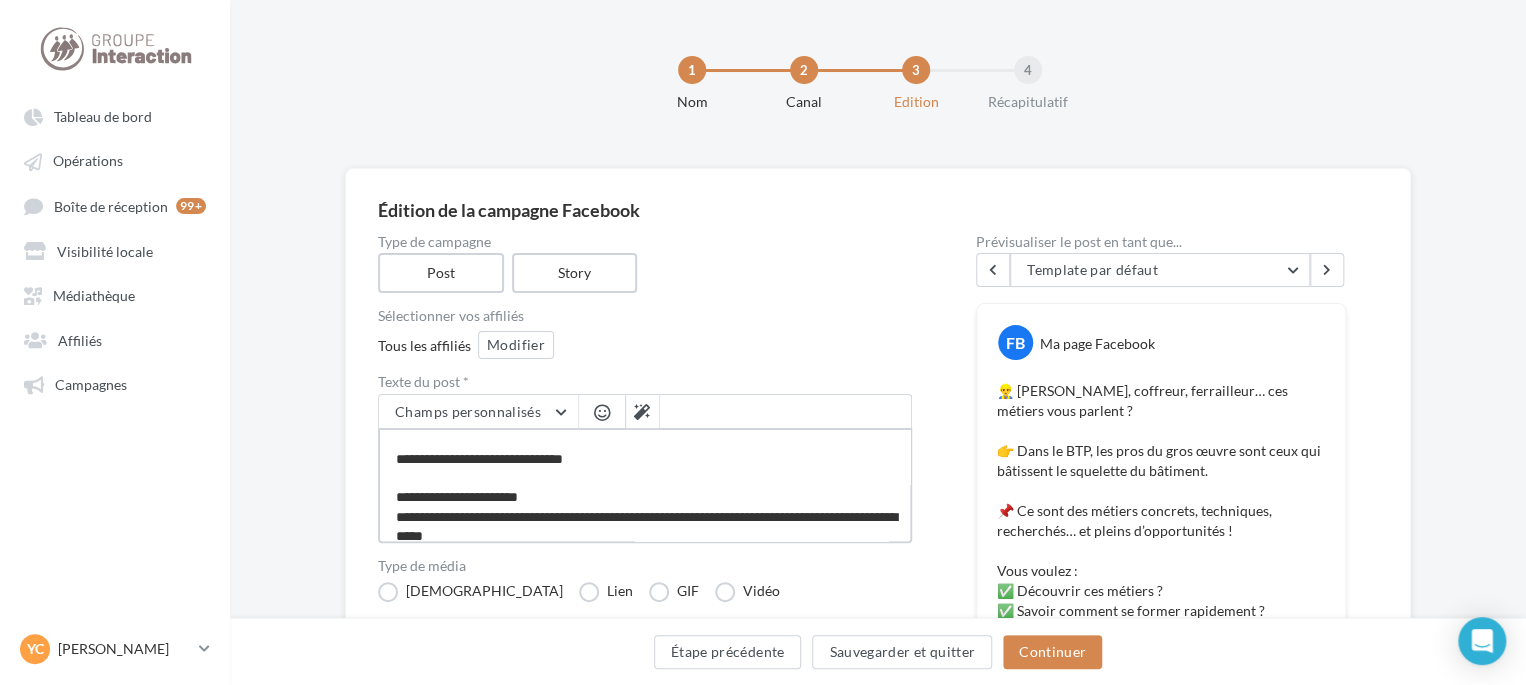 scroll, scrollTop: 277, scrollLeft: 0, axis: vertical 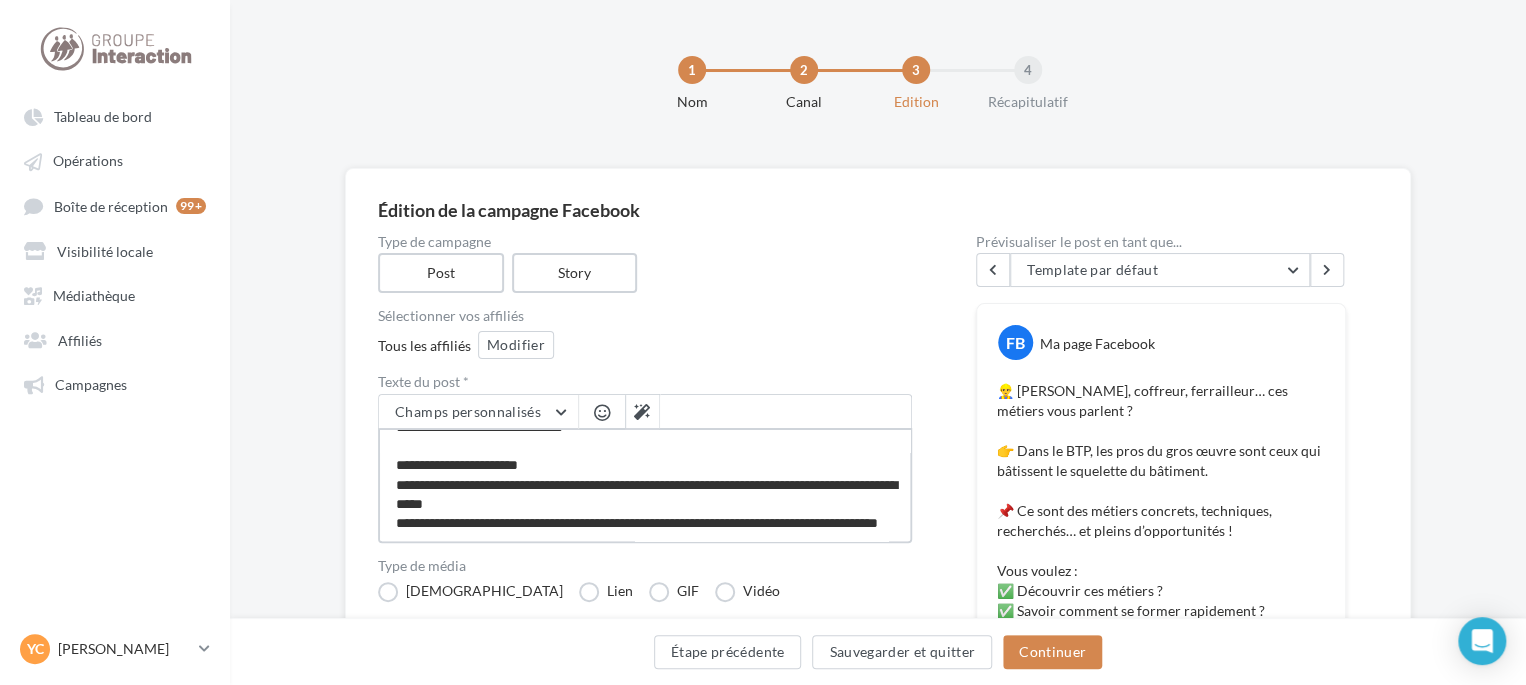 type on "**********" 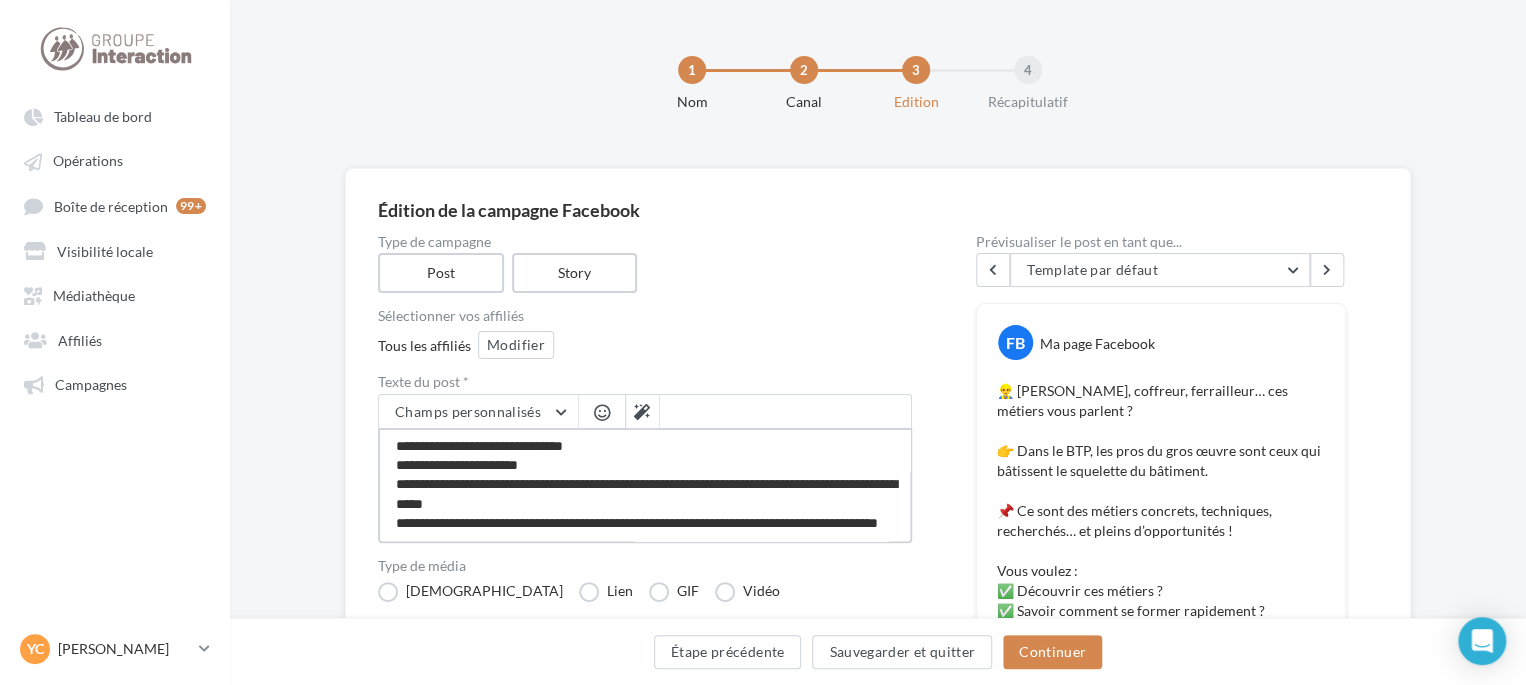 scroll, scrollTop: 200, scrollLeft: 0, axis: vertical 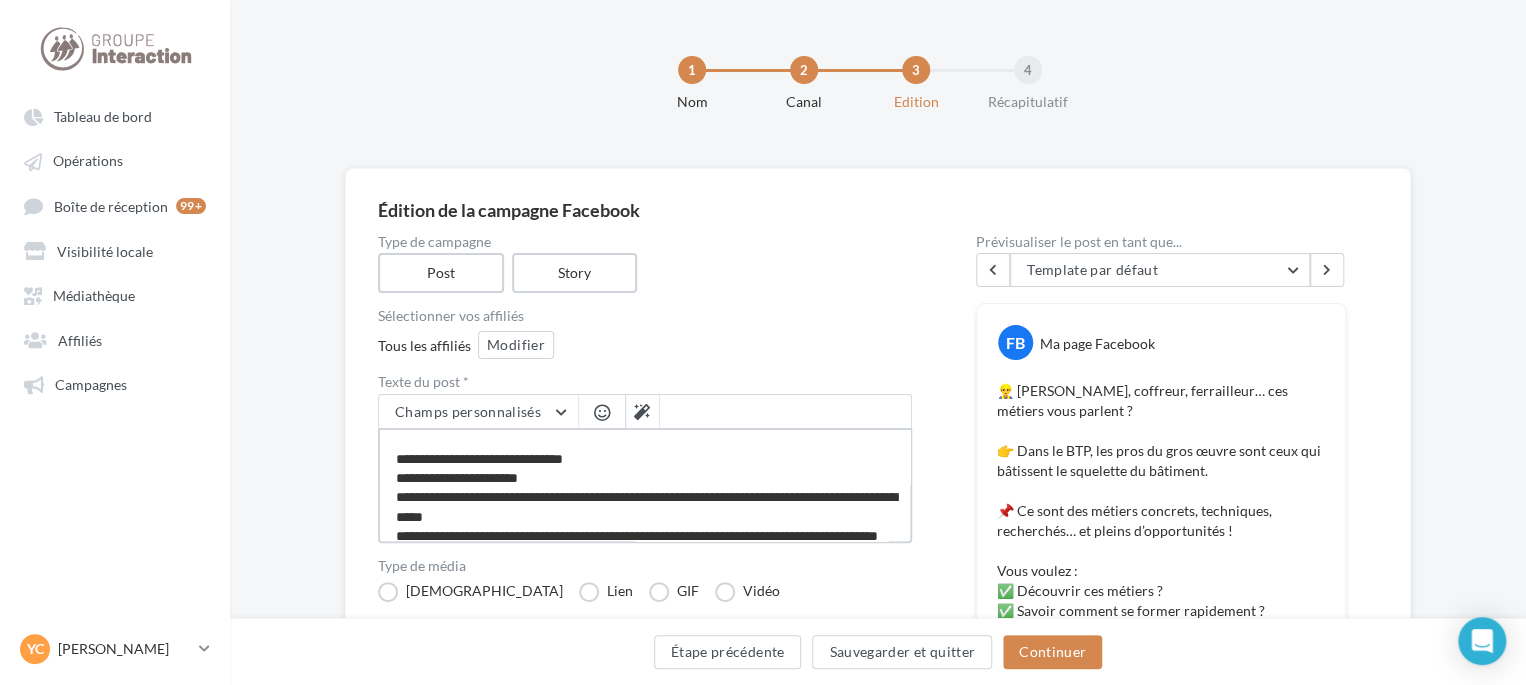 type on "**********" 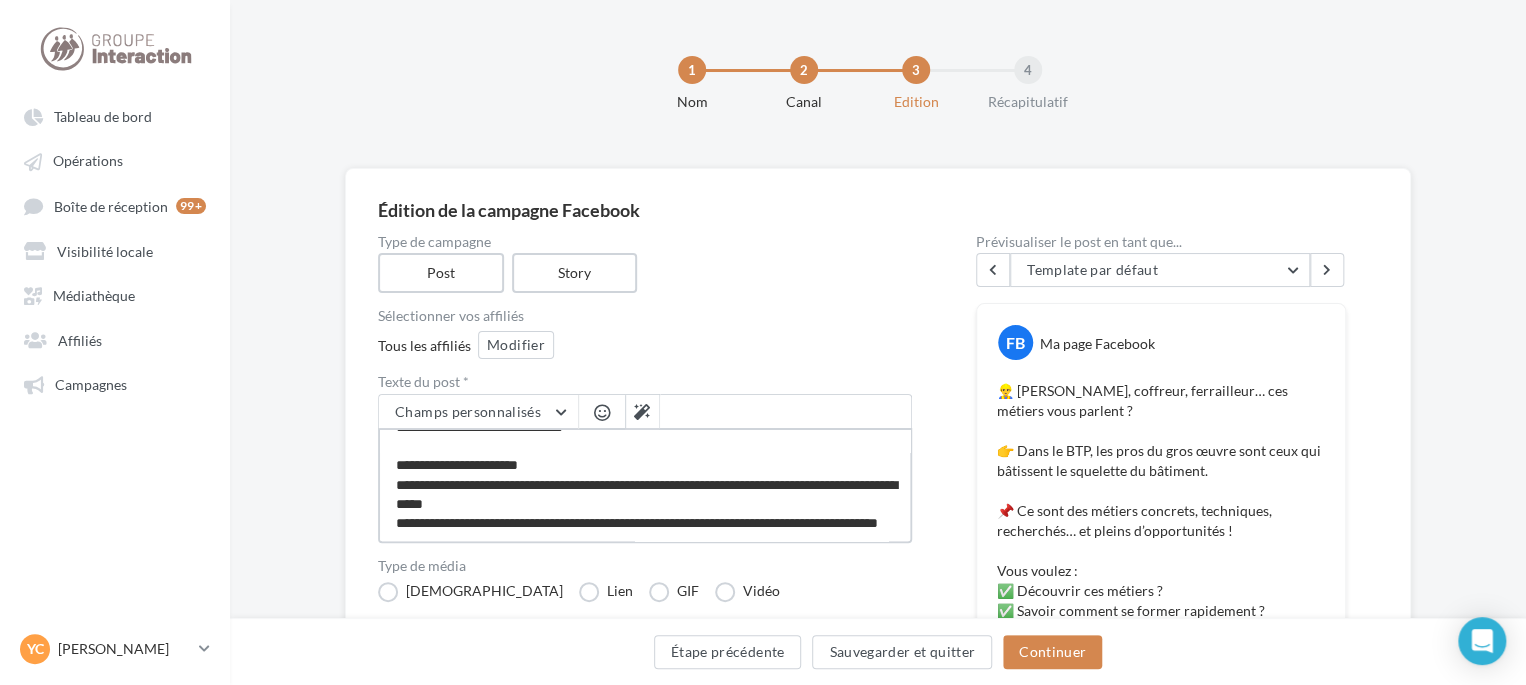 scroll, scrollTop: 300, scrollLeft: 0, axis: vertical 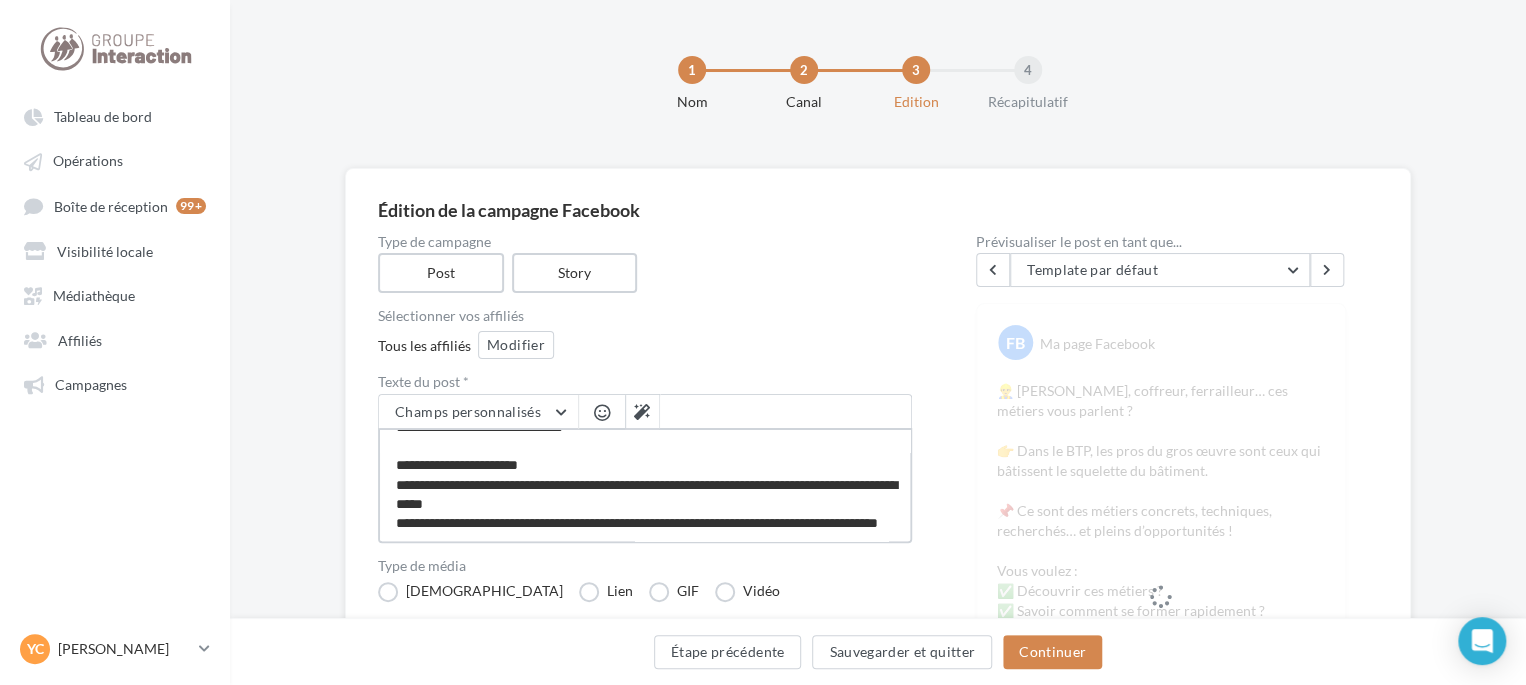 type on "**********" 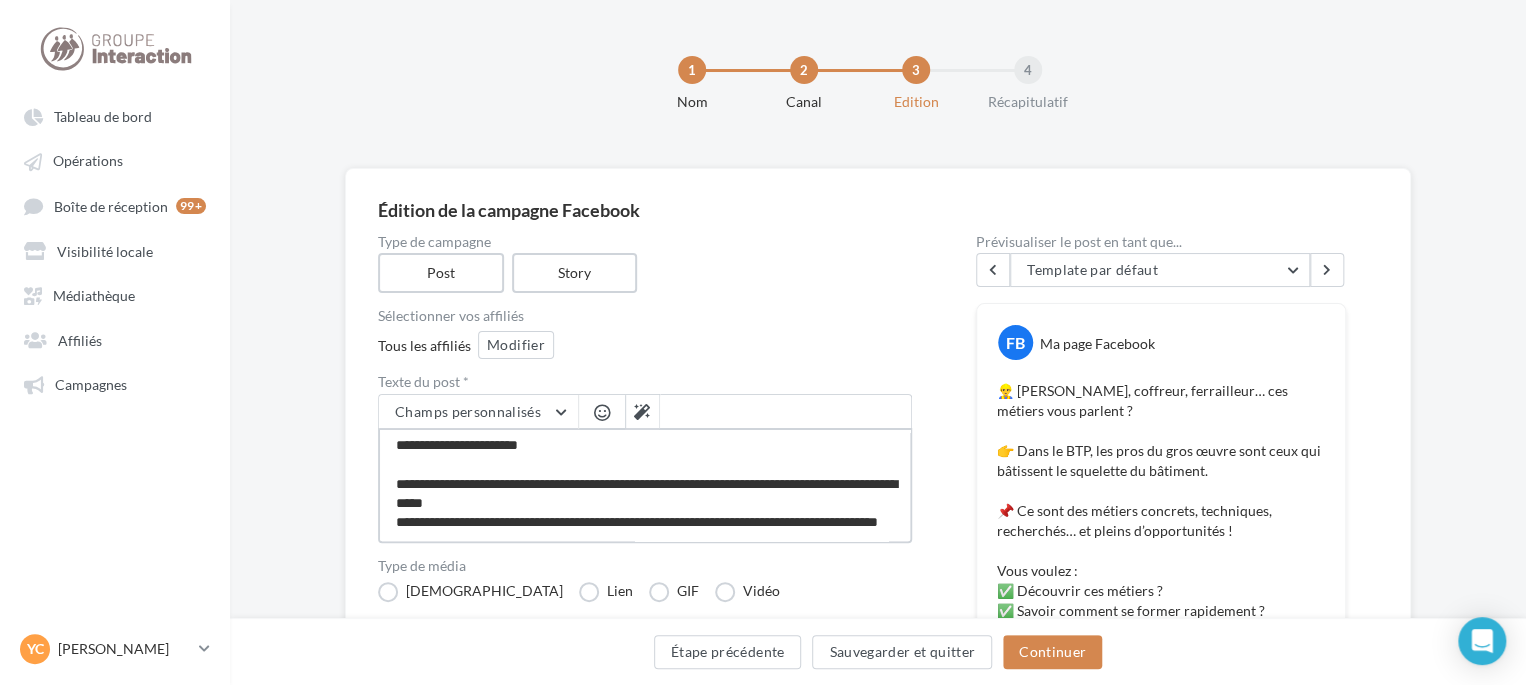 scroll, scrollTop: 316, scrollLeft: 0, axis: vertical 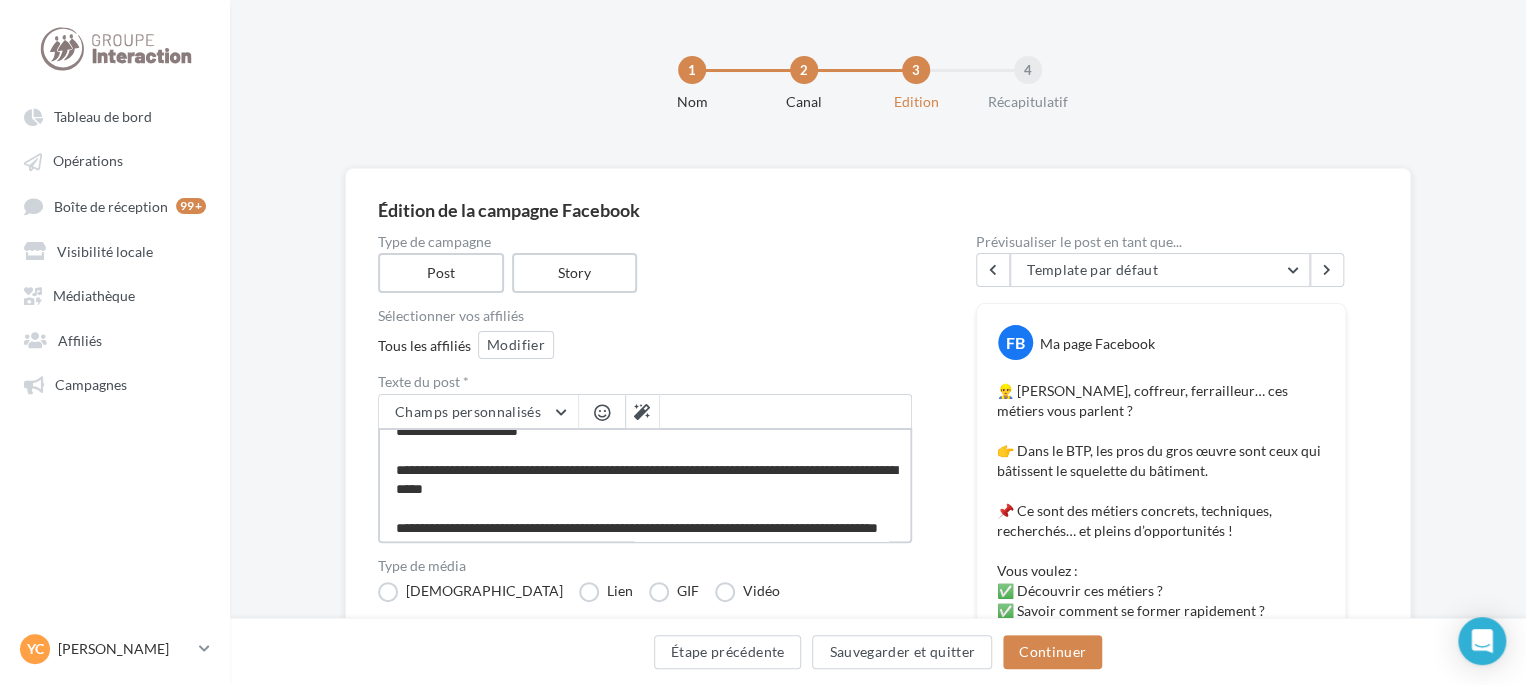 drag, startPoint x: 456, startPoint y: 465, endPoint x: 347, endPoint y: 454, distance: 109.55364 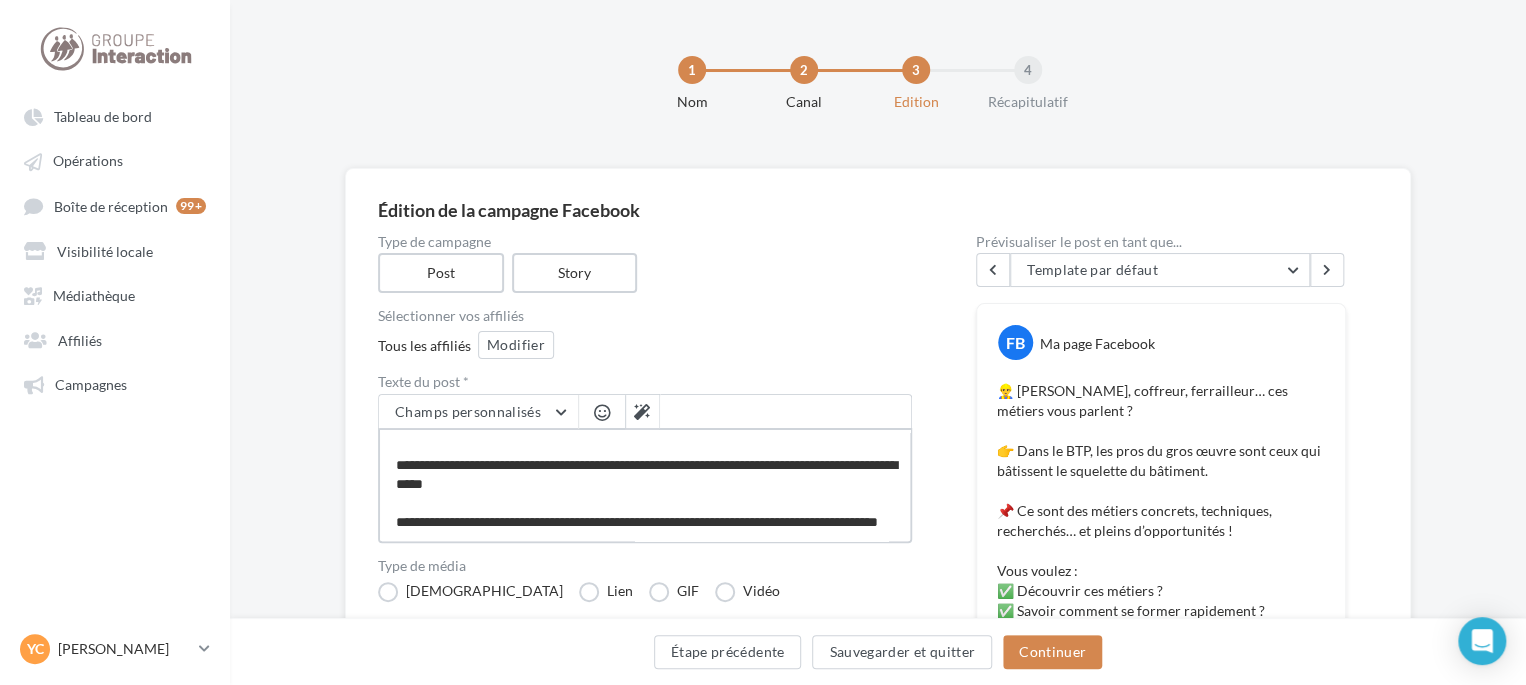 click on "**********" at bounding box center (645, 485) 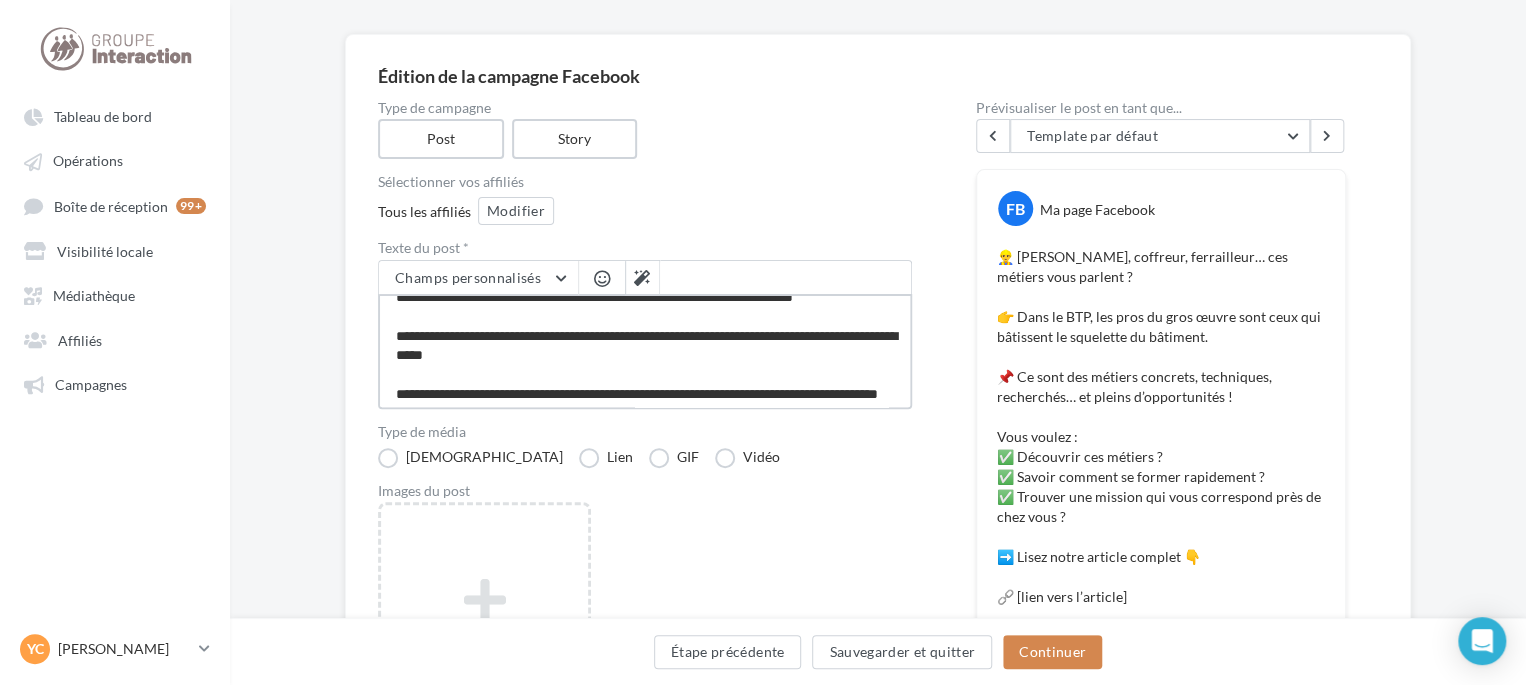 scroll, scrollTop: 300, scrollLeft: 0, axis: vertical 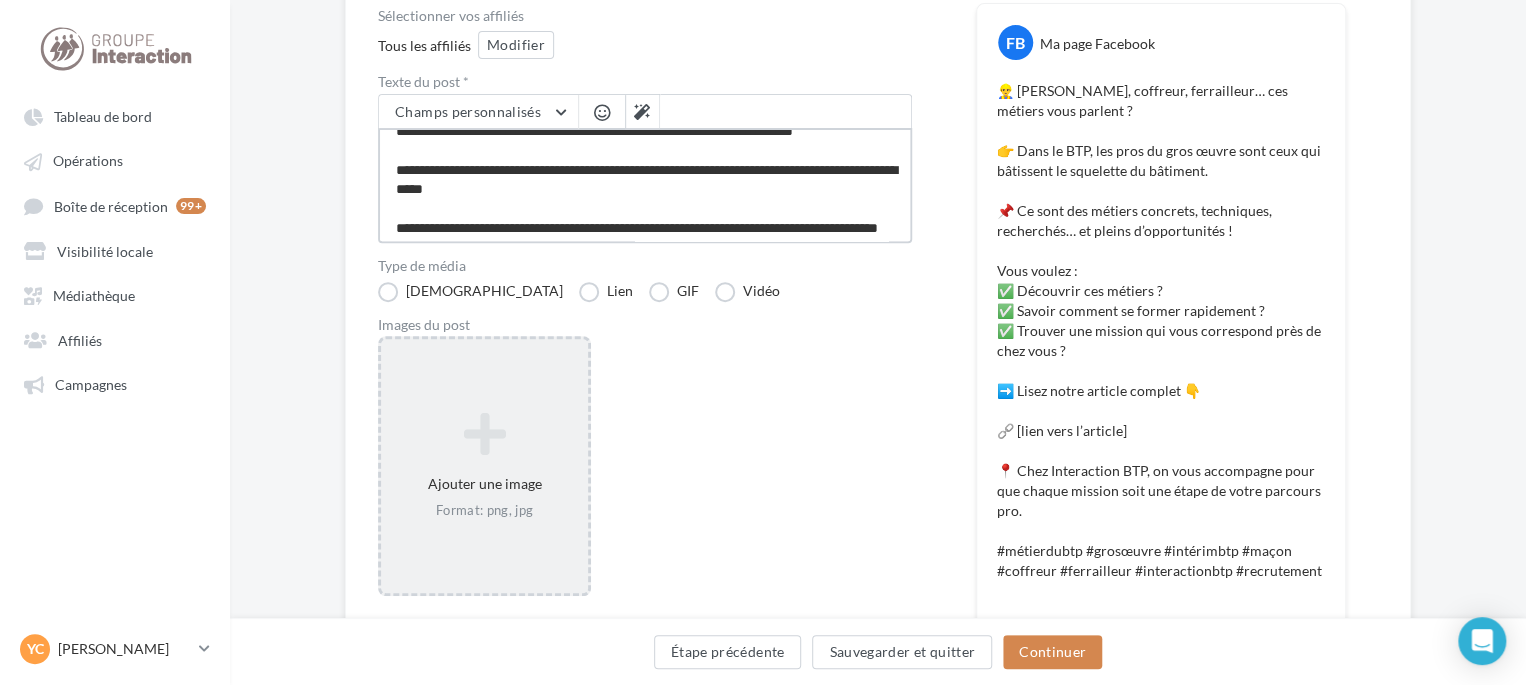type on "**********" 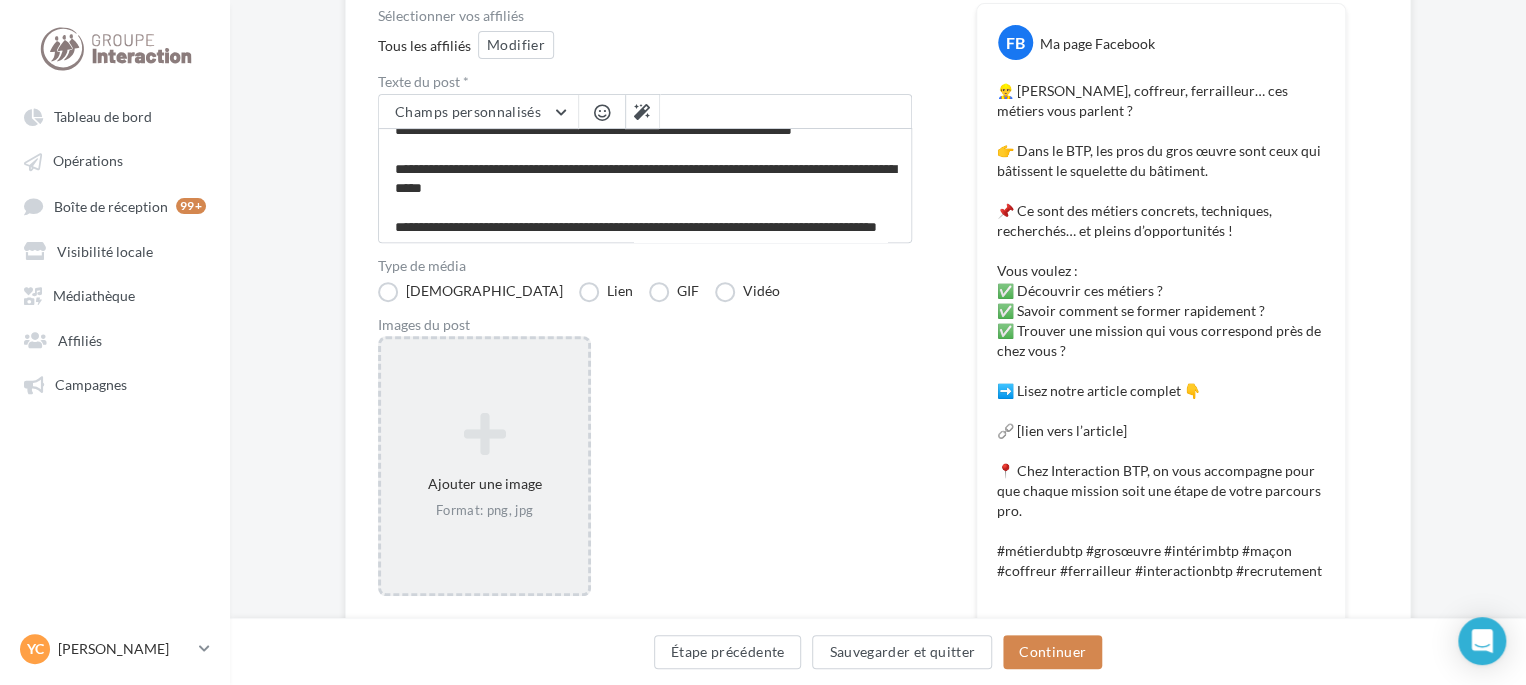 click on "Ajouter une image     Format: png, jpg" at bounding box center (484, 466) 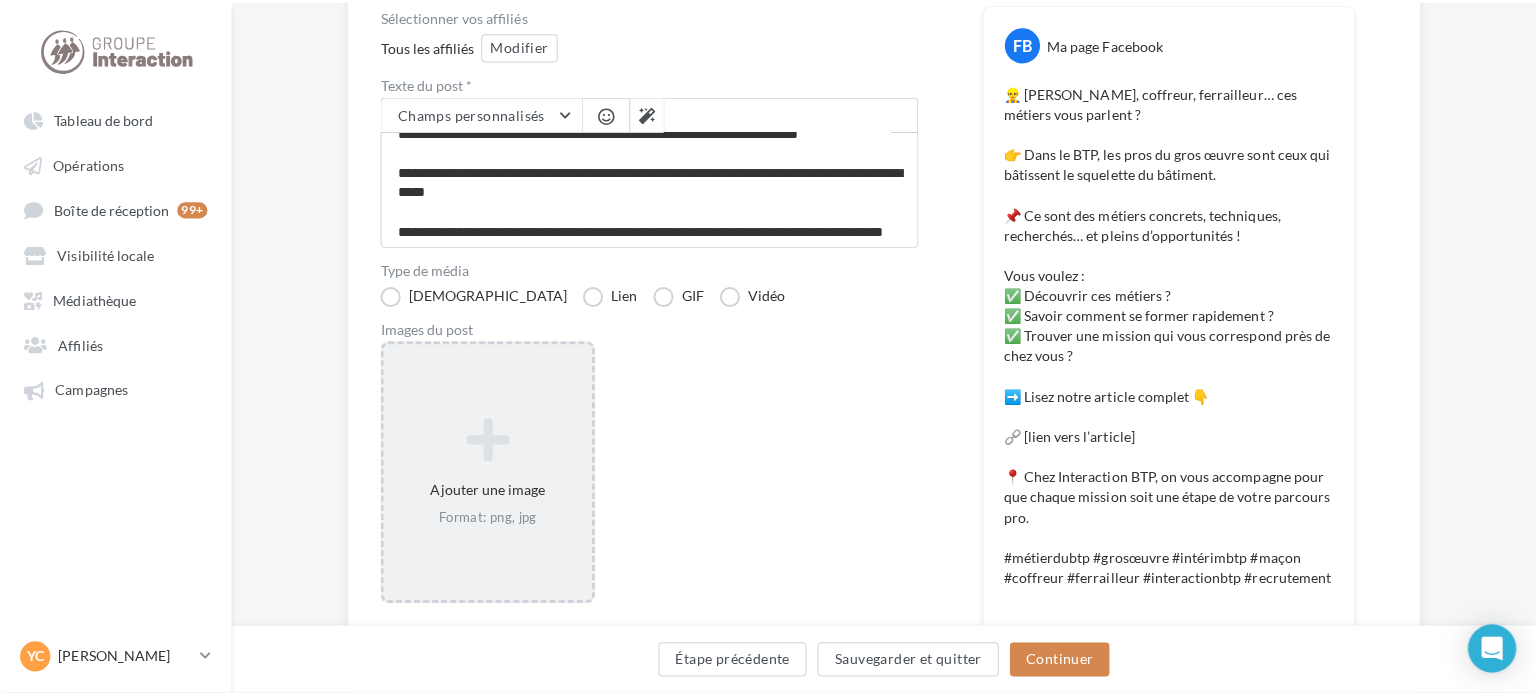scroll, scrollTop: 265, scrollLeft: 0, axis: vertical 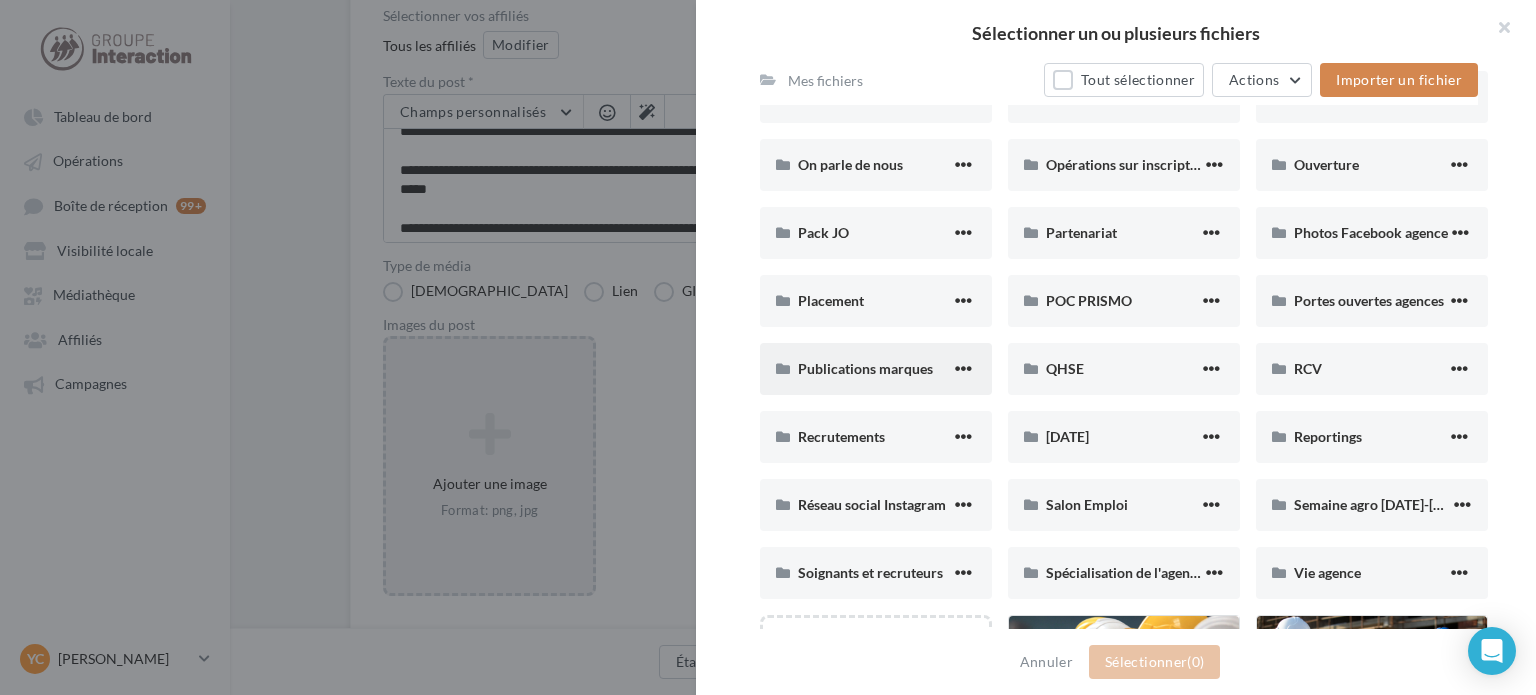 click on "Publications marques" at bounding box center (876, 369) 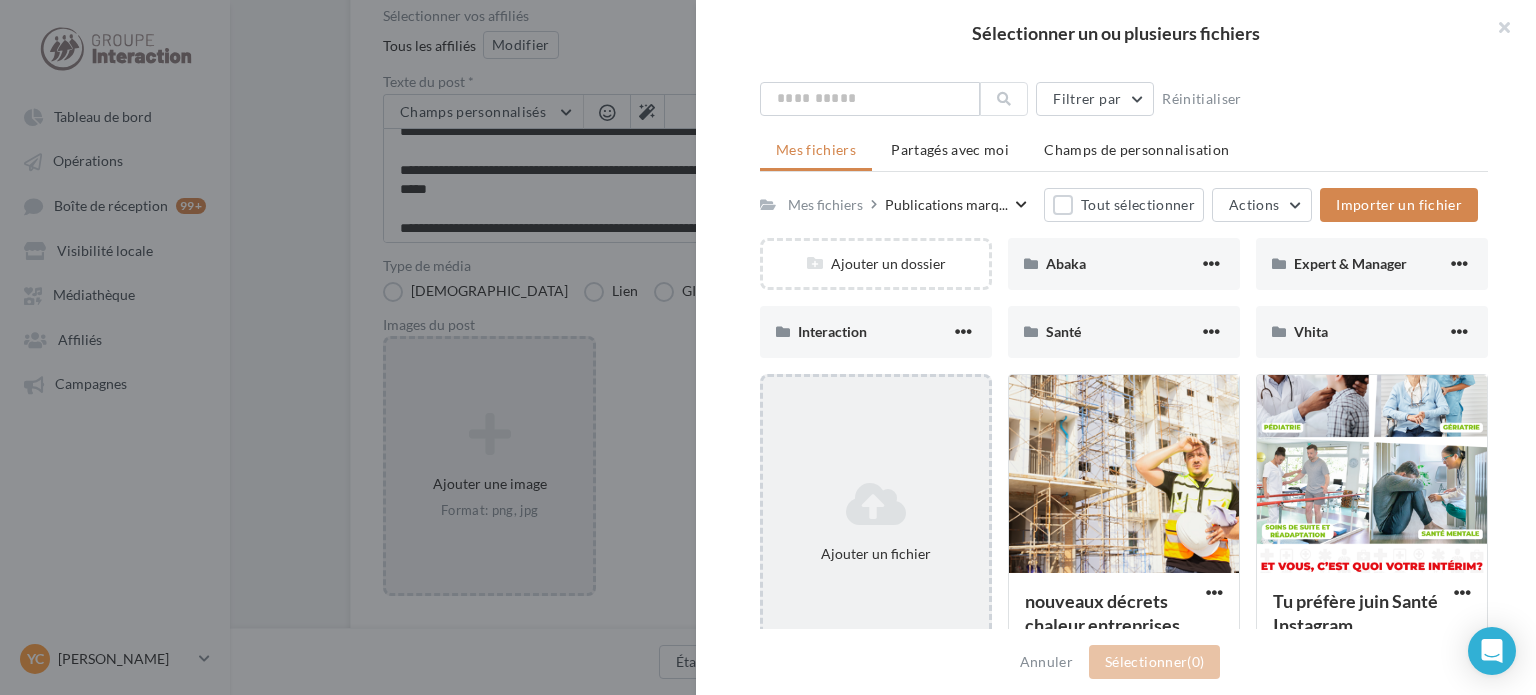 click at bounding box center (876, 504) 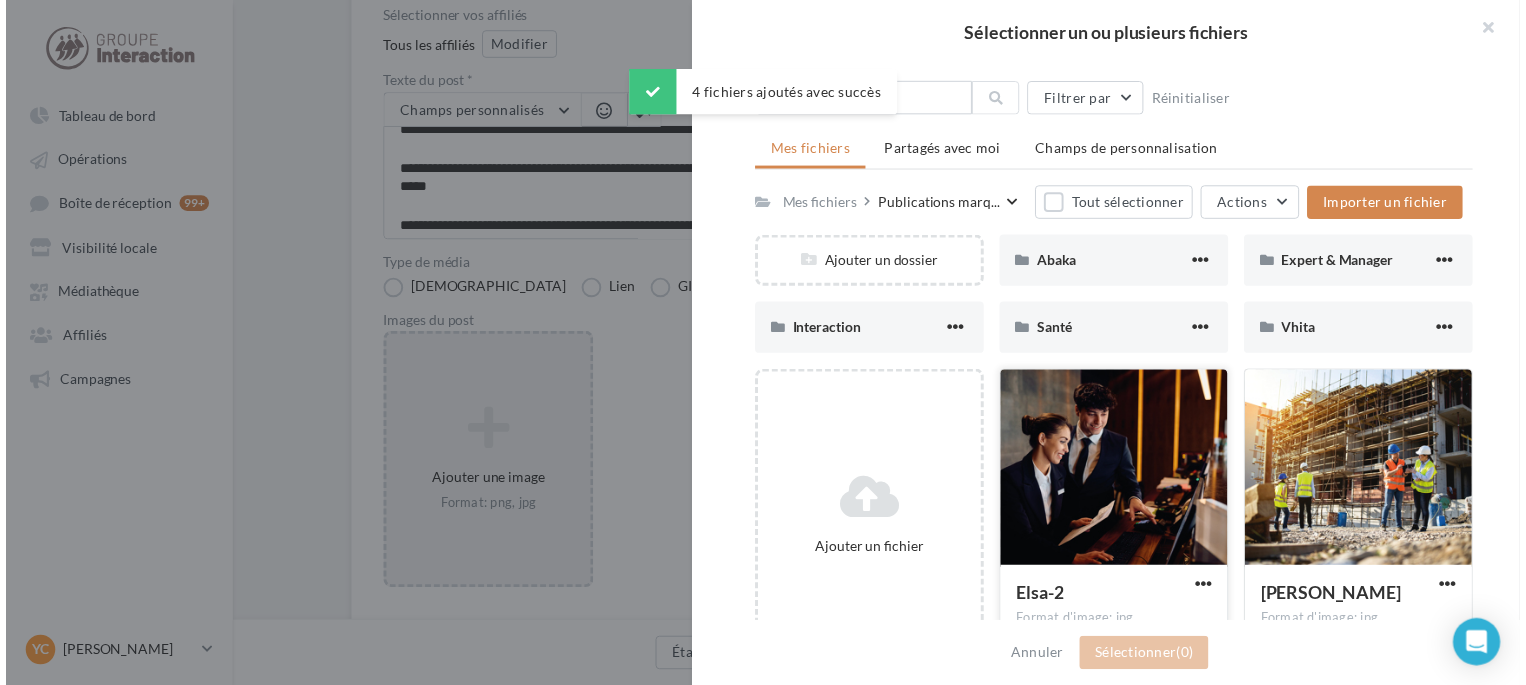 scroll, scrollTop: 253, scrollLeft: 0, axis: vertical 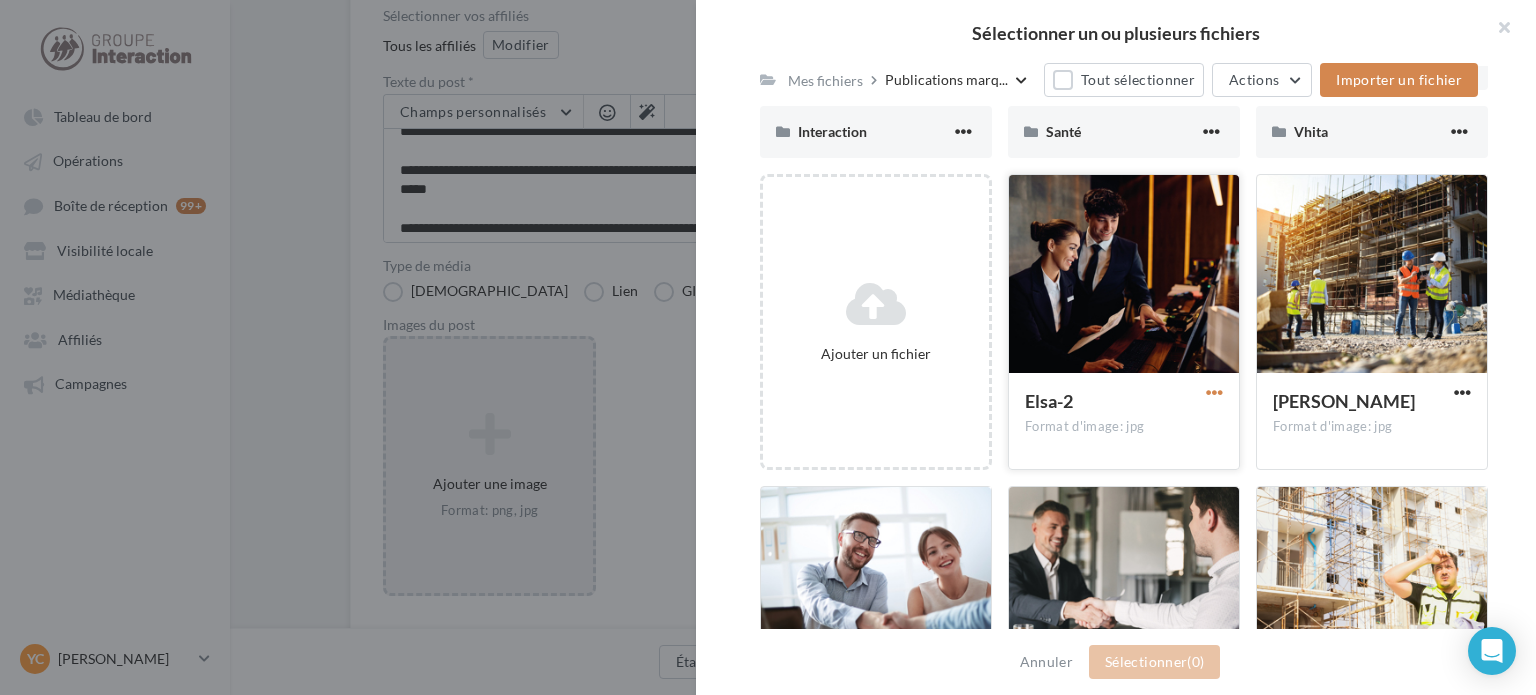 click at bounding box center [1214, 392] 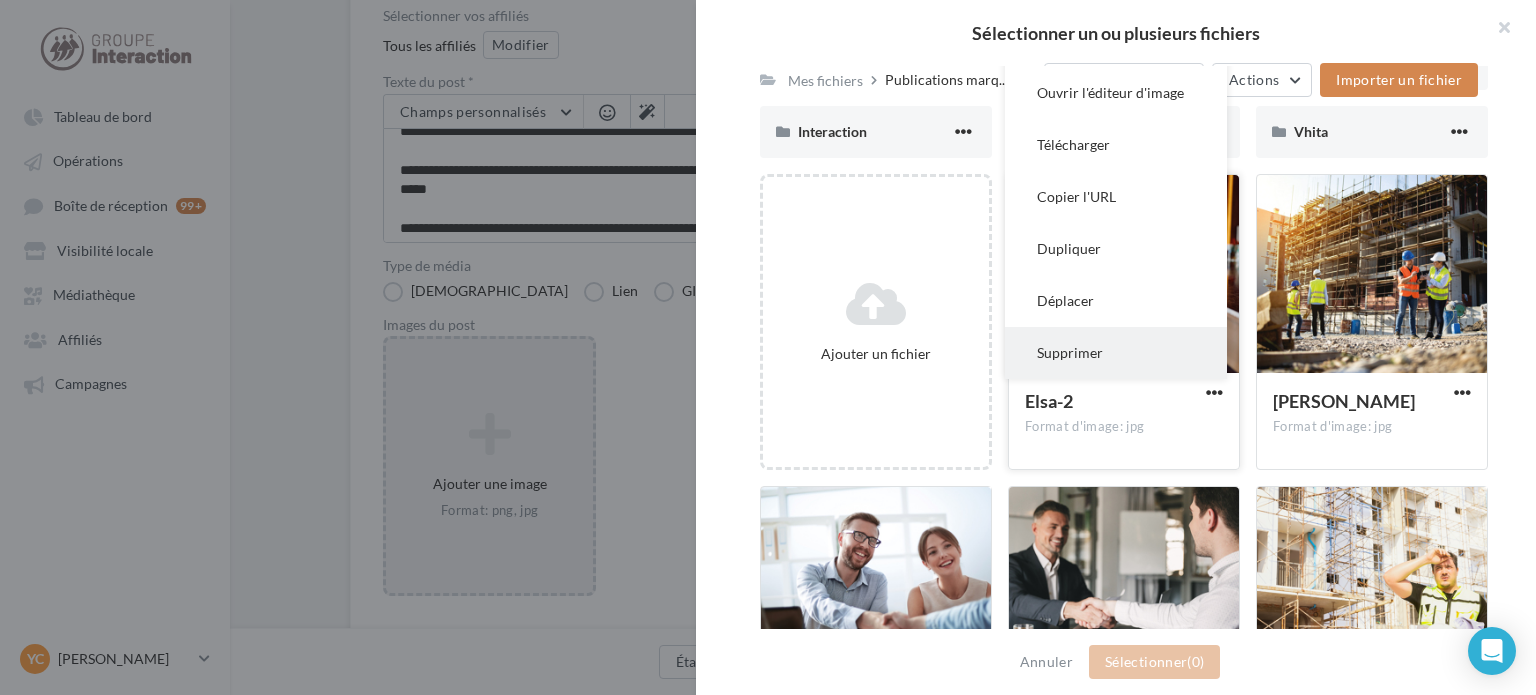 click on "Supprimer" at bounding box center (1116, 353) 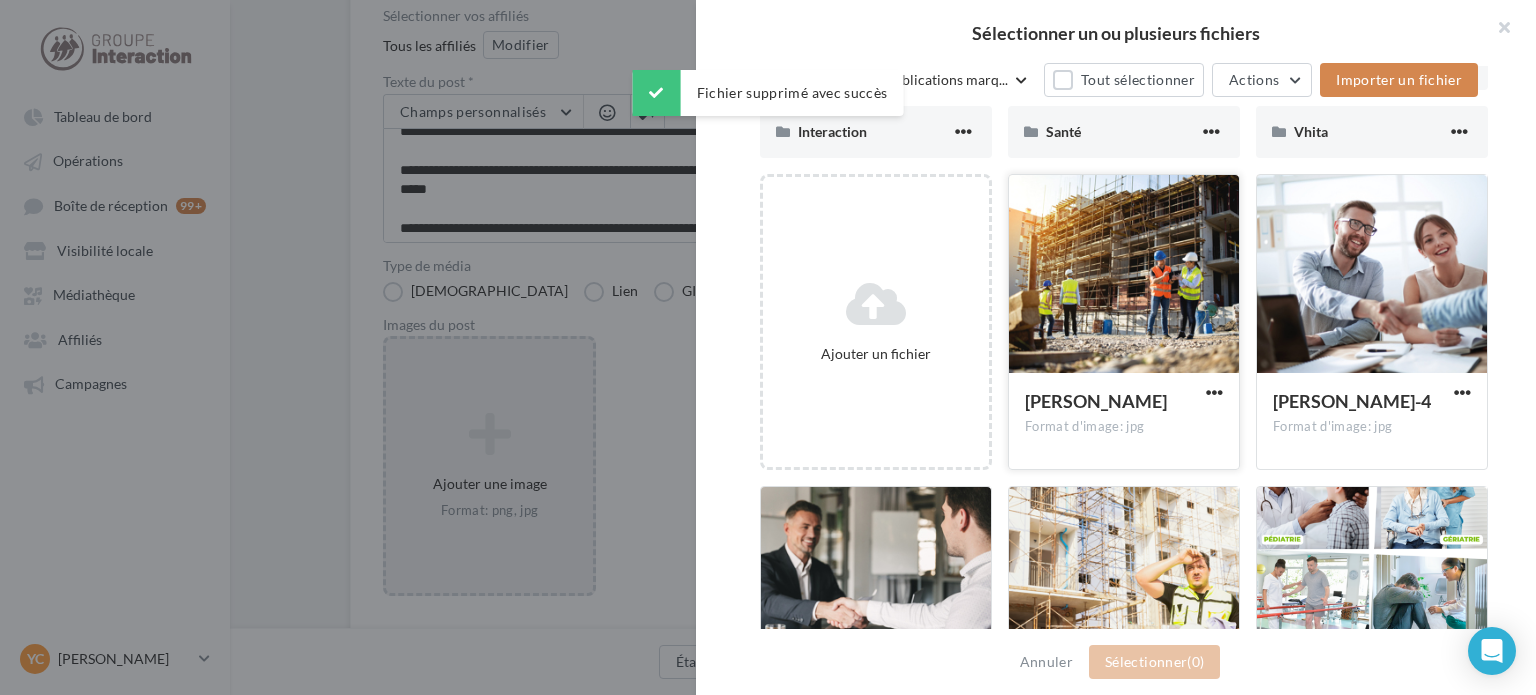 click at bounding box center [1214, 394] 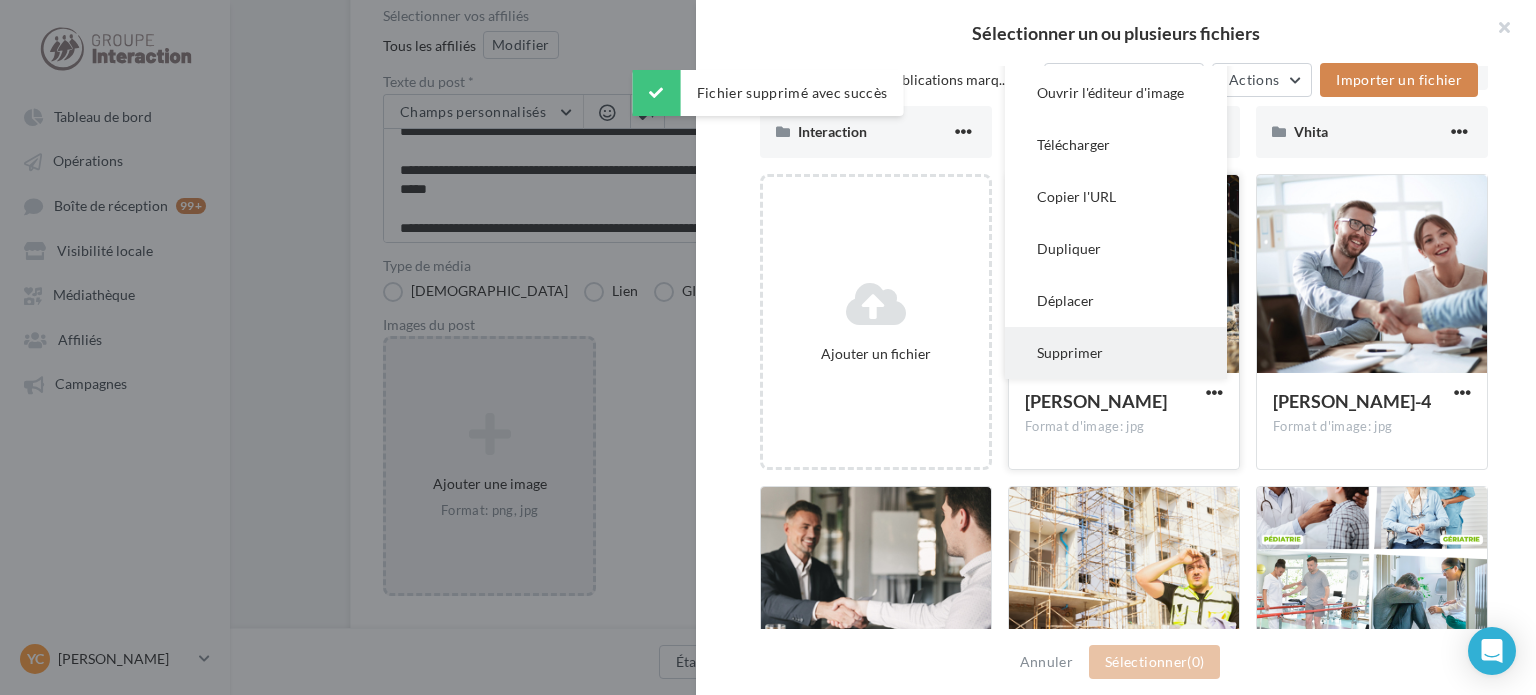click on "Supprimer" at bounding box center (1116, 353) 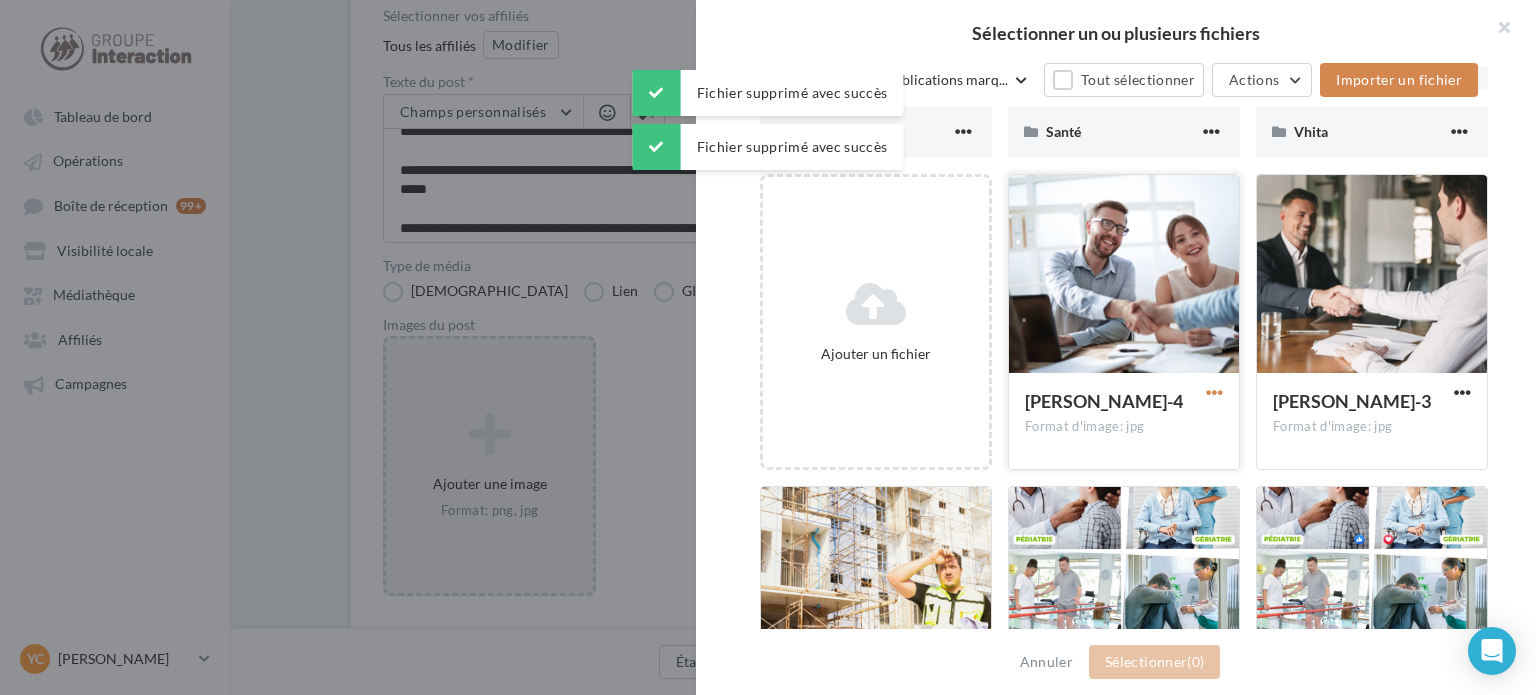 click at bounding box center (1214, 392) 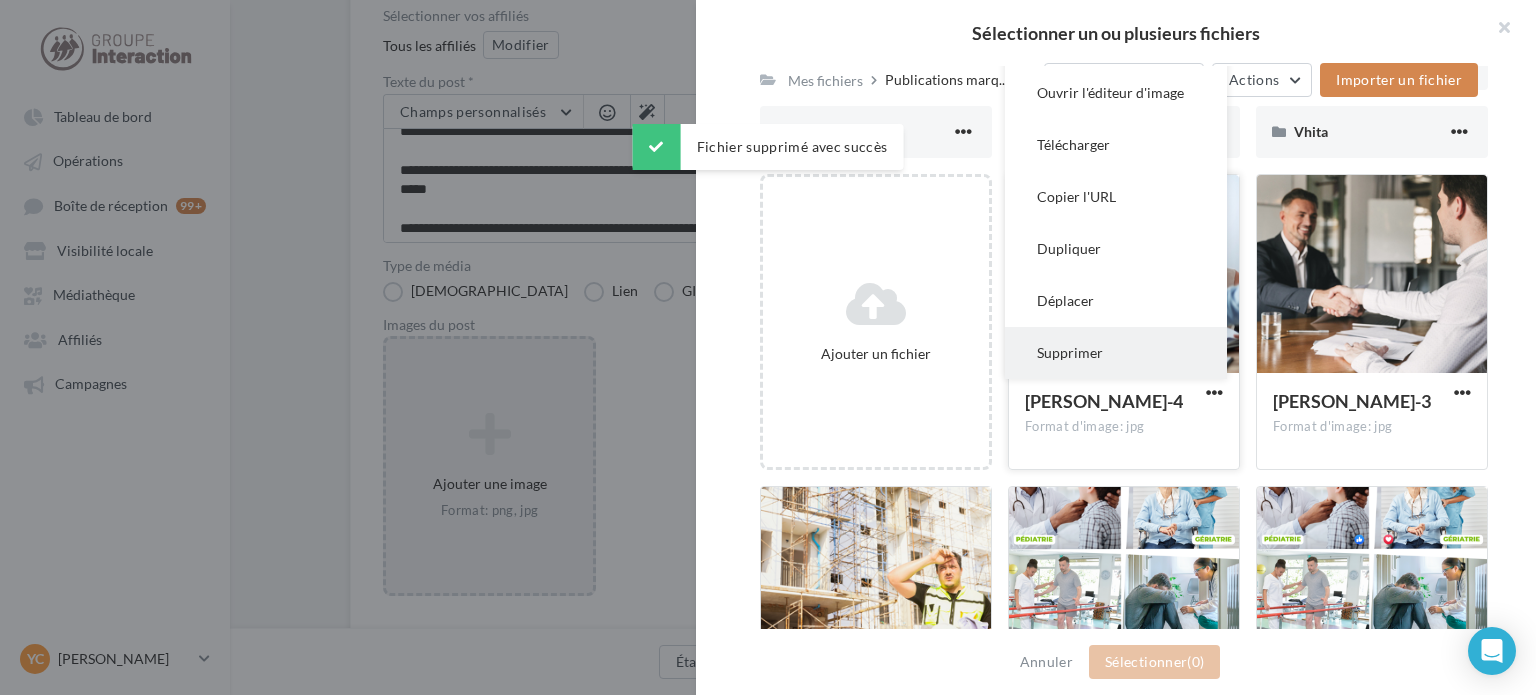 click on "Supprimer" at bounding box center (1116, 353) 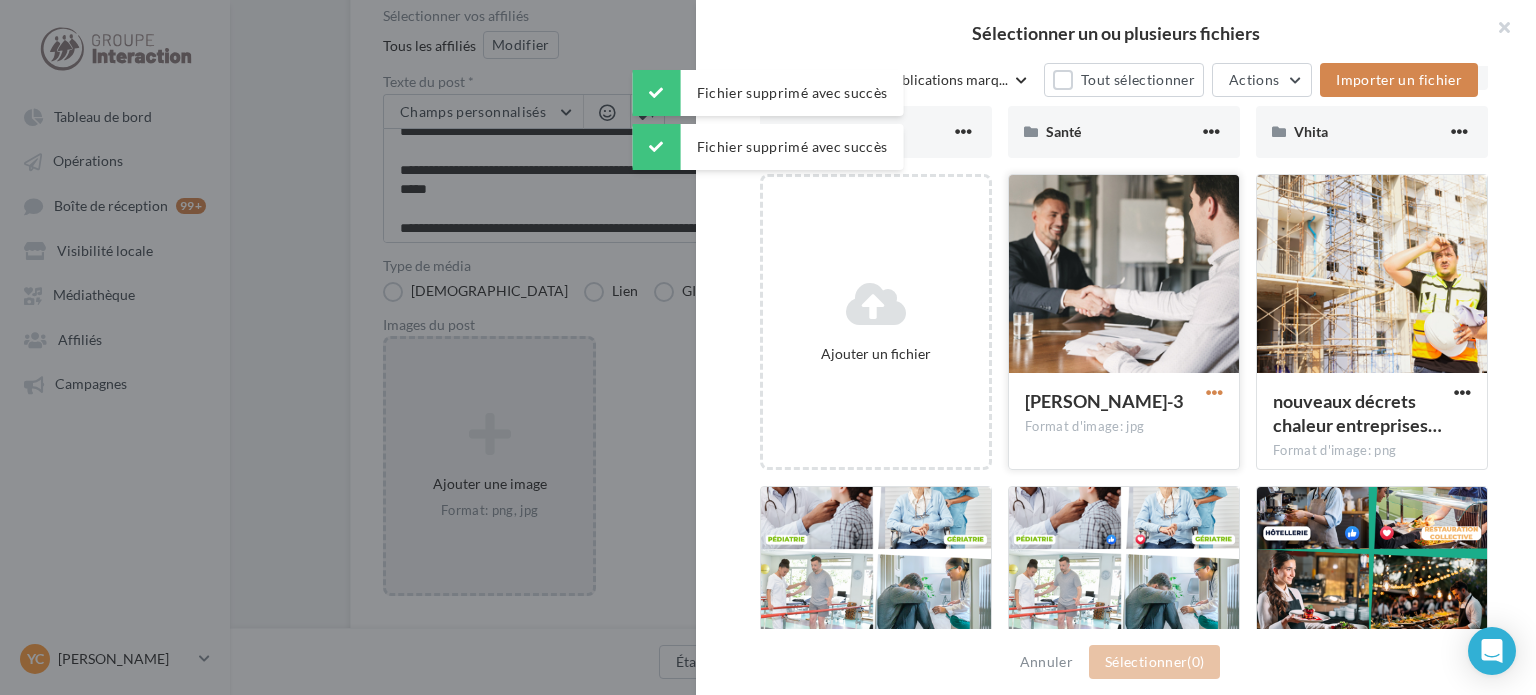click at bounding box center (1214, 392) 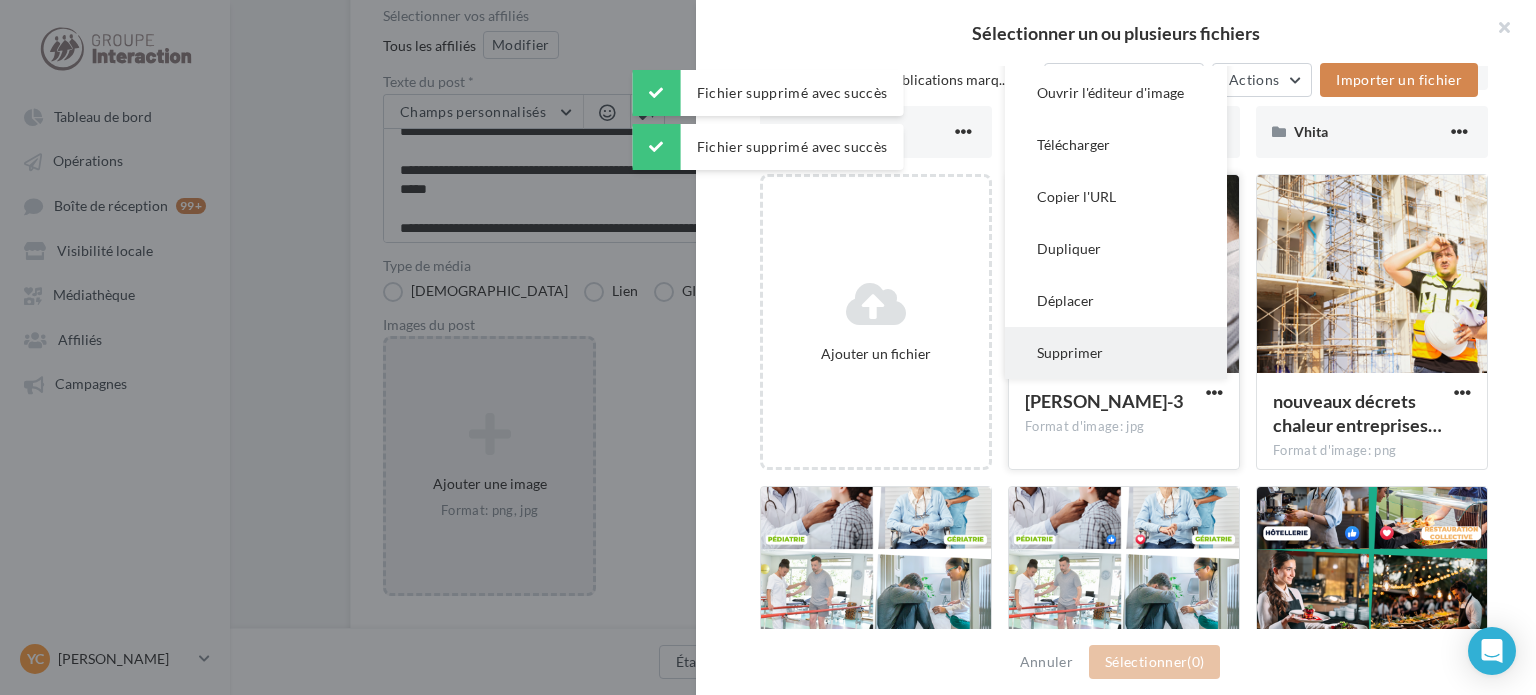 click on "Supprimer" at bounding box center (1116, 353) 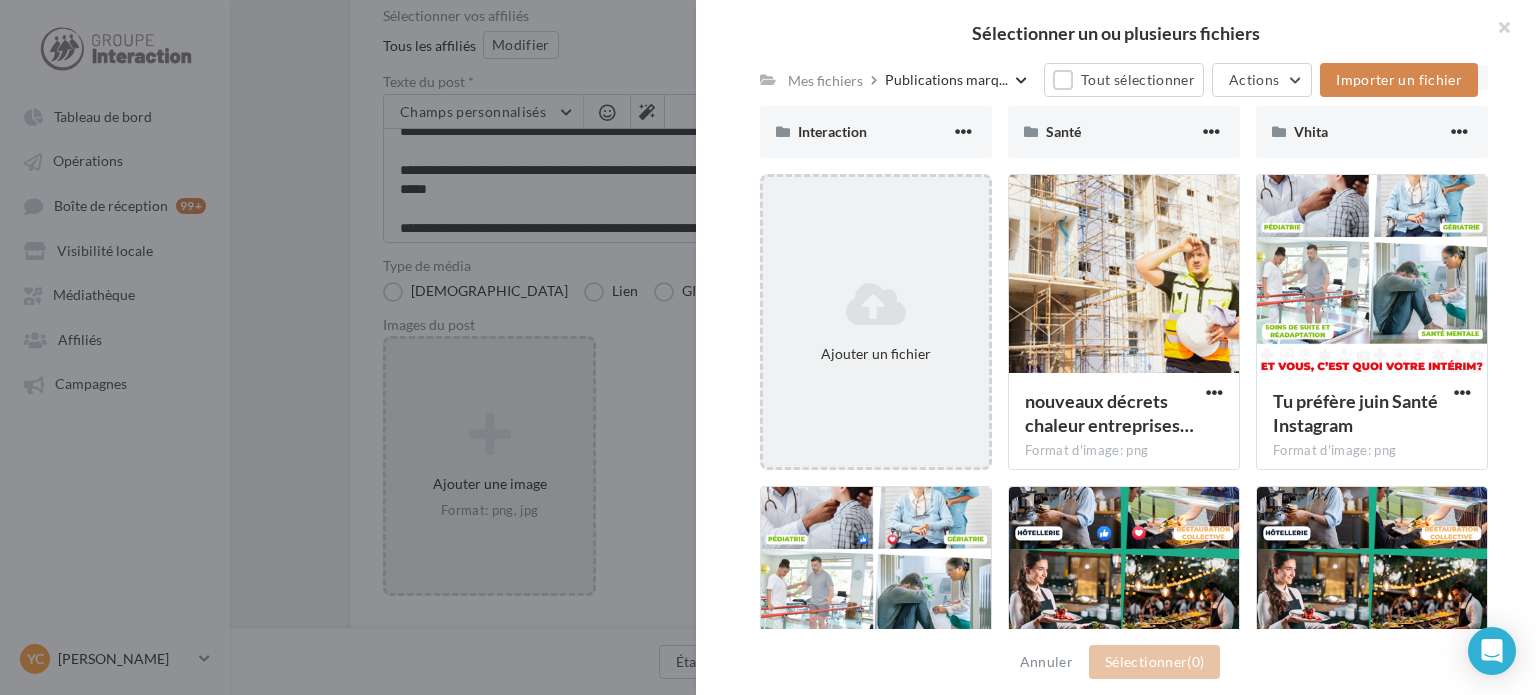 click at bounding box center (876, 304) 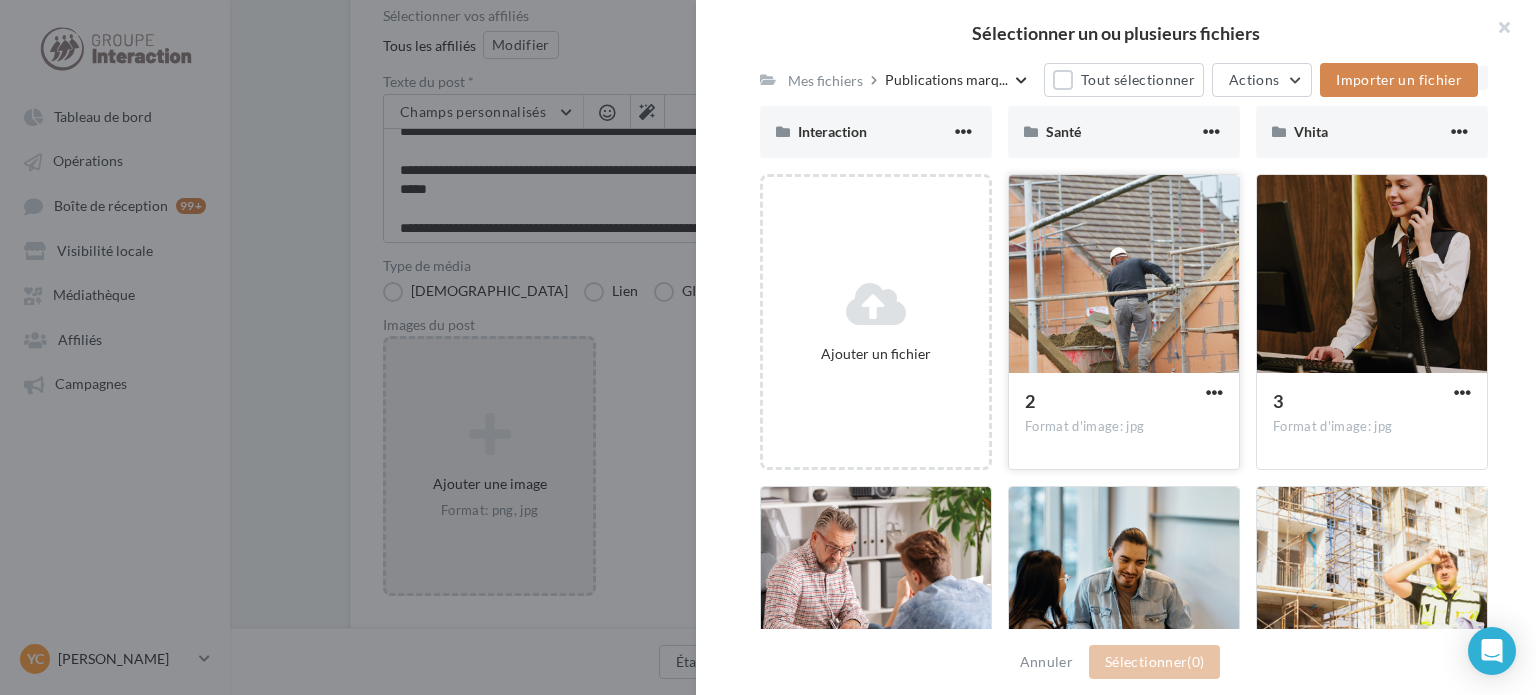 click at bounding box center (1124, 275) 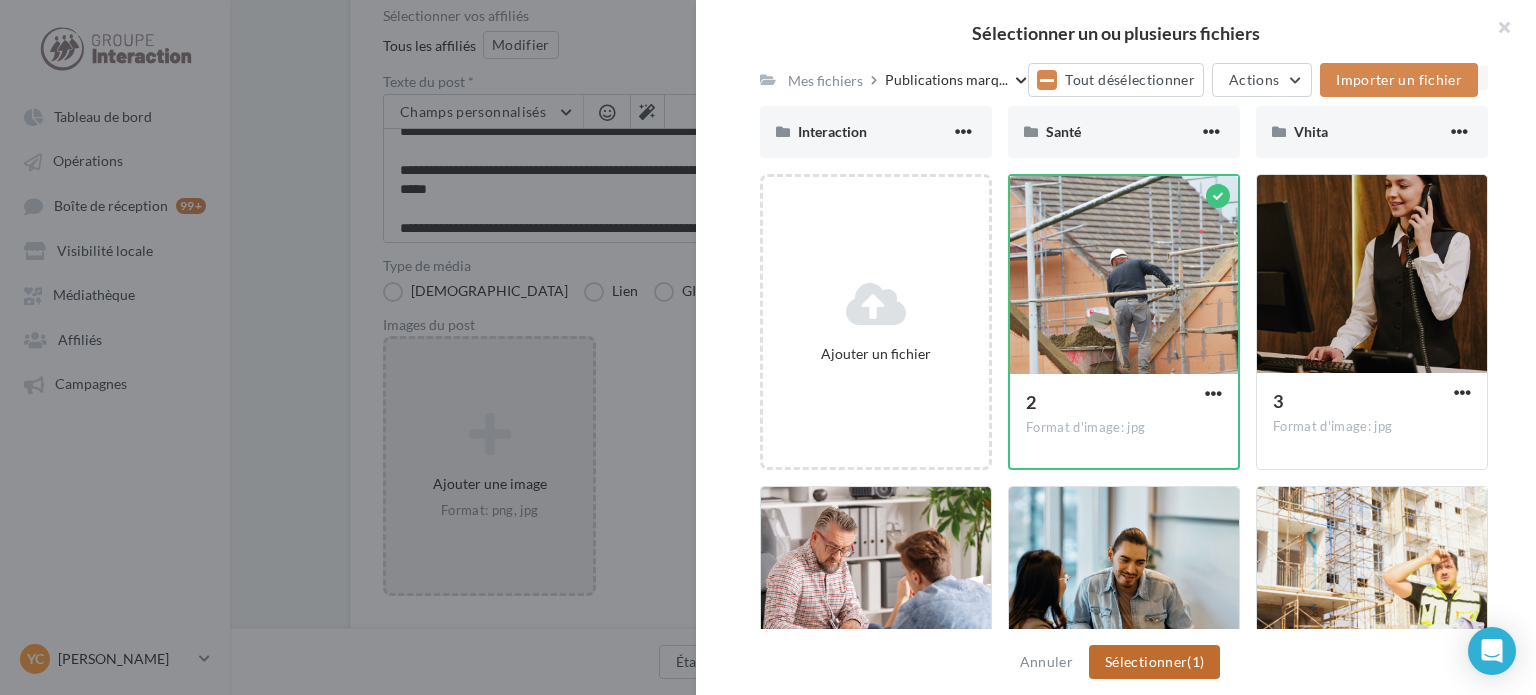 click on "Sélectionner   (1)" at bounding box center [1154, 662] 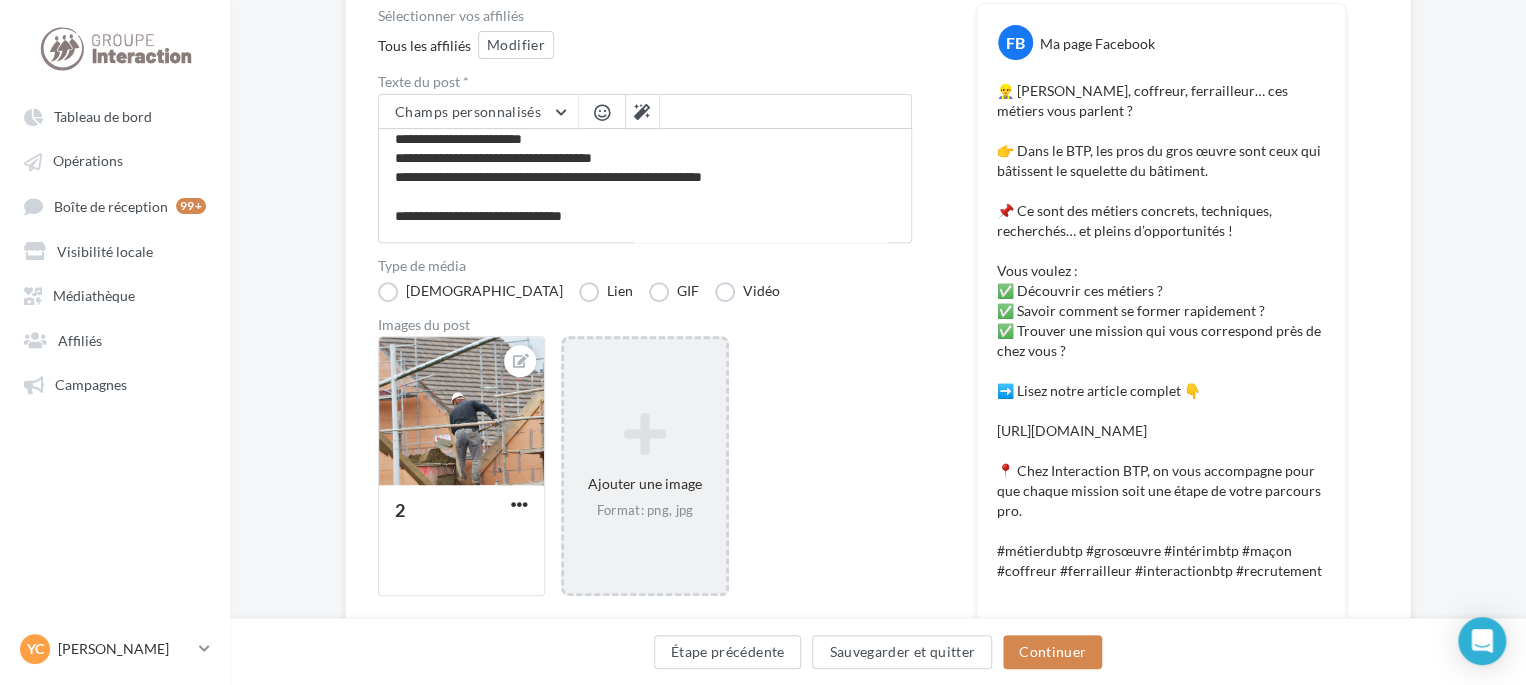 scroll, scrollTop: 0, scrollLeft: 0, axis: both 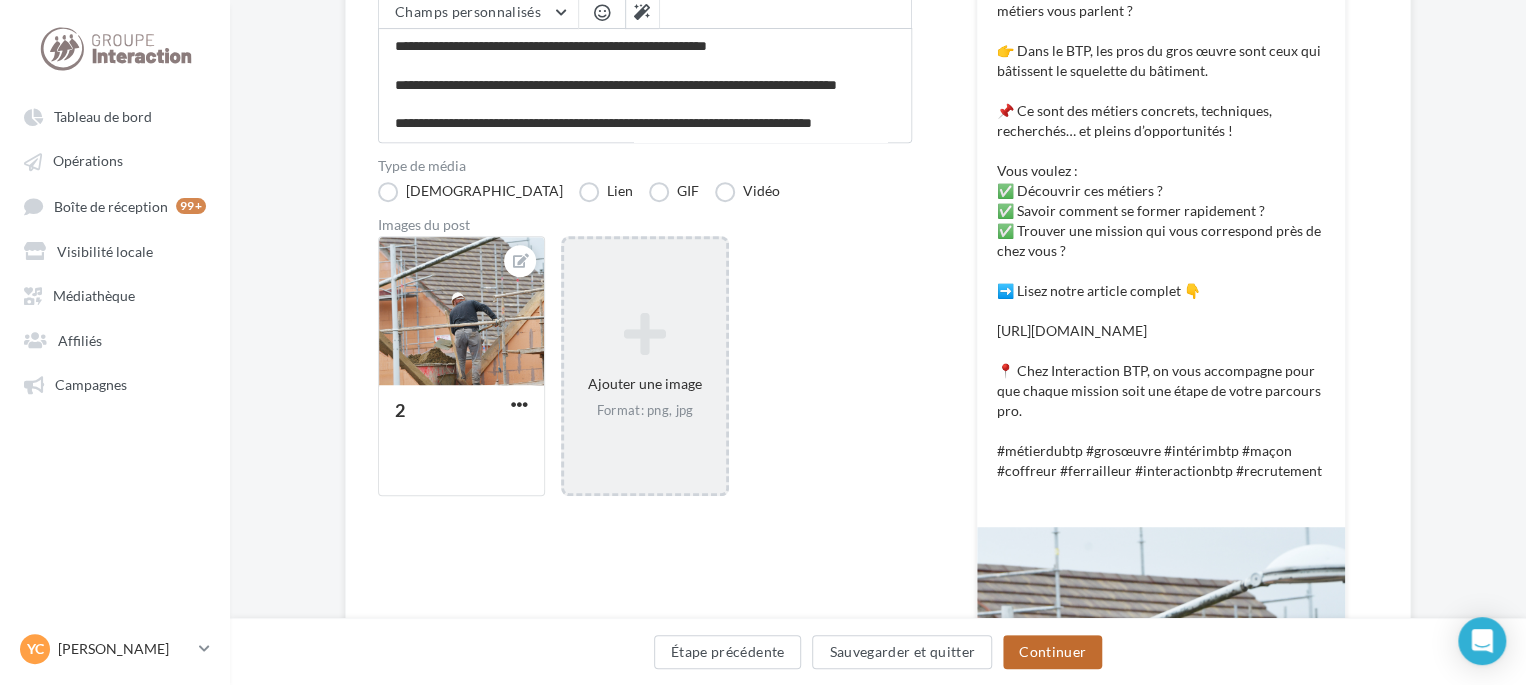 click on "Continuer" at bounding box center (1052, 652) 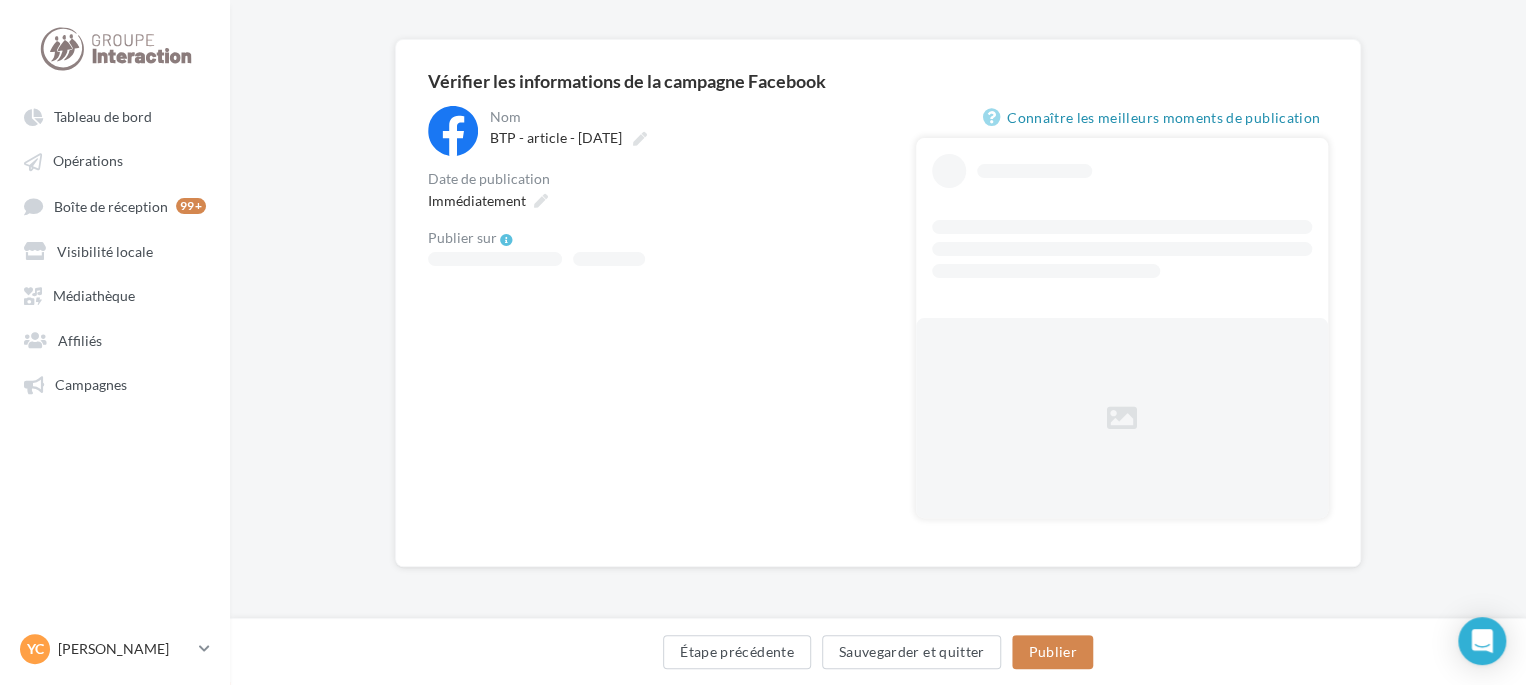 scroll, scrollTop: 0, scrollLeft: 0, axis: both 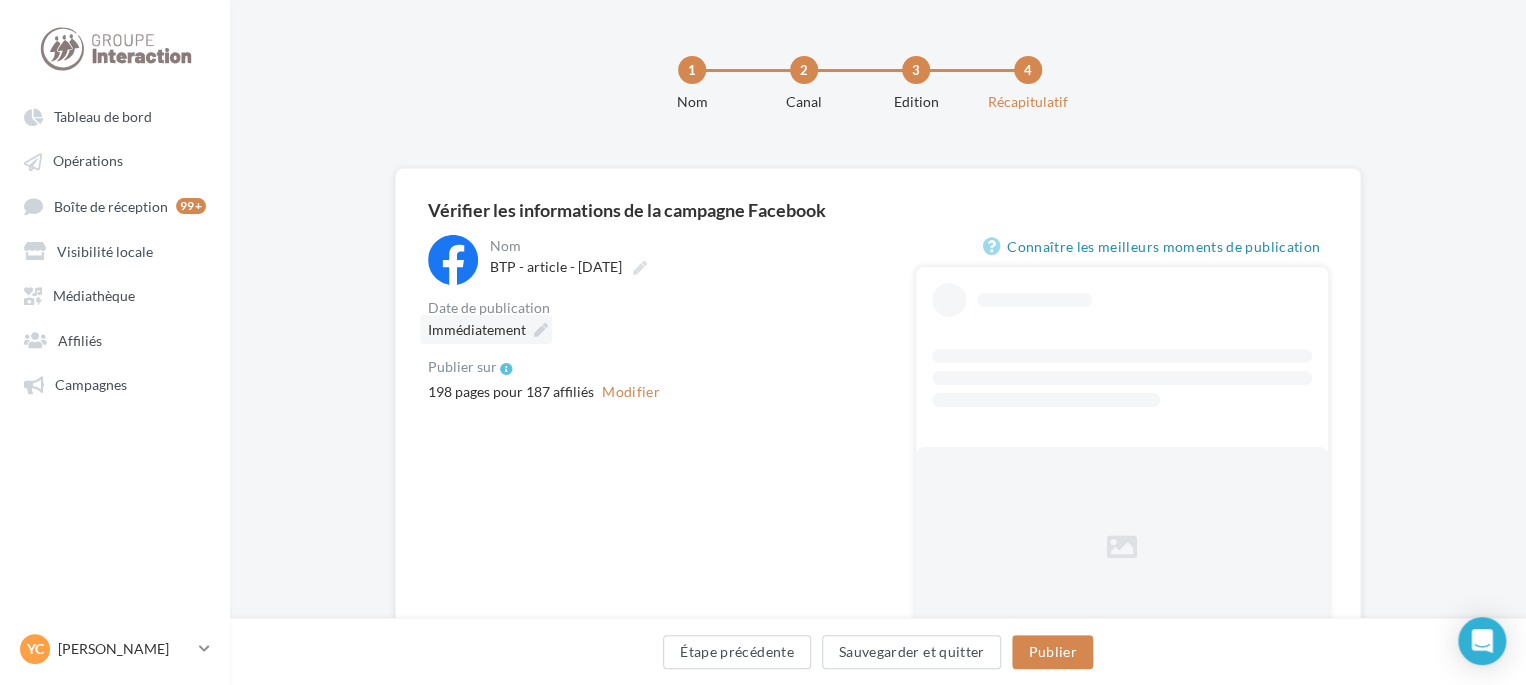 click on "Immédiatement" at bounding box center (477, 329) 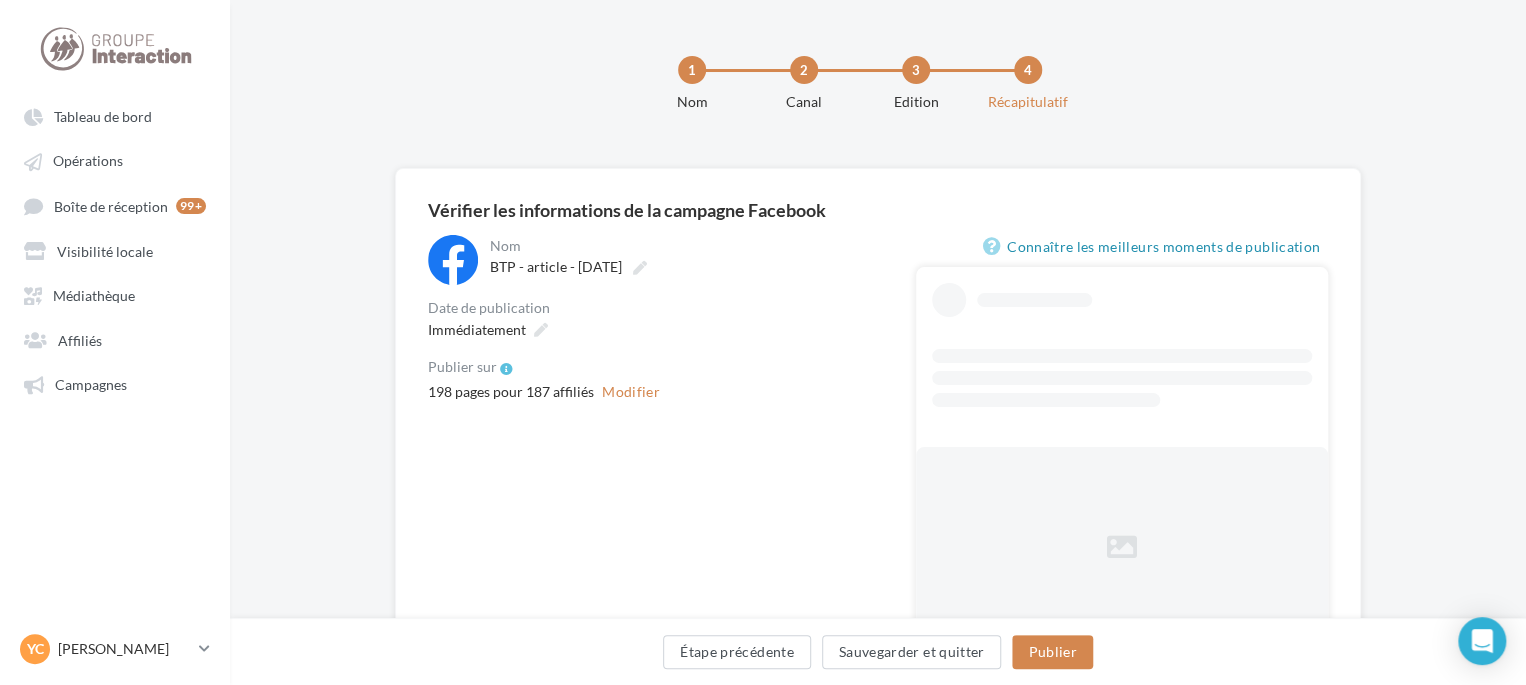 click on "**********" at bounding box center [685, 260] 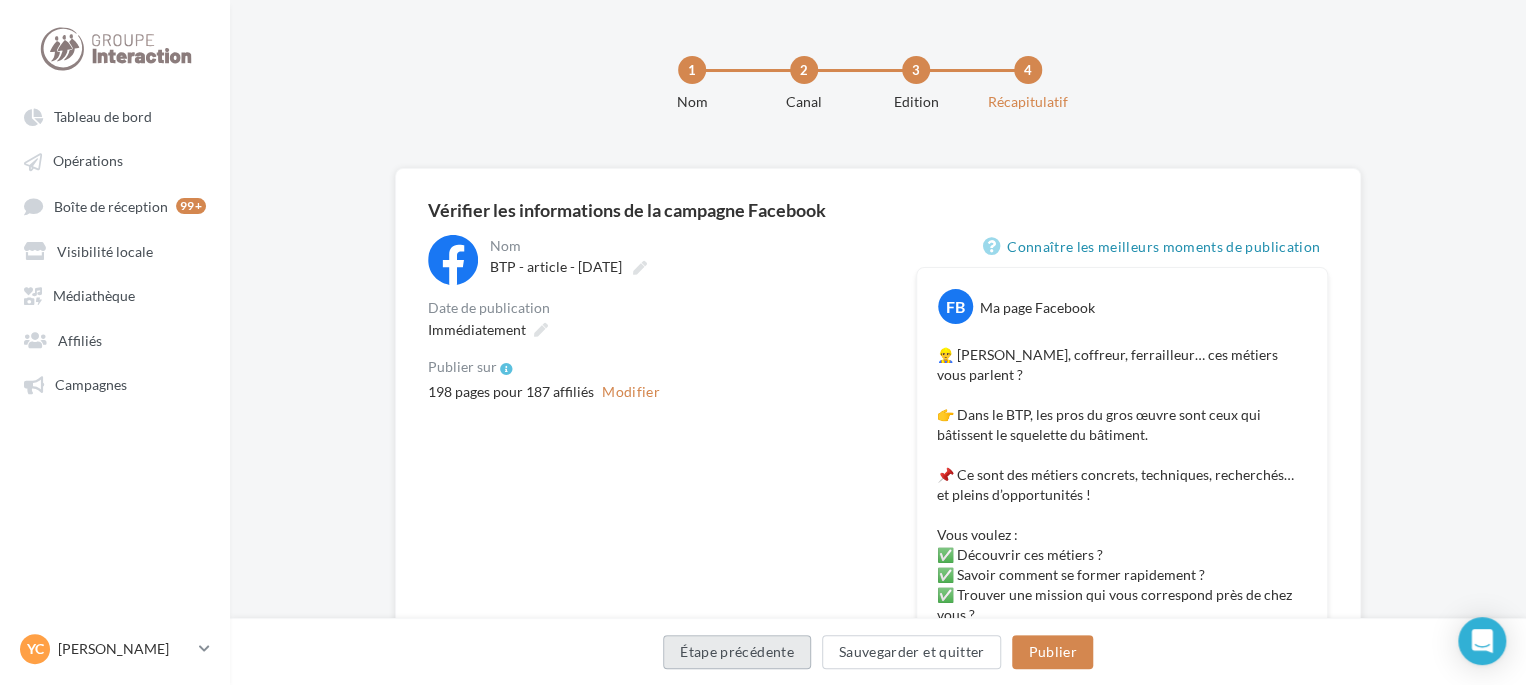 click on "Étape précédente" at bounding box center (737, 652) 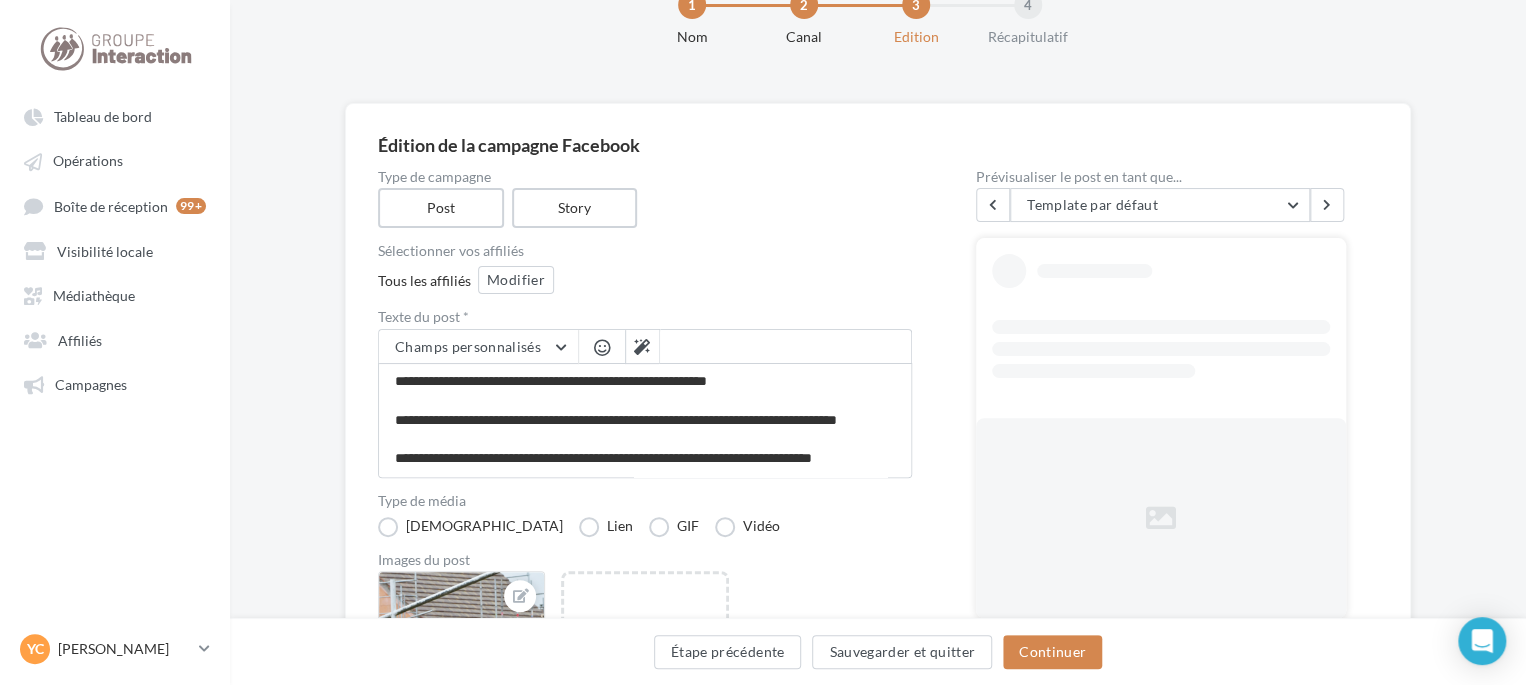 scroll, scrollTop: 100, scrollLeft: 0, axis: vertical 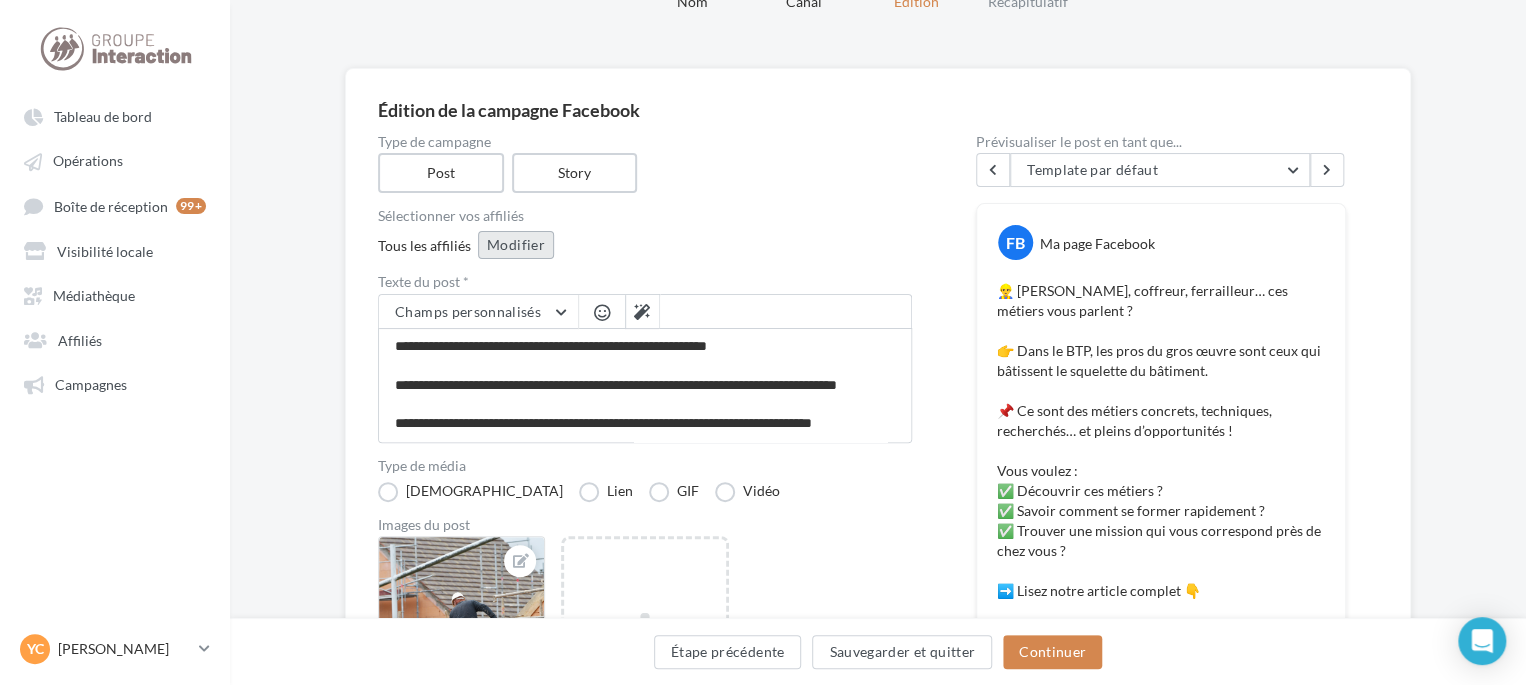 click on "Modifier" at bounding box center [516, 245] 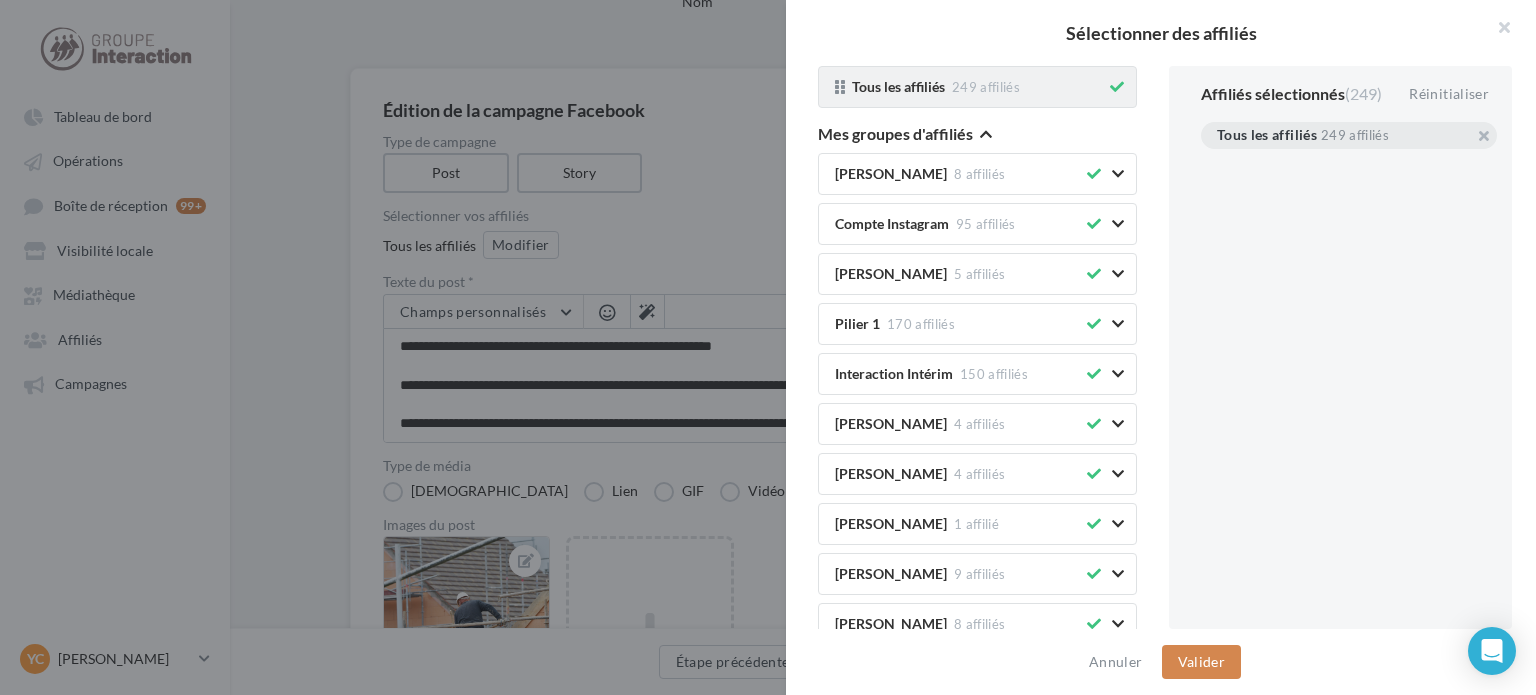 click at bounding box center [1117, 87] 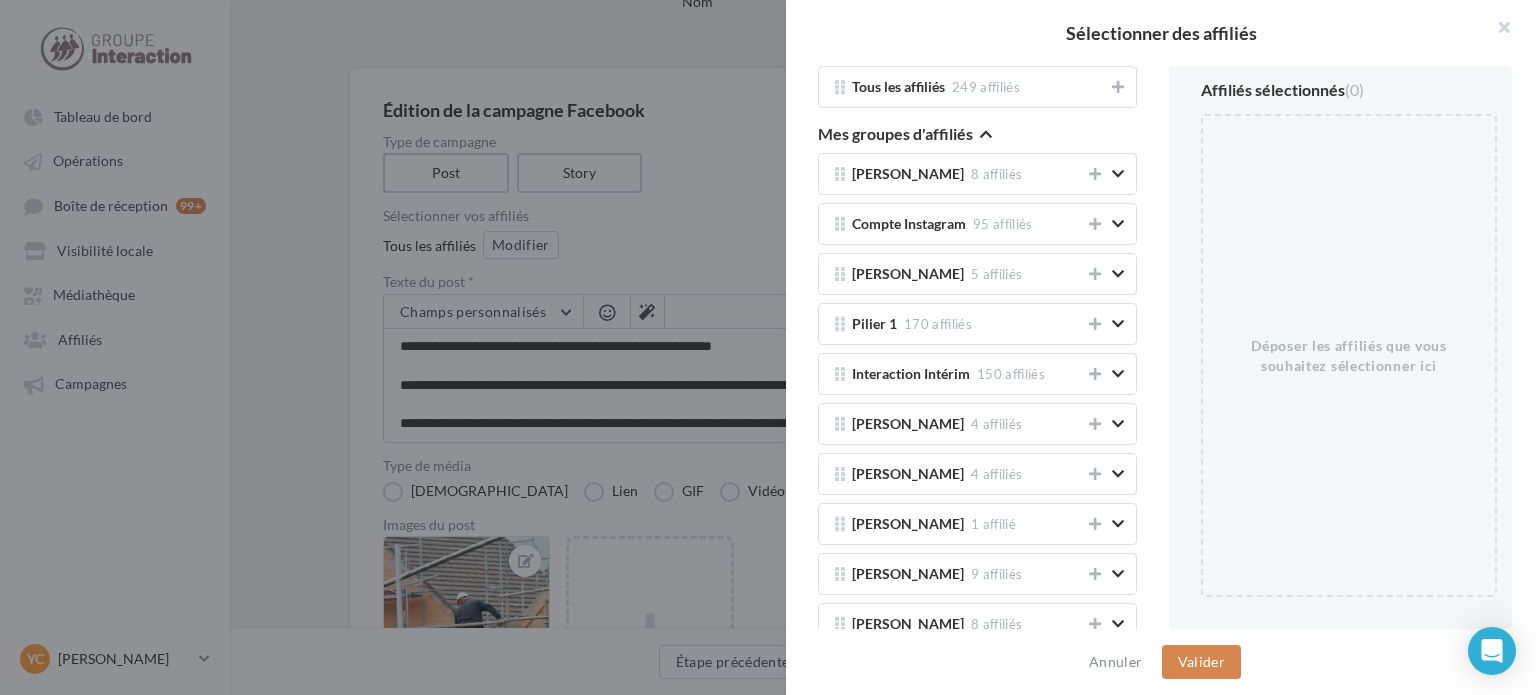 click at bounding box center (986, 134) 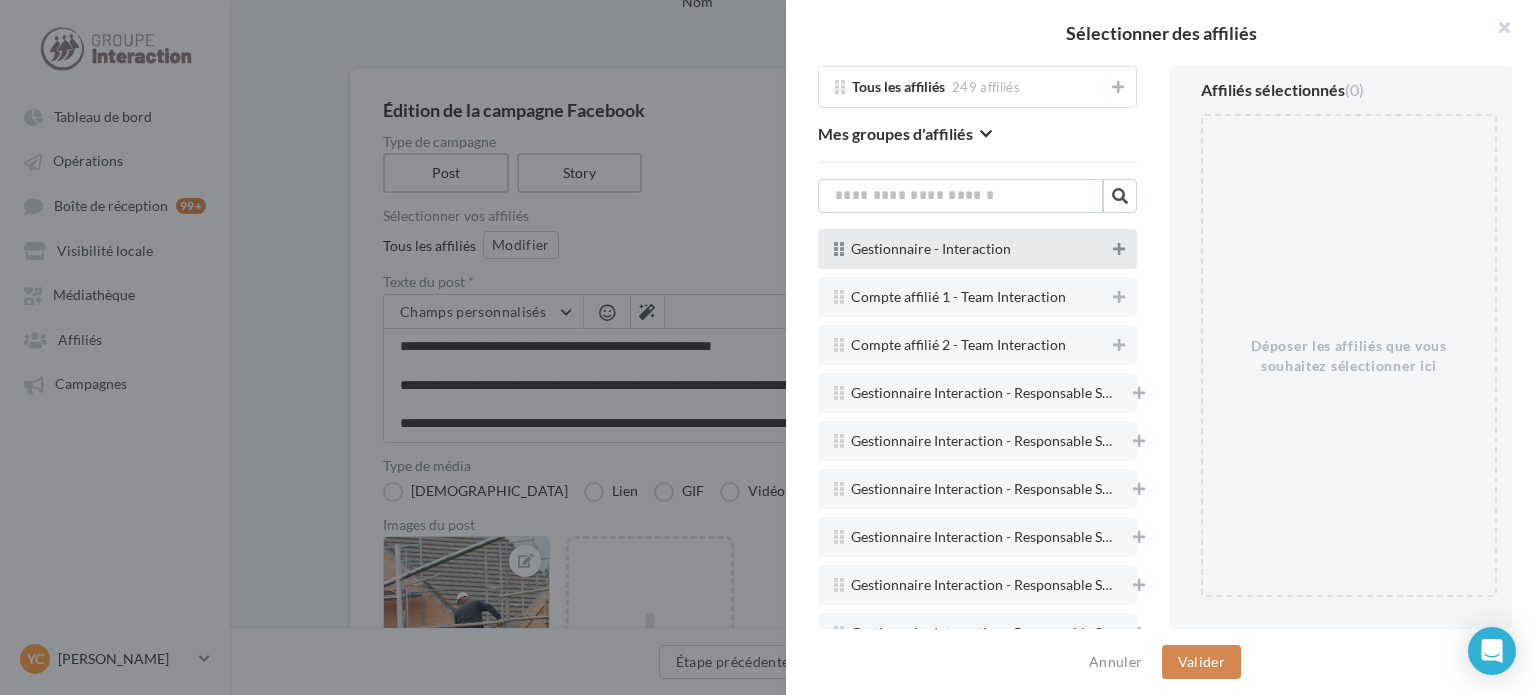 click at bounding box center [1119, 249] 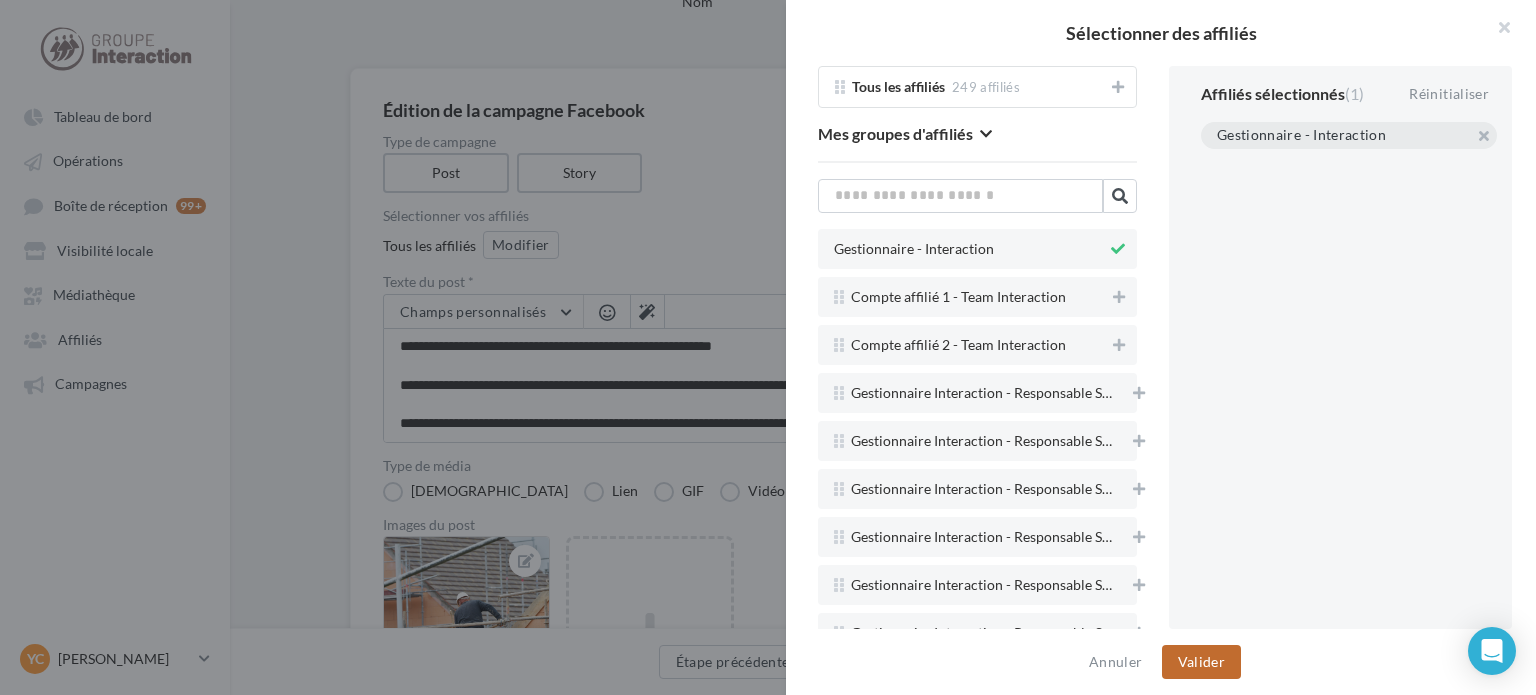 click on "Valider" at bounding box center (1201, 662) 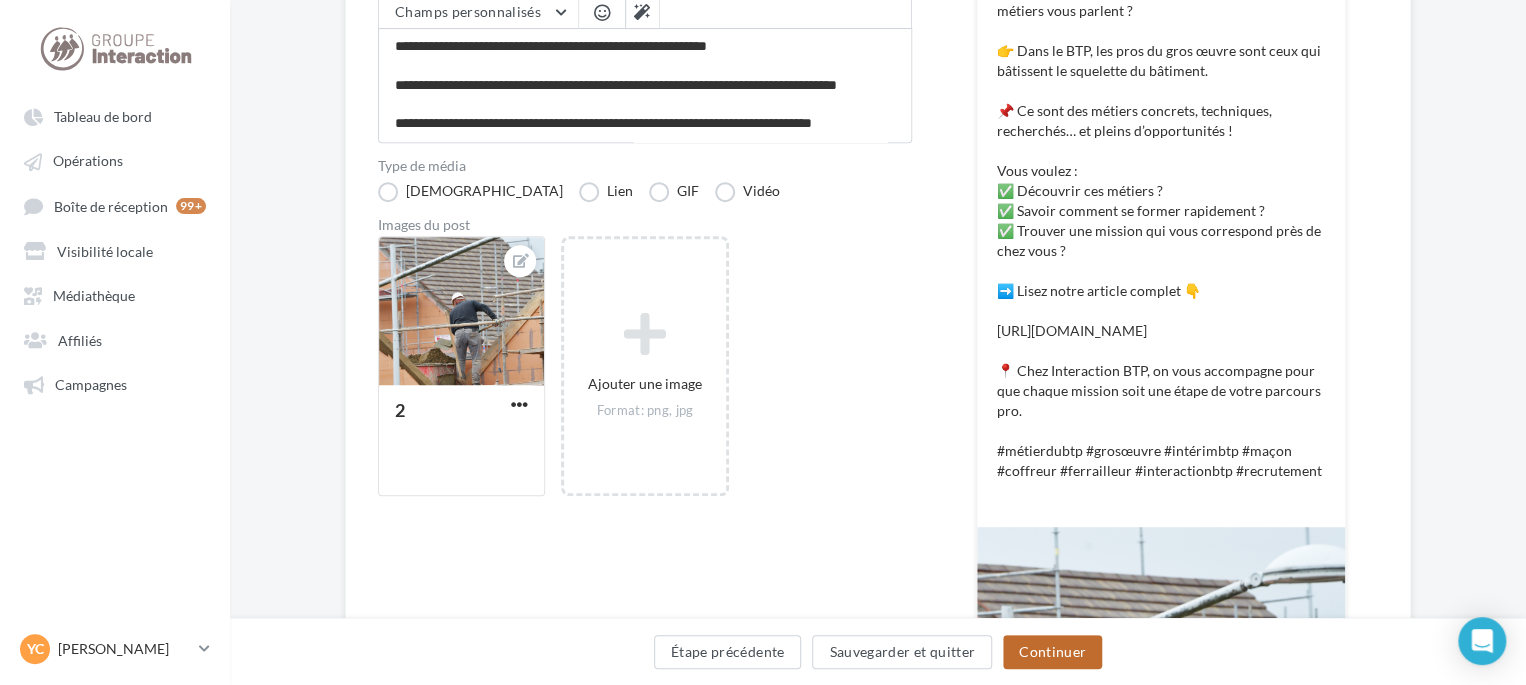 click on "Continuer" at bounding box center (1052, 652) 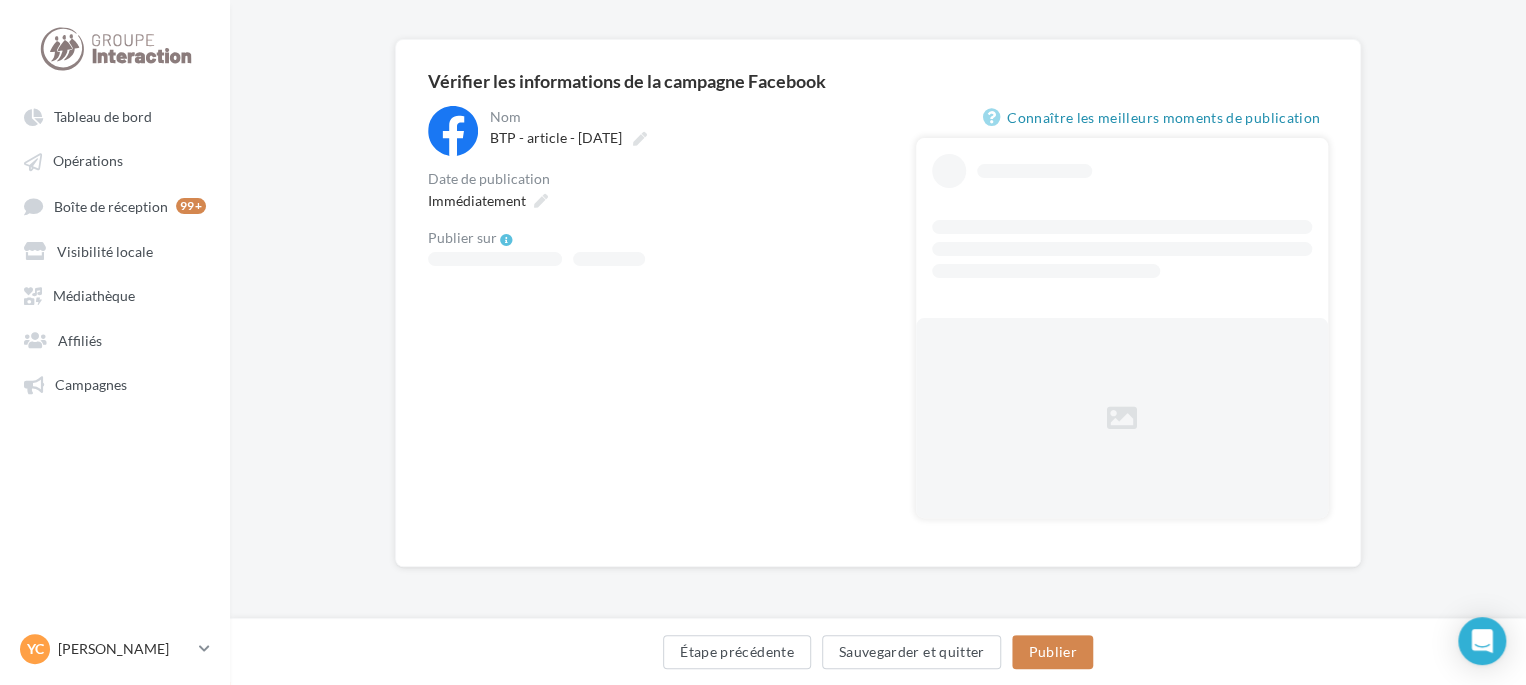 scroll, scrollTop: 128, scrollLeft: 0, axis: vertical 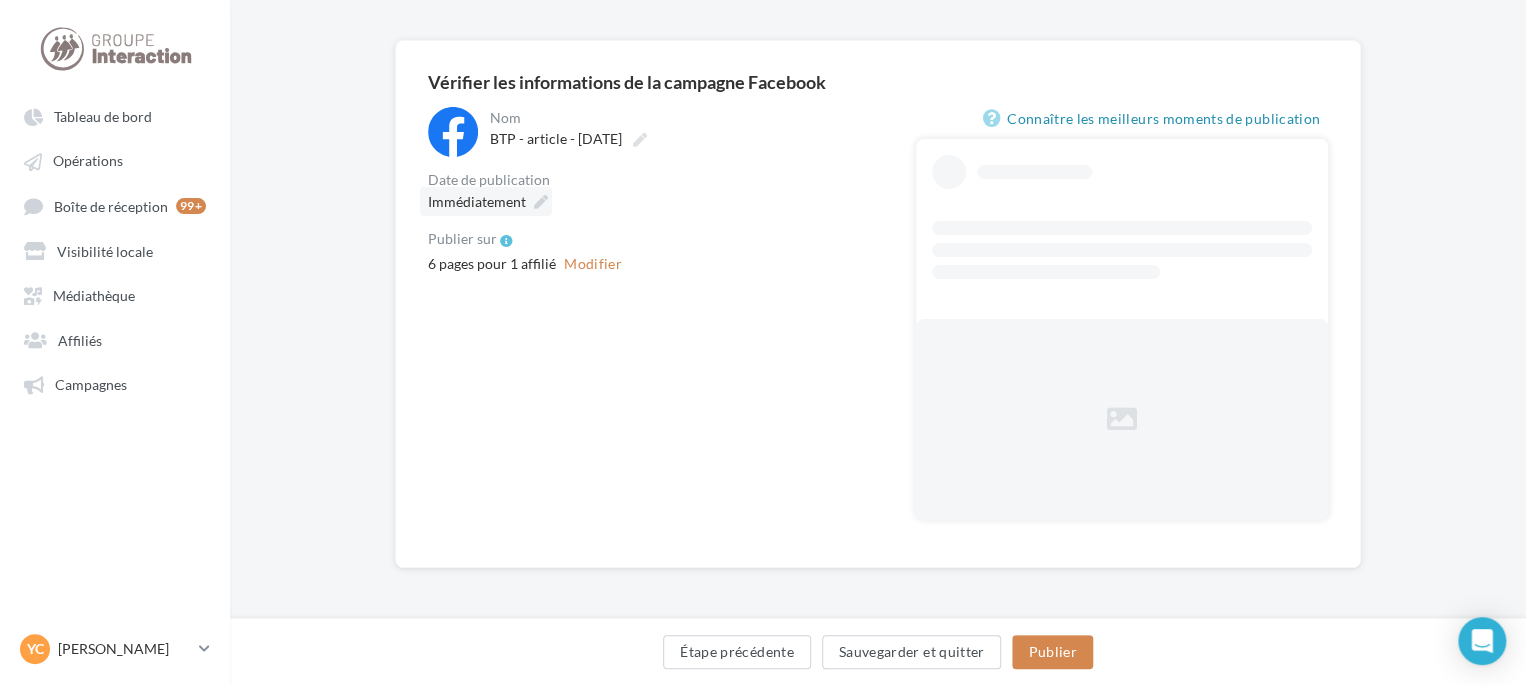 click on "**********" at bounding box center [878, 304] 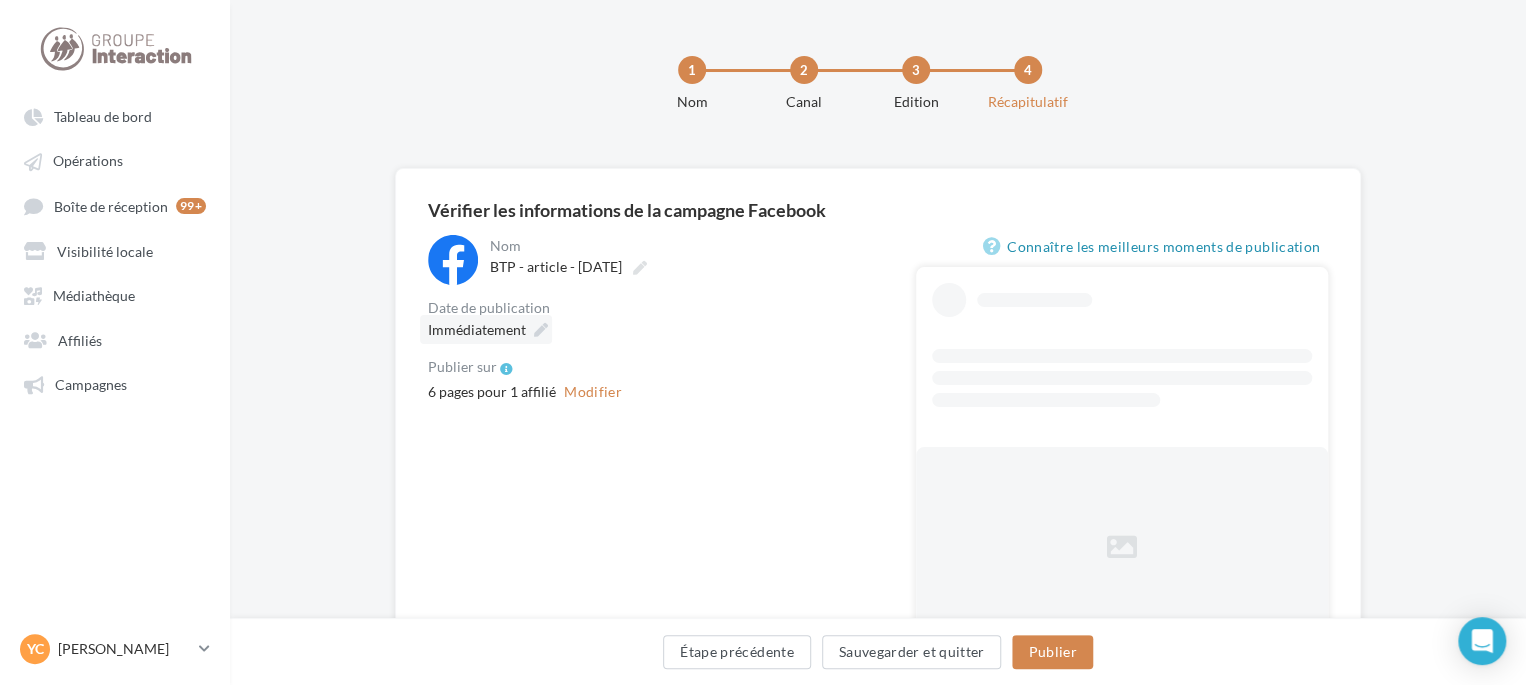 click on "Immédiatement" at bounding box center [477, 329] 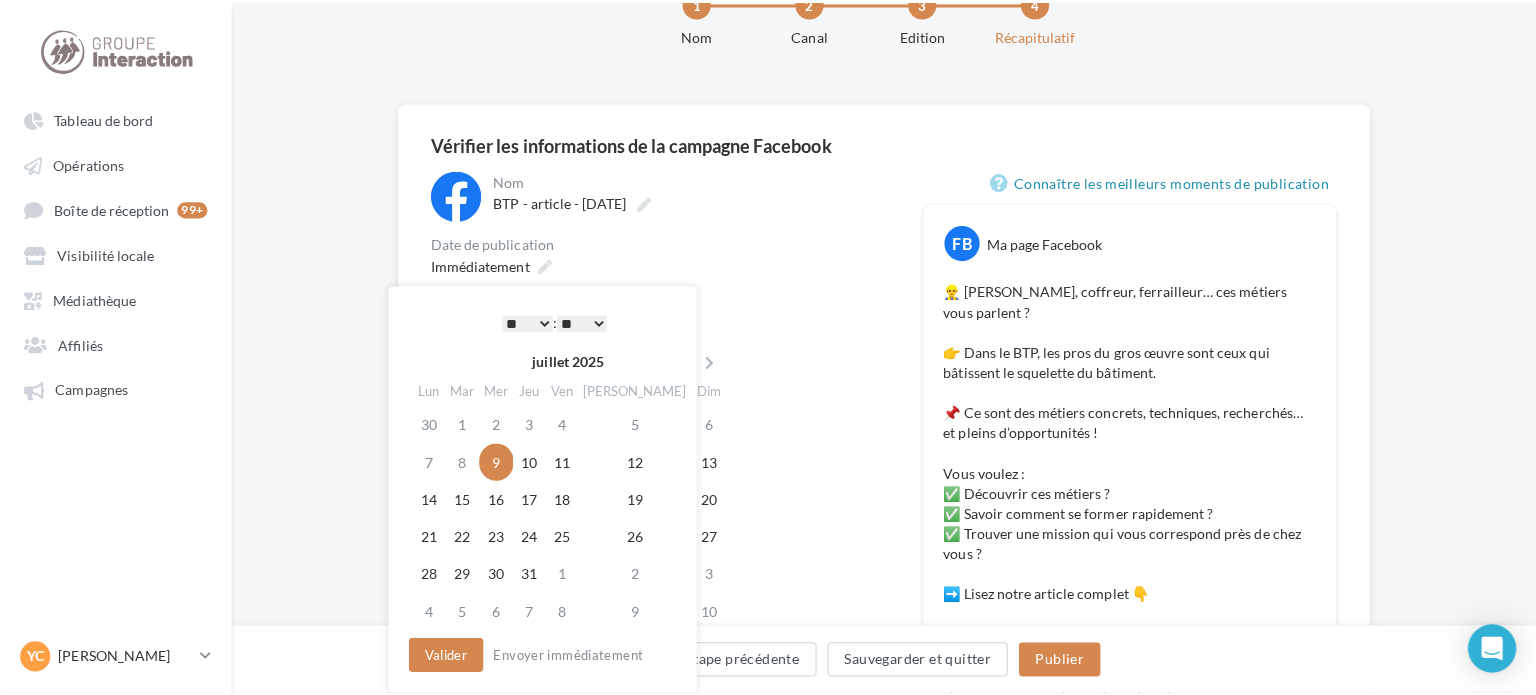 scroll, scrollTop: 100, scrollLeft: 0, axis: vertical 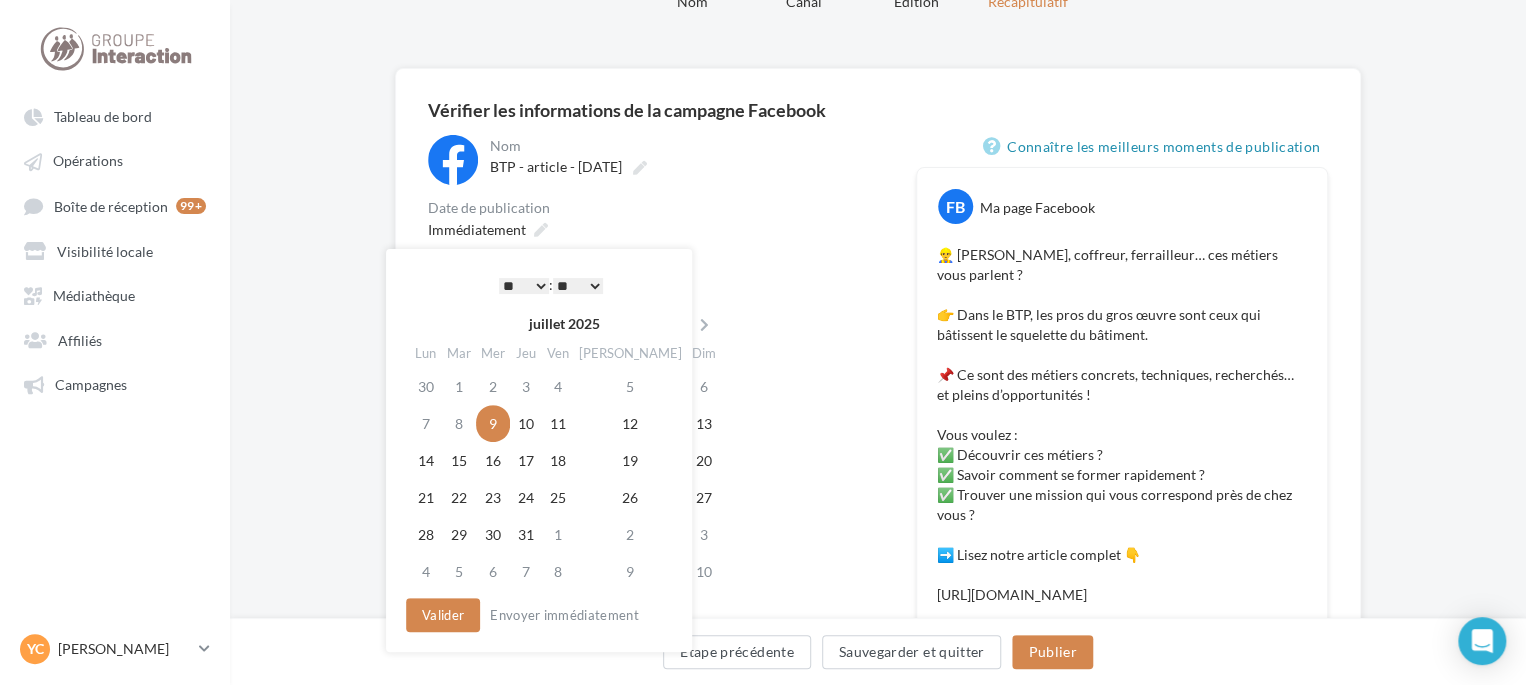 click on "* * * * * * * * * * ** ** ** ** ** ** ** ** ** ** ** ** ** **  :  ** ** ** ** ** **" at bounding box center (551, 285) 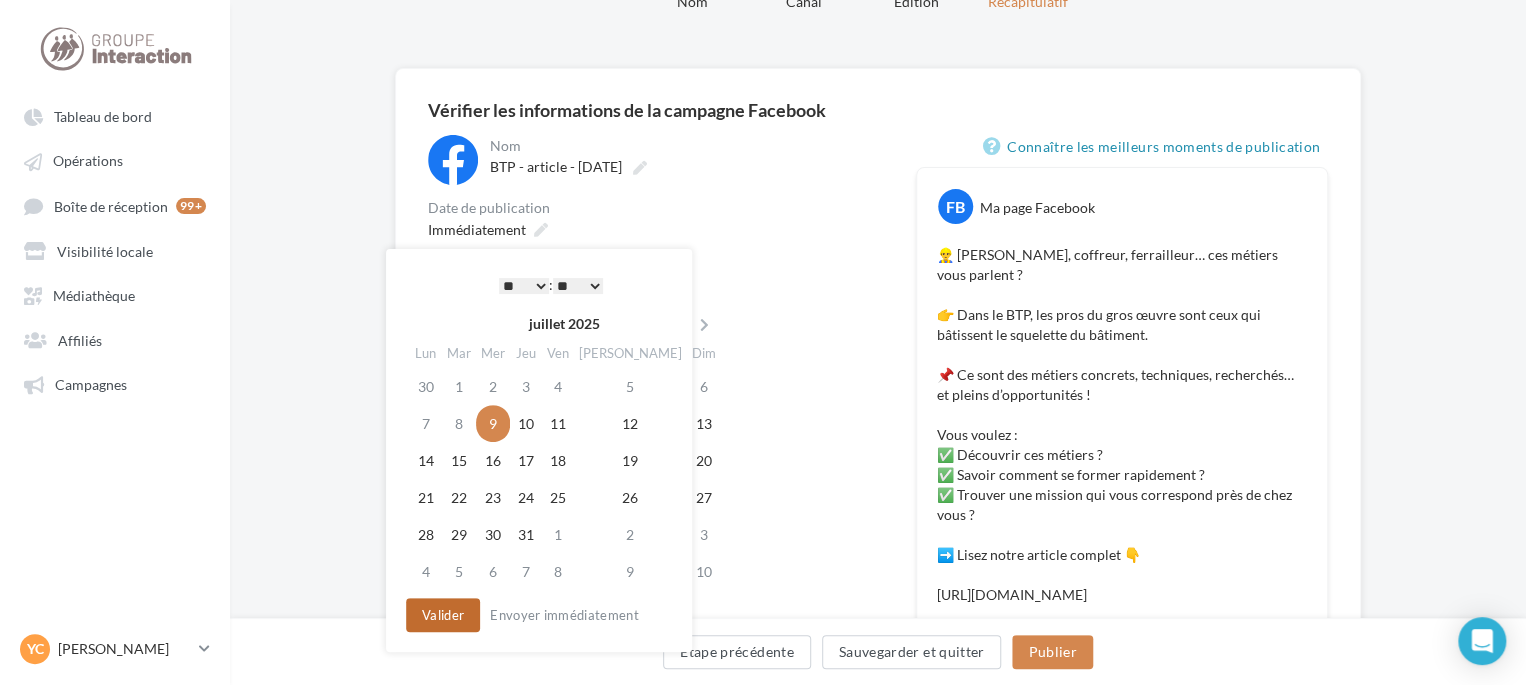 click on "Valider" at bounding box center (443, 615) 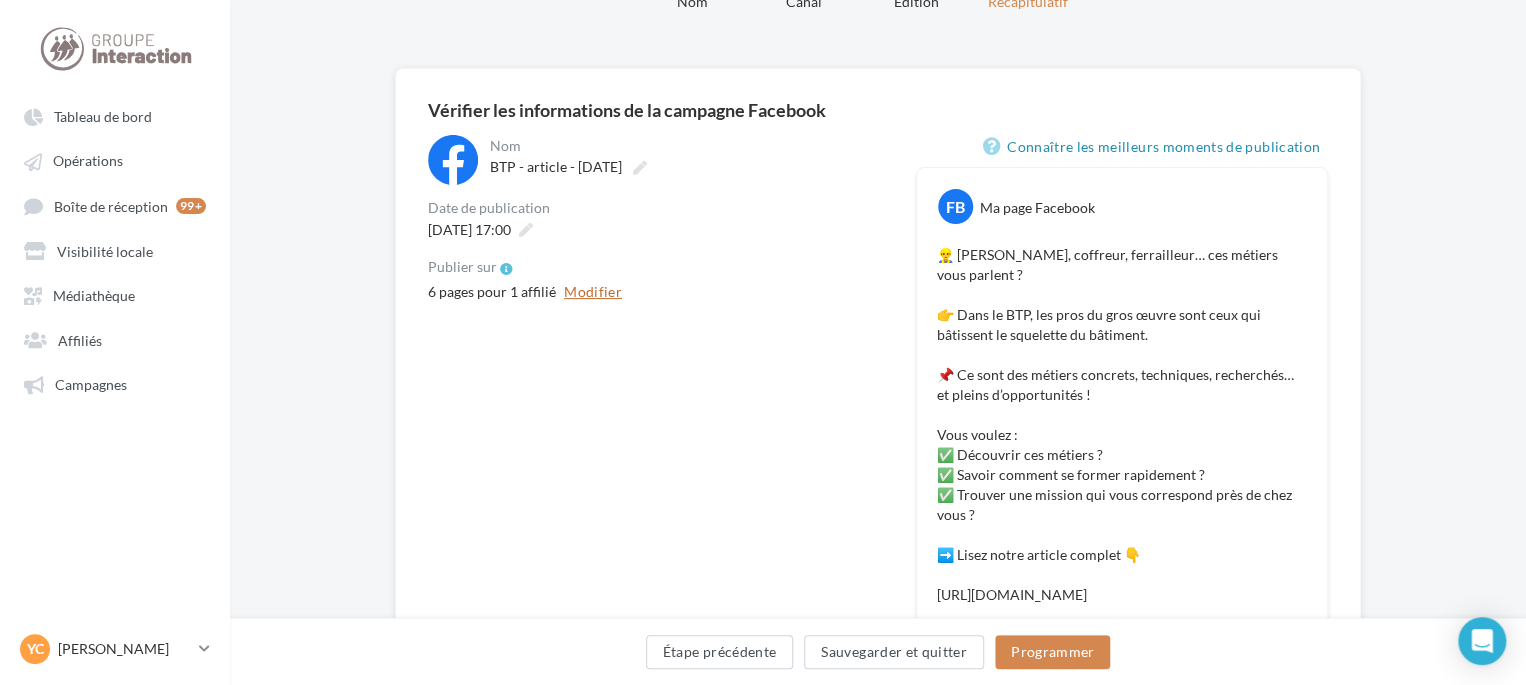 click on "Modifier" at bounding box center (593, 292) 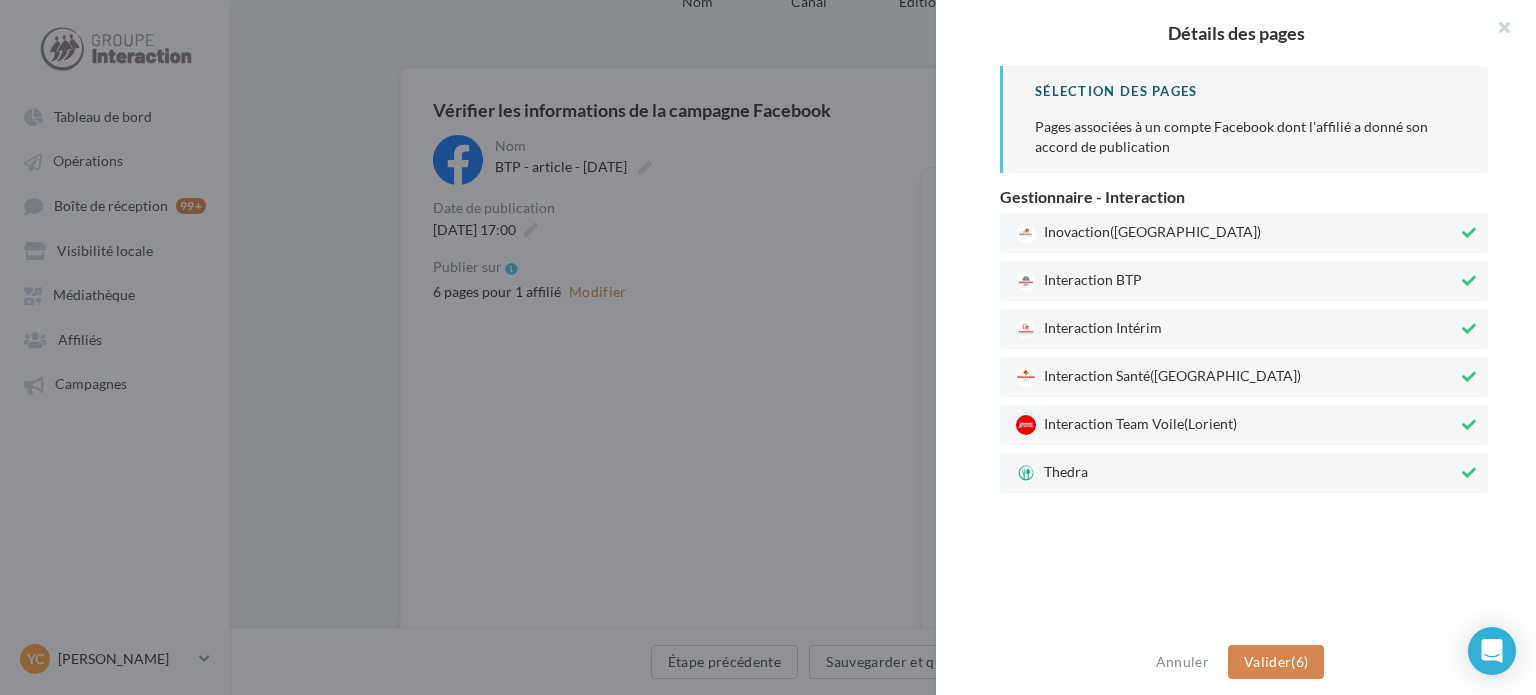 click on "Thedra" at bounding box center [1237, 473] 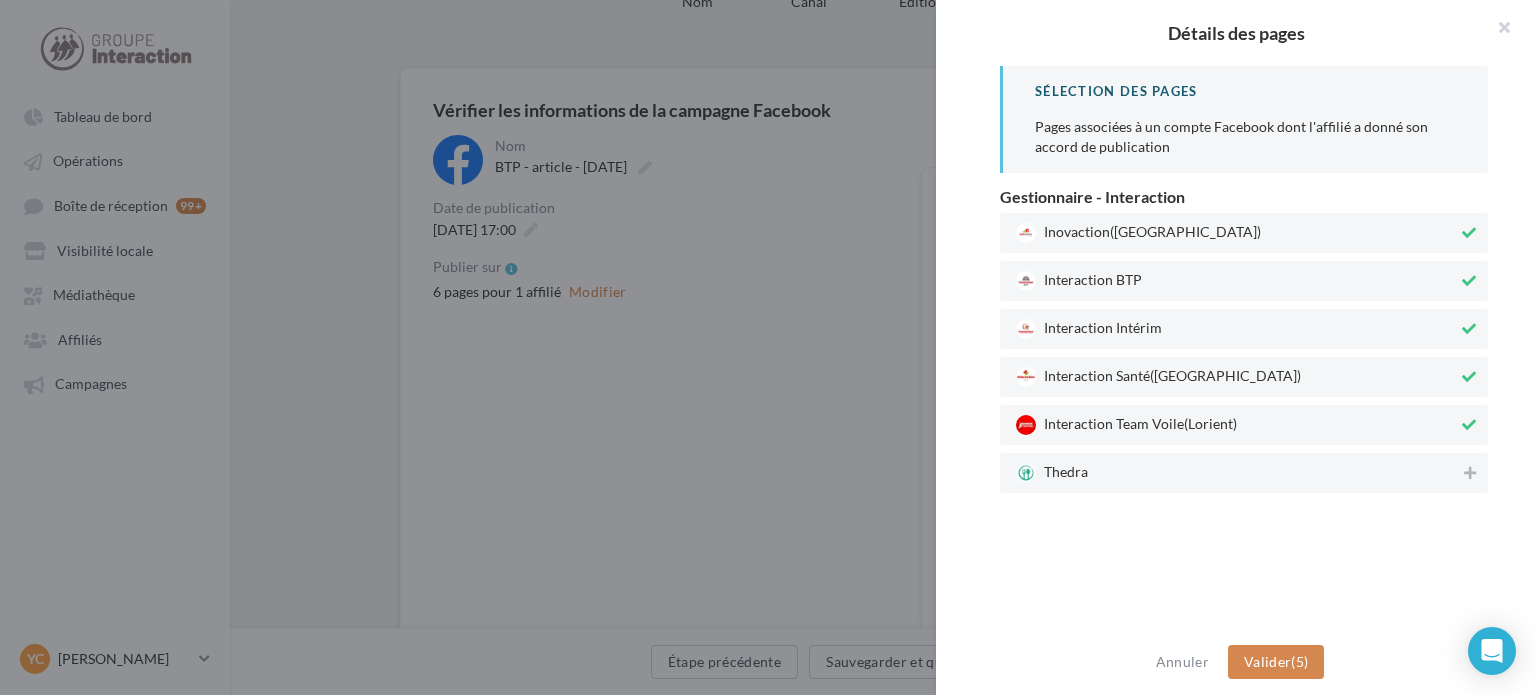 click on "Interaction Team Voile
(Lorient)" at bounding box center (1237, 425) 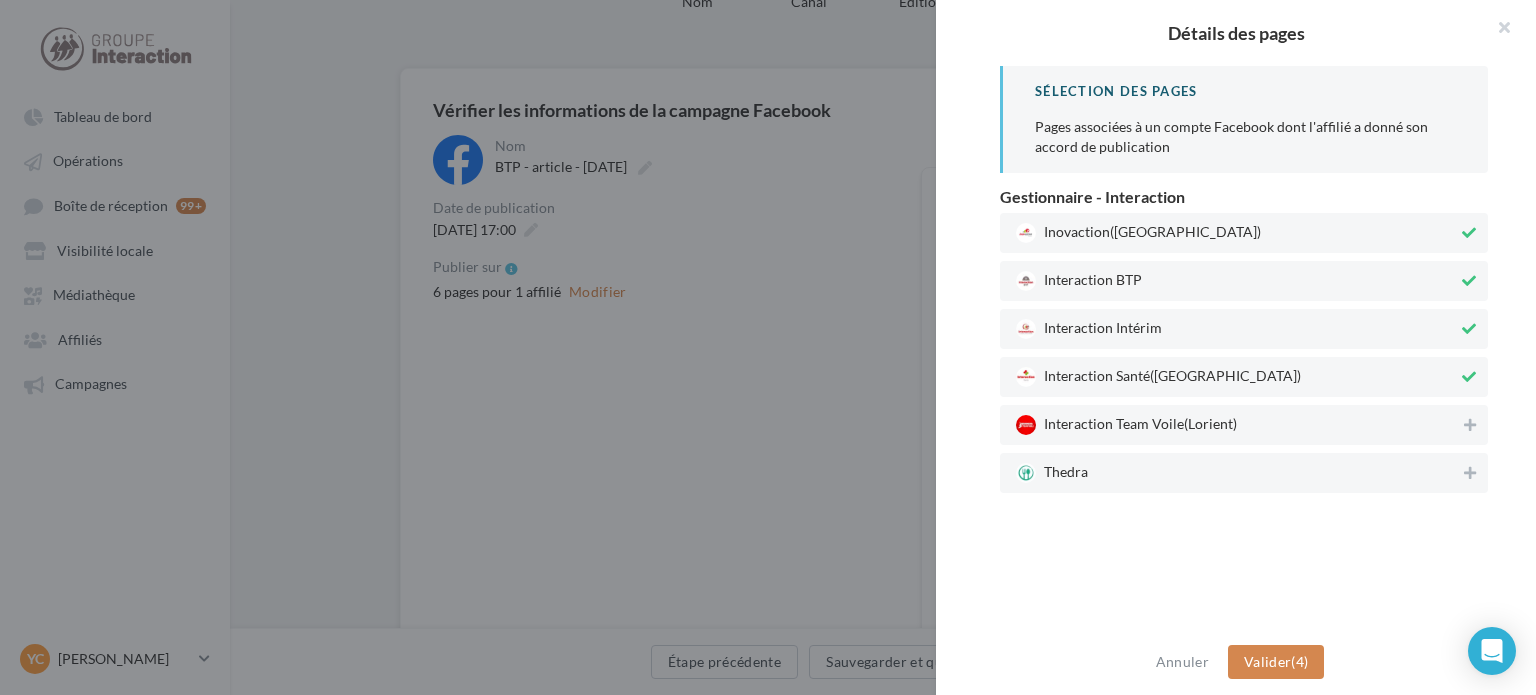 click on "(Paris)" at bounding box center (1225, 374) 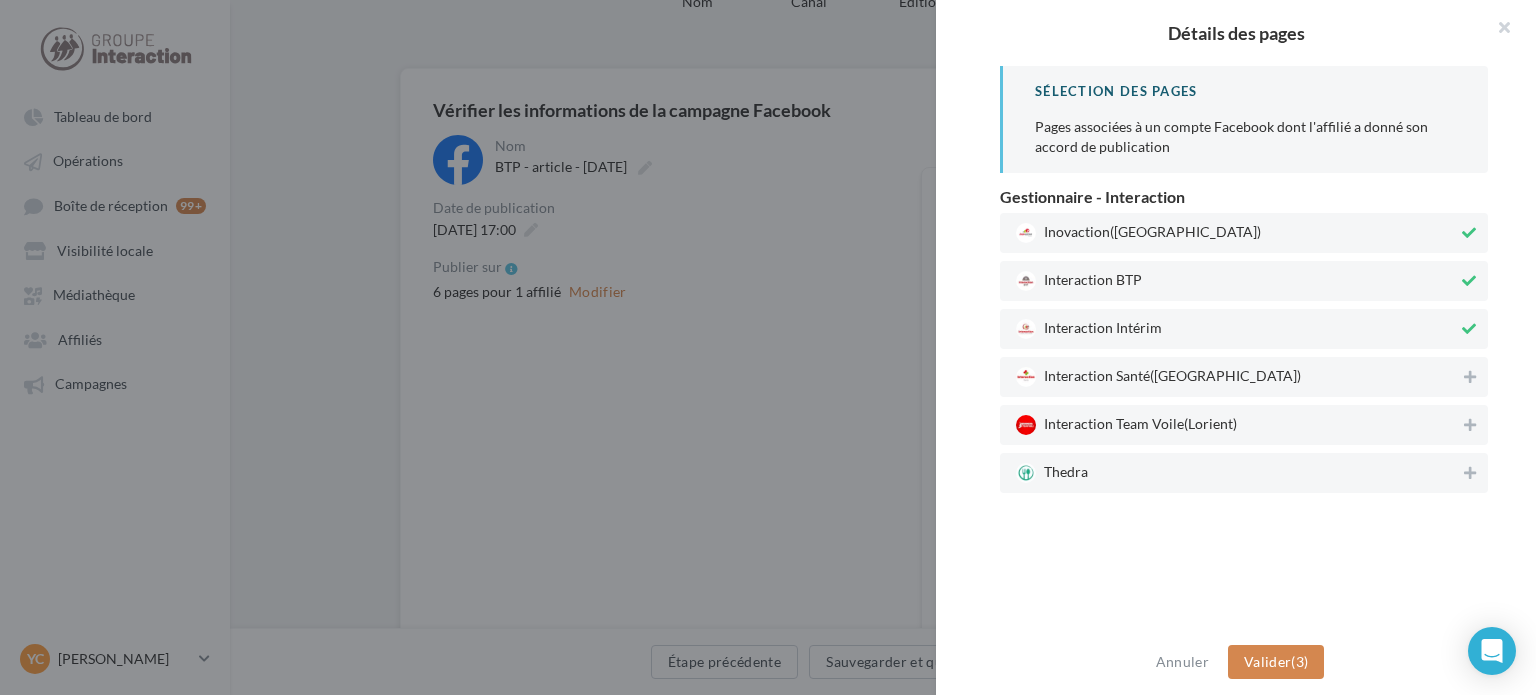drag, startPoint x: 1162, startPoint y: 315, endPoint x: 1169, endPoint y: 243, distance: 72.33948 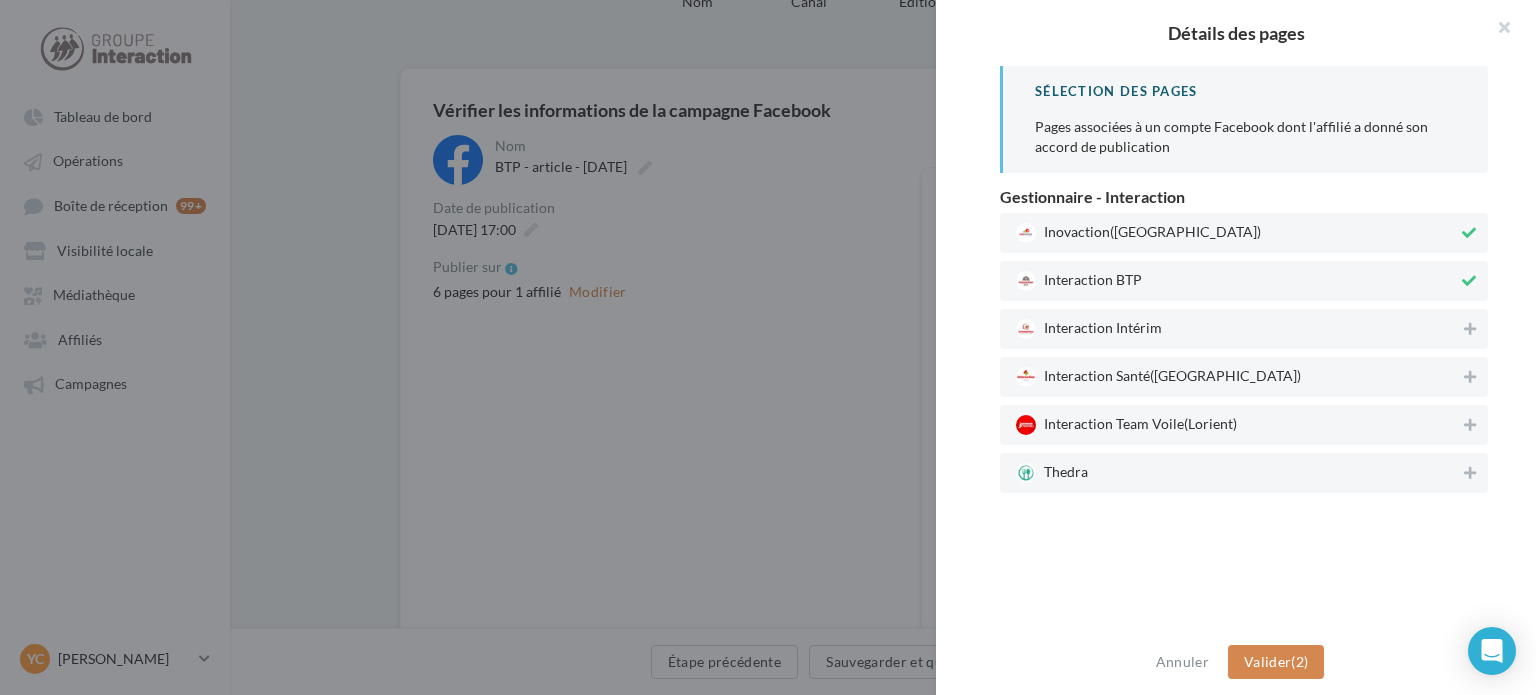 click on "Inovaction
(Rennes)" at bounding box center [1237, 233] 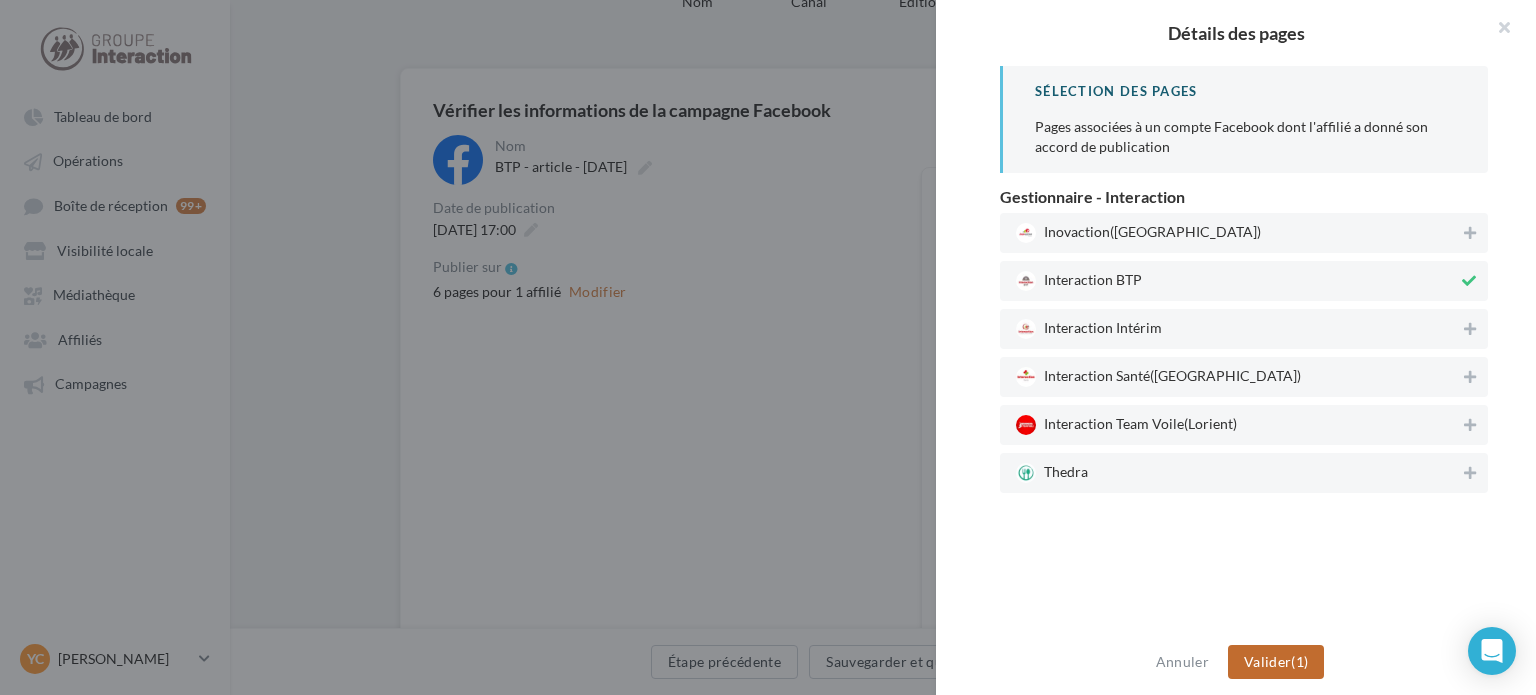 click on "Valider
(1)" at bounding box center (1276, 662) 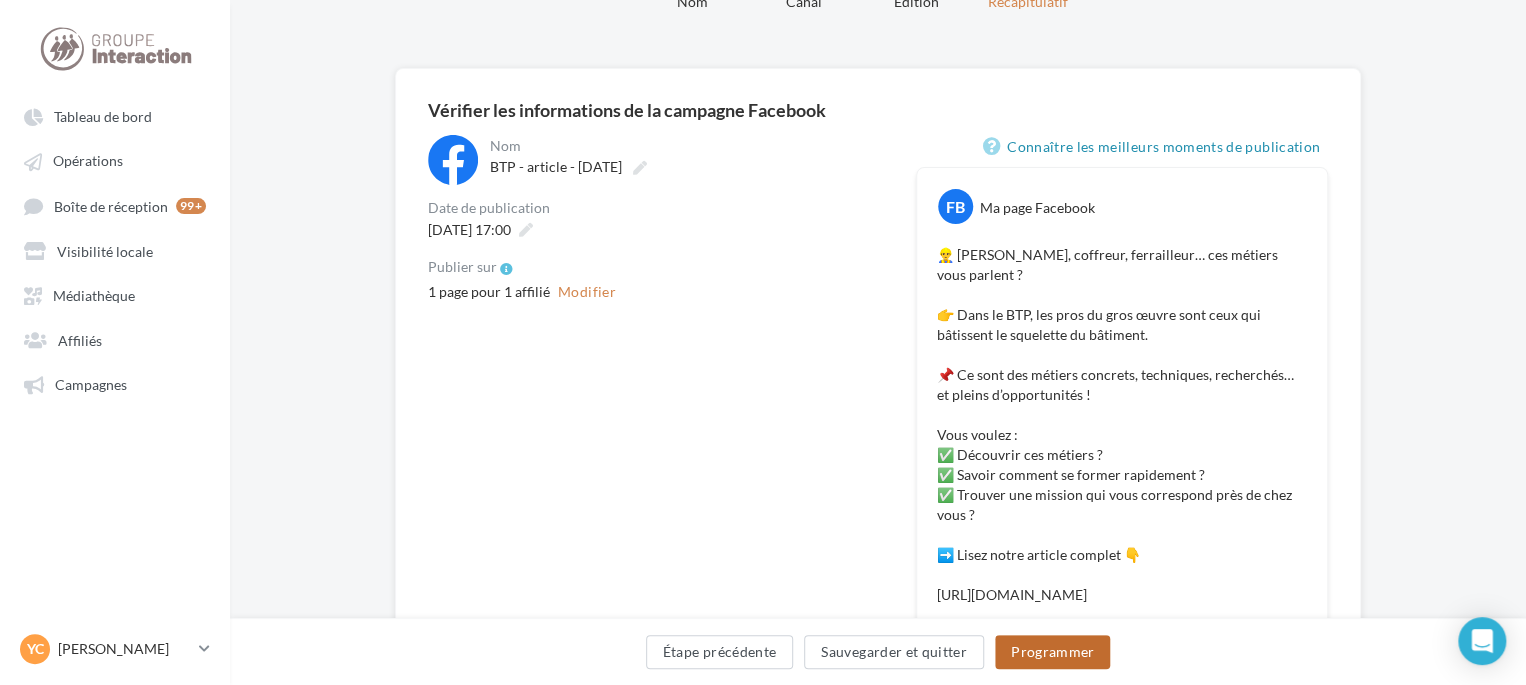 click on "Programmer" at bounding box center [1053, 652] 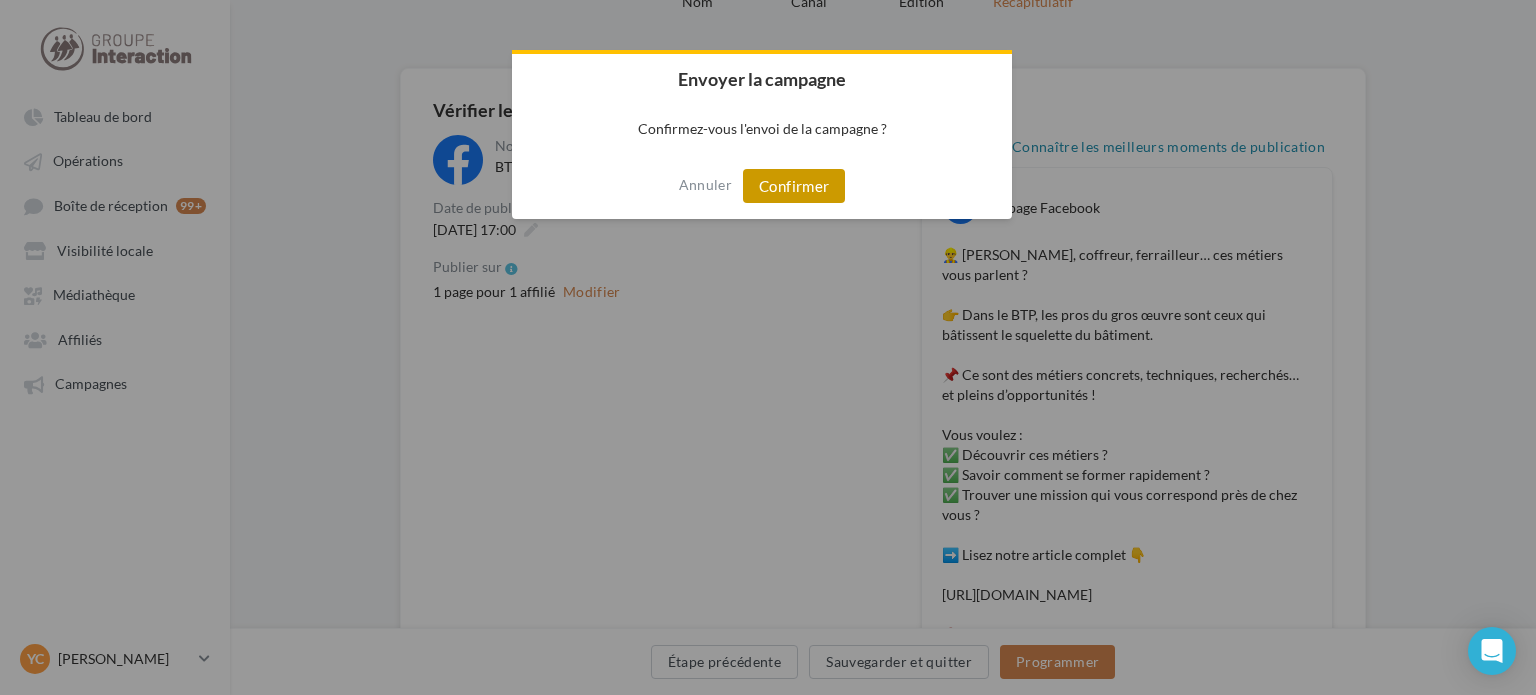 click on "Confirmer" at bounding box center [794, 186] 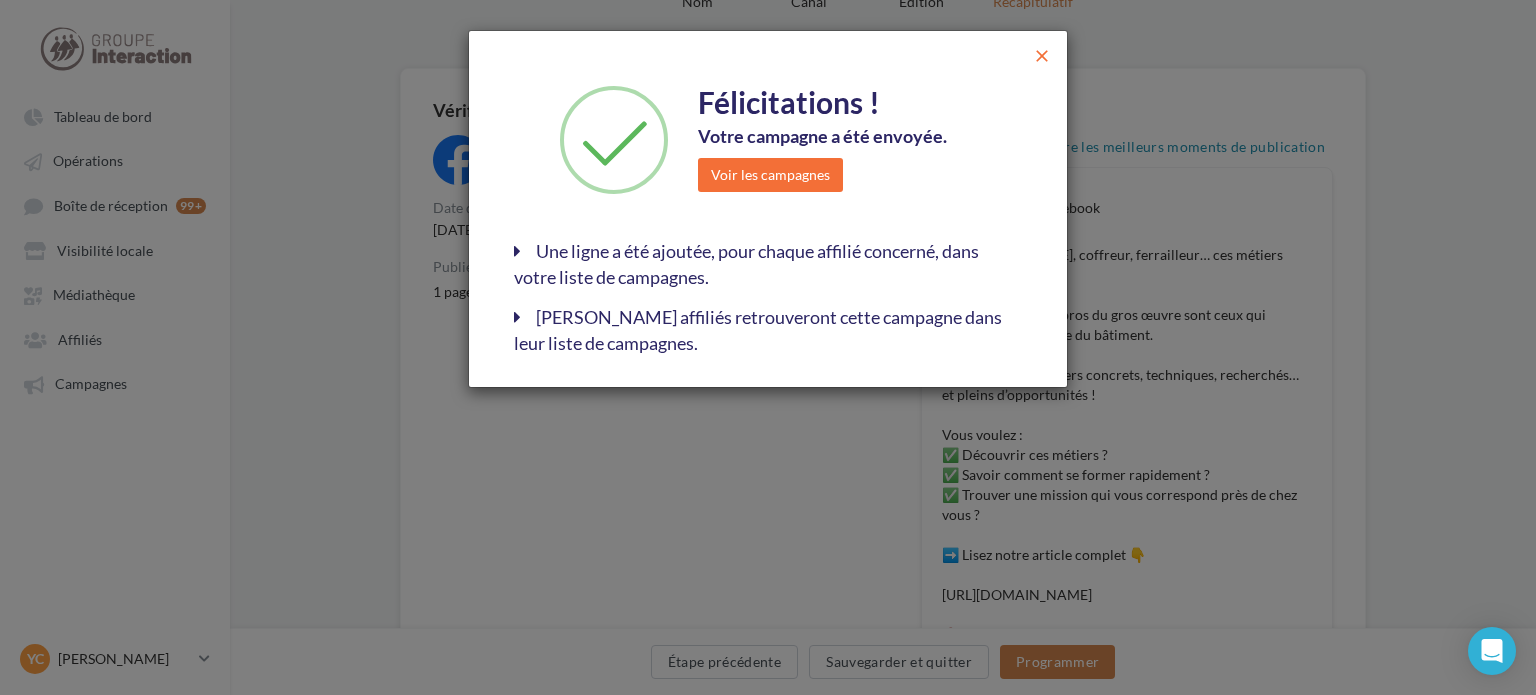 click on "close" at bounding box center (1042, 56) 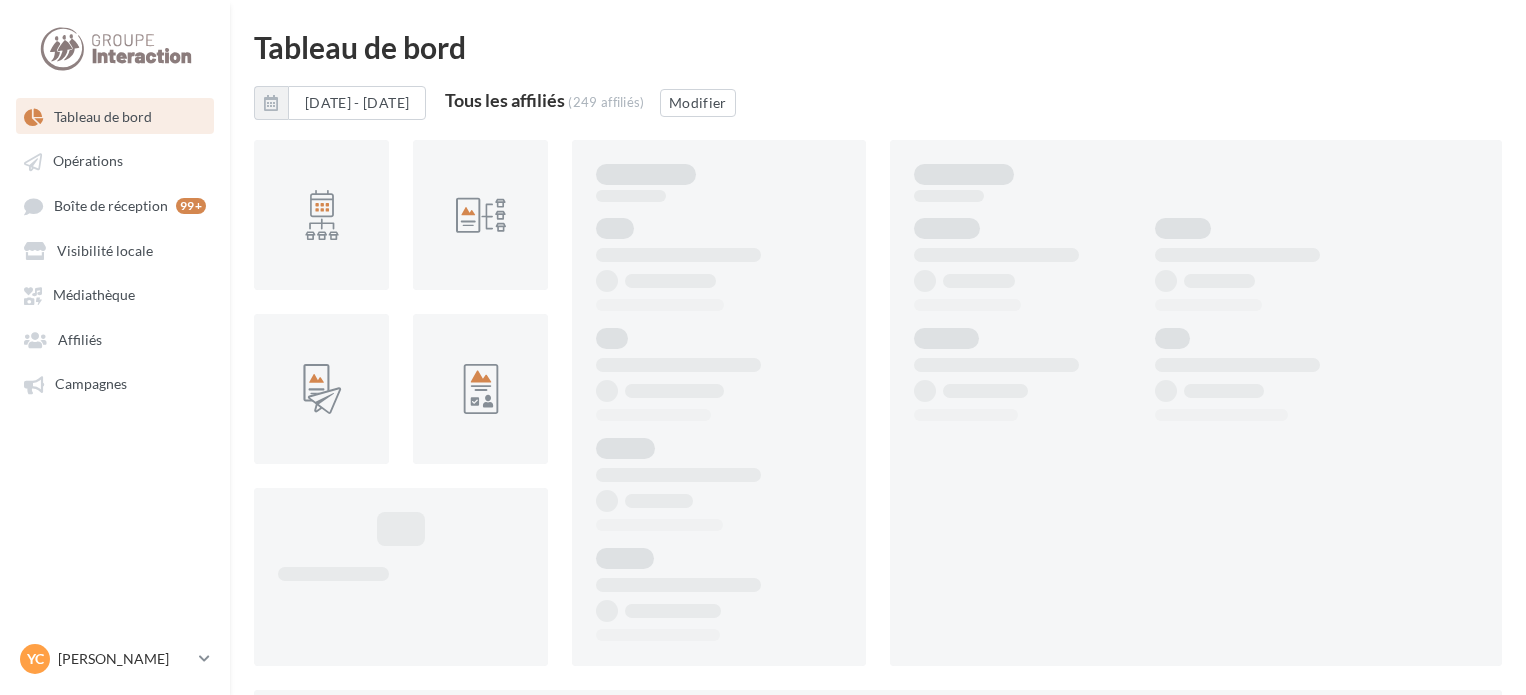 scroll, scrollTop: 0, scrollLeft: 0, axis: both 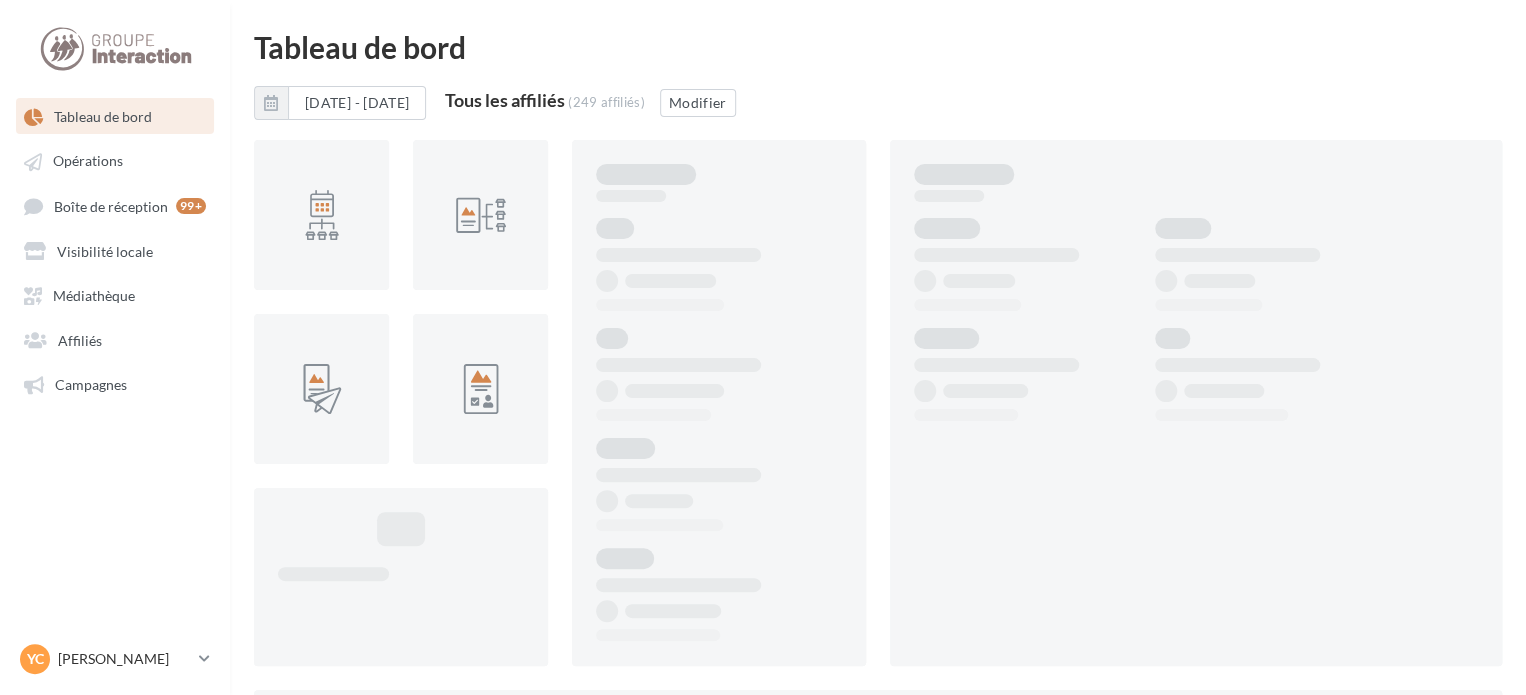click on "Campagnes" at bounding box center [115, 383] 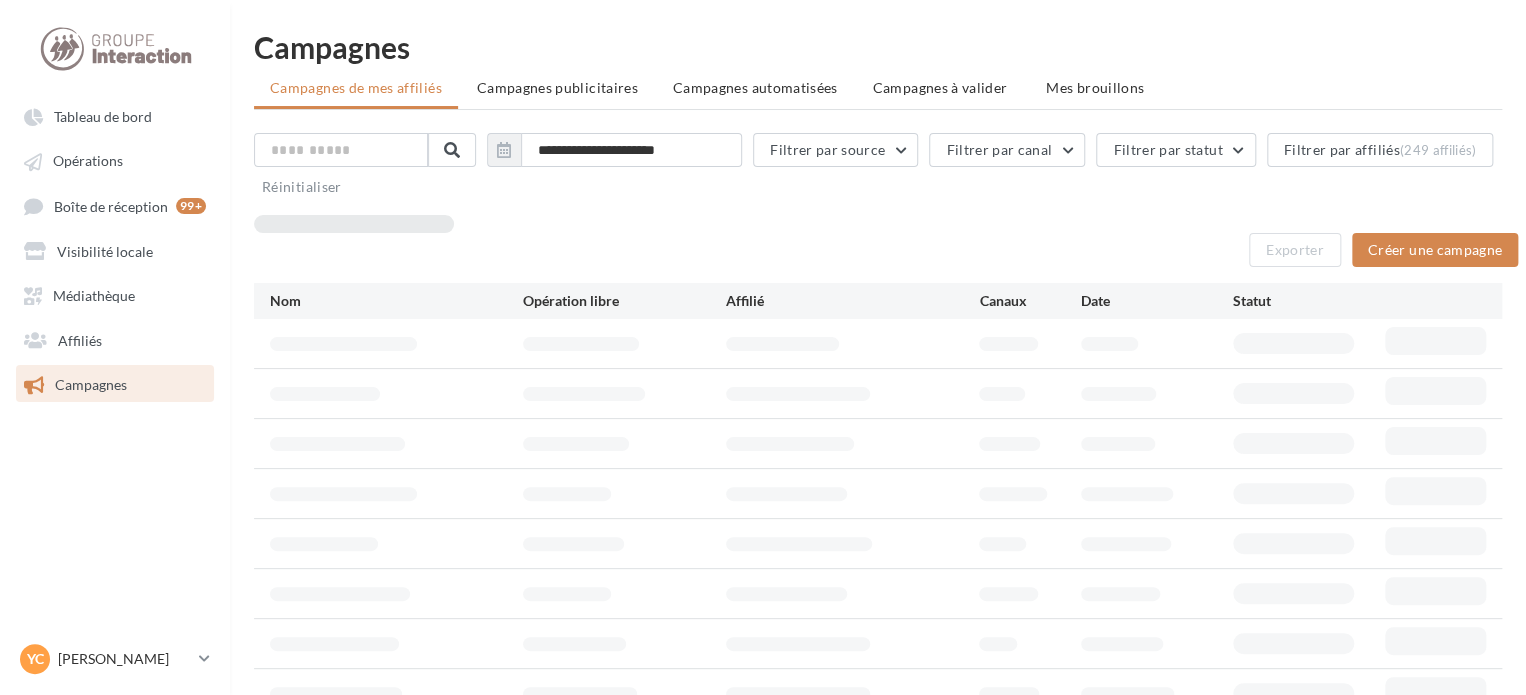 scroll, scrollTop: 0, scrollLeft: 0, axis: both 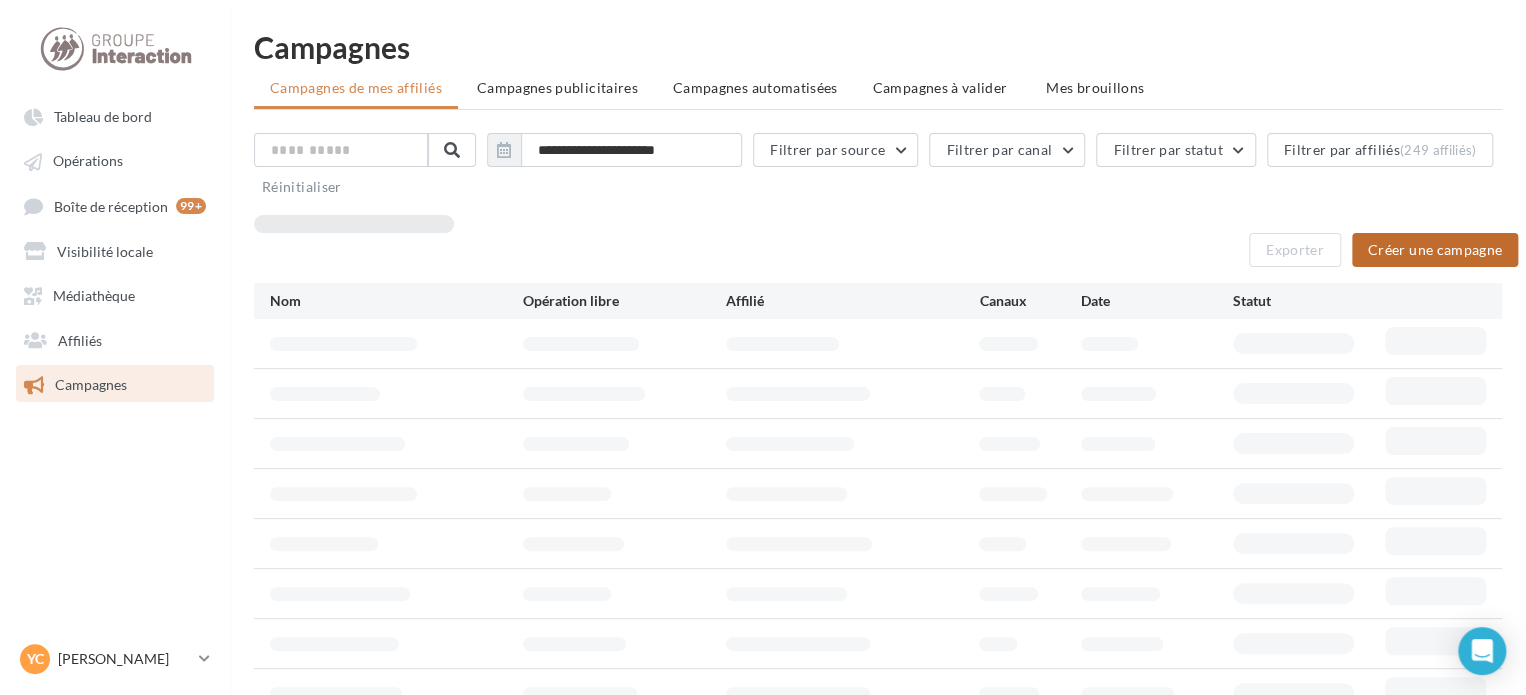 click on "Créer une campagne" at bounding box center (1435, 250) 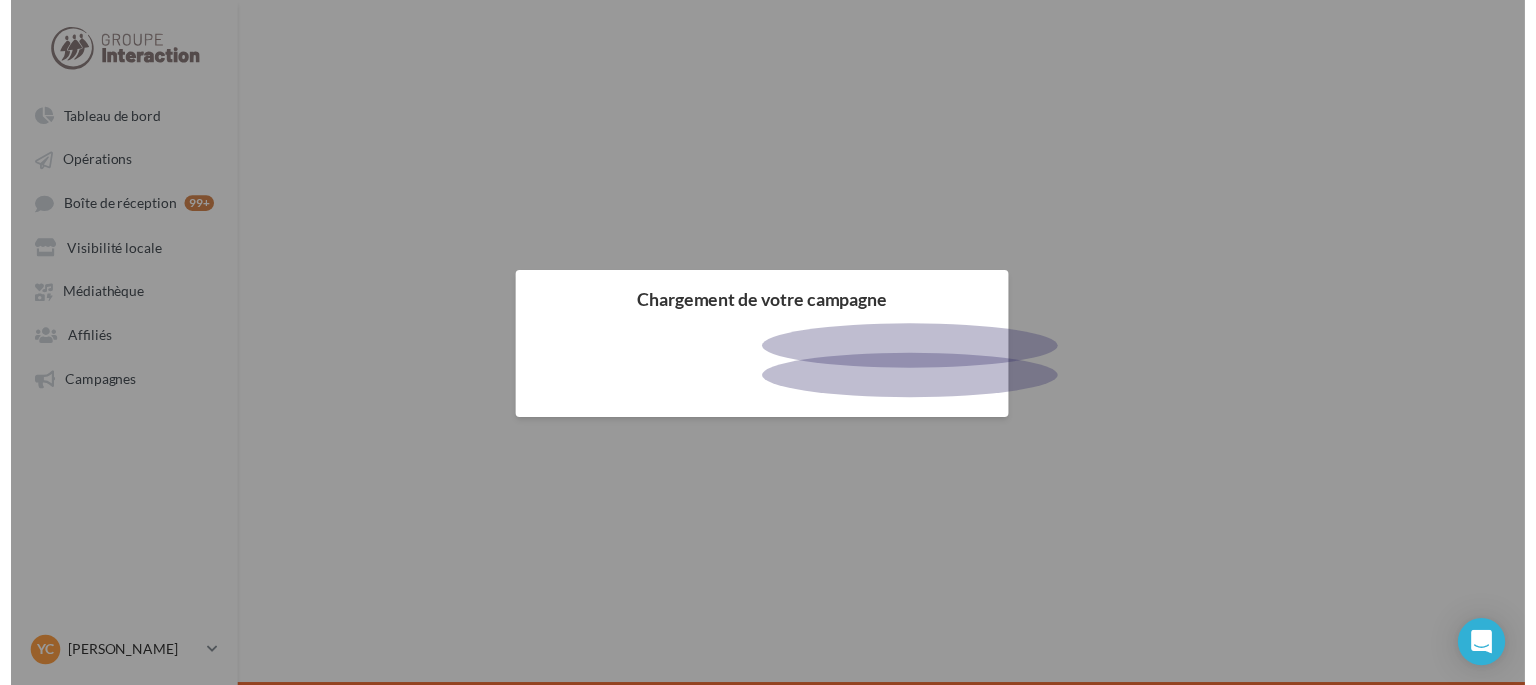 scroll, scrollTop: 0, scrollLeft: 0, axis: both 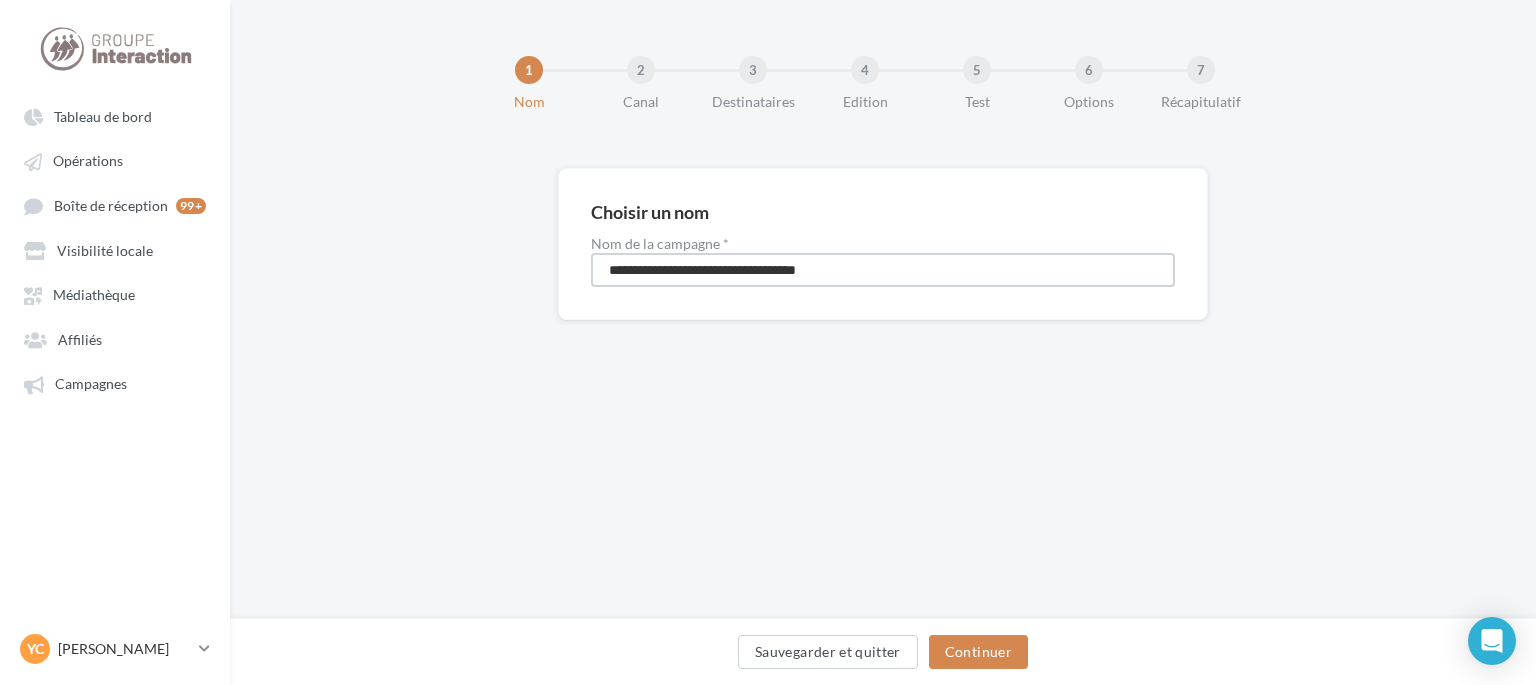 drag, startPoint x: 882, startPoint y: 265, endPoint x: 495, endPoint y: 265, distance: 387 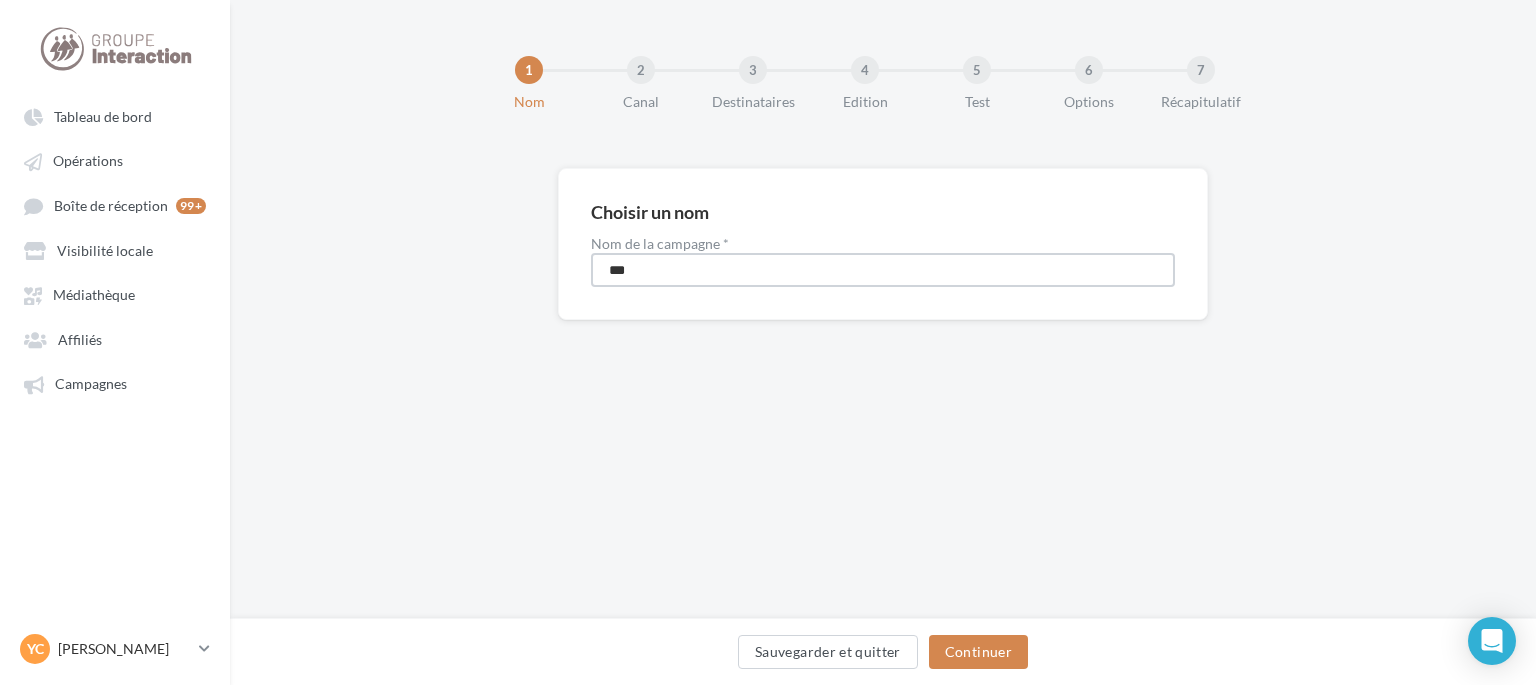 type on "**********" 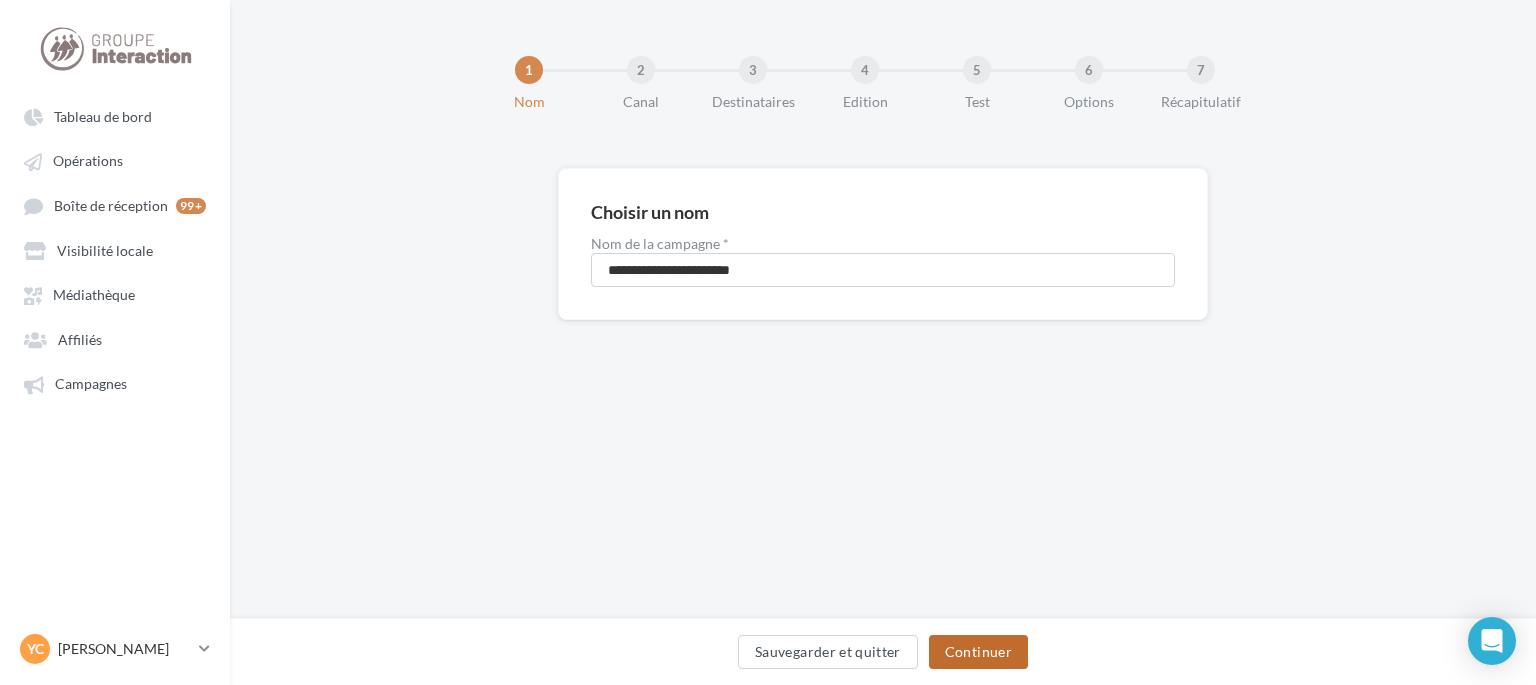 click on "Continuer" at bounding box center (978, 652) 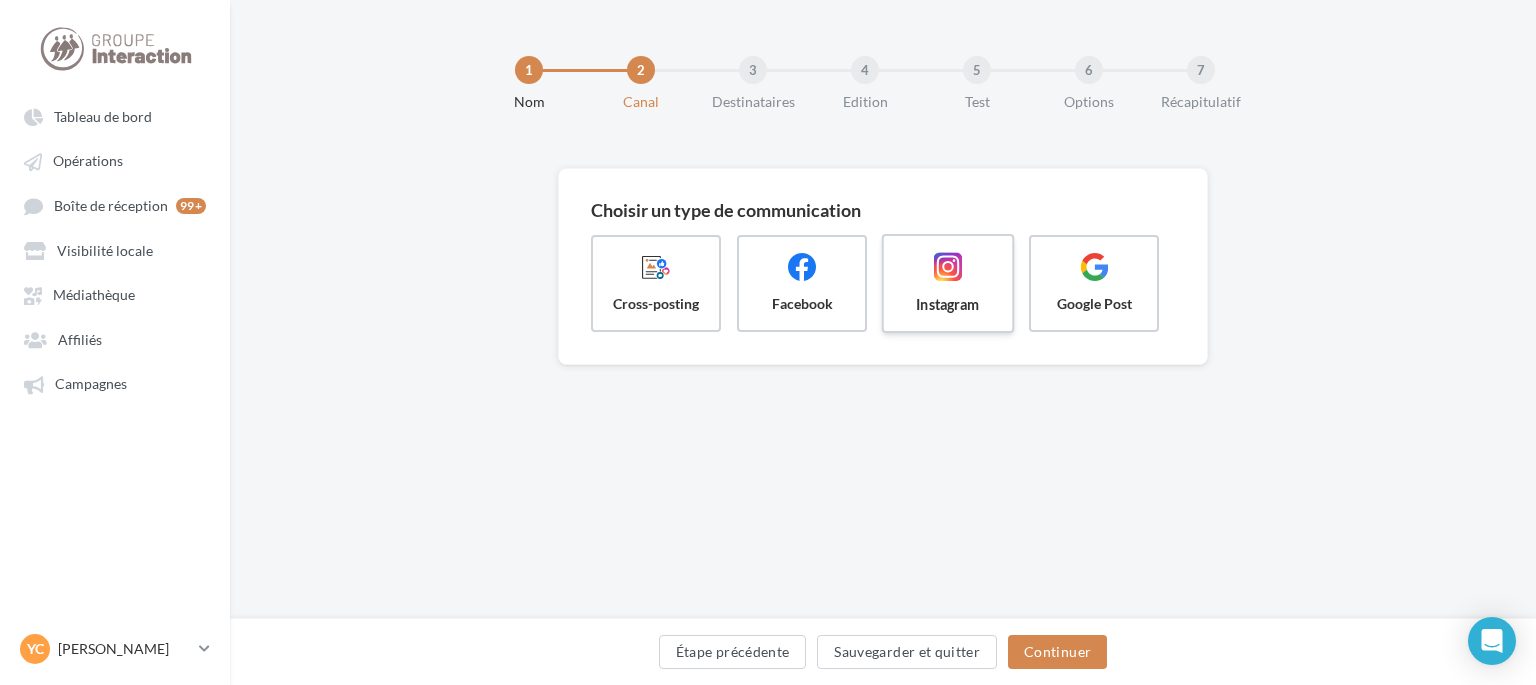 click at bounding box center (948, 269) 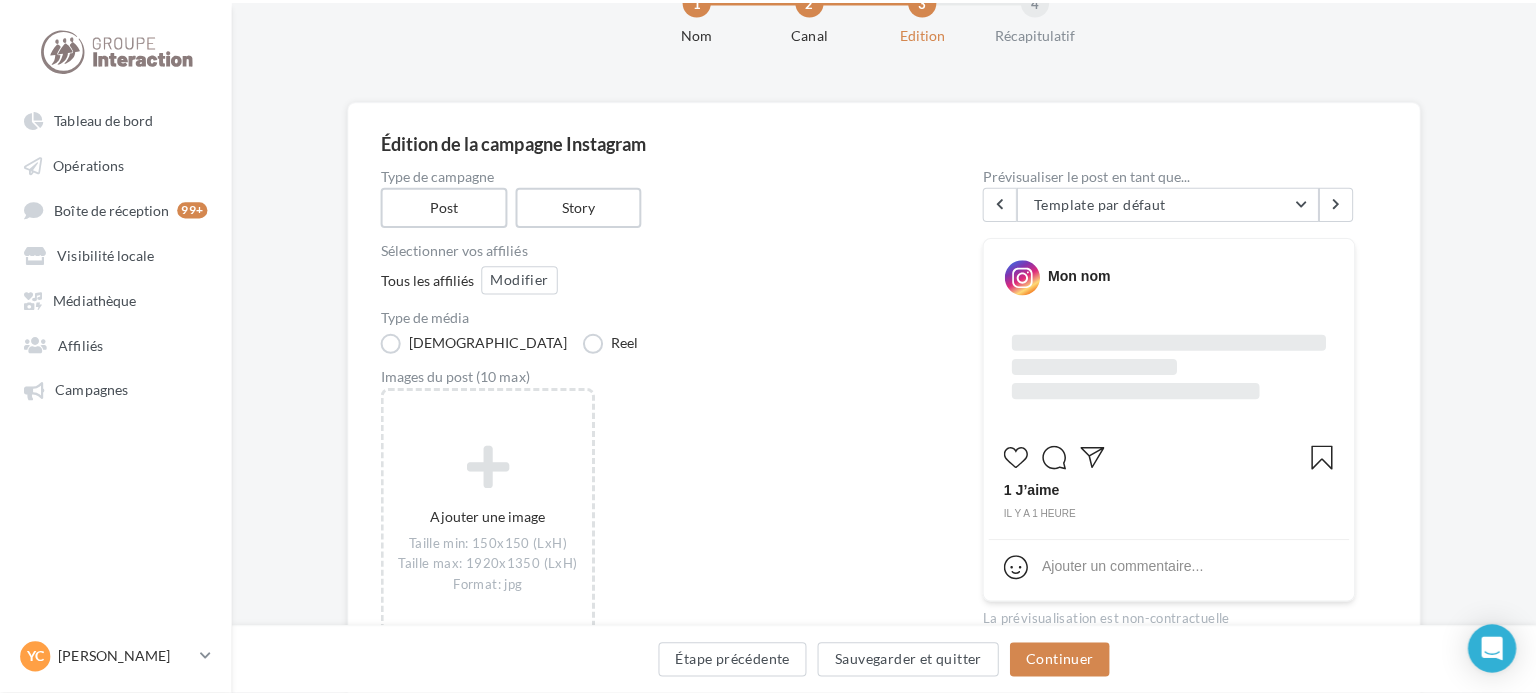 scroll, scrollTop: 200, scrollLeft: 0, axis: vertical 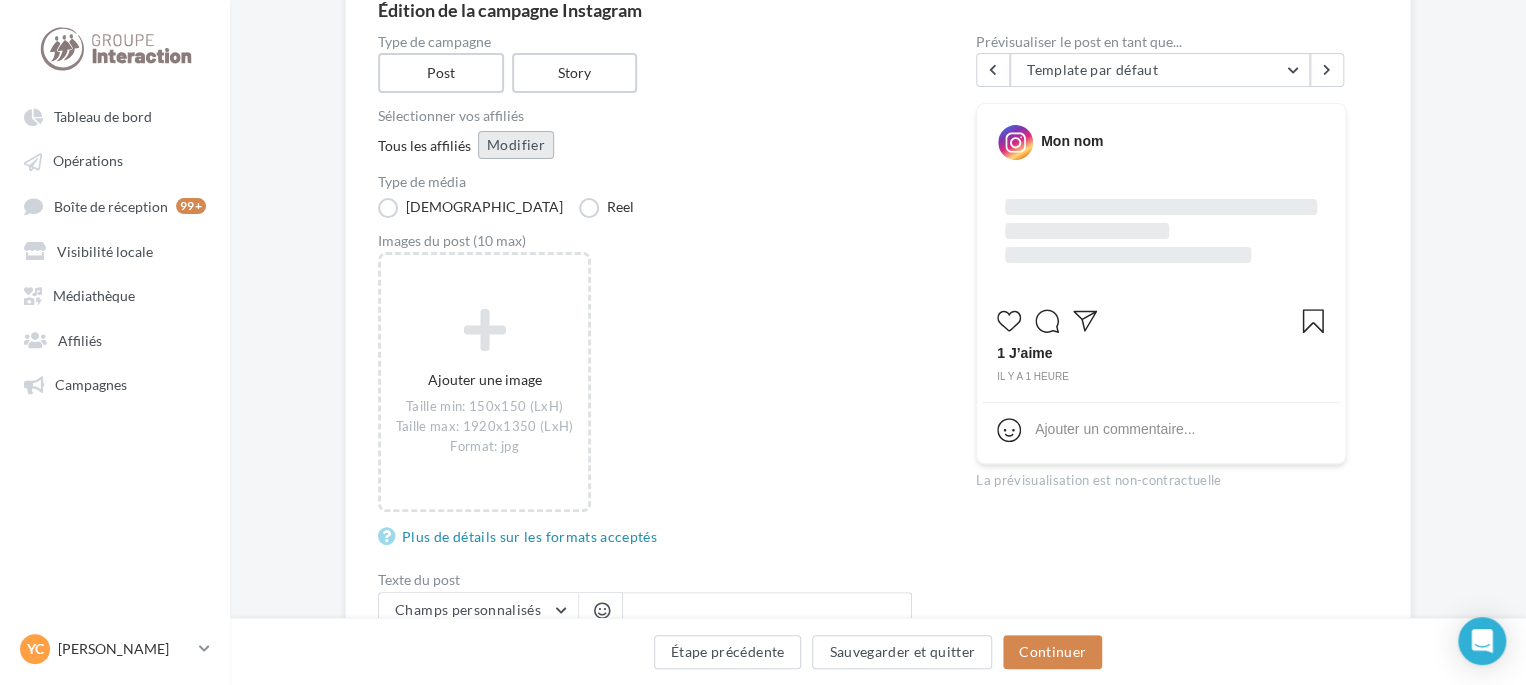 click on "Modifier" at bounding box center [516, 145] 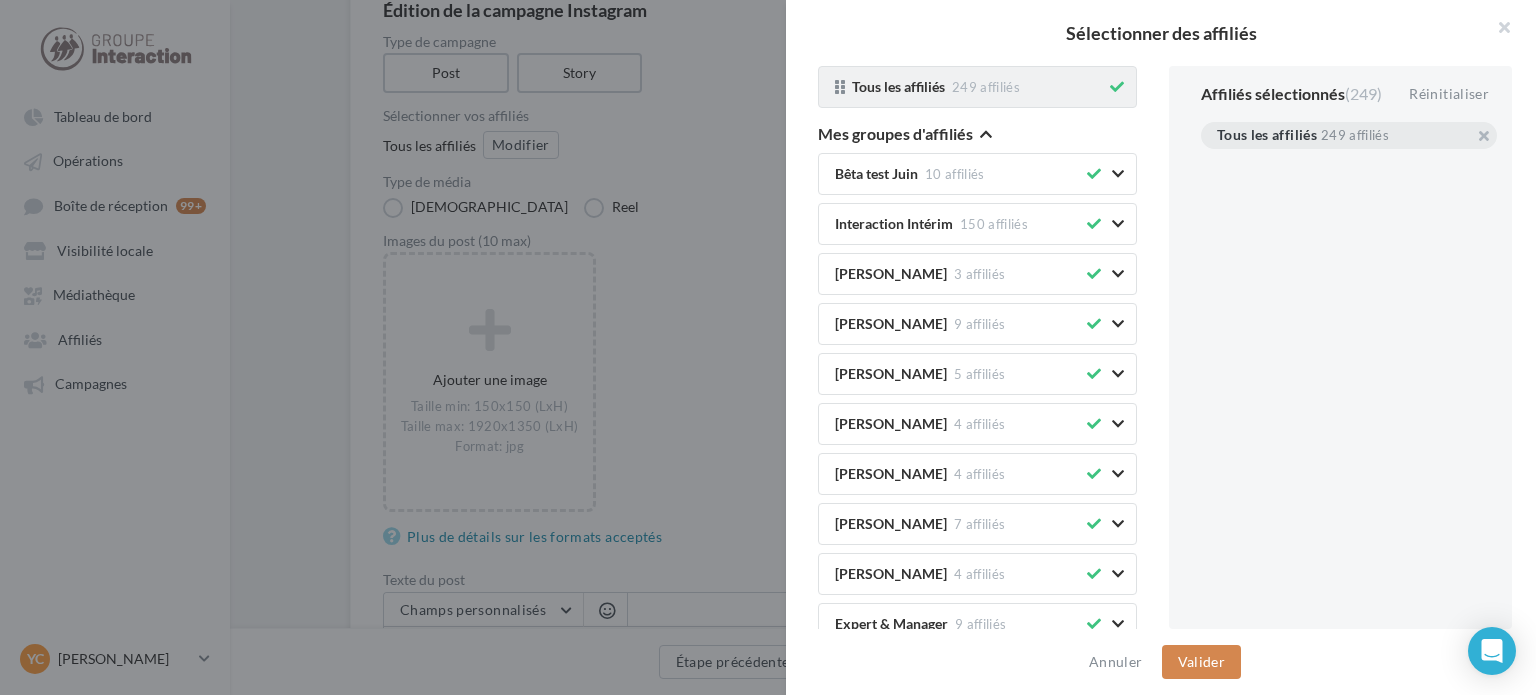 click at bounding box center (1117, 87) 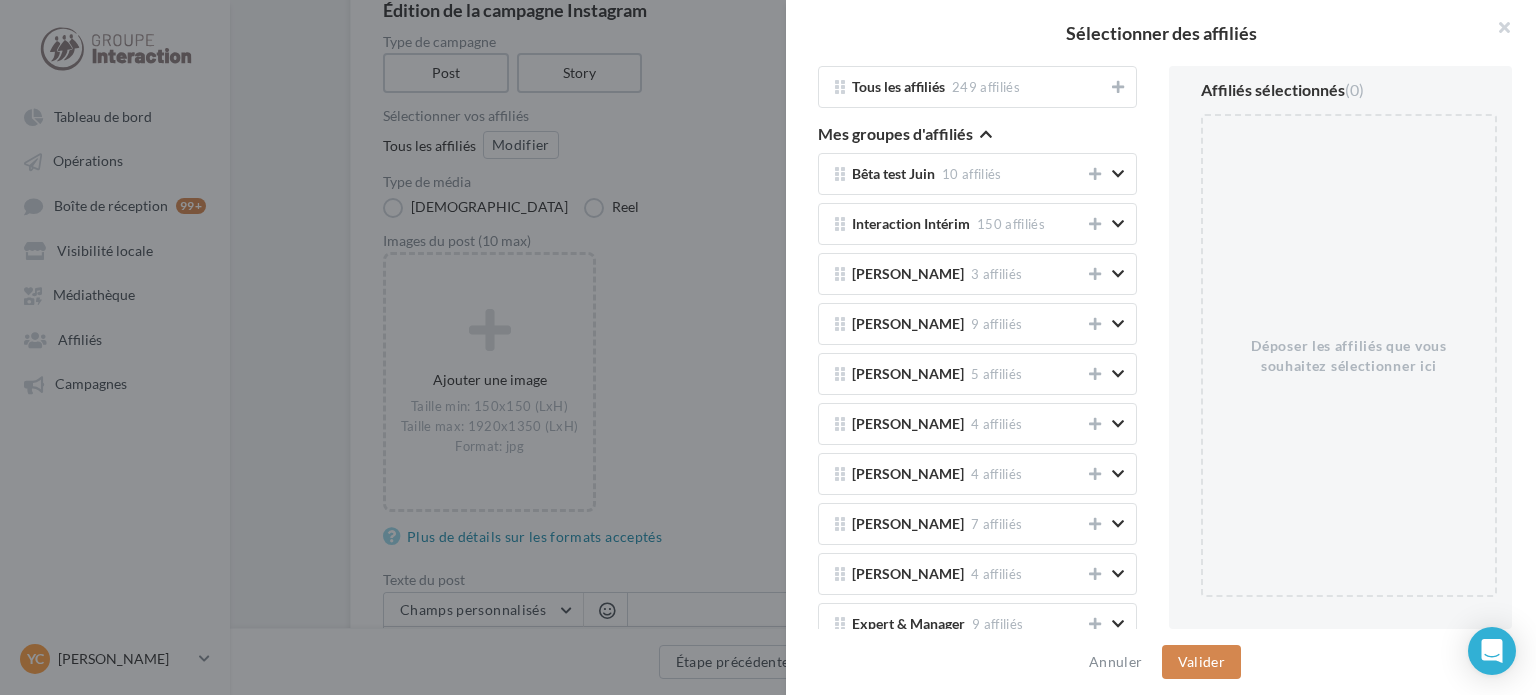 click at bounding box center [986, 134] 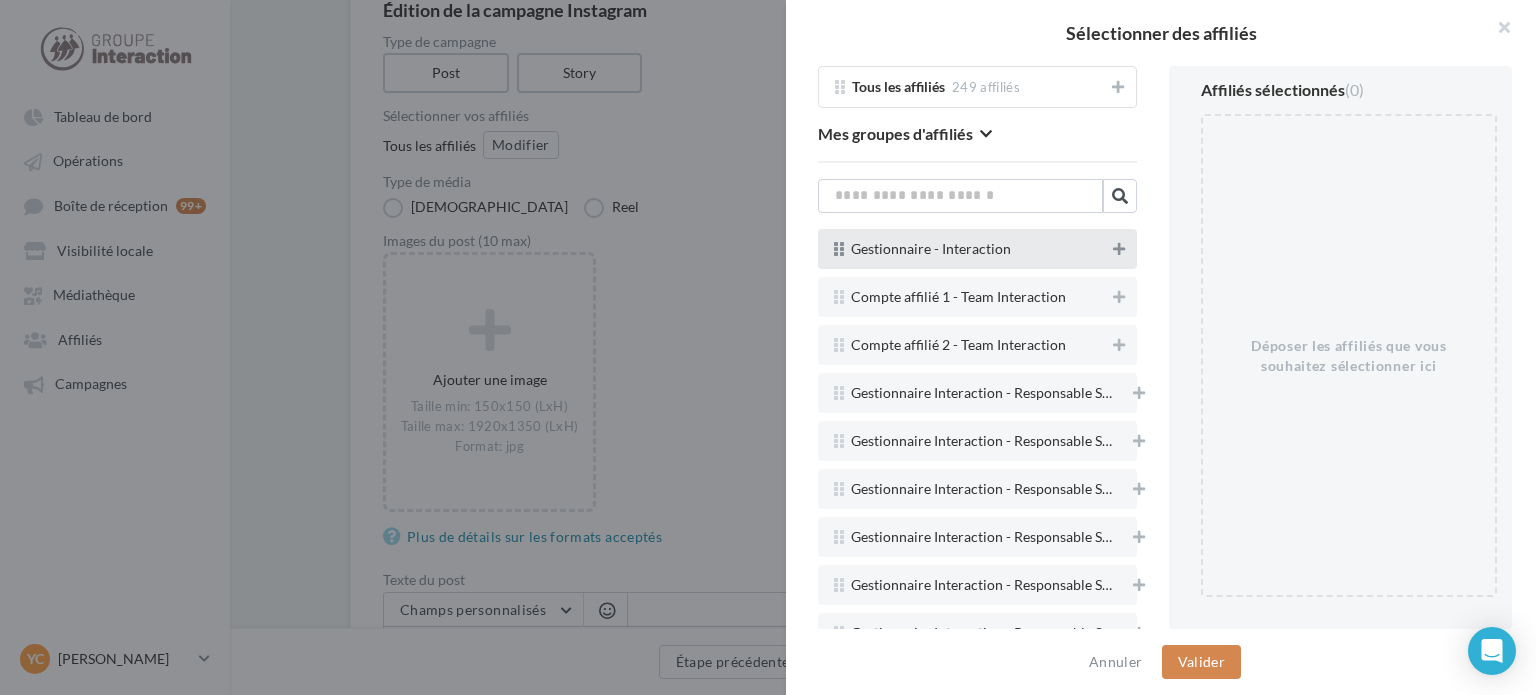 click at bounding box center (1119, 249) 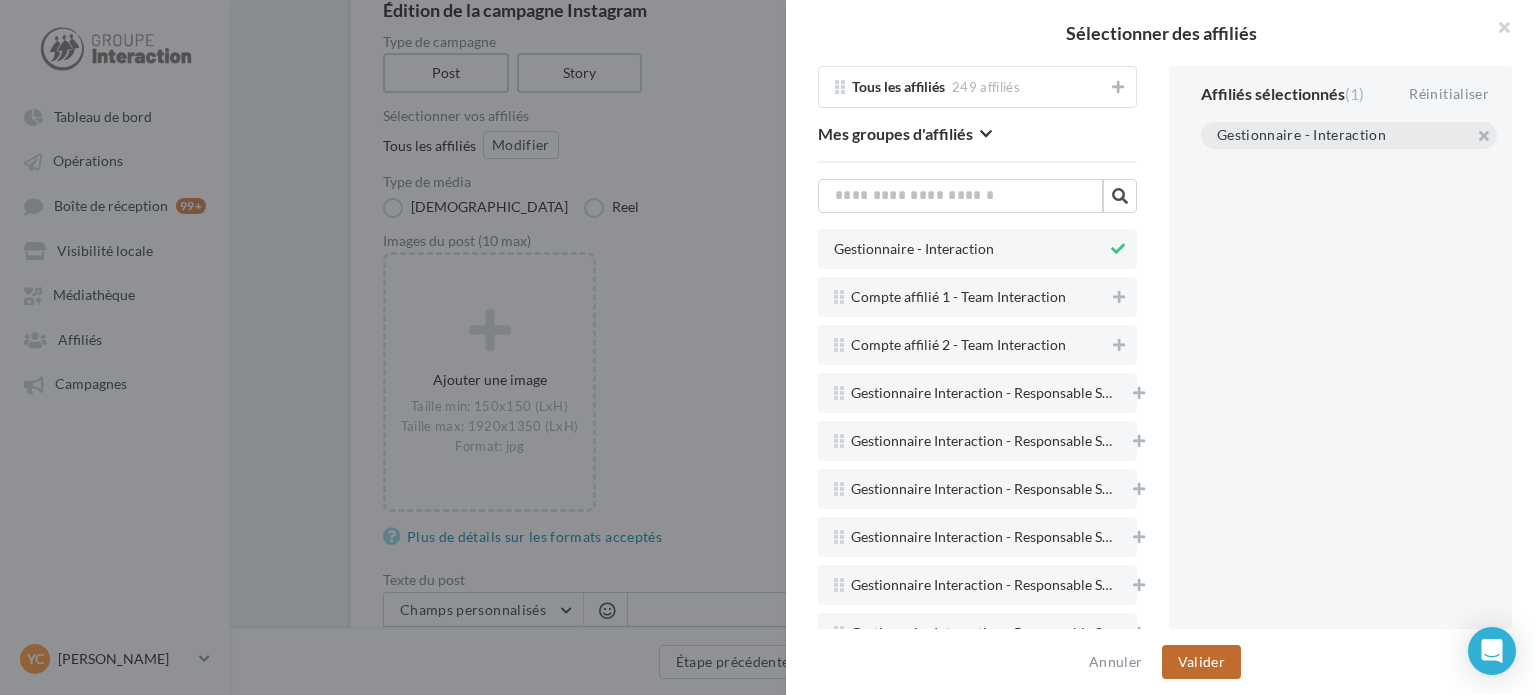 click on "Valider" at bounding box center [1201, 662] 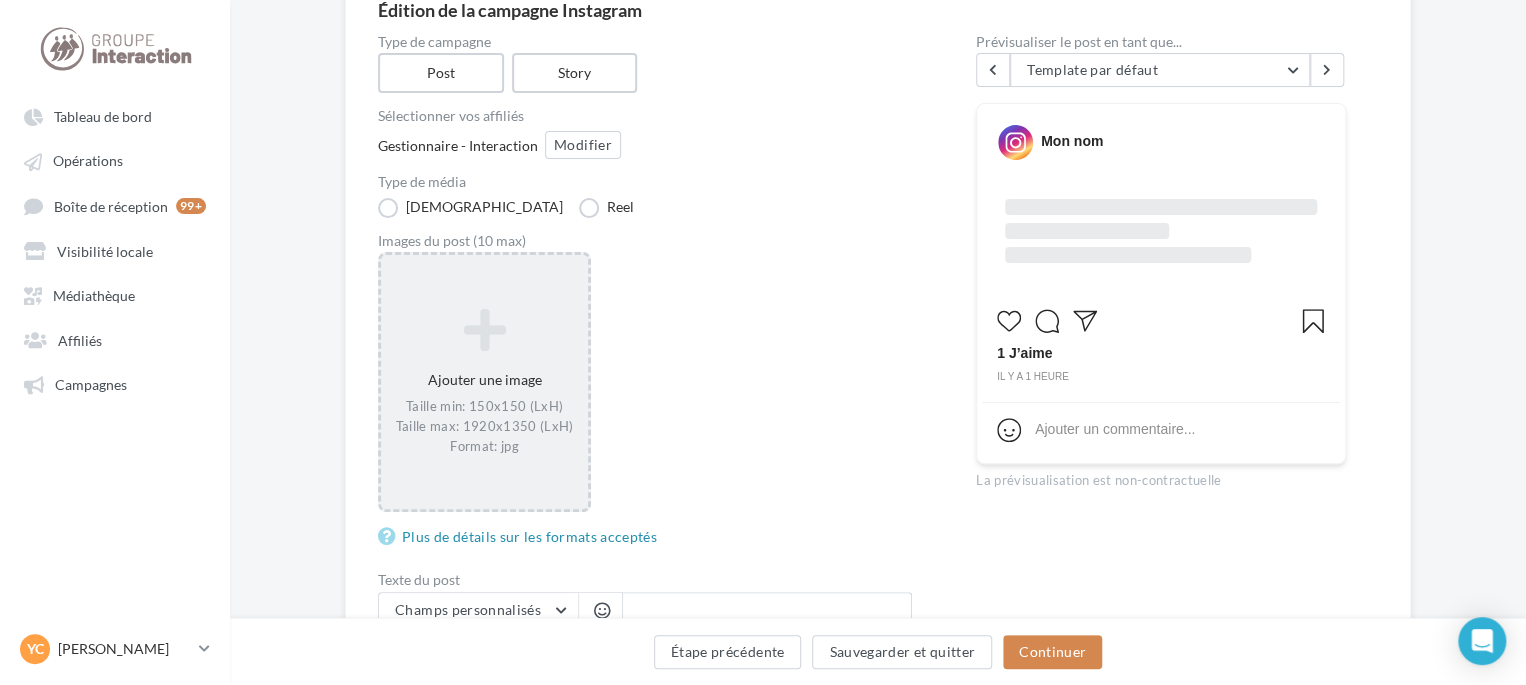 click on "Ajouter une image     Taille min: 150x150 (LxH)   Taille max: 1920x1350 (LxH)   Format: jpg" at bounding box center (484, 382) 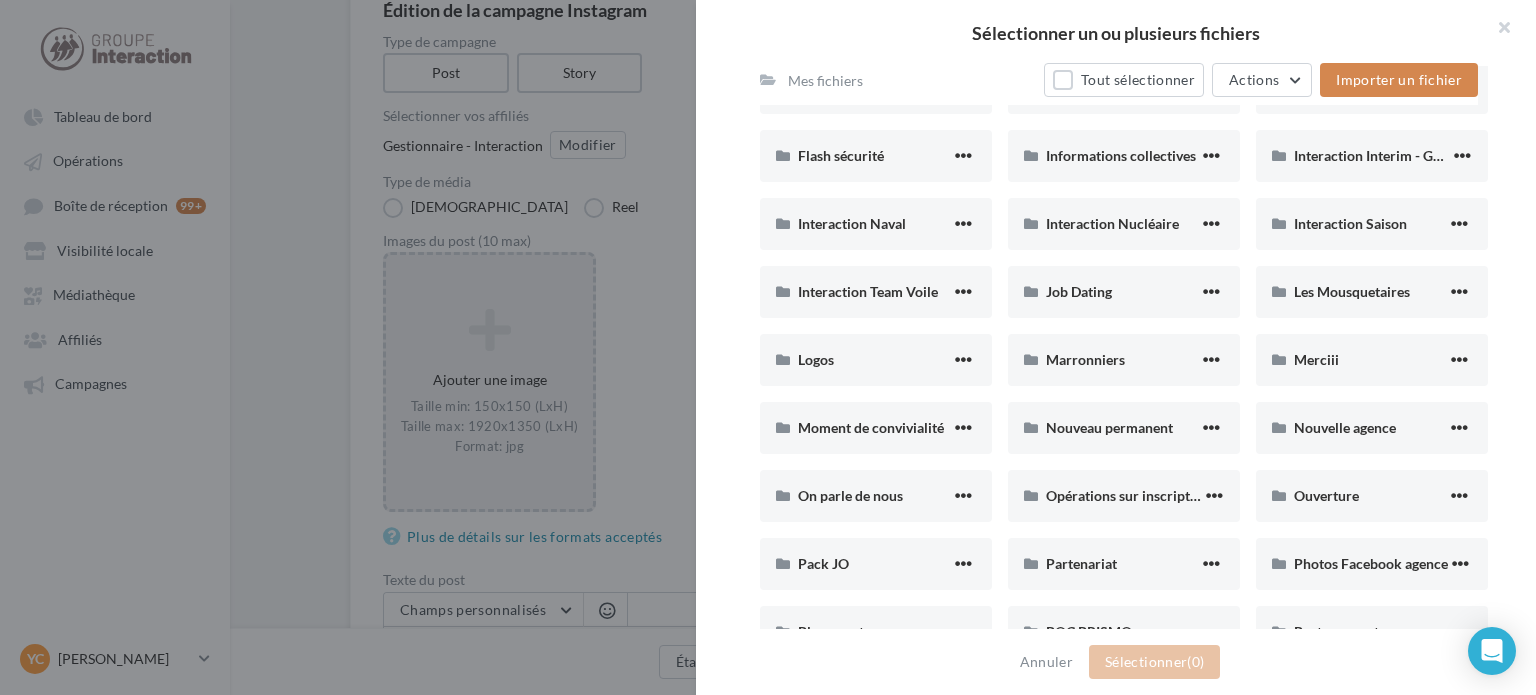 scroll, scrollTop: 900, scrollLeft: 0, axis: vertical 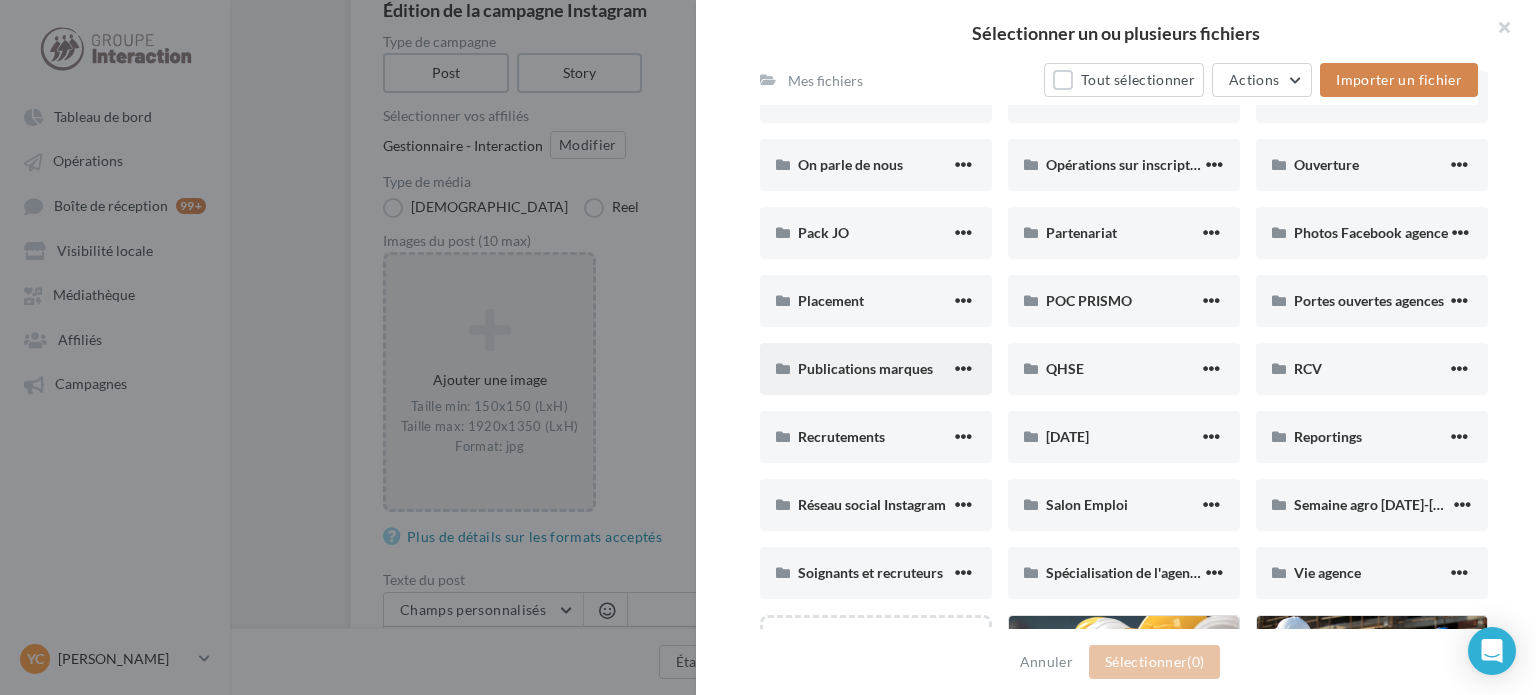 click on "Publications marques" at bounding box center (865, 368) 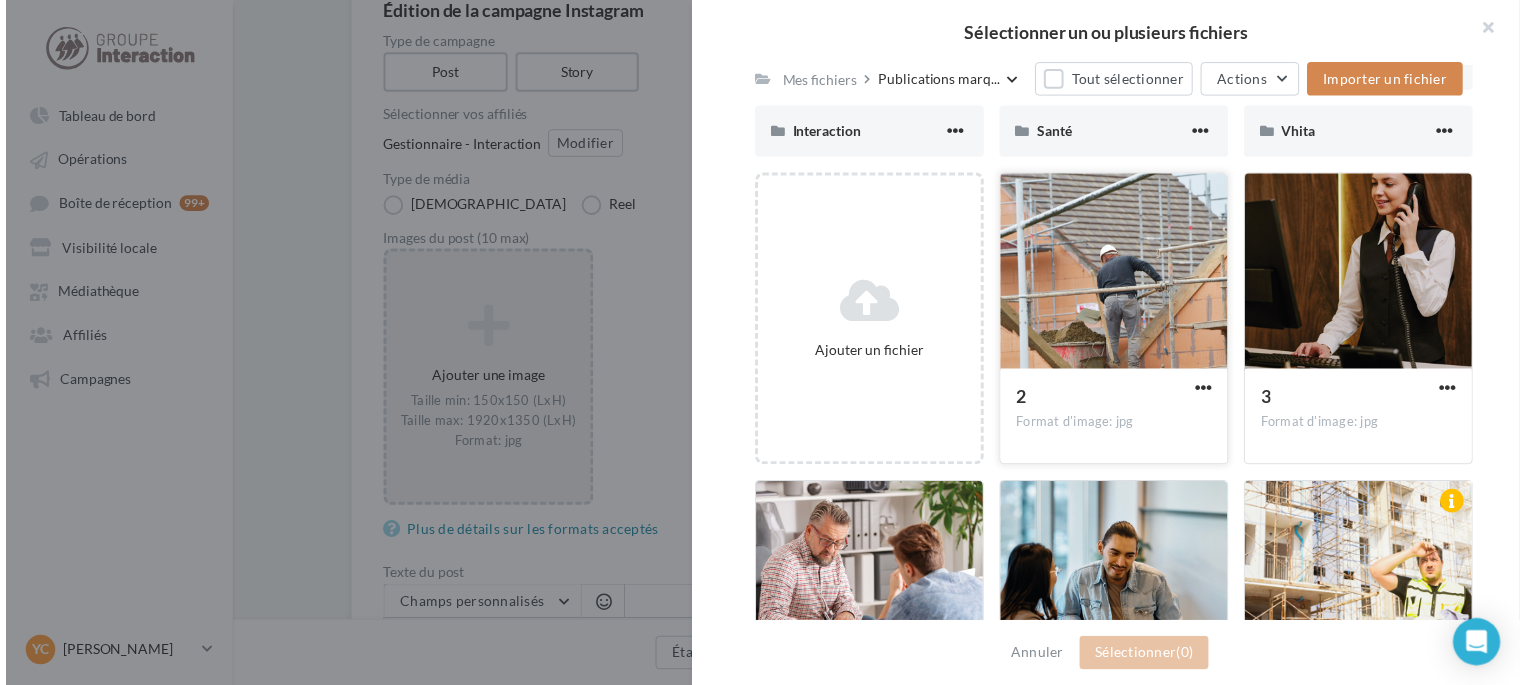 scroll, scrollTop: 253, scrollLeft: 0, axis: vertical 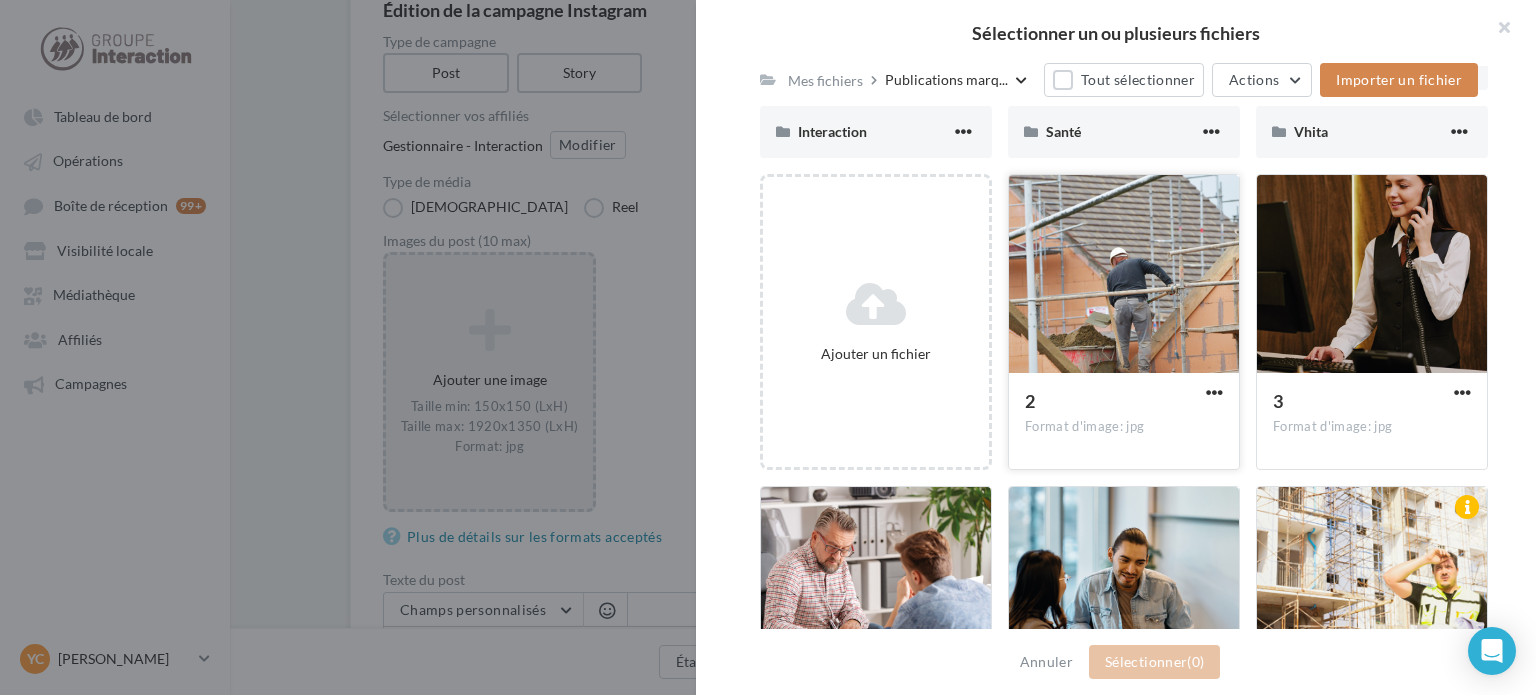 click at bounding box center [1124, 275] 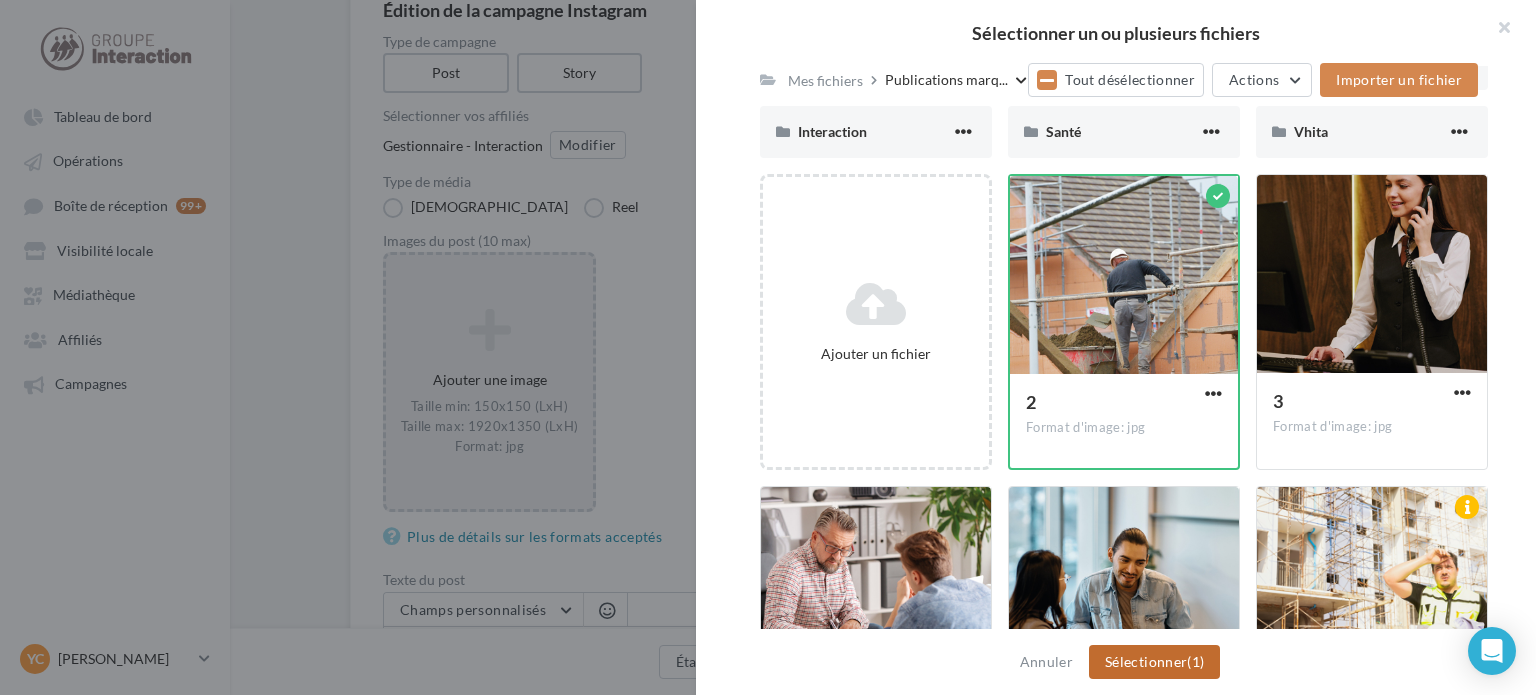 click on "(1)" at bounding box center (1195, 661) 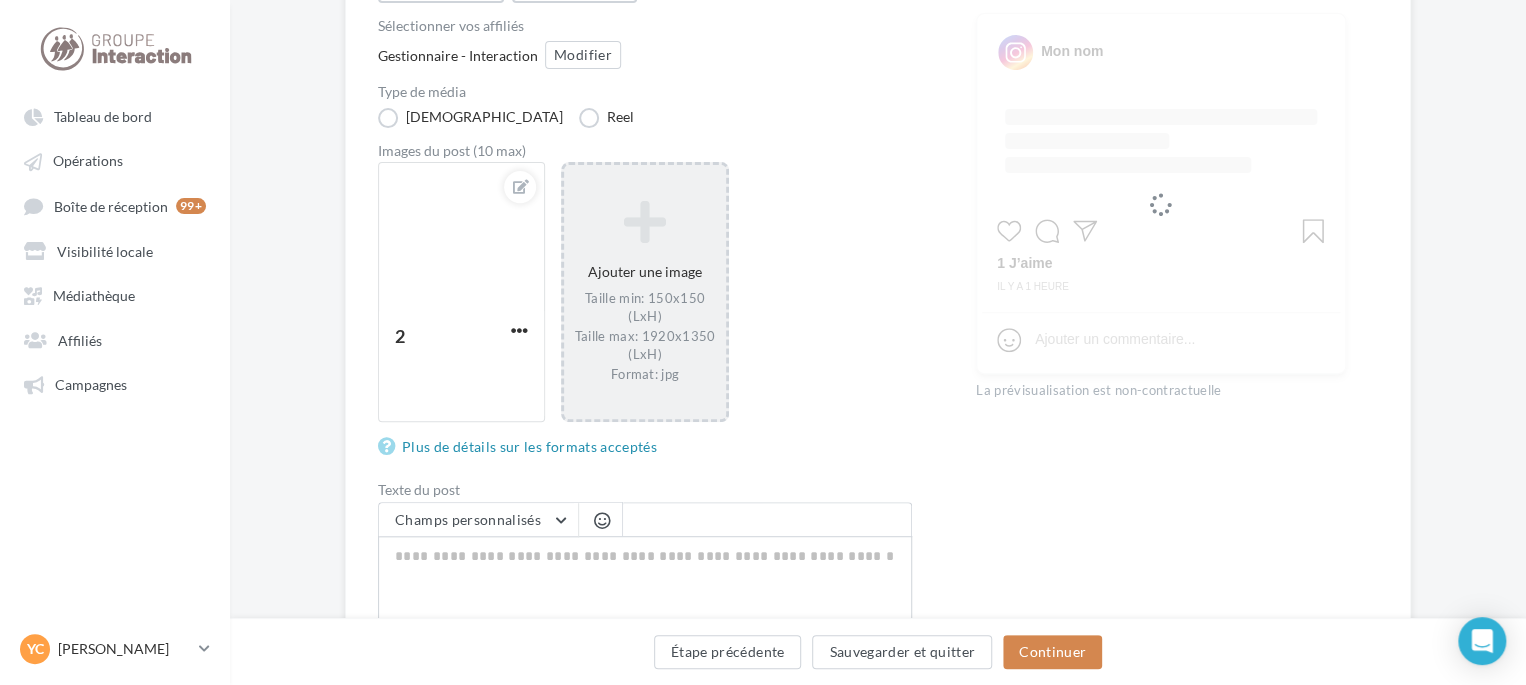 scroll, scrollTop: 500, scrollLeft: 0, axis: vertical 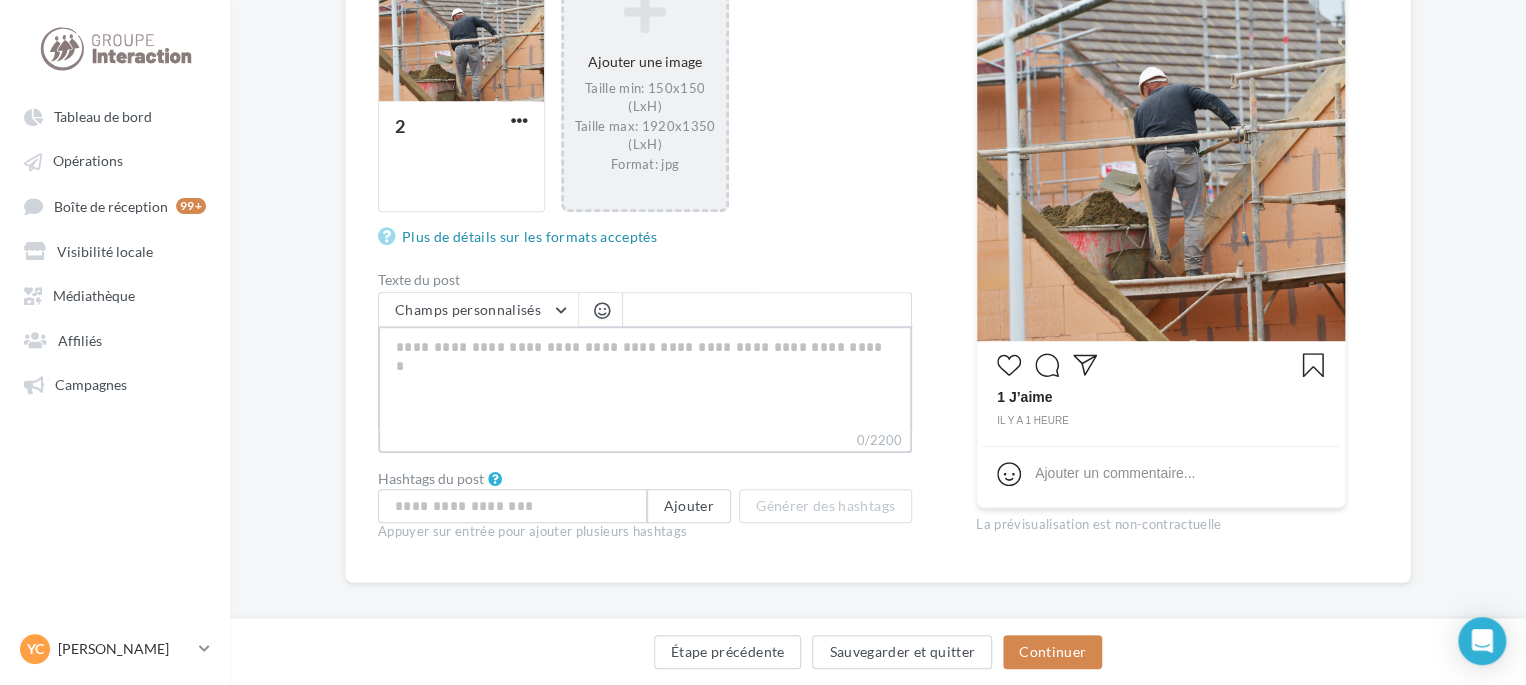 click on "0/2200" at bounding box center (645, 378) 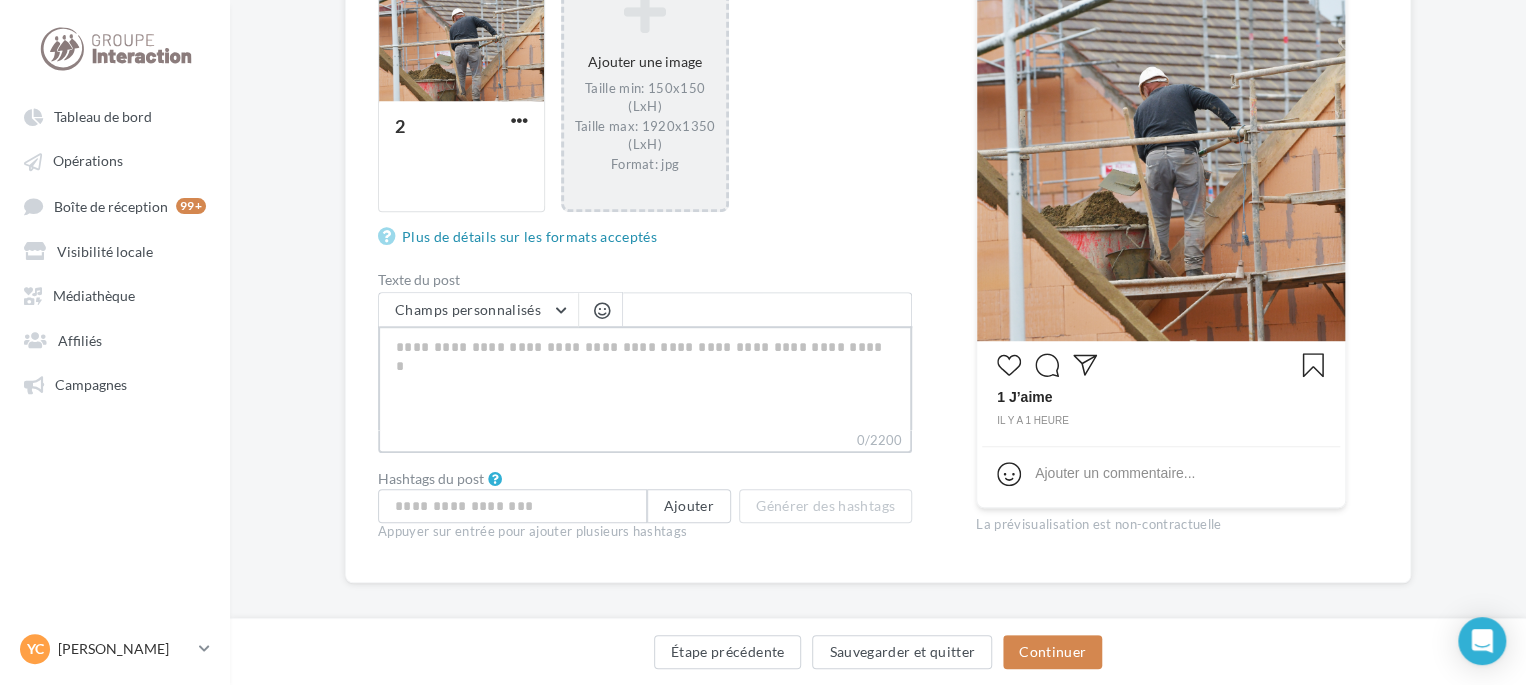 type on "**********" 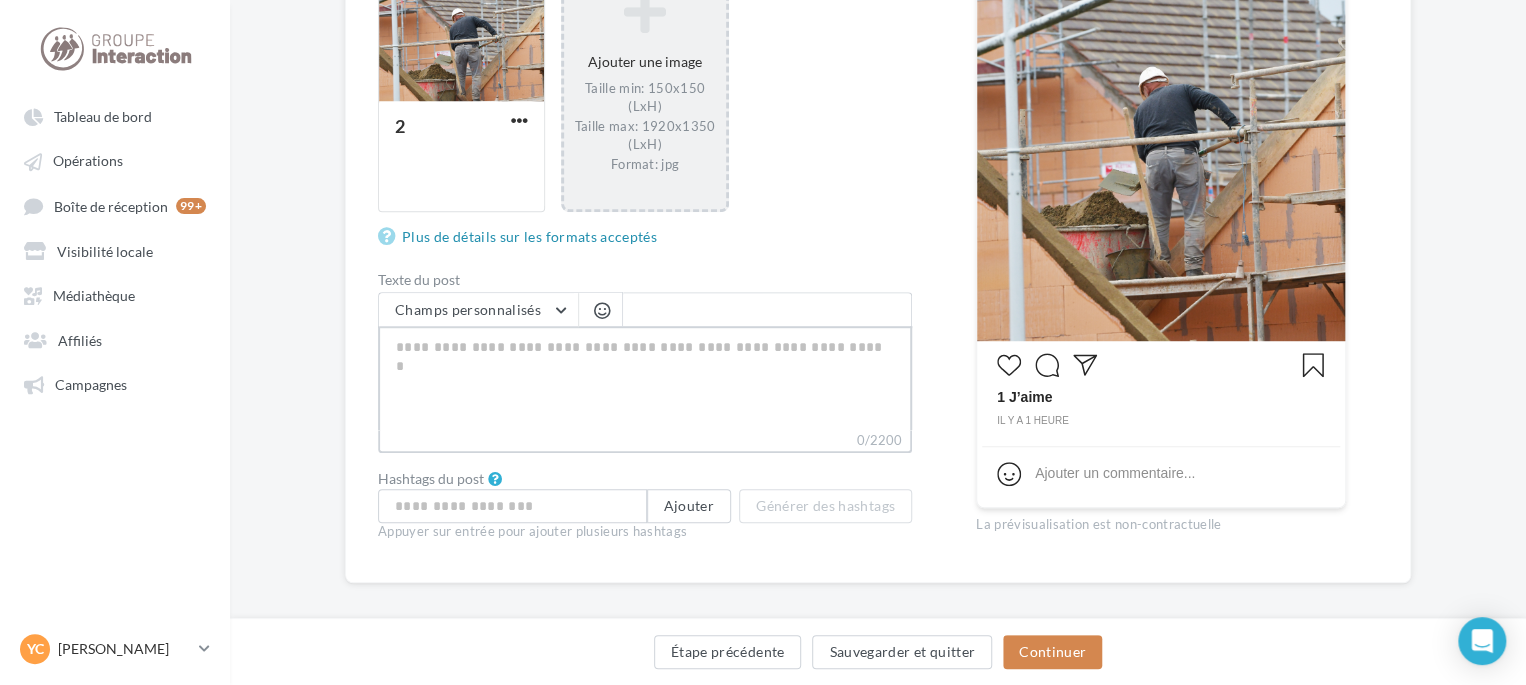 type on "**********" 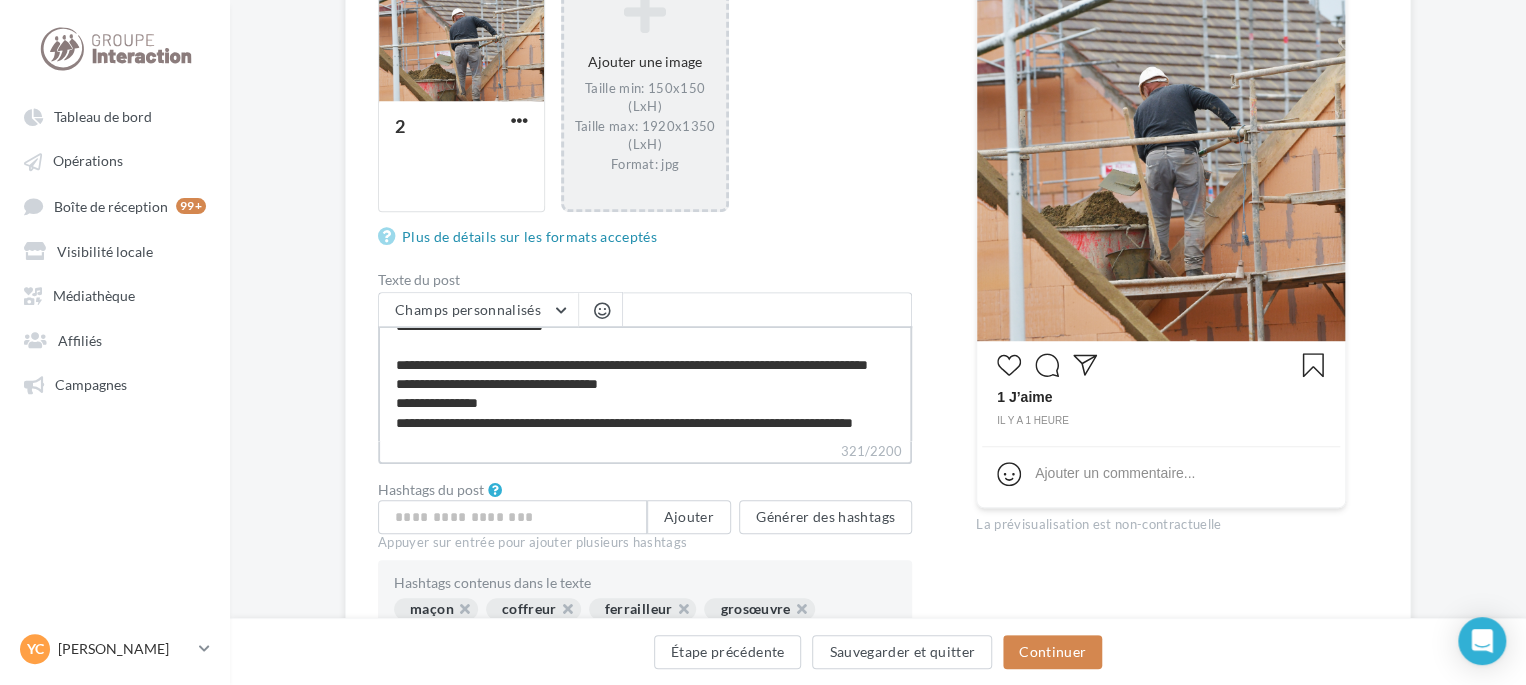 scroll, scrollTop: 0, scrollLeft: 0, axis: both 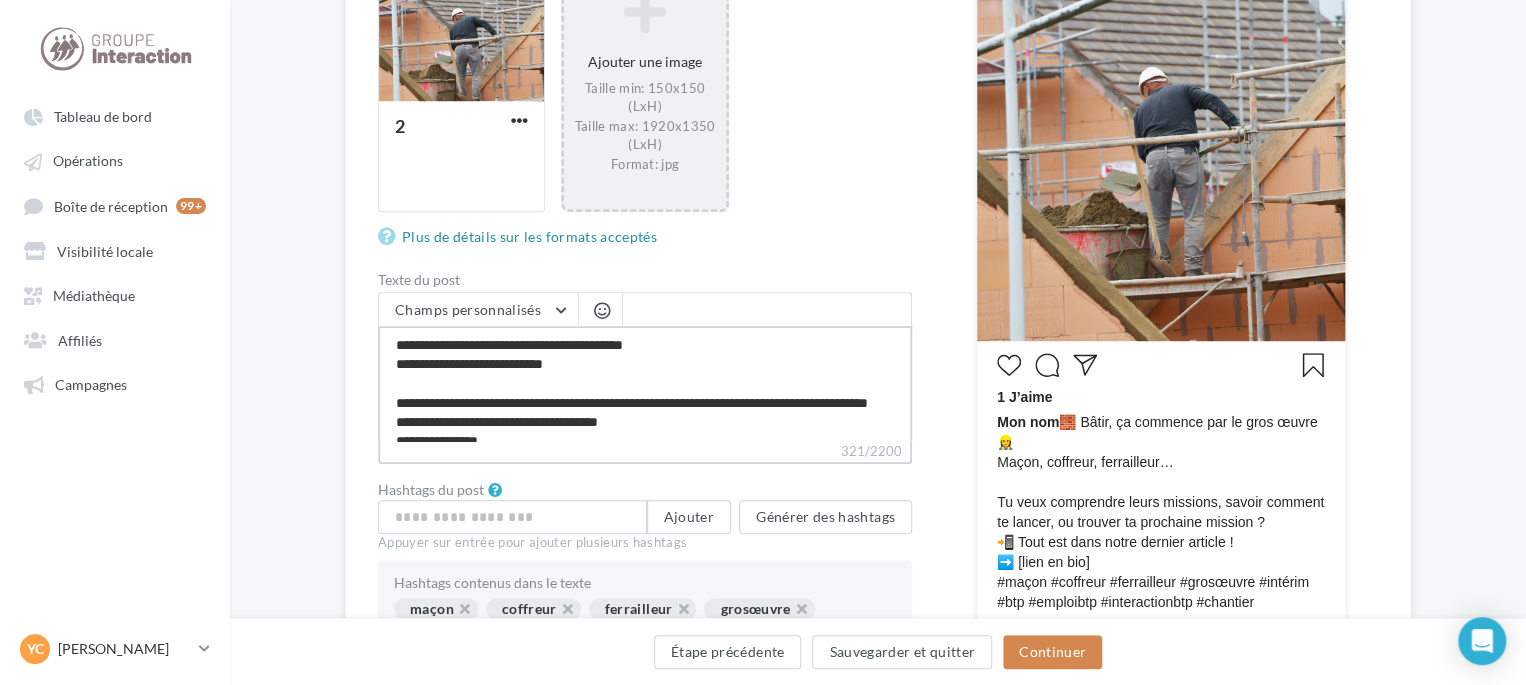click on "**********" at bounding box center (645, 383) 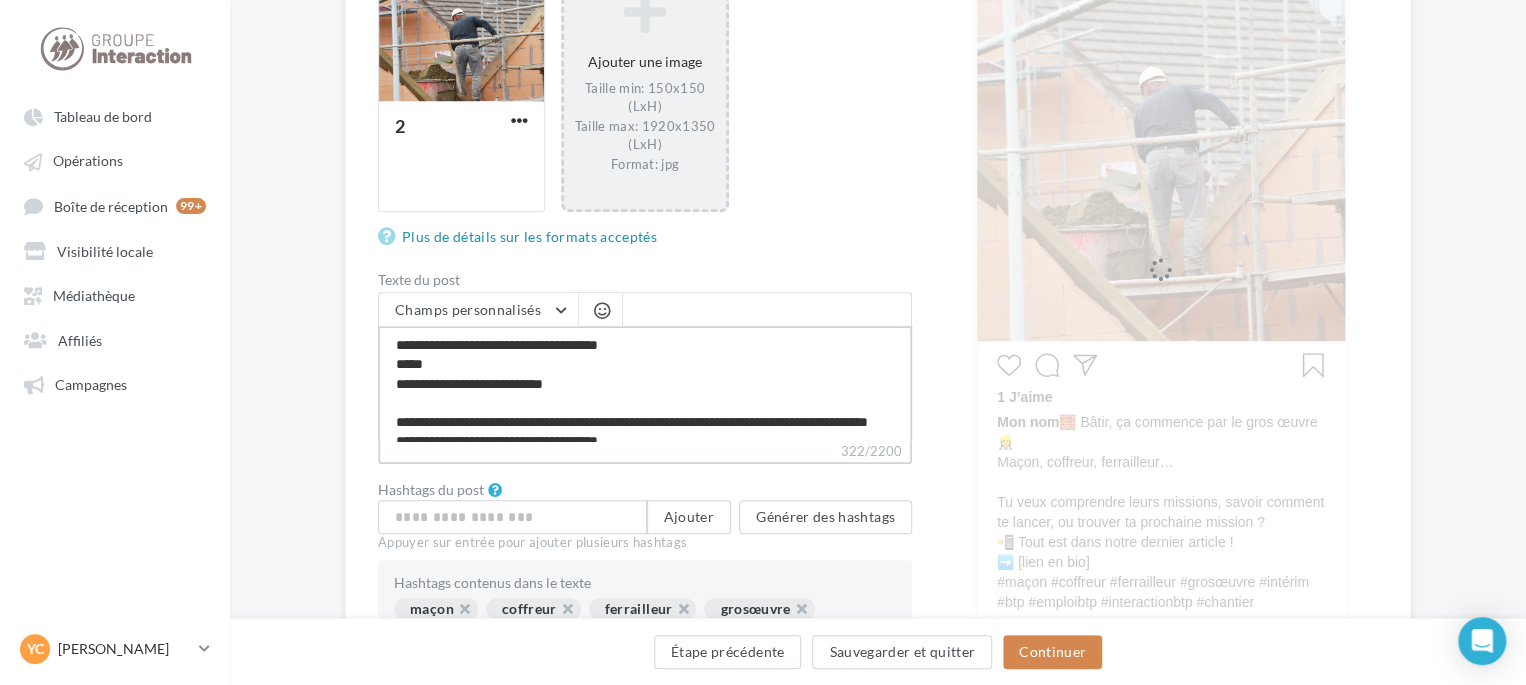 type on "**********" 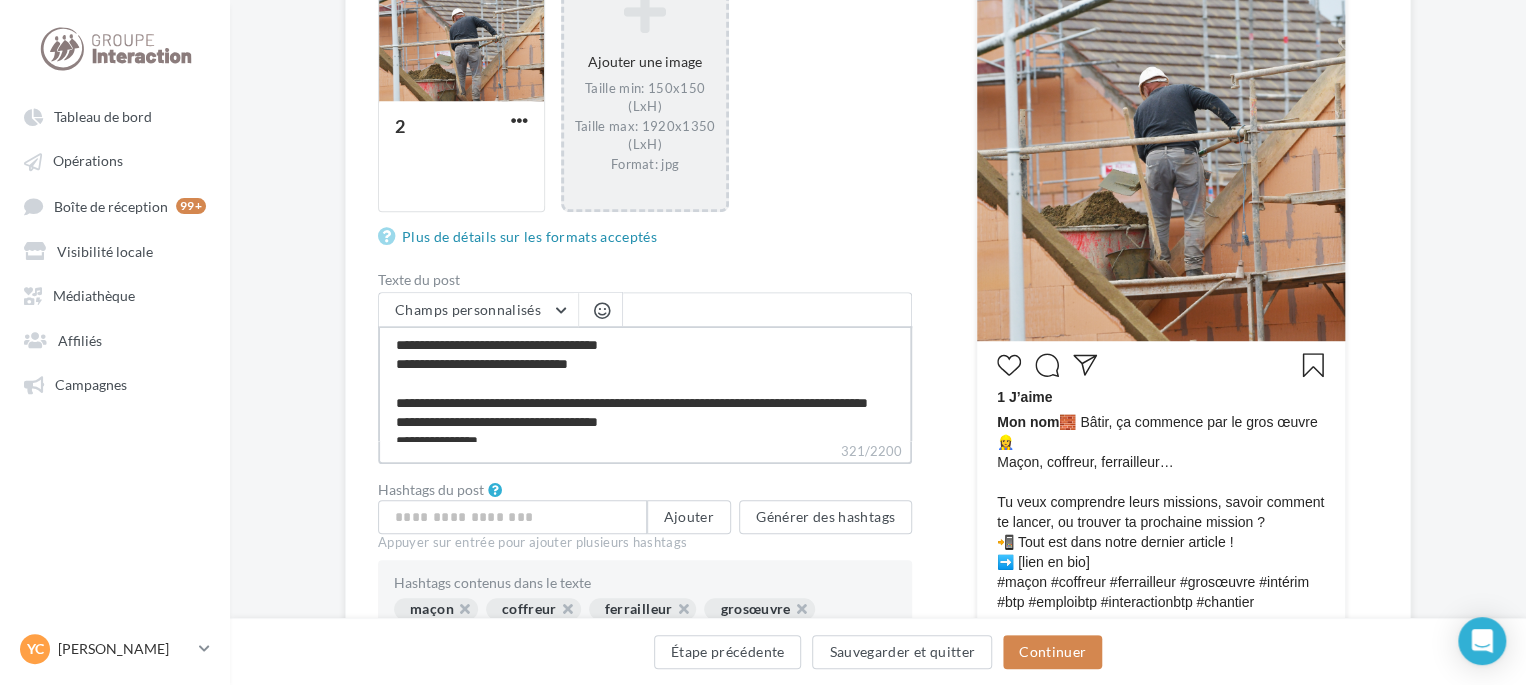 type on "**********" 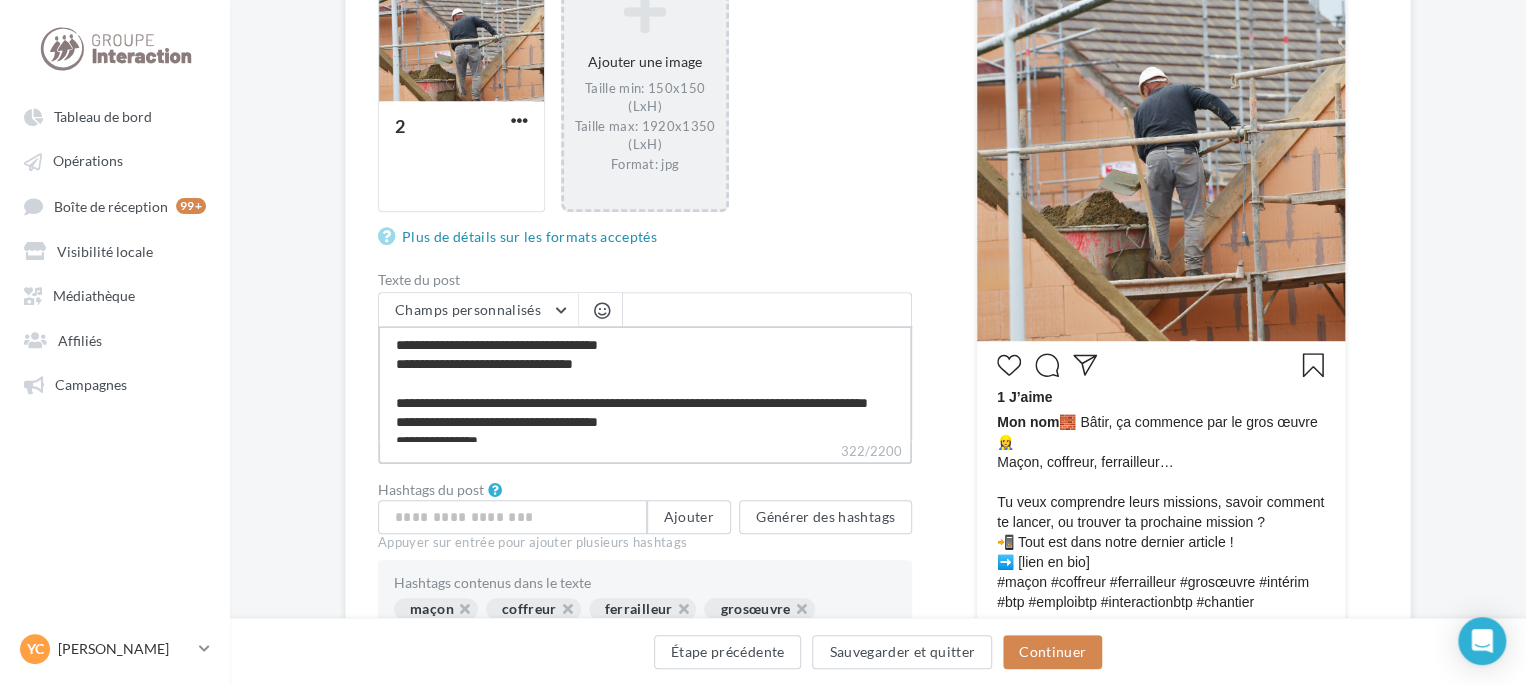 click on "**********" at bounding box center (645, 383) 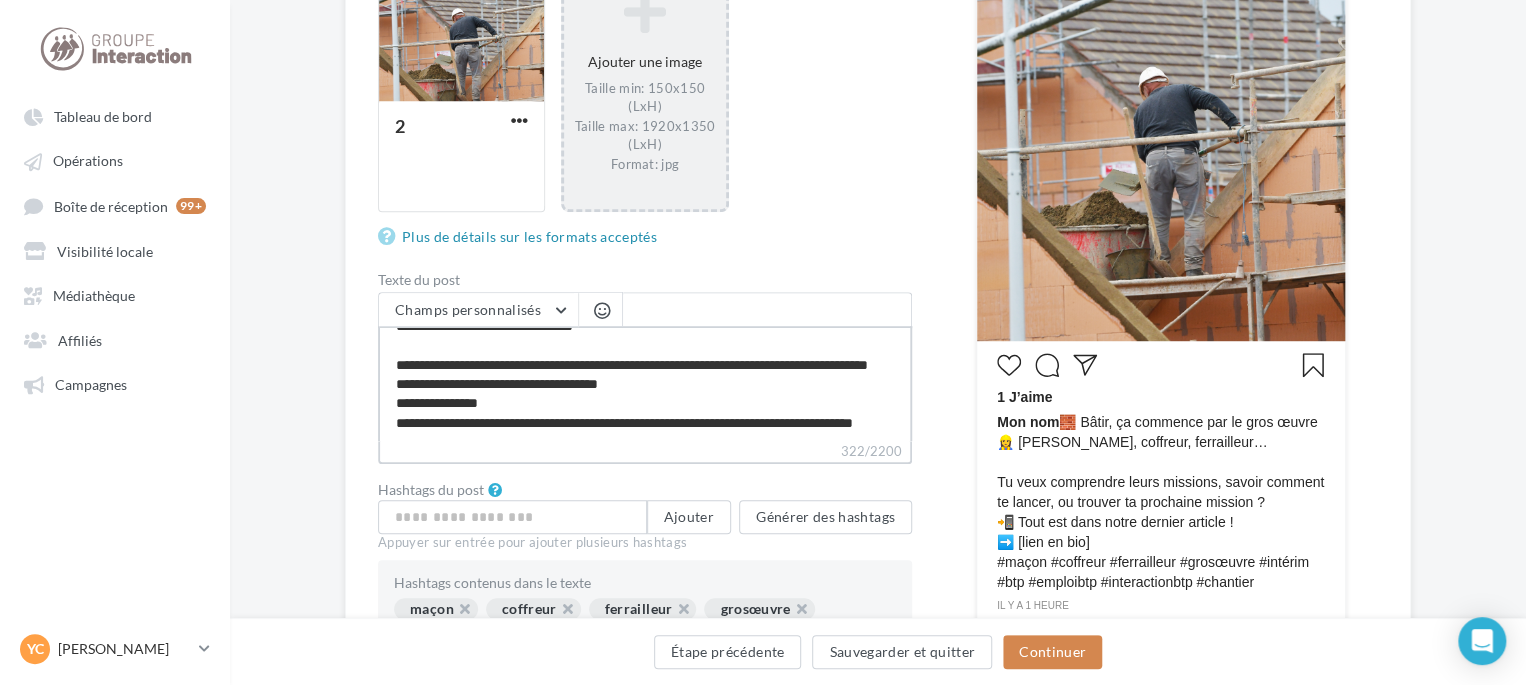 scroll, scrollTop: 0, scrollLeft: 0, axis: both 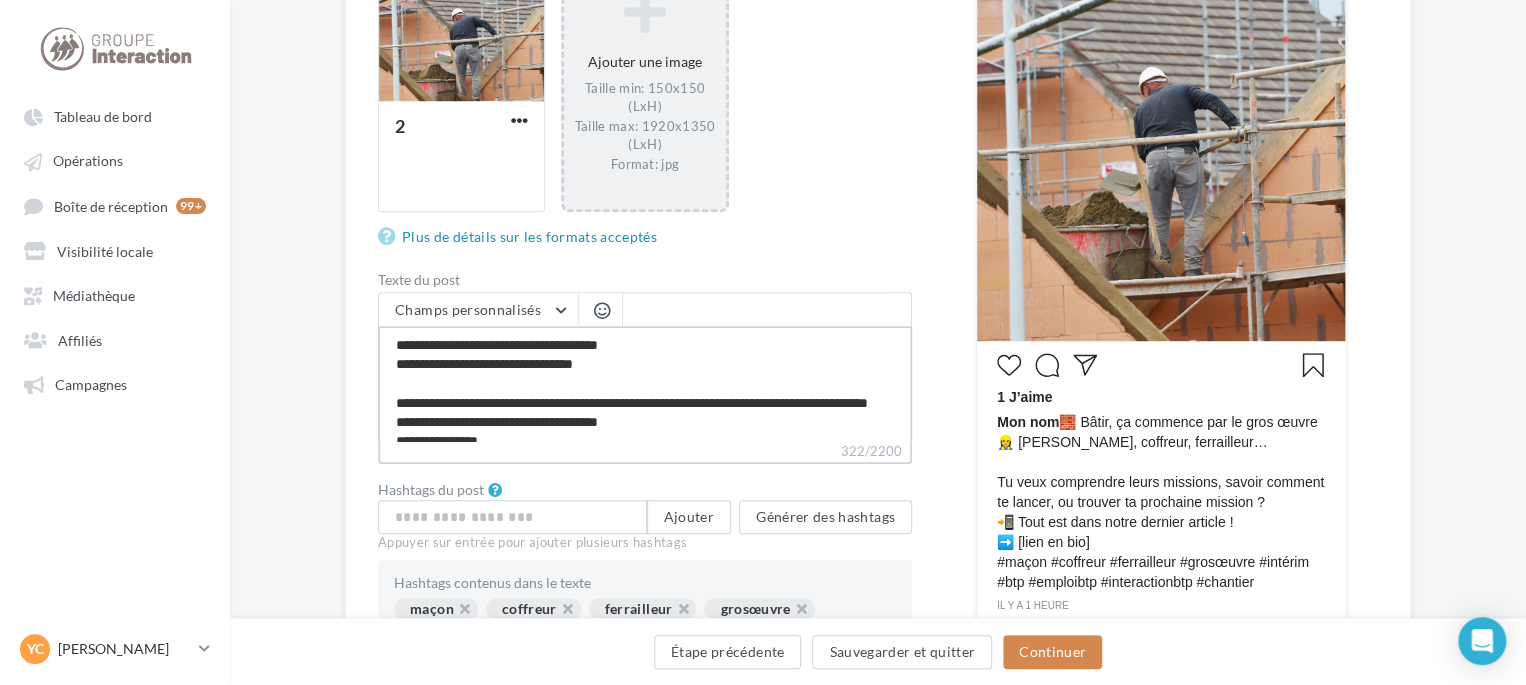 click on "**********" at bounding box center (645, 383) 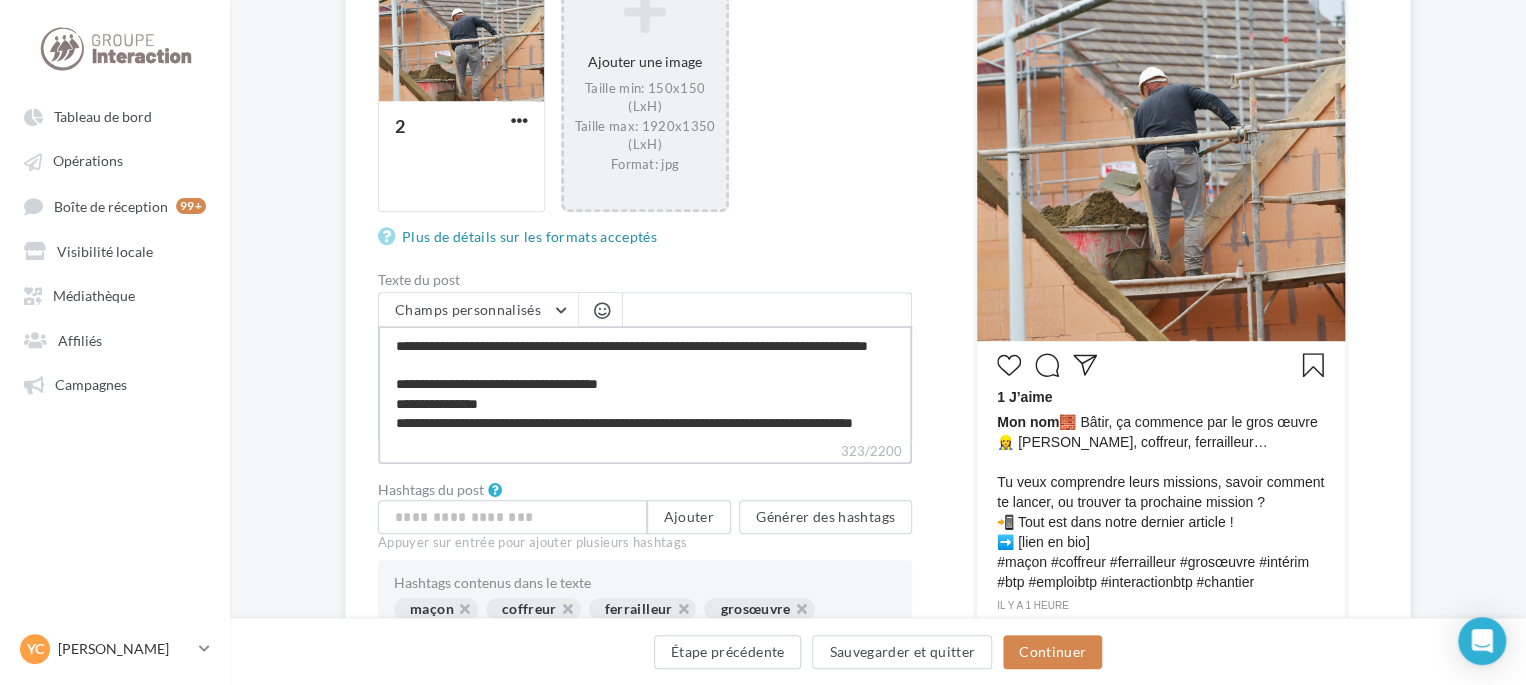 scroll, scrollTop: 94, scrollLeft: 0, axis: vertical 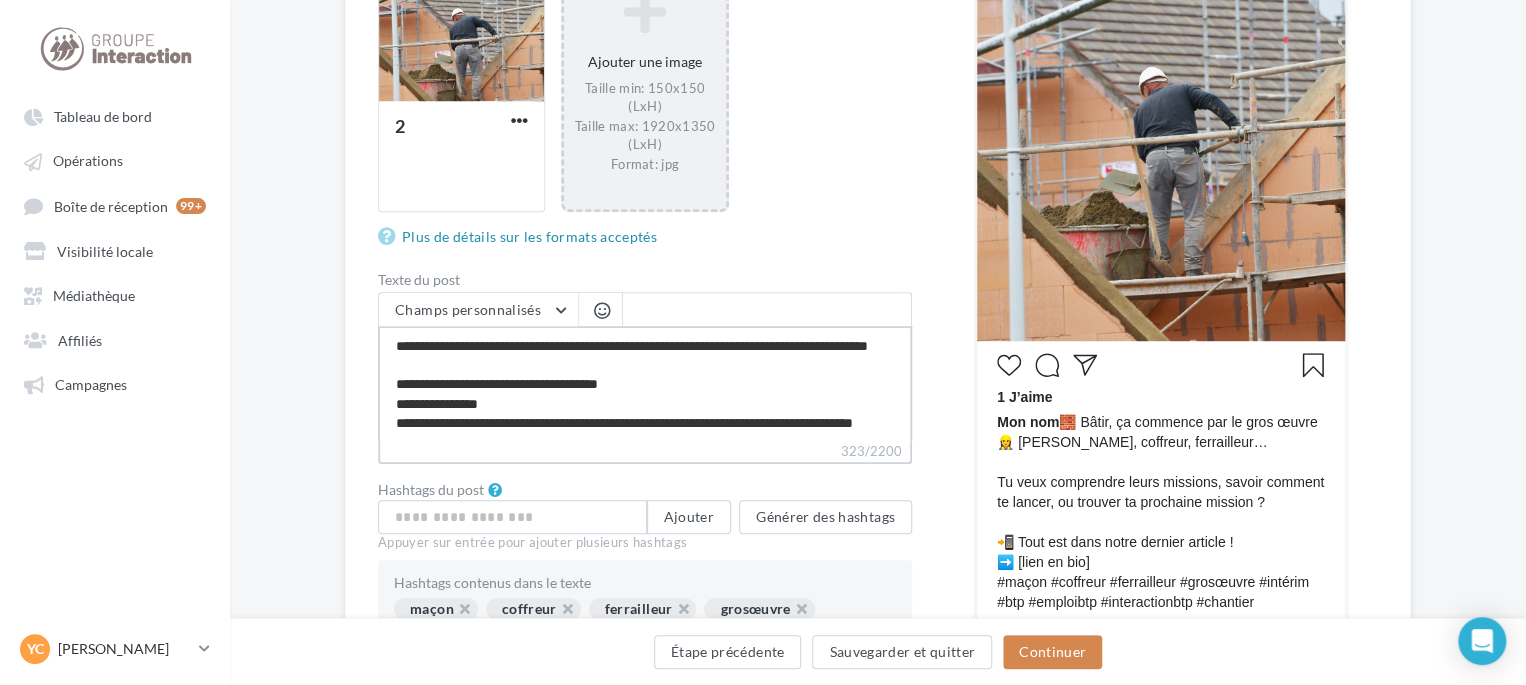 drag, startPoint x: 491, startPoint y: 382, endPoint x: 380, endPoint y: 383, distance: 111.0045 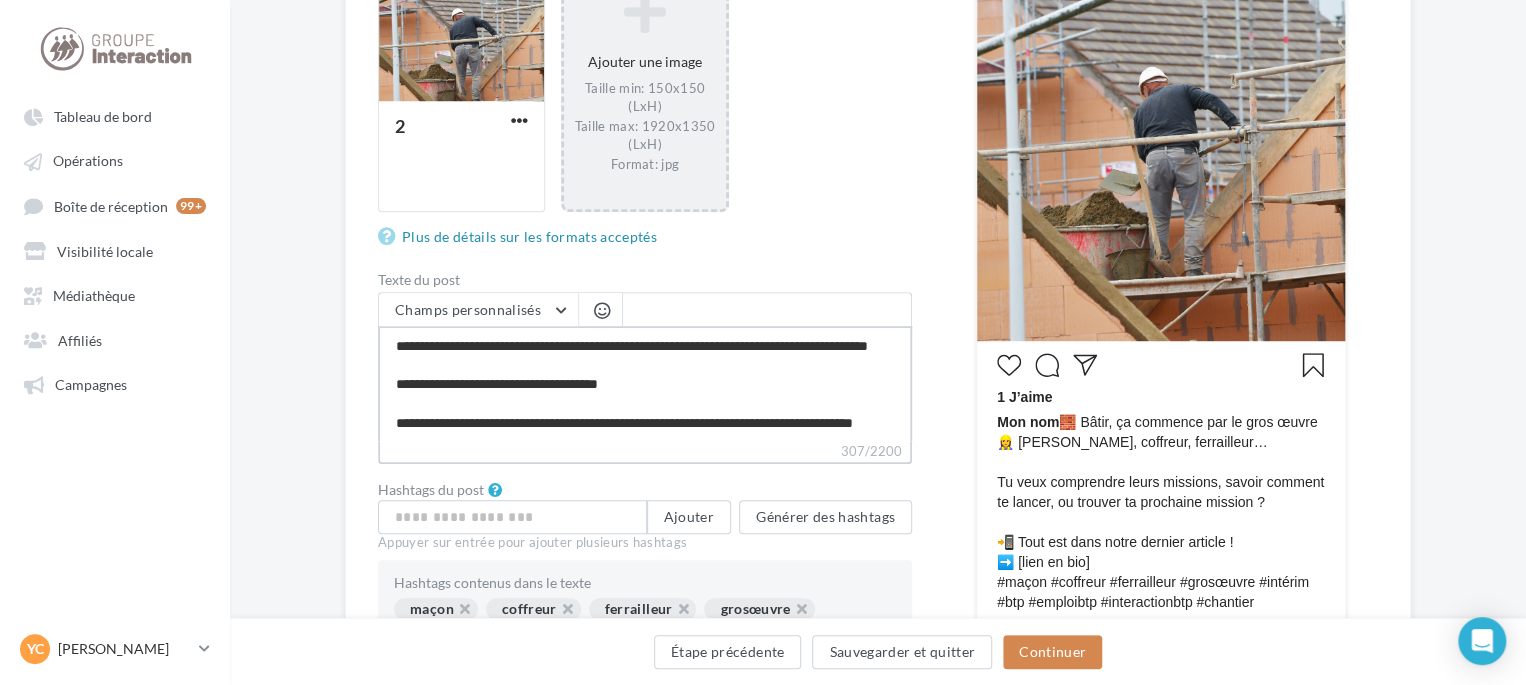 type on "**********" 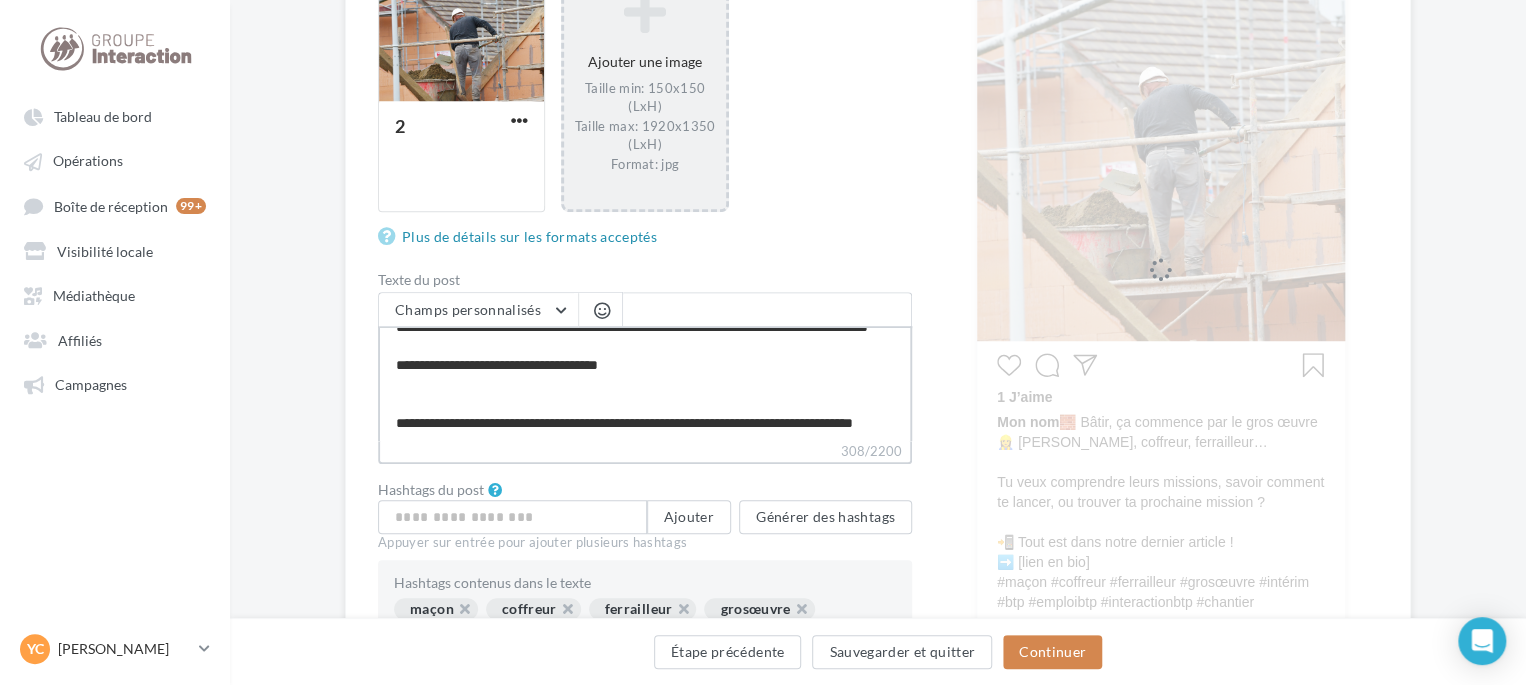 type on "**********" 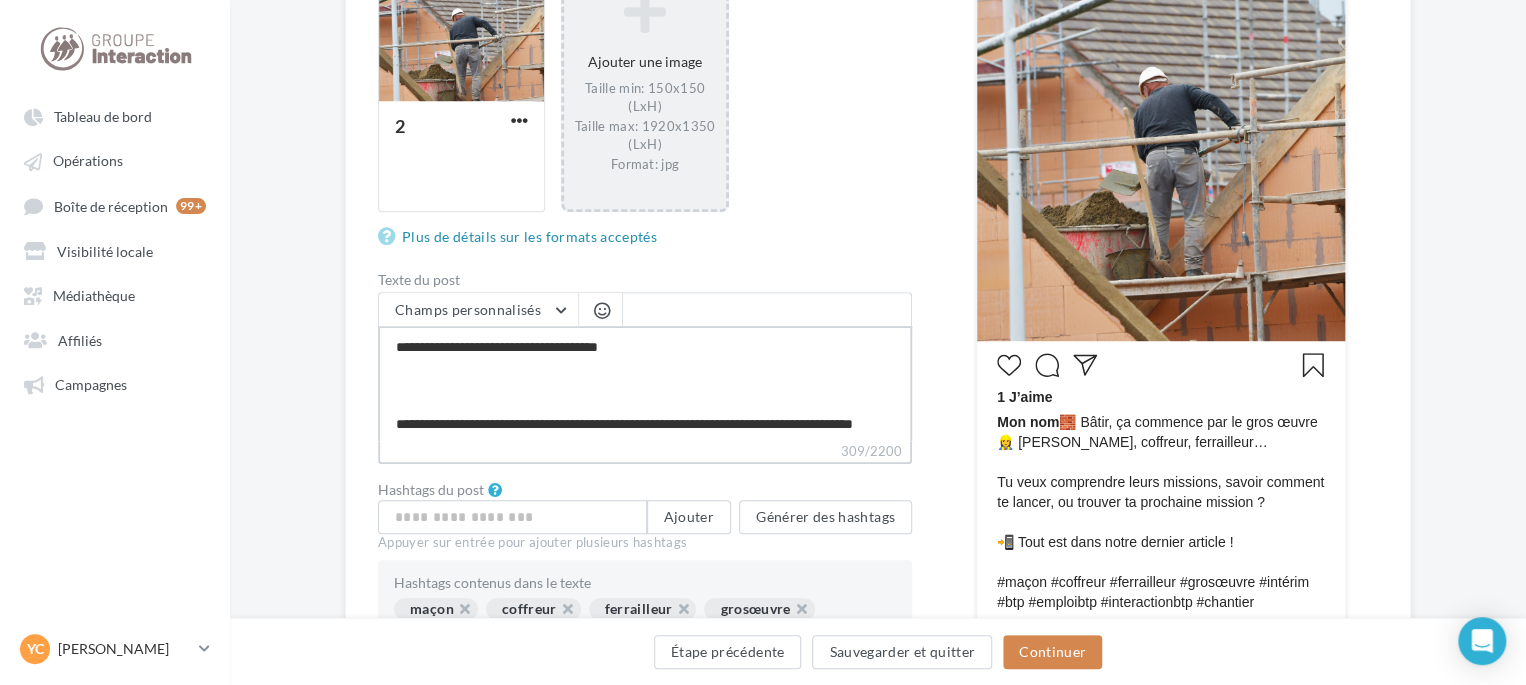 click on "**********" at bounding box center [645, 383] 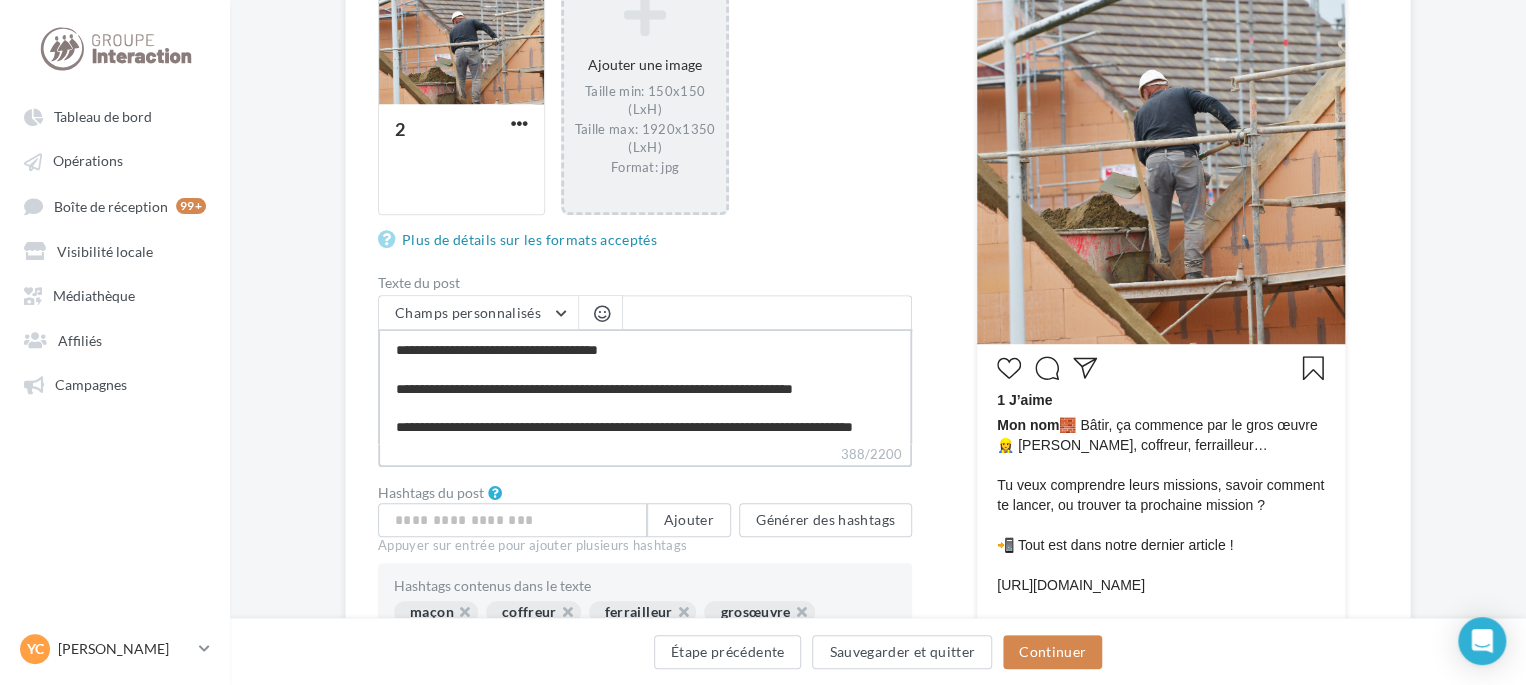 scroll, scrollTop: 500, scrollLeft: 0, axis: vertical 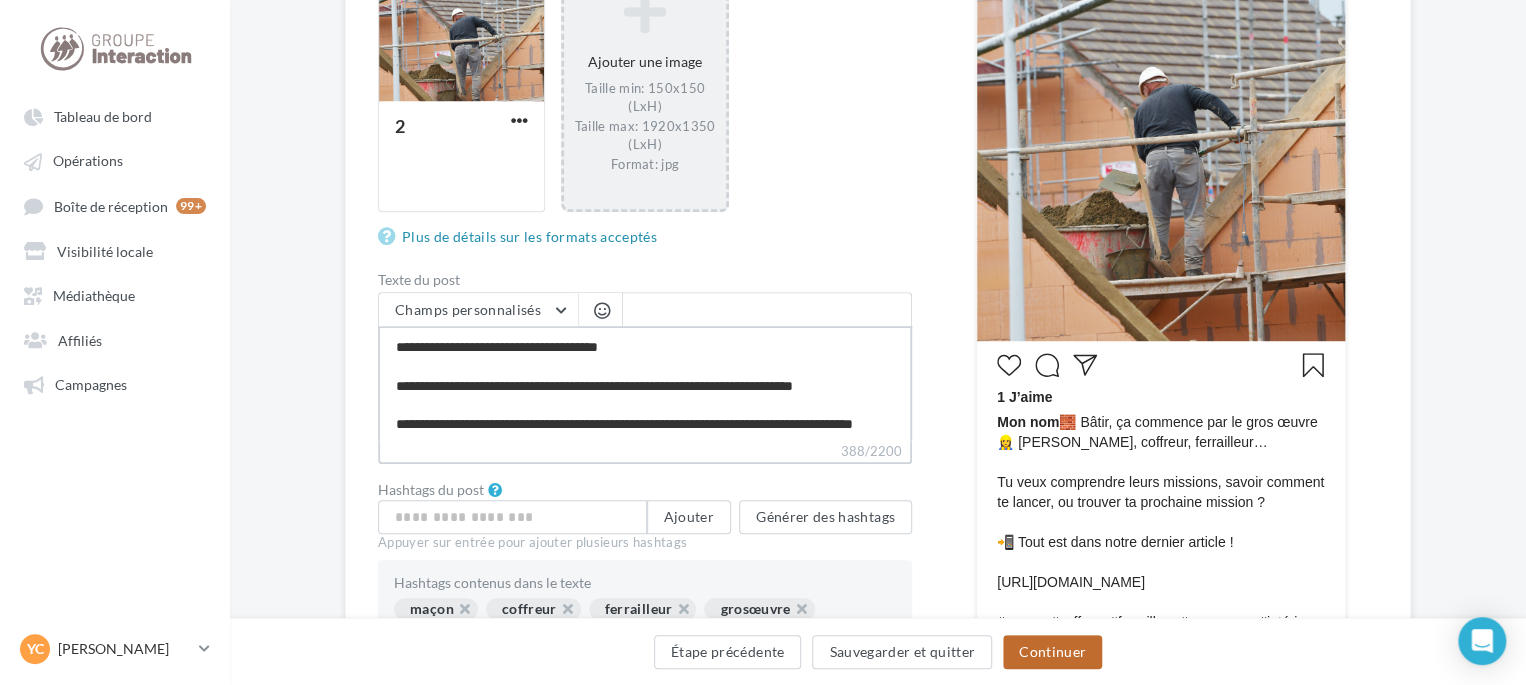 type on "**********" 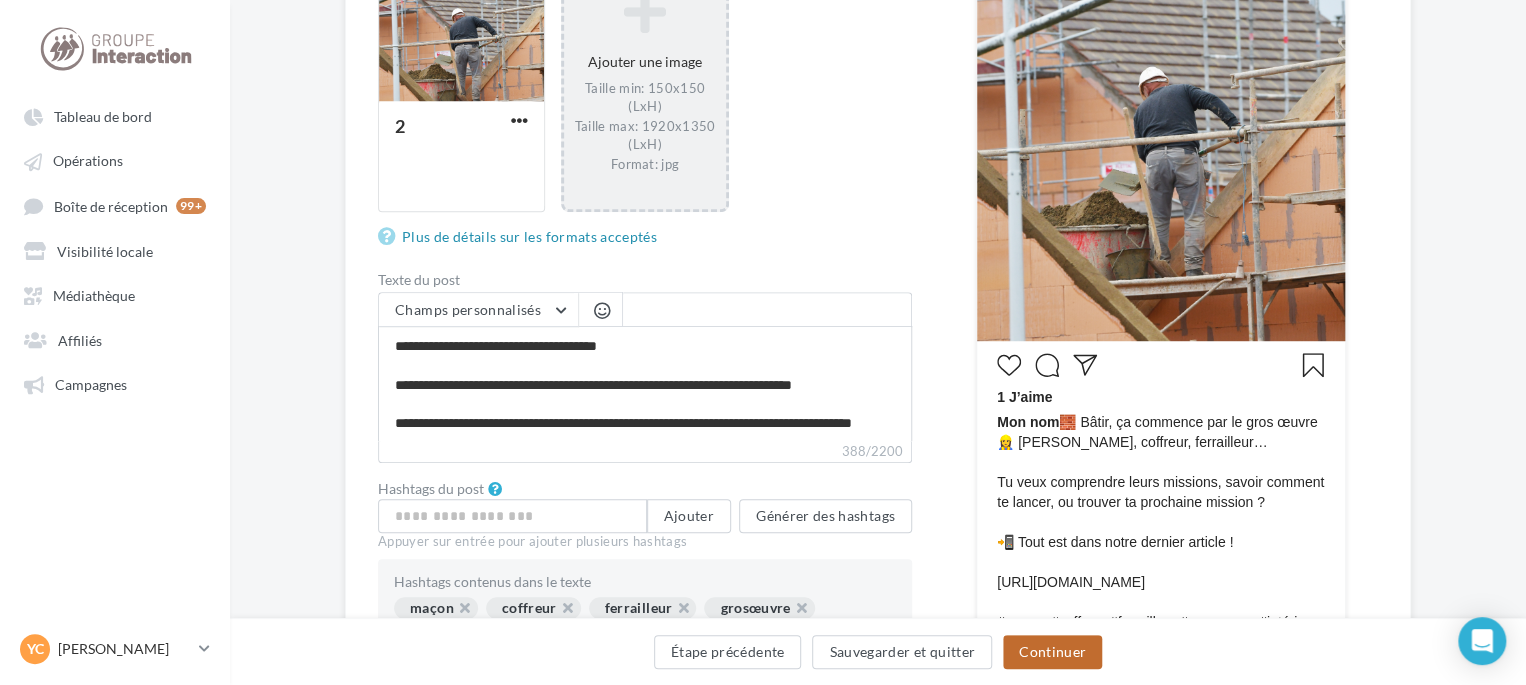 click on "Continuer" at bounding box center [1052, 652] 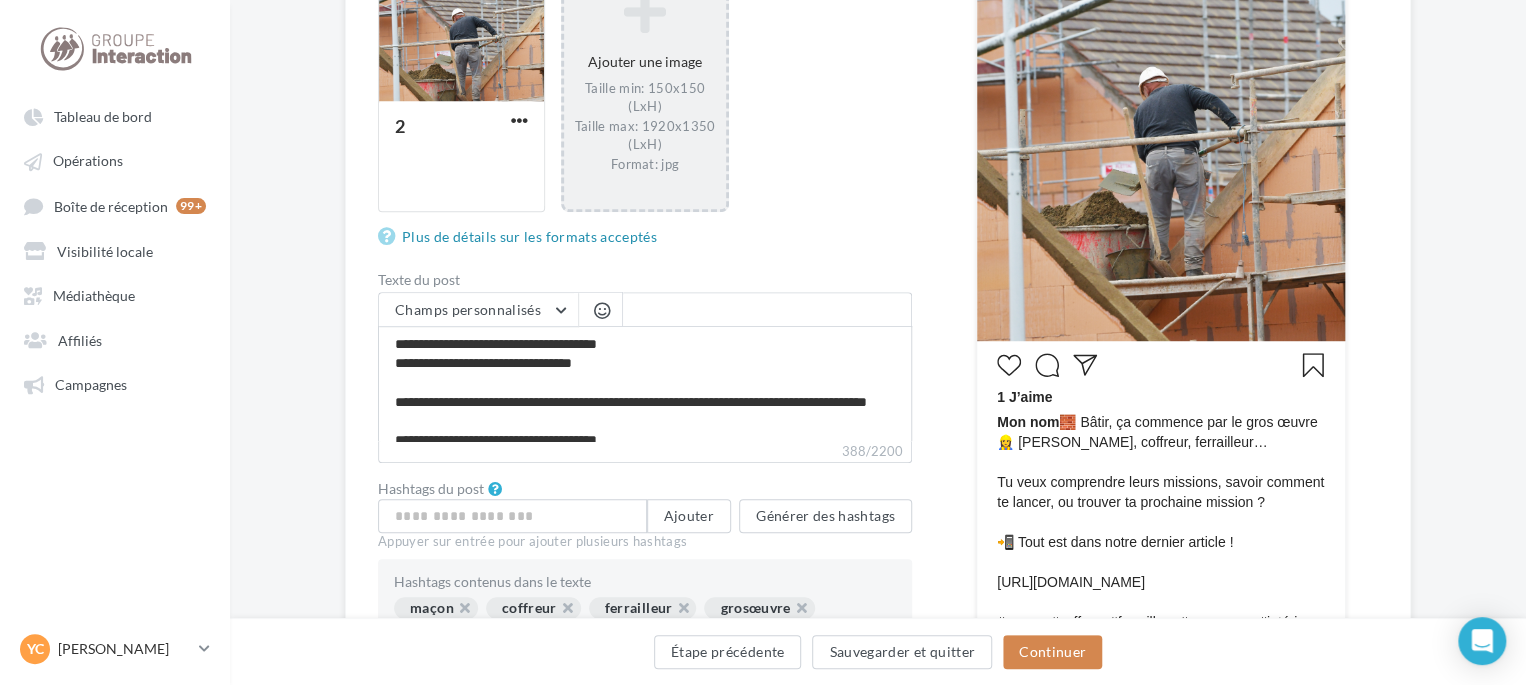 scroll, scrollTop: 0, scrollLeft: 0, axis: both 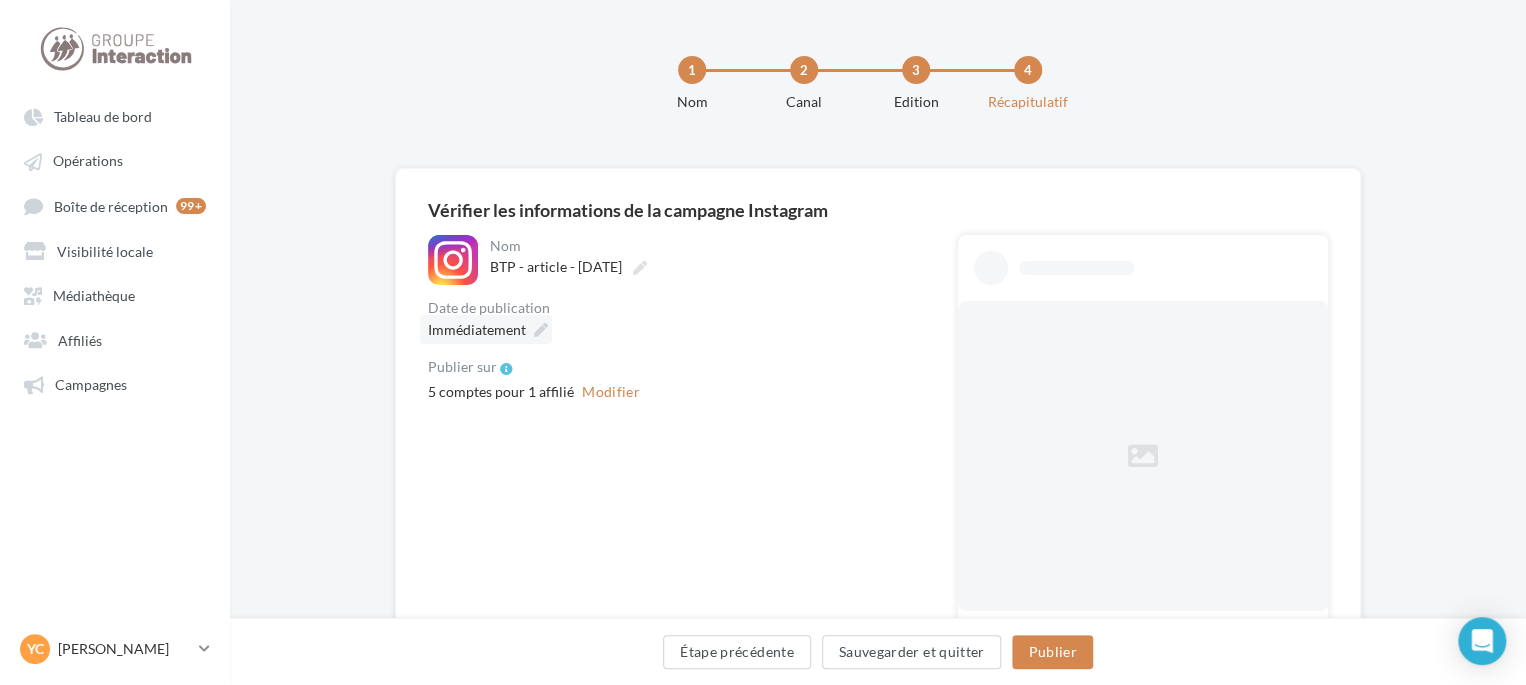 click on "Immédiatement" at bounding box center [477, 329] 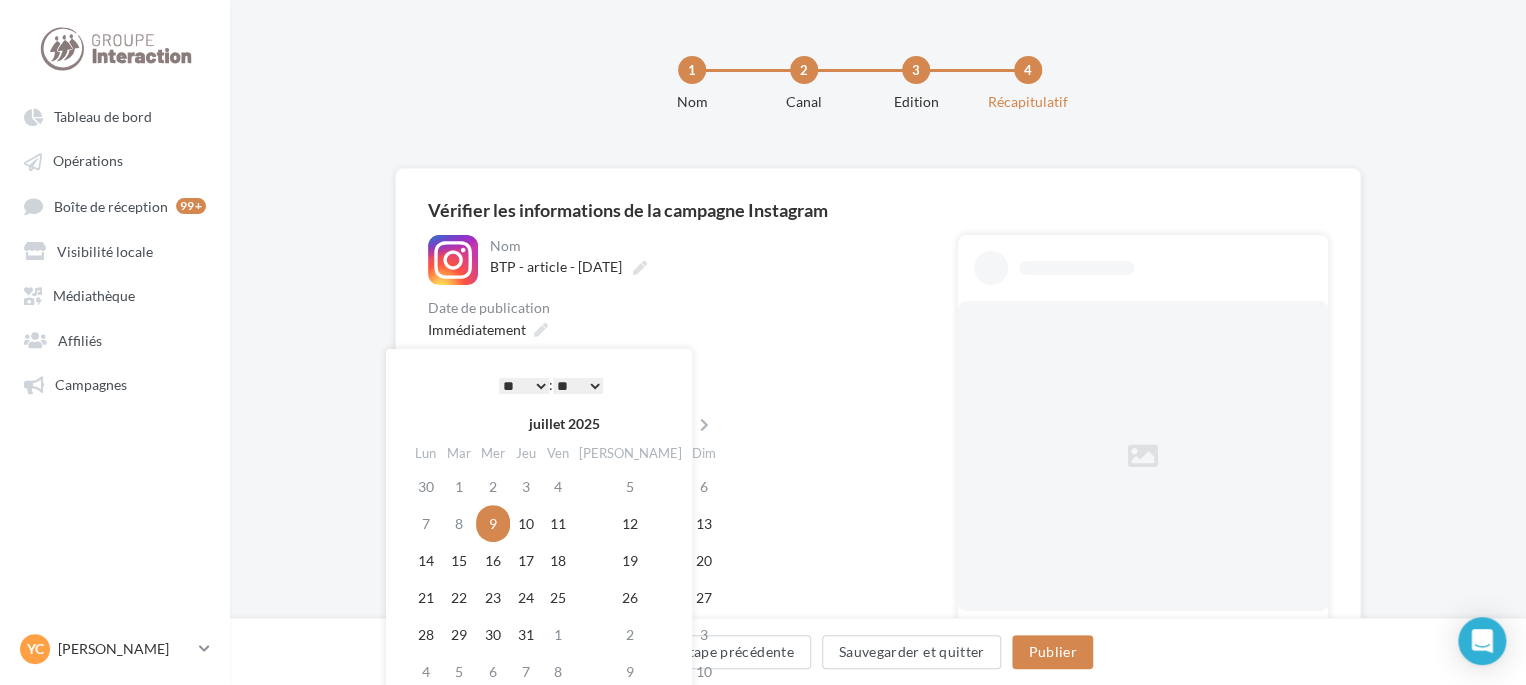 click on "* * * * * * * * * * ** ** ** ** ** ** ** ** ** ** ** ** ** **" at bounding box center [524, 386] 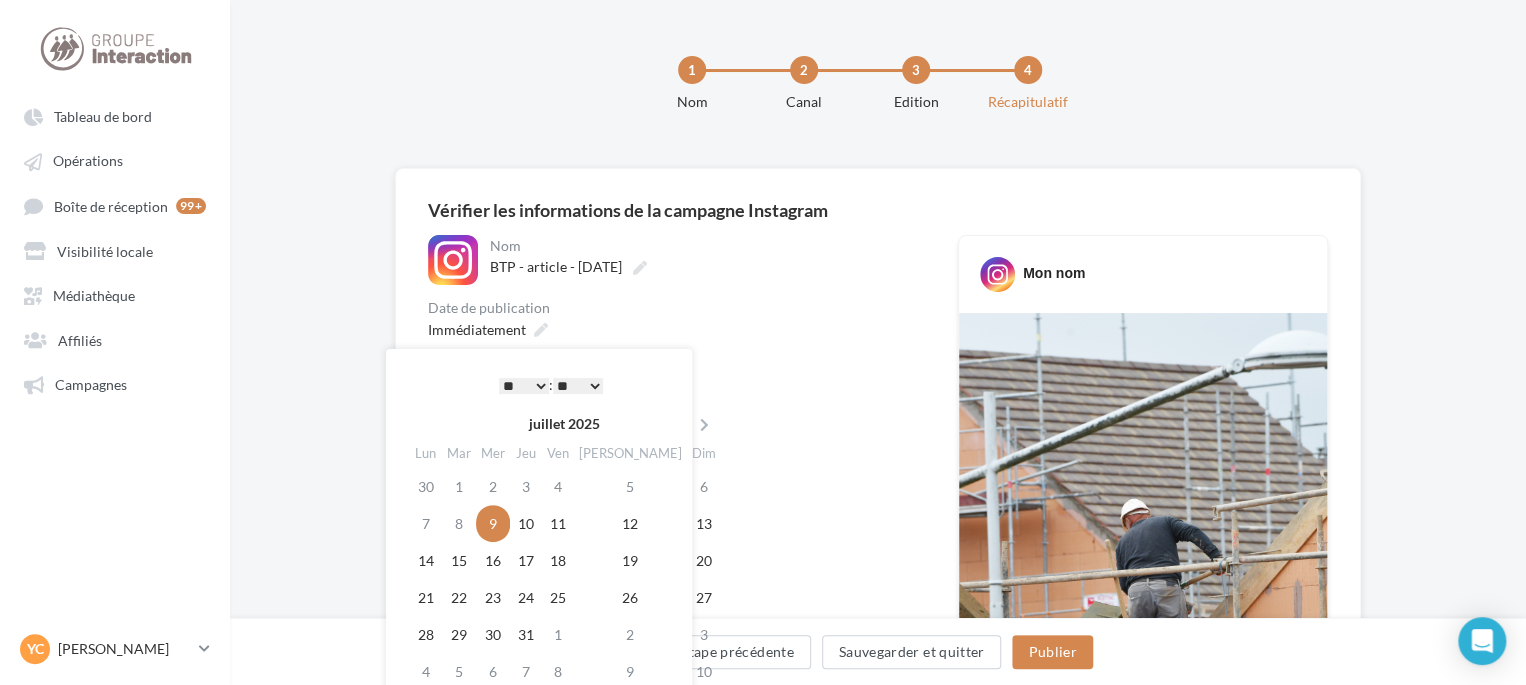 click on "**********" at bounding box center (677, 731) 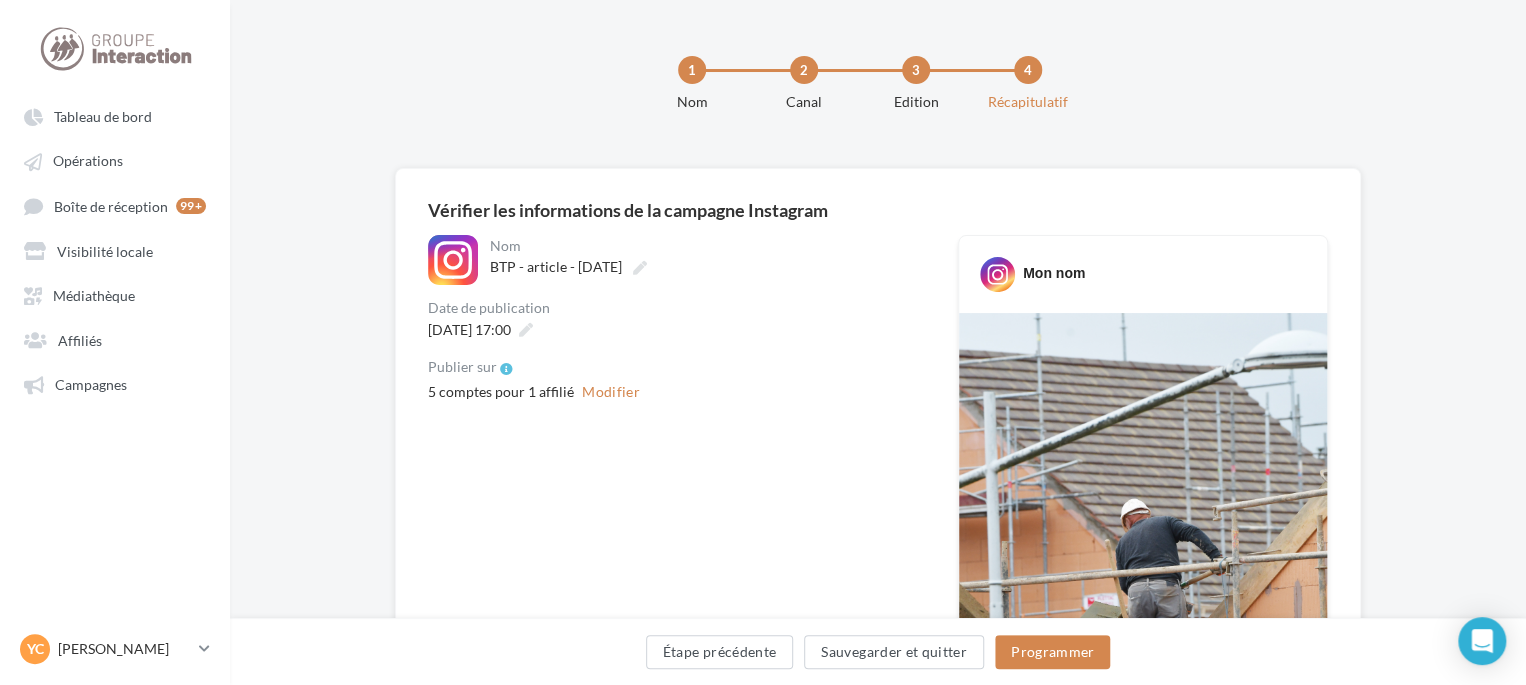 scroll, scrollTop: 100, scrollLeft: 0, axis: vertical 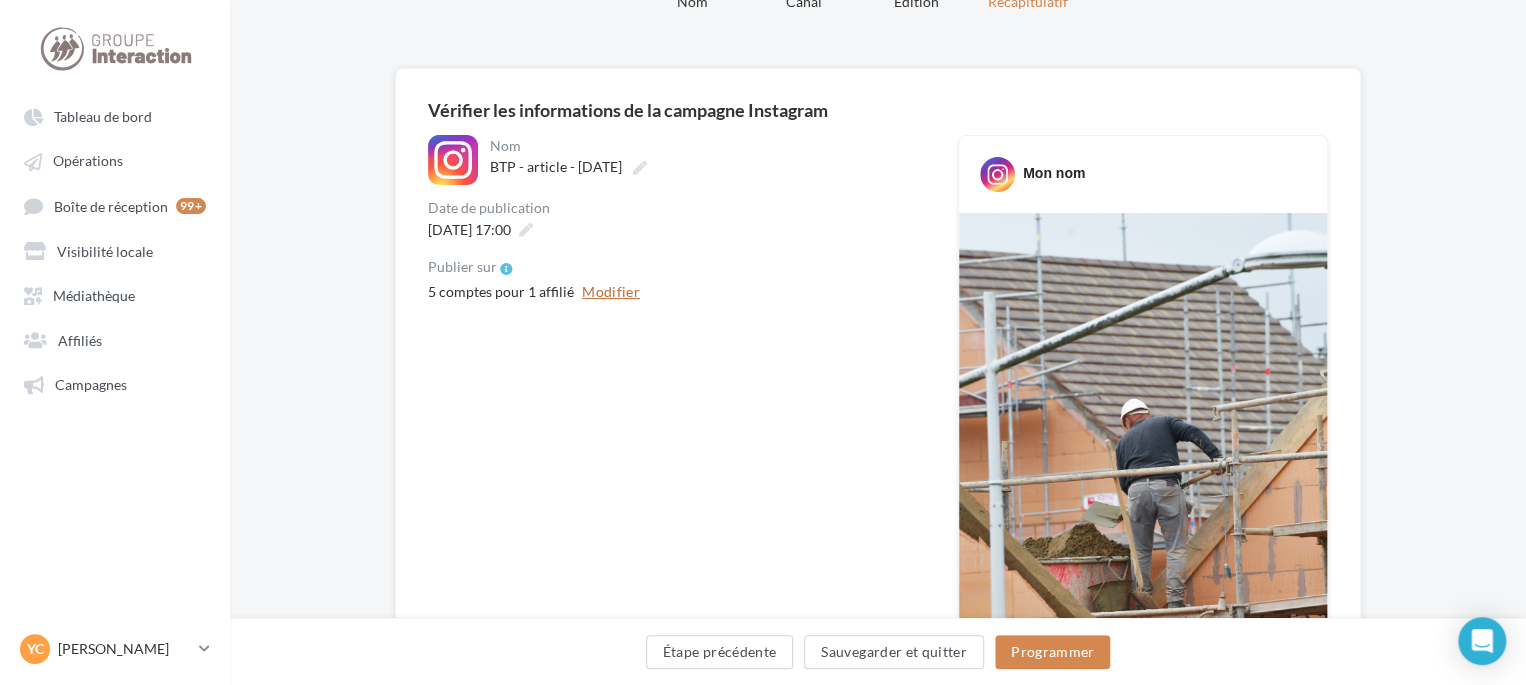 click on "Modifier" at bounding box center (611, 292) 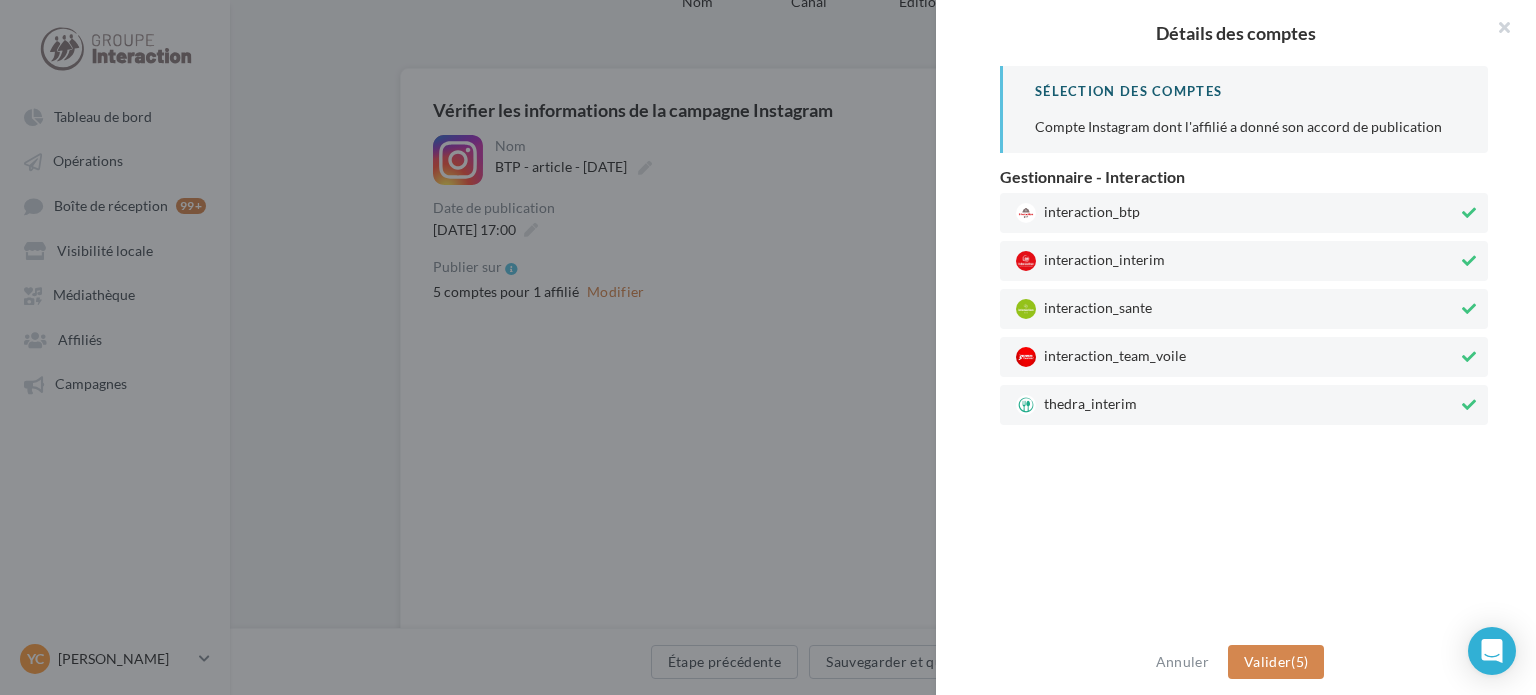 click on "thedra_interim" at bounding box center [1244, 405] 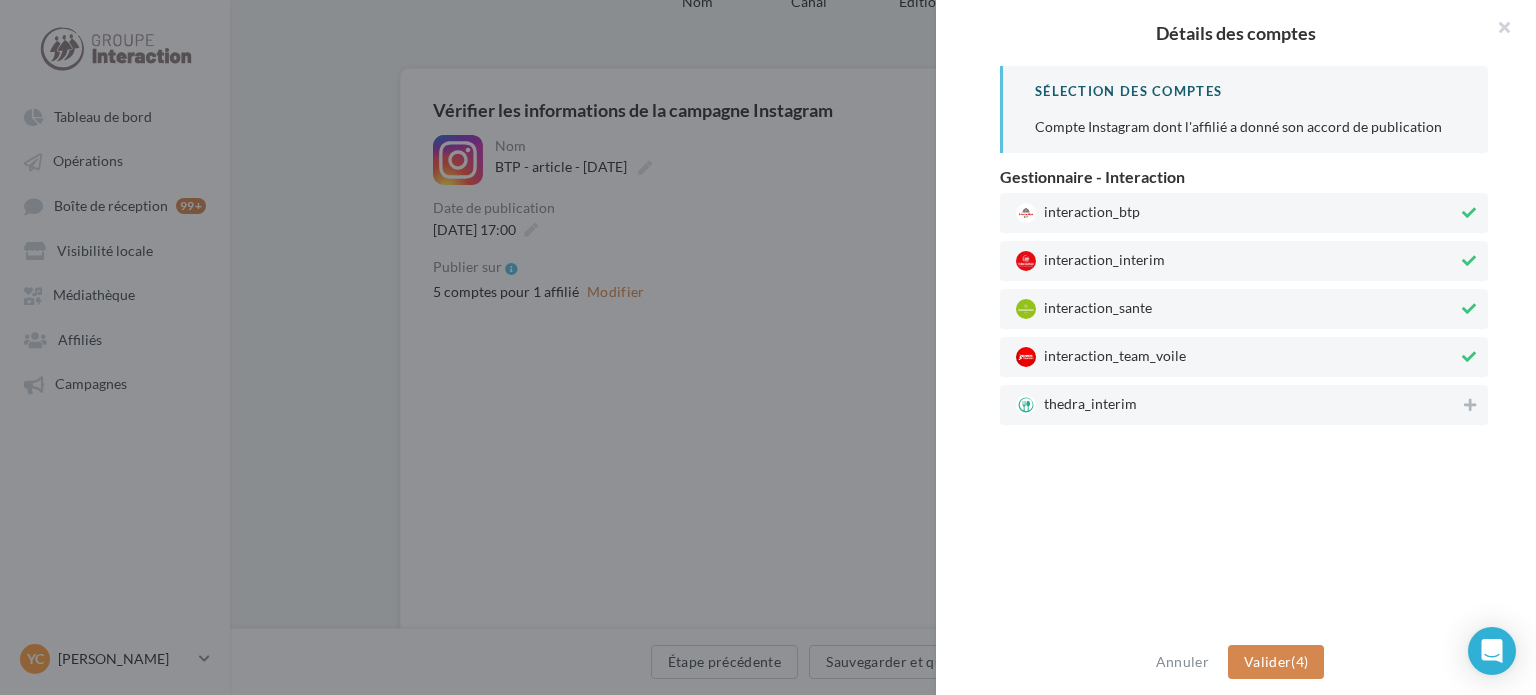 click on "interaction_team_voile" at bounding box center [1237, 357] 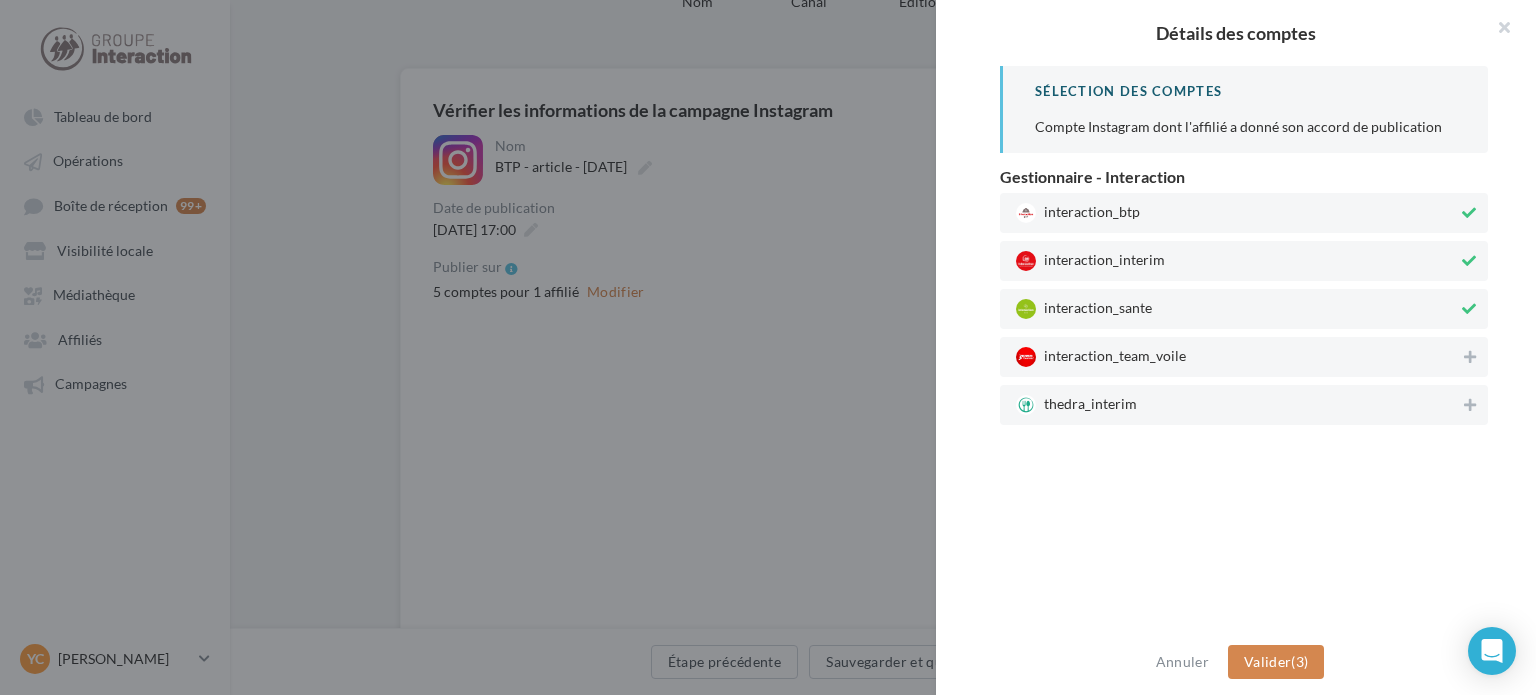 click on "interaction_sante" at bounding box center (1237, 309) 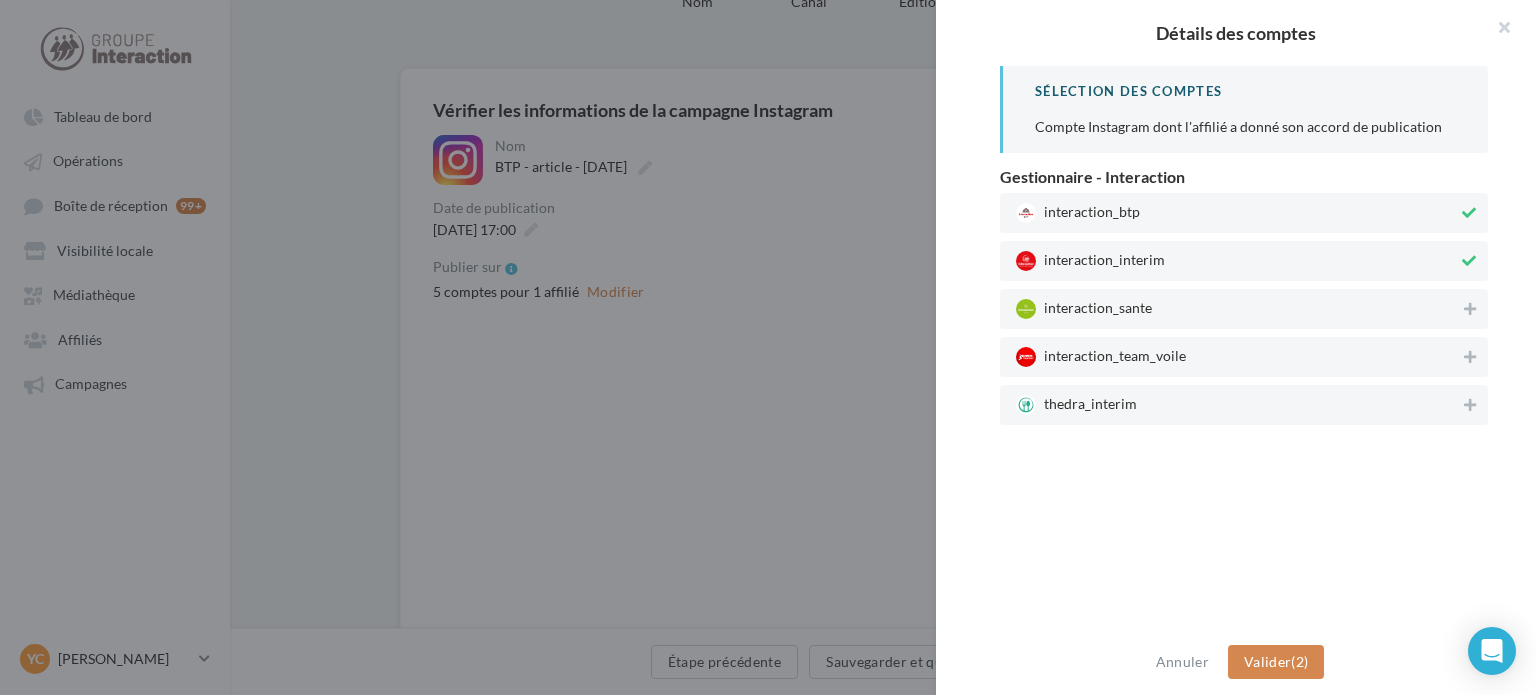 click on "interaction_interim" at bounding box center (1237, 261) 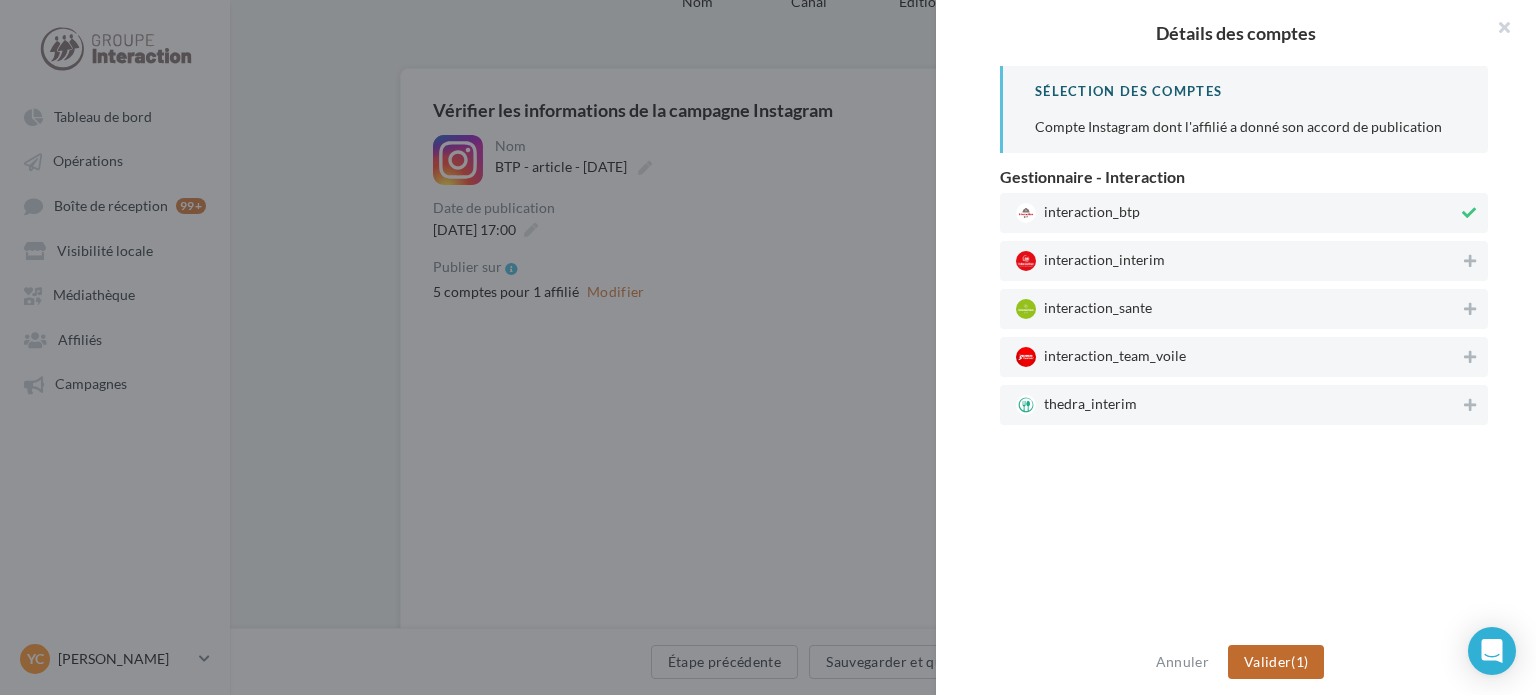 click on "Valider
(1)" at bounding box center [1276, 662] 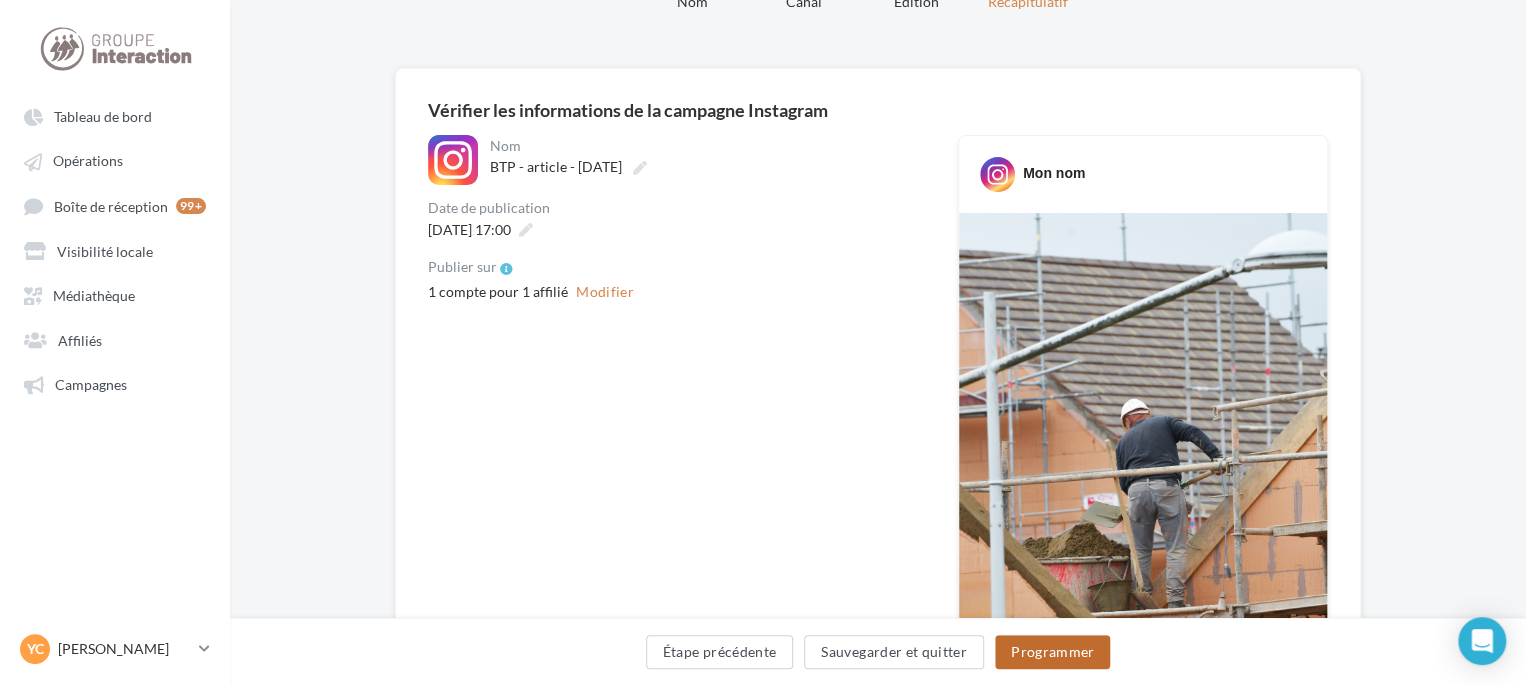 click on "Programmer" at bounding box center [1053, 652] 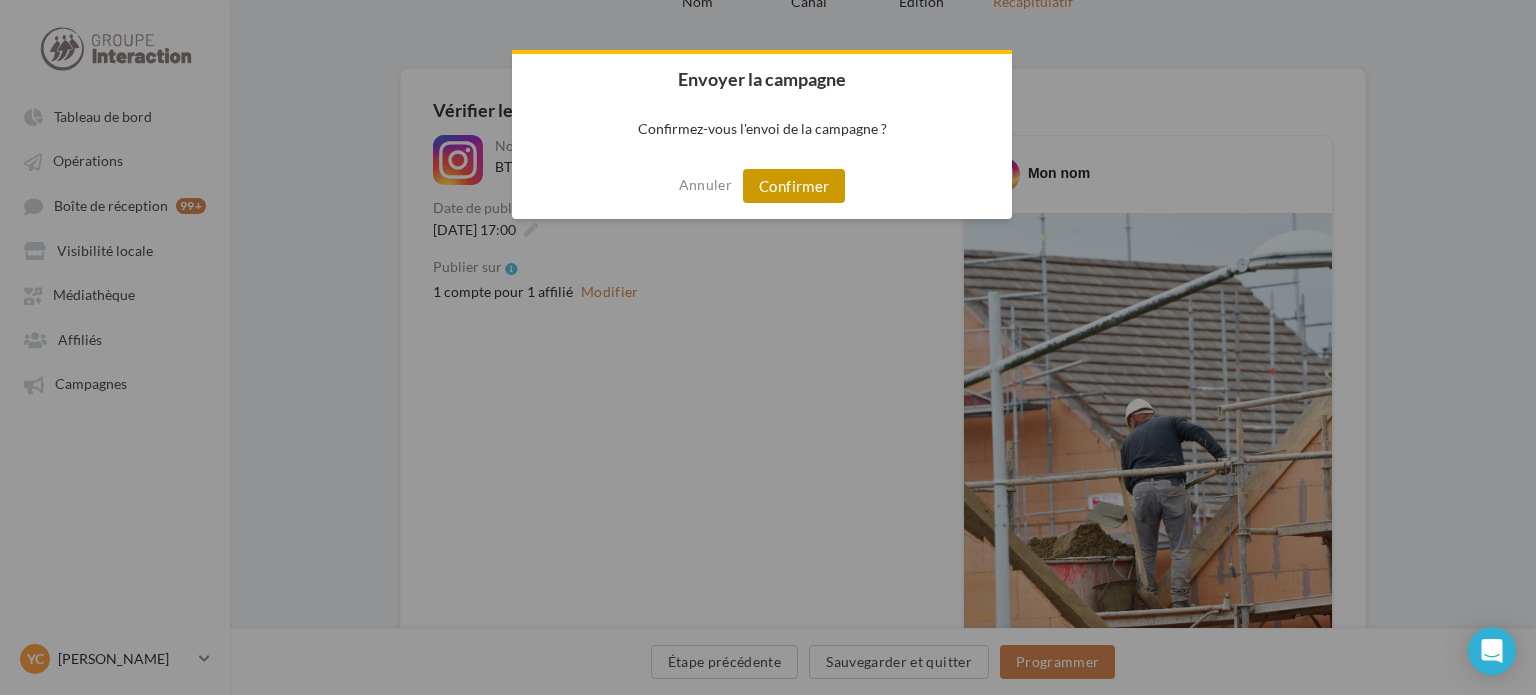 click on "Confirmer" at bounding box center [794, 186] 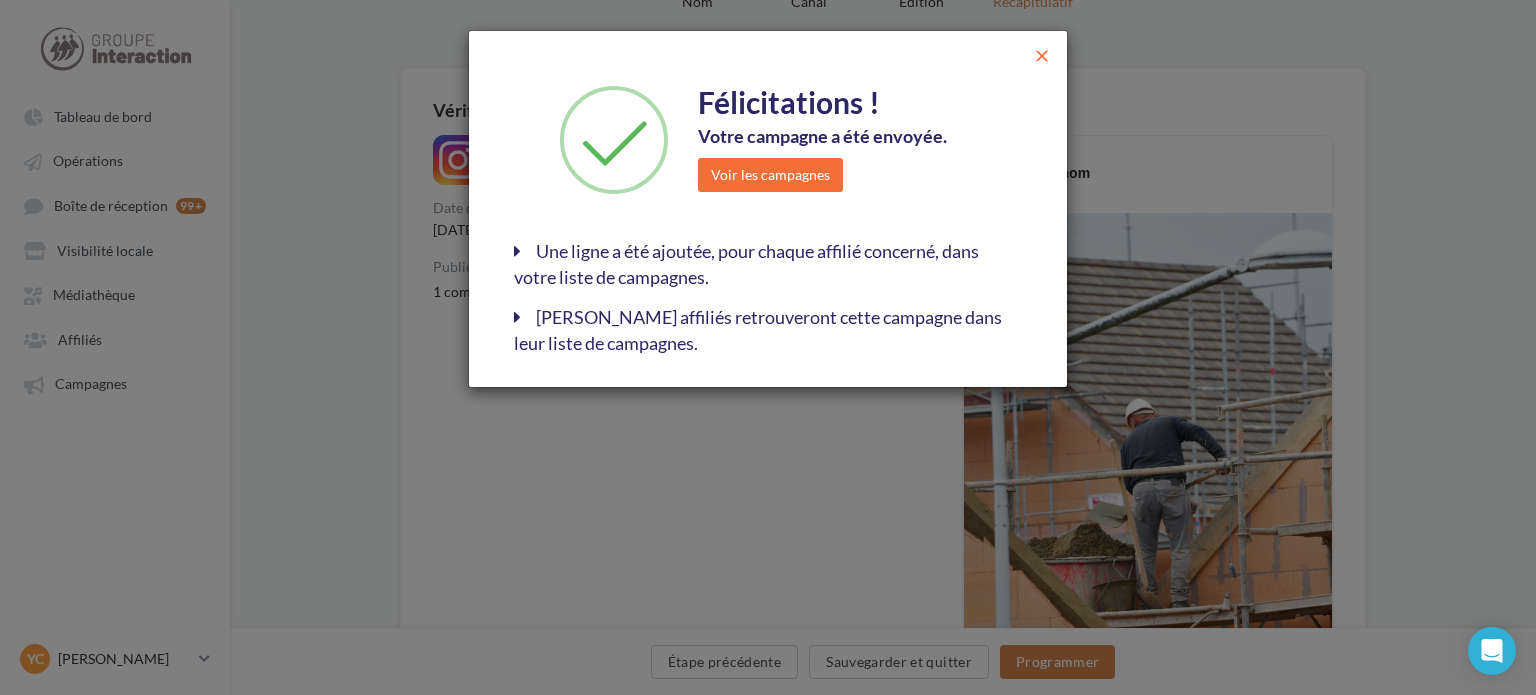 click on "close" at bounding box center [1042, 56] 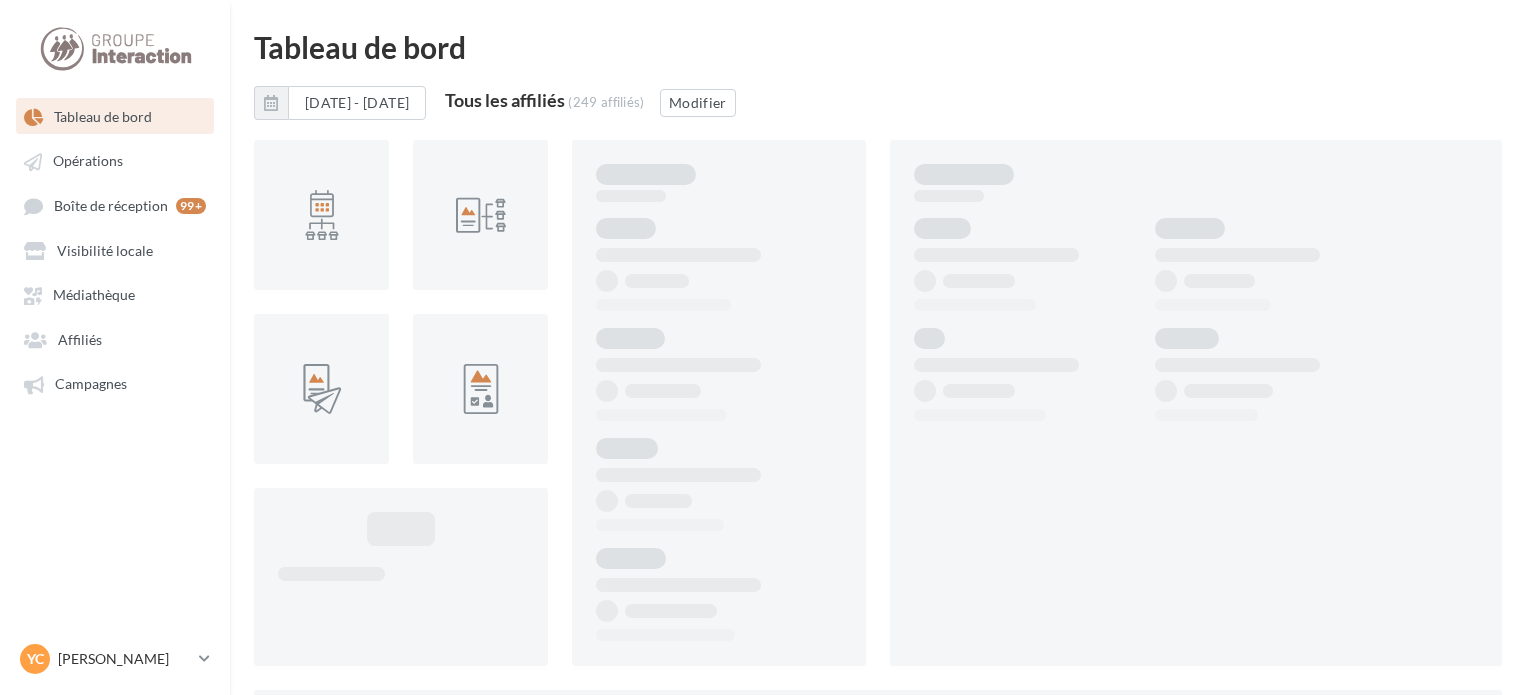 scroll, scrollTop: 0, scrollLeft: 0, axis: both 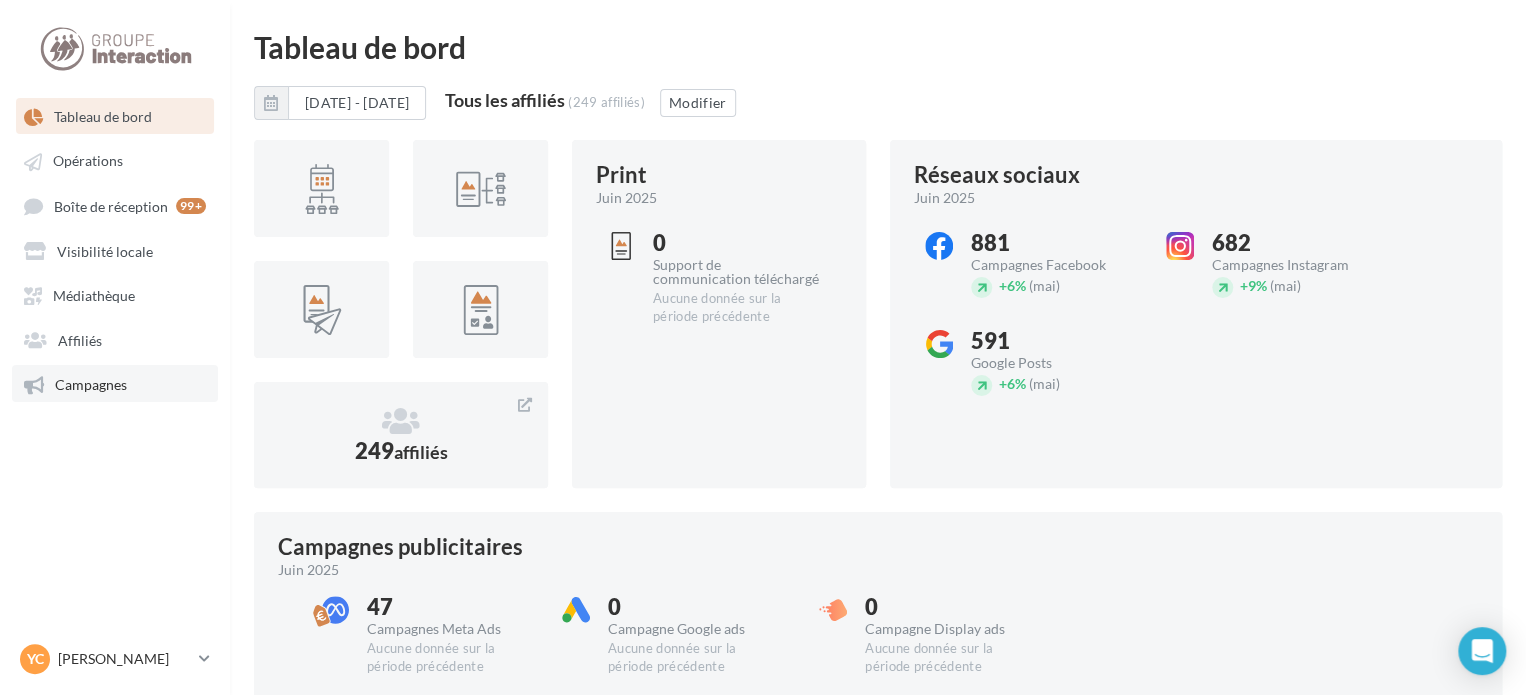 click on "Campagnes" at bounding box center [115, 383] 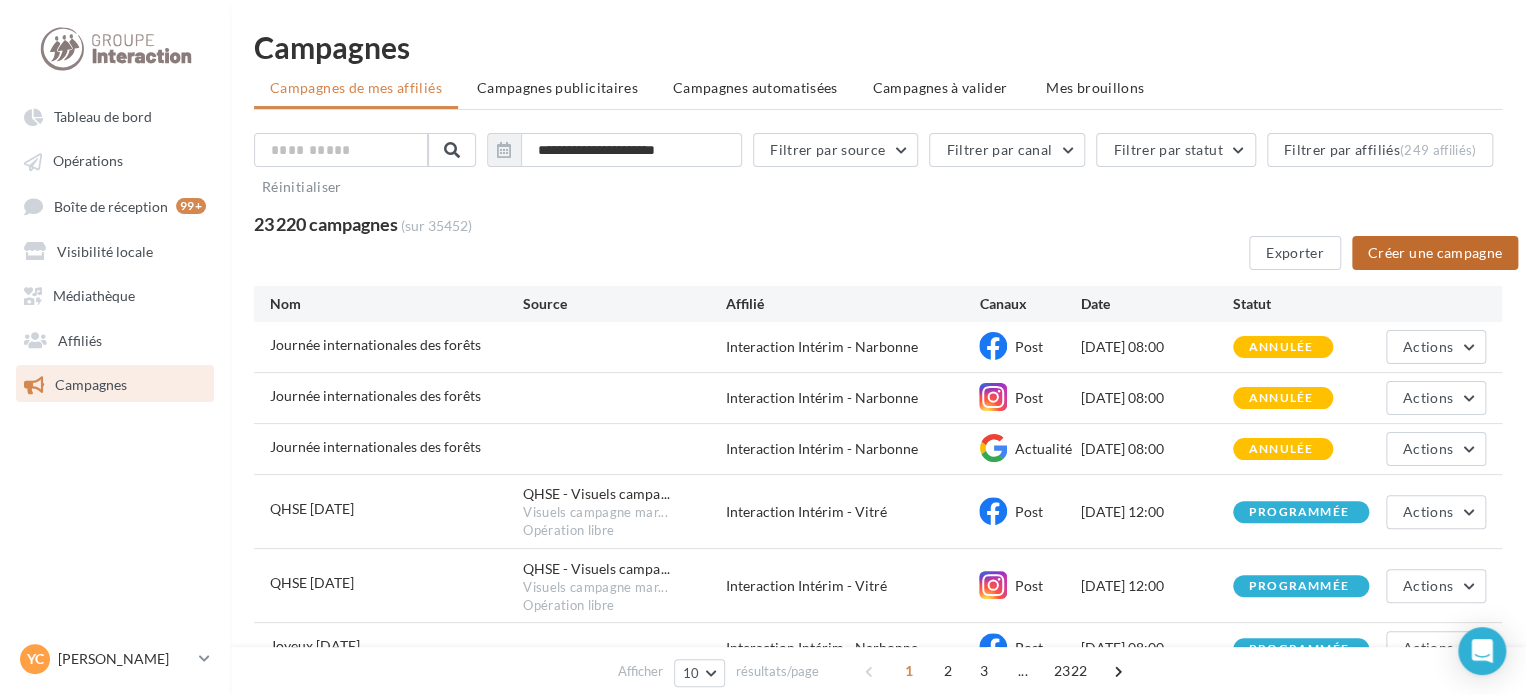 click on "Créer une campagne" at bounding box center [1435, 253] 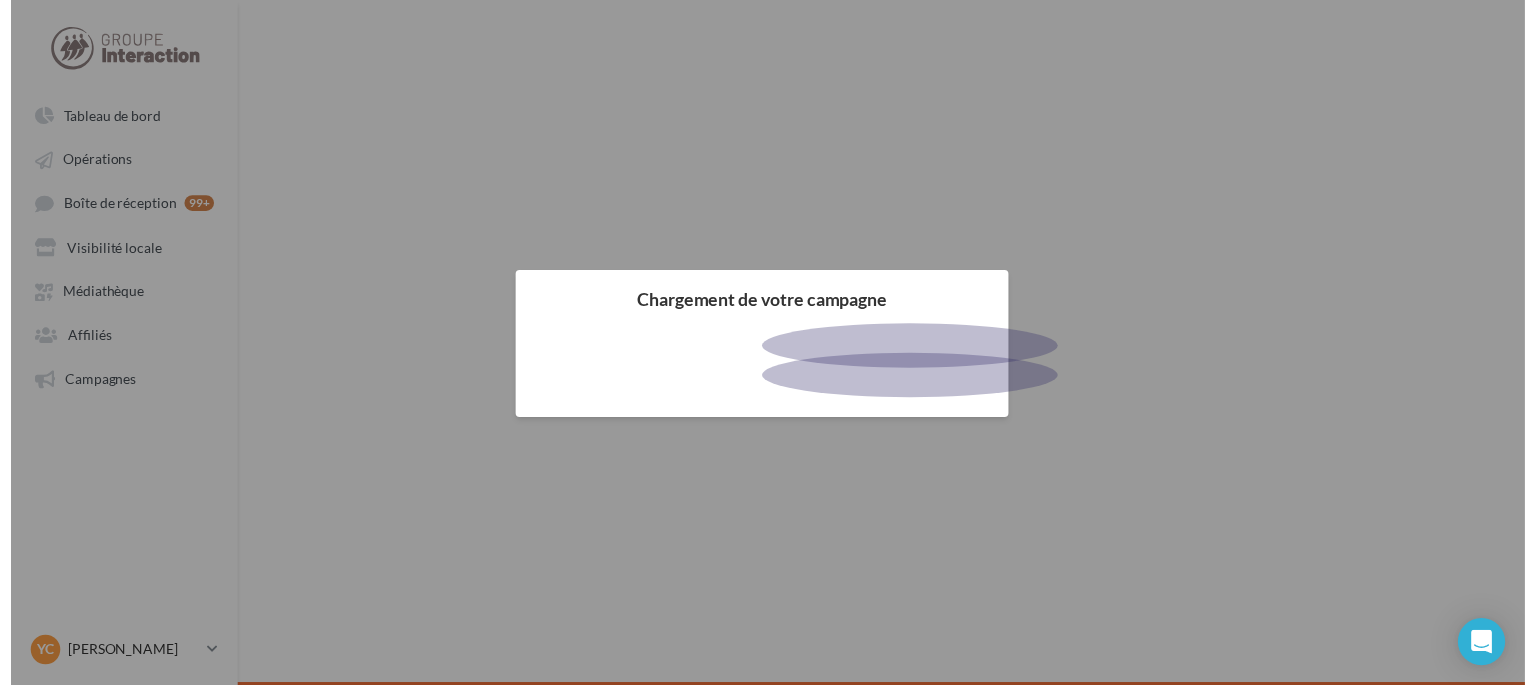 scroll, scrollTop: 0, scrollLeft: 0, axis: both 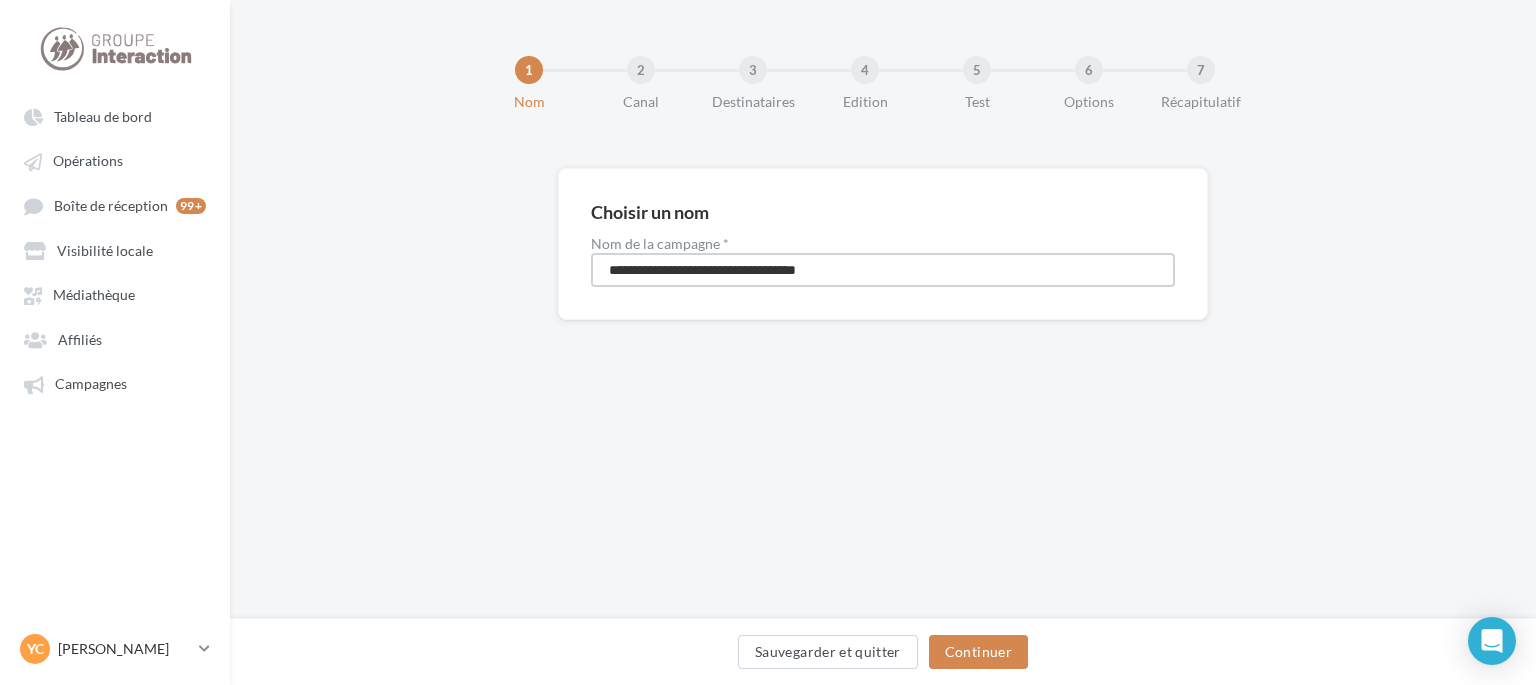drag, startPoint x: 707, startPoint y: 267, endPoint x: 428, endPoint y: 267, distance: 279 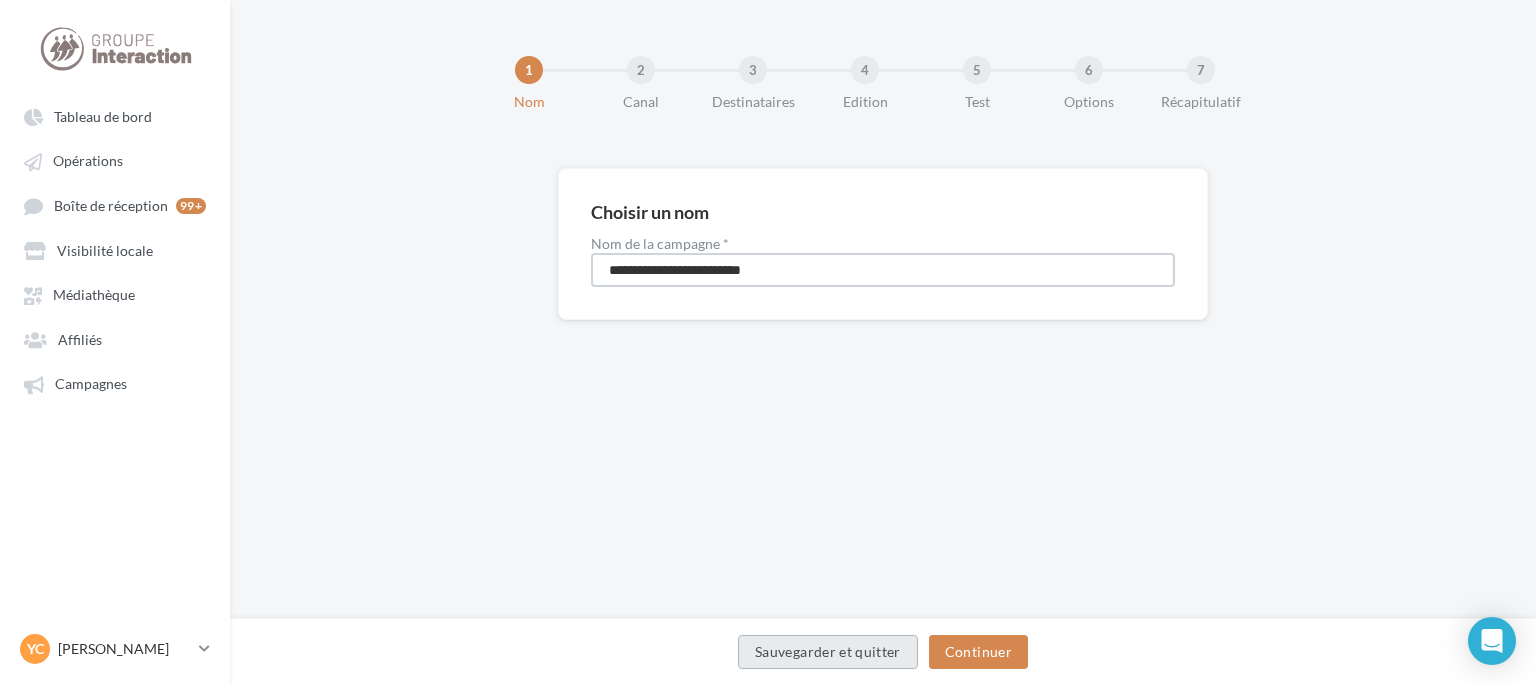 type on "**********" 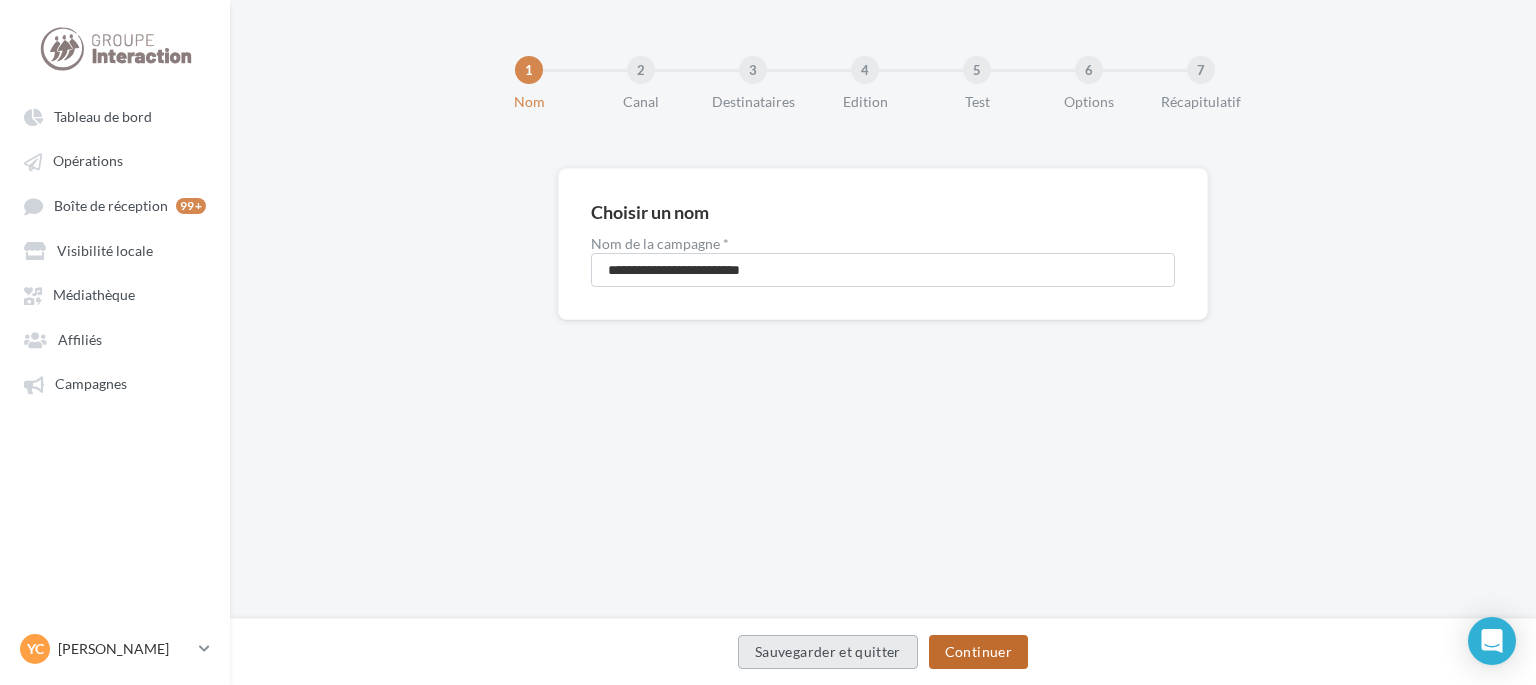 click on "Continuer" at bounding box center (978, 652) 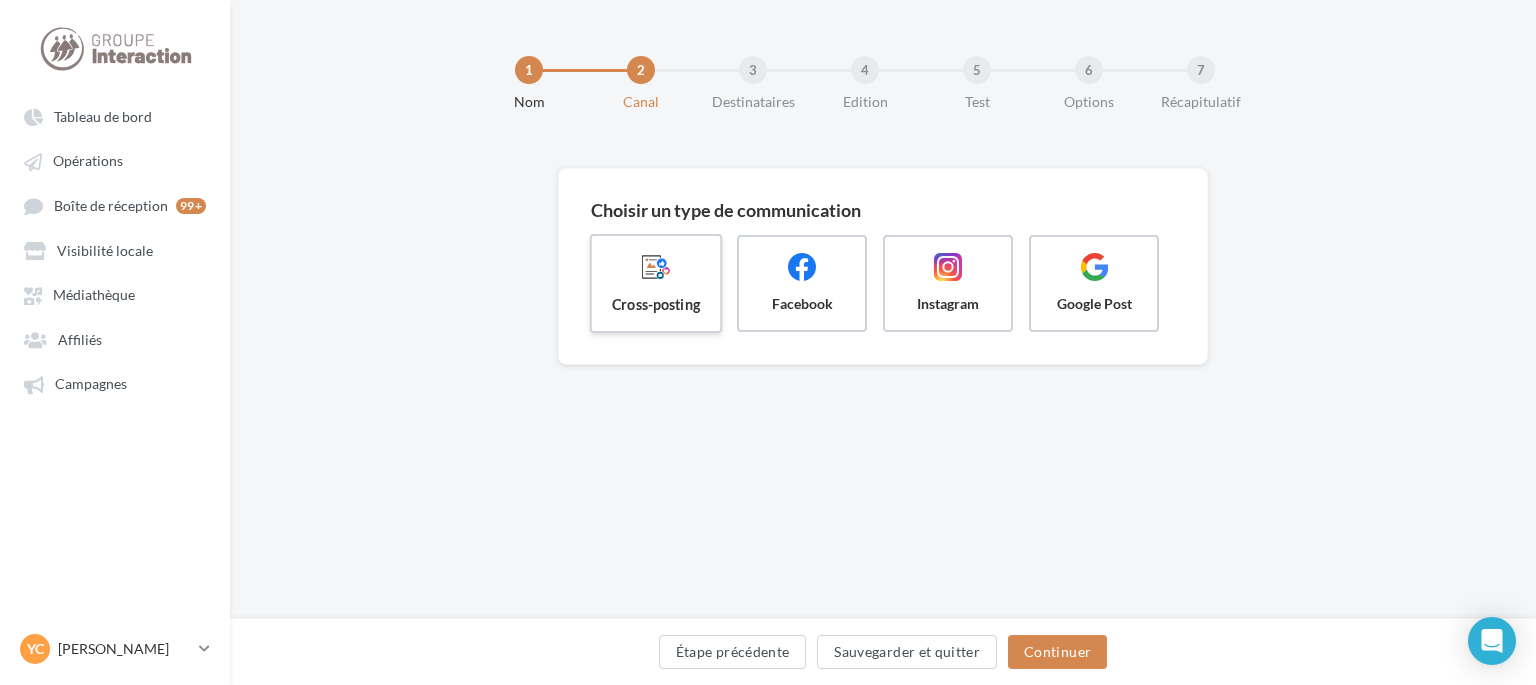 click on "Cross-posting" at bounding box center [656, 283] 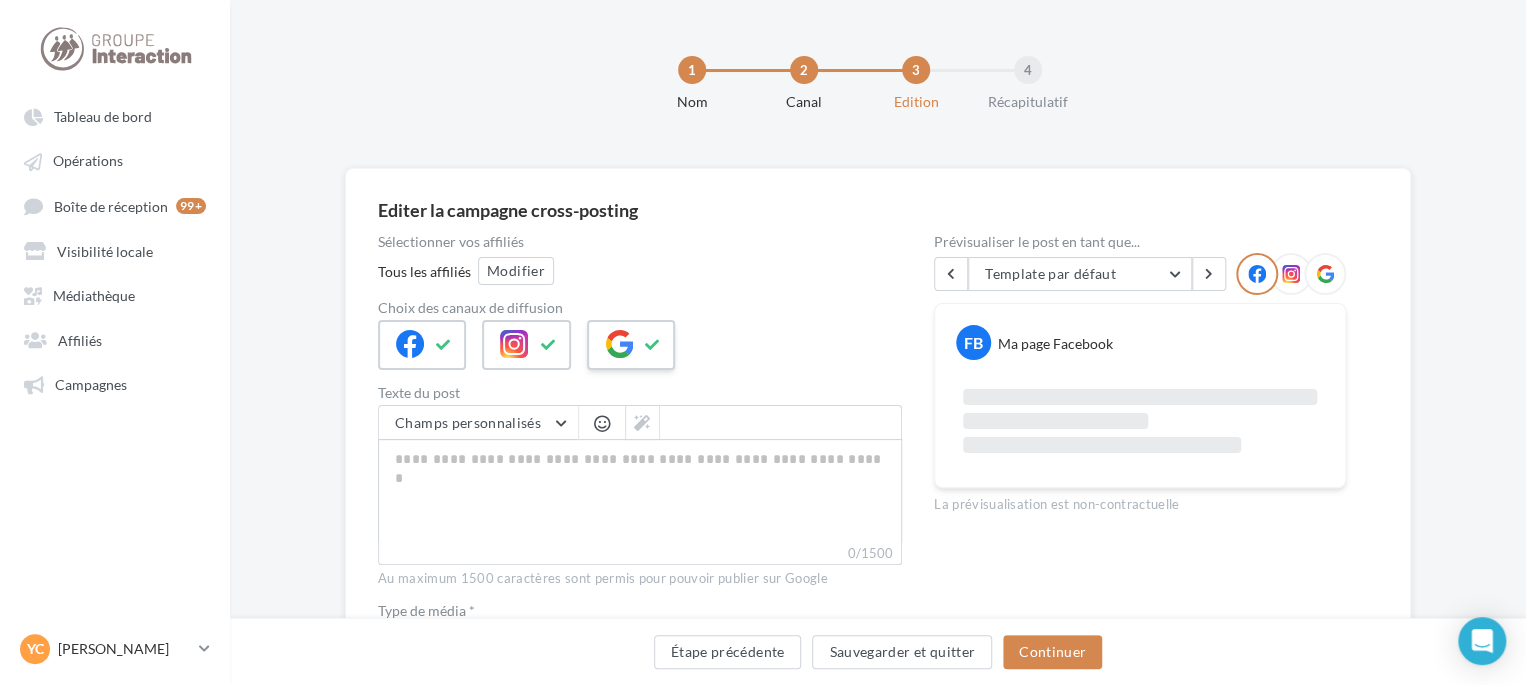 click at bounding box center [619, 344] 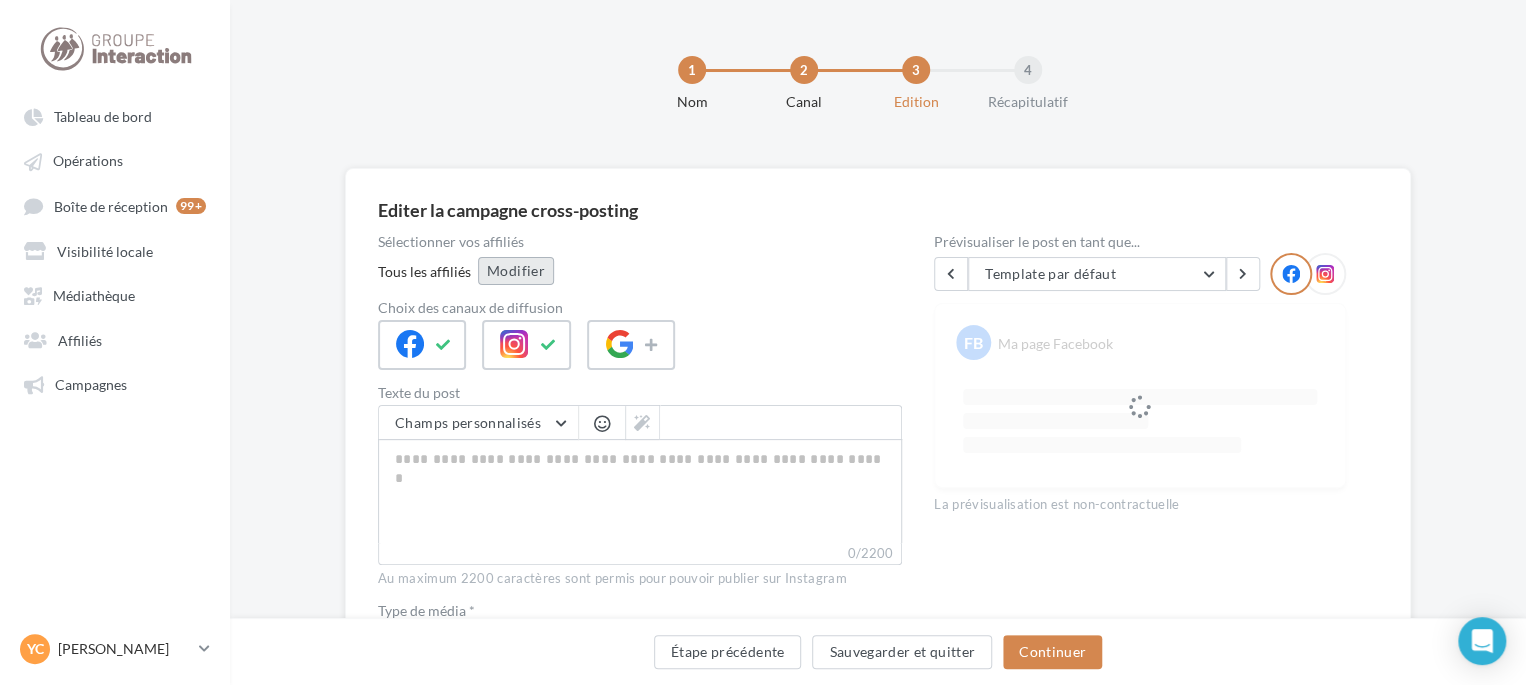 click on "Modifier" at bounding box center [516, 271] 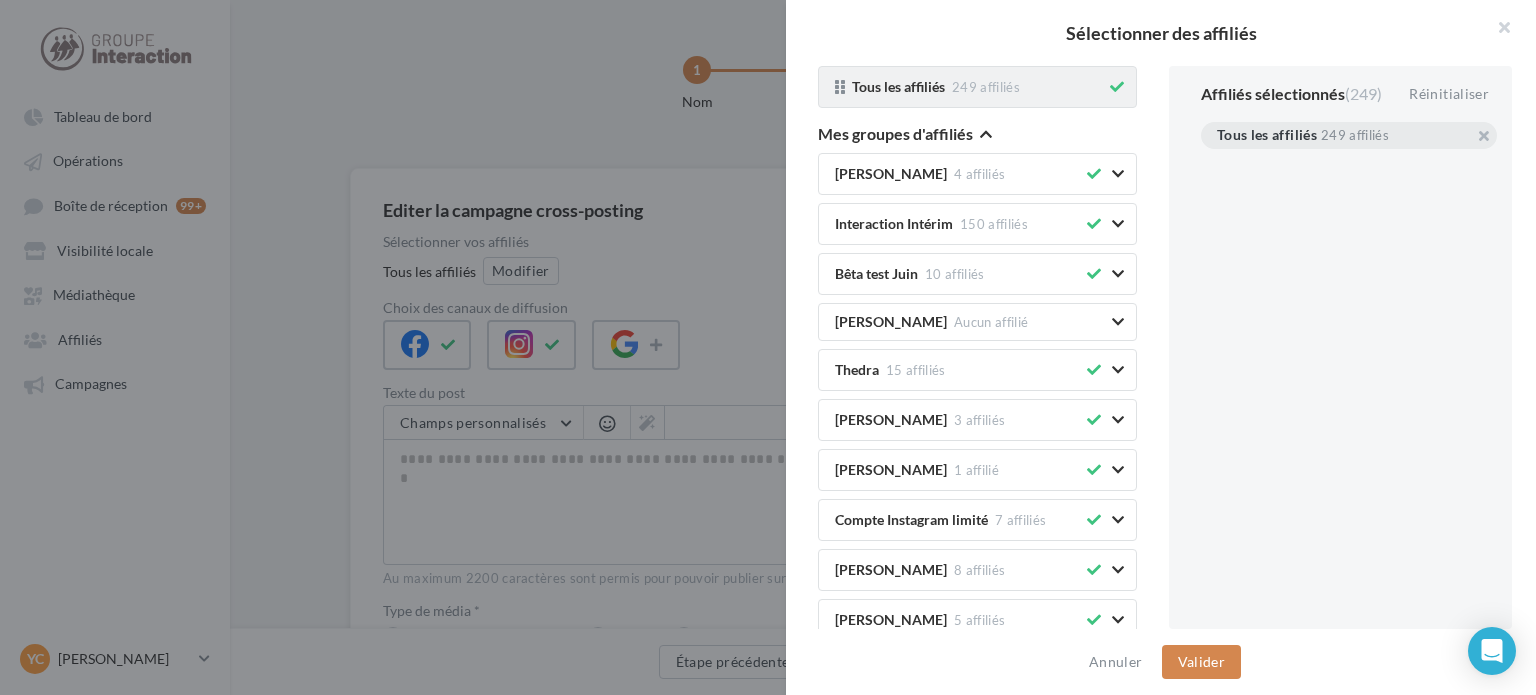 click at bounding box center [1117, 87] 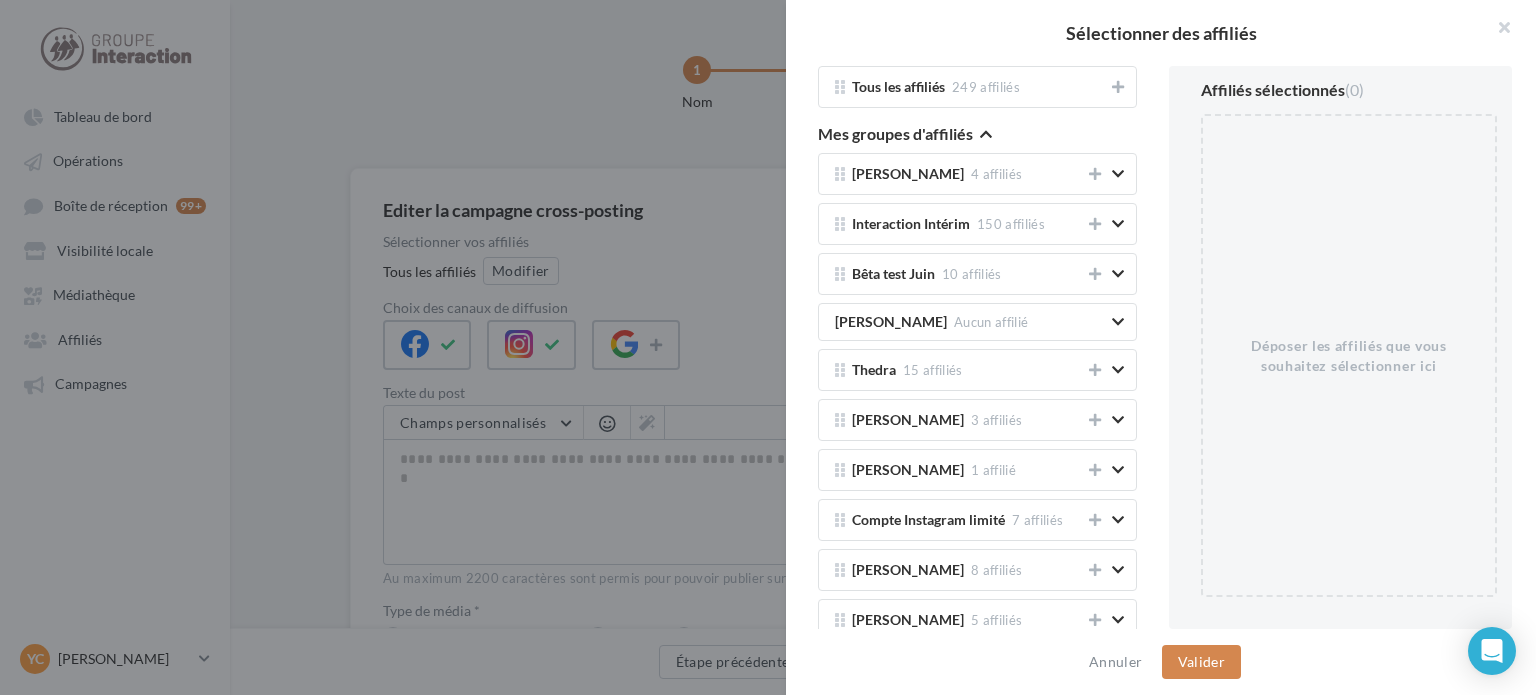 click at bounding box center [986, 134] 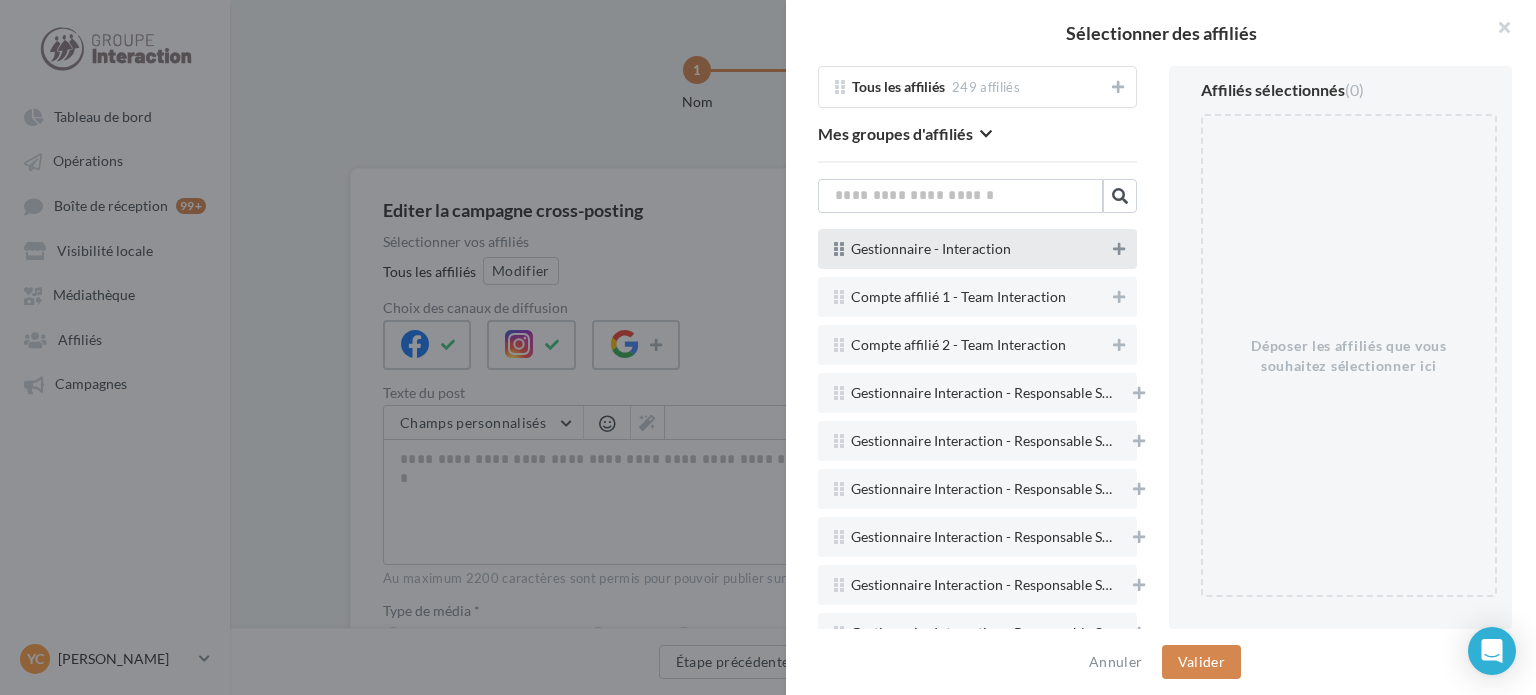 click at bounding box center (1119, 249) 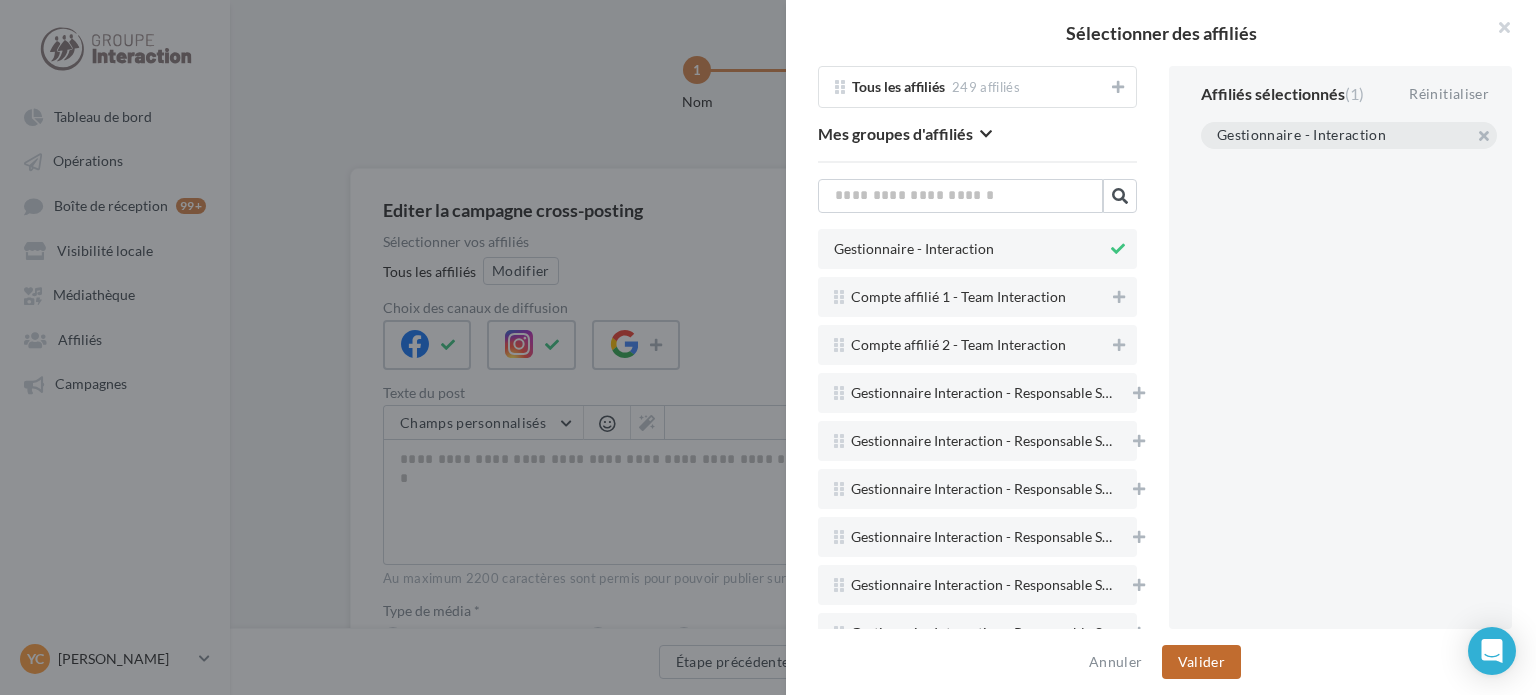 click on "Valider" at bounding box center (1201, 662) 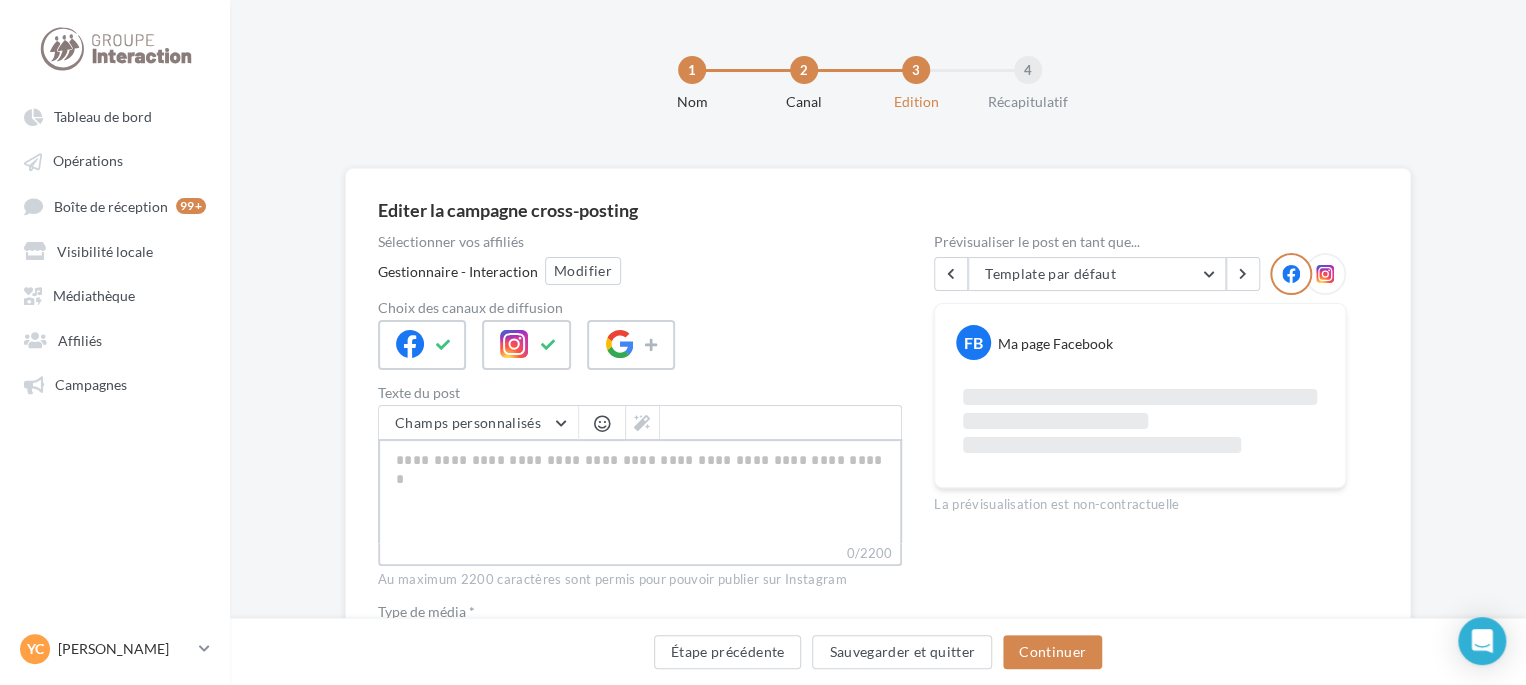 click on "0/2200" at bounding box center (640, 491) 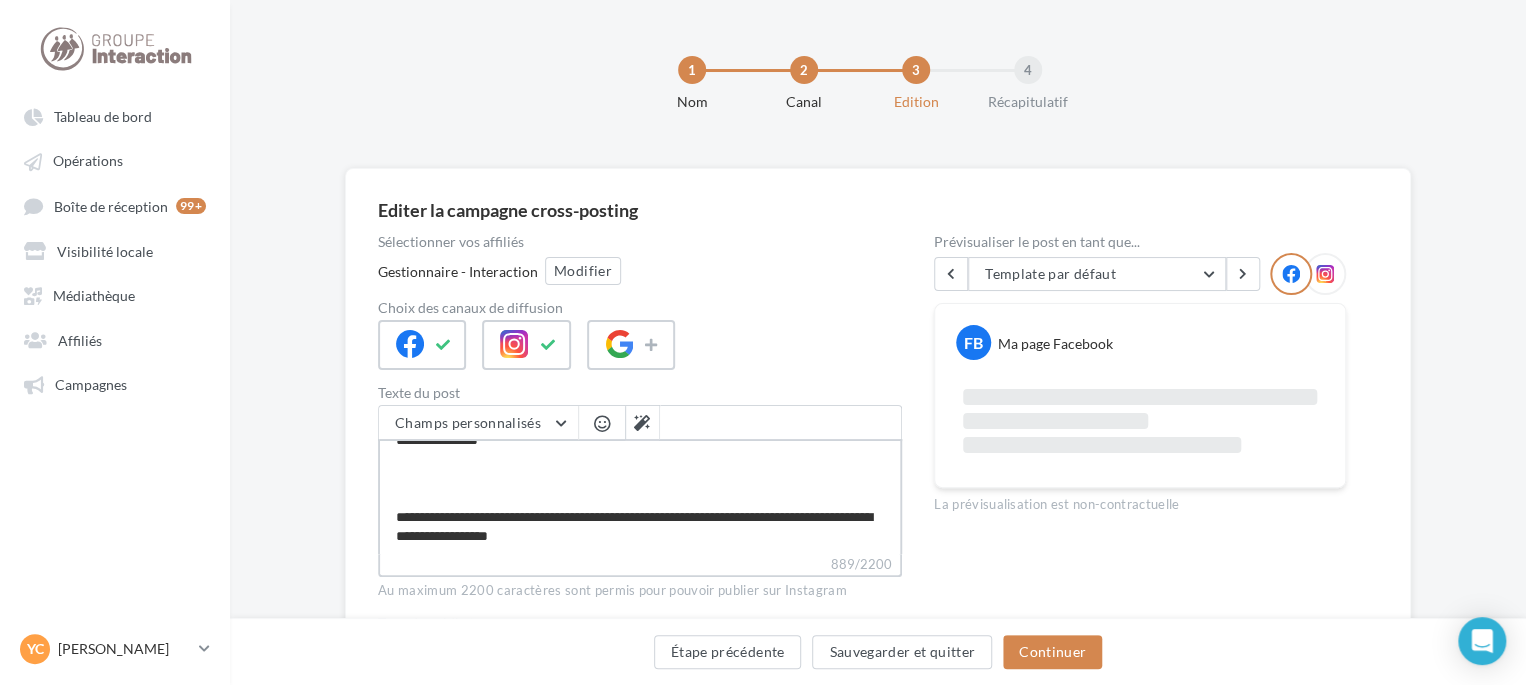 click on "**********" at bounding box center (640, 496) 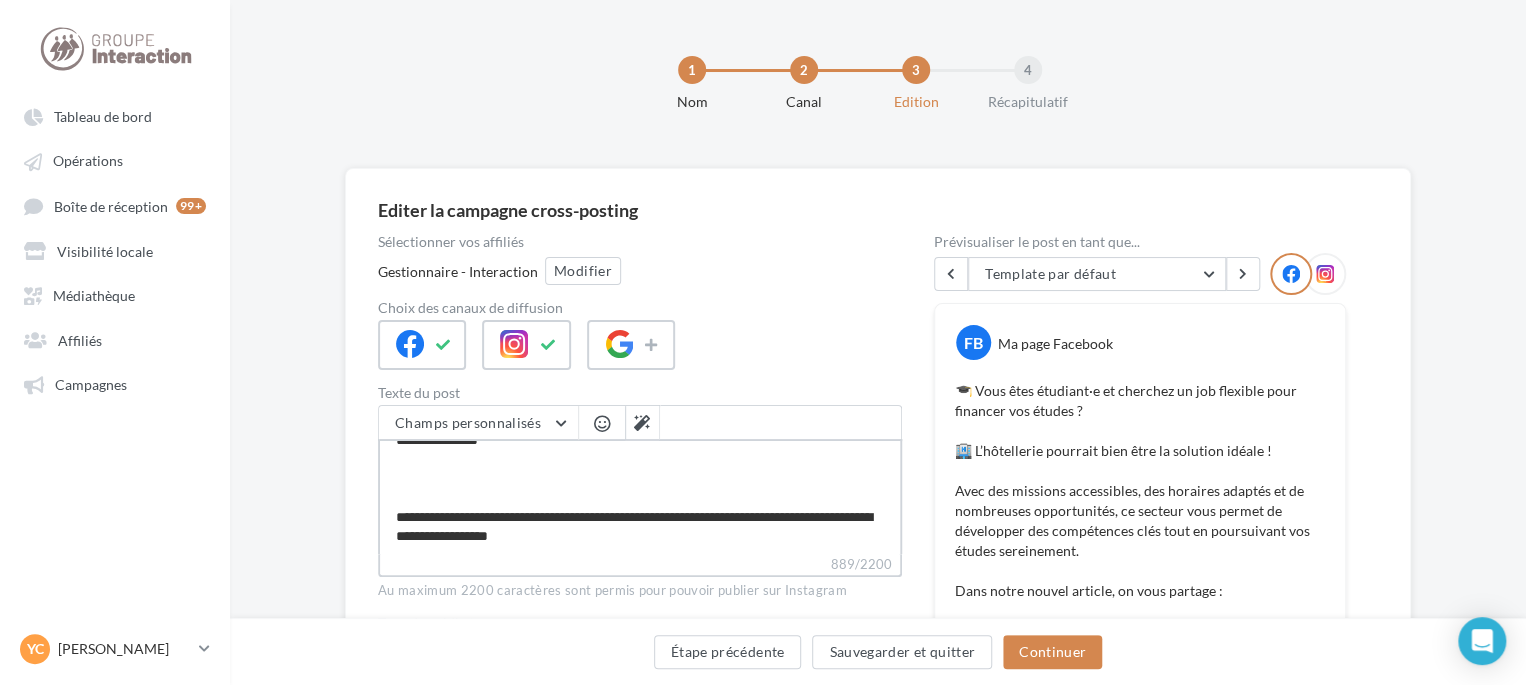 type on "**********" 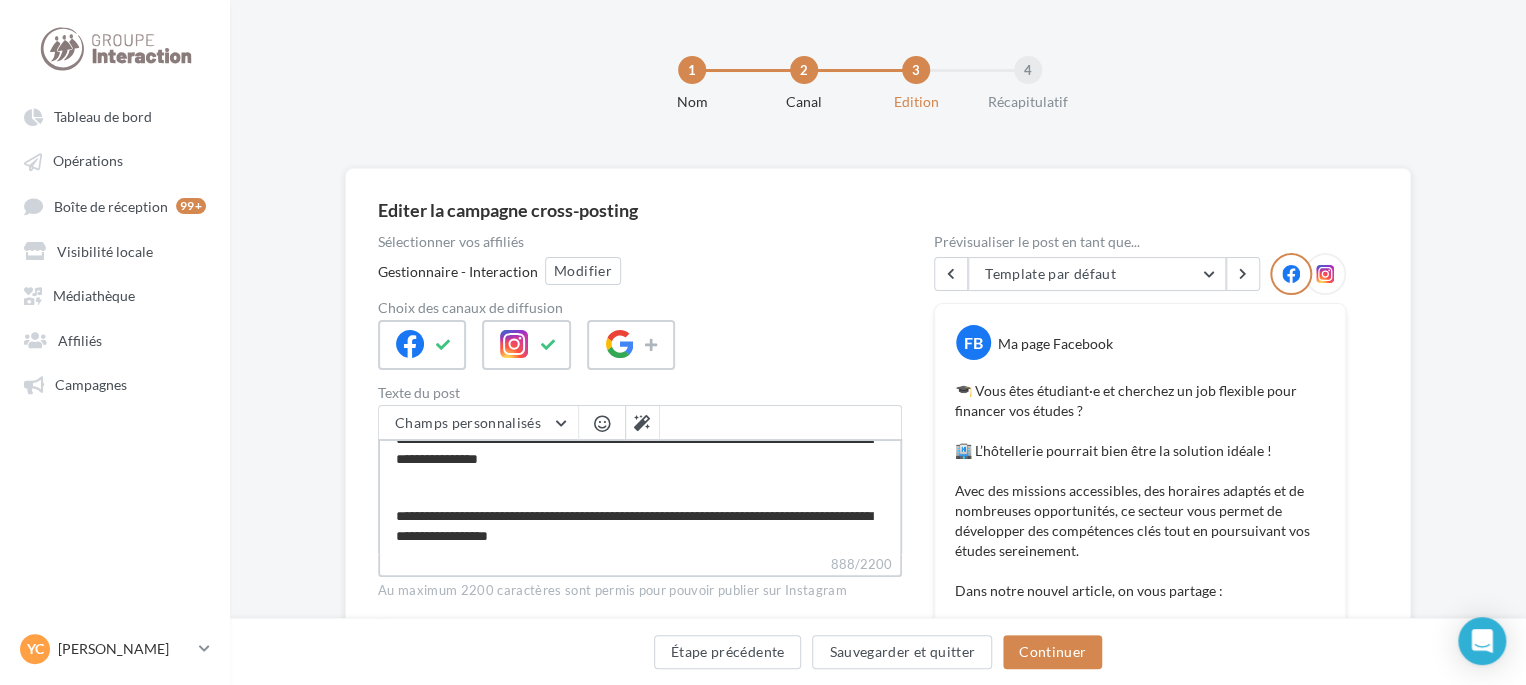 type on "**********" 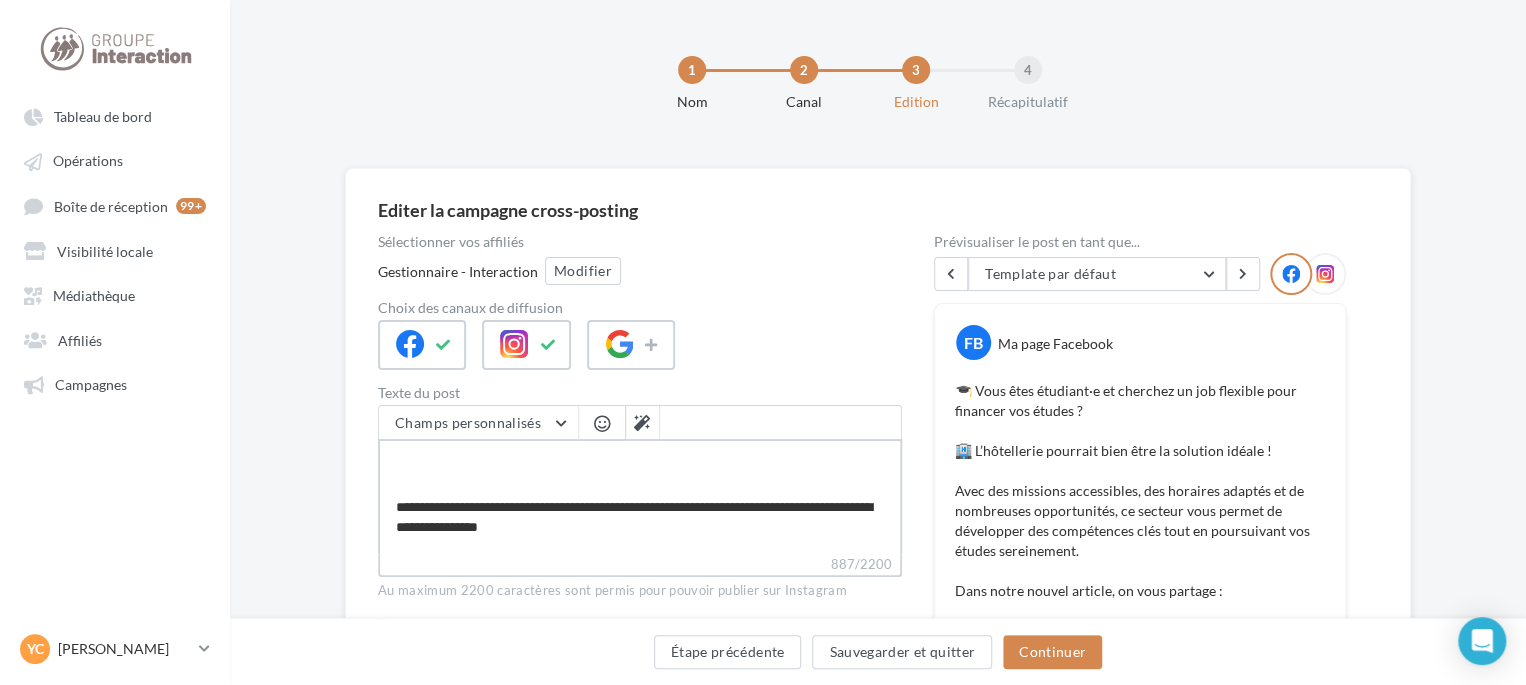 scroll, scrollTop: 399, scrollLeft: 0, axis: vertical 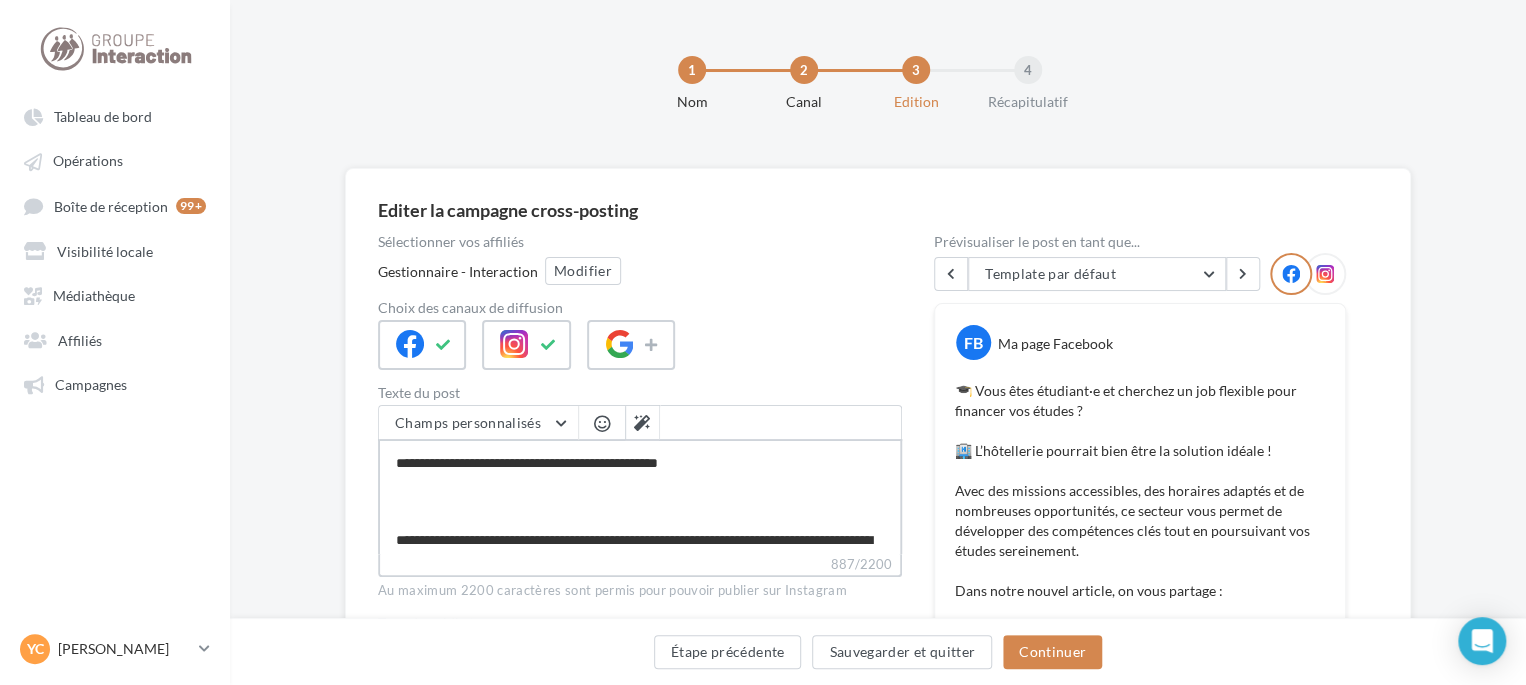 click on "**********" at bounding box center [640, 496] 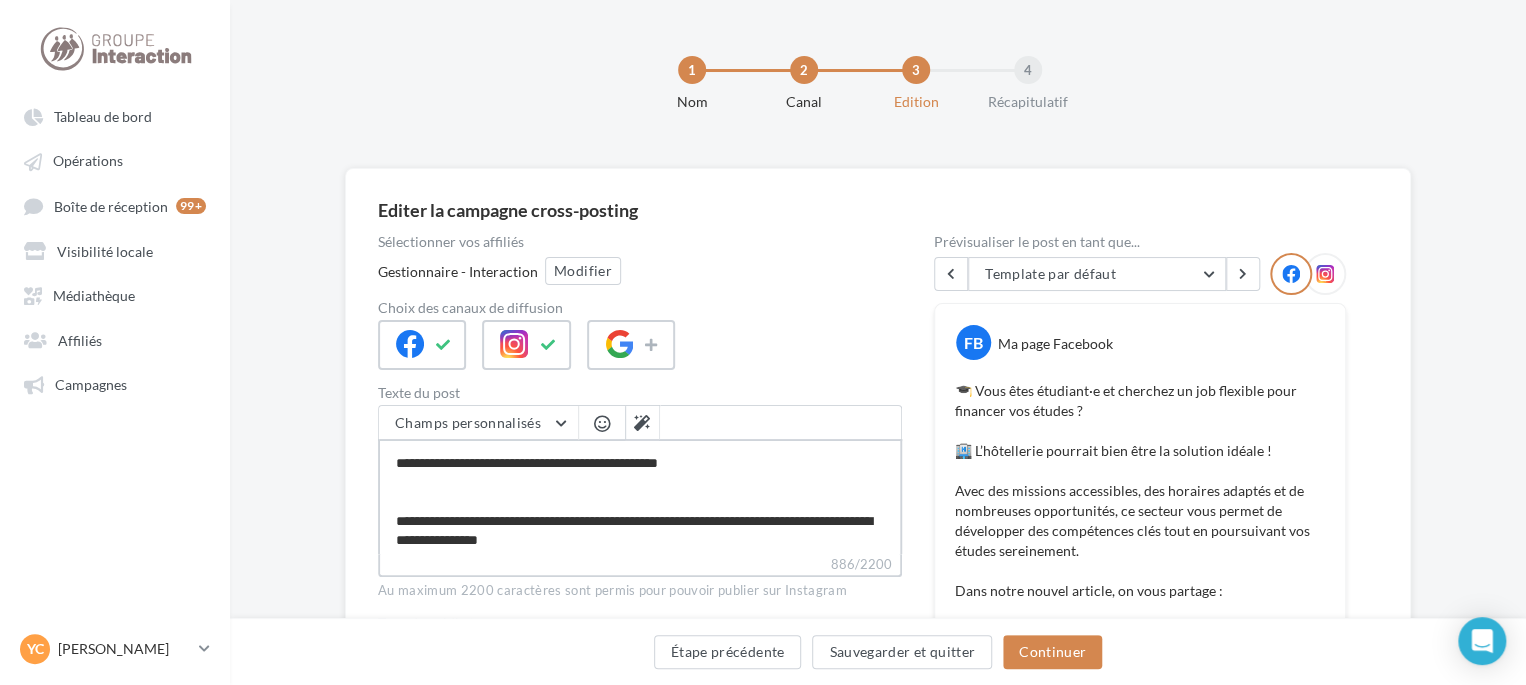 type on "**********" 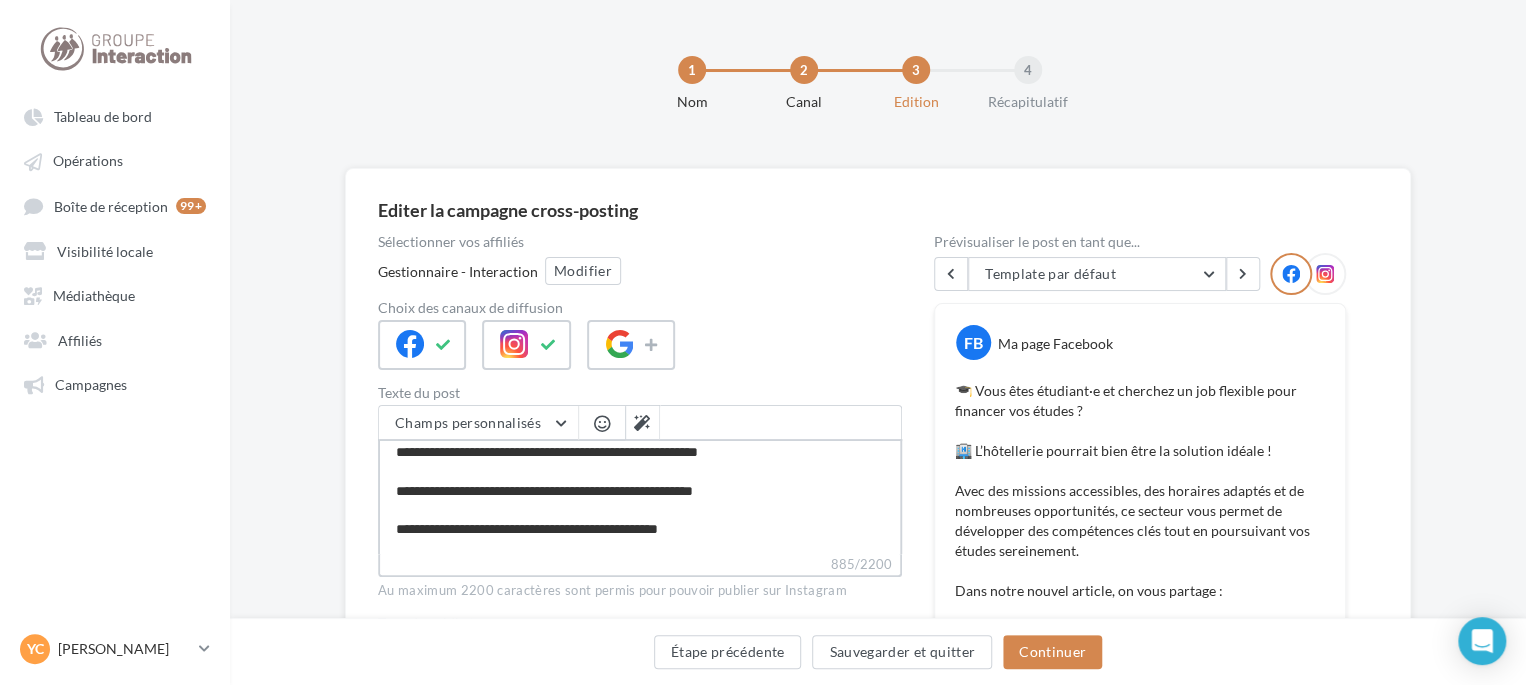 scroll, scrollTop: 299, scrollLeft: 0, axis: vertical 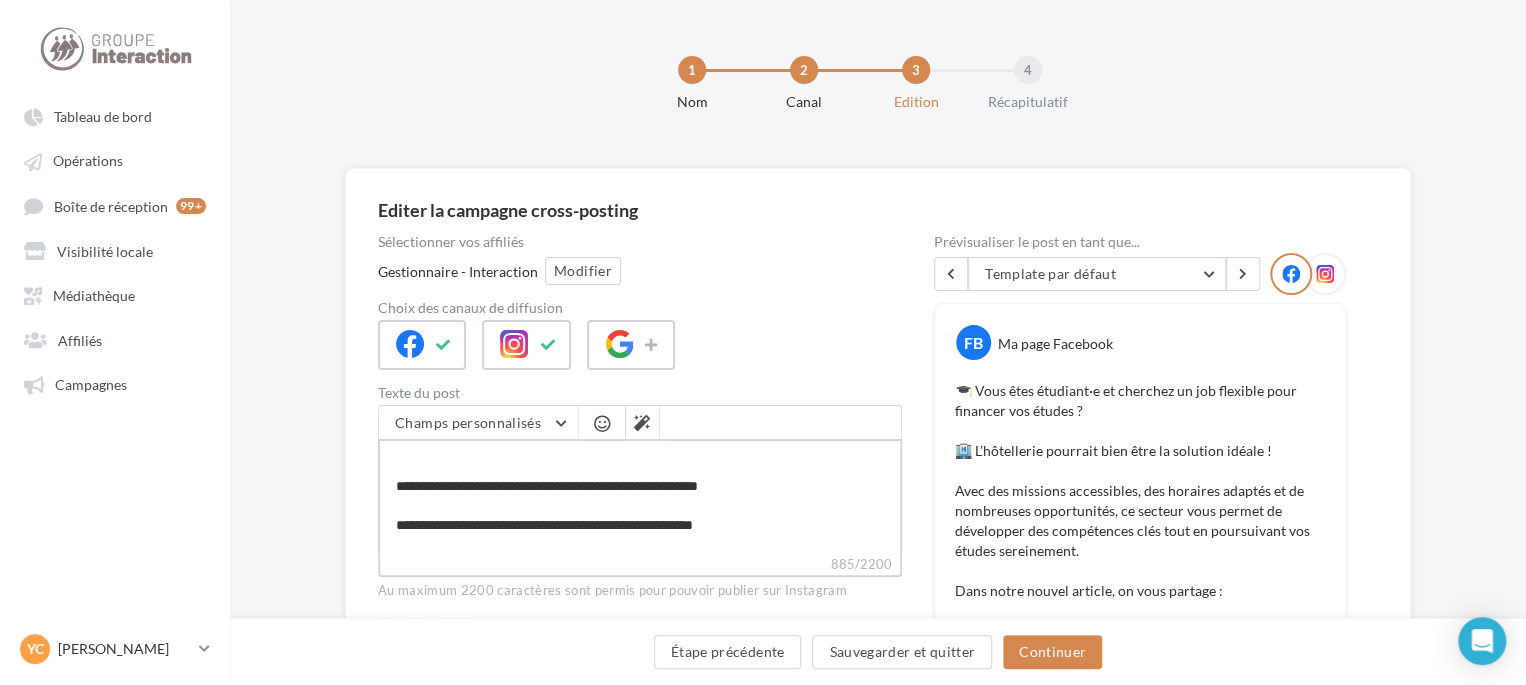 click on "**********" at bounding box center [640, 496] 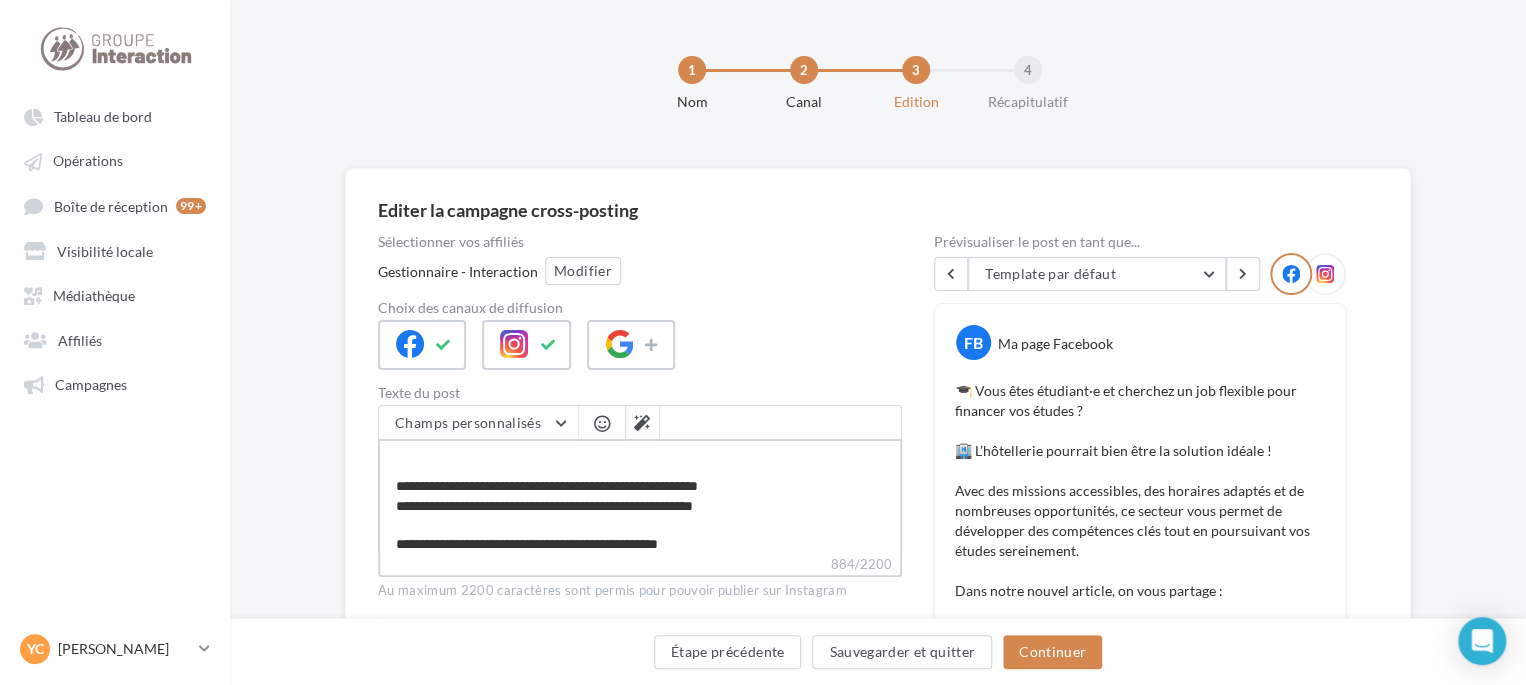 click on "**********" at bounding box center [640, 496] 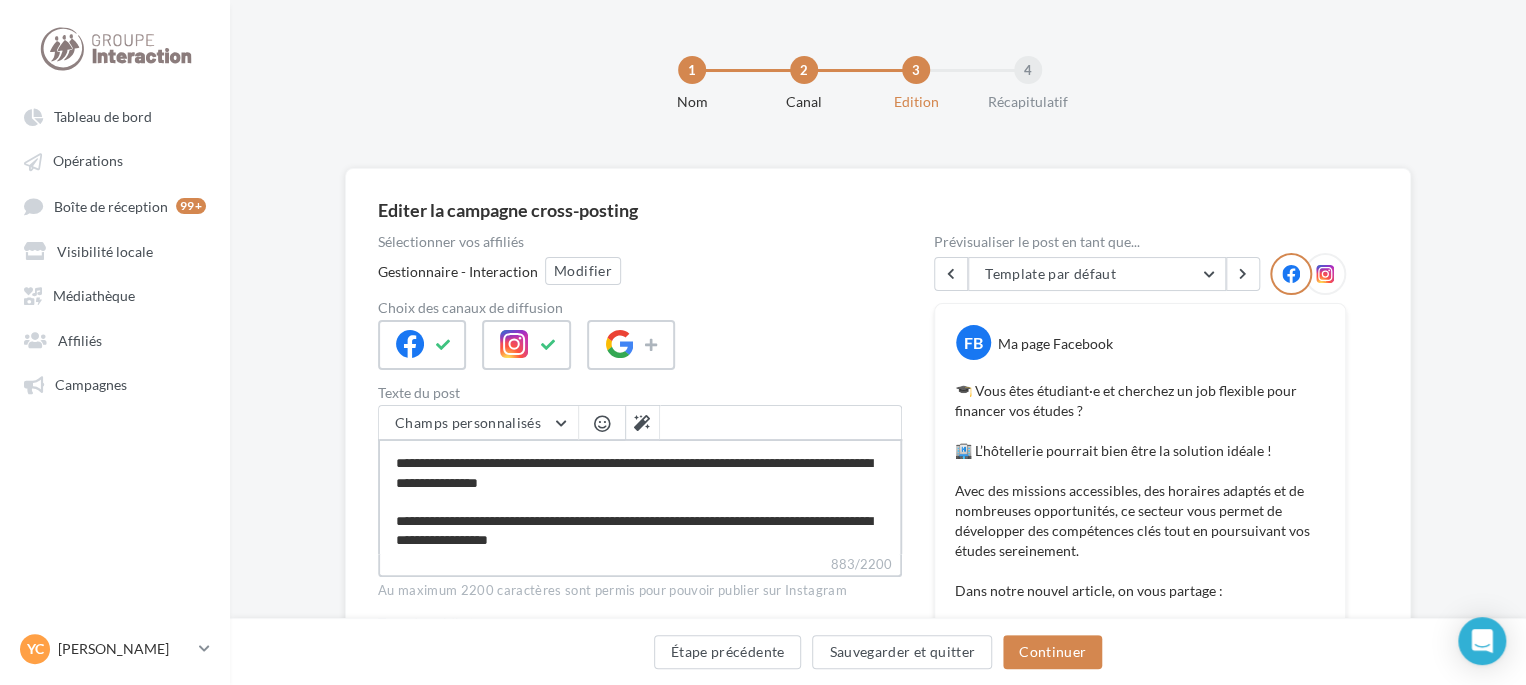 scroll, scrollTop: 299, scrollLeft: 0, axis: vertical 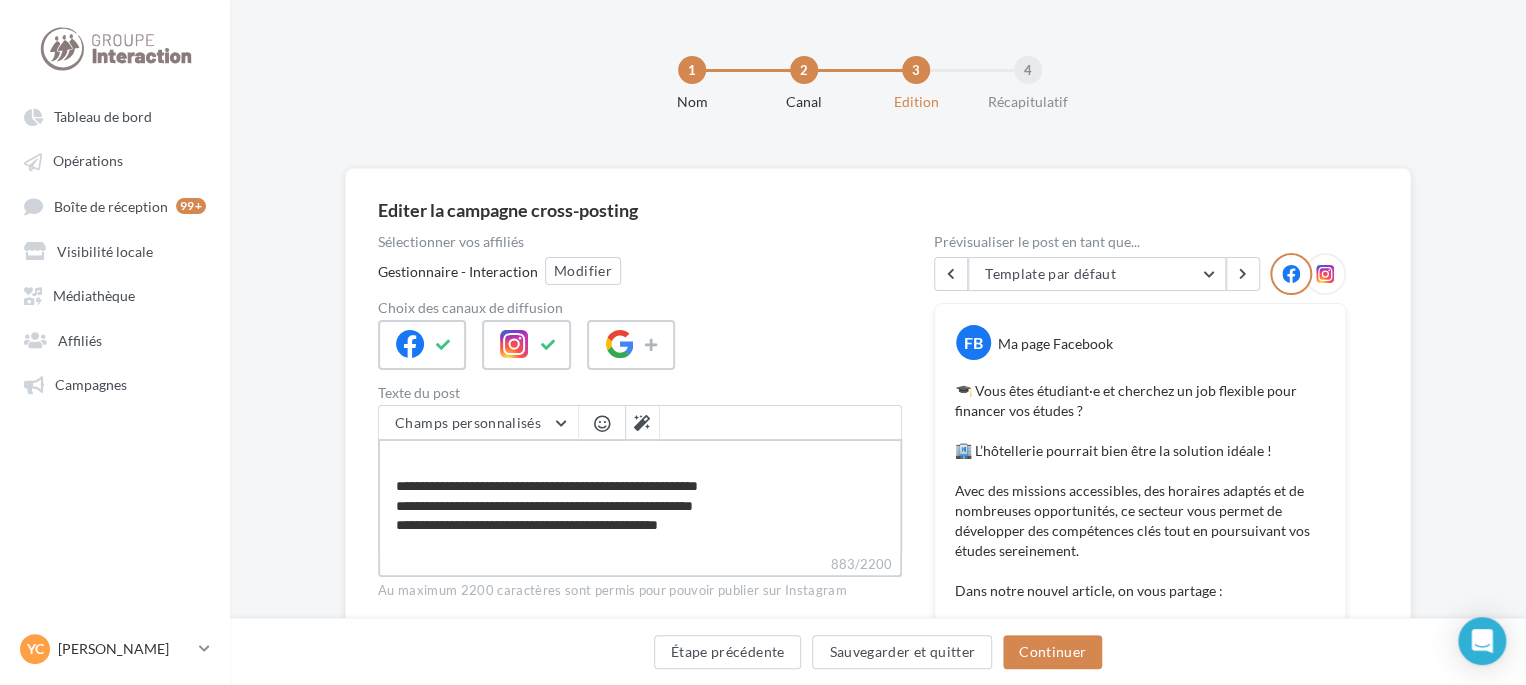 click on "**********" at bounding box center (640, 496) 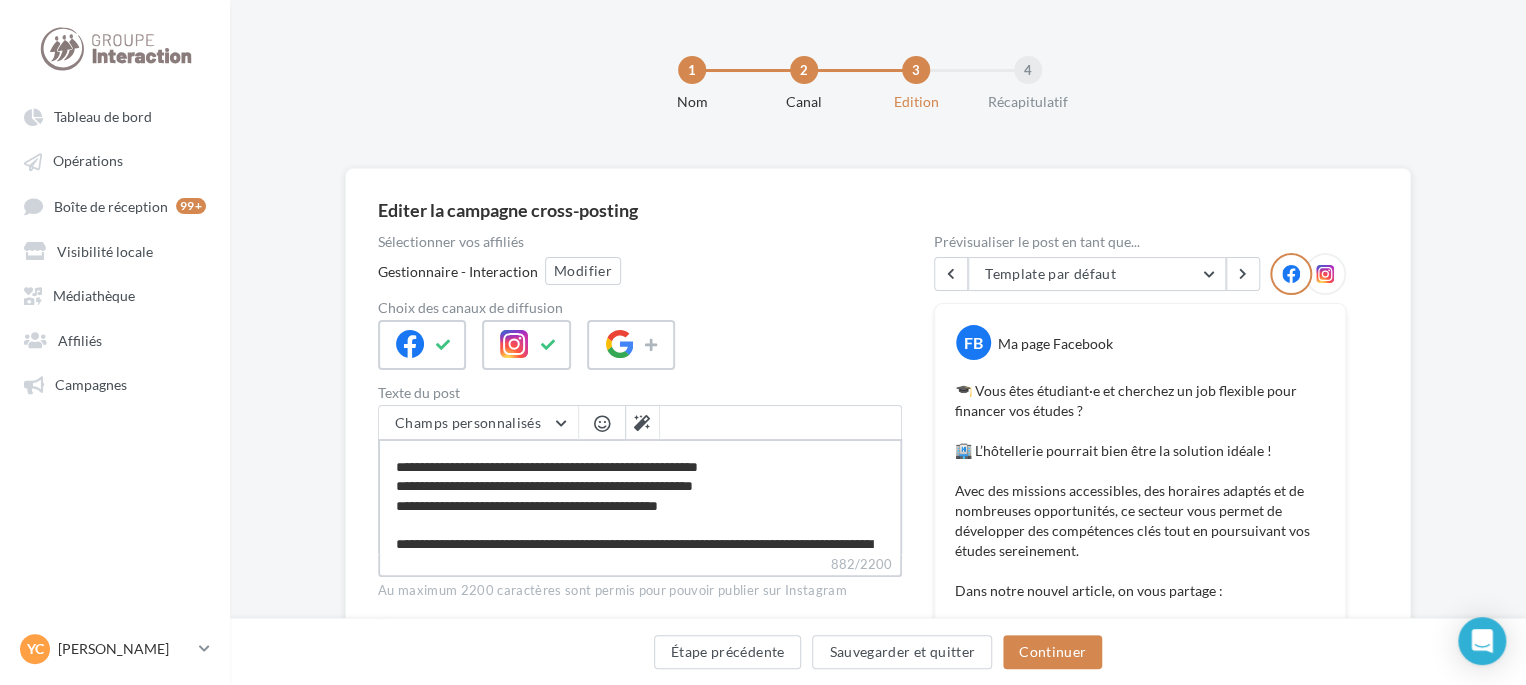type on "**********" 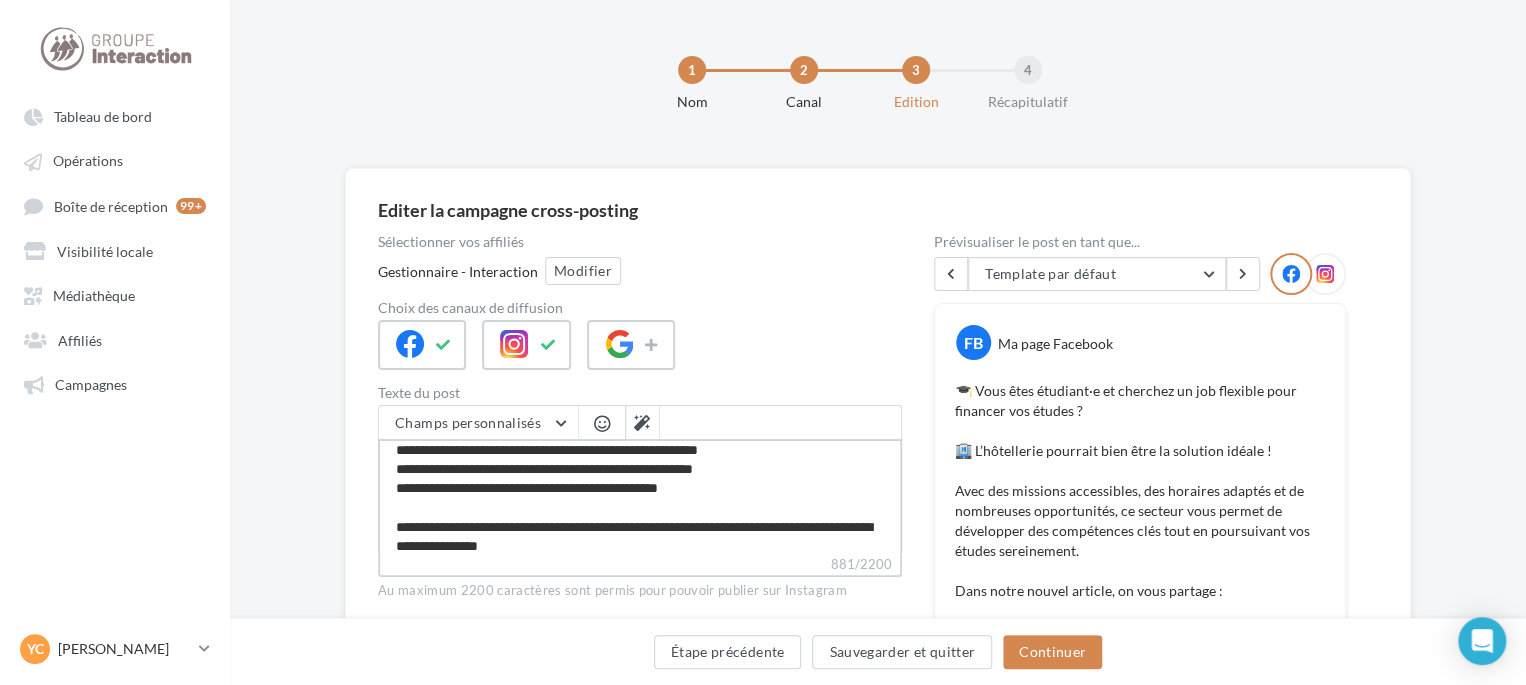 scroll, scrollTop: 197, scrollLeft: 0, axis: vertical 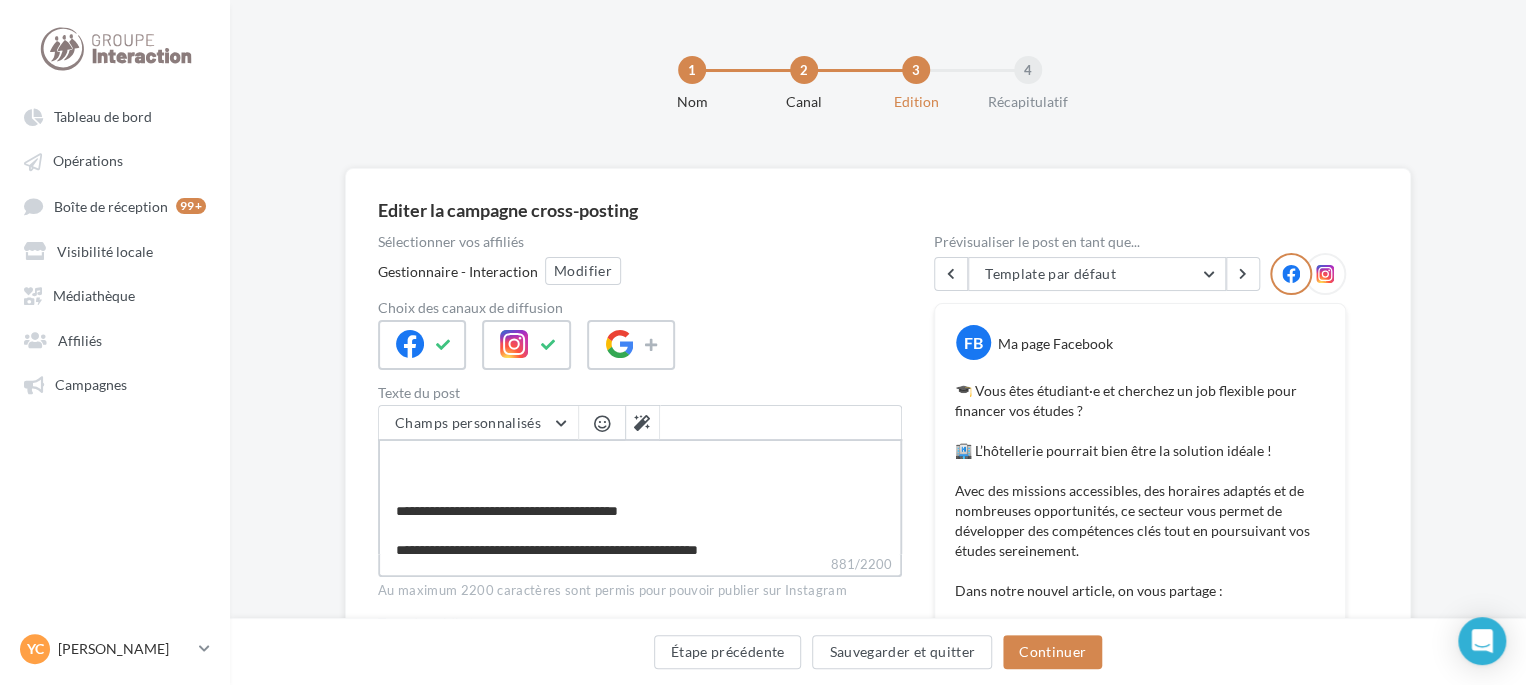 click on "**********" at bounding box center (640, 496) 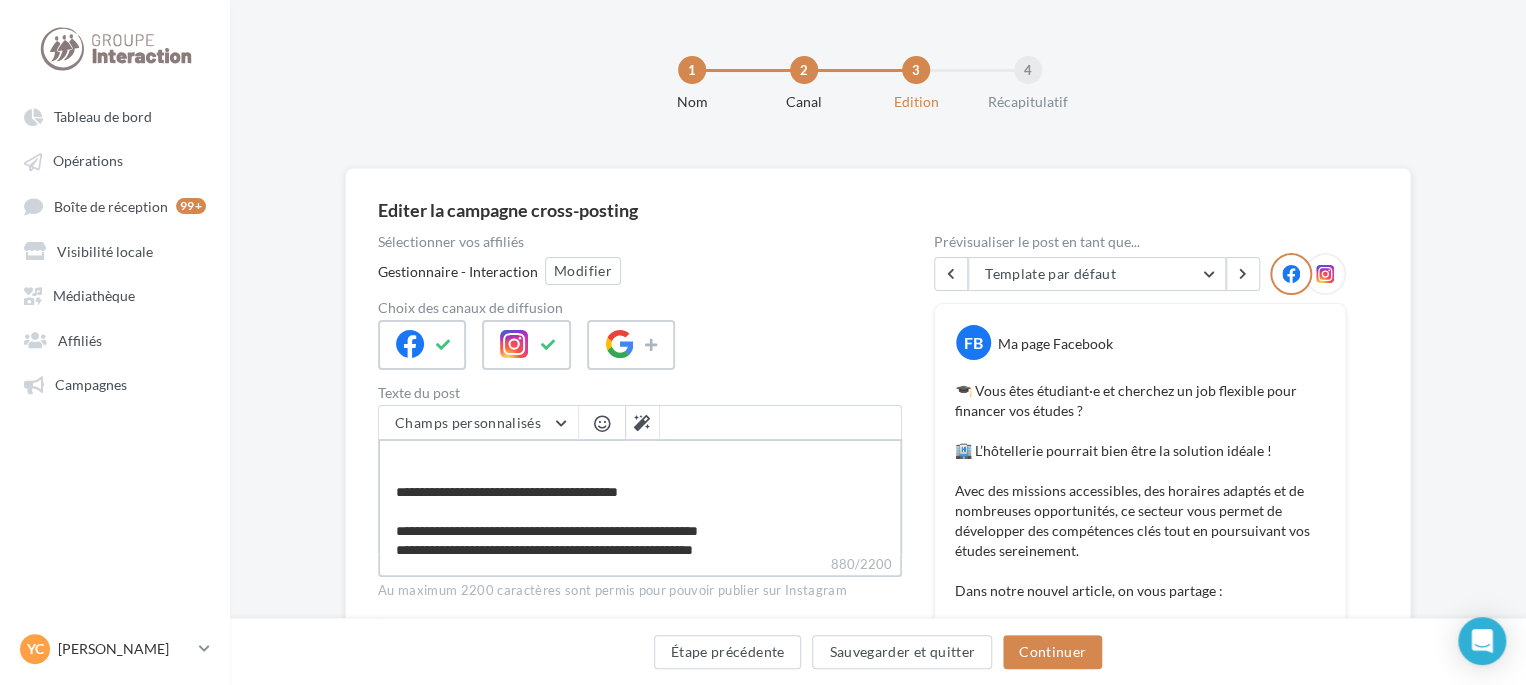 type on "**********" 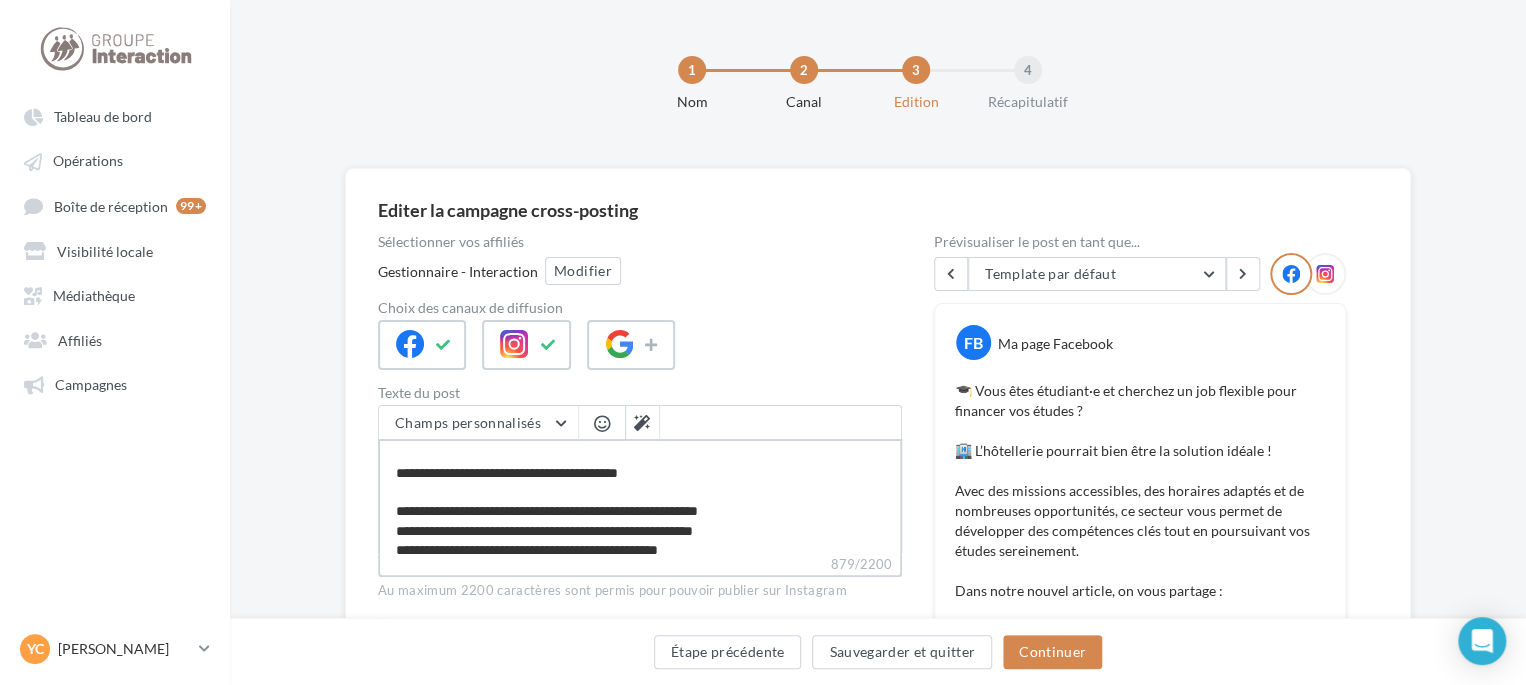 scroll, scrollTop: 0, scrollLeft: 0, axis: both 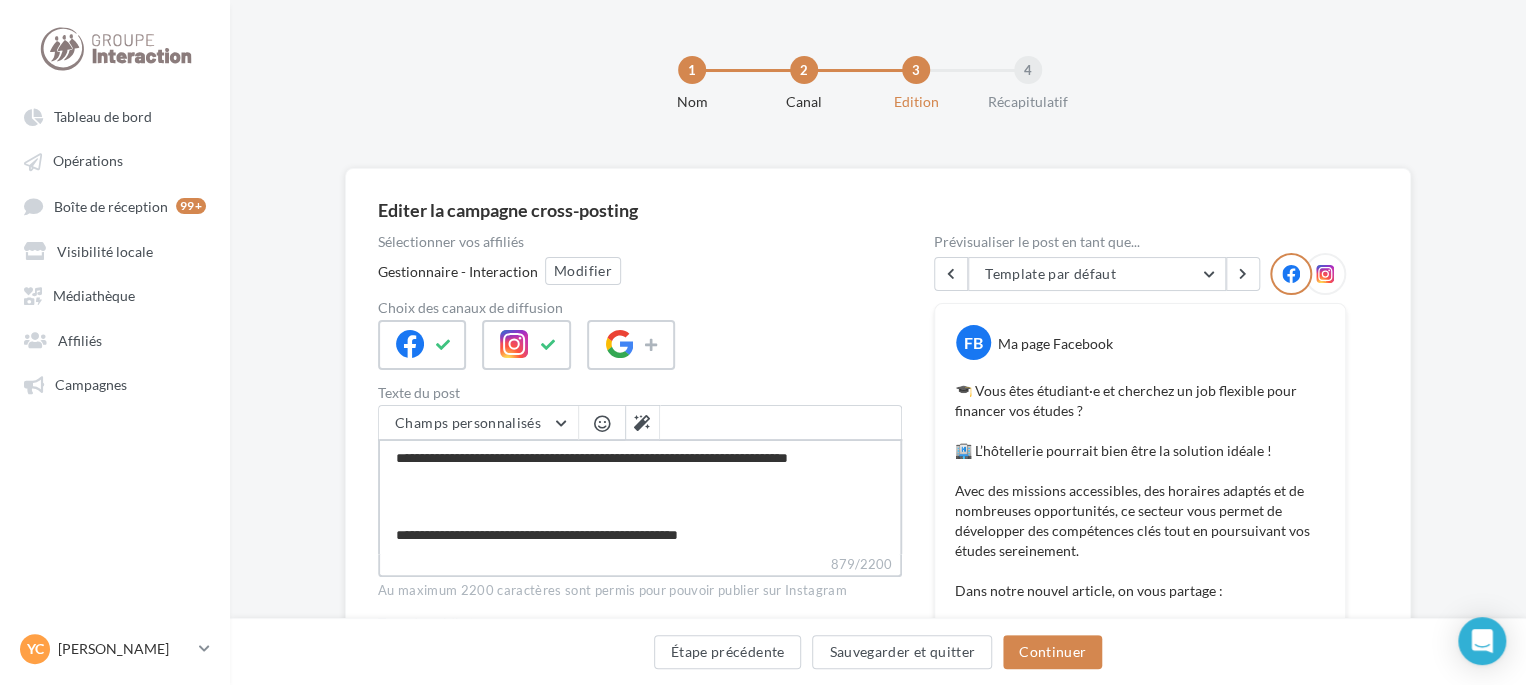 click on "**********" at bounding box center (640, 496) 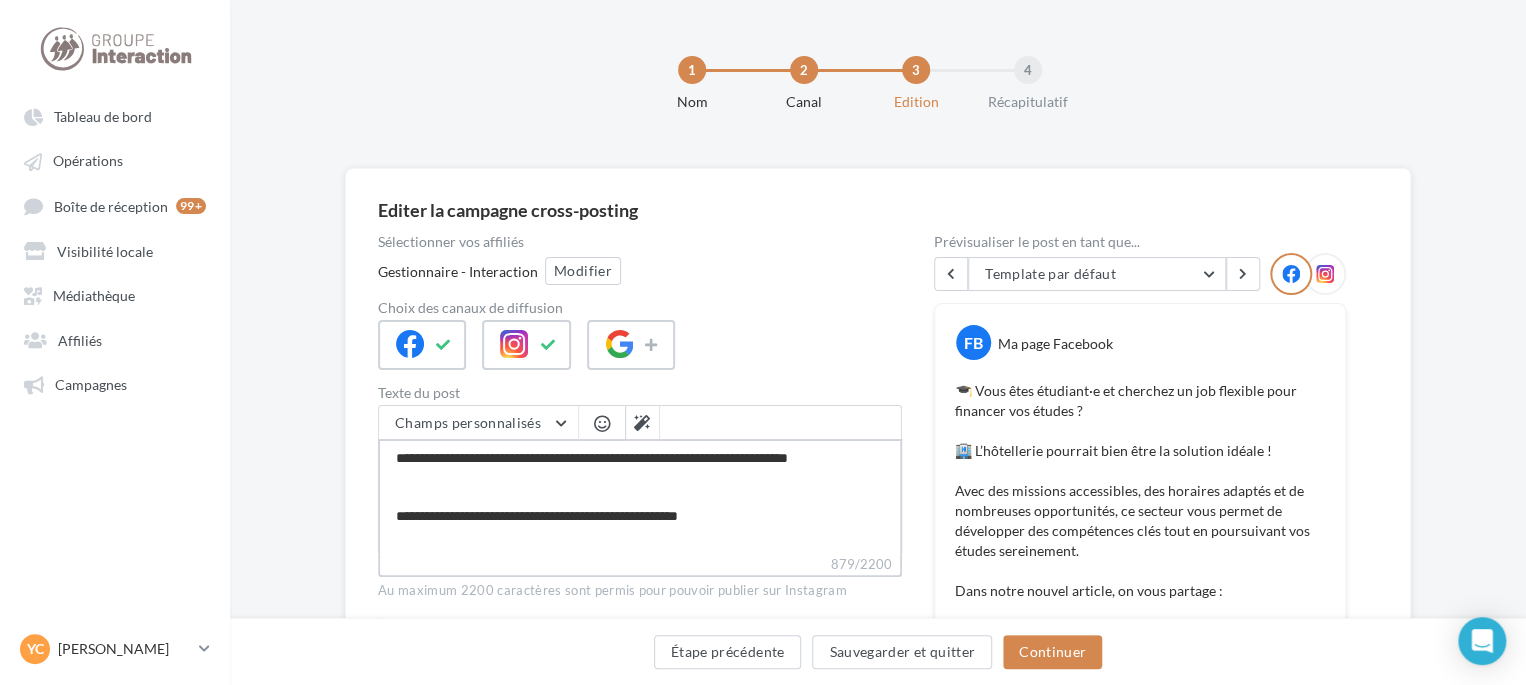 type on "**********" 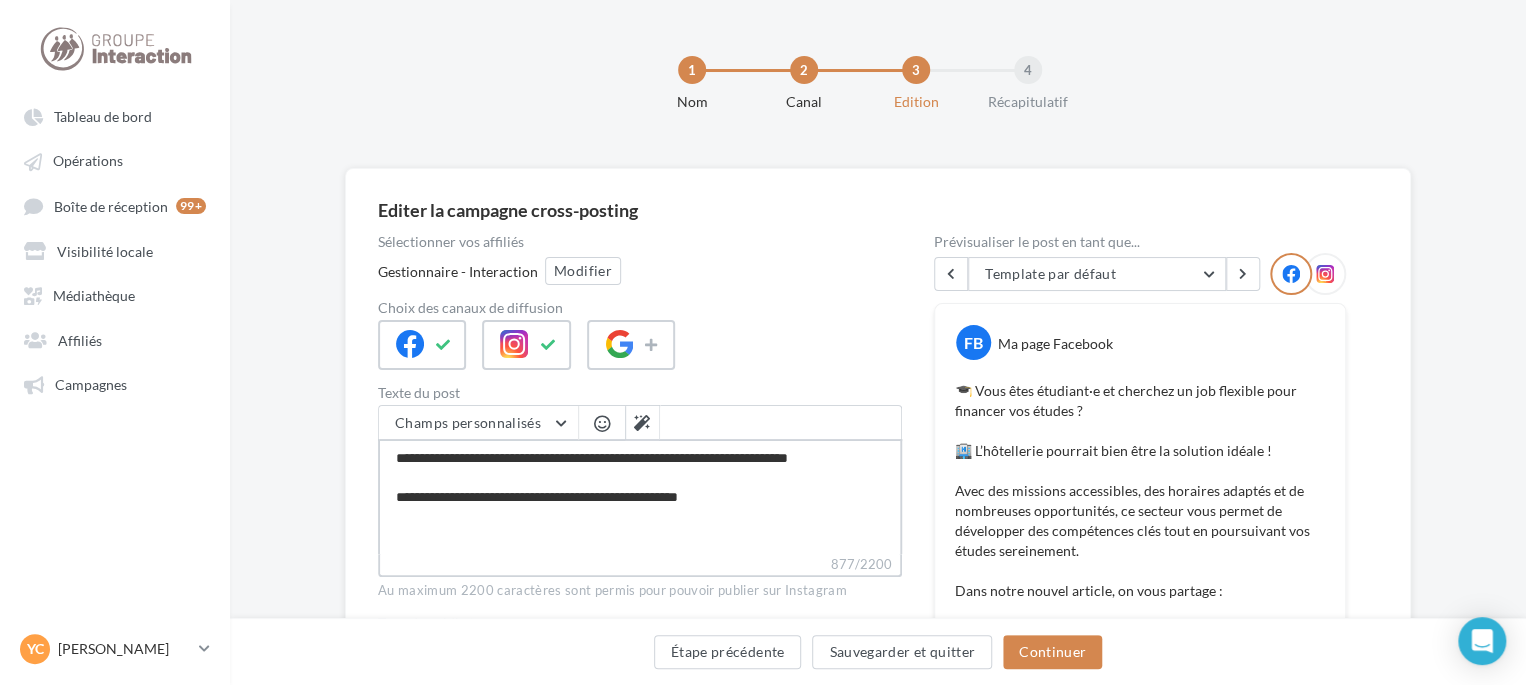 click on "**********" at bounding box center (640, 496) 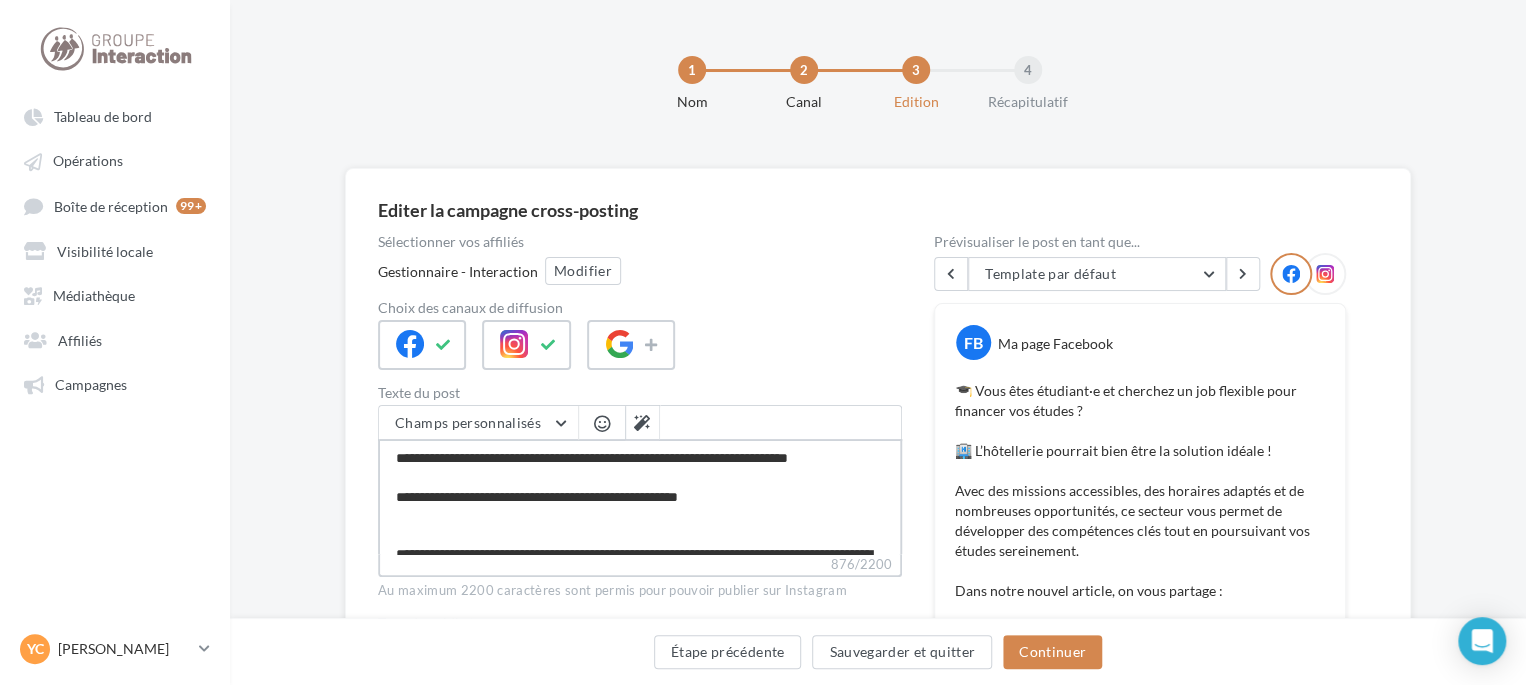 type on "**********" 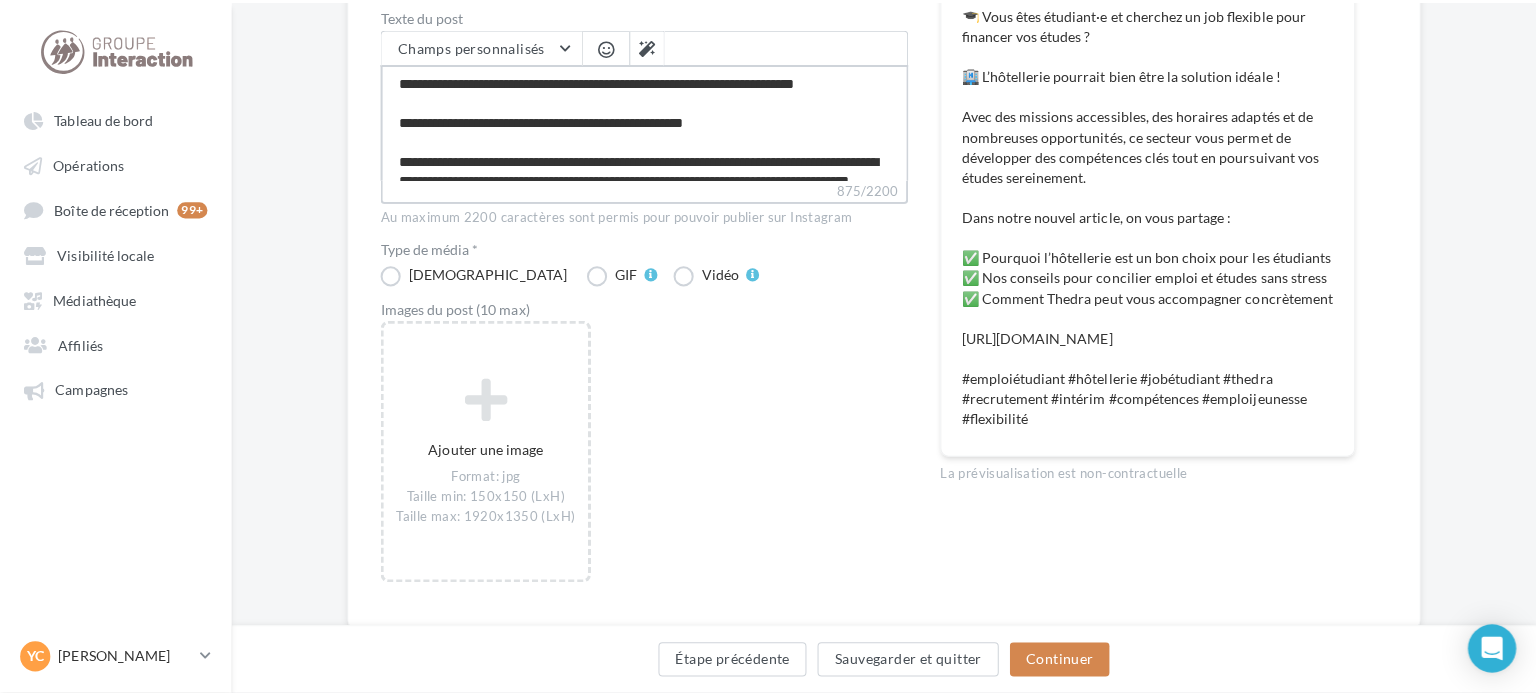 scroll, scrollTop: 400, scrollLeft: 0, axis: vertical 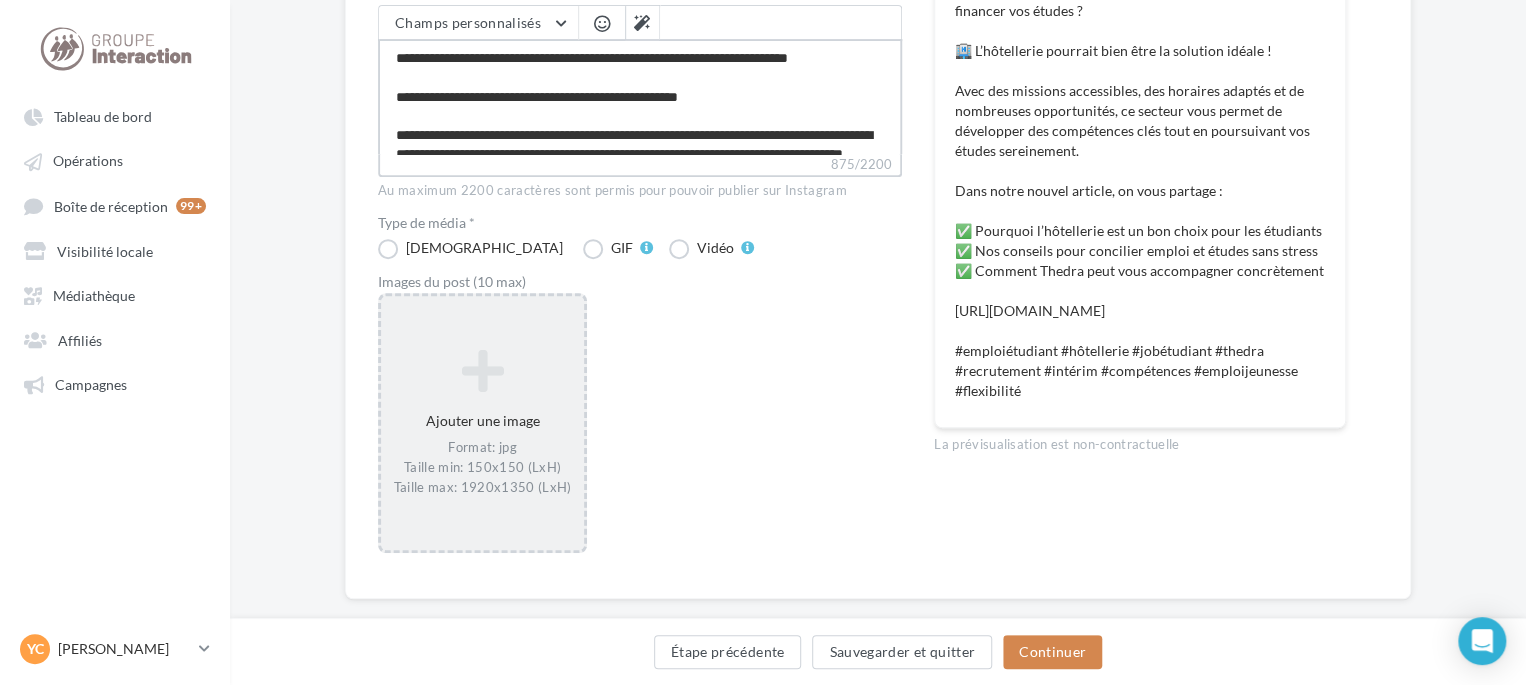 type on "**********" 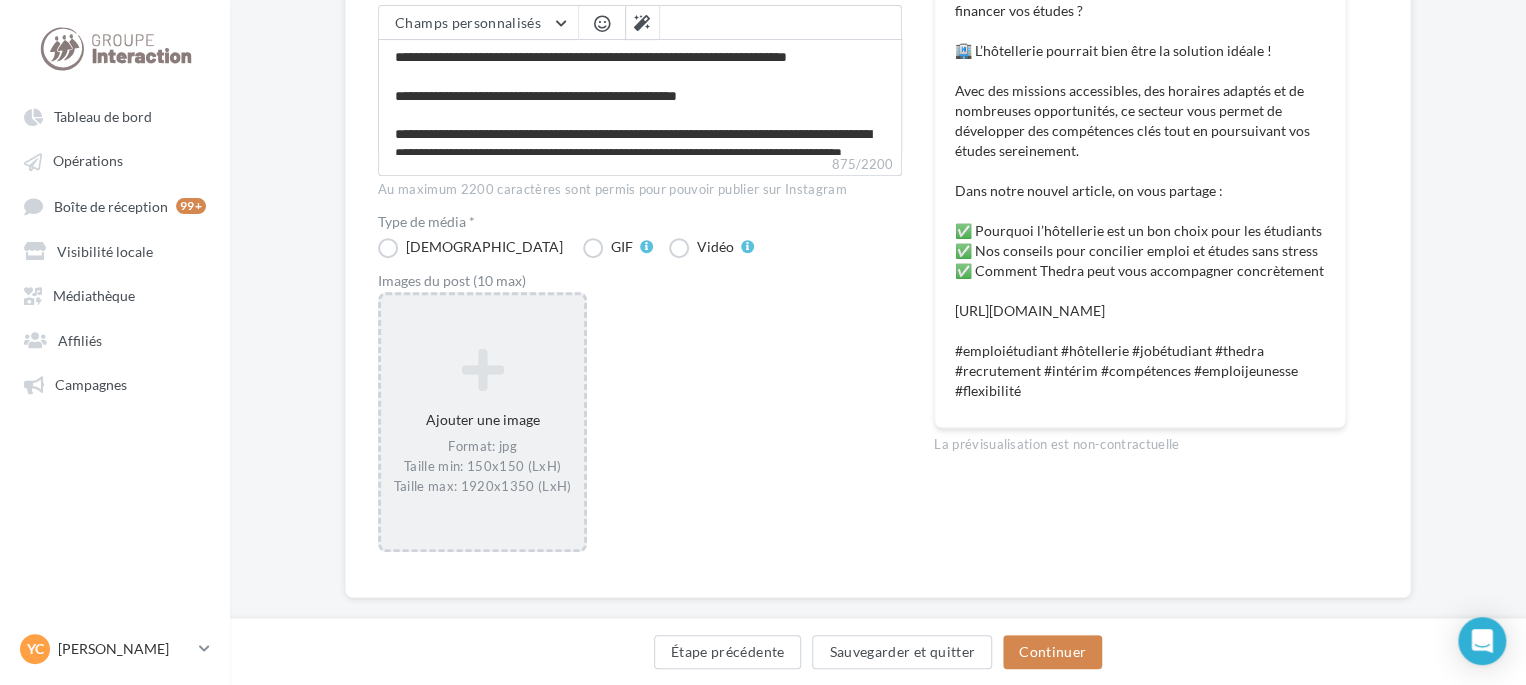 click at bounding box center [482, 370] 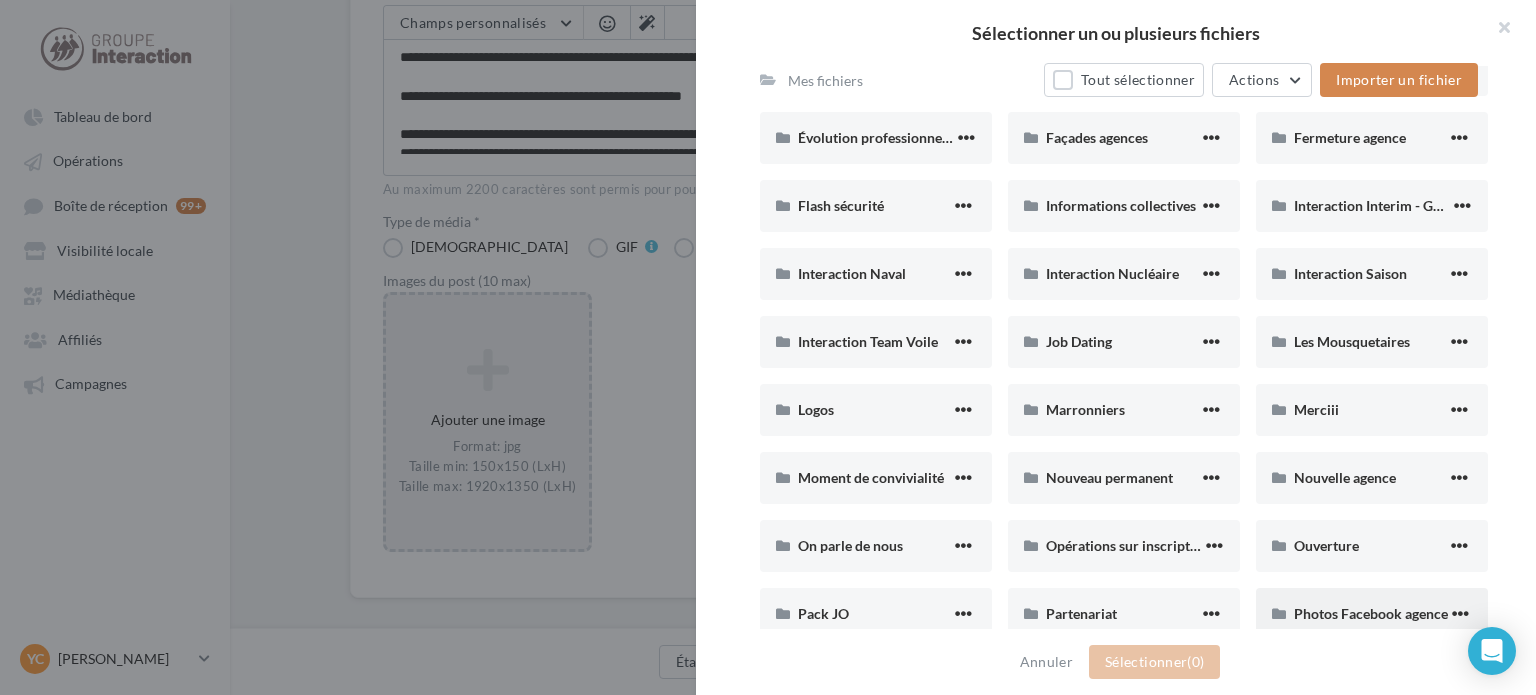 scroll, scrollTop: 700, scrollLeft: 0, axis: vertical 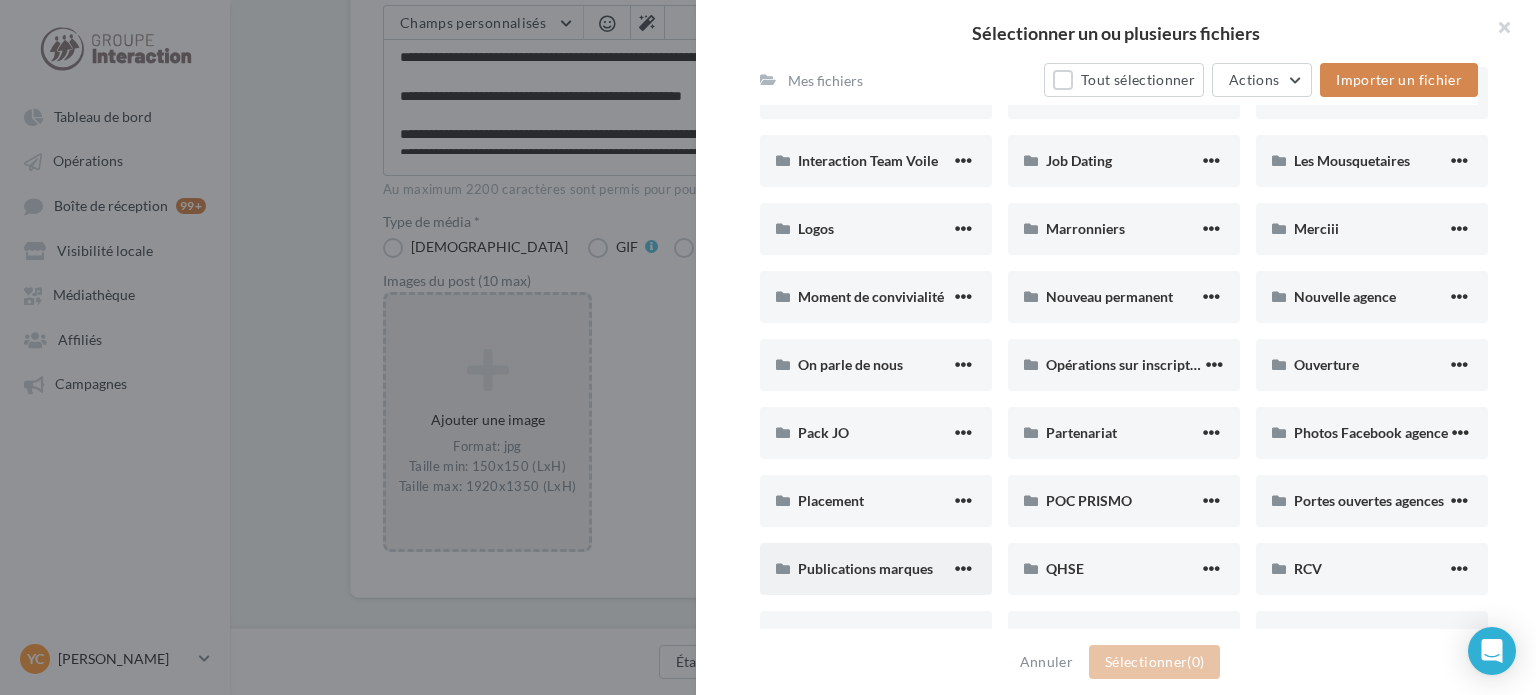 click on "Publications marques" at bounding box center [874, 569] 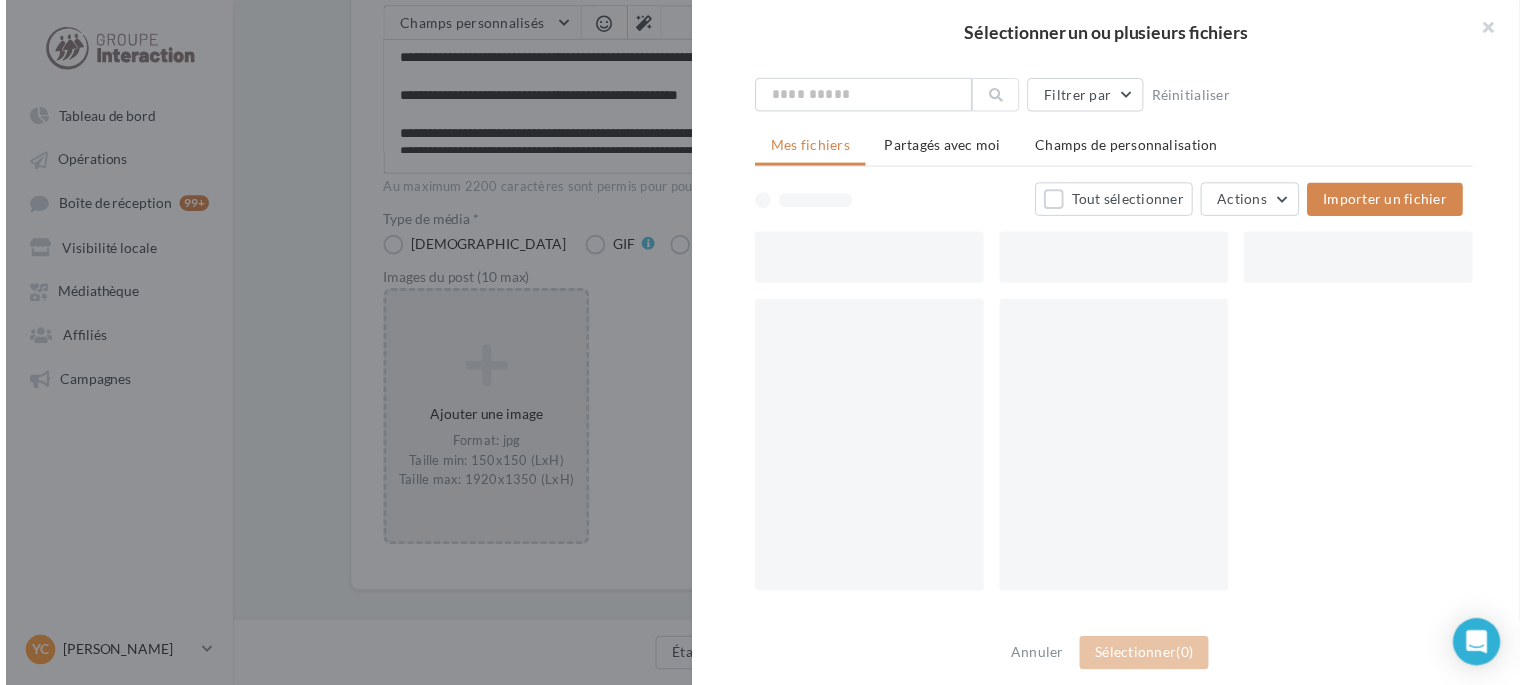 scroll, scrollTop: 53, scrollLeft: 0, axis: vertical 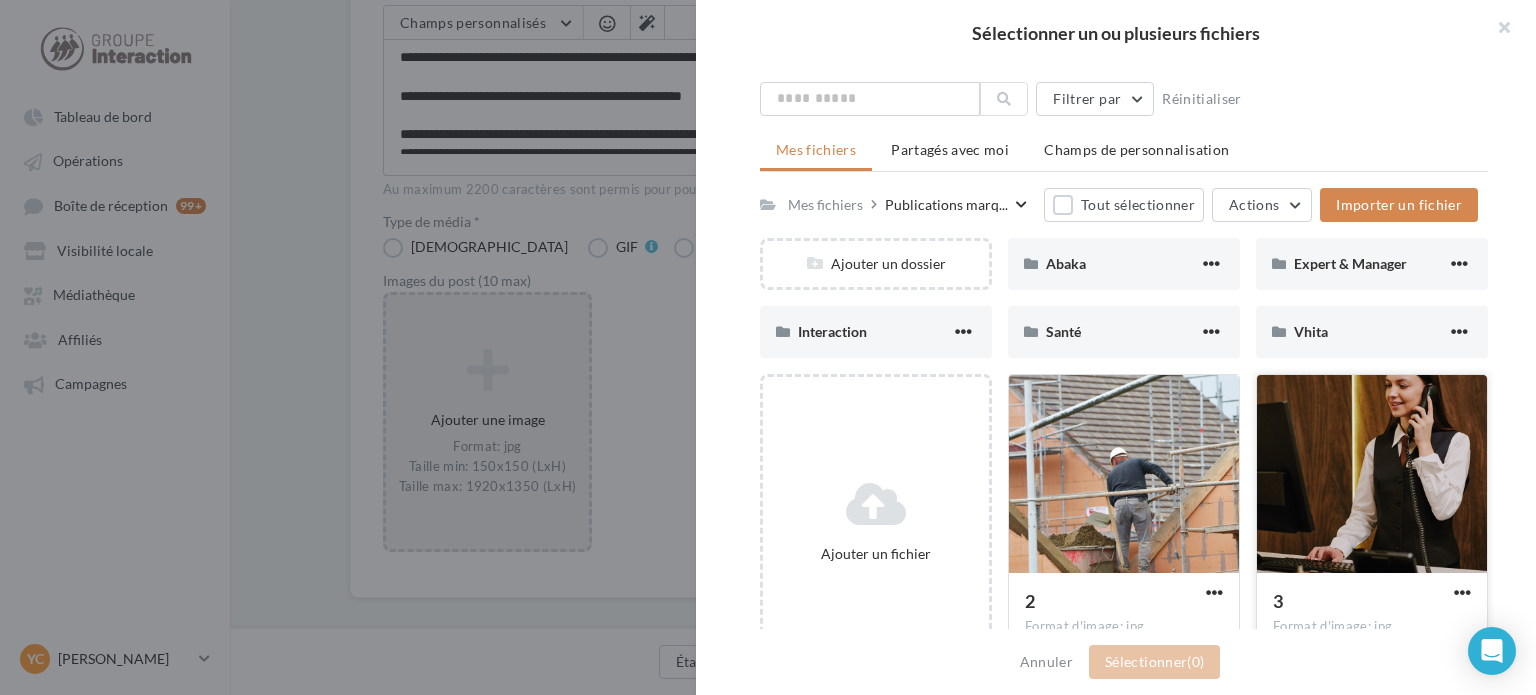 click at bounding box center [1372, 475] 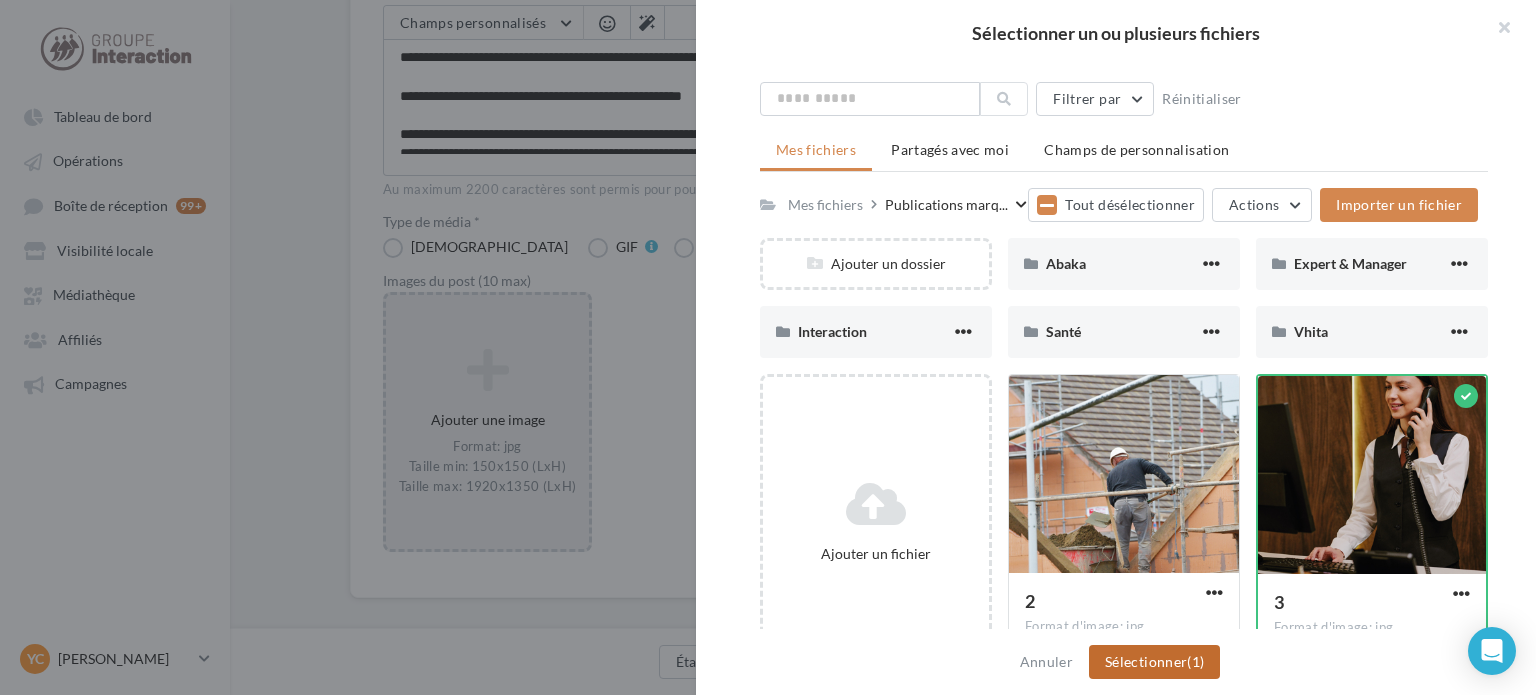click on "Sélectionner   (1)" at bounding box center (1154, 662) 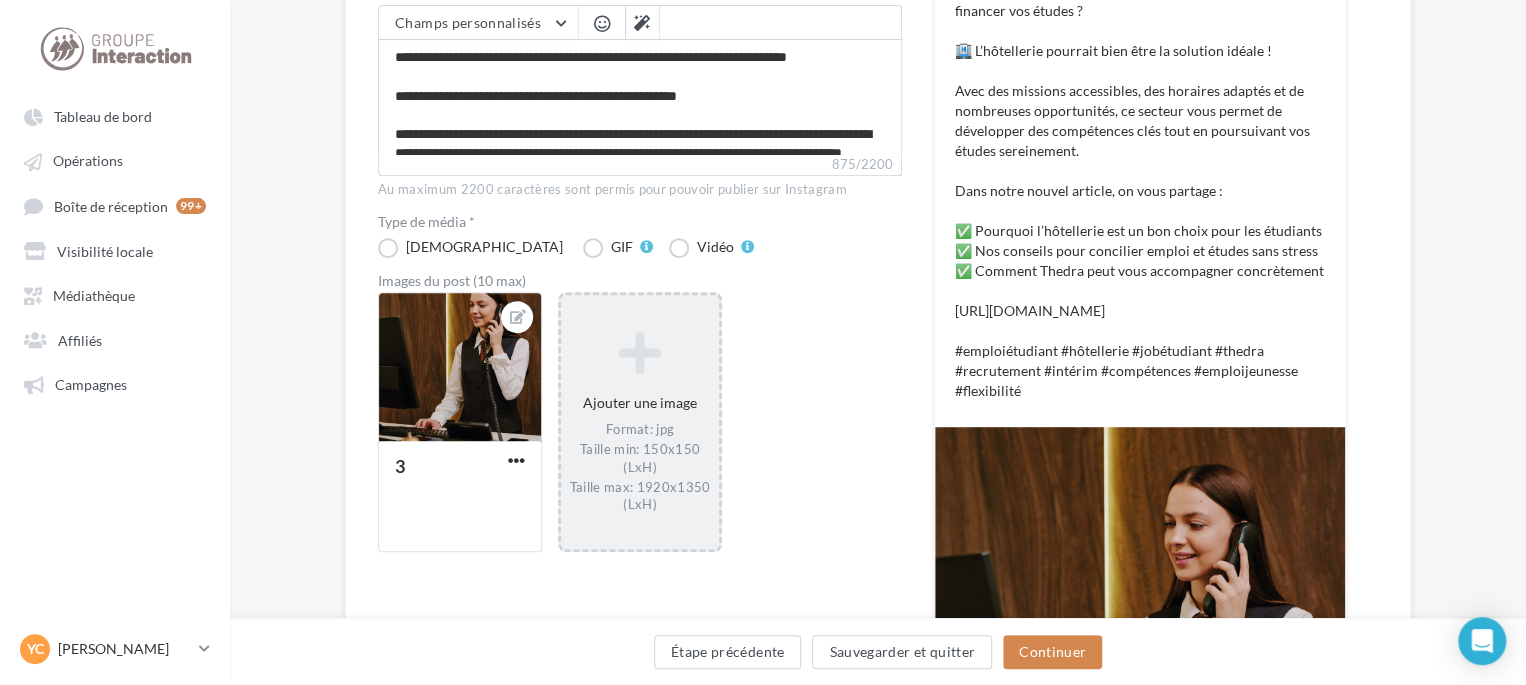 scroll, scrollTop: 500, scrollLeft: 0, axis: vertical 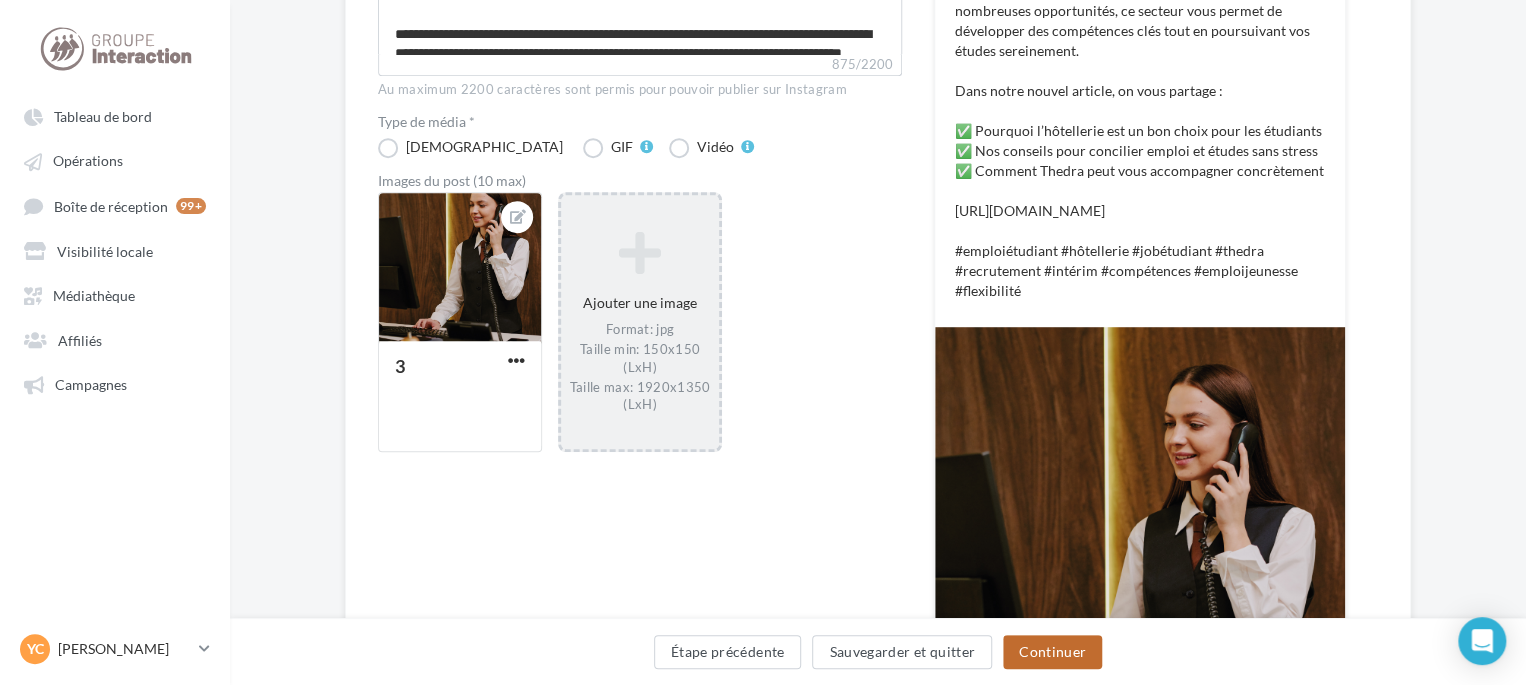 click on "Continuer" at bounding box center (1052, 652) 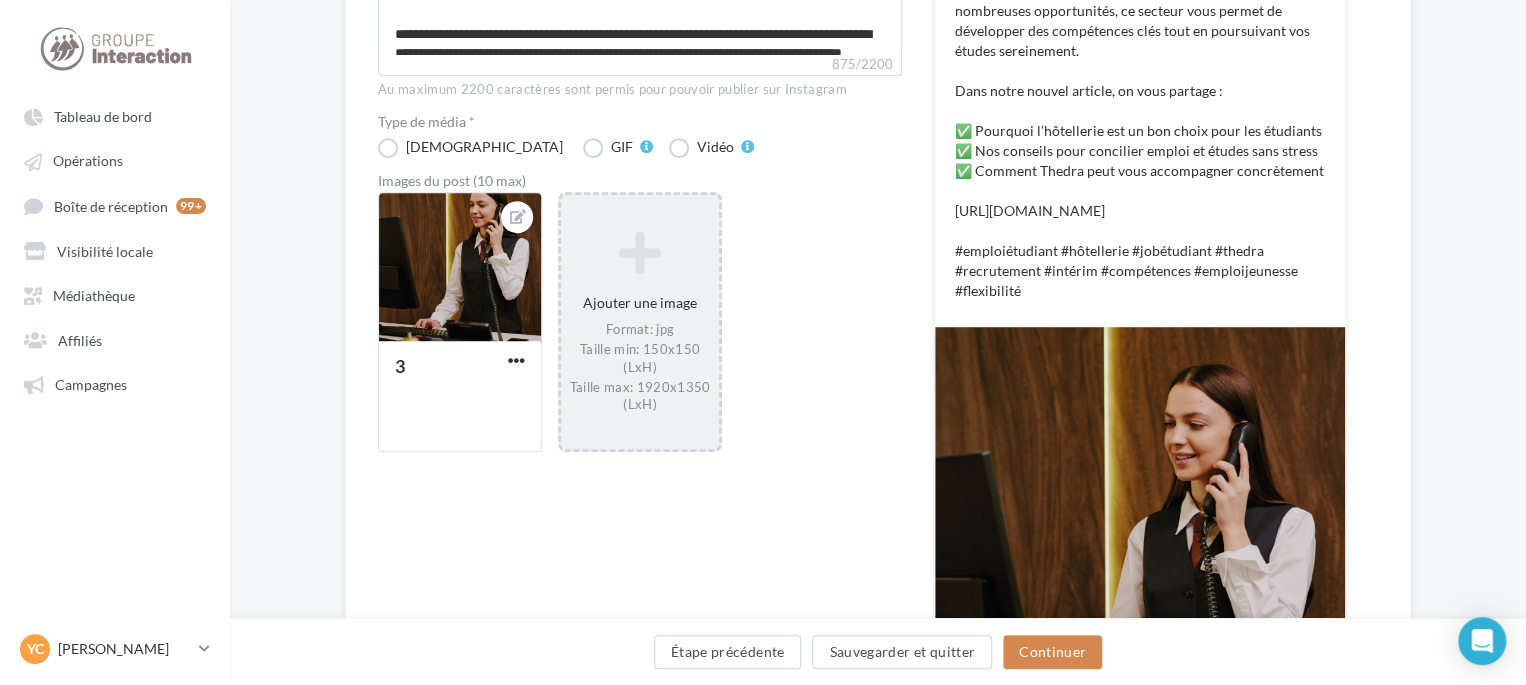 scroll, scrollTop: 0, scrollLeft: 0, axis: both 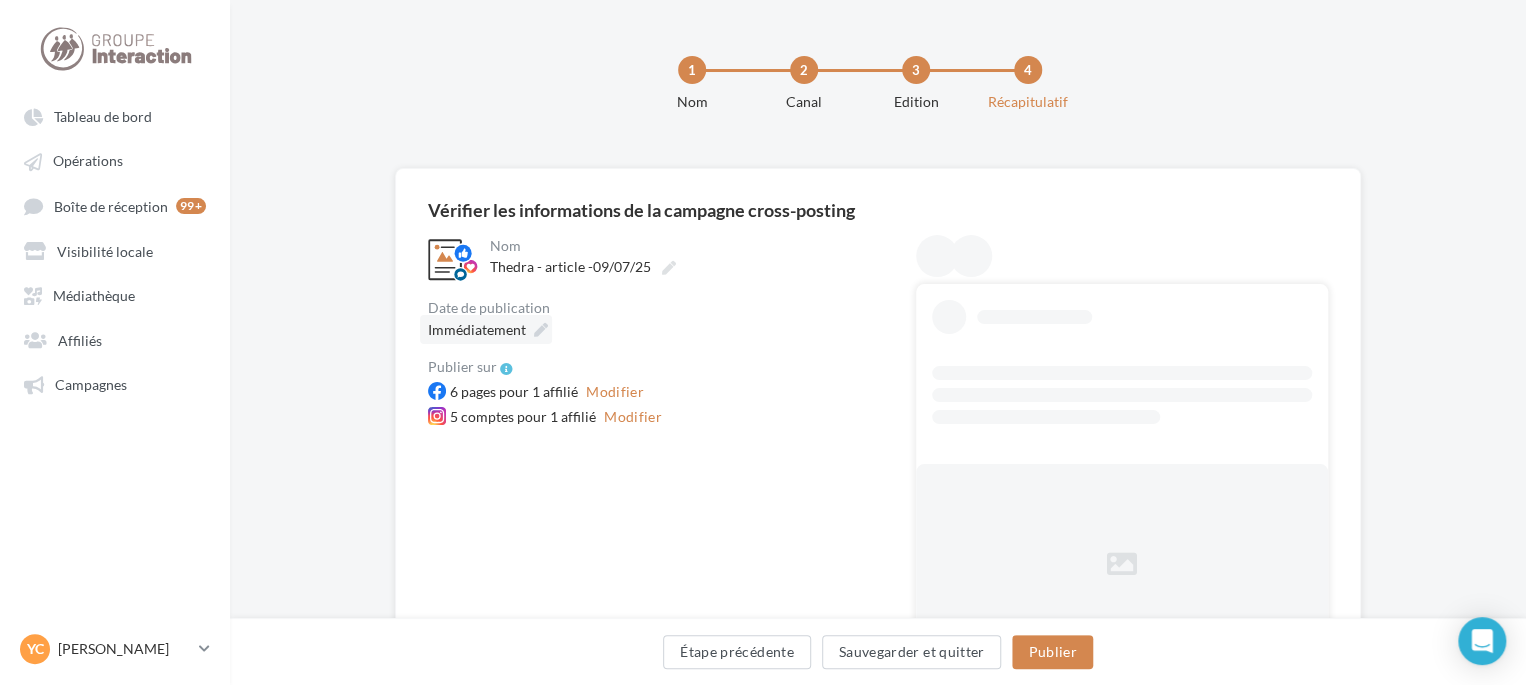 click on "Immédiatement" at bounding box center [477, 329] 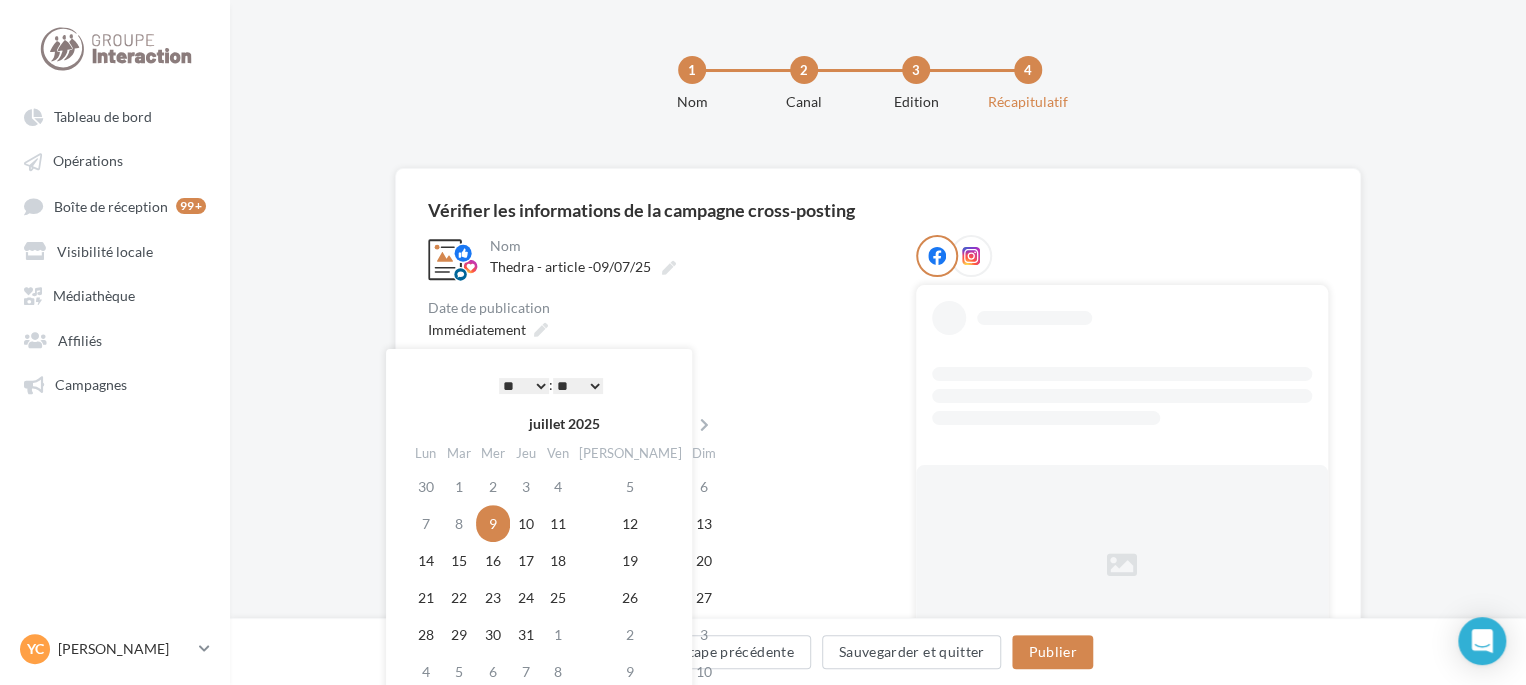 click on "* * * * * * * * * * ** ** ** ** ** ** ** ** ** ** ** ** ** **" at bounding box center (524, 386) 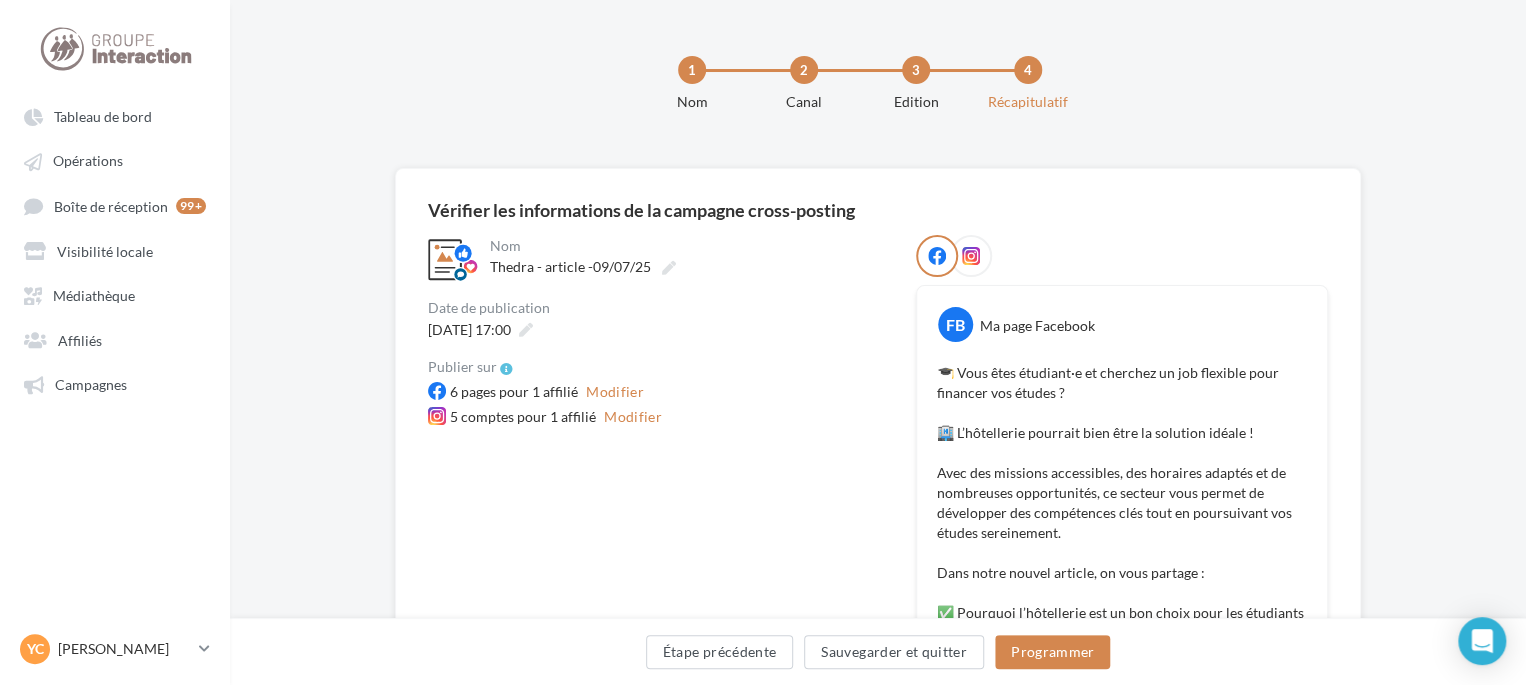 click on "09/07/2025 à 17:00" at bounding box center [656, 329] 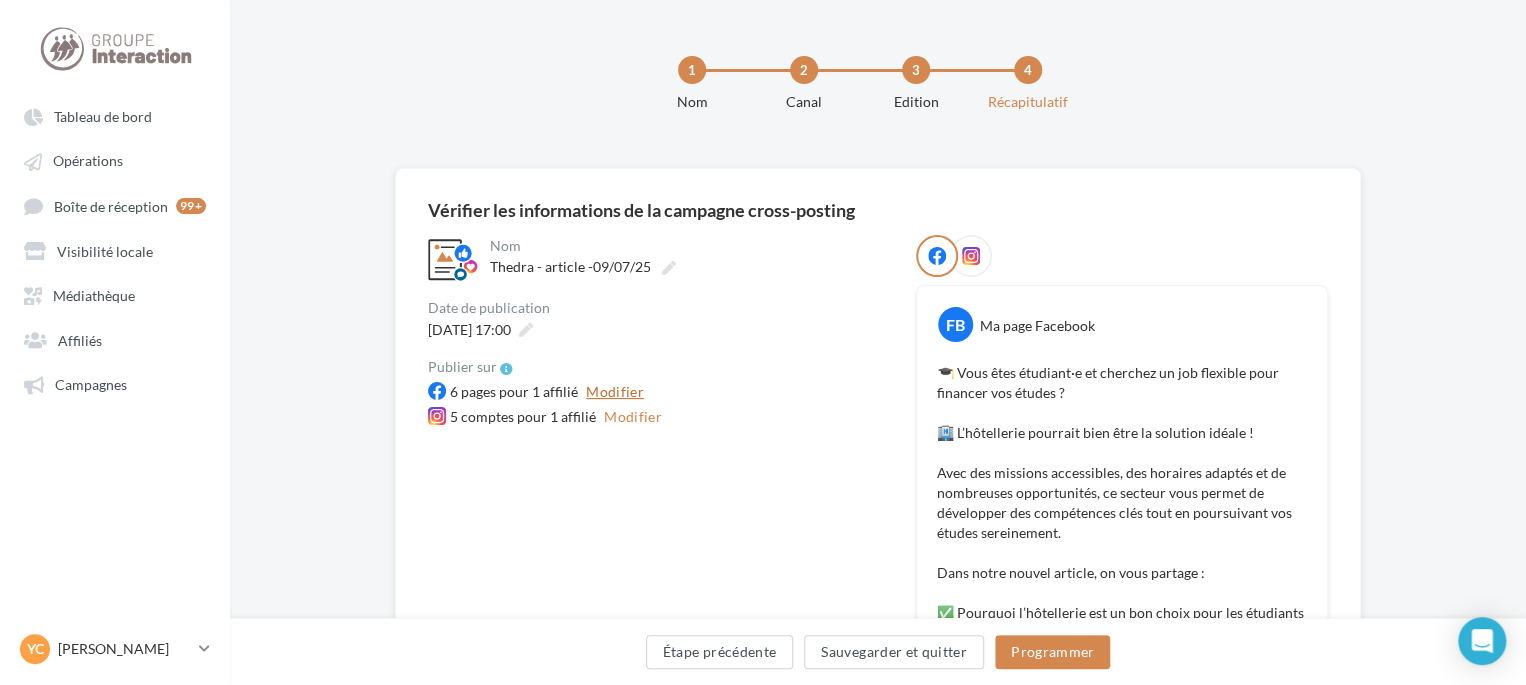 click on "Modifier" at bounding box center [615, 392] 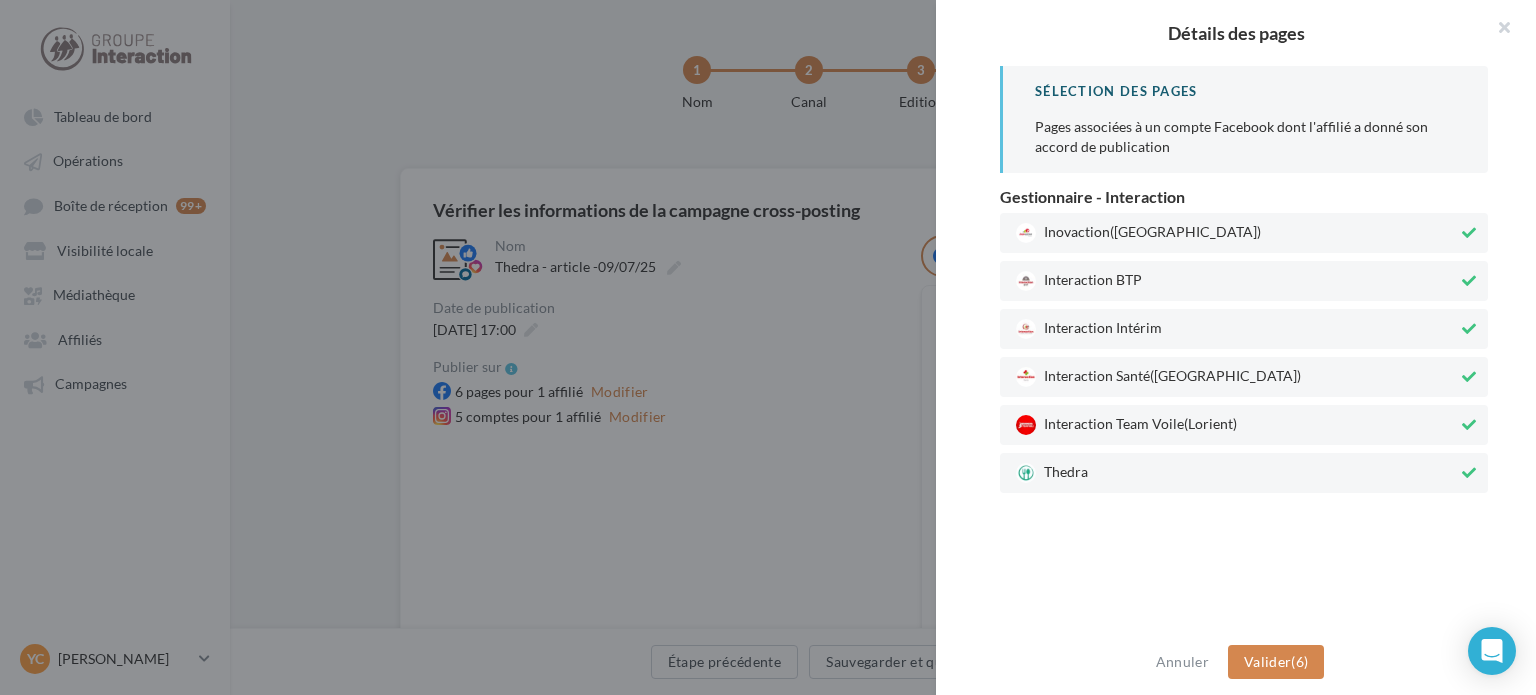 drag, startPoint x: 1143, startPoint y: 475, endPoint x: 1139, endPoint y: 451, distance: 24.33105 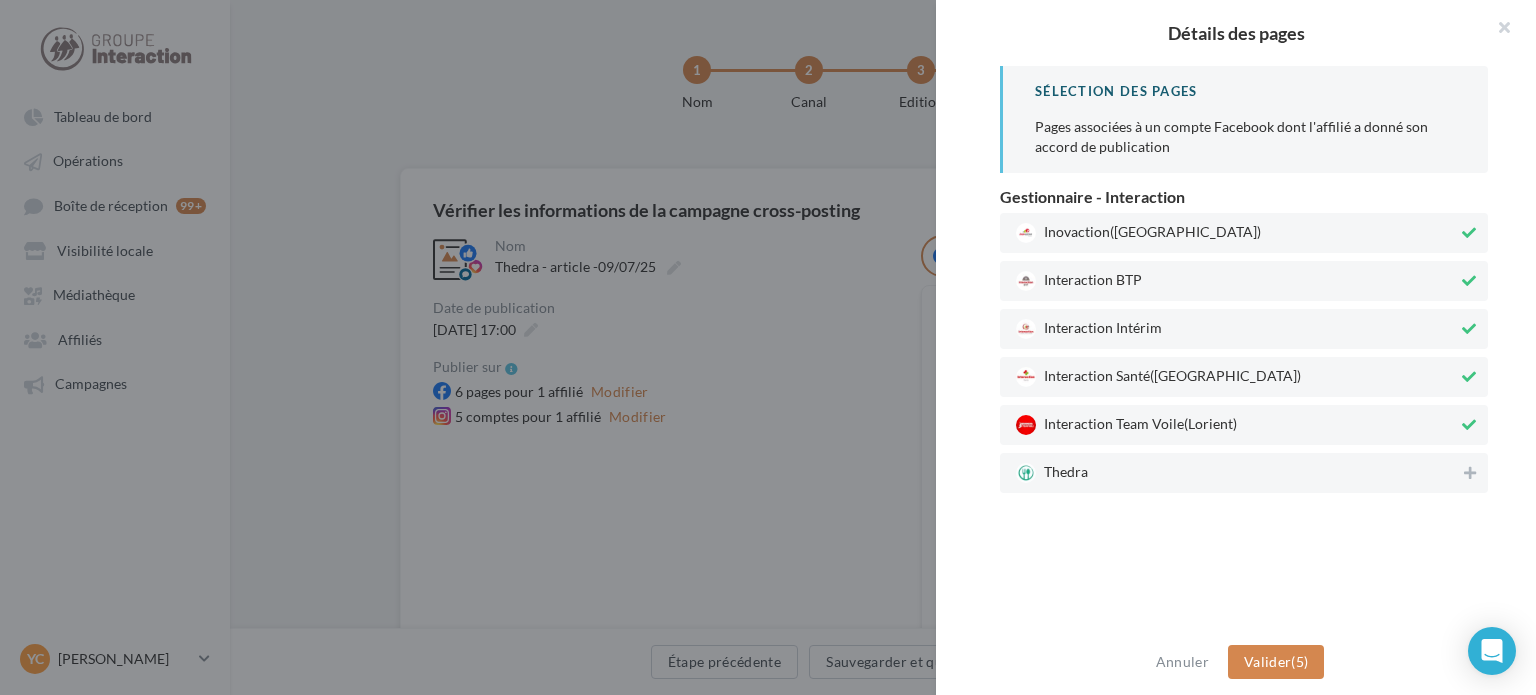 click on "Interaction Team Voile
(Lorient)" at bounding box center [1237, 425] 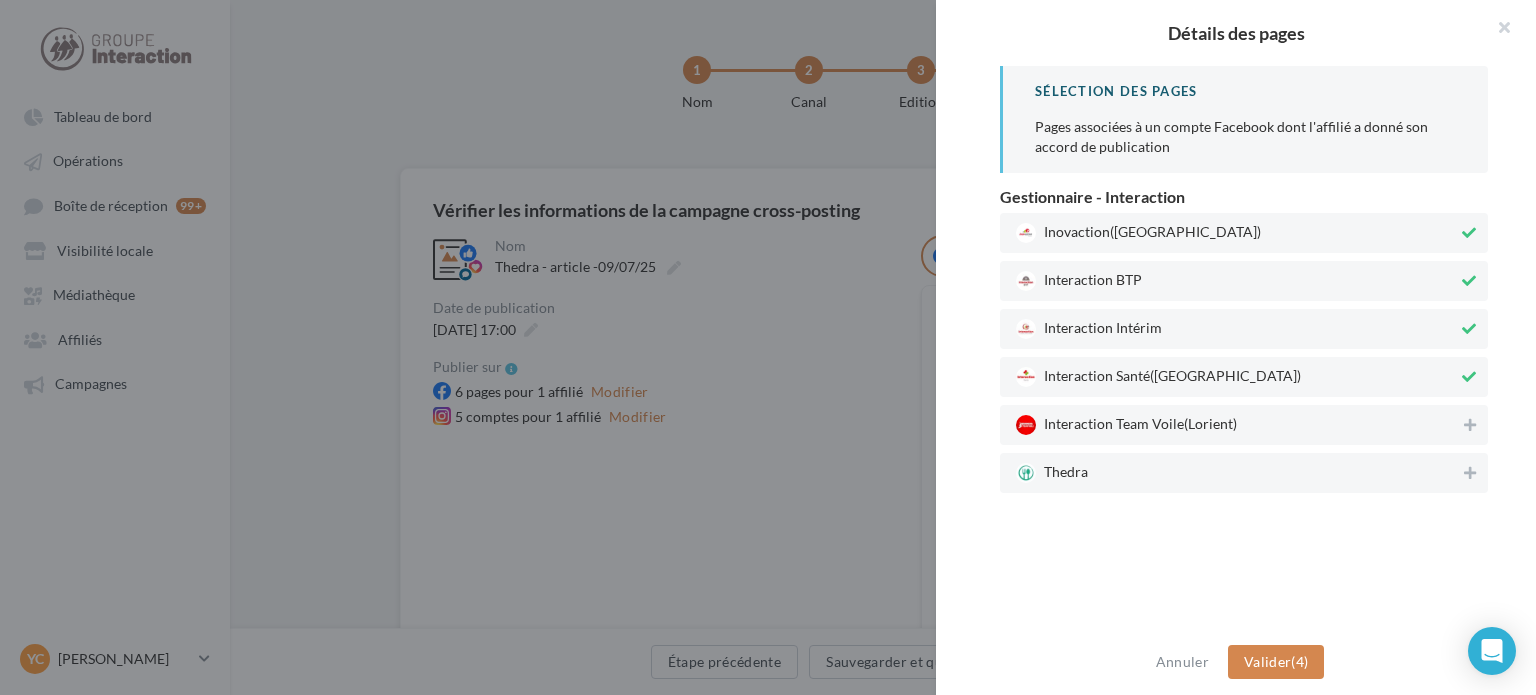 click on "Interaction Team Voile
(Lorient)" at bounding box center [1238, 425] 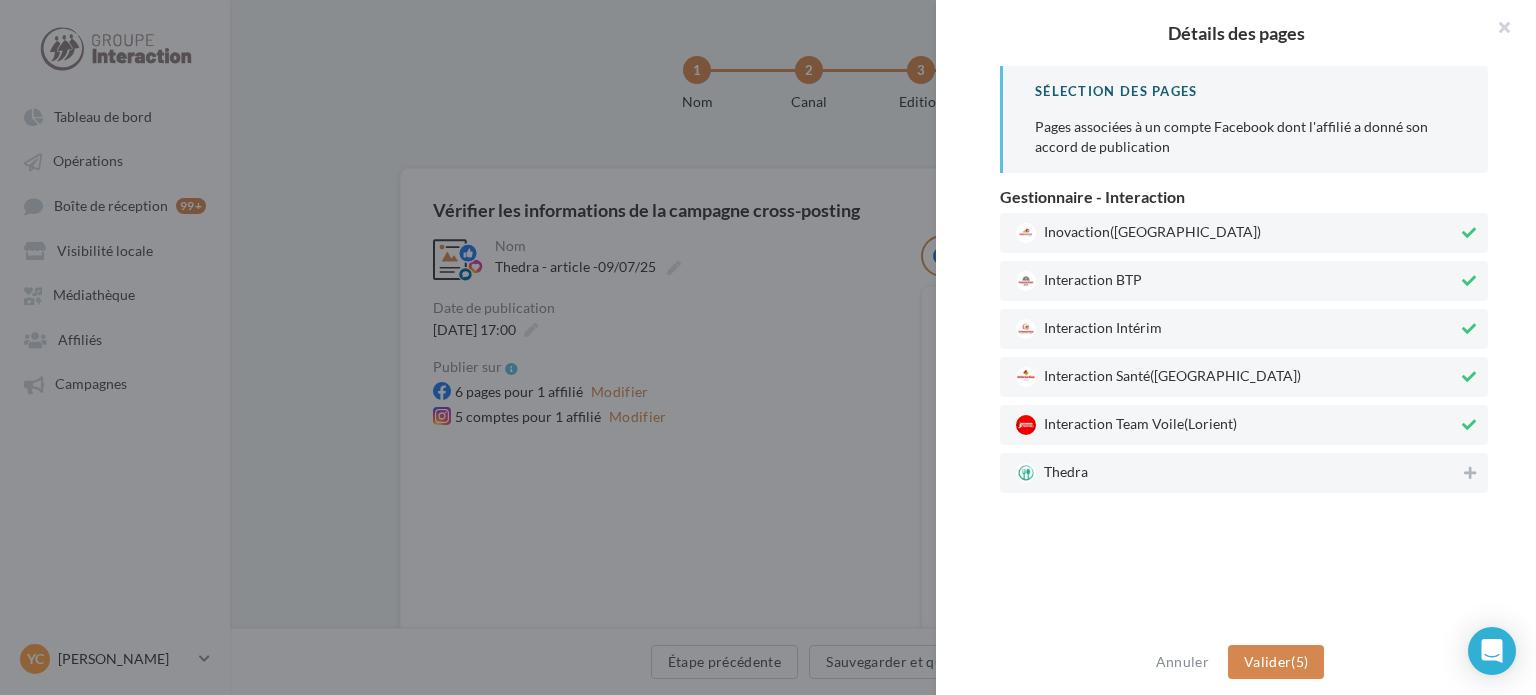 drag, startPoint x: 1161, startPoint y: 467, endPoint x: 1165, endPoint y: 445, distance: 22.36068 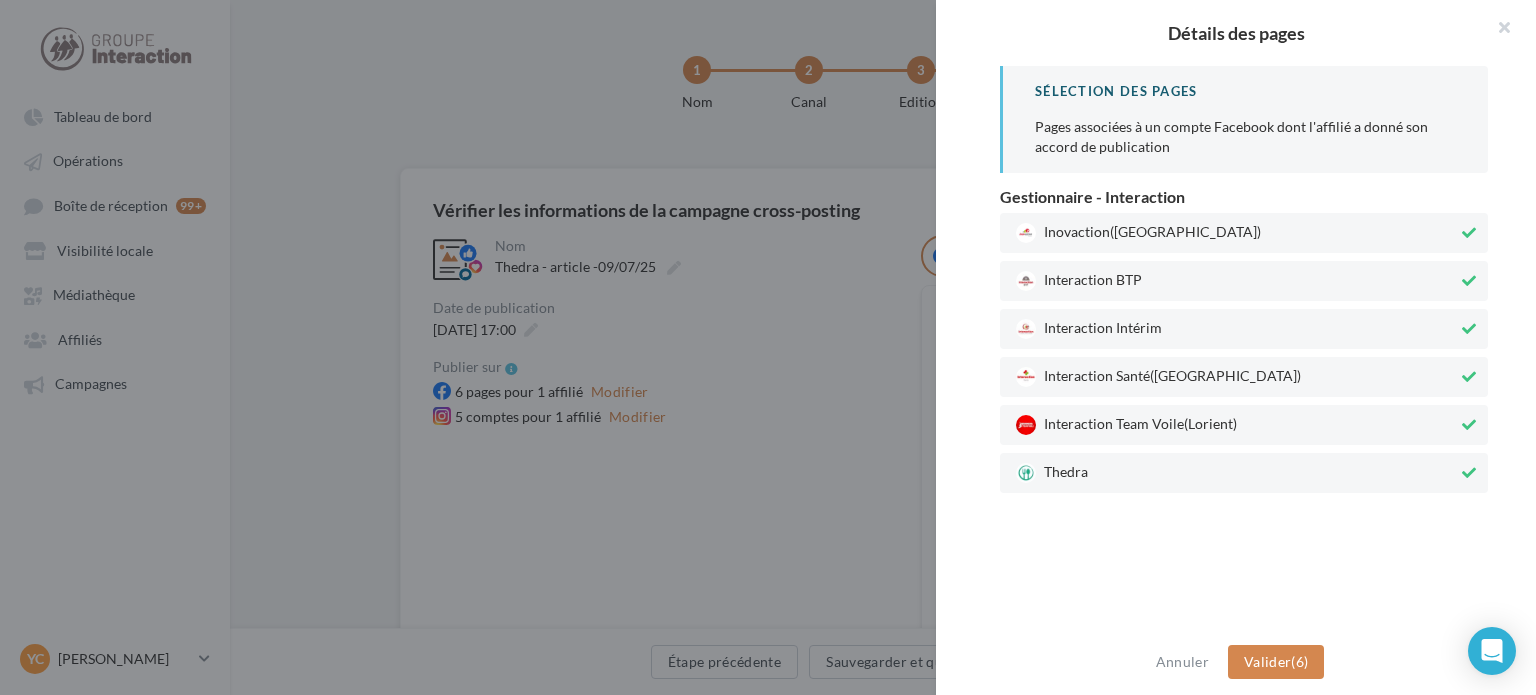 click on "Interaction Team Voile
(Lorient)" at bounding box center [1237, 425] 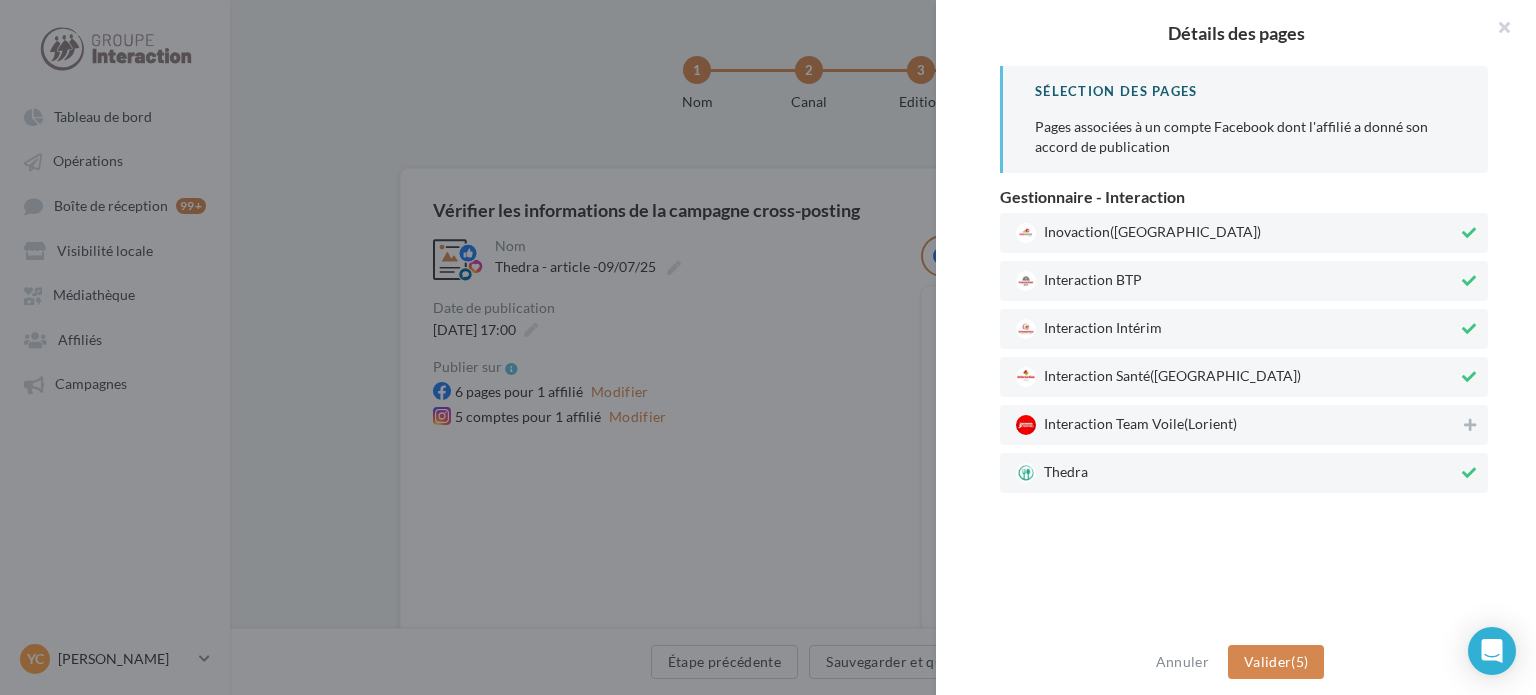 click on "(Paris)" at bounding box center [1225, 374] 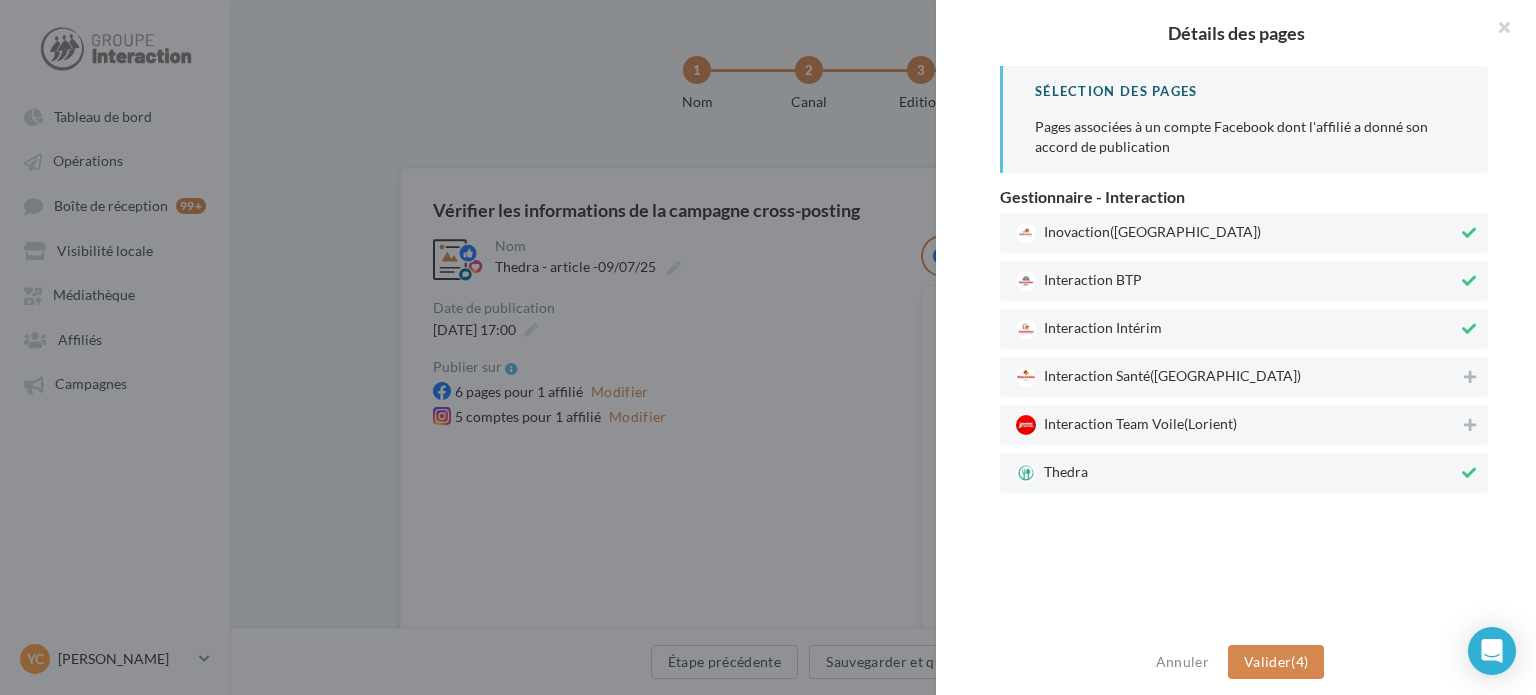 click on "Interaction Intérim" at bounding box center [1244, 329] 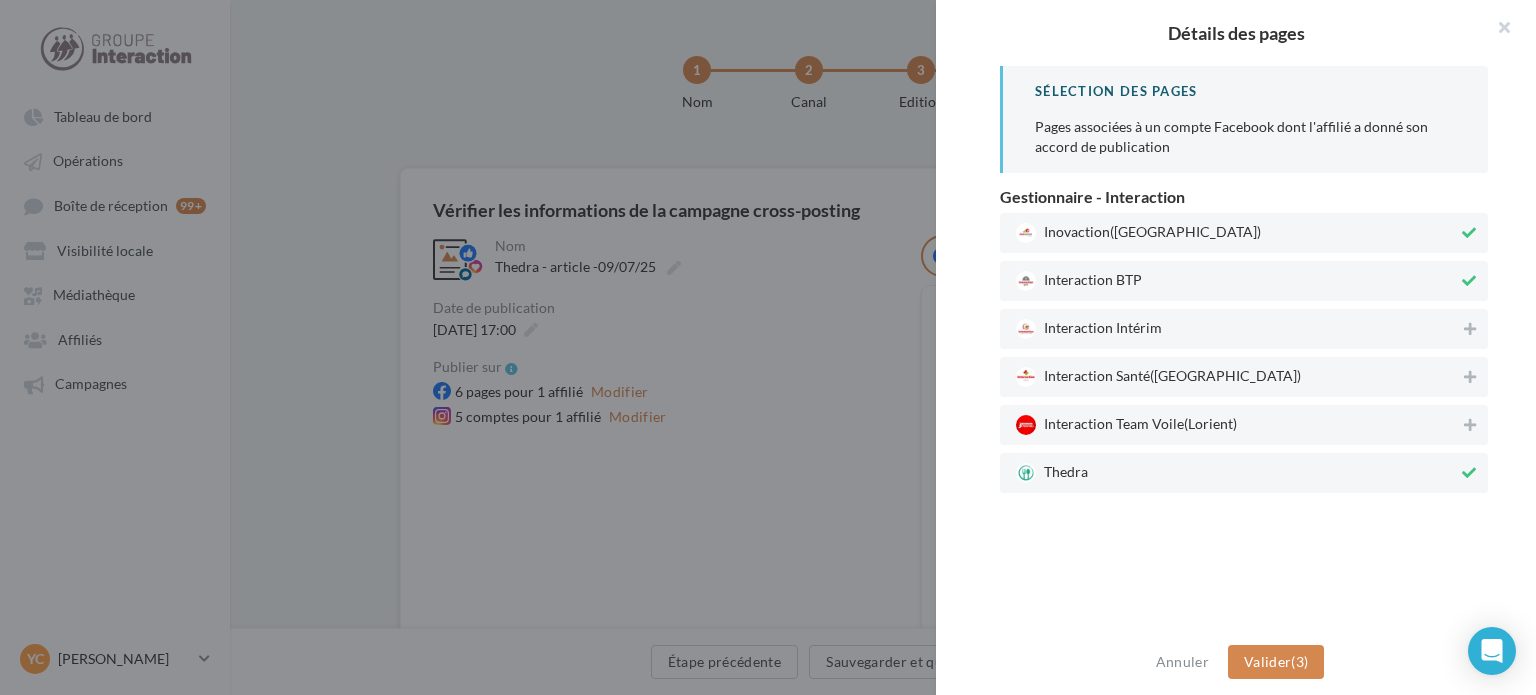 click on "Interaction BTP" at bounding box center [1244, 281] 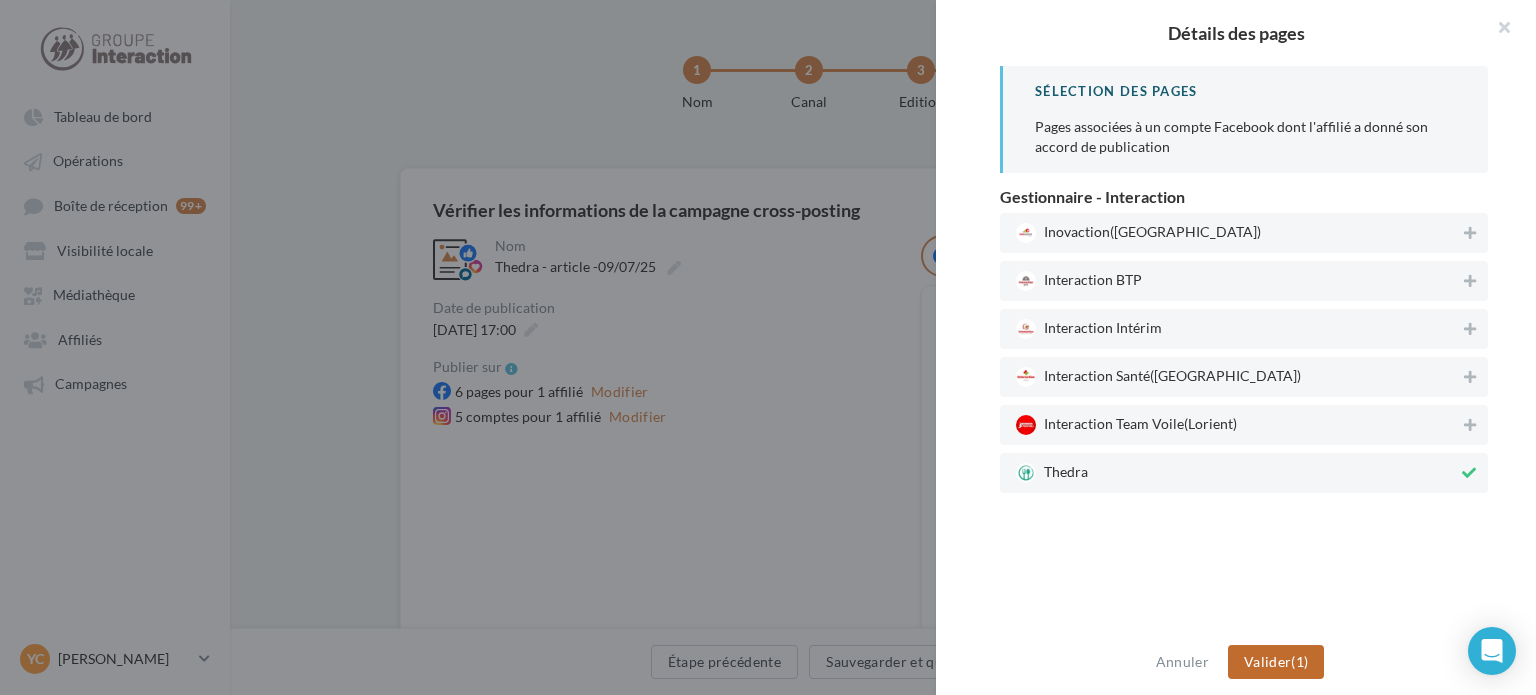click on "Valider
(1)" at bounding box center [1276, 662] 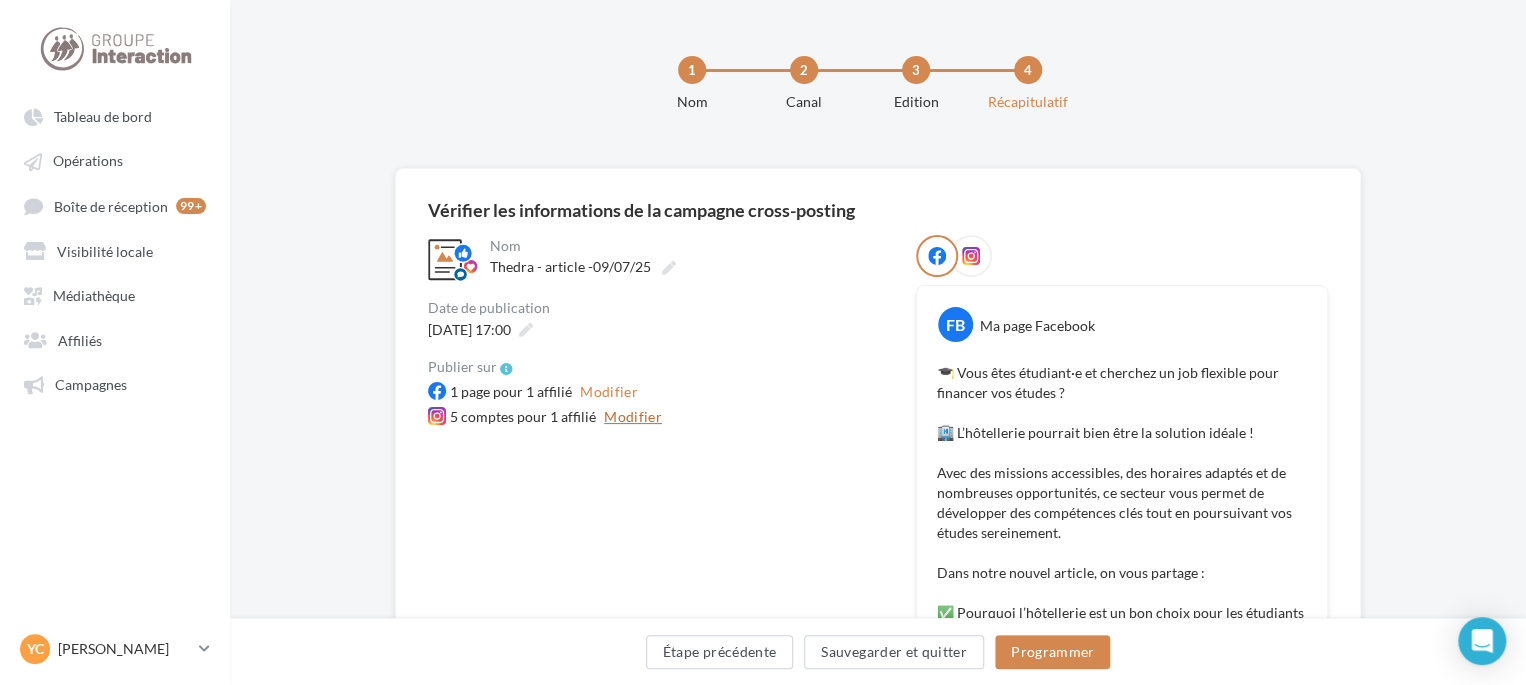 click on "Modifier" at bounding box center [633, 417] 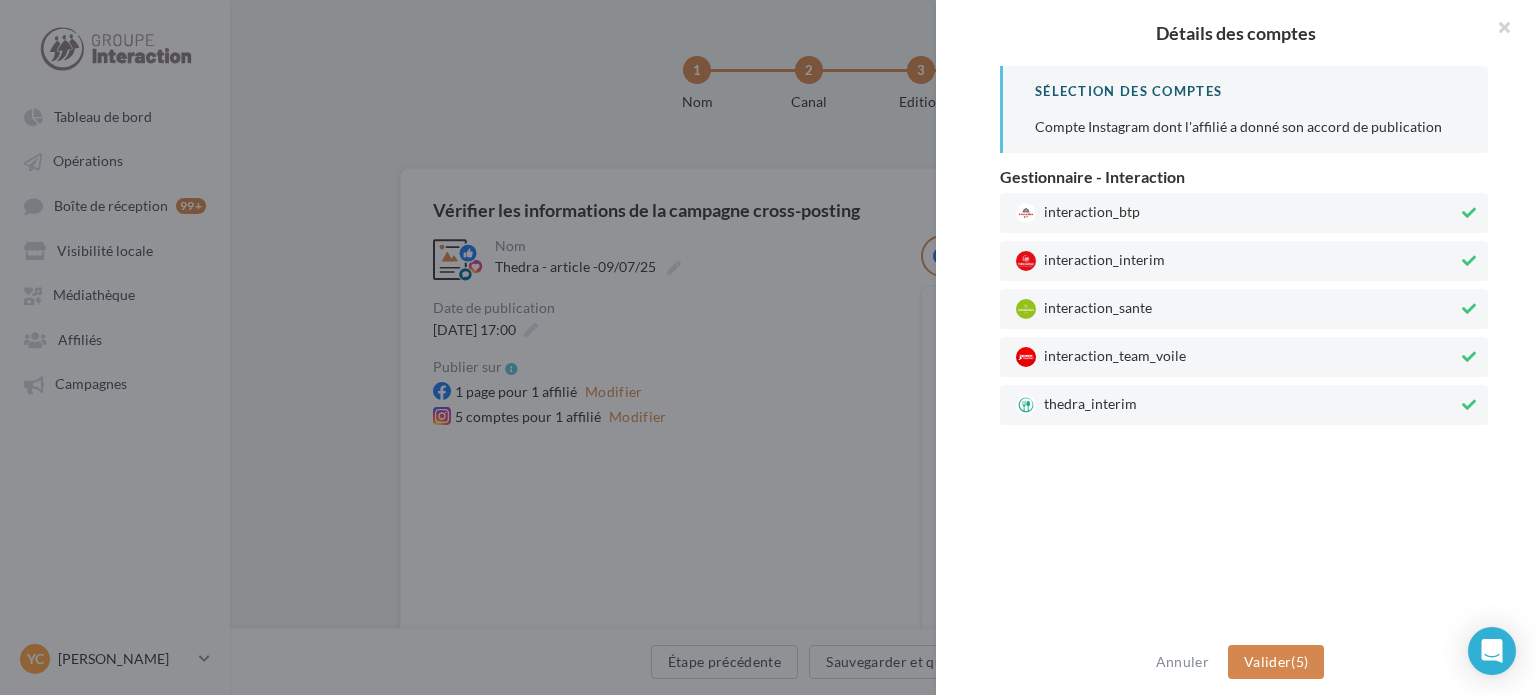 click on "interaction_team_voile" at bounding box center [1244, 357] 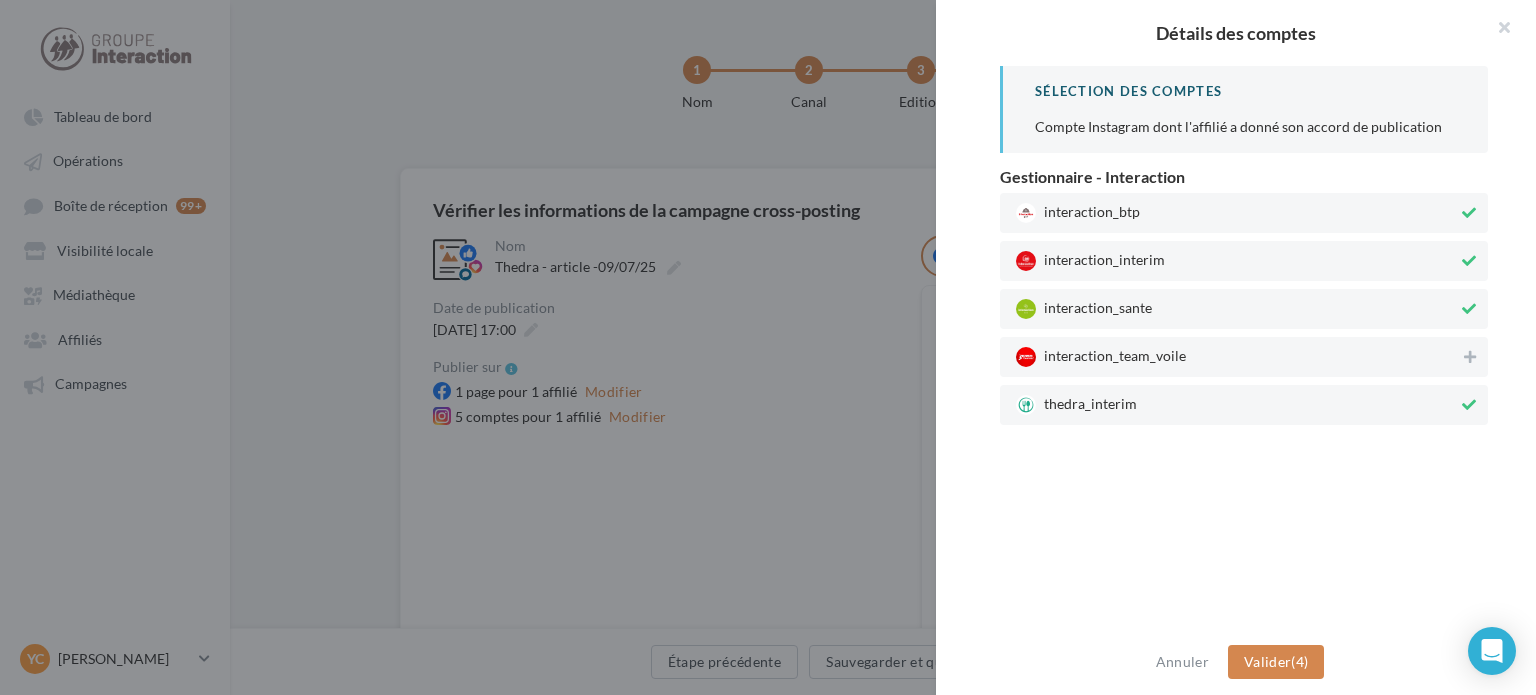 drag, startPoint x: 1088, startPoint y: 307, endPoint x: 1098, endPoint y: 254, distance: 53.935146 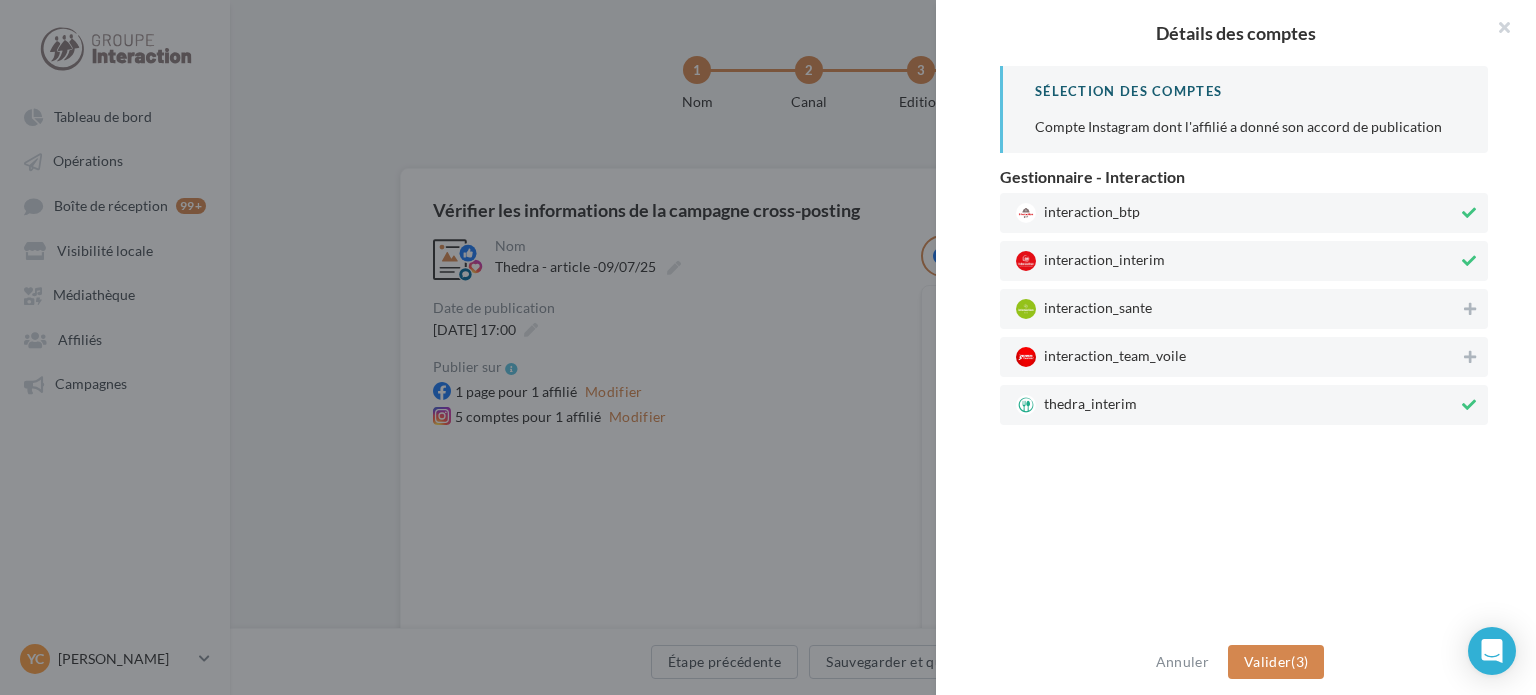 click on "interaction_interim" at bounding box center [1244, 261] 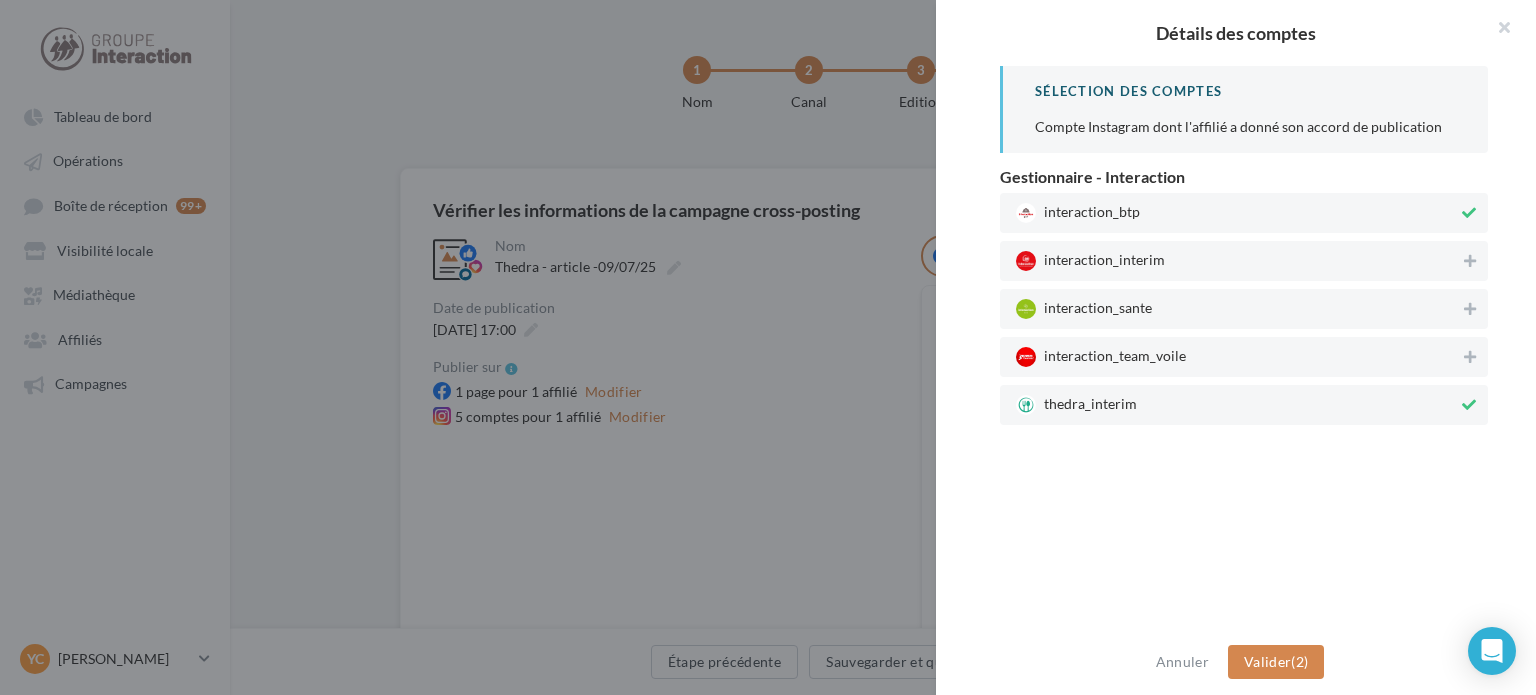 click on "interaction_btp" at bounding box center (1237, 213) 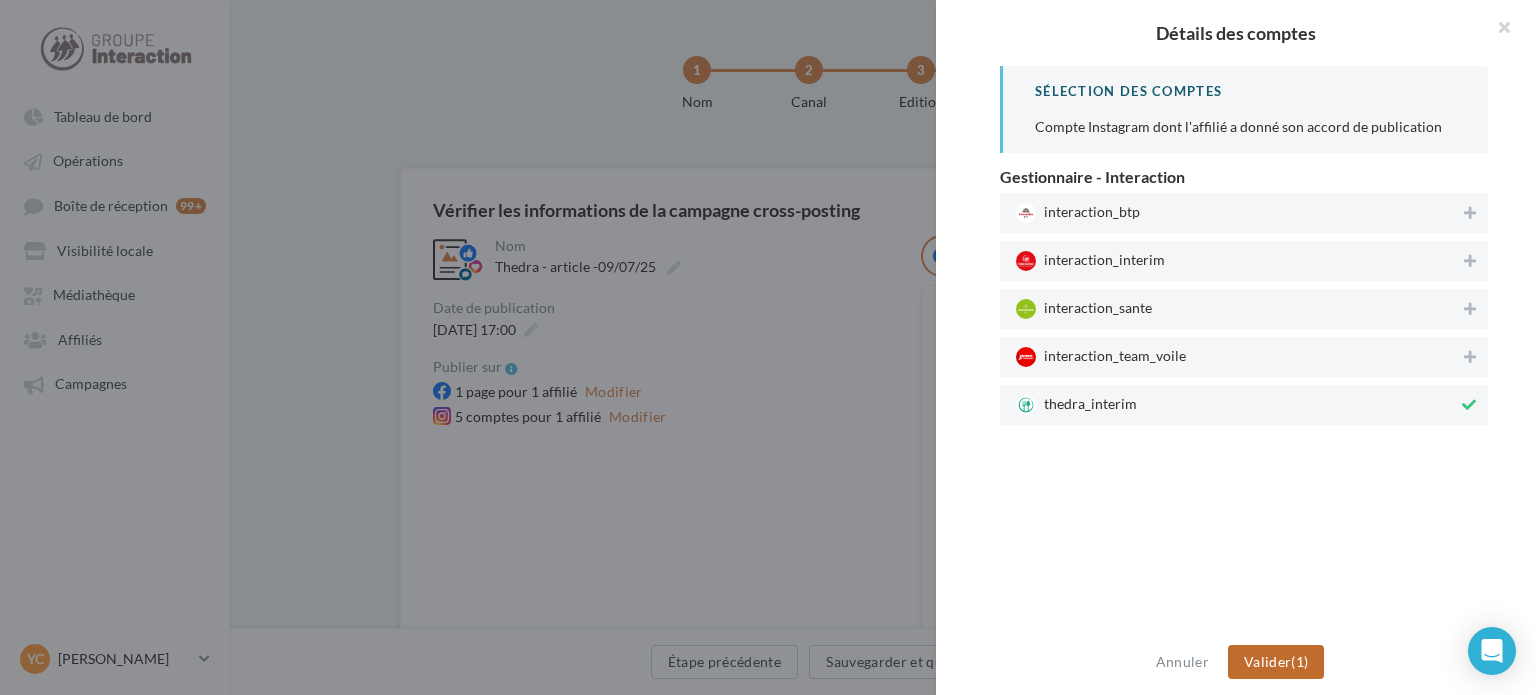 click on "Valider
(1)" at bounding box center [1276, 662] 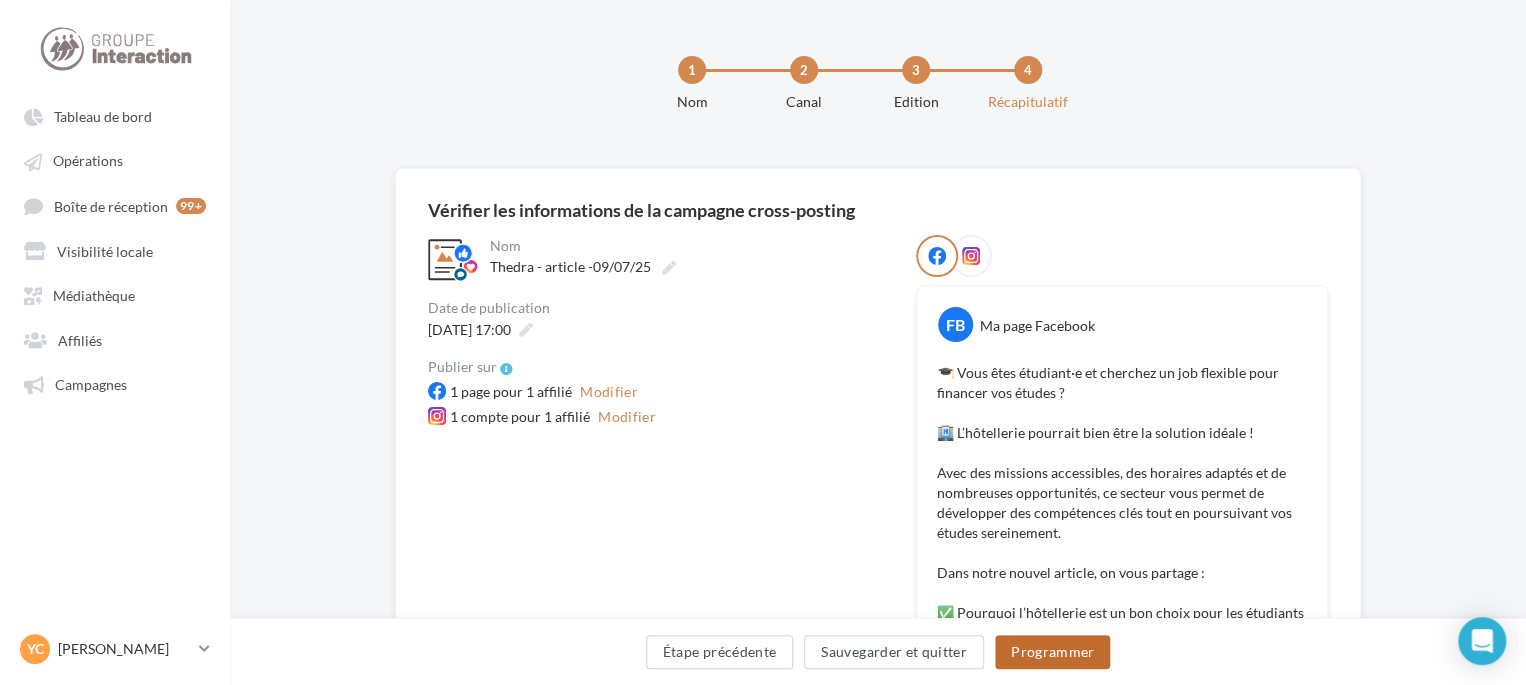 click on "Programmer" at bounding box center [1053, 652] 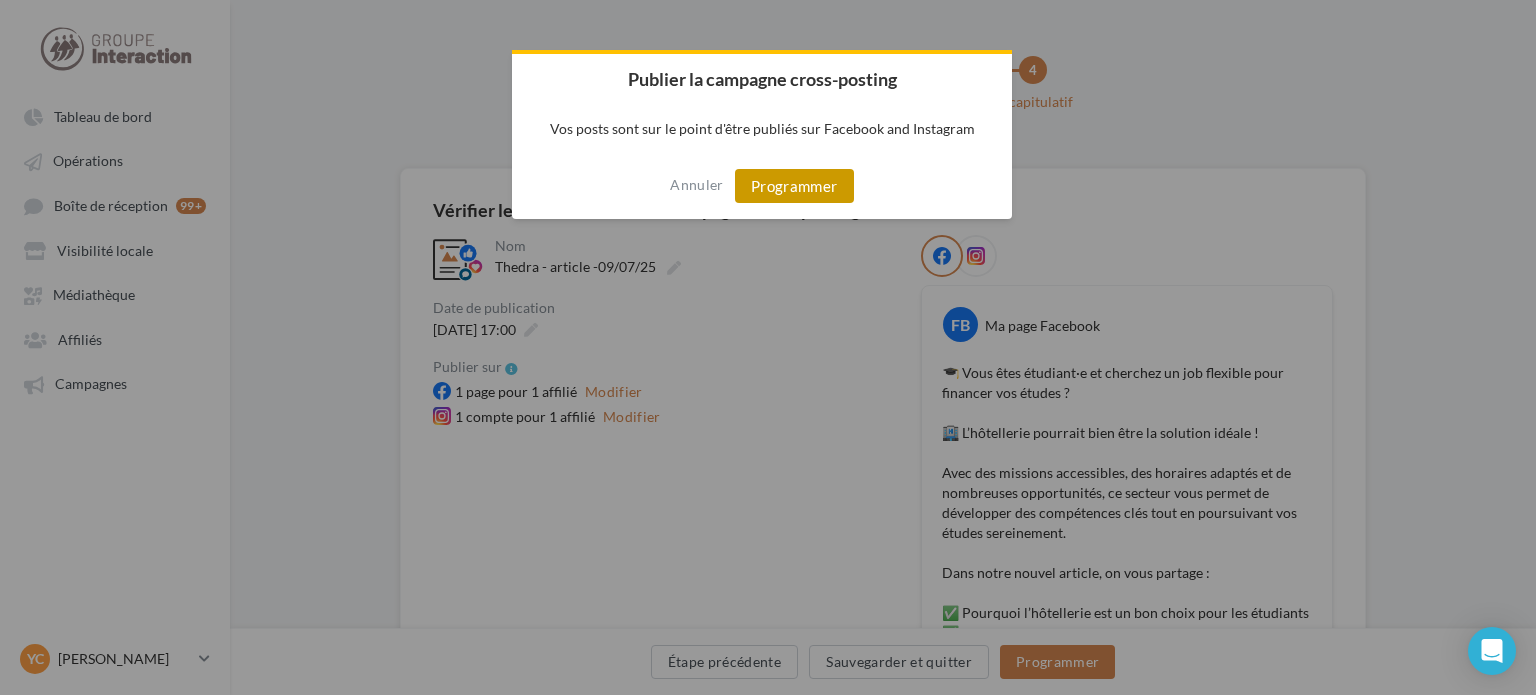 click on "Programmer" at bounding box center [794, 186] 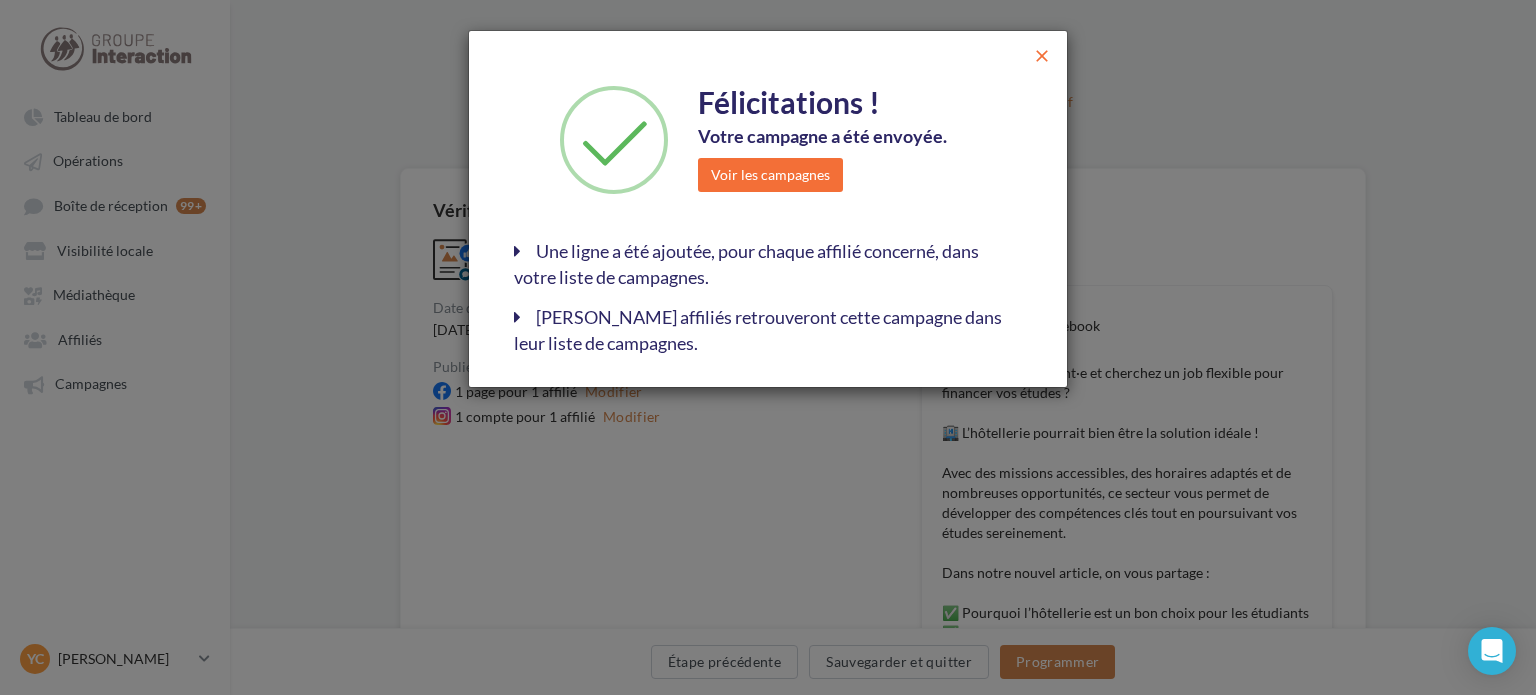 click on "close" at bounding box center (1042, 56) 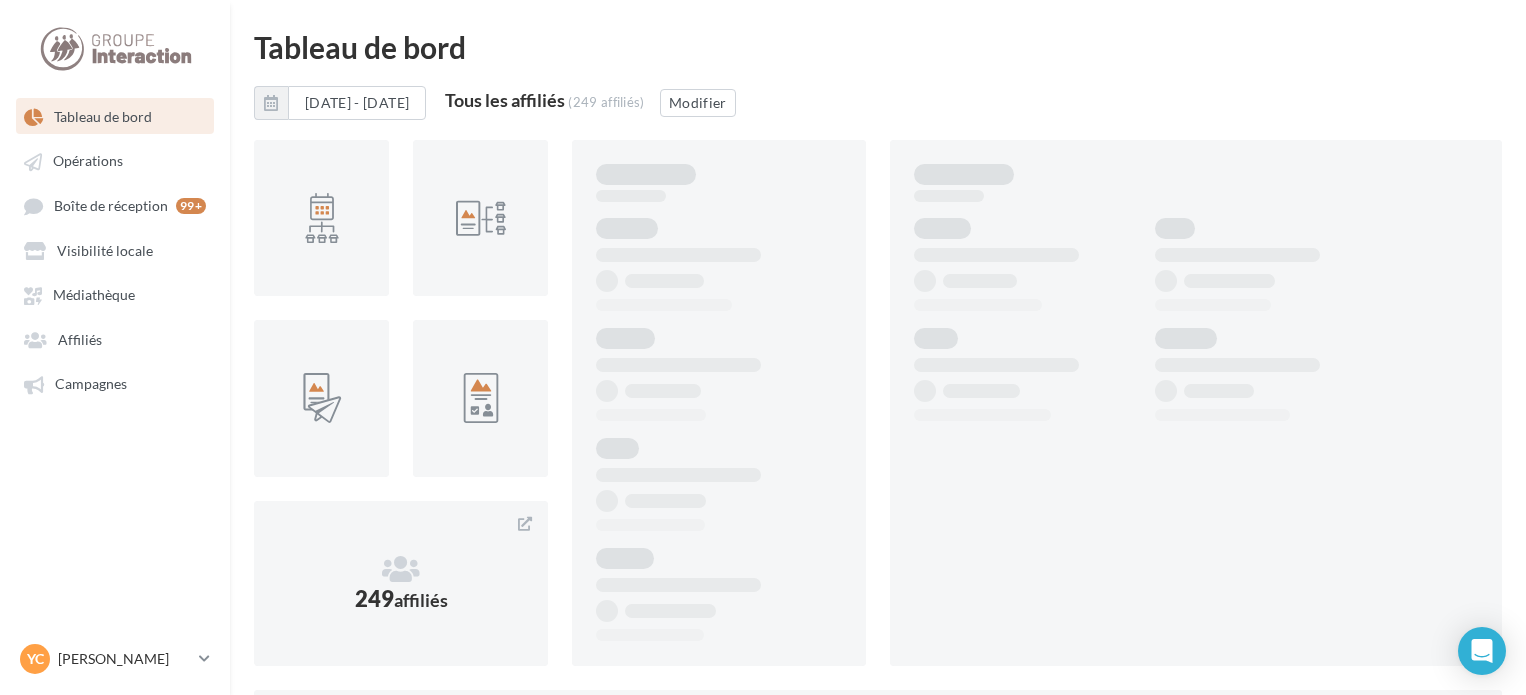 scroll, scrollTop: 0, scrollLeft: 0, axis: both 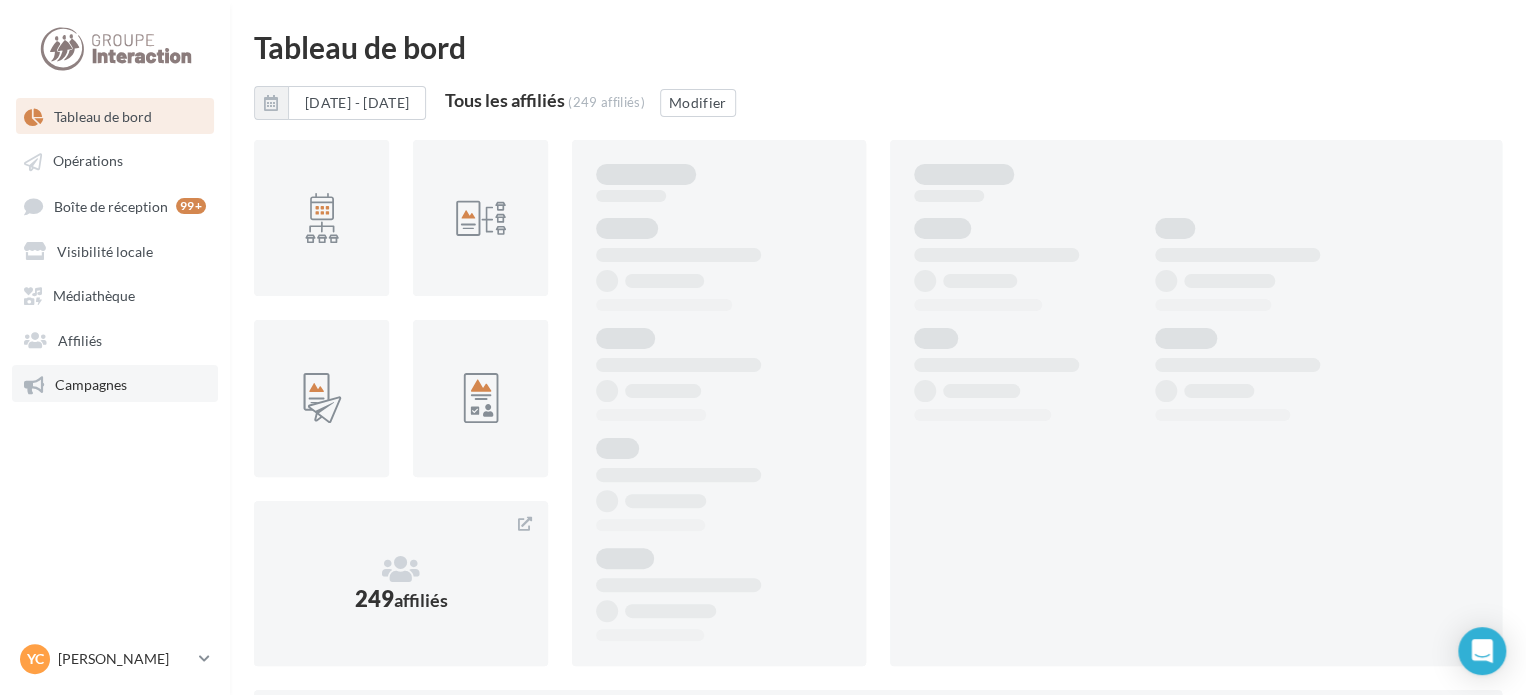 click on "Campagnes" at bounding box center (115, 383) 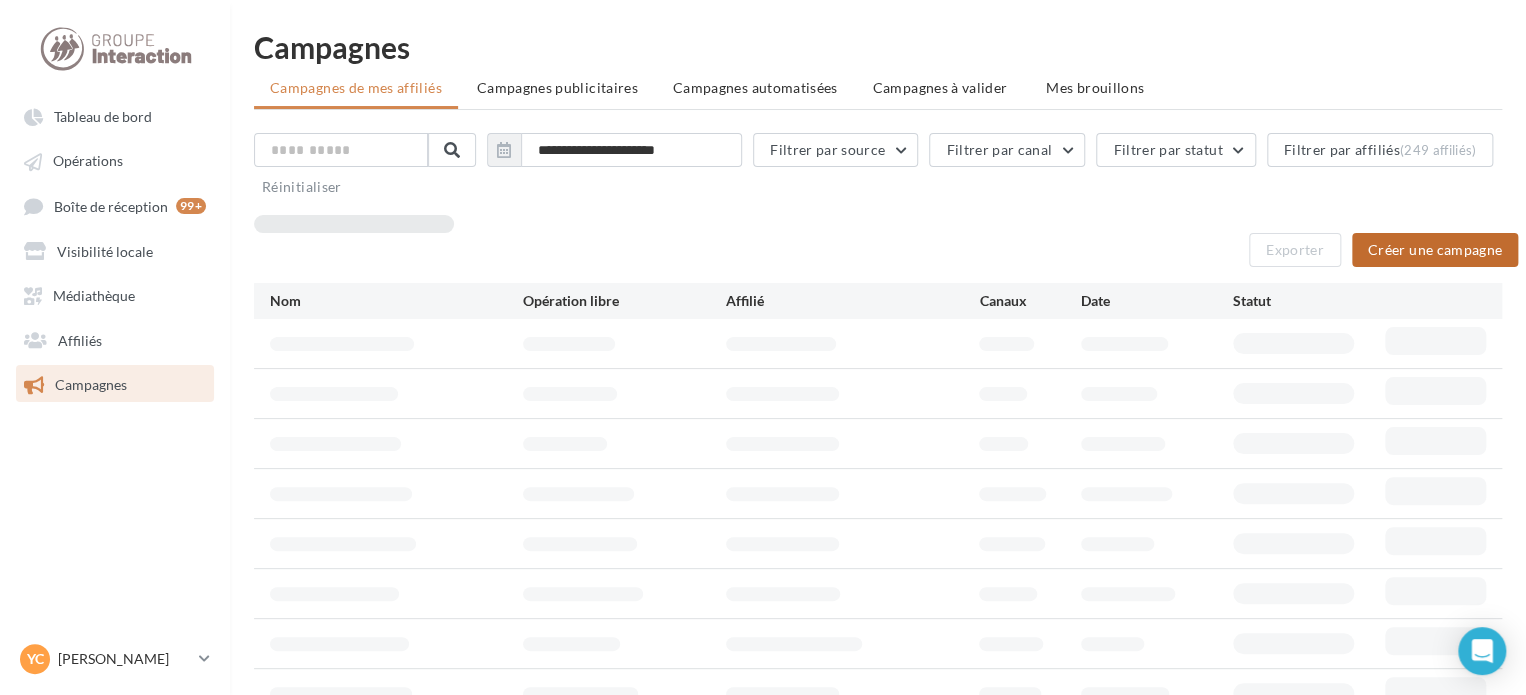 click on "Créer une campagne" at bounding box center (1435, 250) 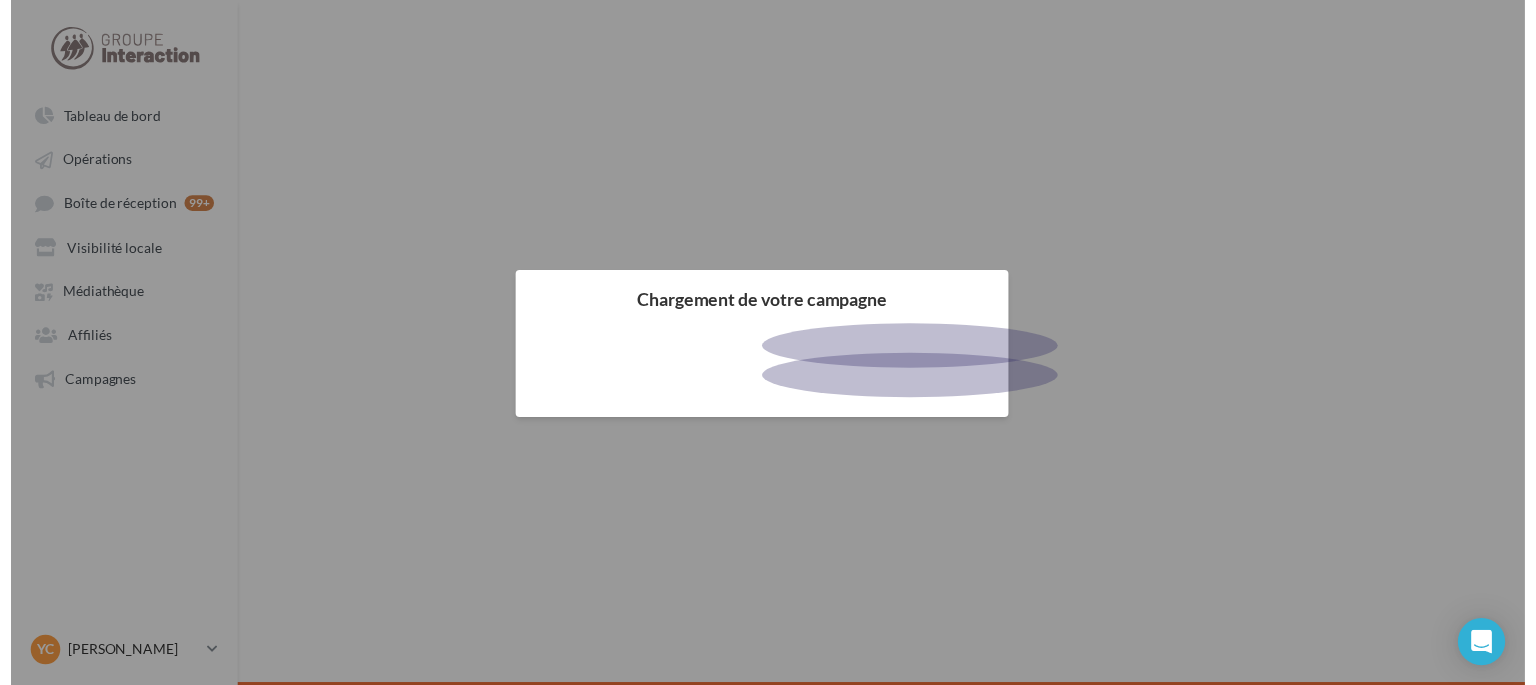 scroll, scrollTop: 0, scrollLeft: 0, axis: both 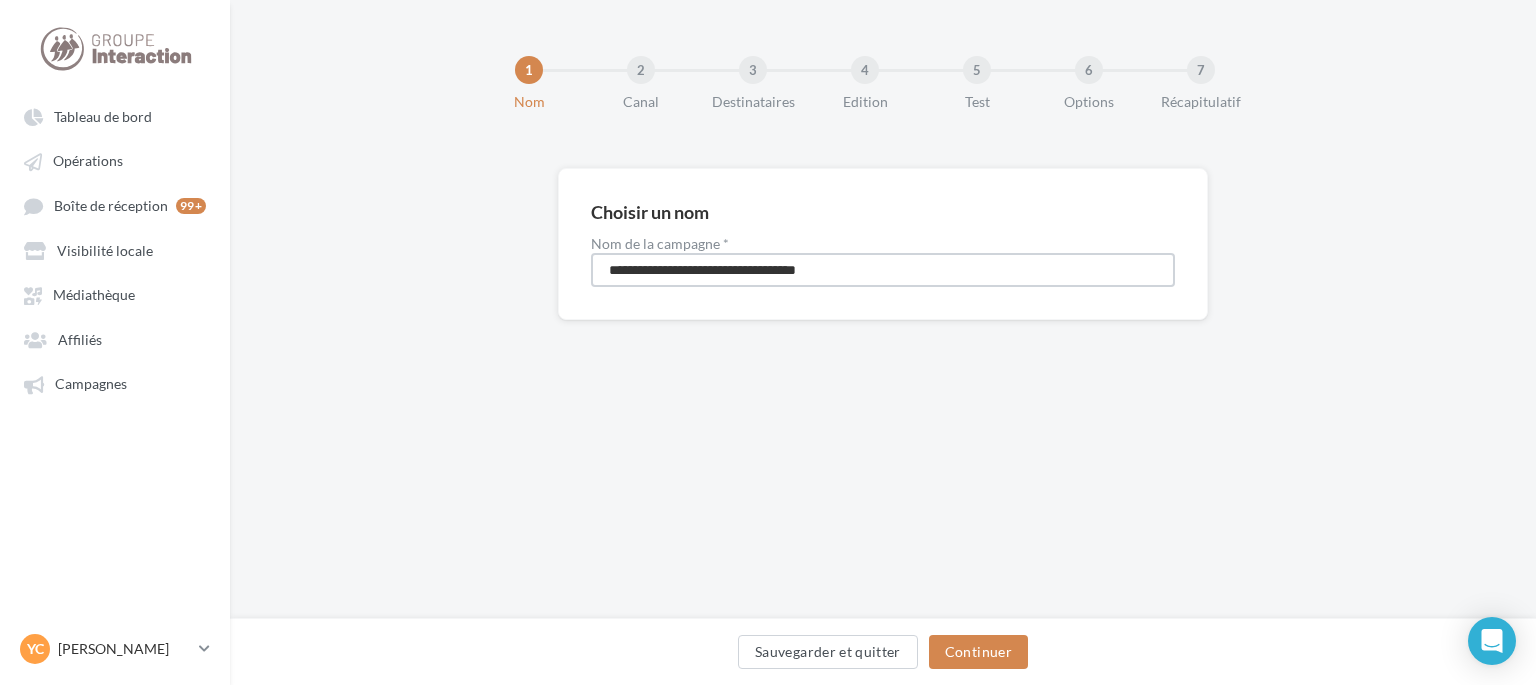 drag, startPoint x: 862, startPoint y: 261, endPoint x: 458, endPoint y: 260, distance: 404.00125 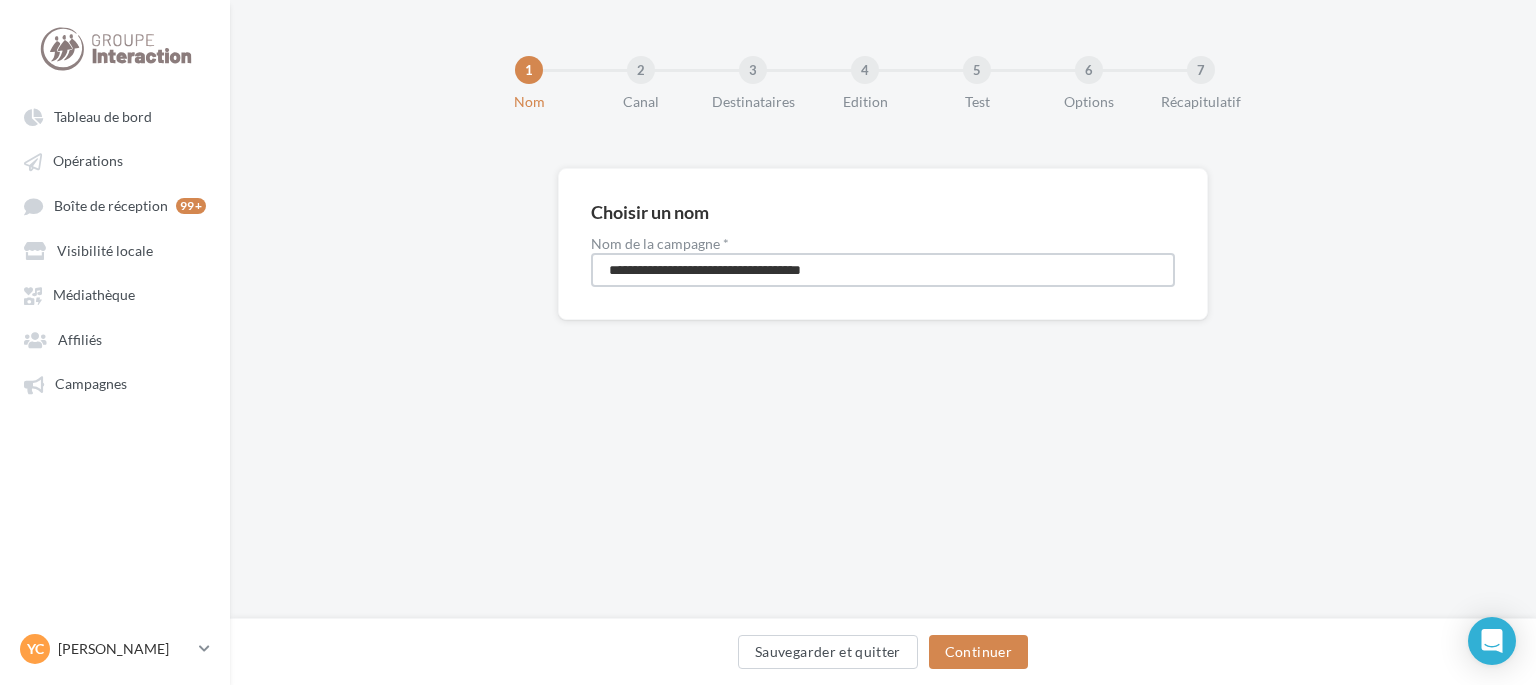 click on "**********" at bounding box center (883, 270) 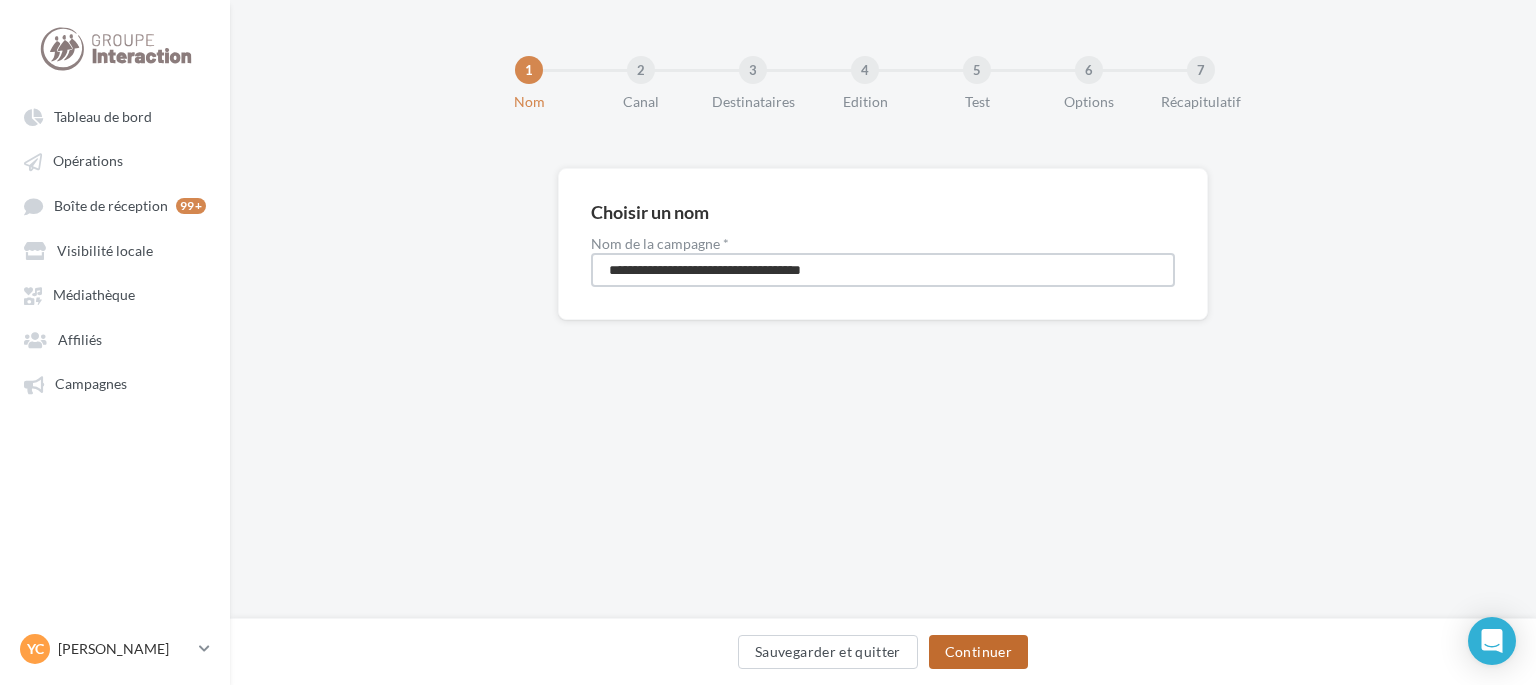 type on "**********" 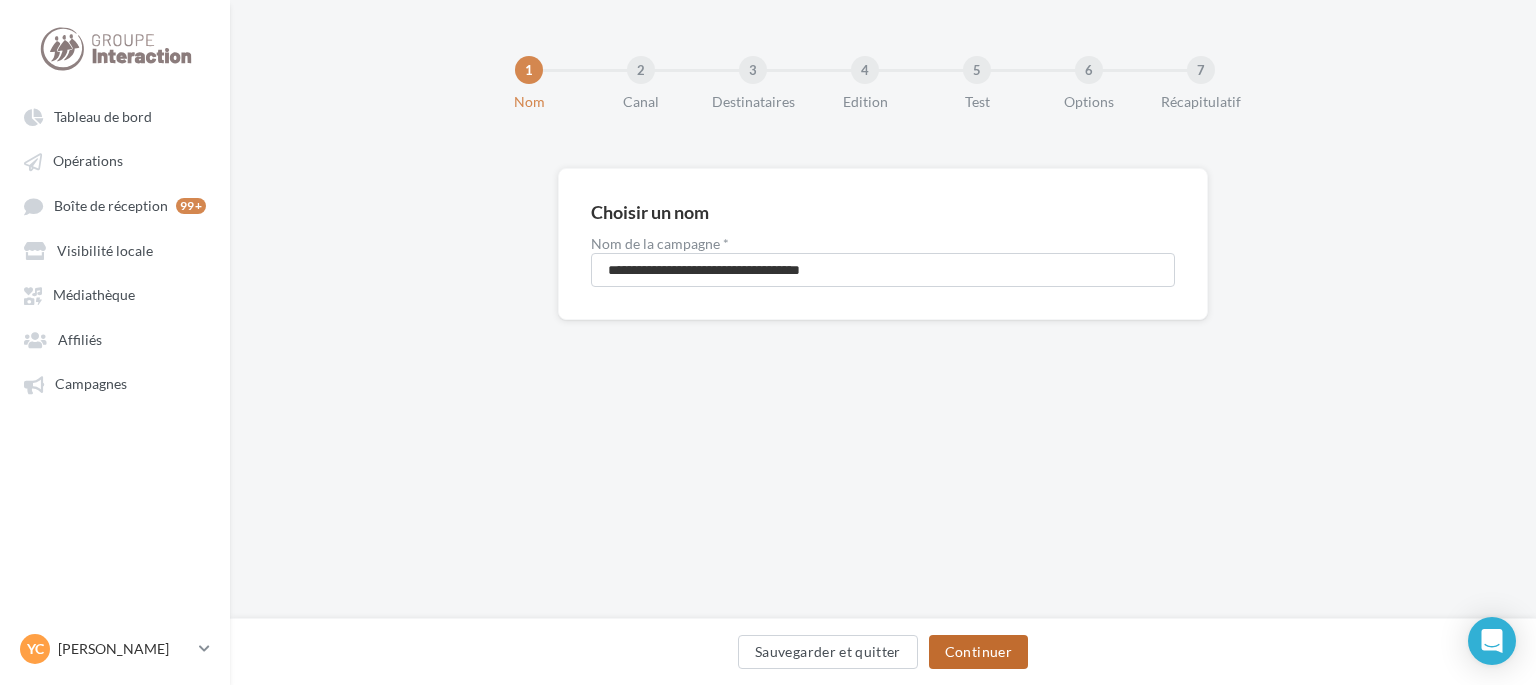 click on "Sauvegarder et quitter    Continuer" at bounding box center (883, 656) 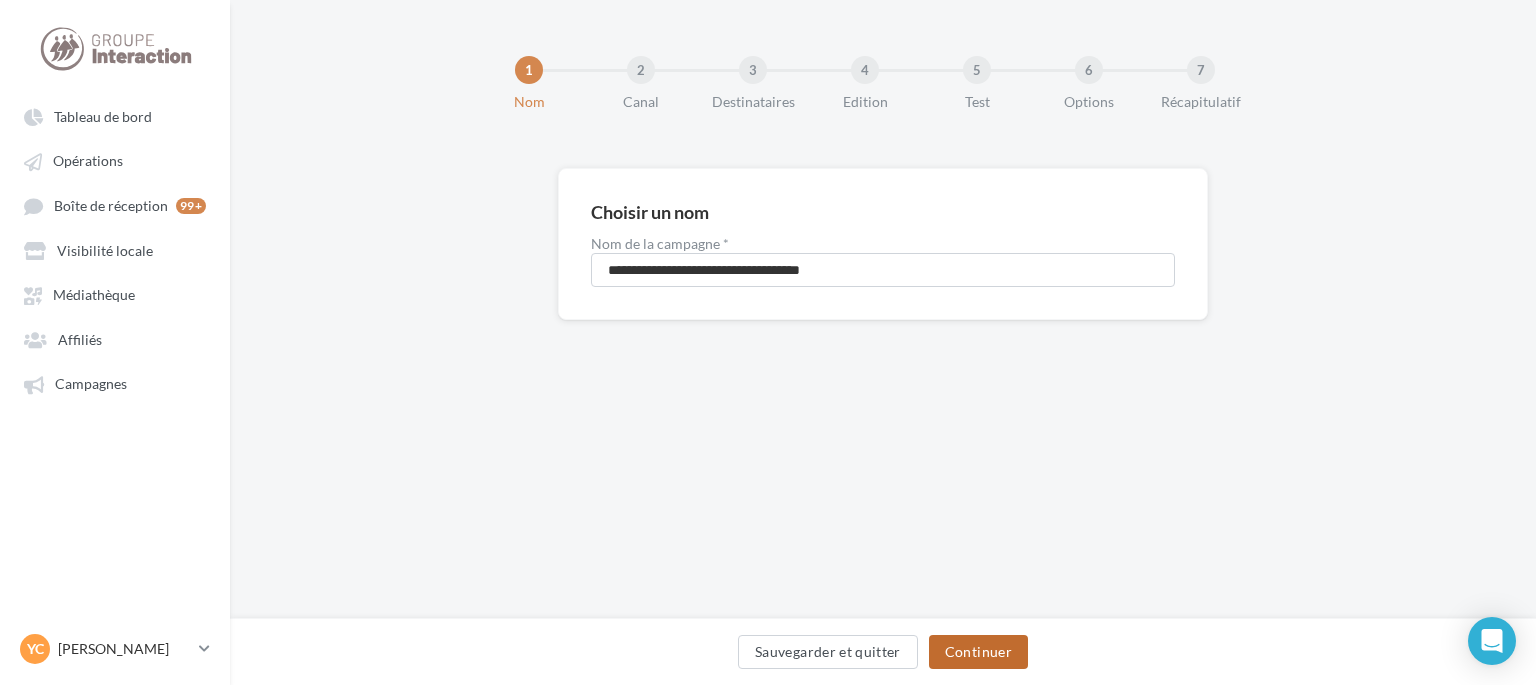click on "Continuer" at bounding box center [978, 652] 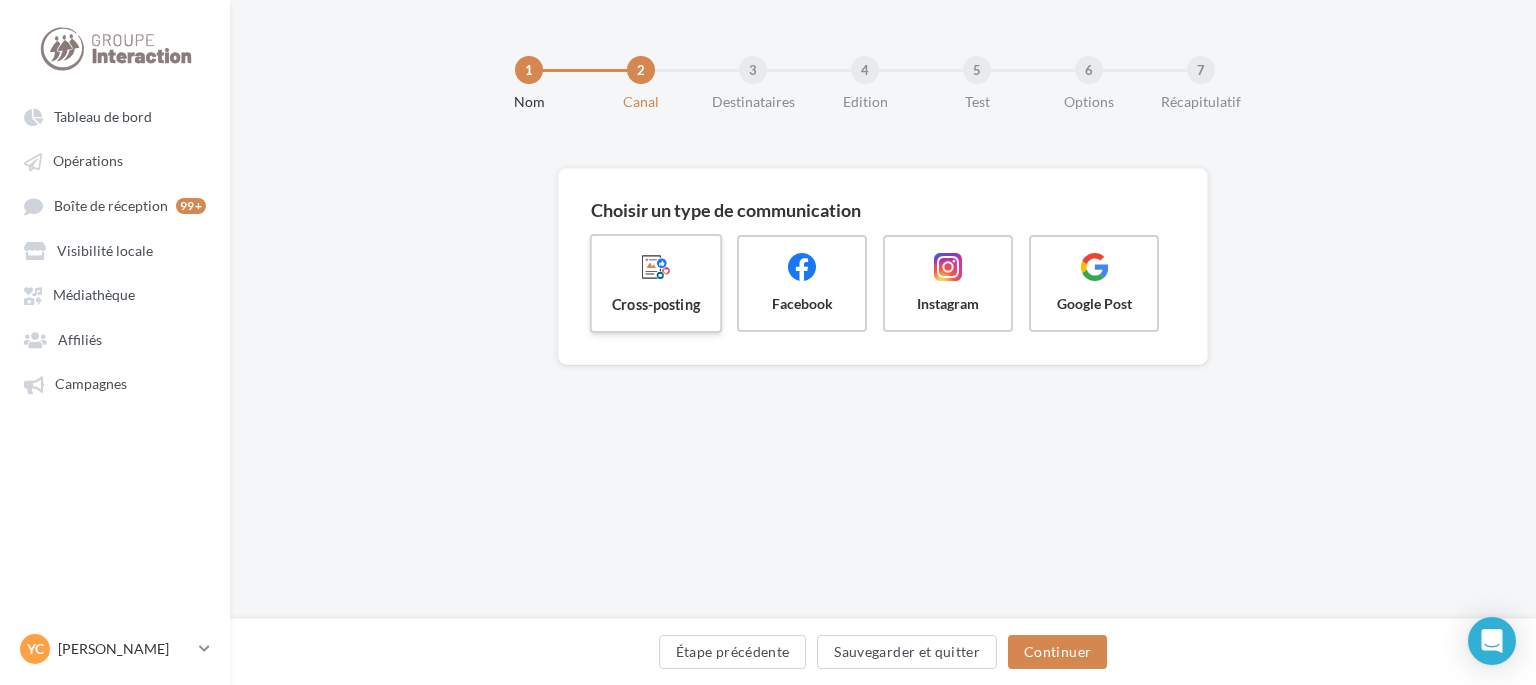 click on "Cross-posting" at bounding box center (656, 304) 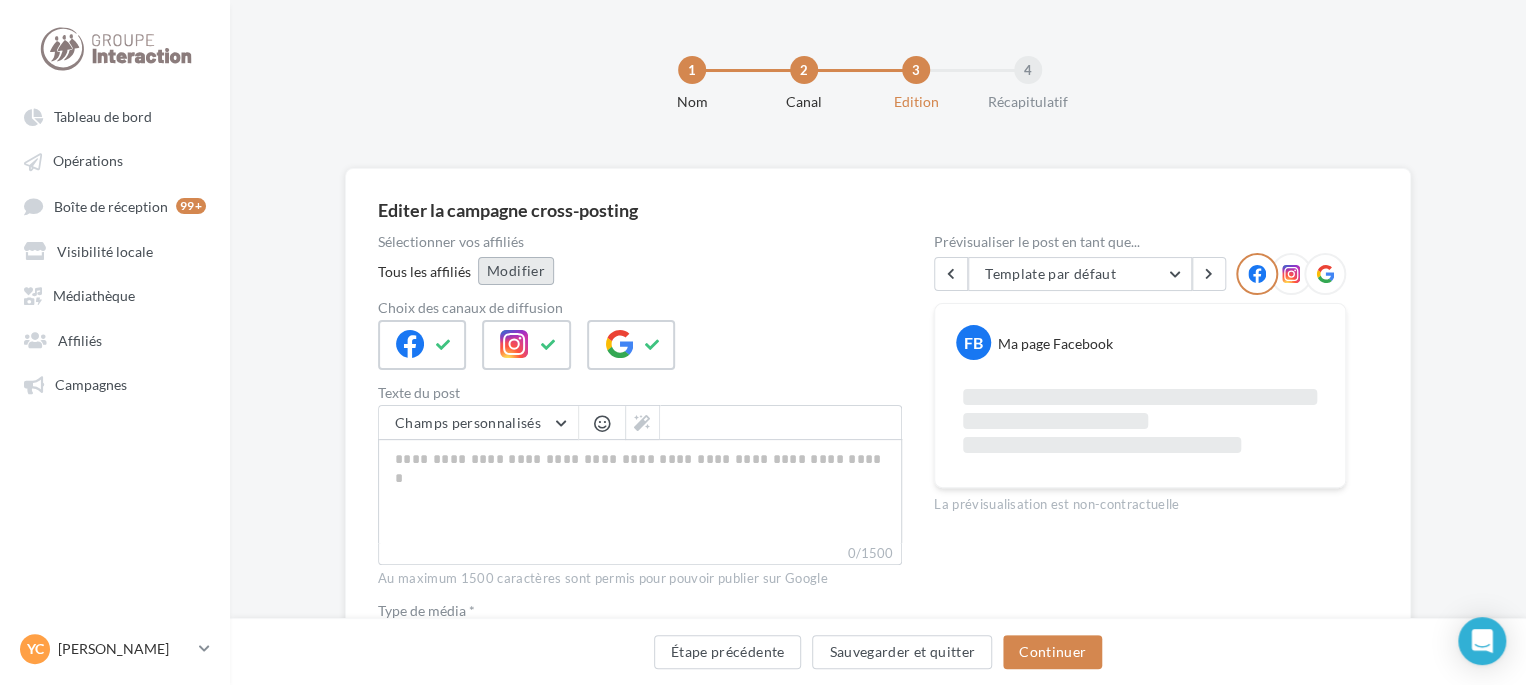 click on "Modifier" at bounding box center [516, 271] 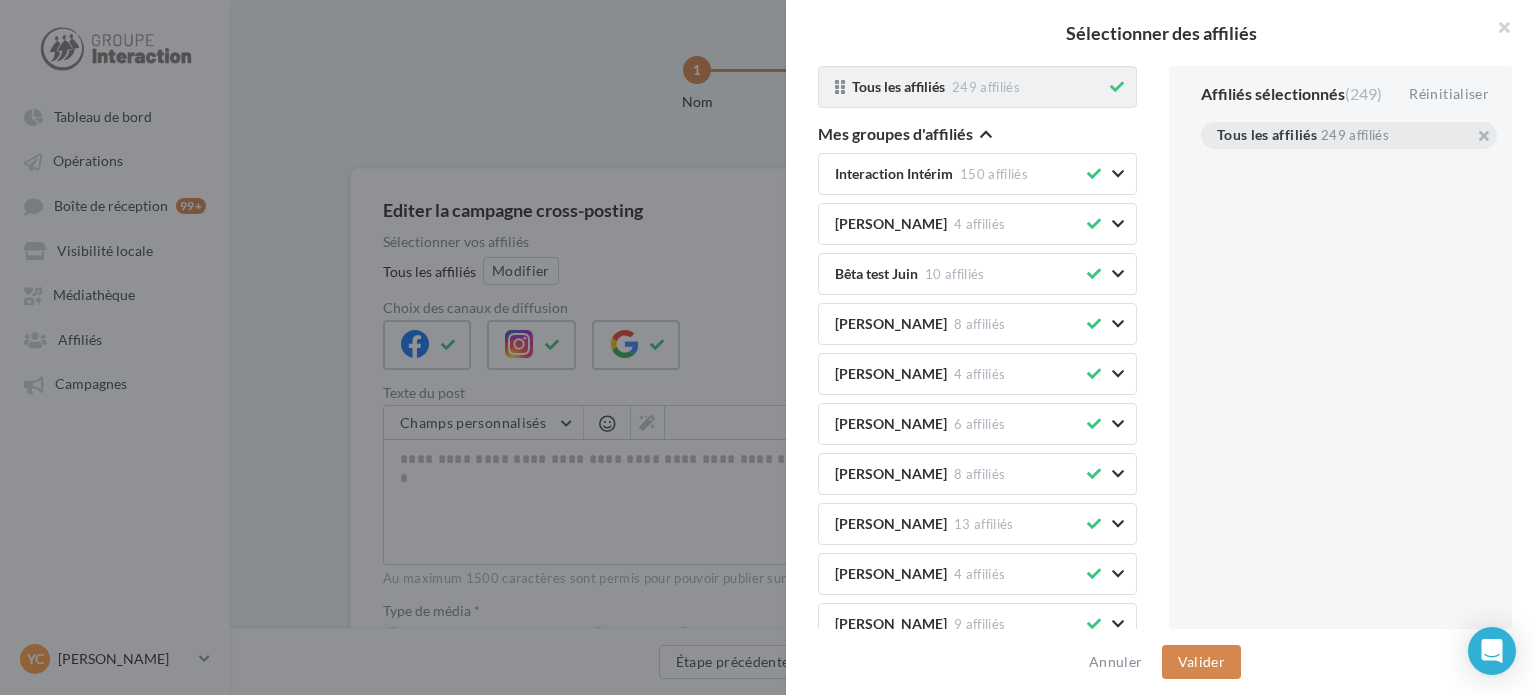 click at bounding box center [1117, 87] 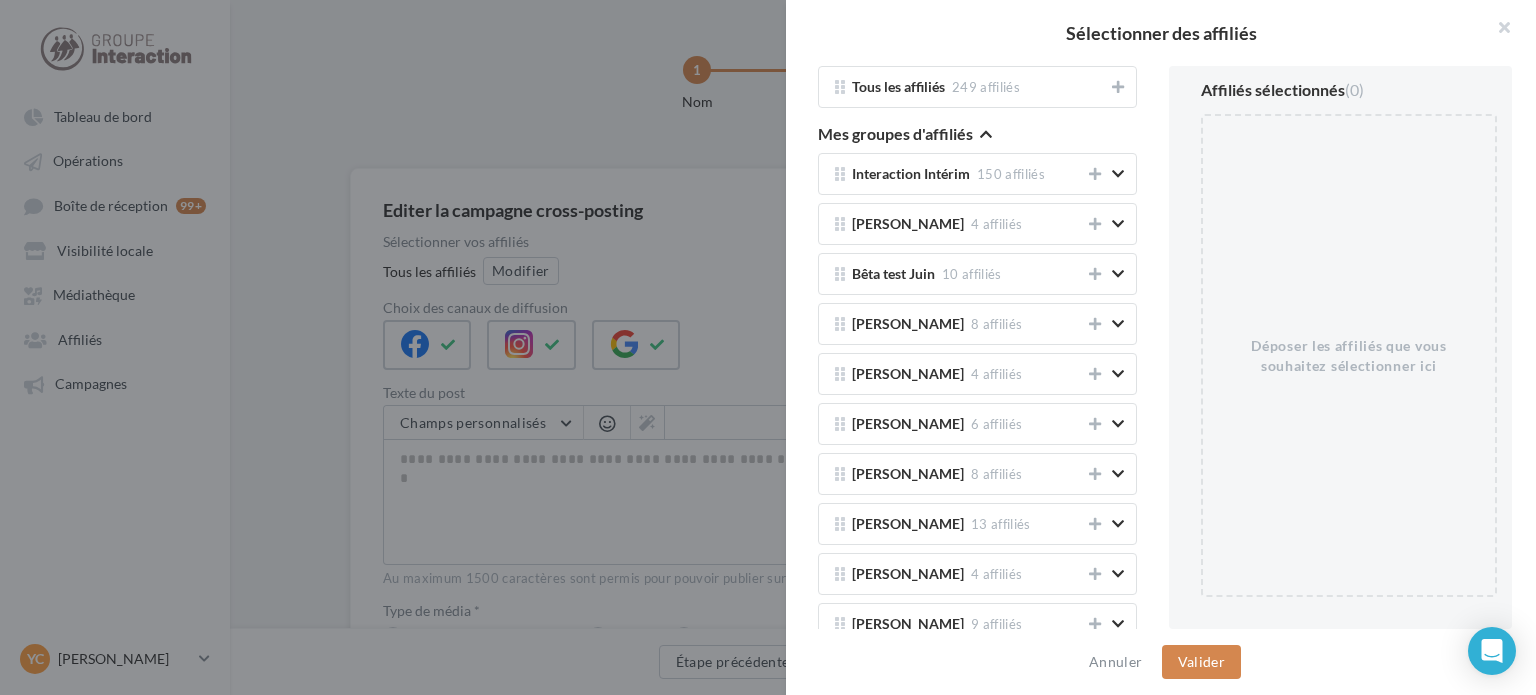 click on "Mes groupes d'affiliés" at bounding box center [905, 136] 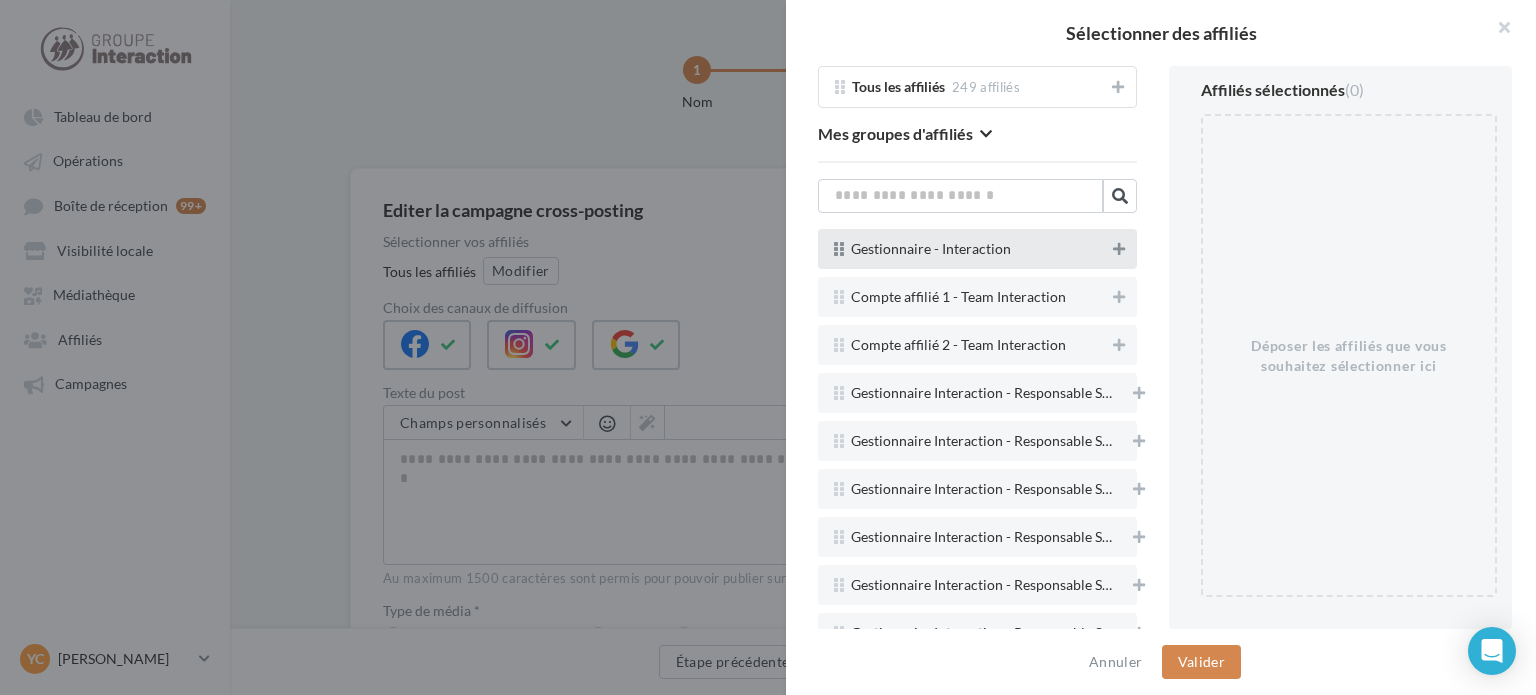 click at bounding box center (1119, 249) 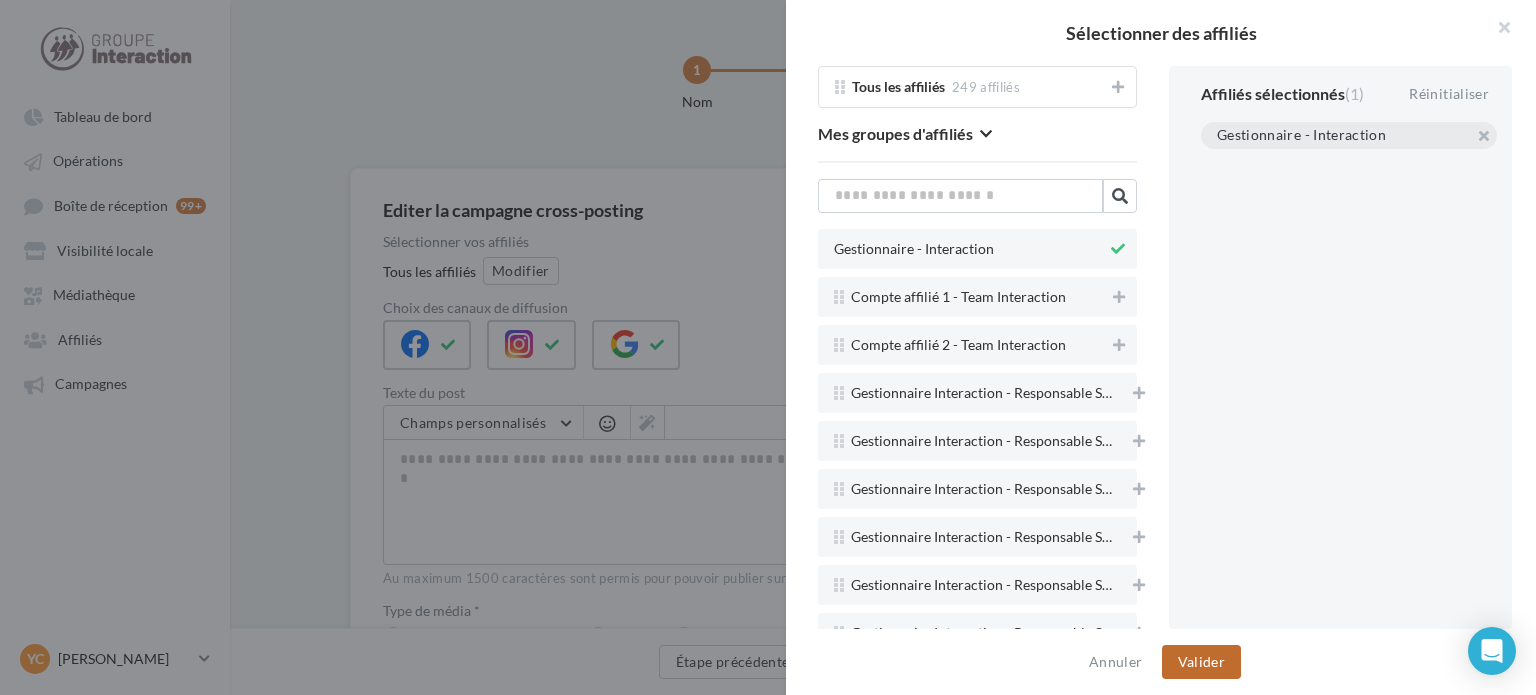 click on "Valider" at bounding box center [1201, 662] 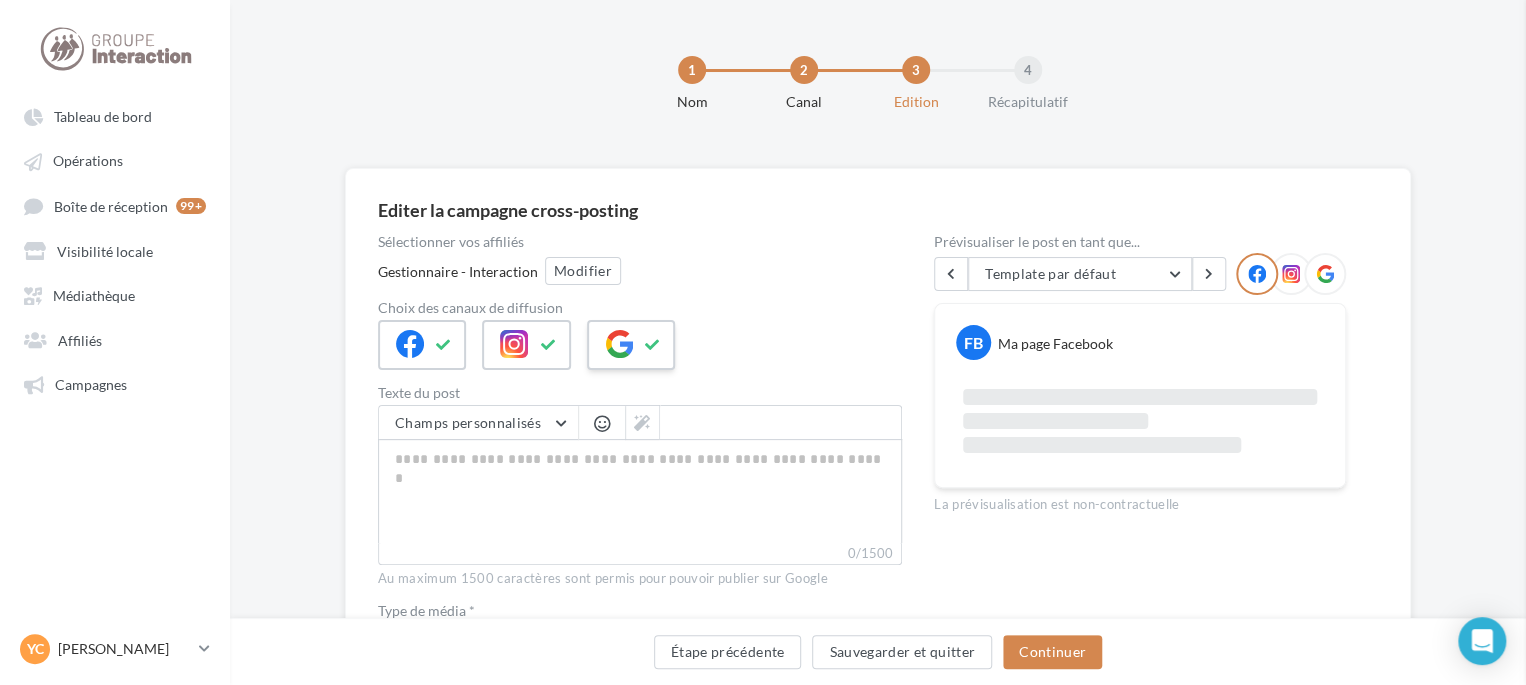 click at bounding box center [653, 345] 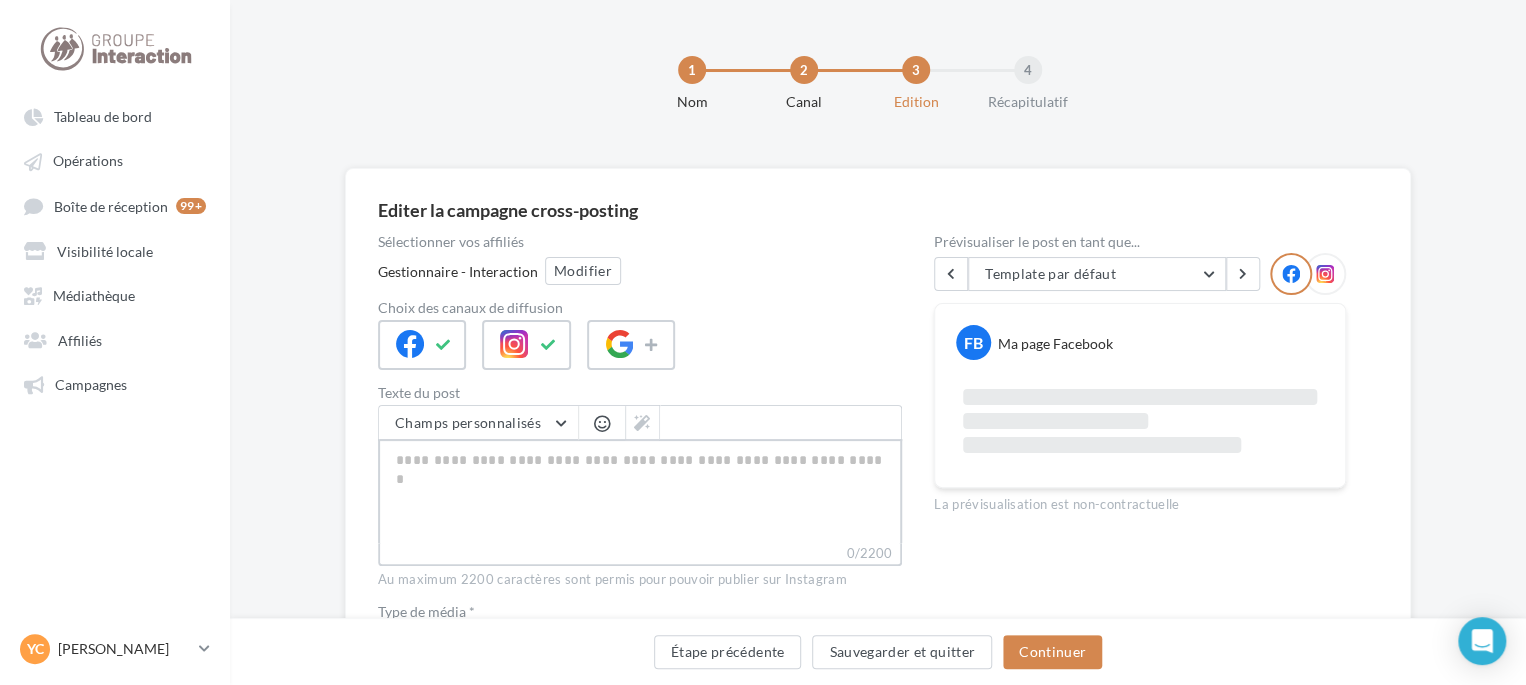 click on "0/2200" at bounding box center [640, 491] 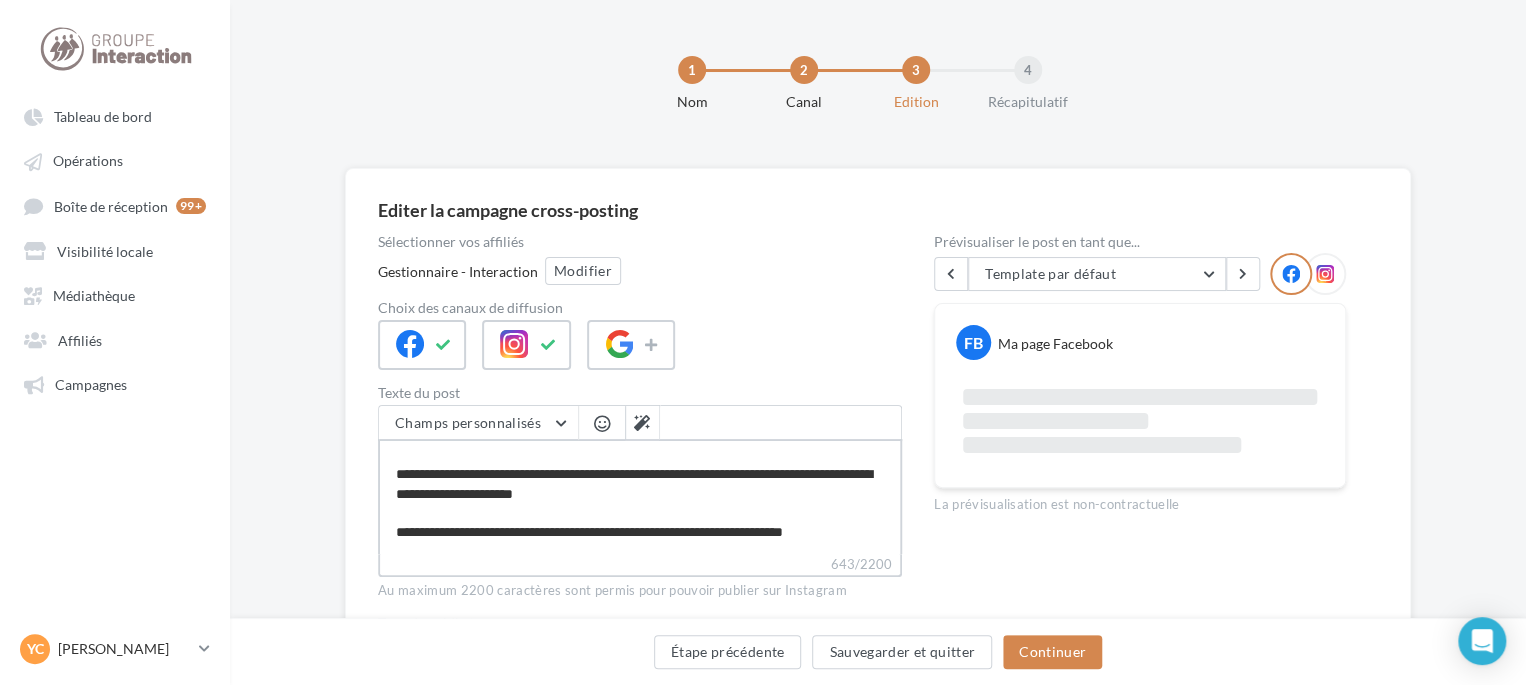 scroll, scrollTop: 0, scrollLeft: 0, axis: both 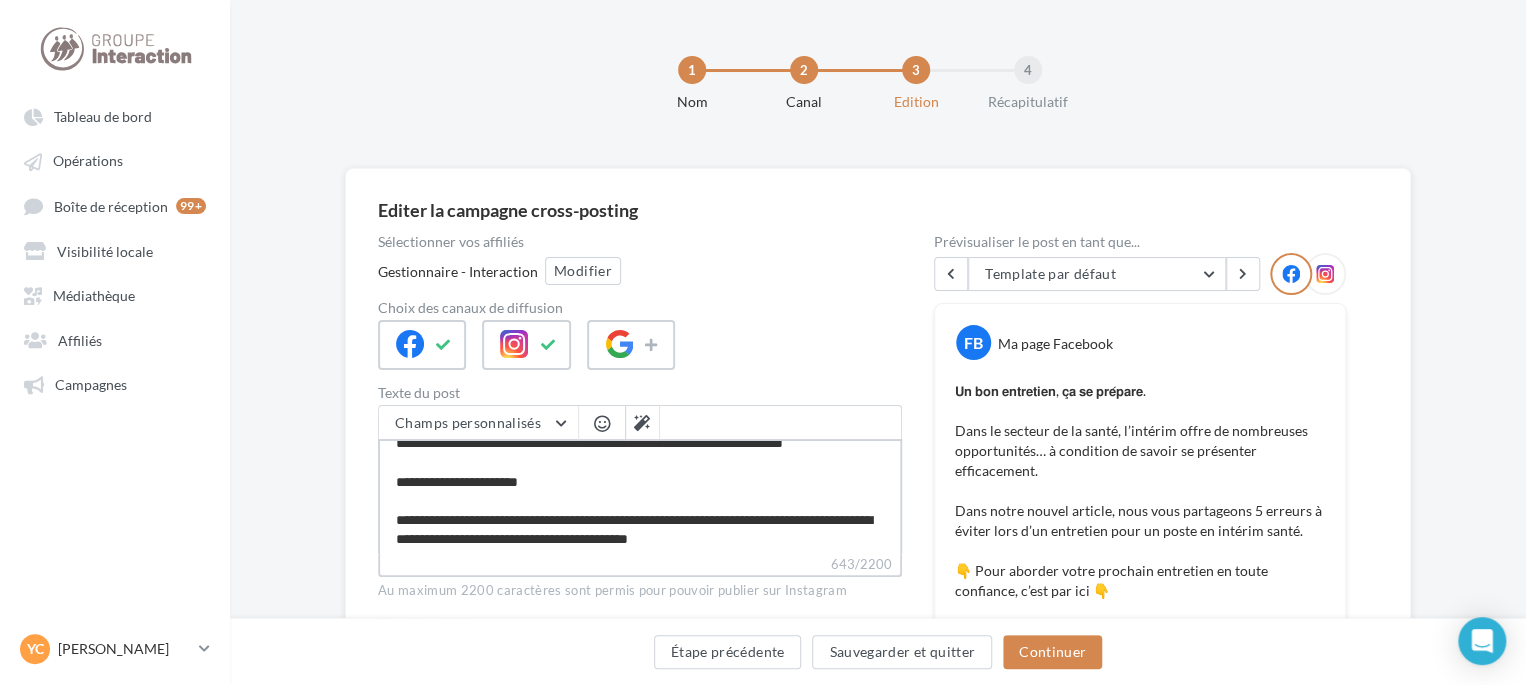 drag, startPoint x: 564, startPoint y: 550, endPoint x: 410, endPoint y: 543, distance: 154.15901 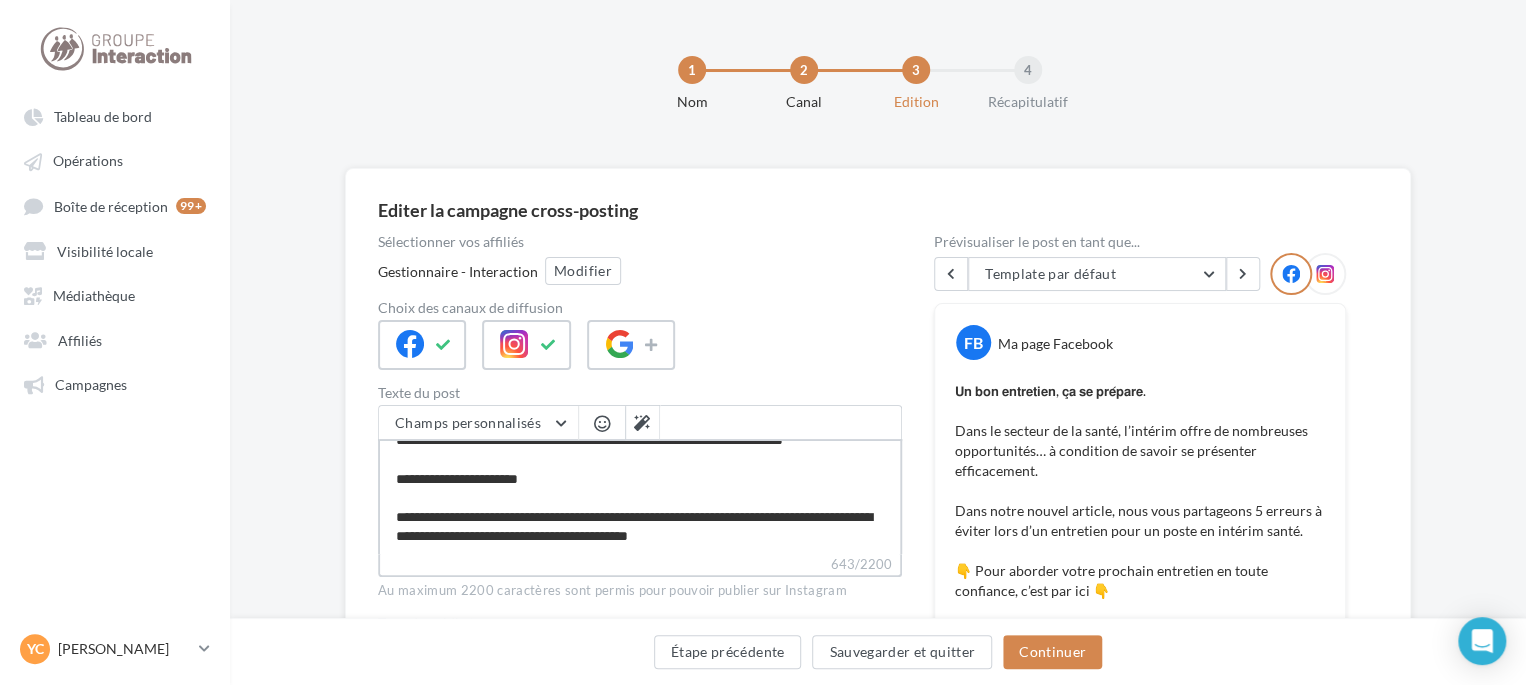 click on "**********" at bounding box center (640, 496) 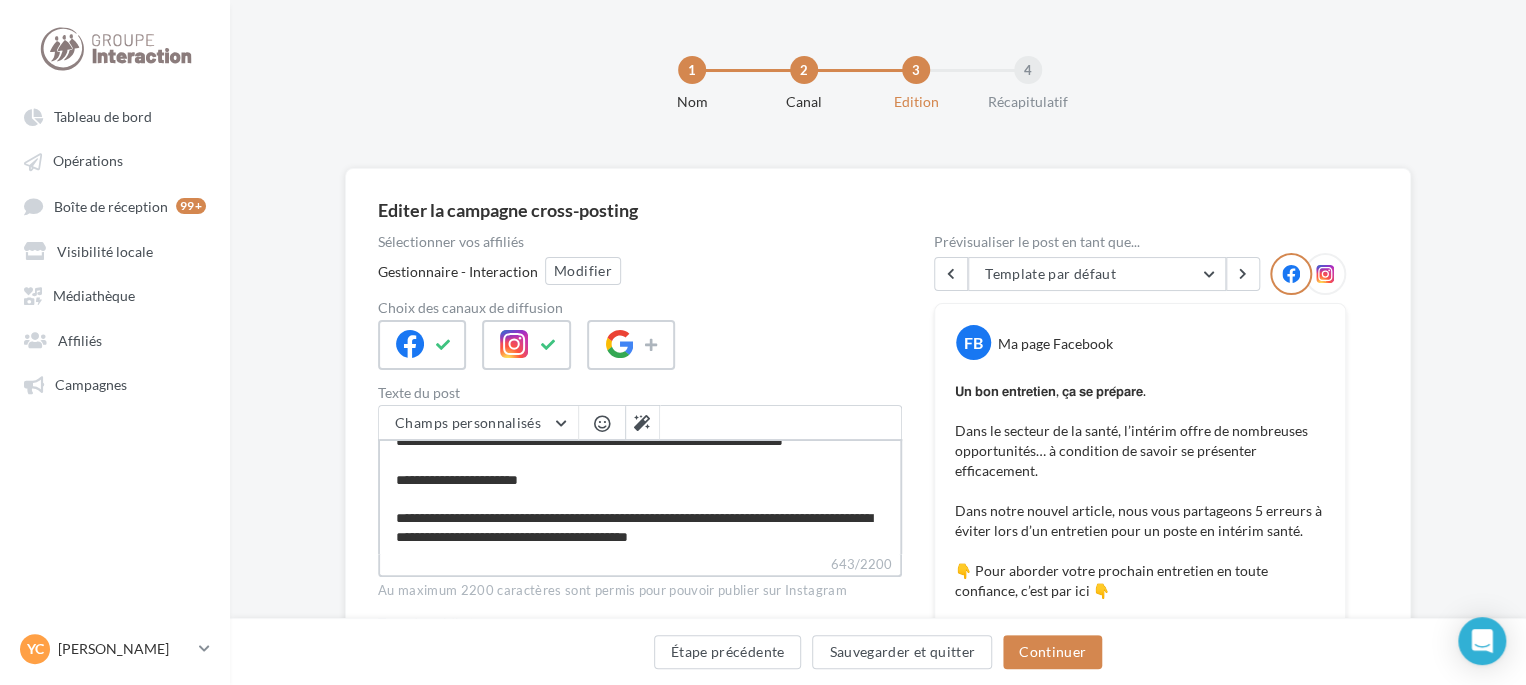 scroll, scrollTop: 172, scrollLeft: 0, axis: vertical 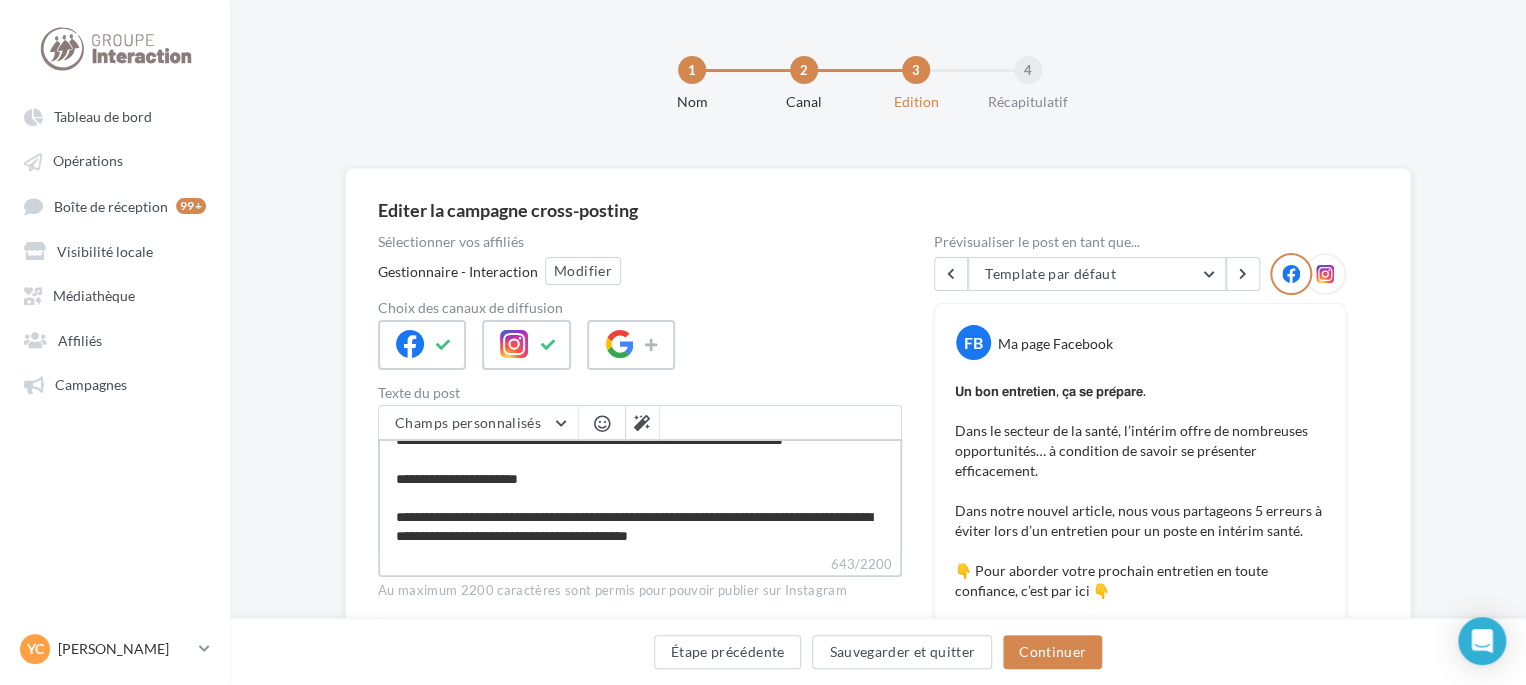 paste on "**********" 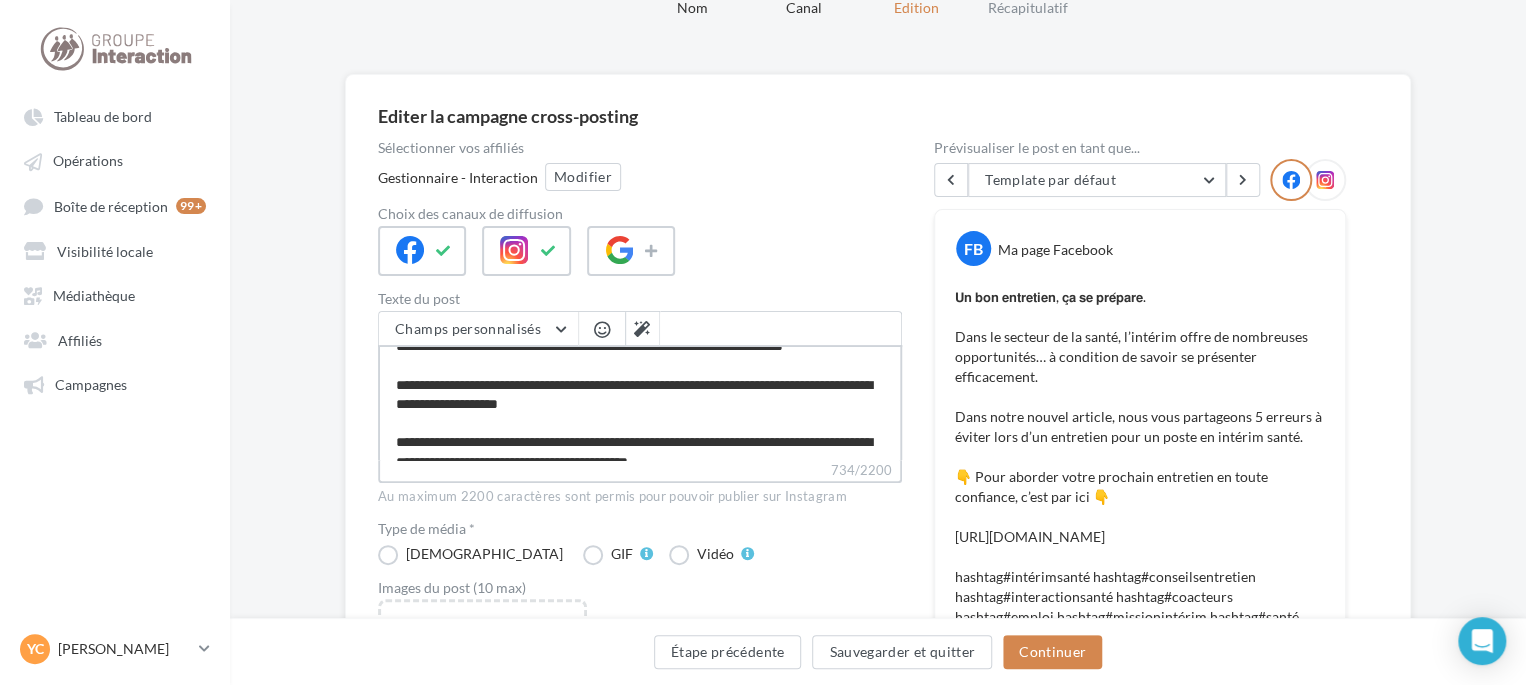 scroll, scrollTop: 200, scrollLeft: 0, axis: vertical 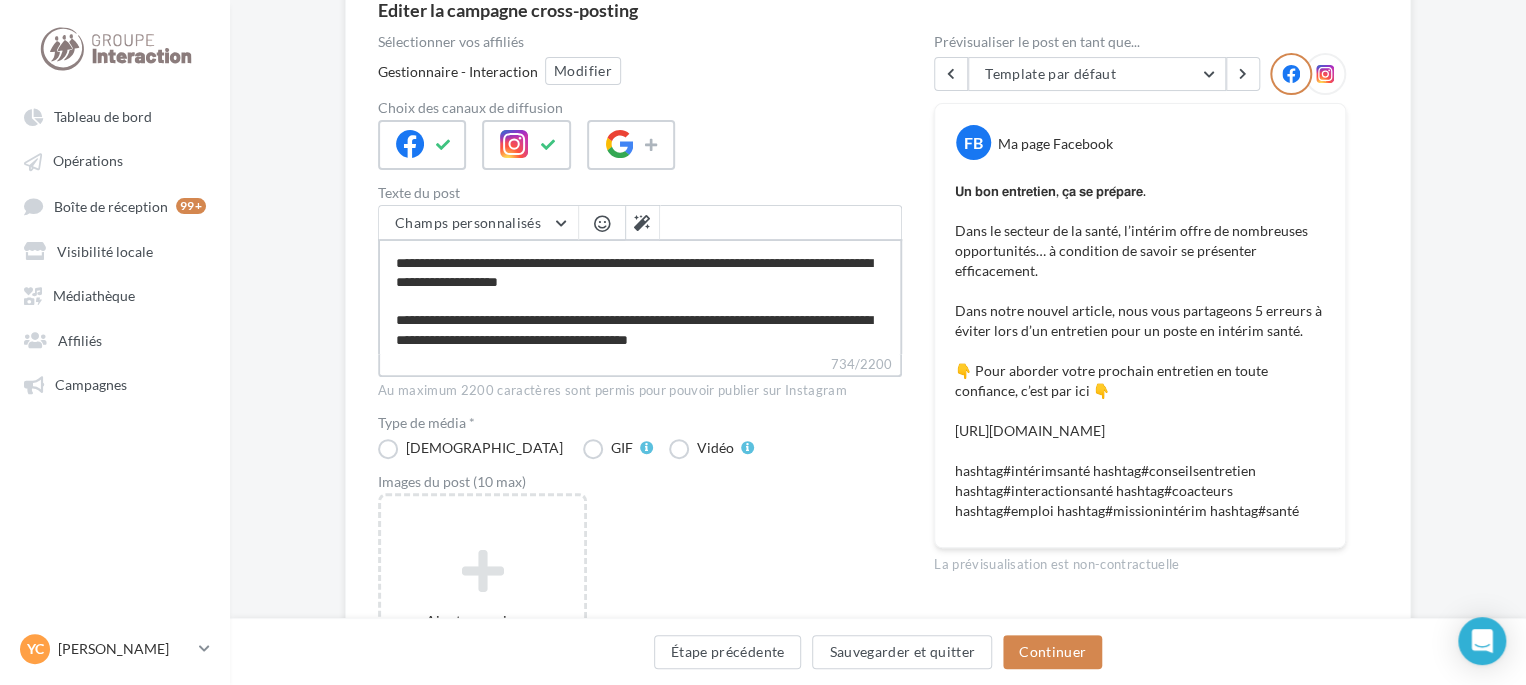 drag, startPoint x: 442, startPoint y: 334, endPoint x: 339, endPoint y: 338, distance: 103.077644 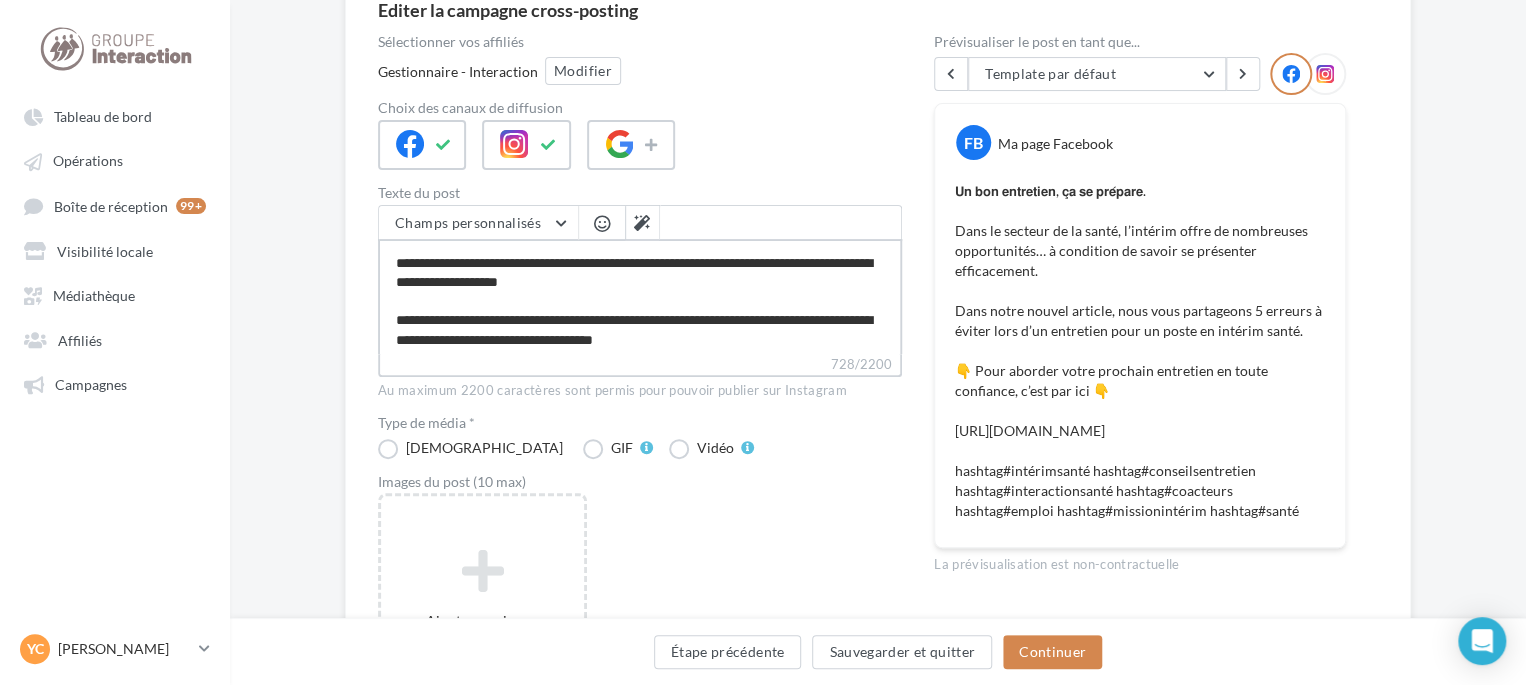 click on "**********" at bounding box center (640, 296) 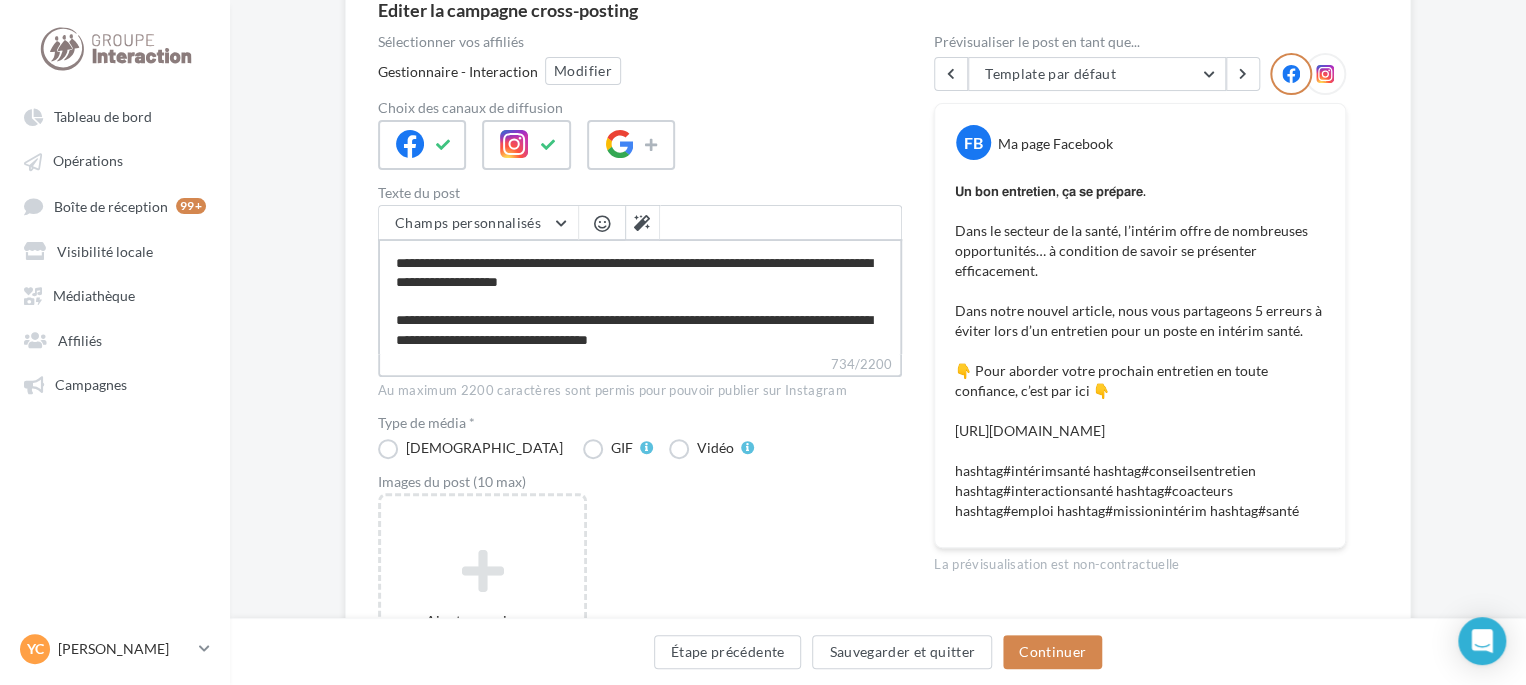 type on "**********" 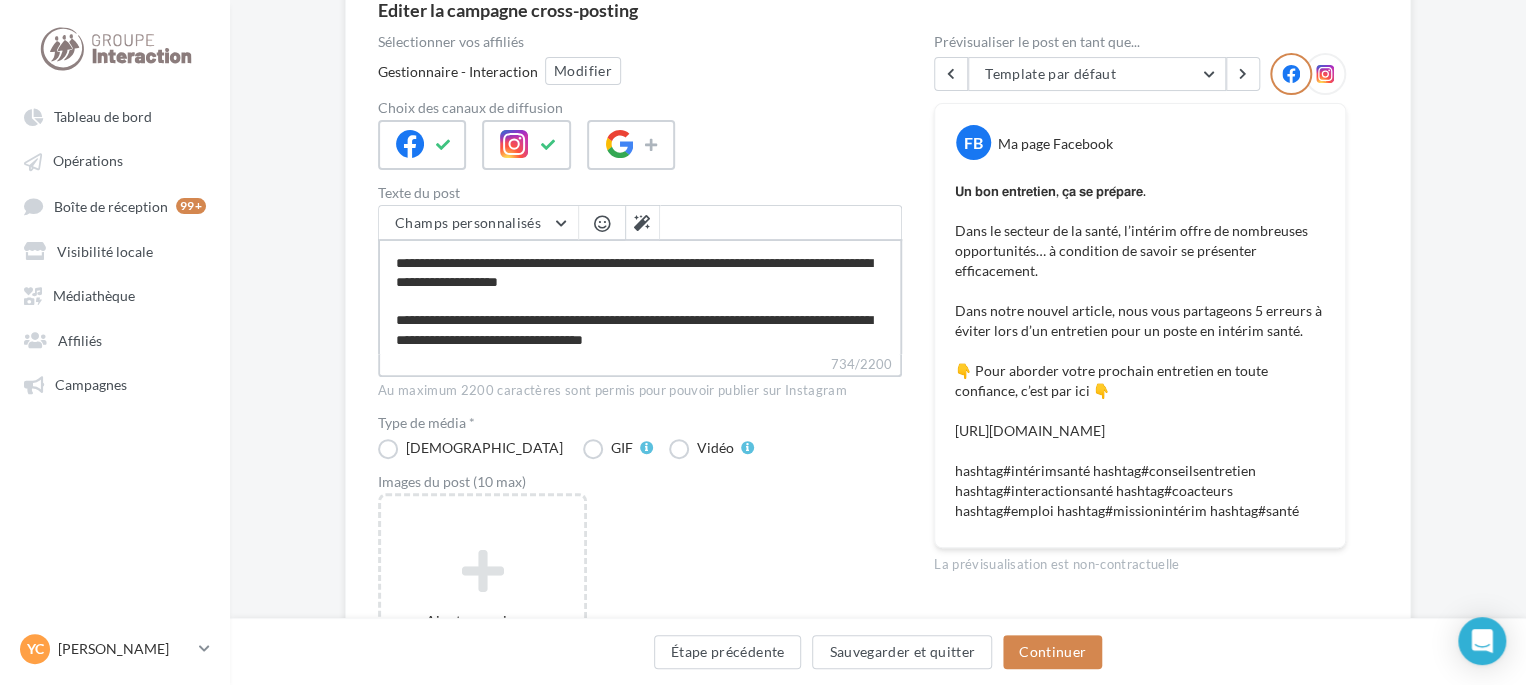 type on "**********" 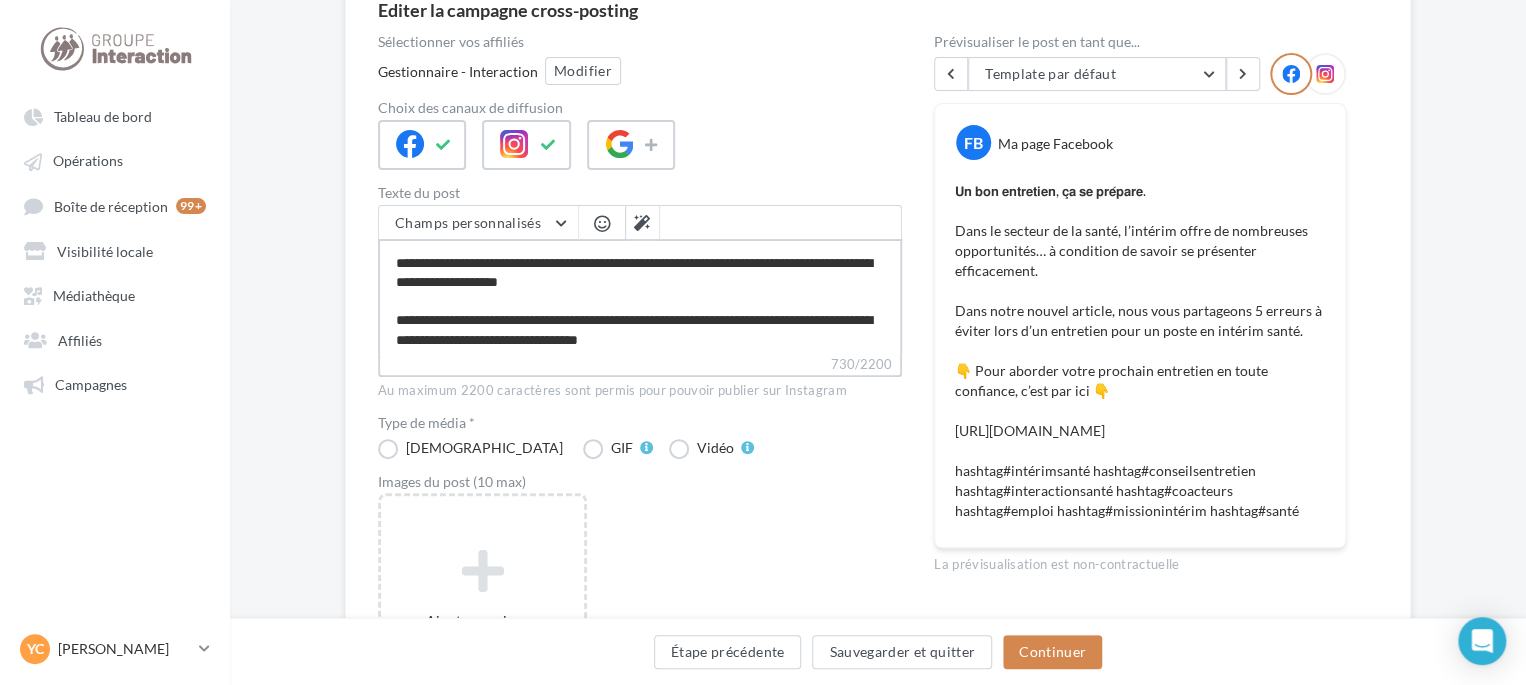 type on "**********" 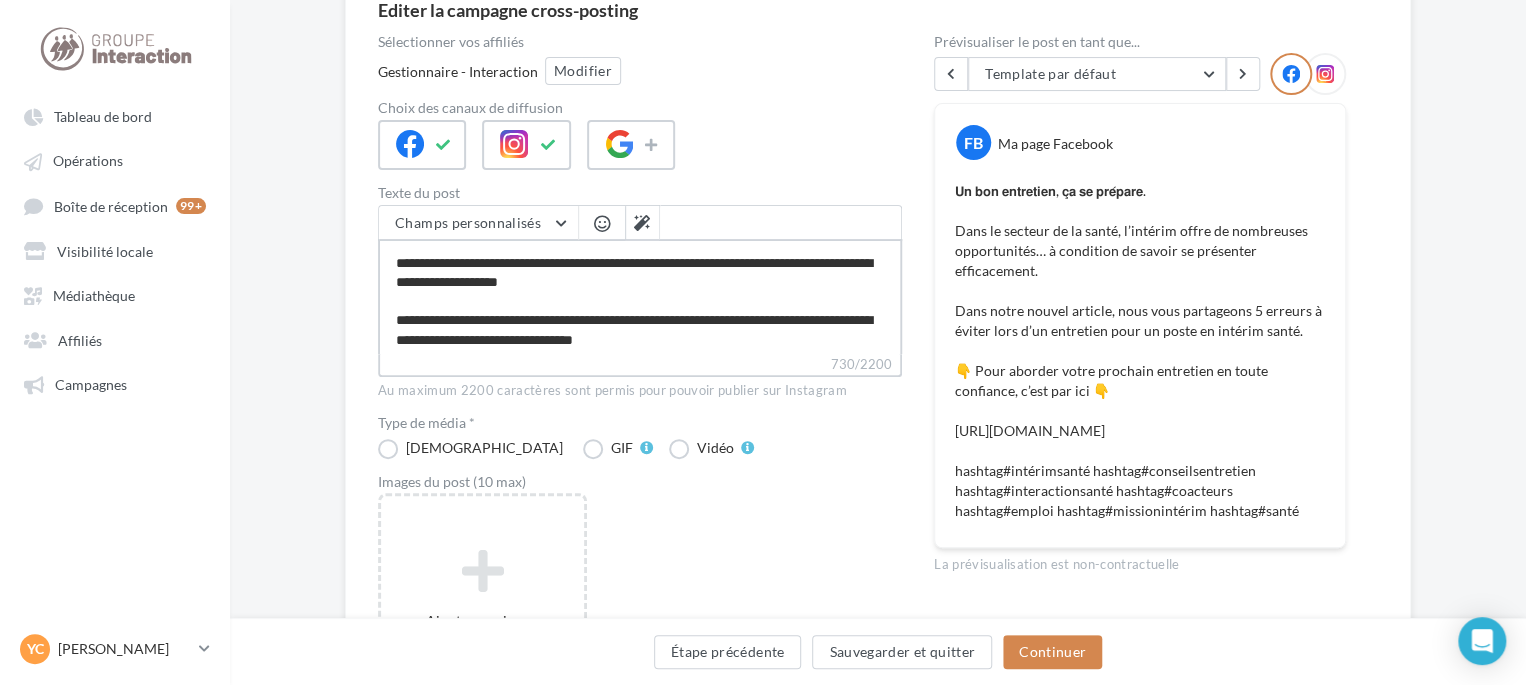 type on "**********" 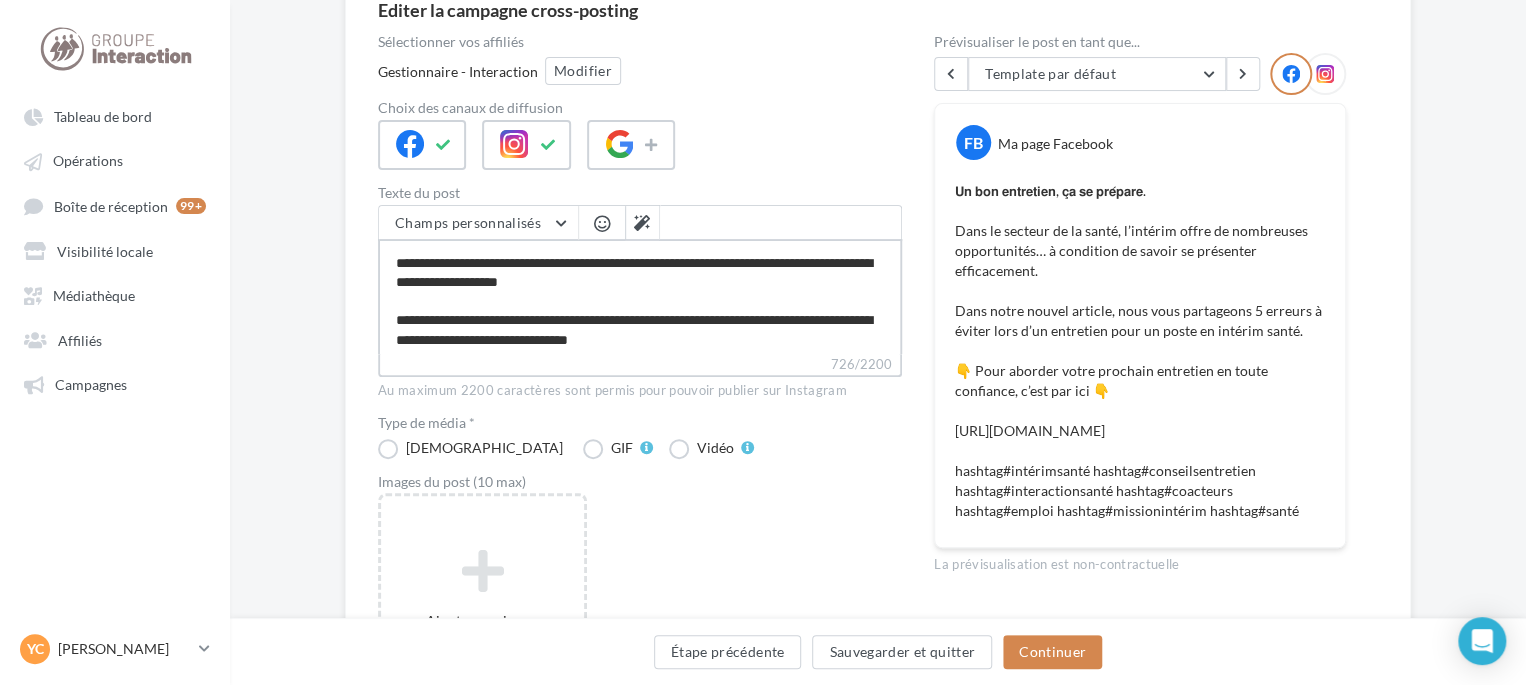 type on "**********" 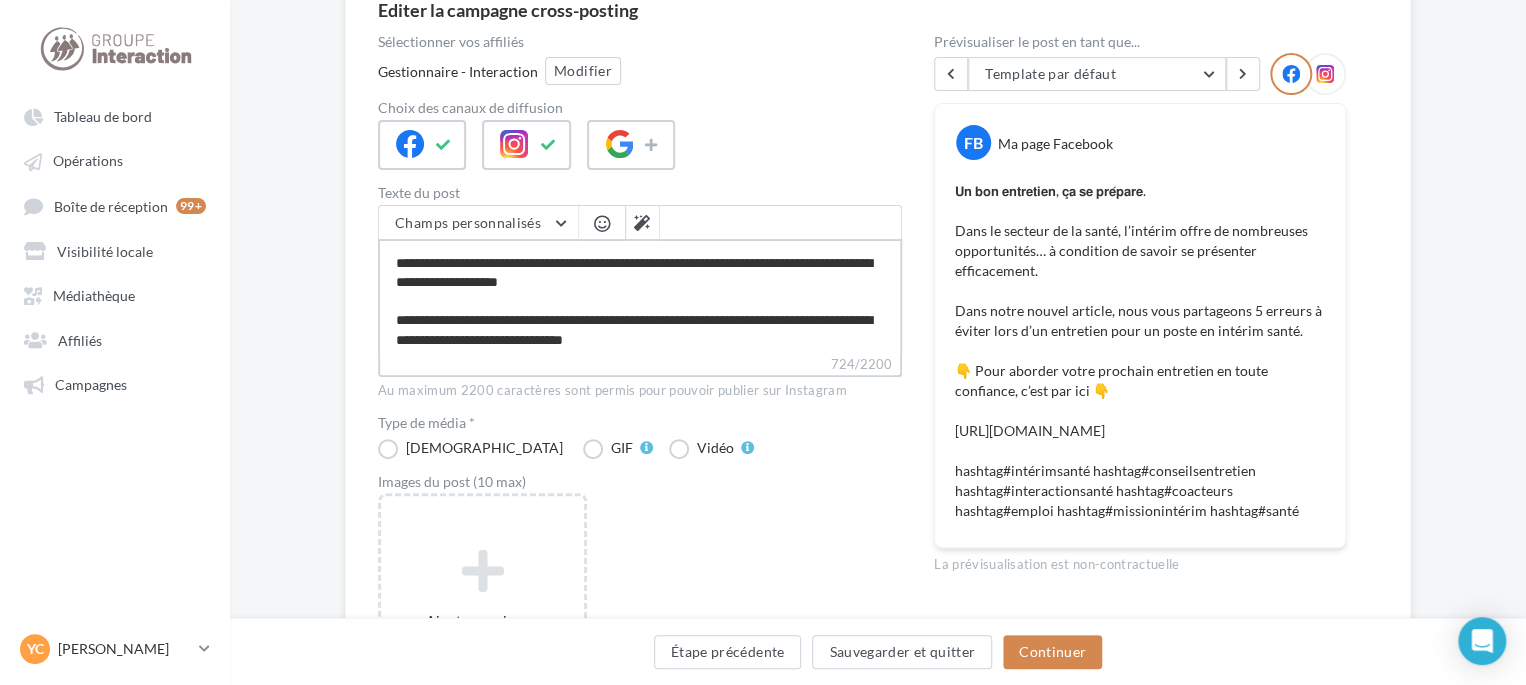 type on "**********" 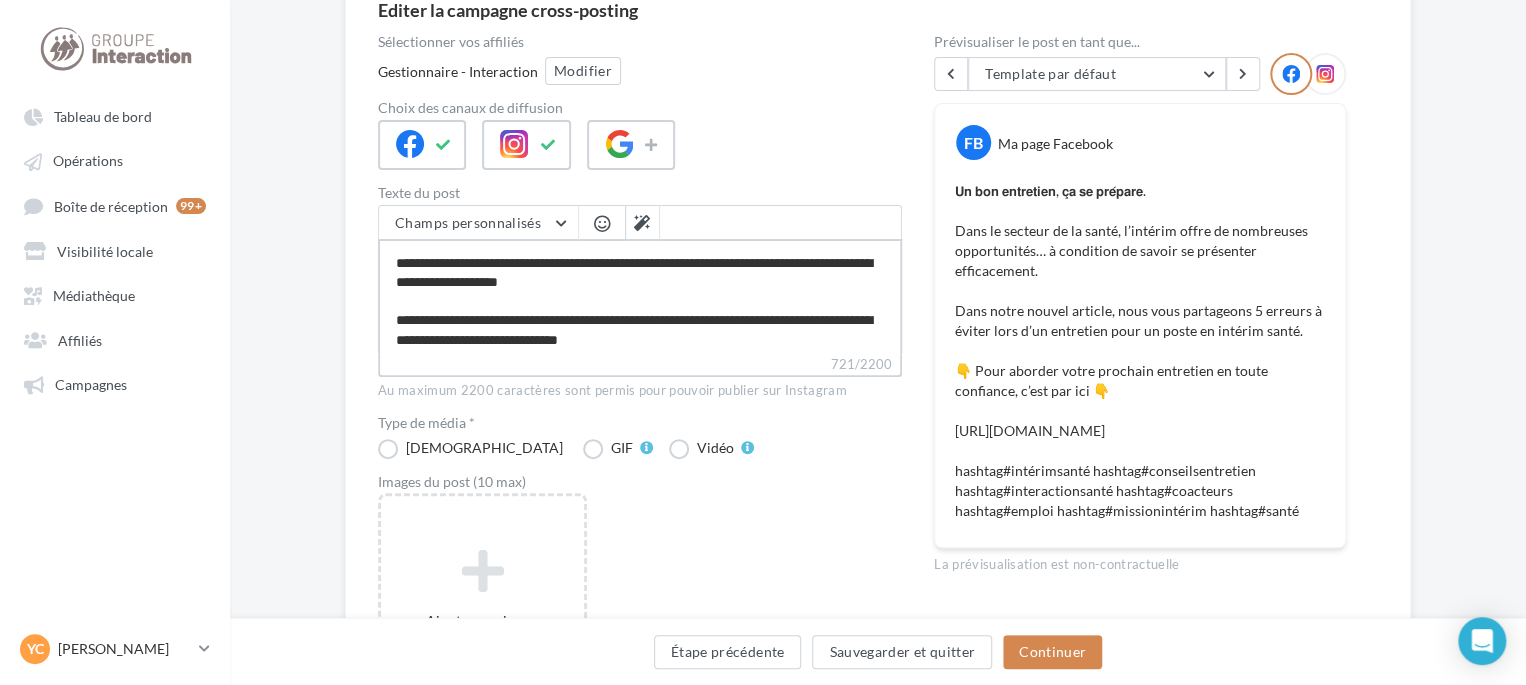 click on "**********" at bounding box center [640, 296] 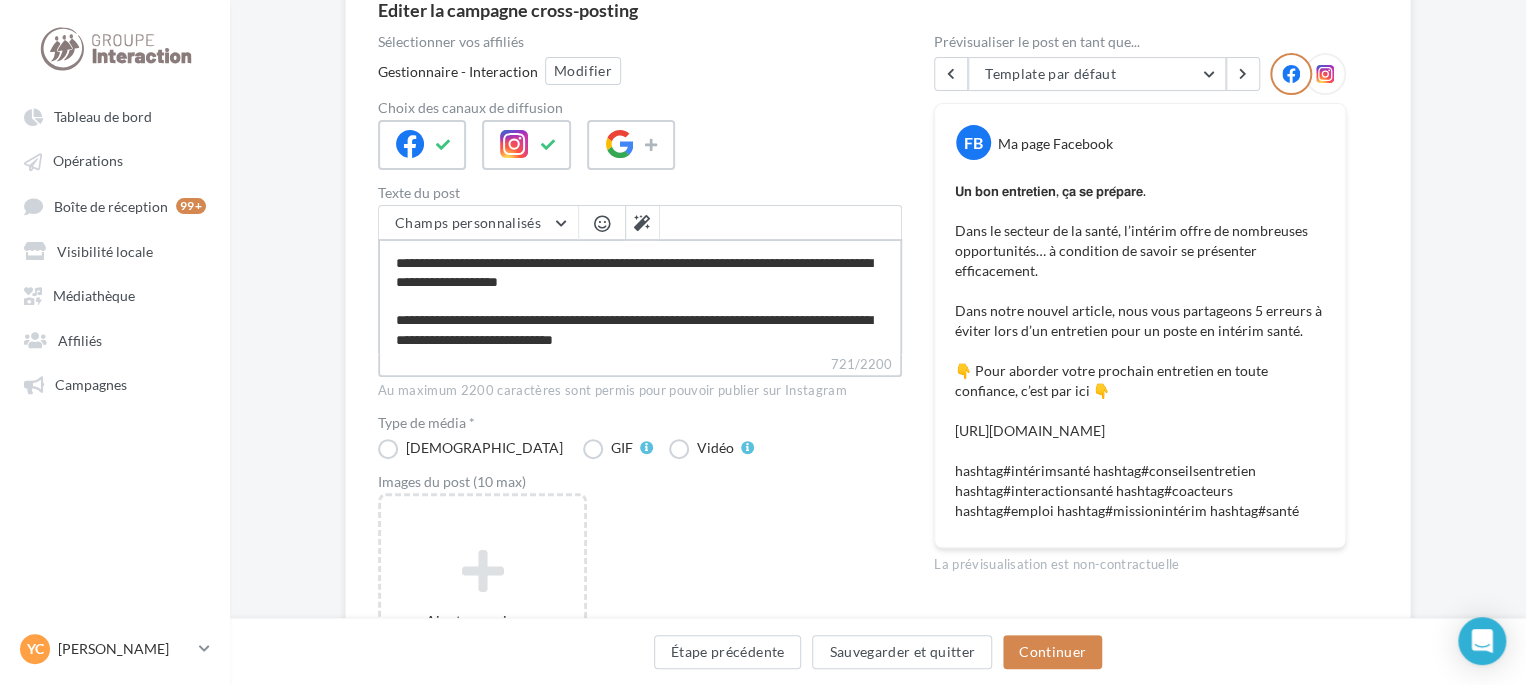 type on "**********" 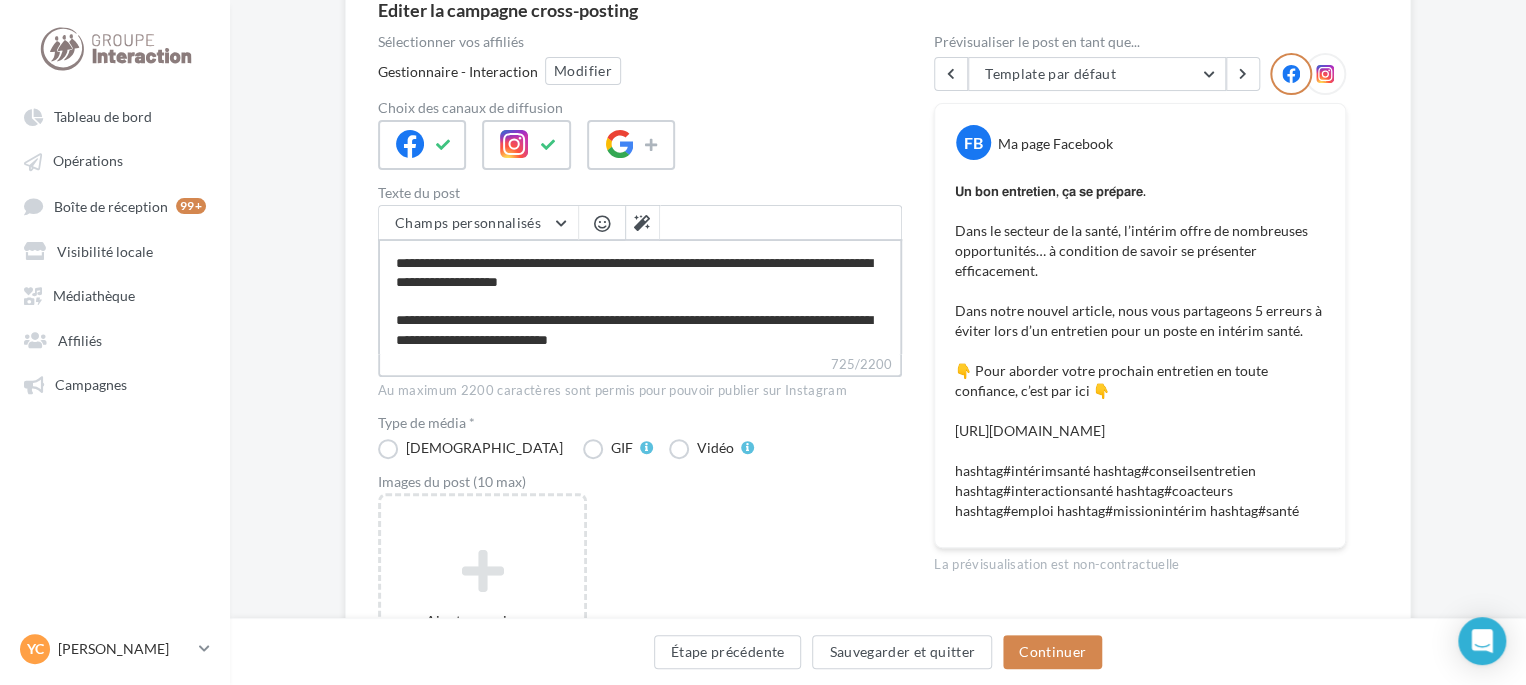 type on "**********" 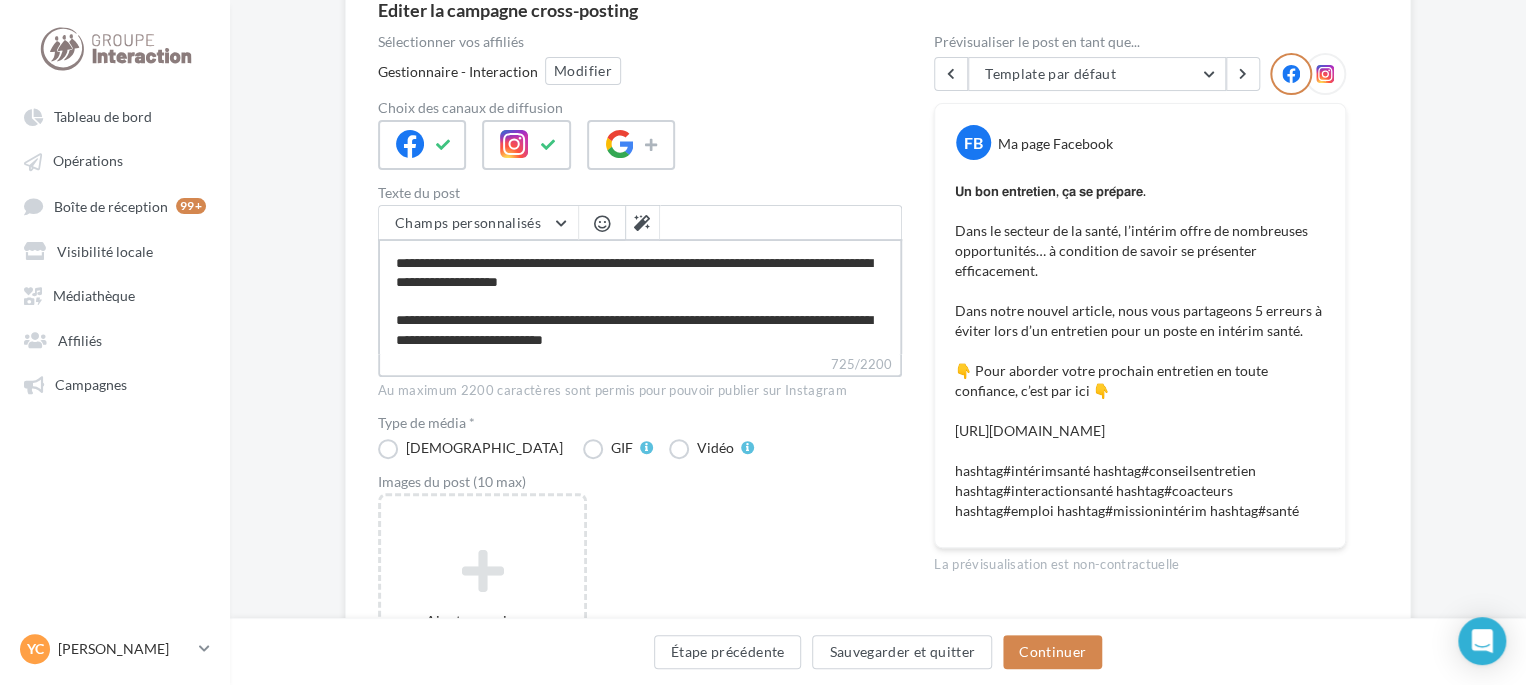 type on "**********" 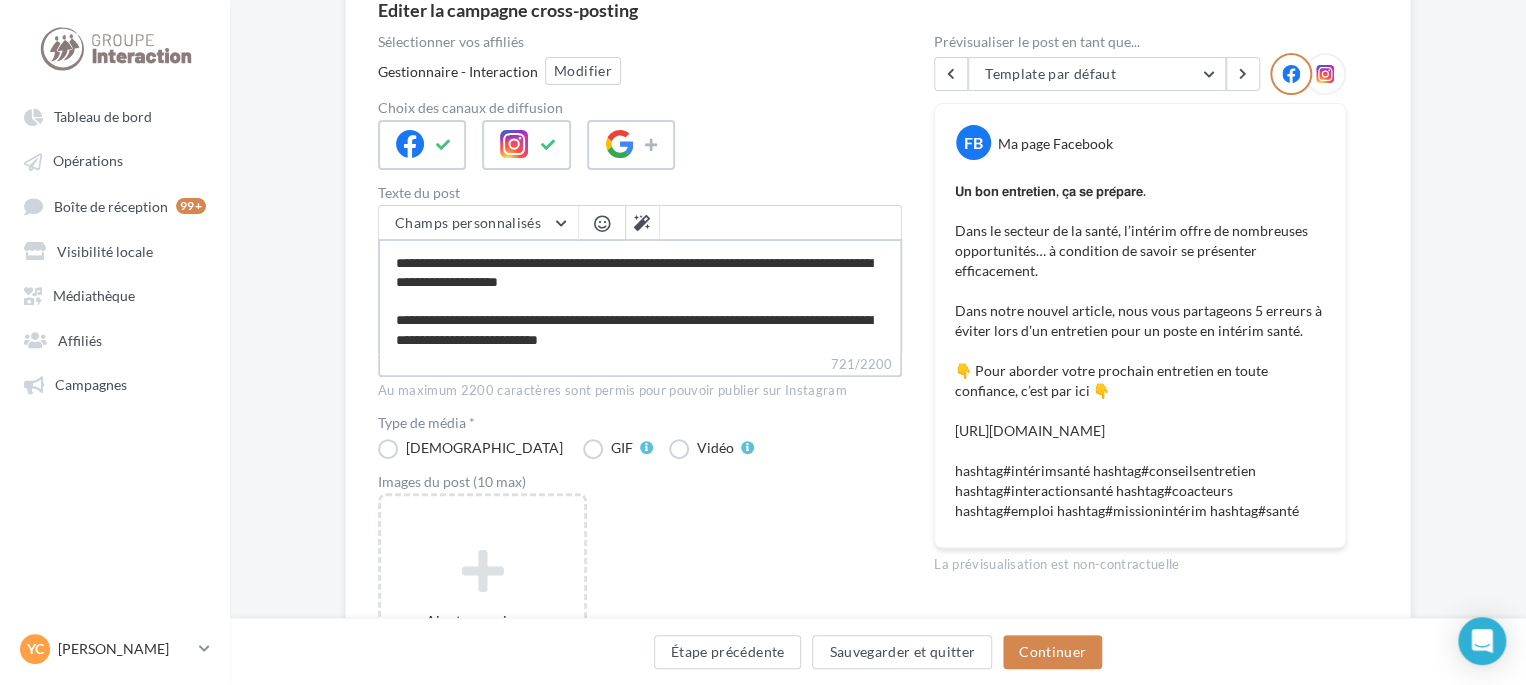 type on "**********" 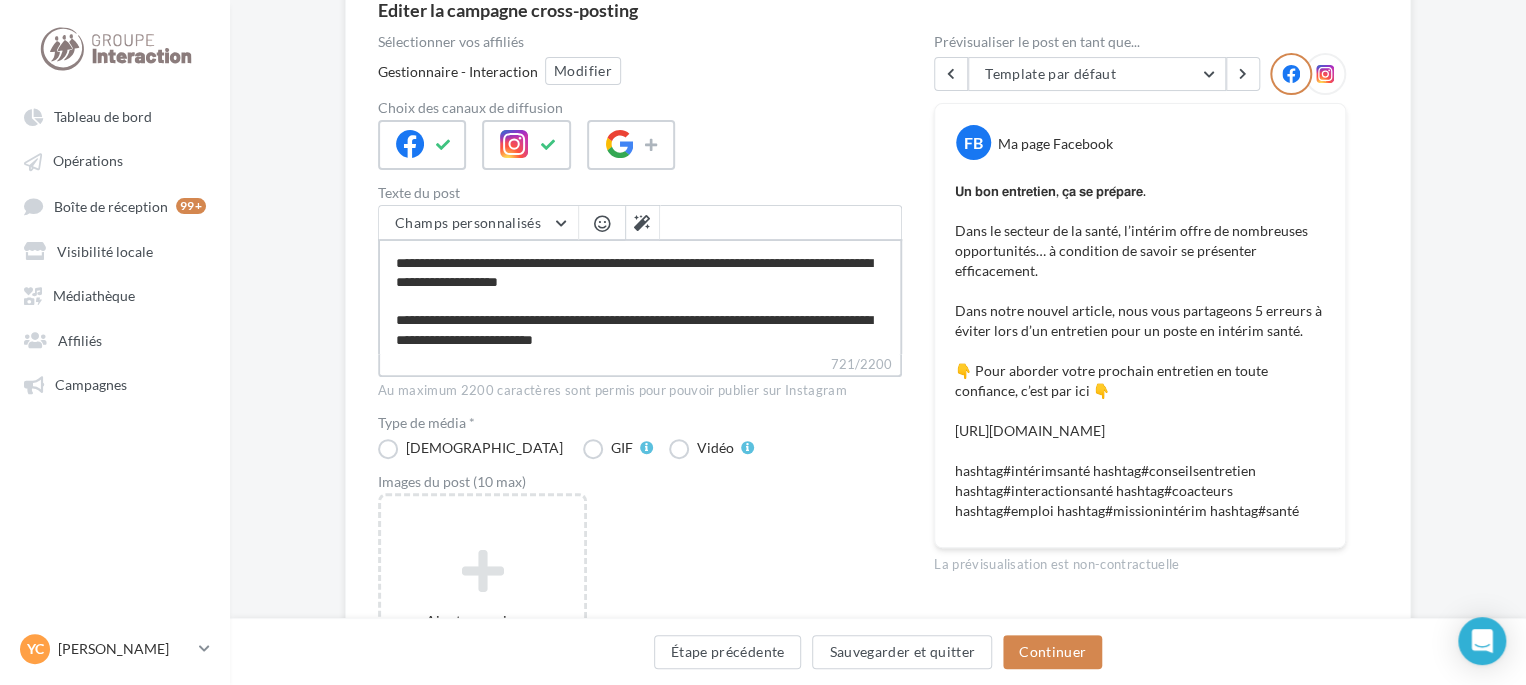 type on "**********" 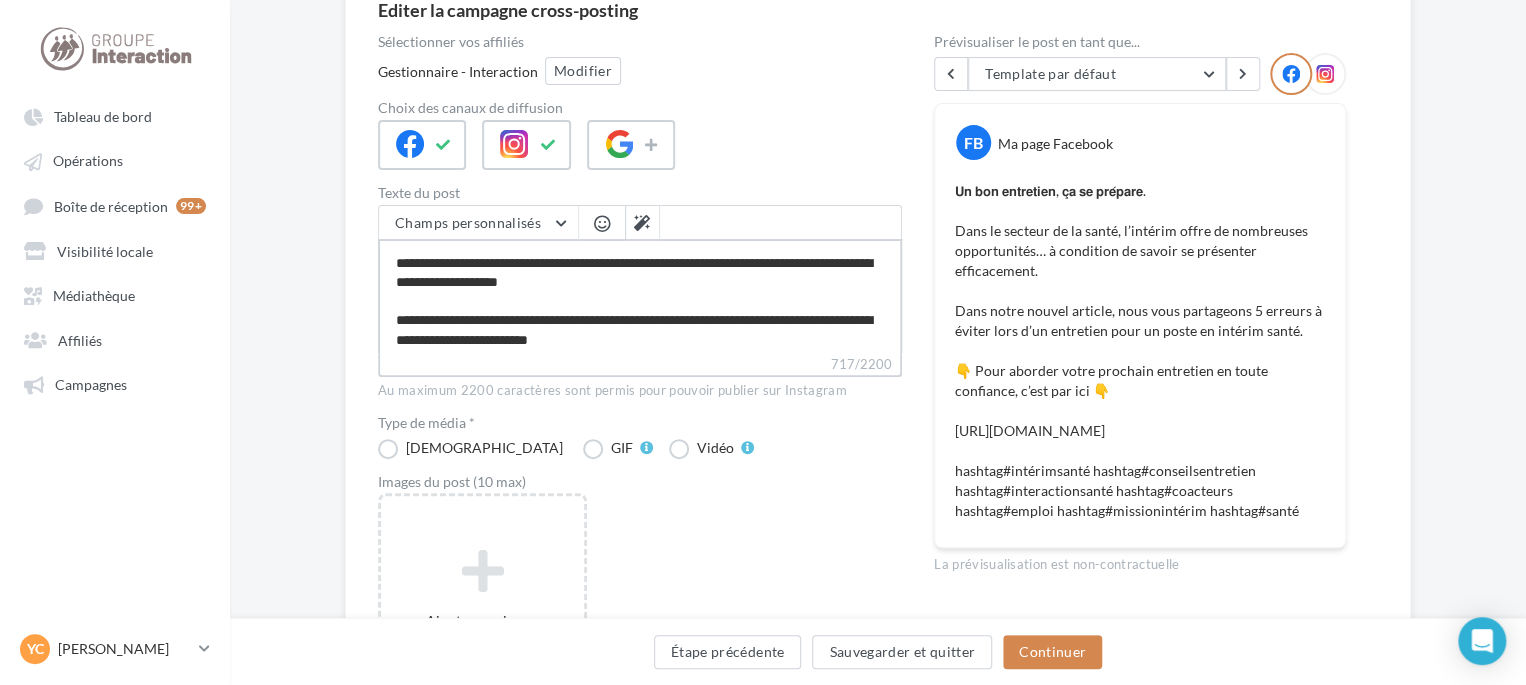 type on "**********" 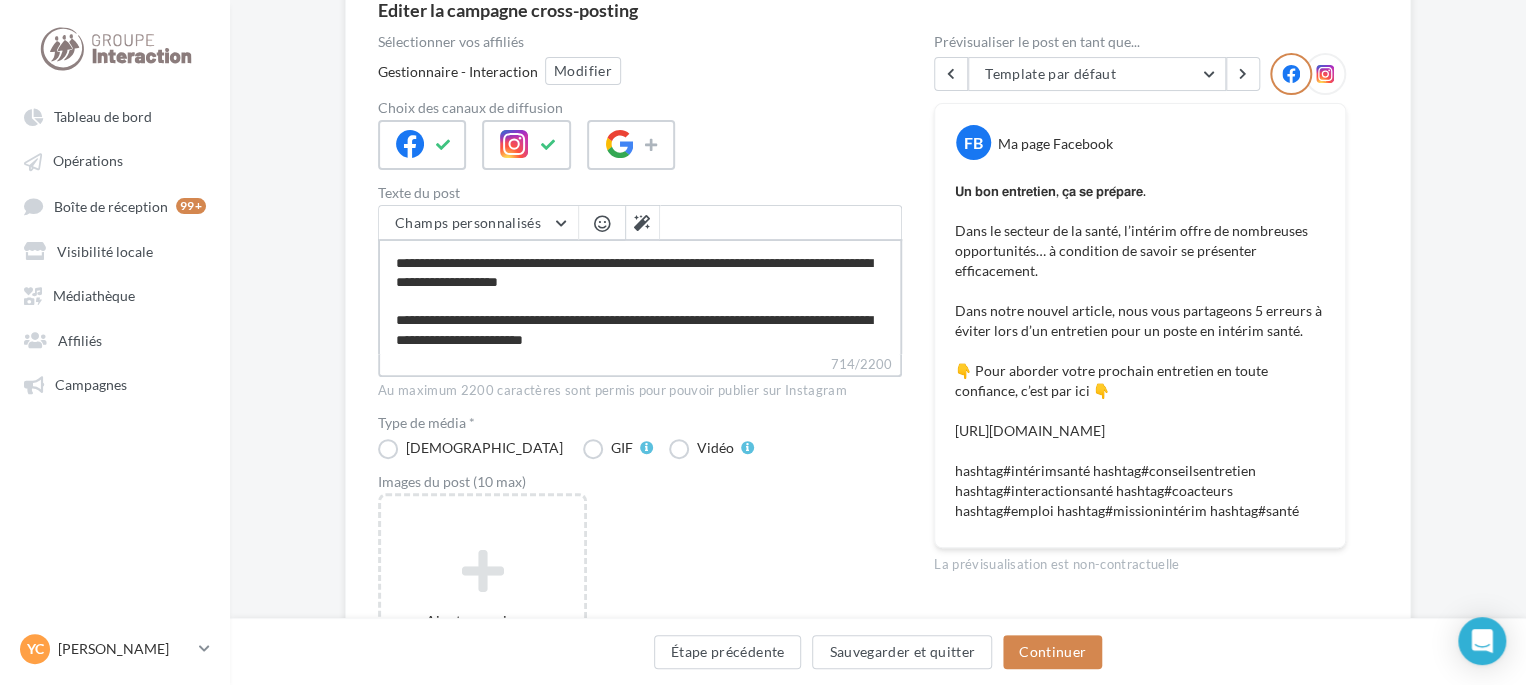 click on "**********" at bounding box center (640, 296) 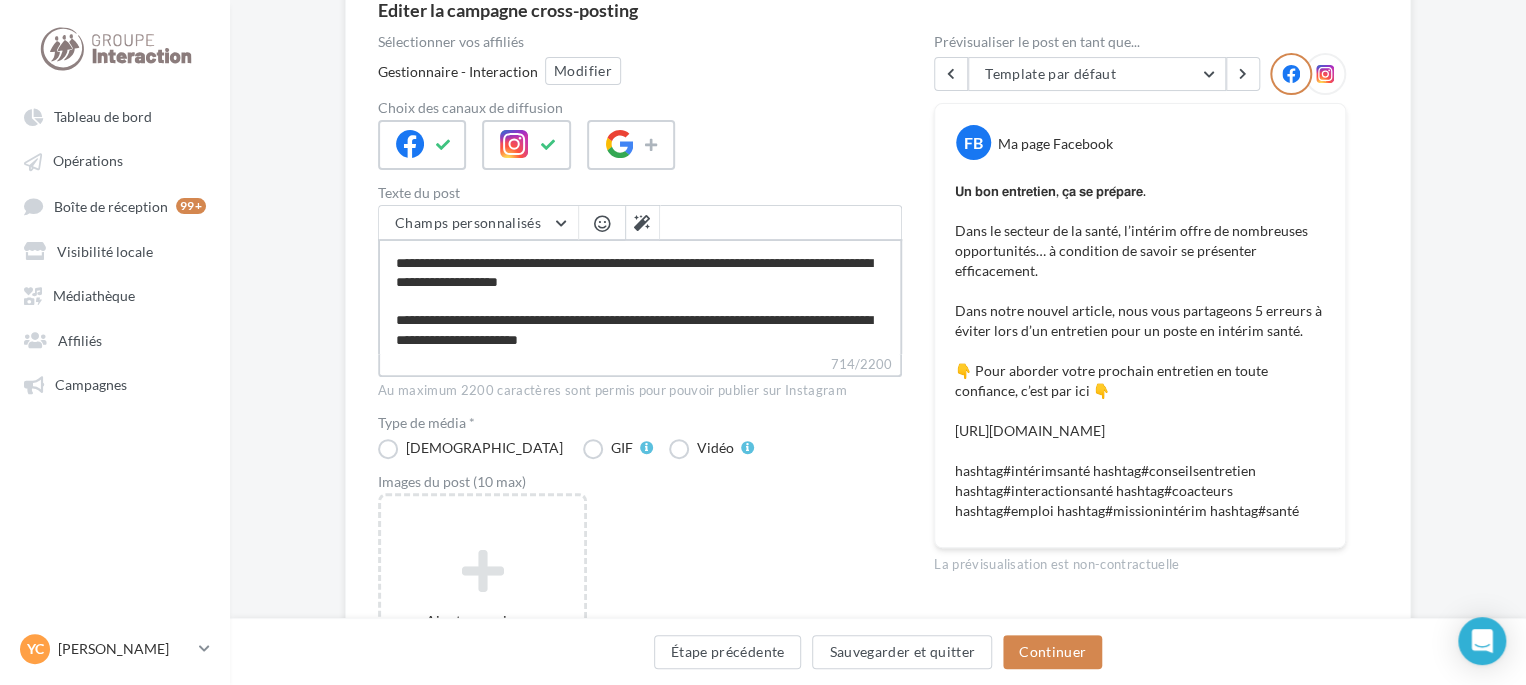 type on "**********" 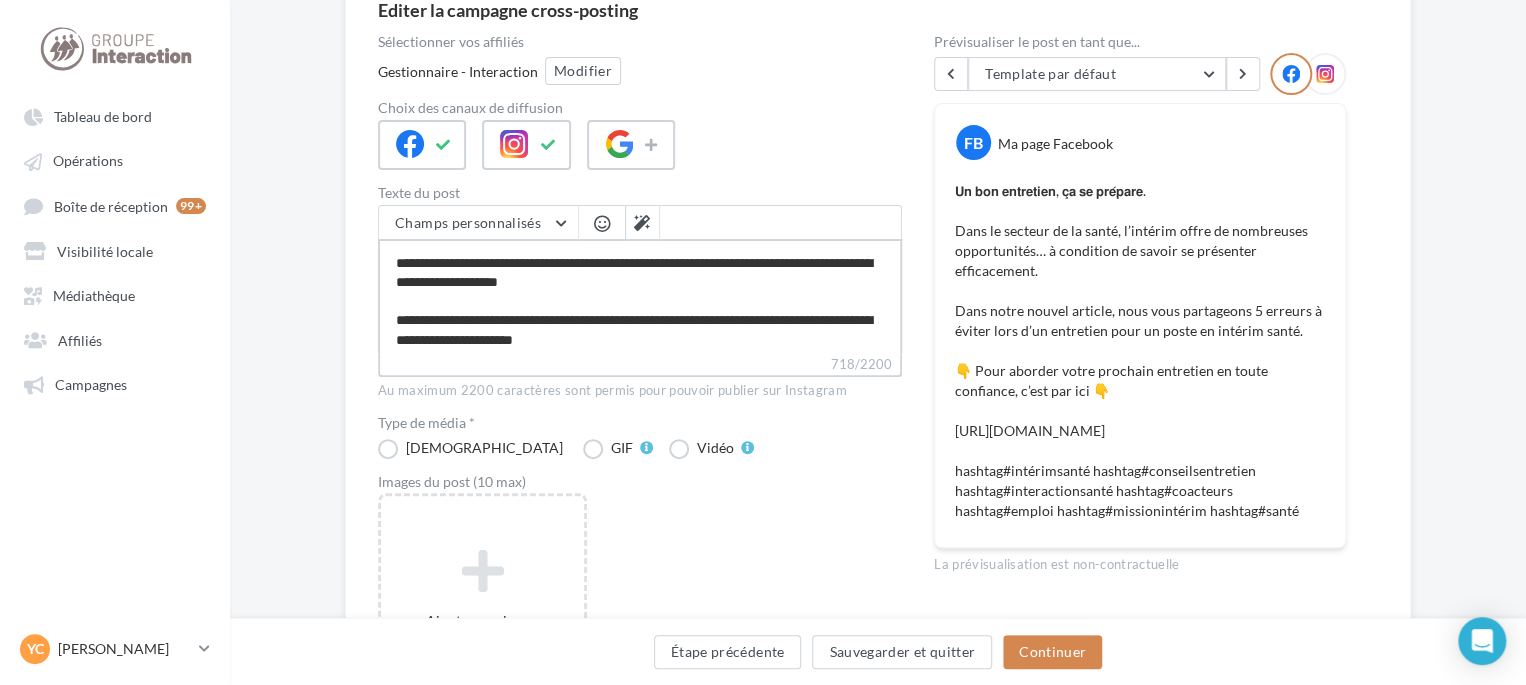 type on "**********" 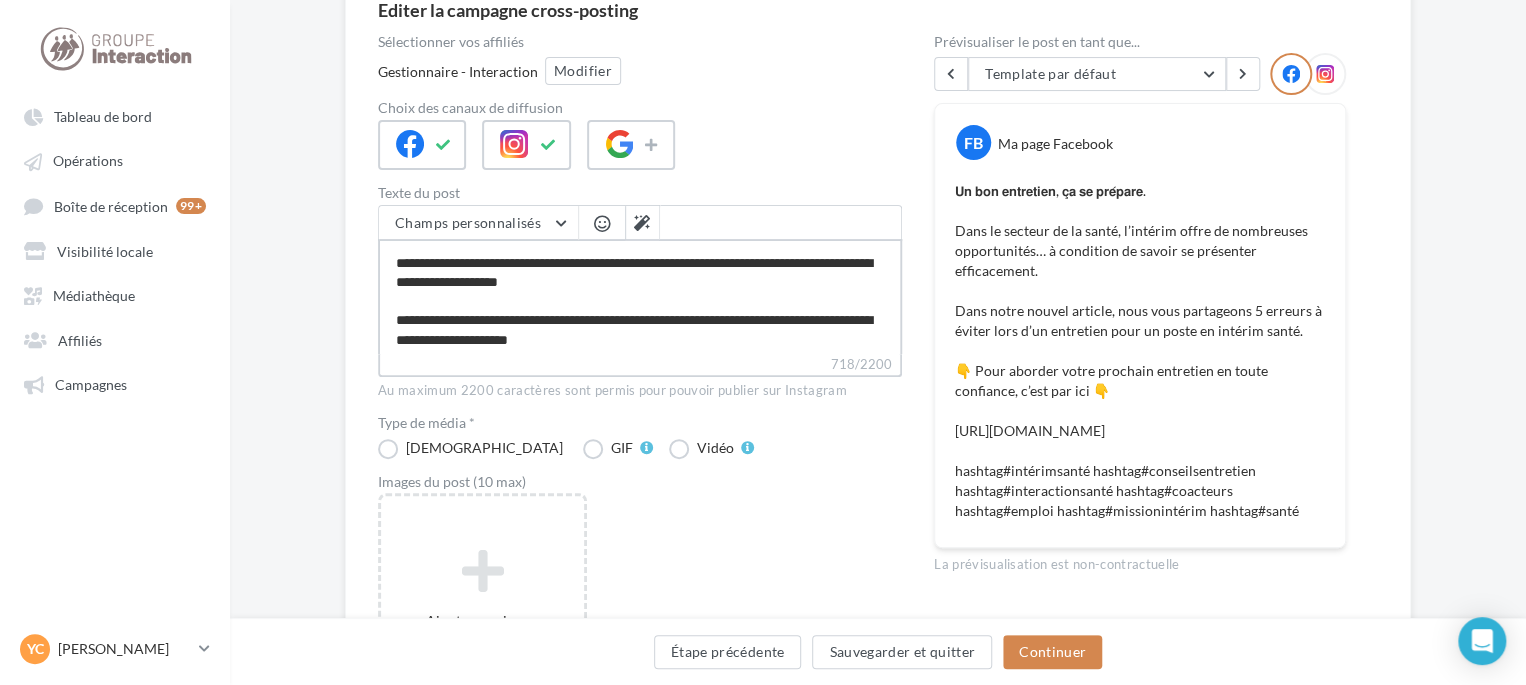 type on "**********" 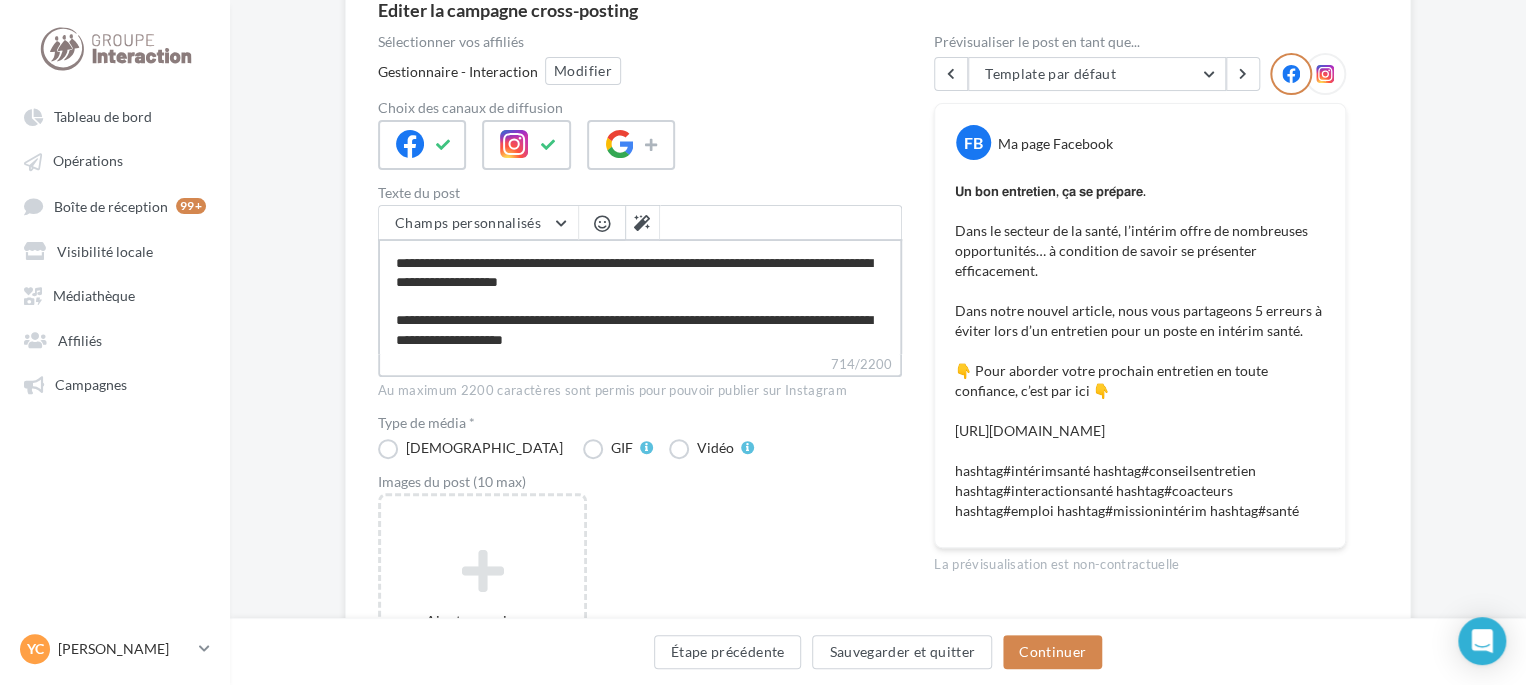 type on "**********" 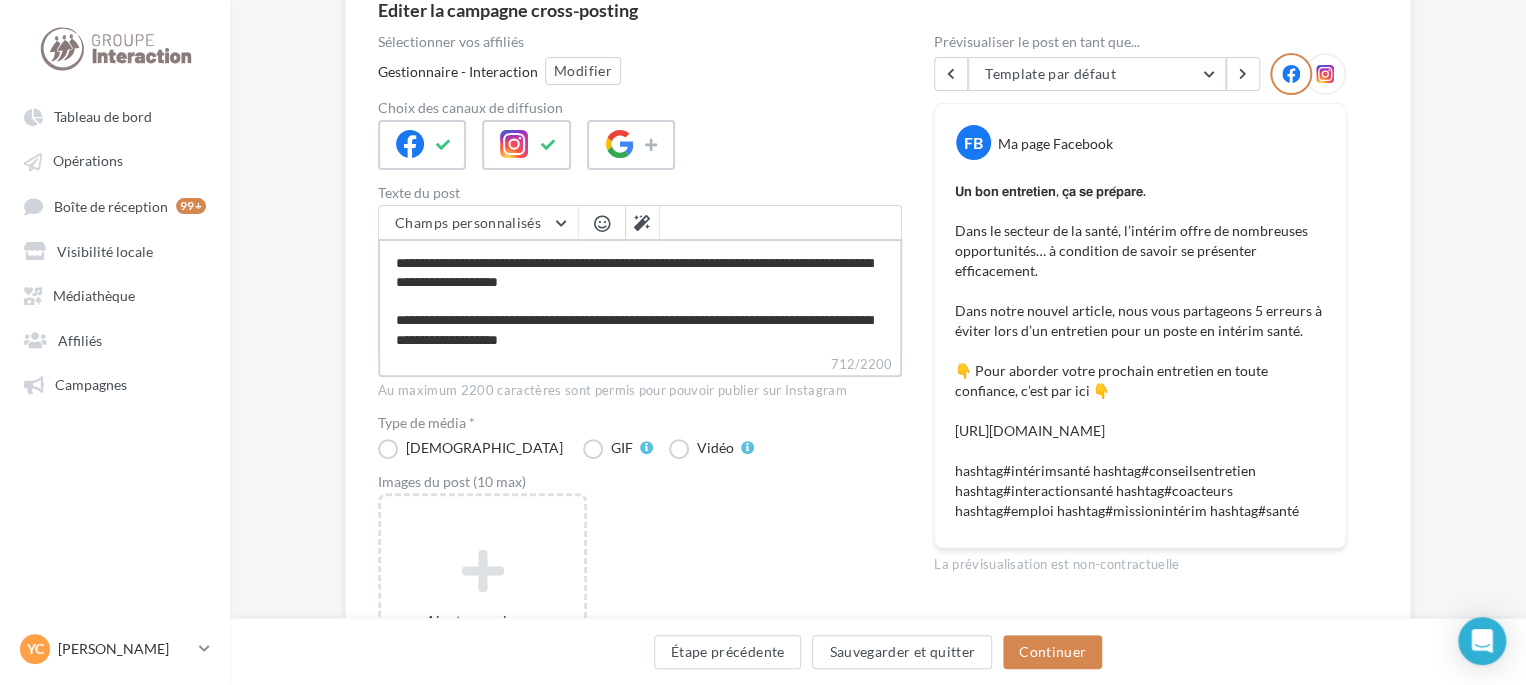 type on "**********" 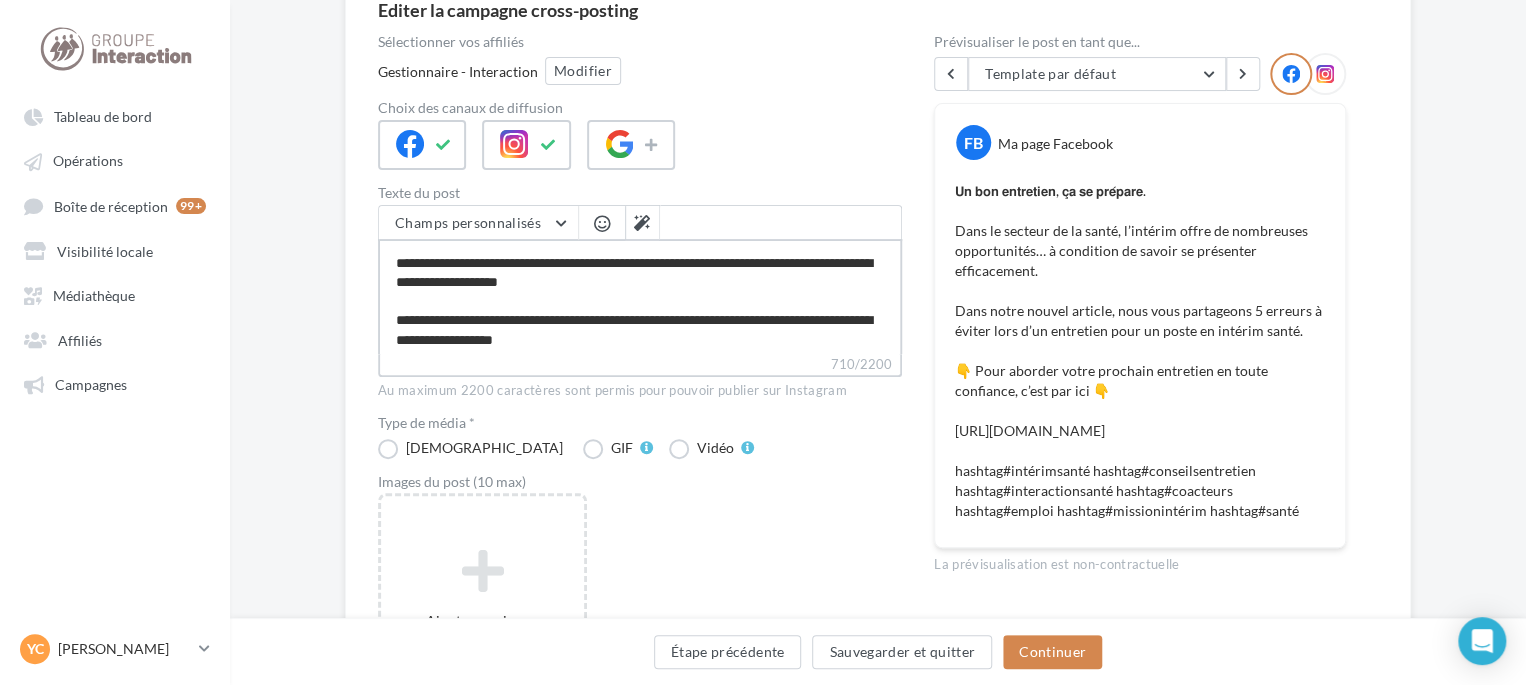 type on "**********" 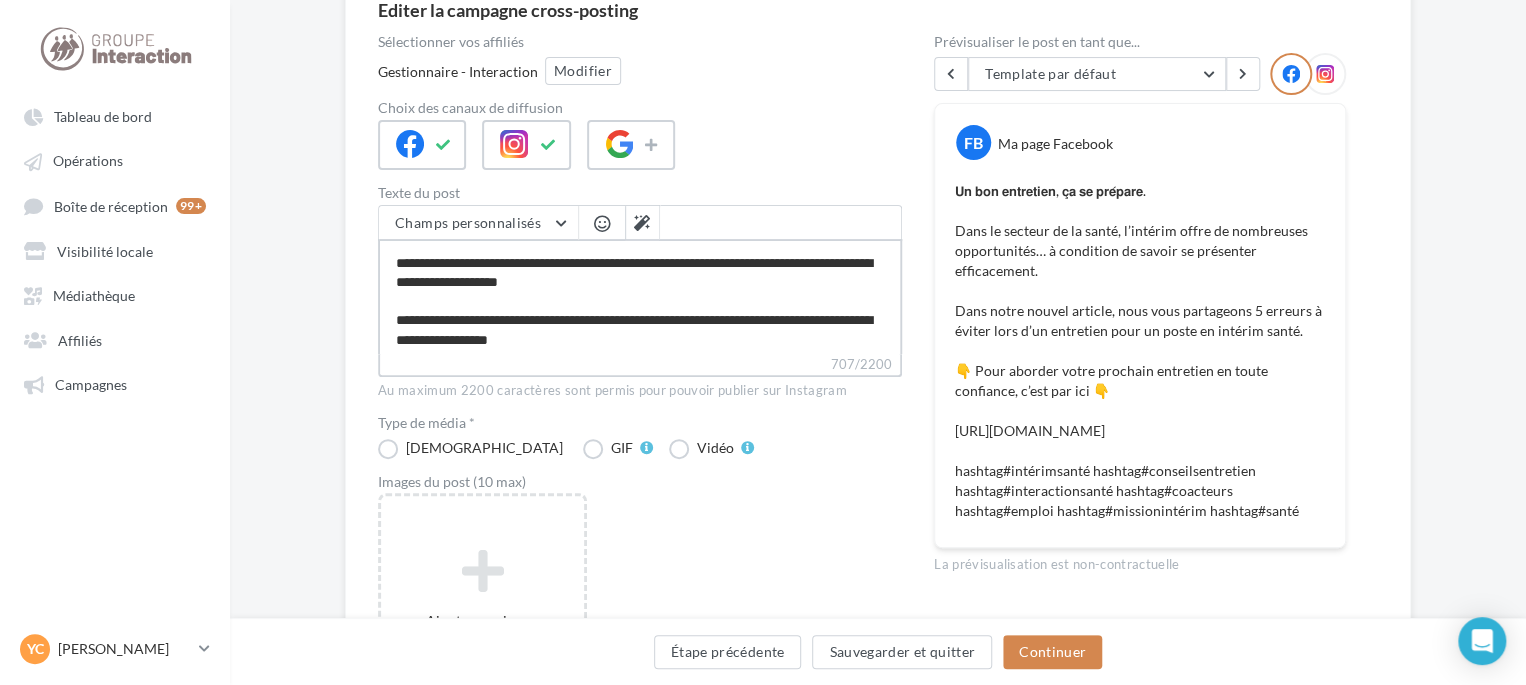 click on "**********" at bounding box center [640, 296] 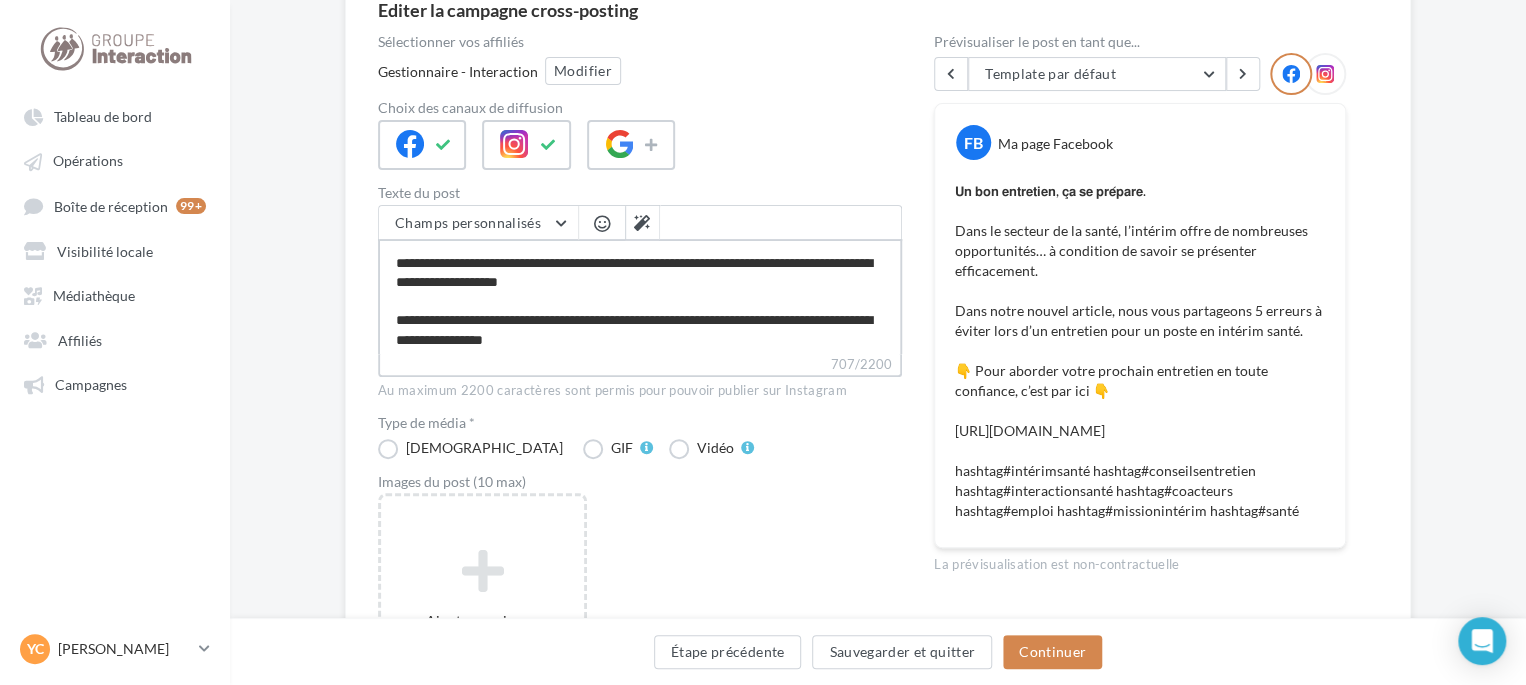 type on "**********" 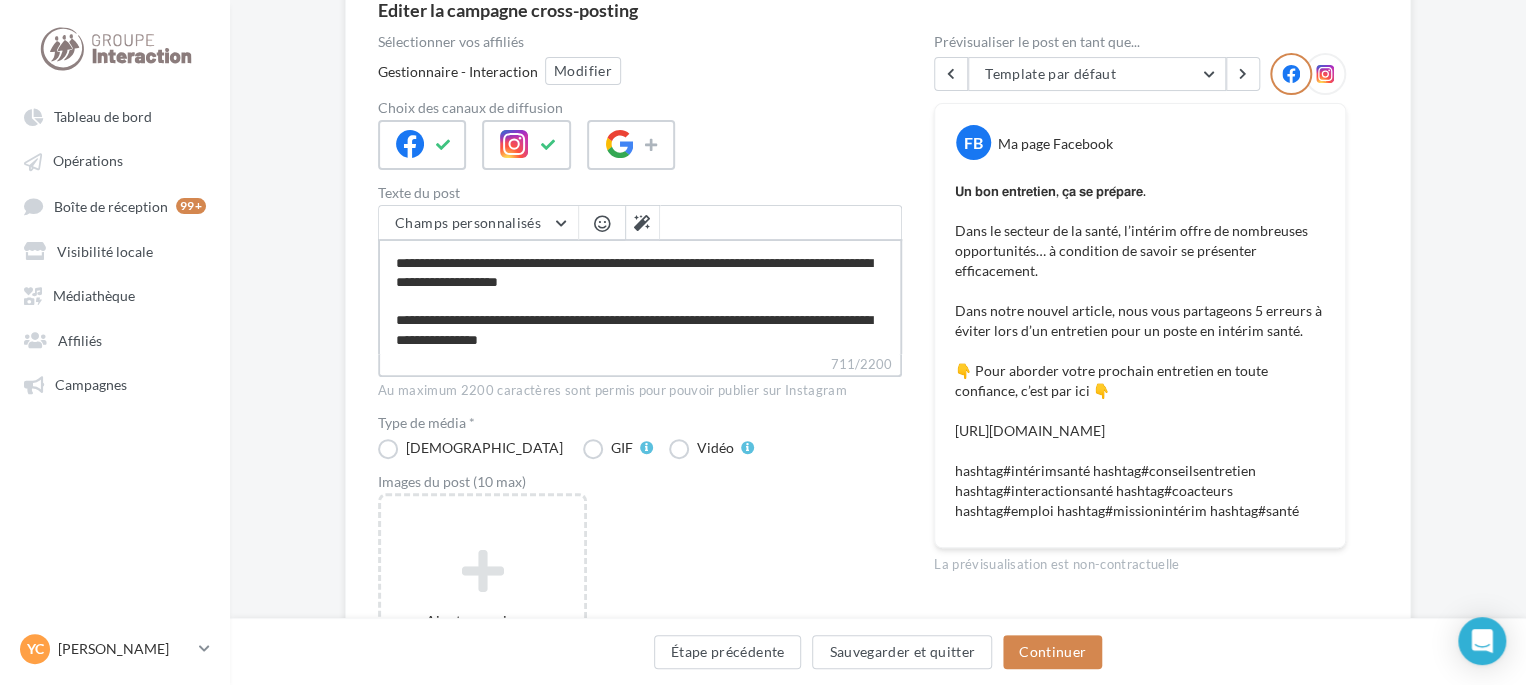 type on "**********" 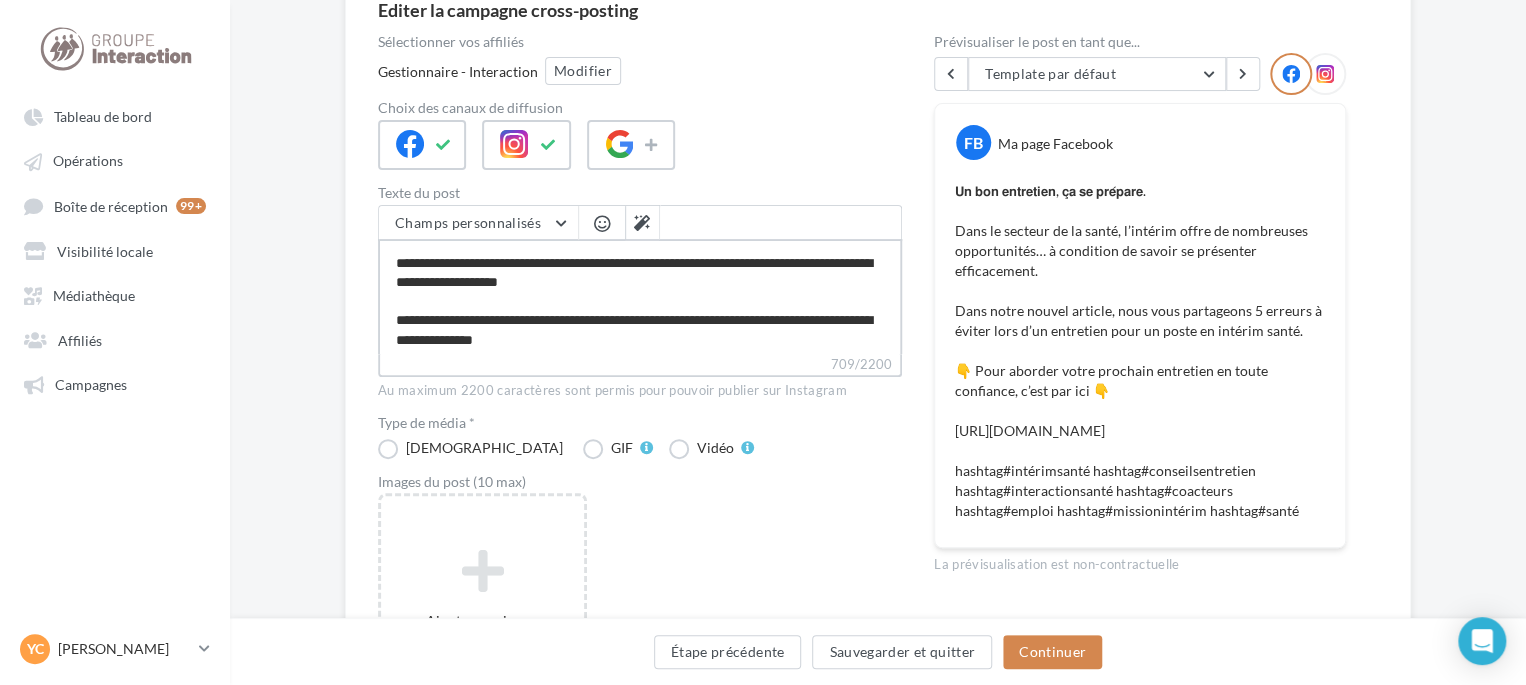 type on "**********" 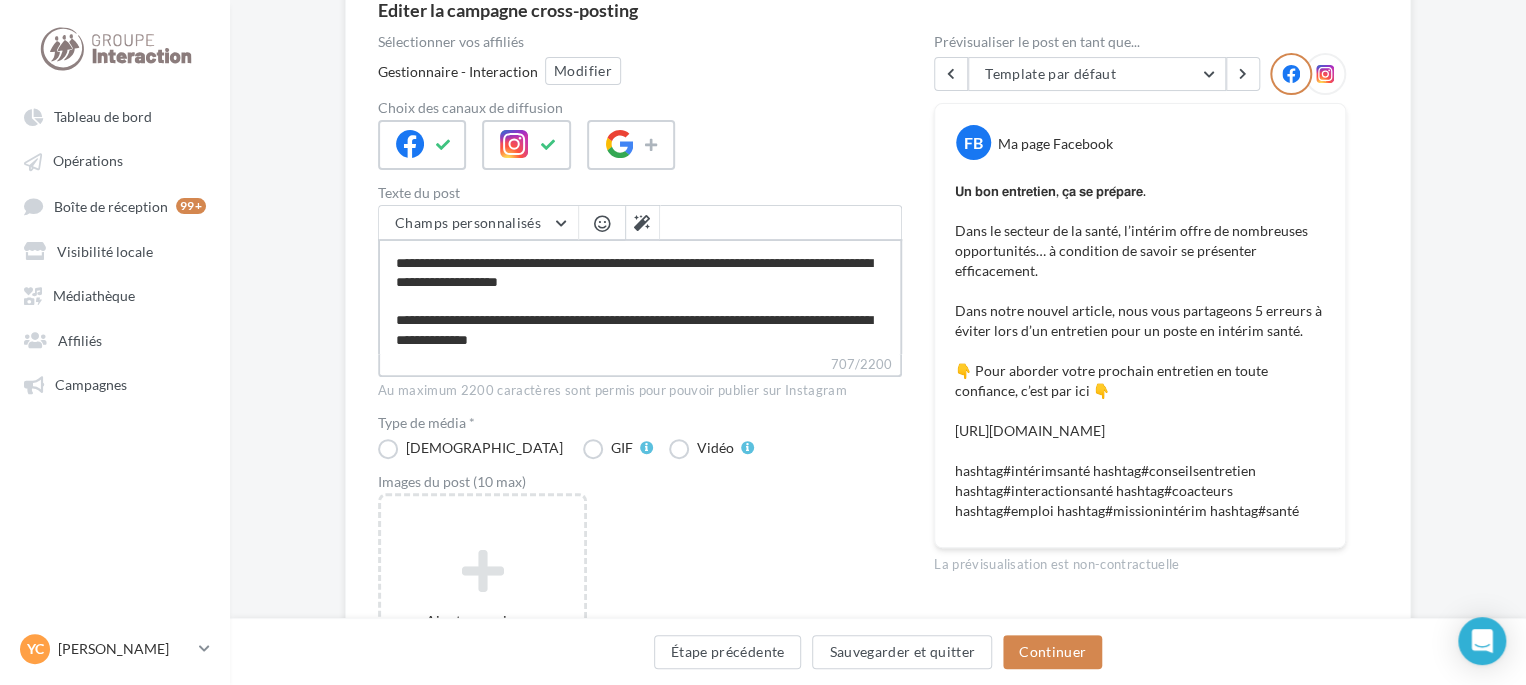 type on "**********" 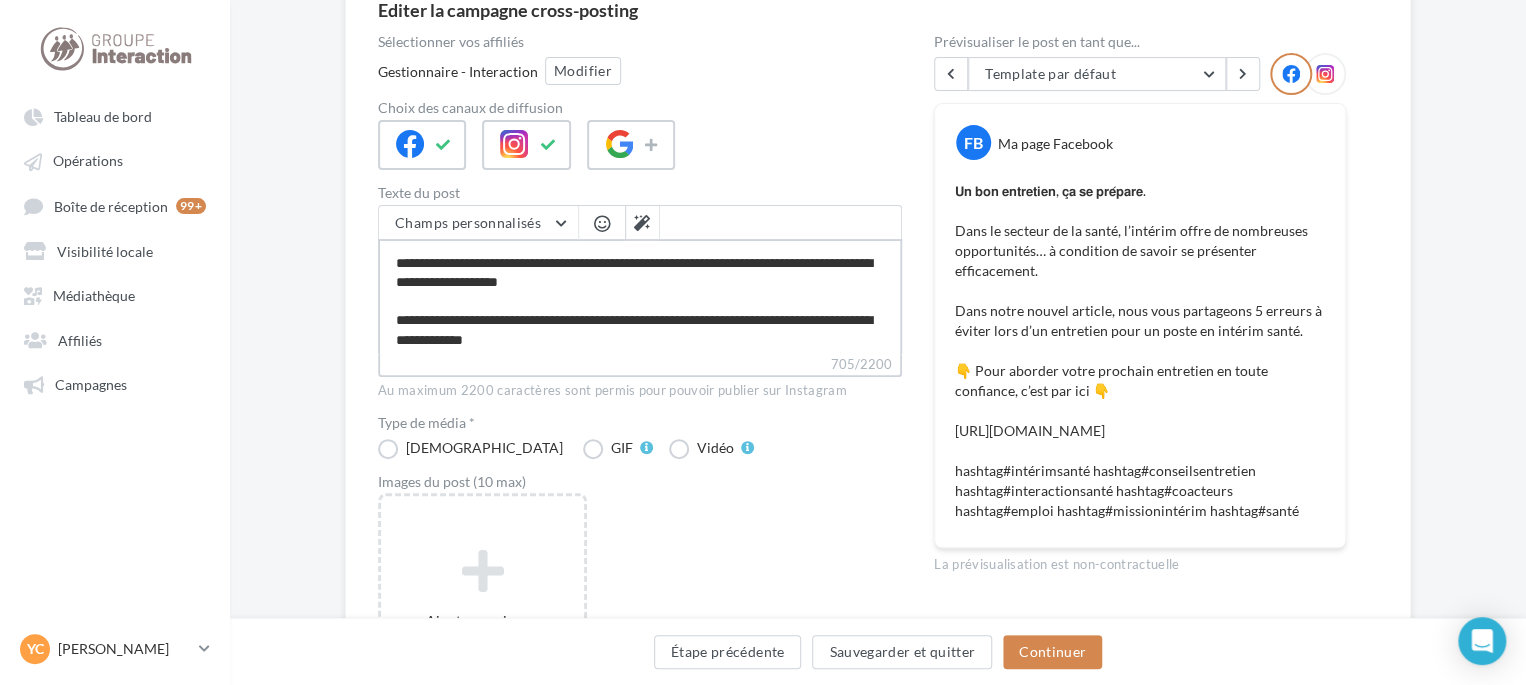 type on "**********" 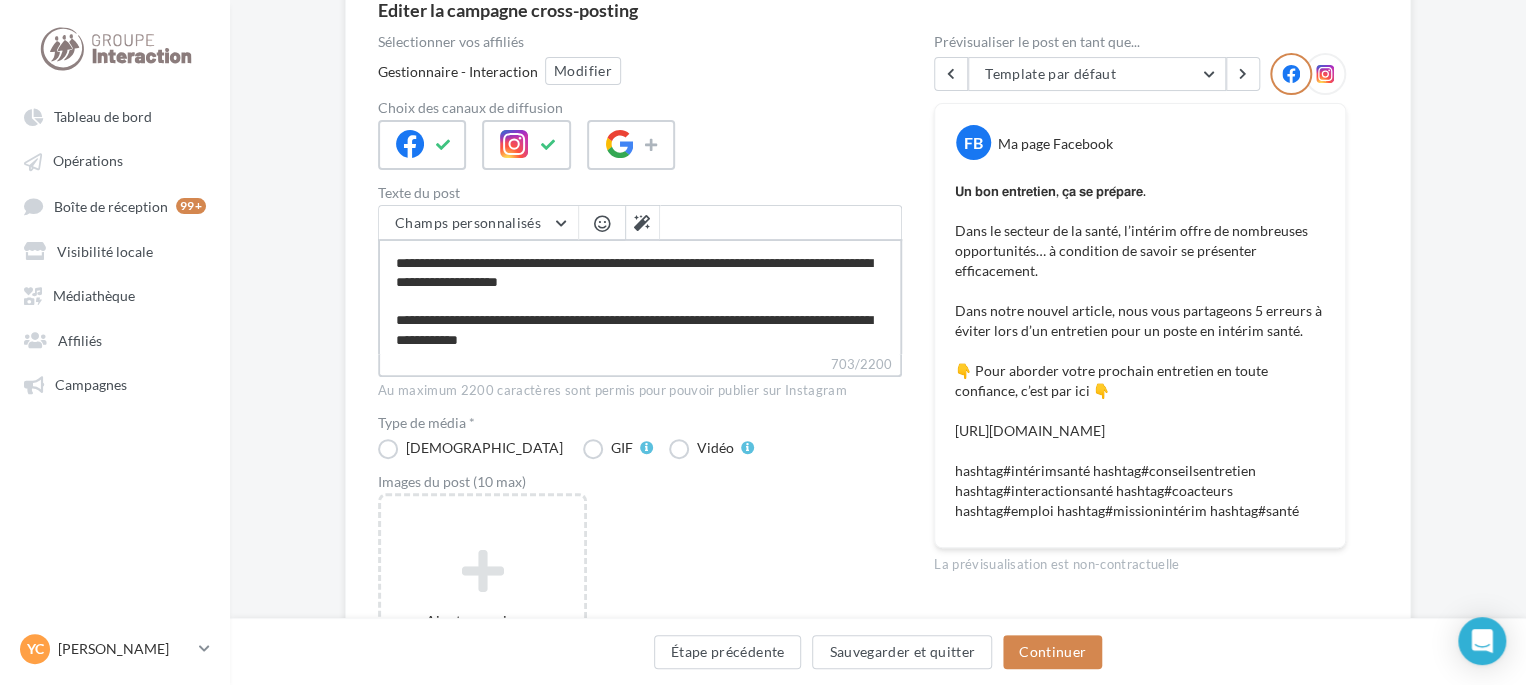 type on "**********" 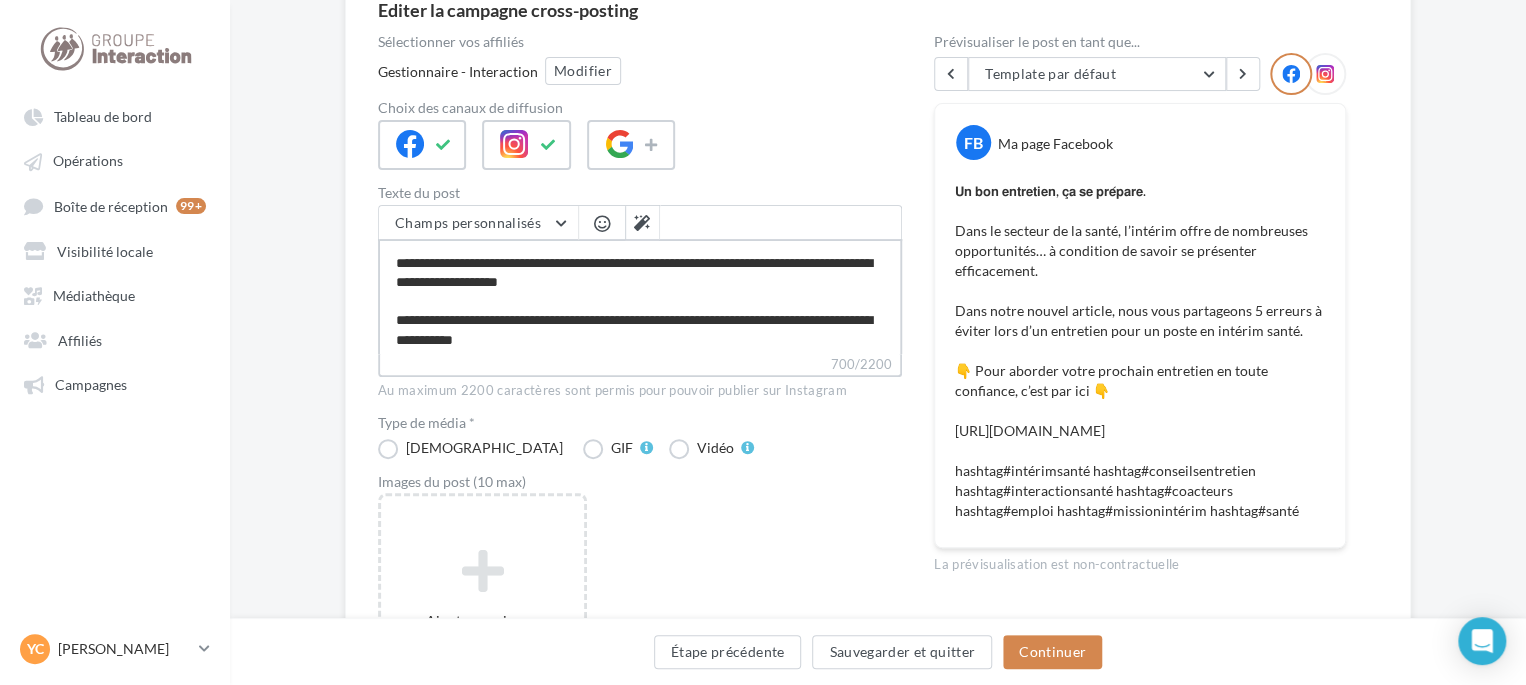click on "**********" at bounding box center (640, 296) 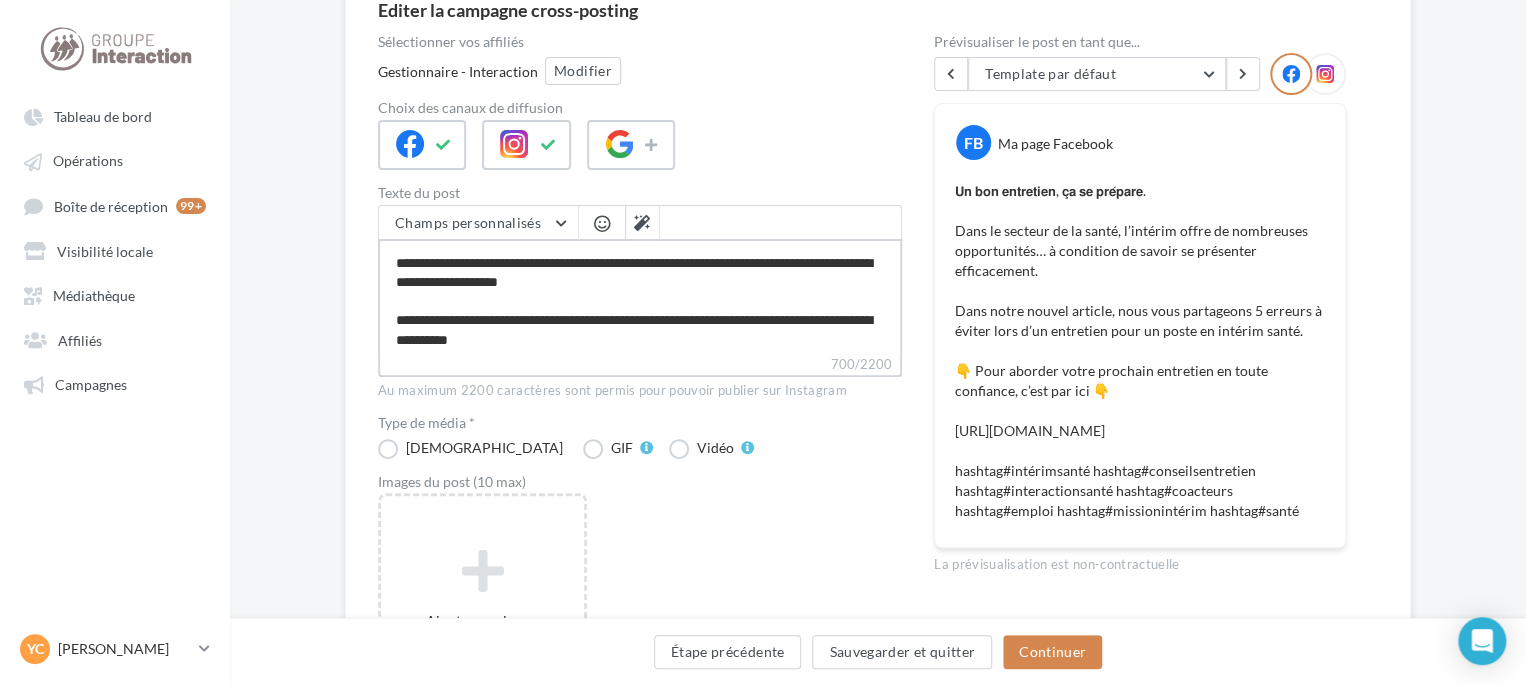 type on "**********" 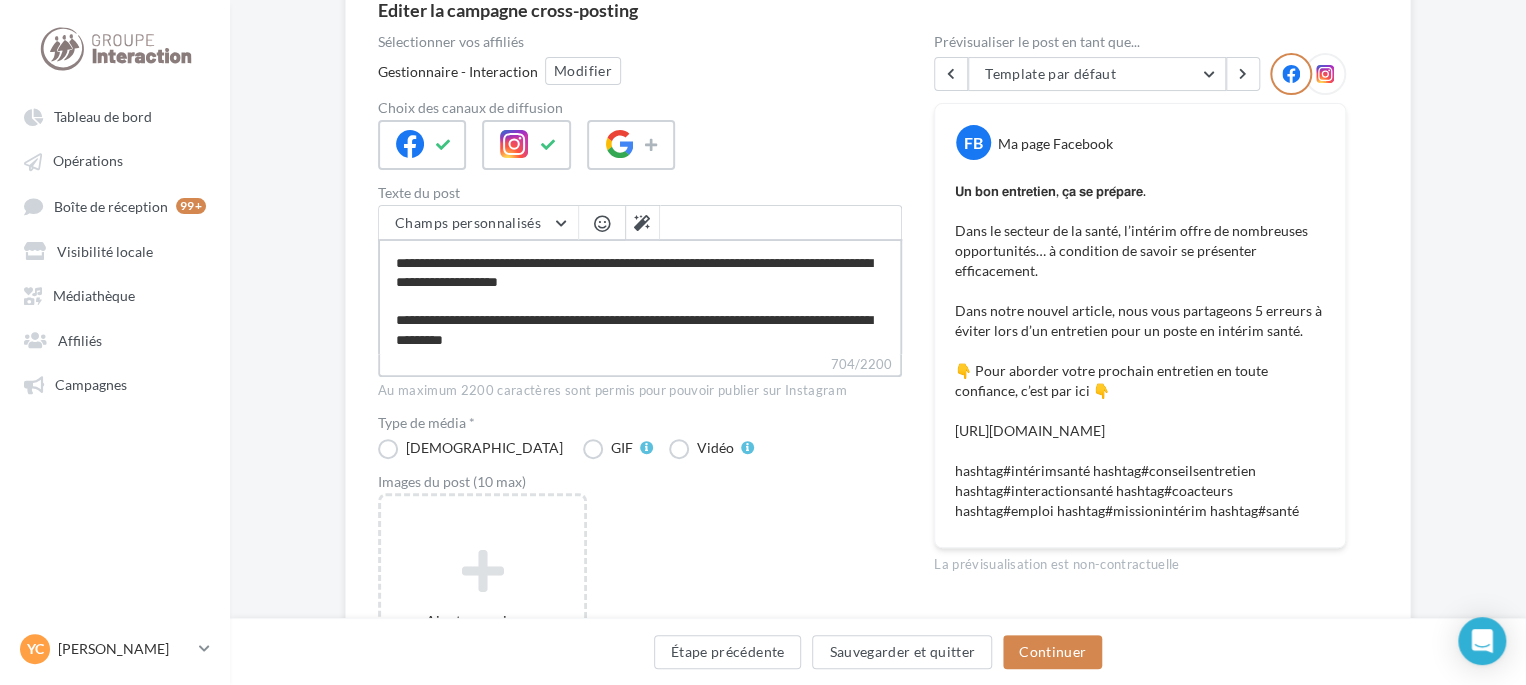 type on "**********" 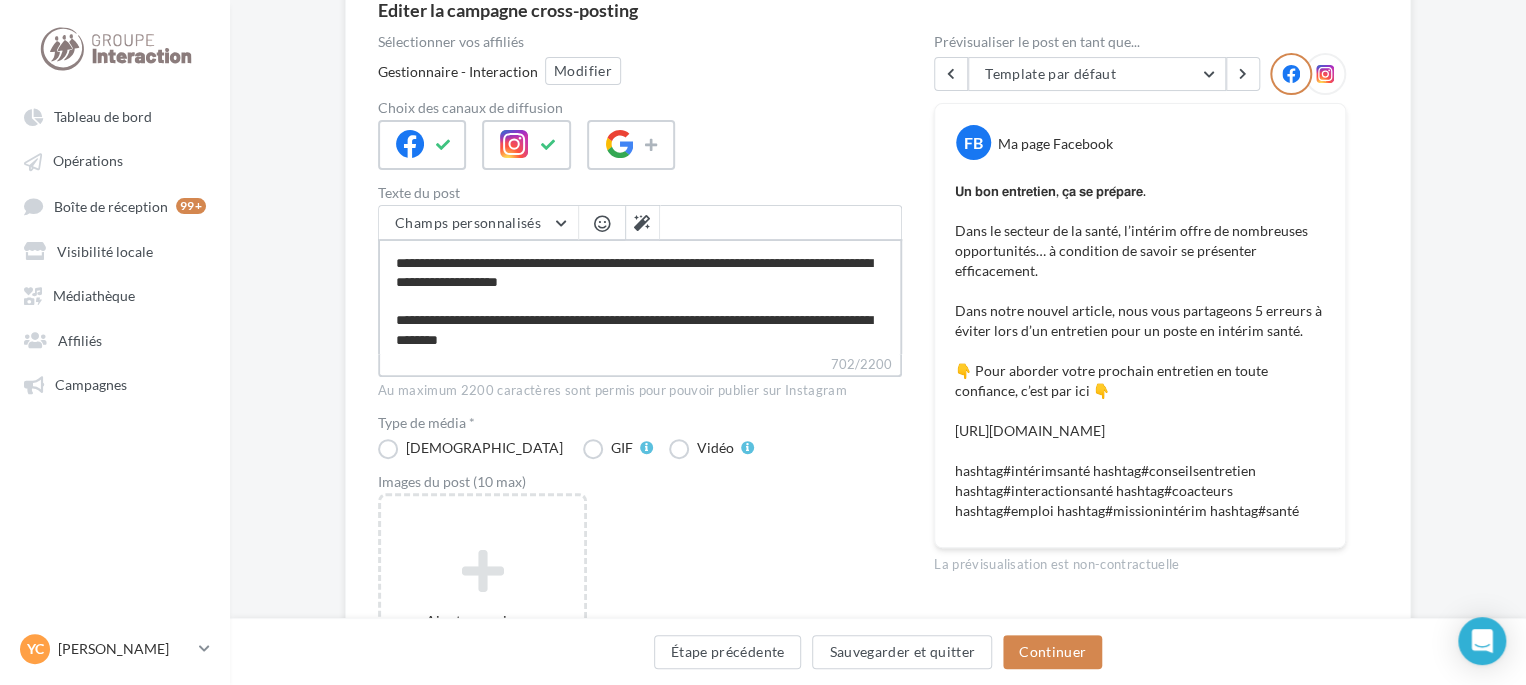 type on "**********" 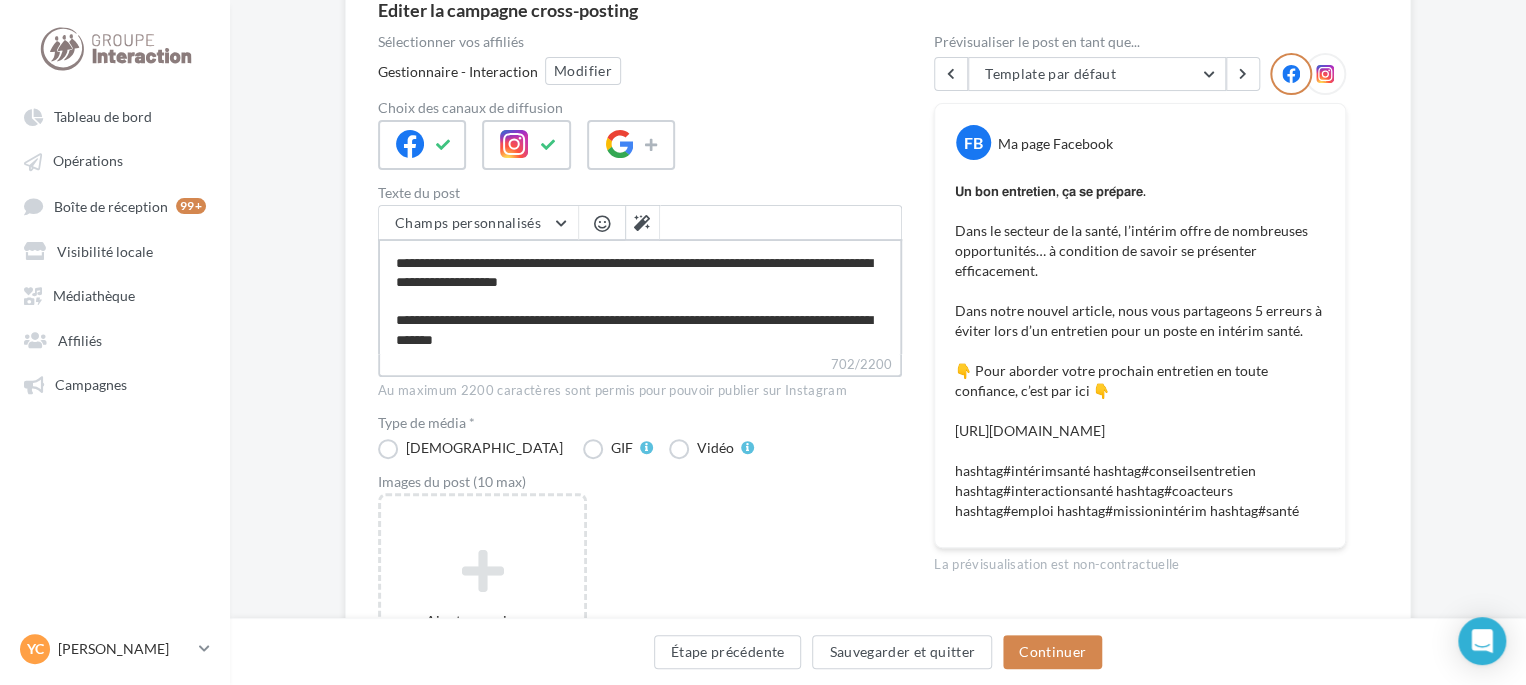type on "**********" 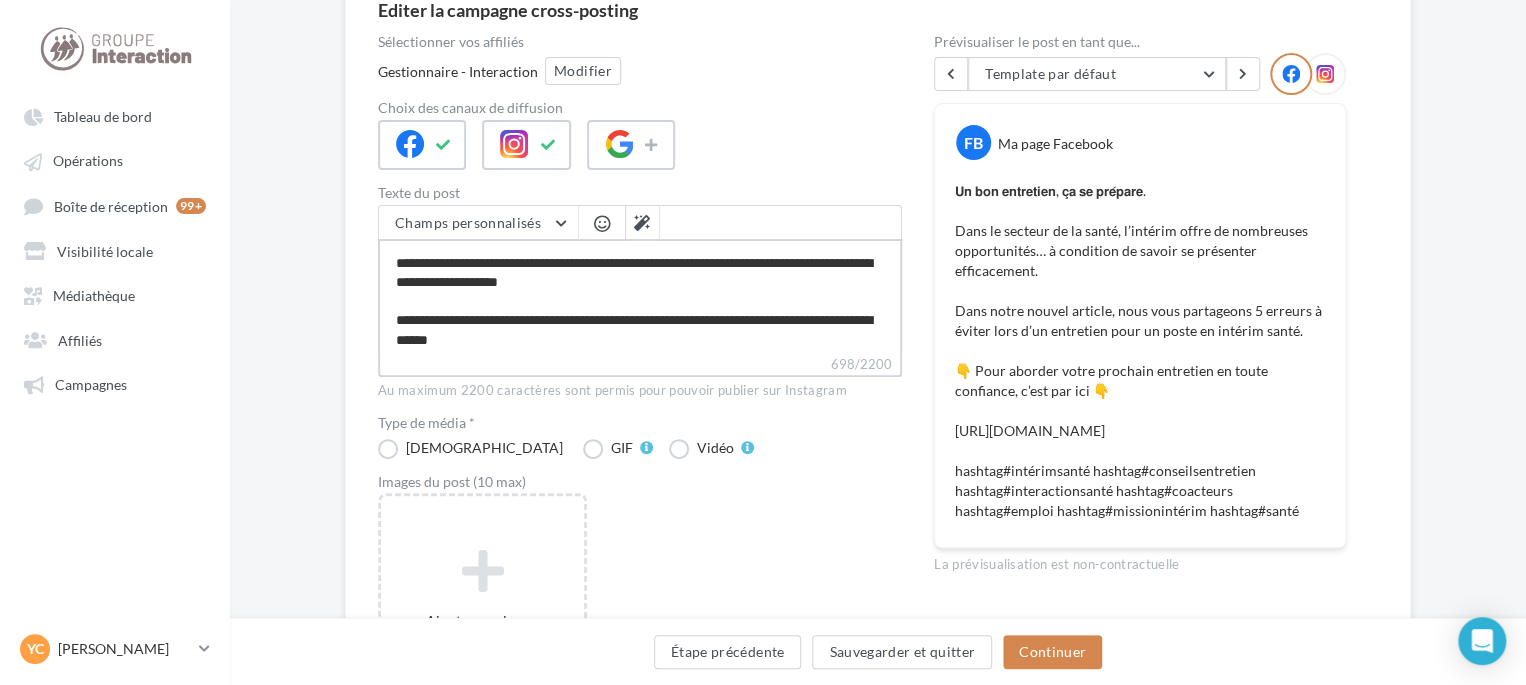 type on "**********" 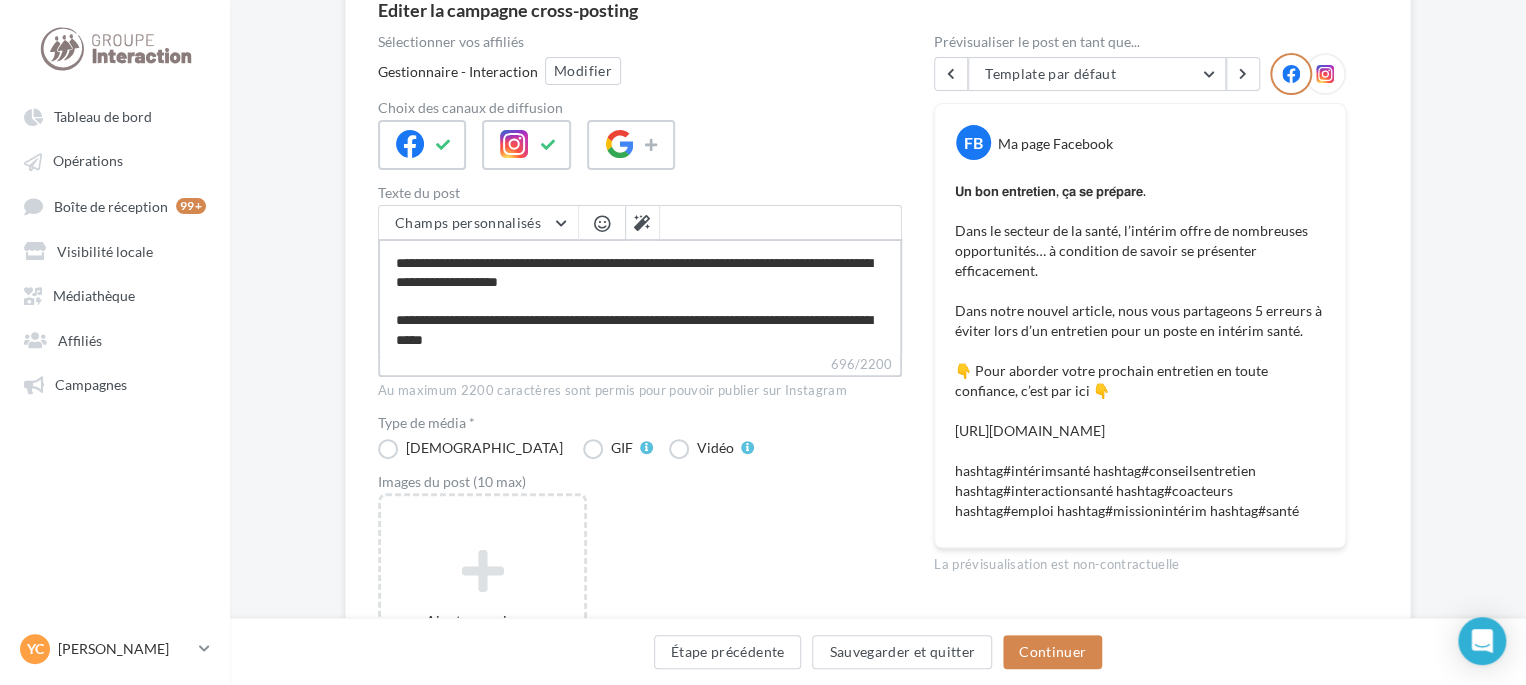 type on "**********" 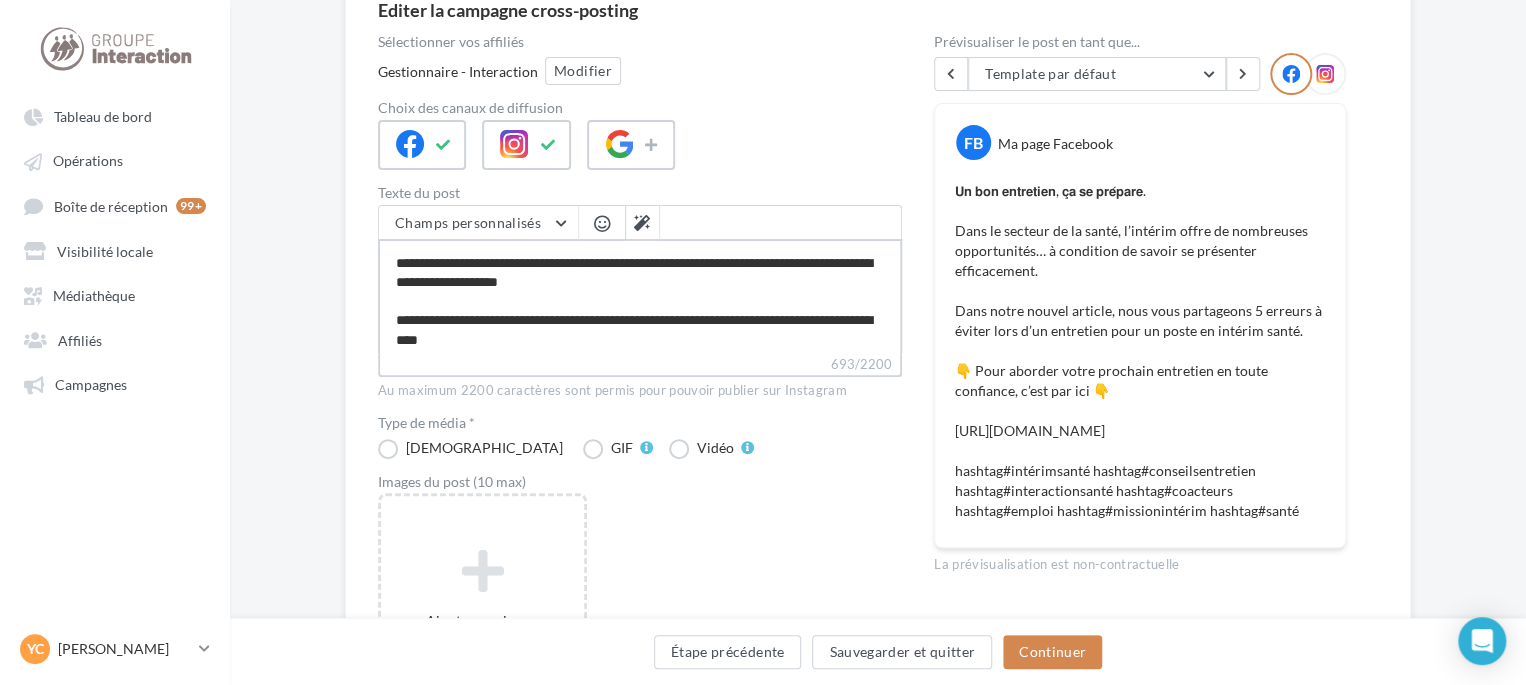 click on "**********" at bounding box center [640, 296] 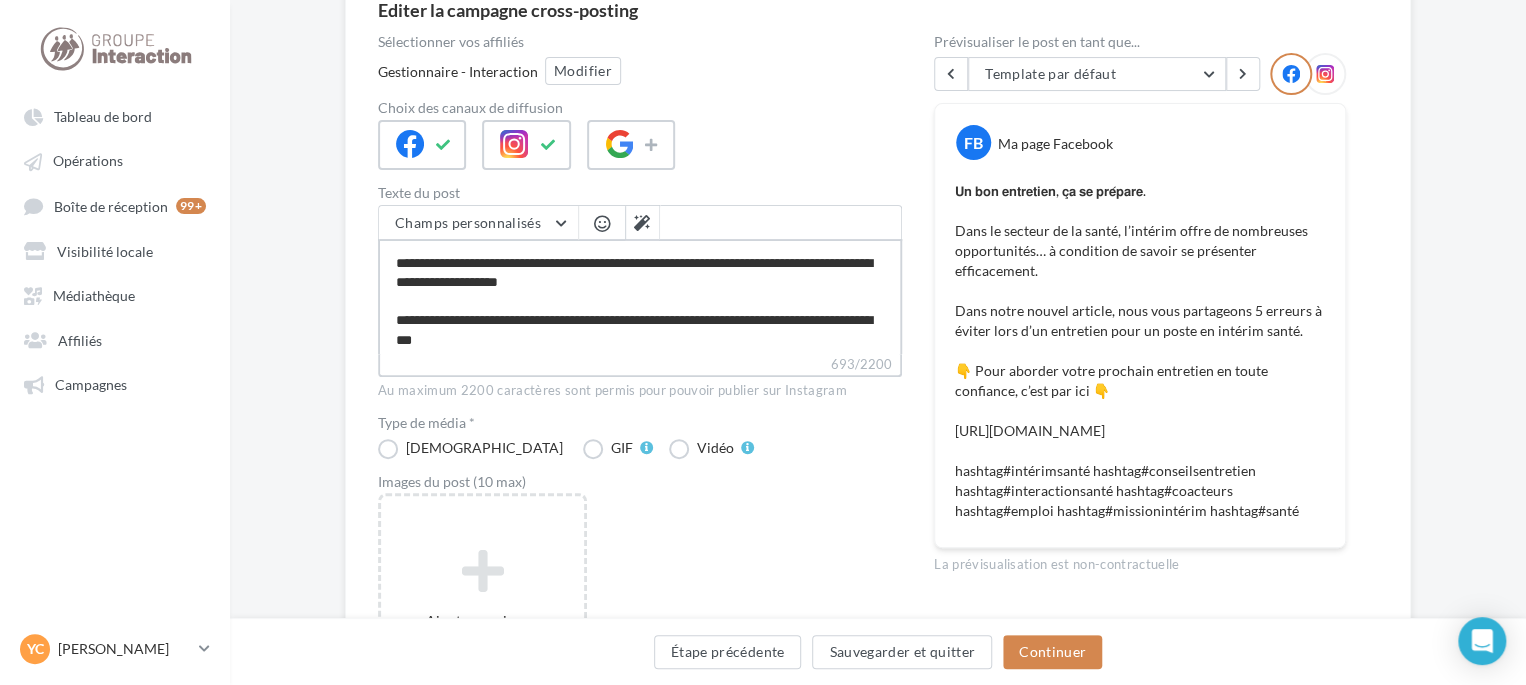 type on "**********" 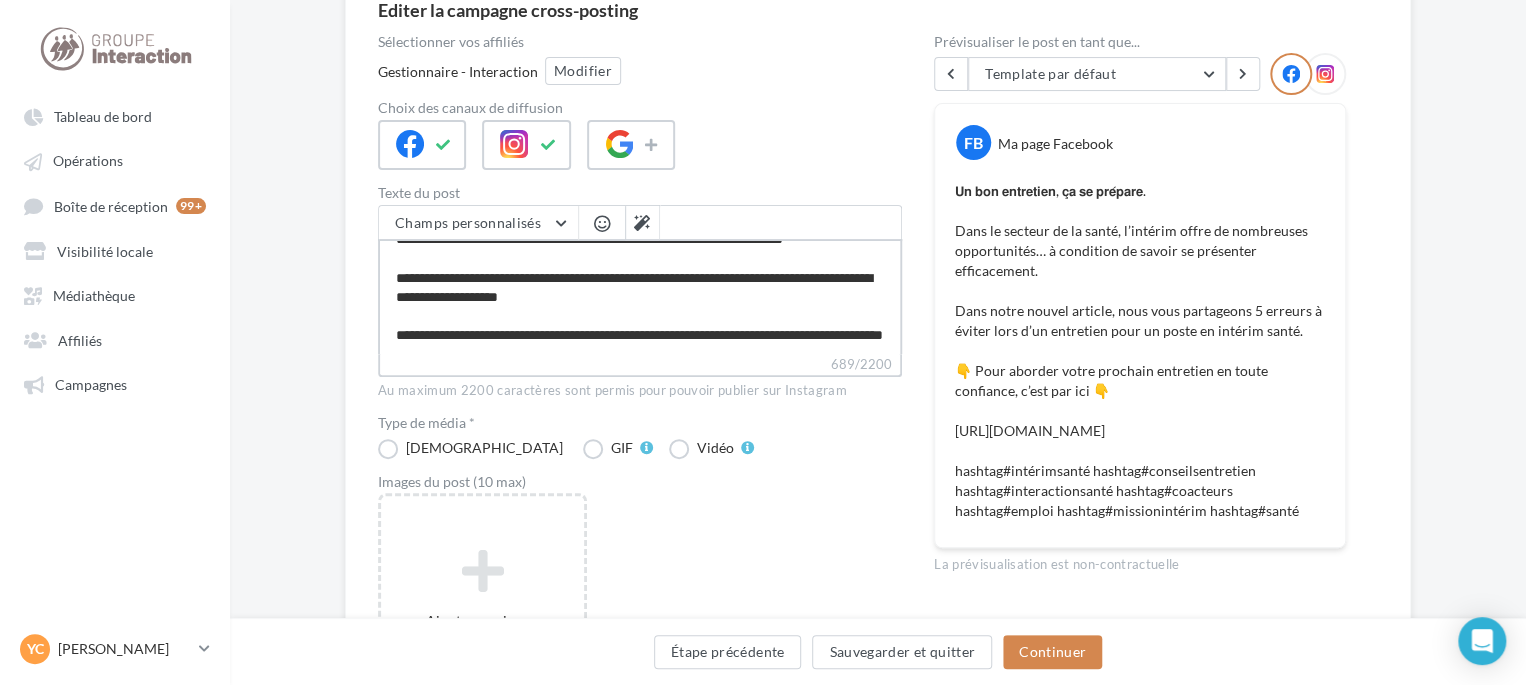 type on "**********" 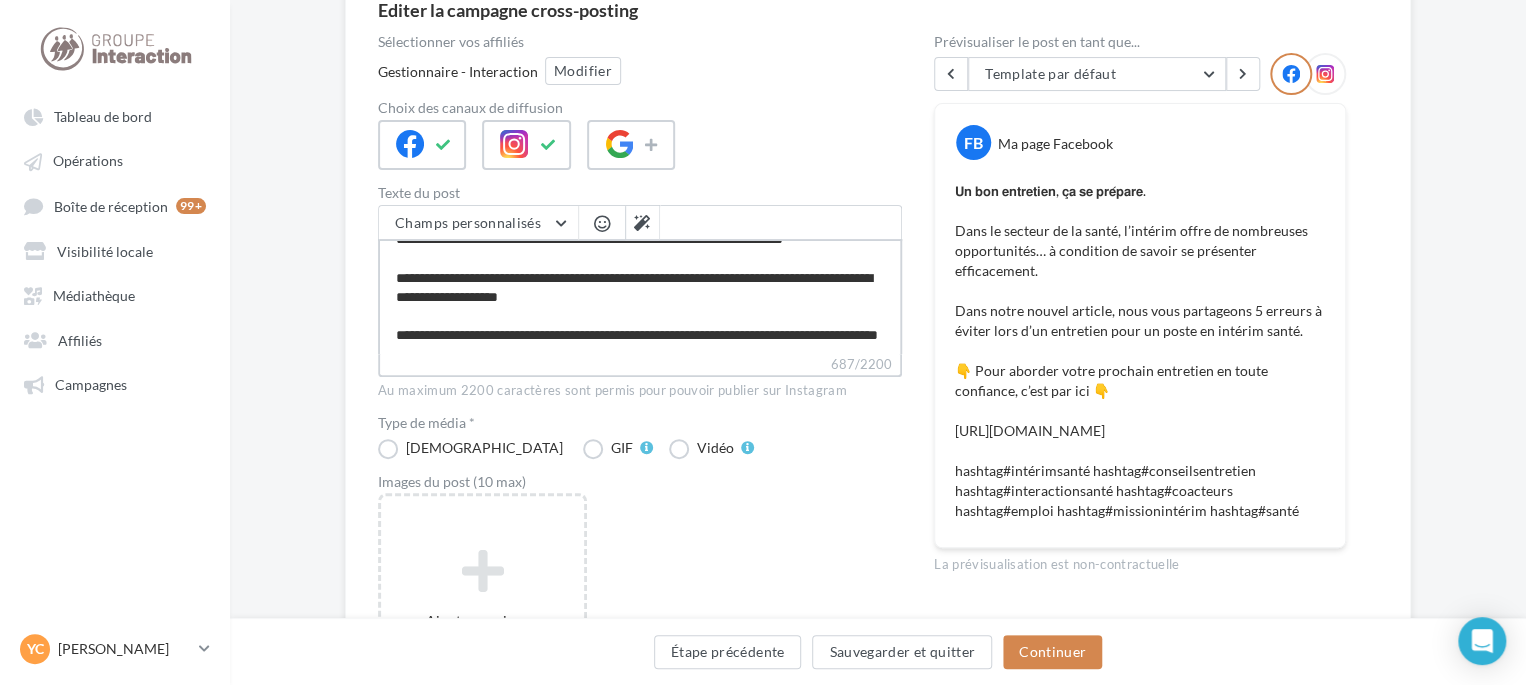 type on "**********" 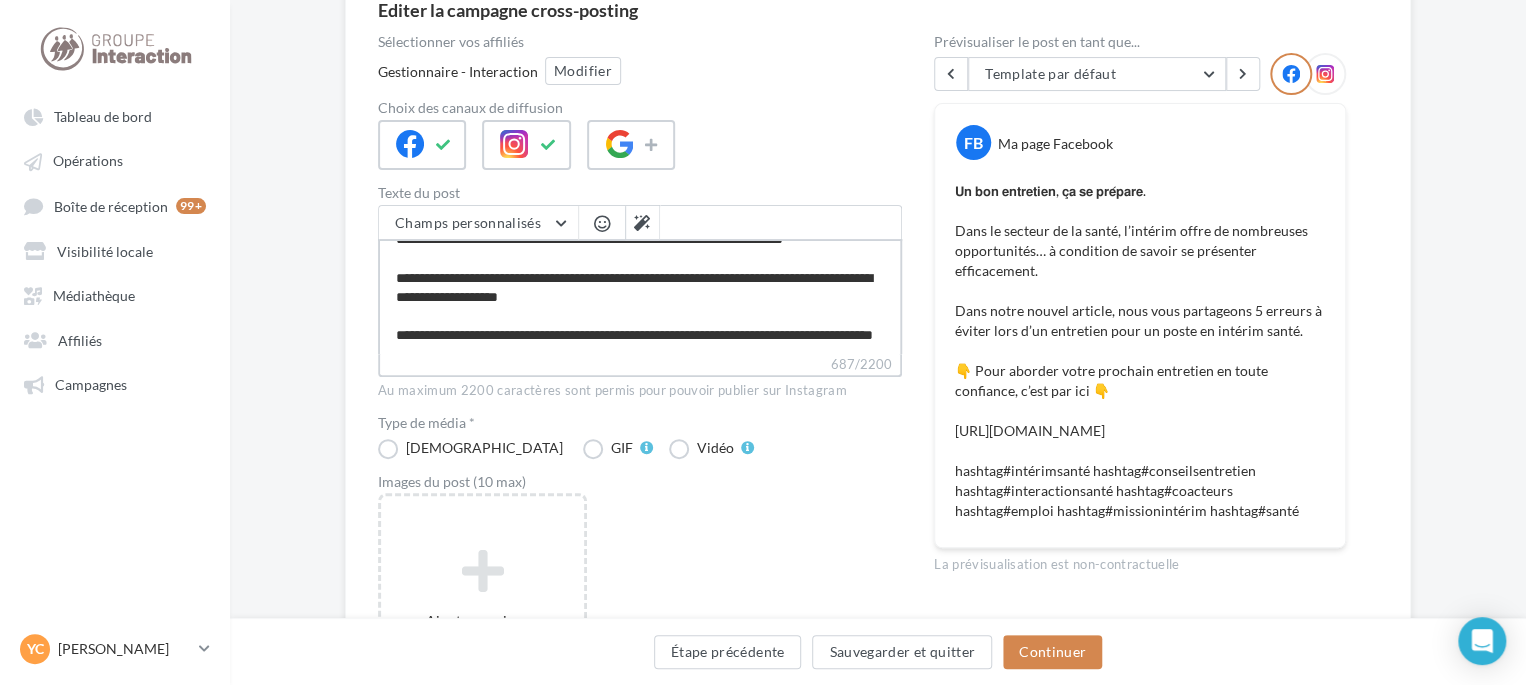 type on "**********" 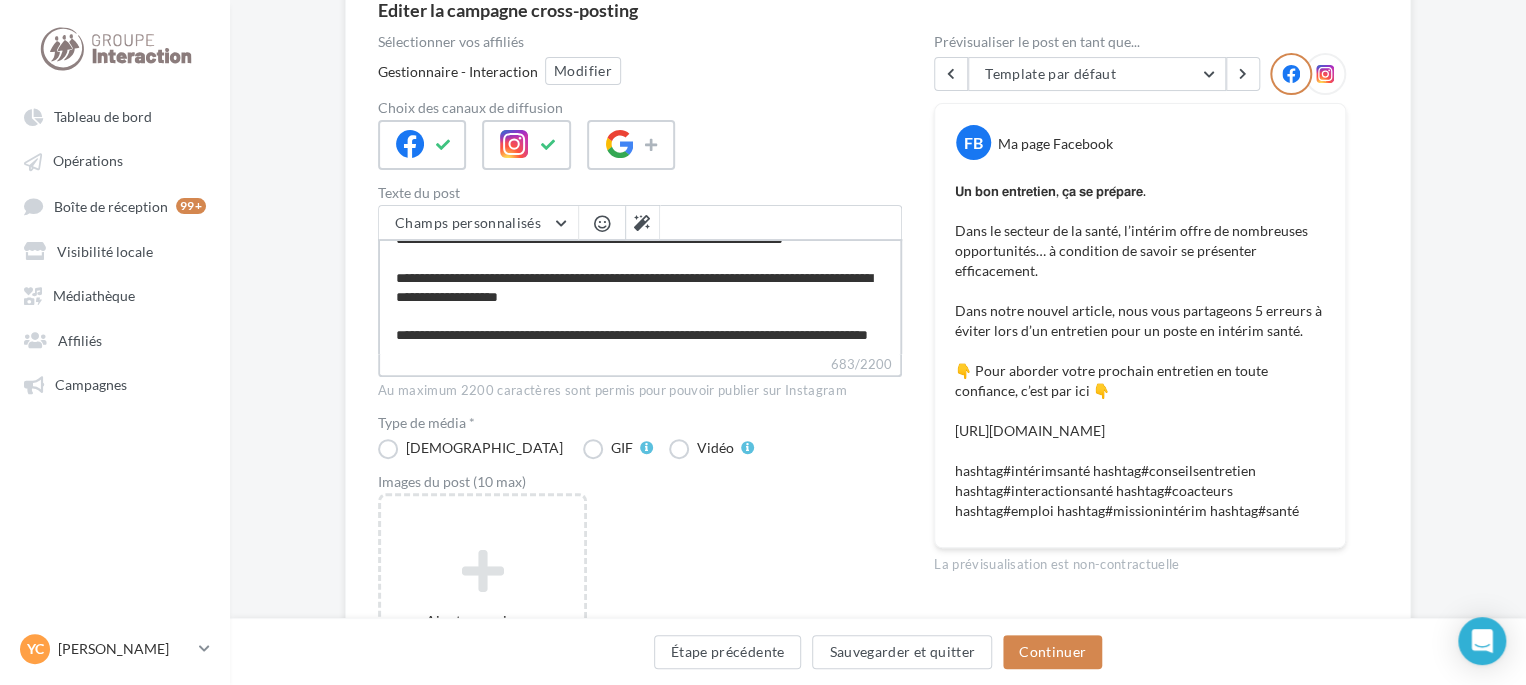 type on "**********" 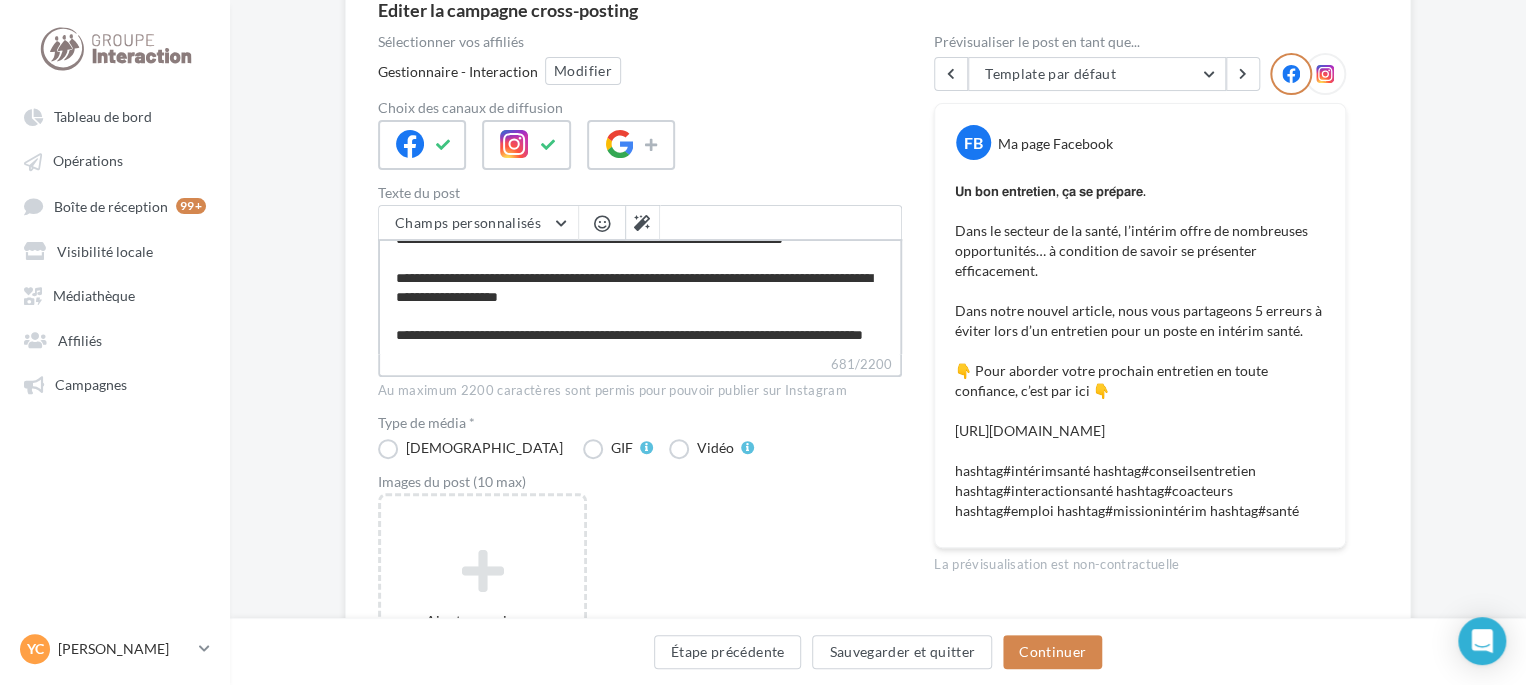 type on "**********" 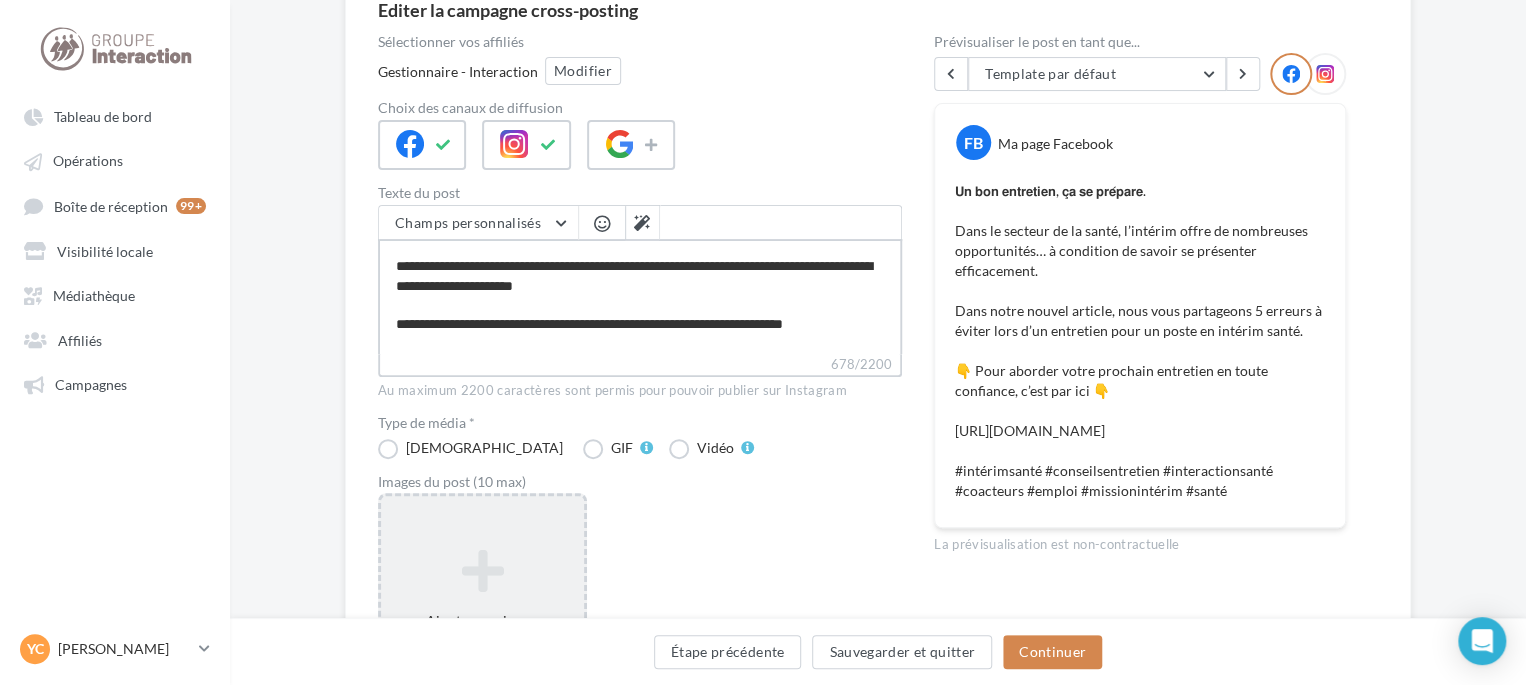 type on "**********" 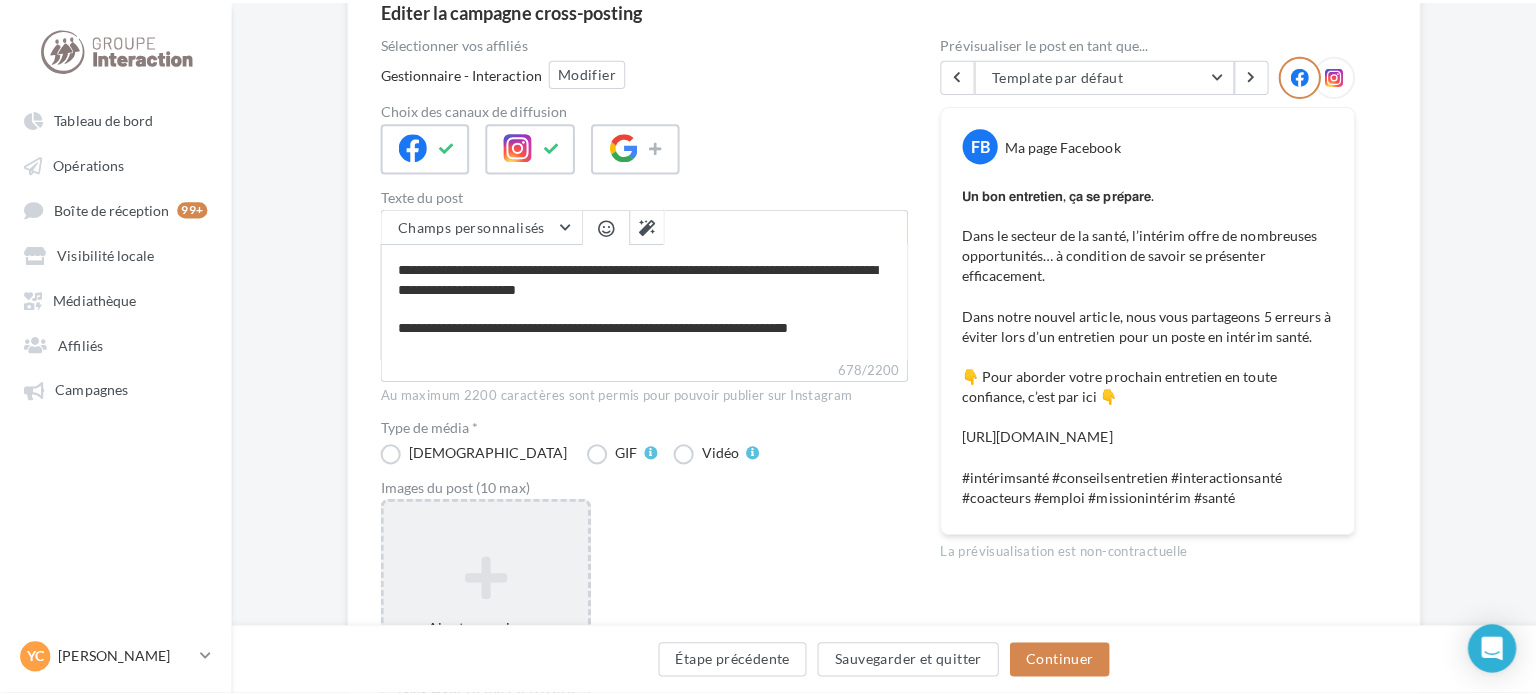 scroll, scrollTop: 88, scrollLeft: 0, axis: vertical 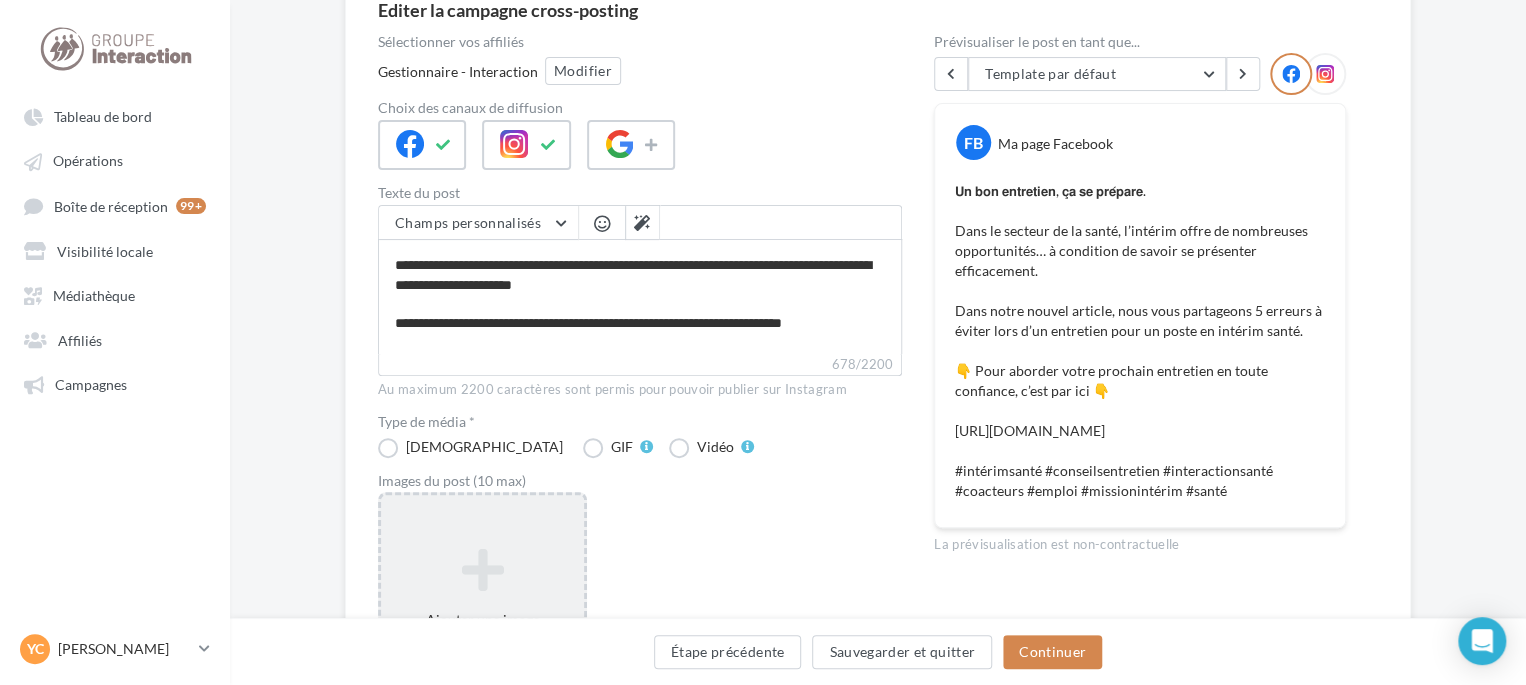 click on "Ajouter une image     Format: jpg   Taille min: 150x150 (LxH)   Taille max: 1920x1350 (LxH)" at bounding box center [482, 622] 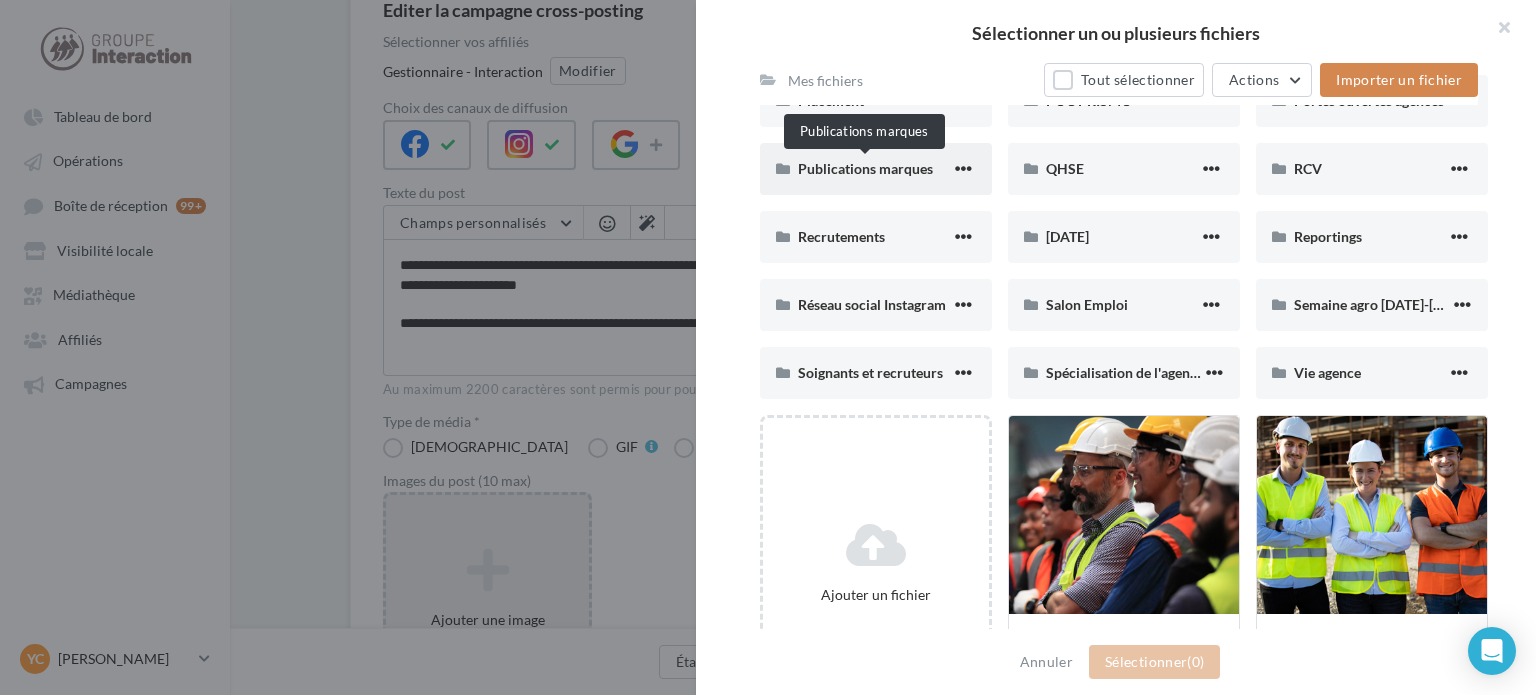 click on "Publications marques" at bounding box center [865, 168] 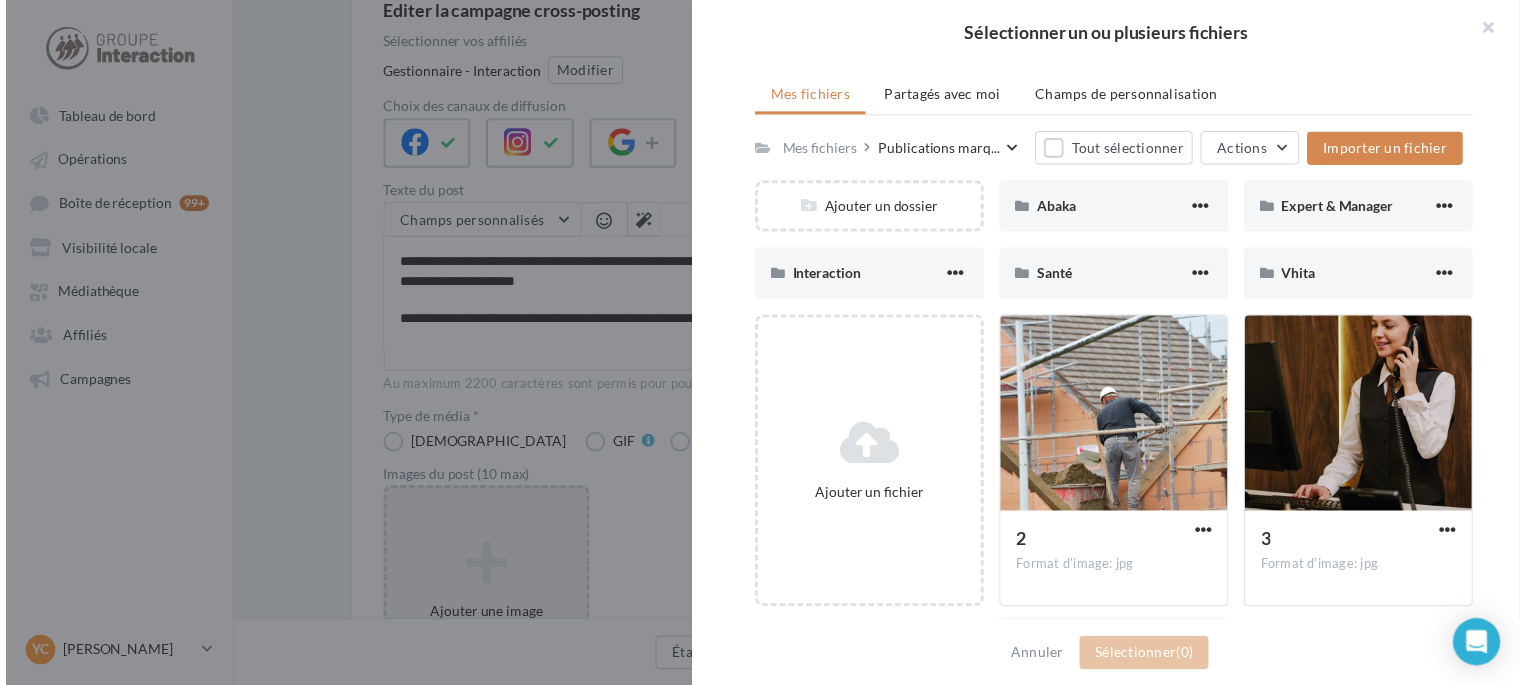 scroll, scrollTop: 353, scrollLeft: 0, axis: vertical 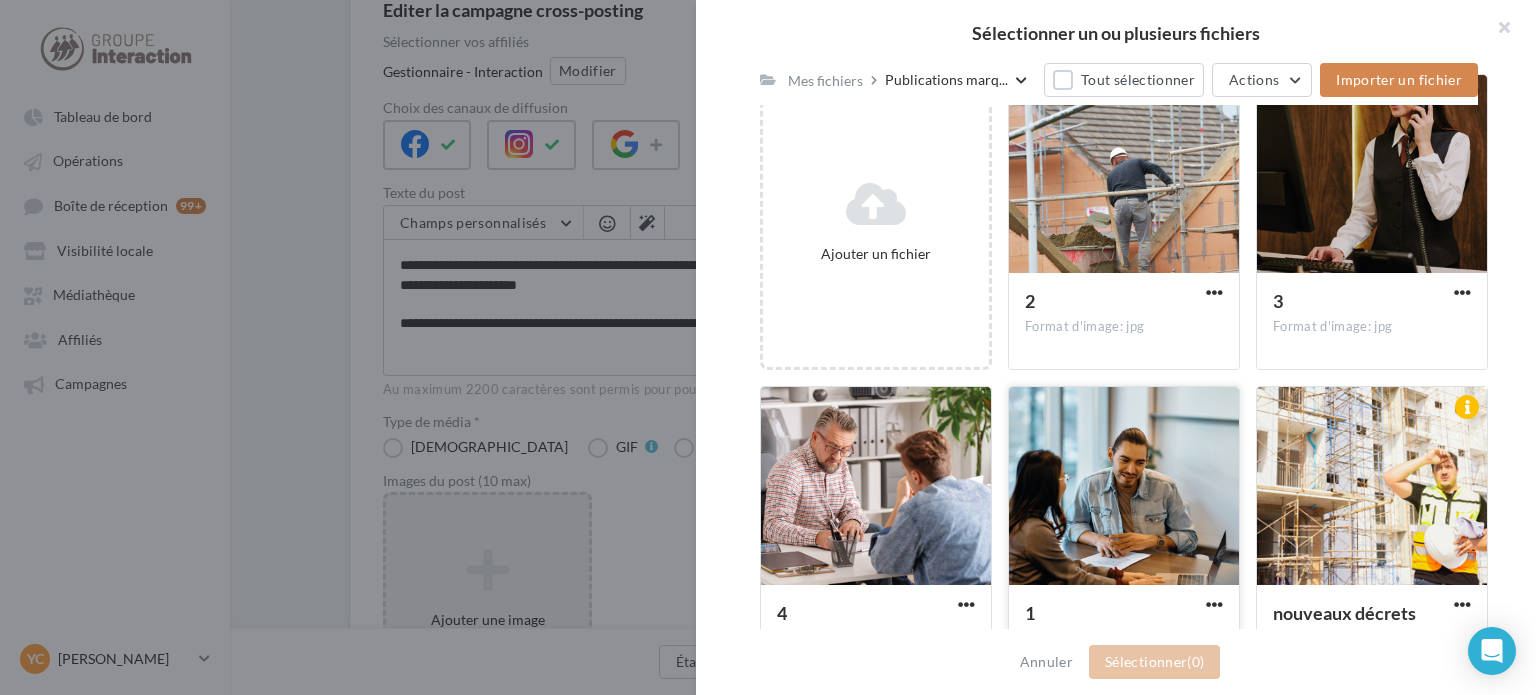 click at bounding box center (1124, 487) 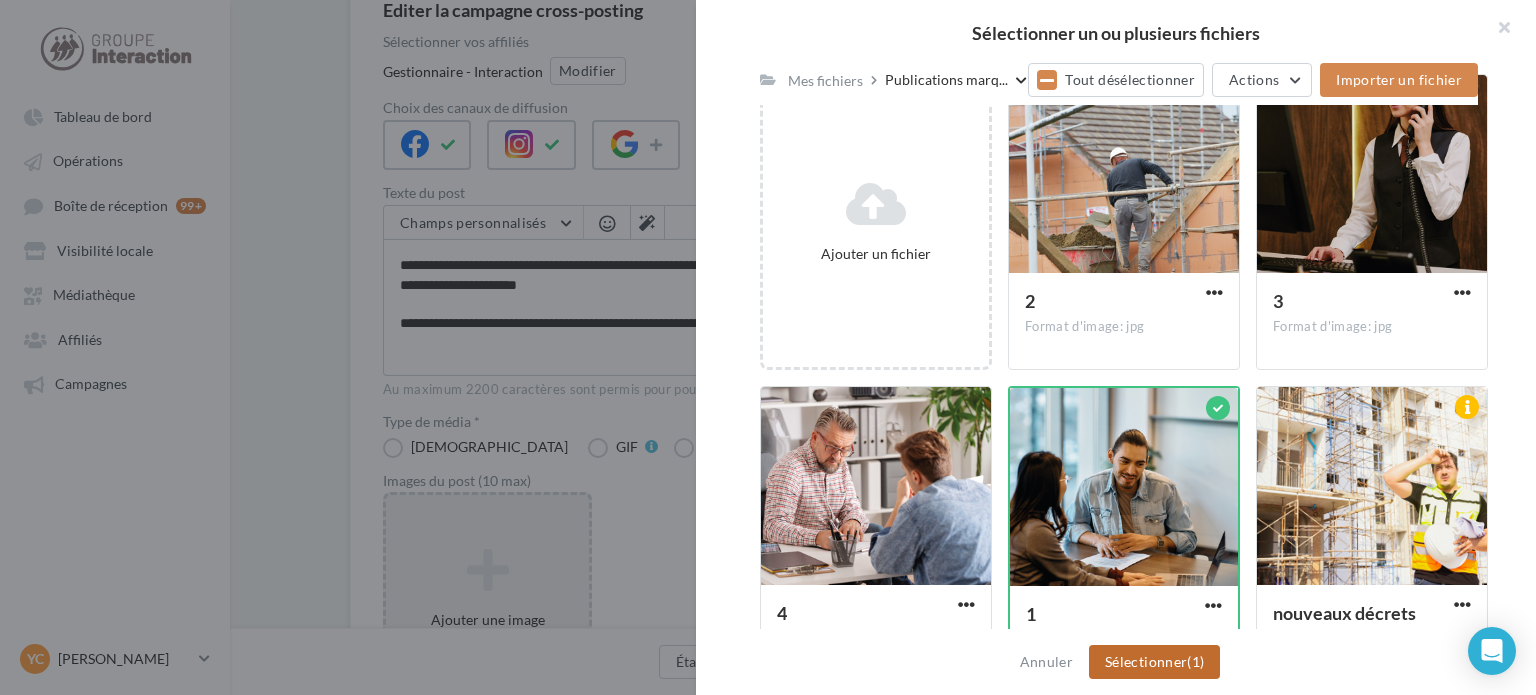 click on "Sélectionner   (1)" at bounding box center [1154, 662] 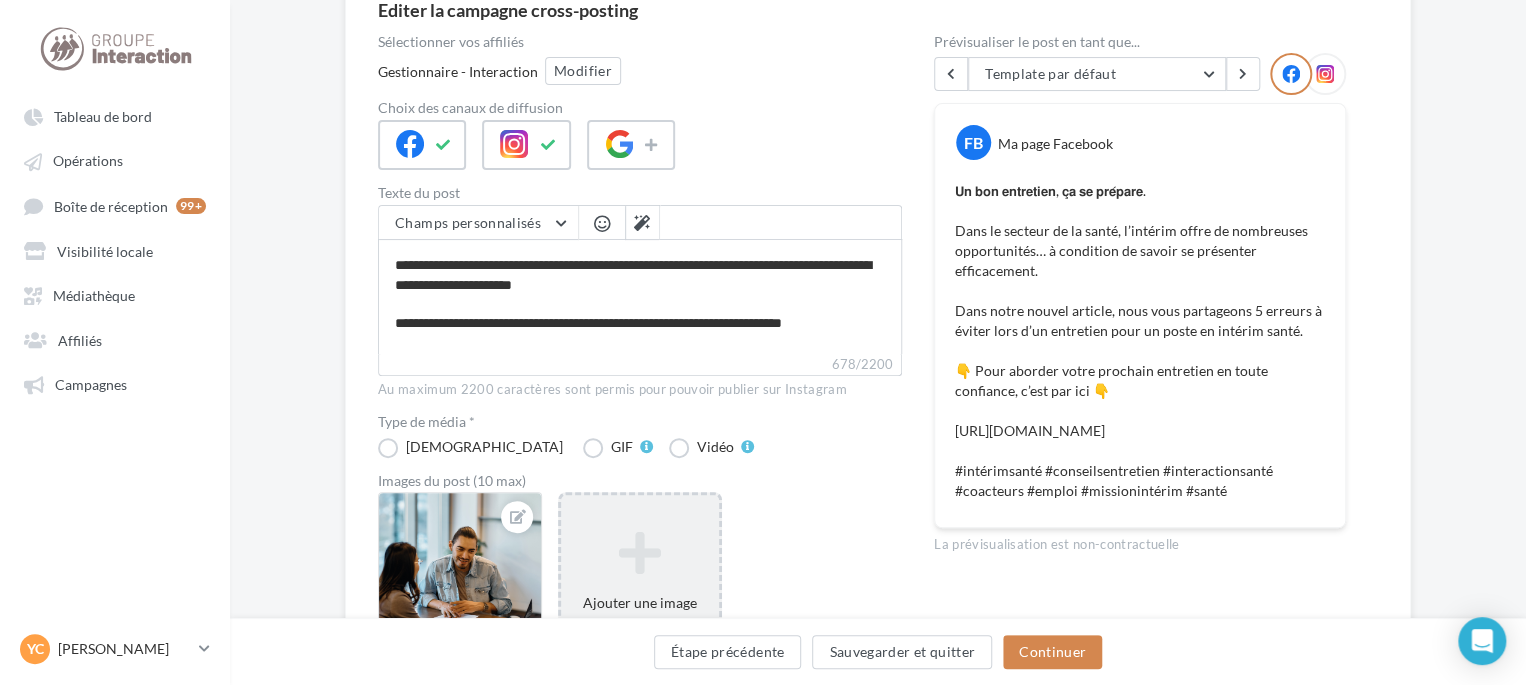 scroll, scrollTop: 300, scrollLeft: 0, axis: vertical 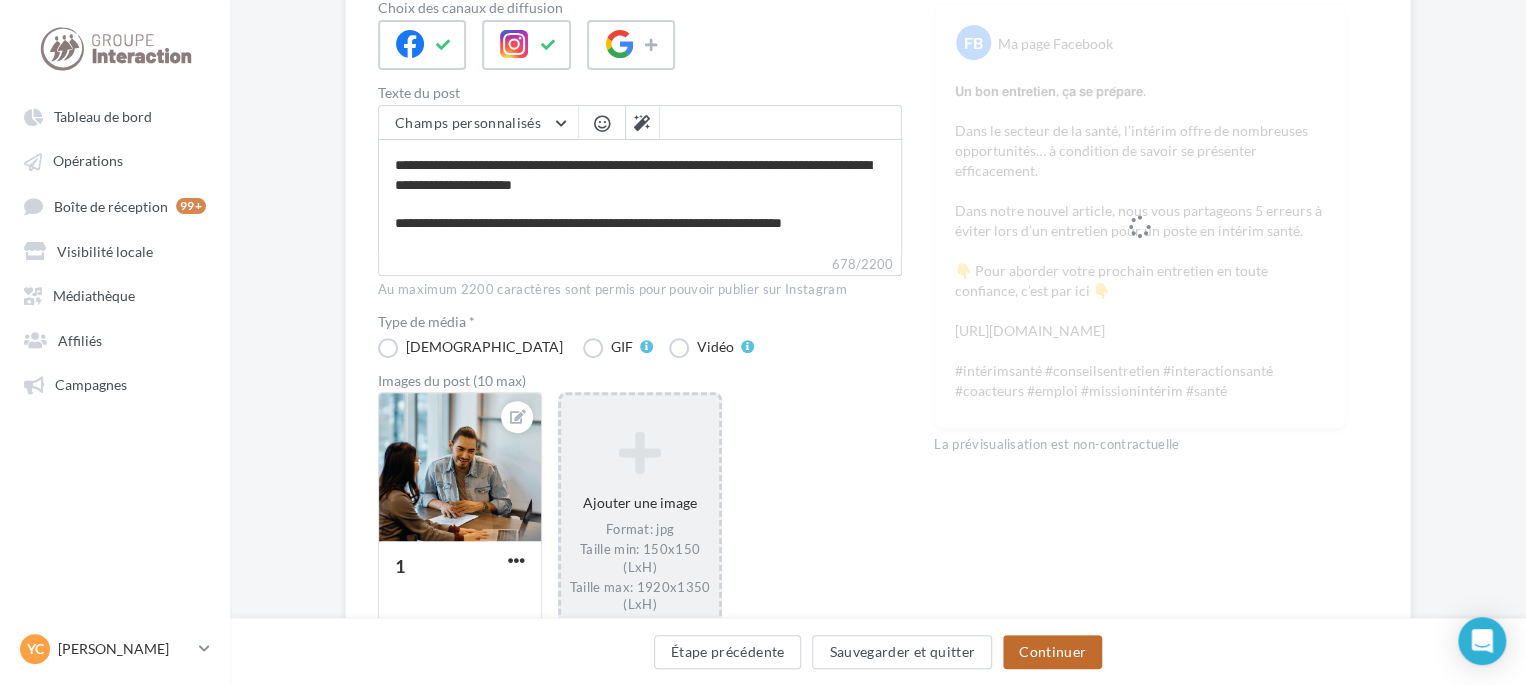 click on "Continuer" at bounding box center (1052, 652) 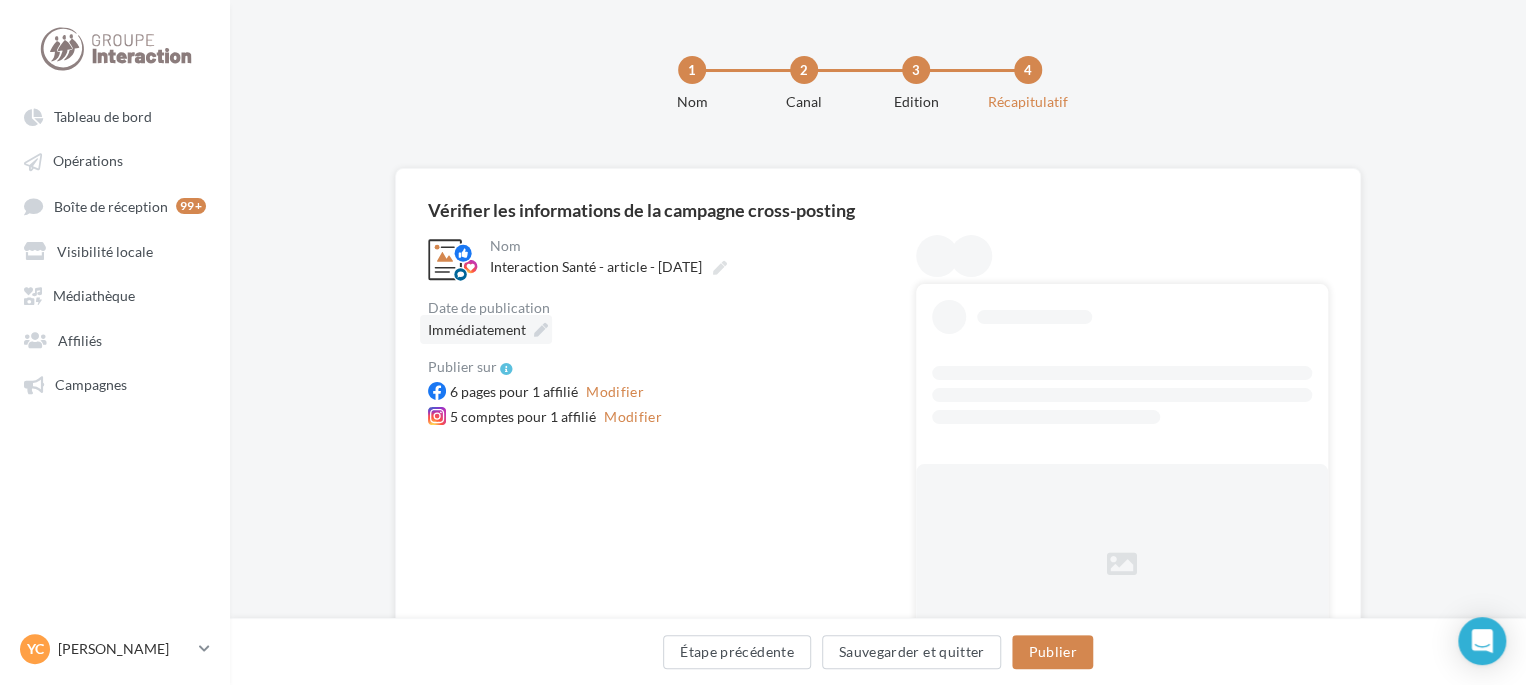 click on "Immédiatement" at bounding box center [477, 329] 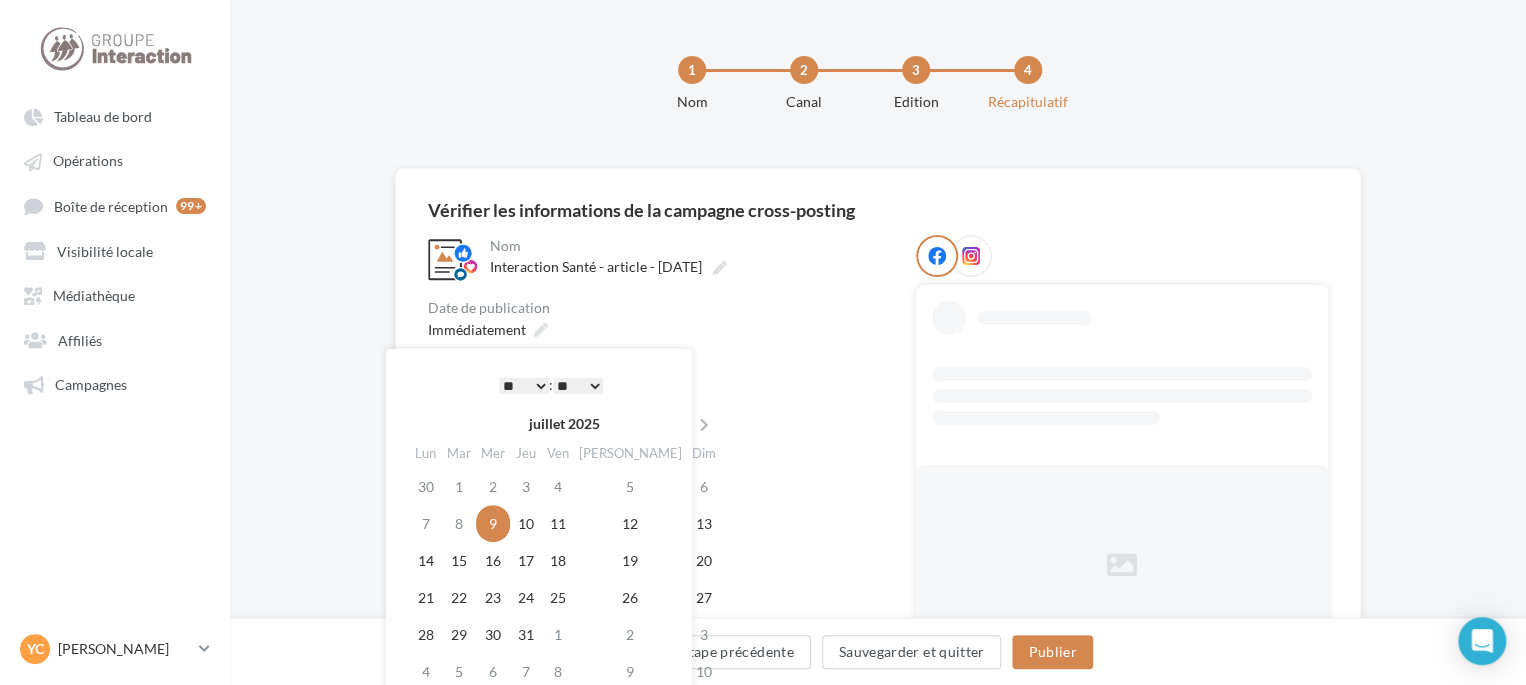 click on "* * * * * * * * * * ** ** ** ** ** ** ** ** ** ** ** ** ** **" at bounding box center [524, 386] 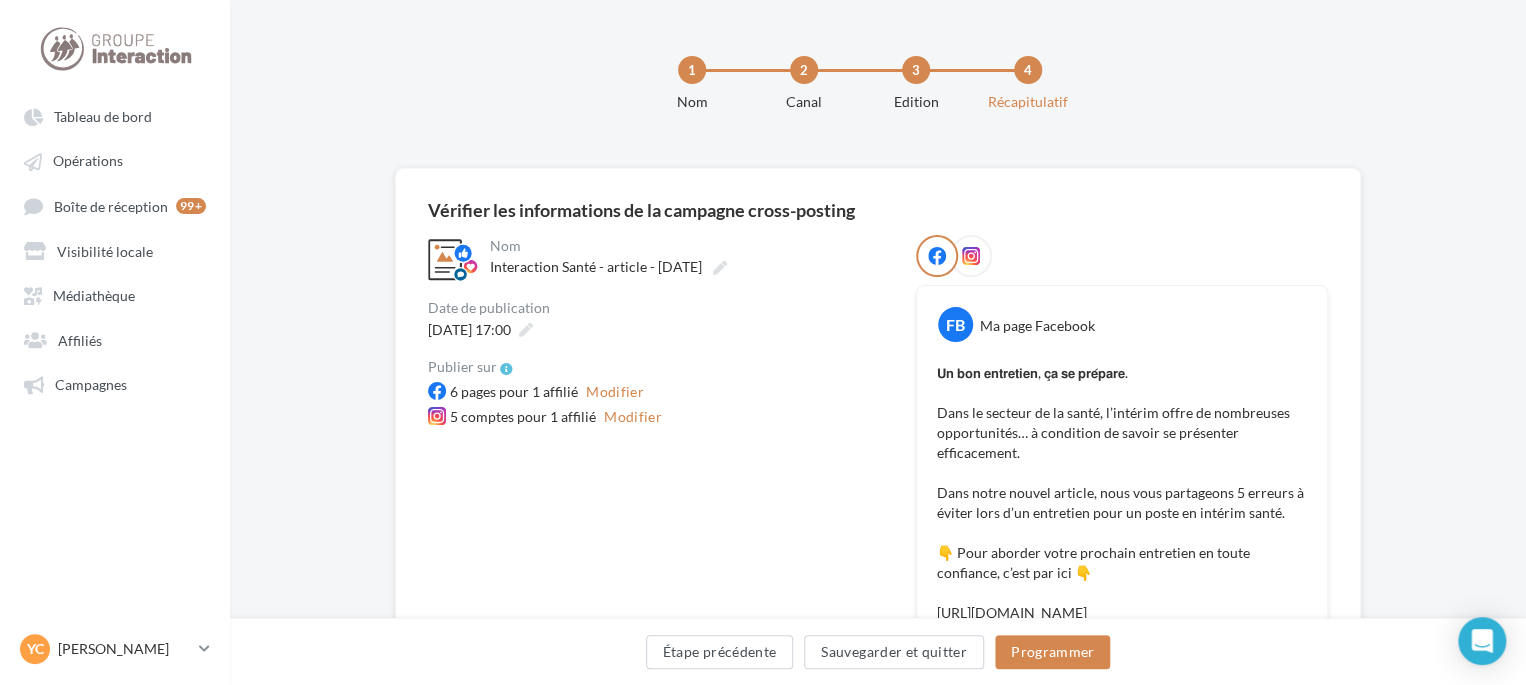 click on "09/07/2025 à 17:00" at bounding box center [656, 329] 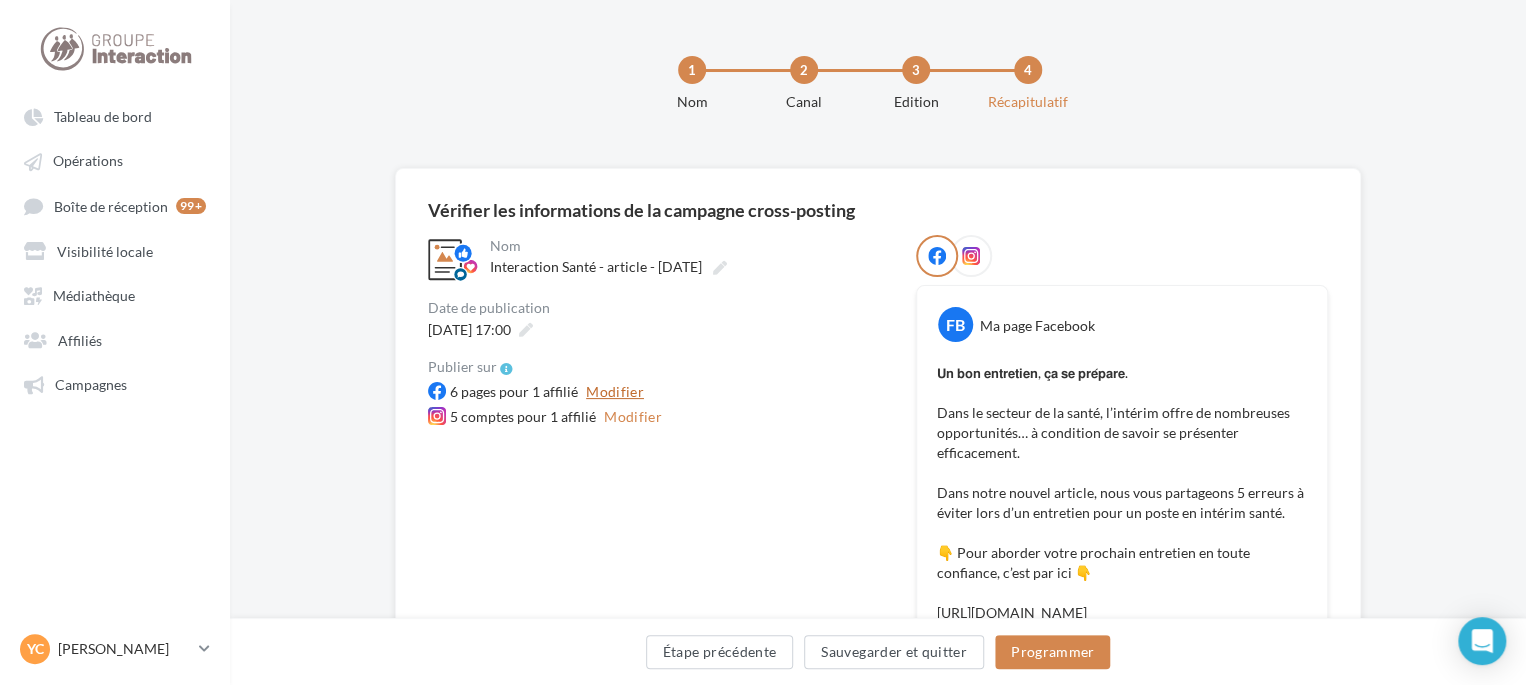 click on "Modifier" at bounding box center [615, 392] 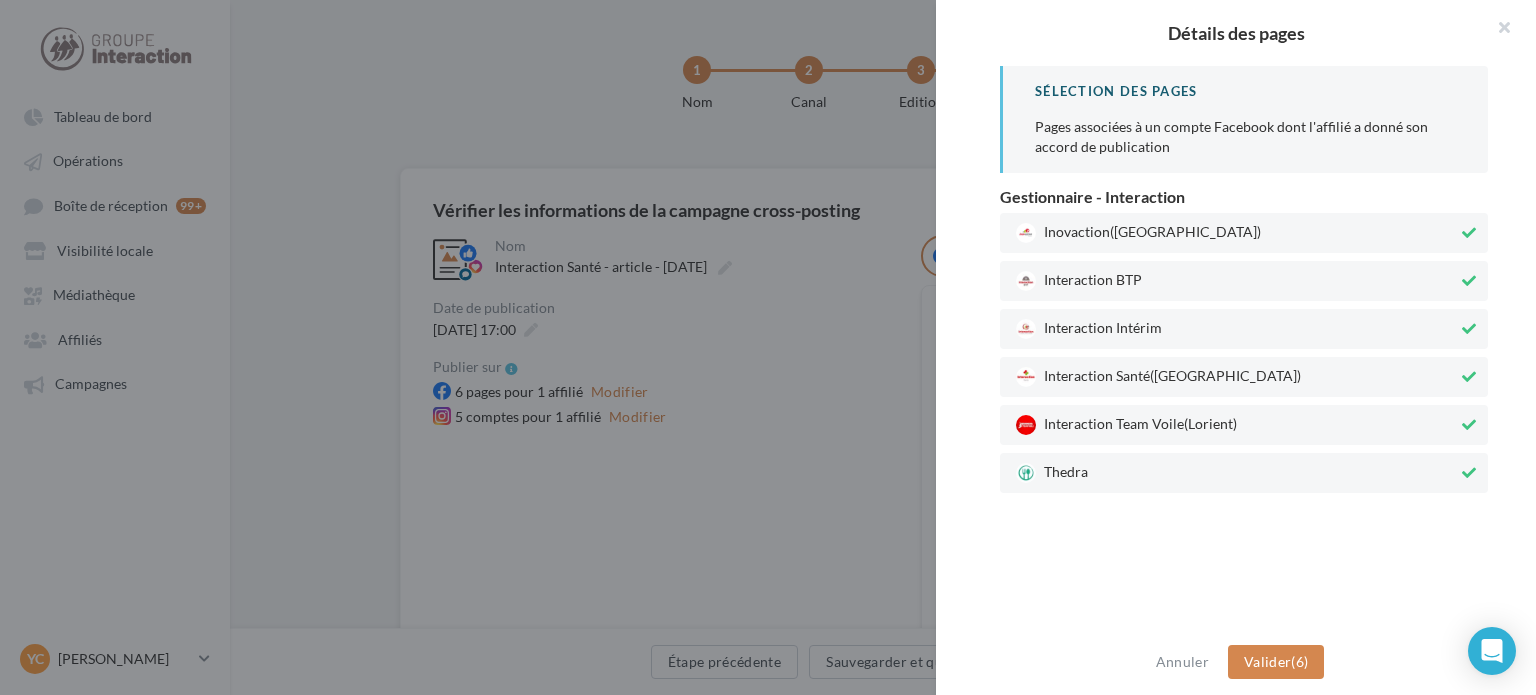 click on "Thedra" at bounding box center [1244, 473] 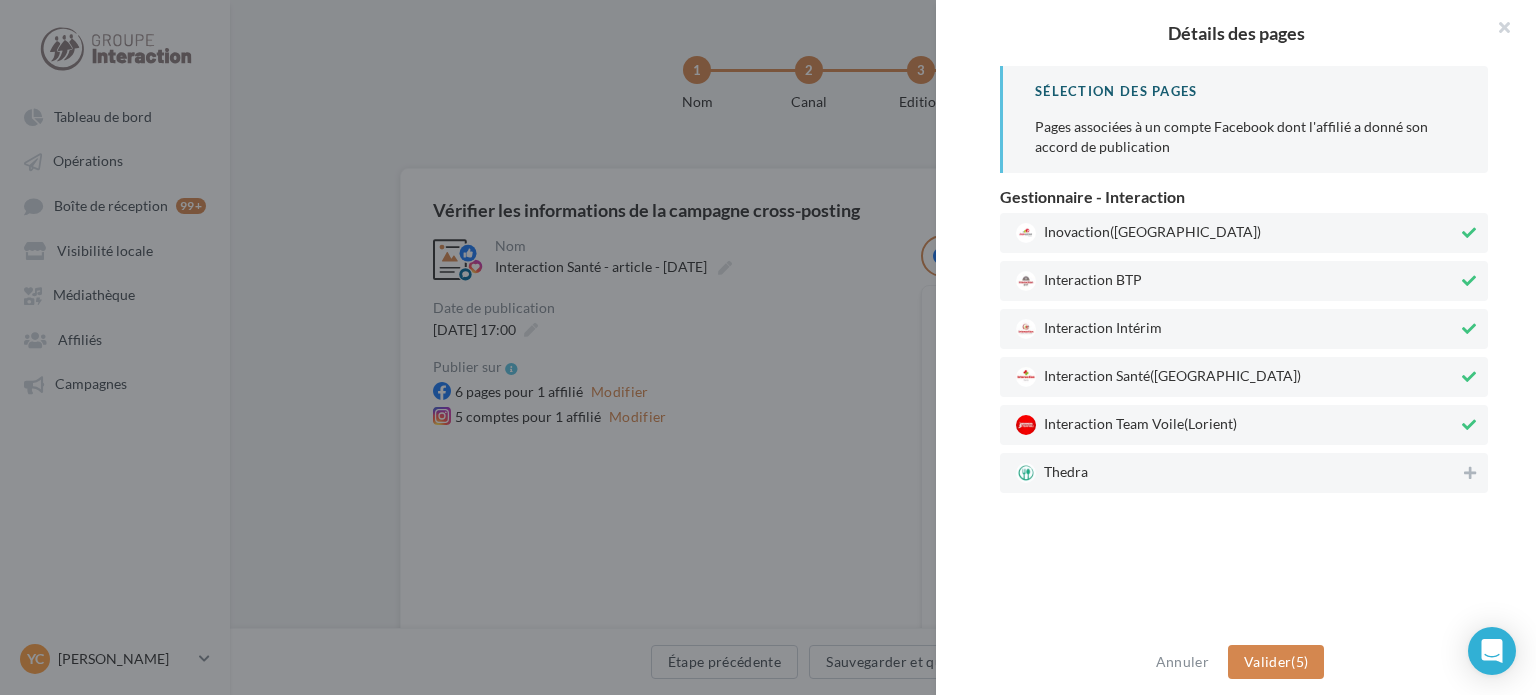 click on "Interaction Team Voile
(Lorient)" at bounding box center (1237, 425) 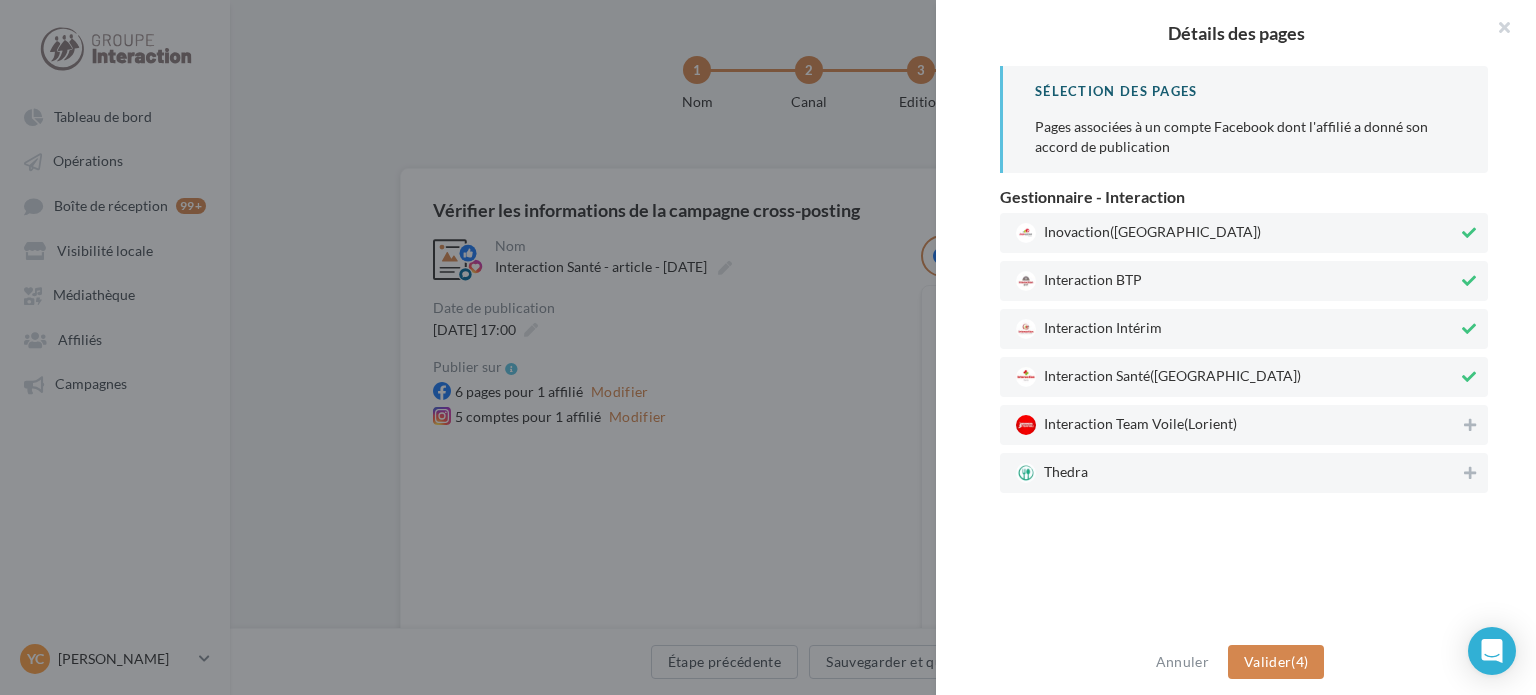 click on "Interaction Intérim" at bounding box center (1237, 329) 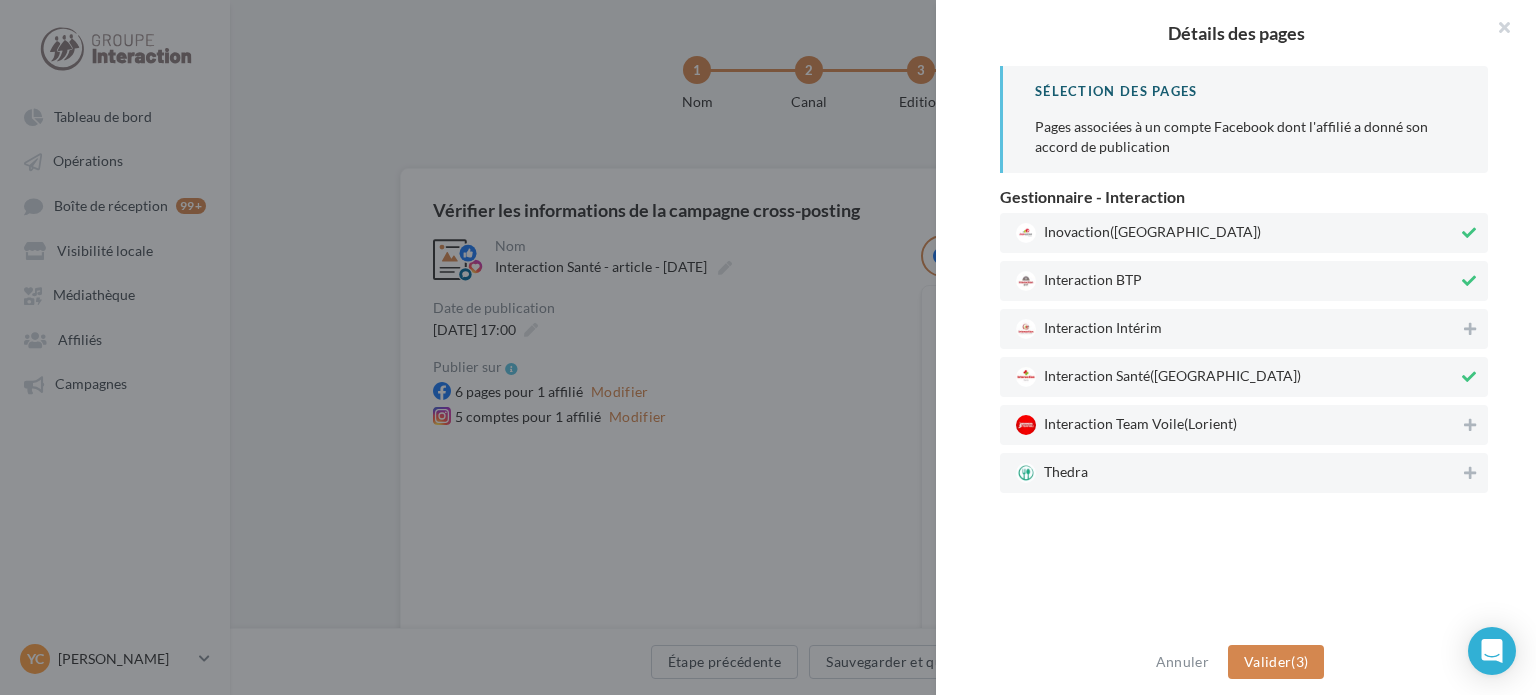 click on "Interaction BTP" at bounding box center (1237, 281) 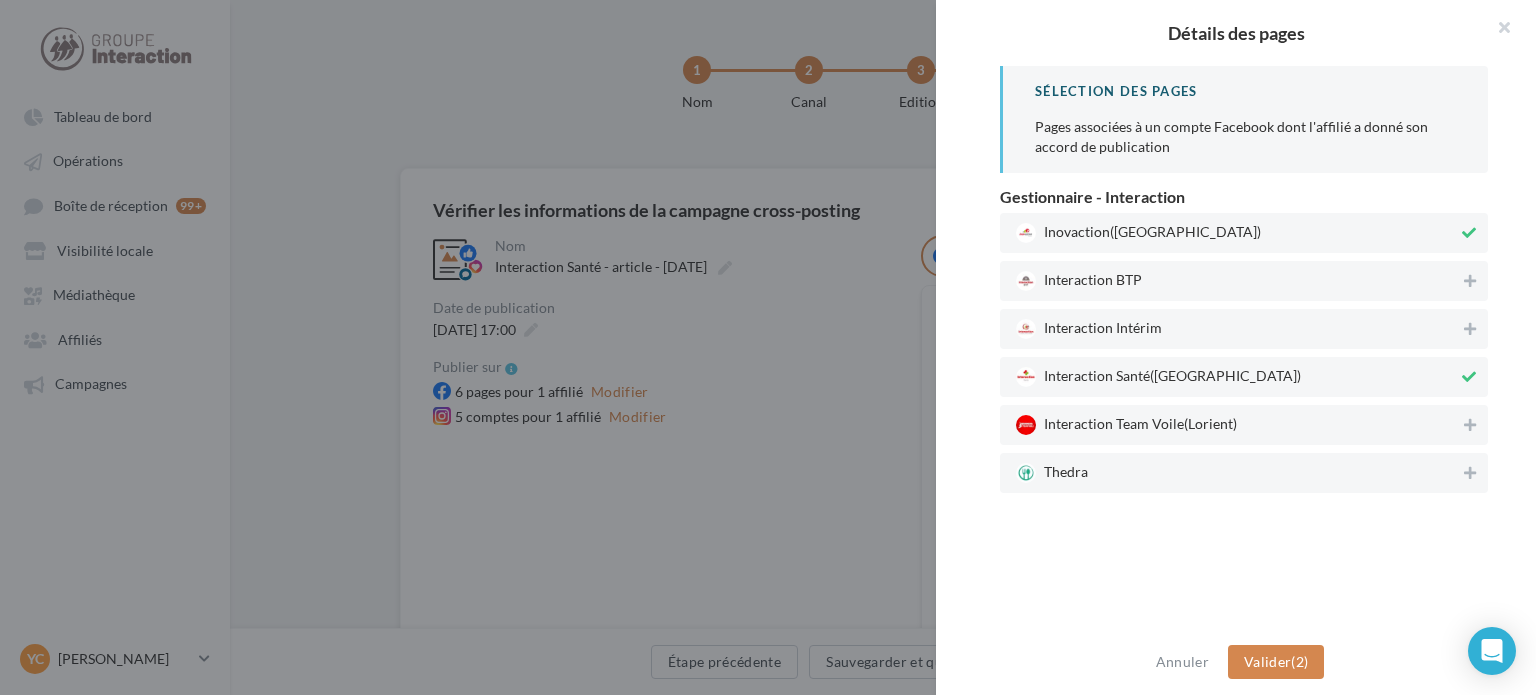 click on "(Rennes)" at bounding box center [1185, 230] 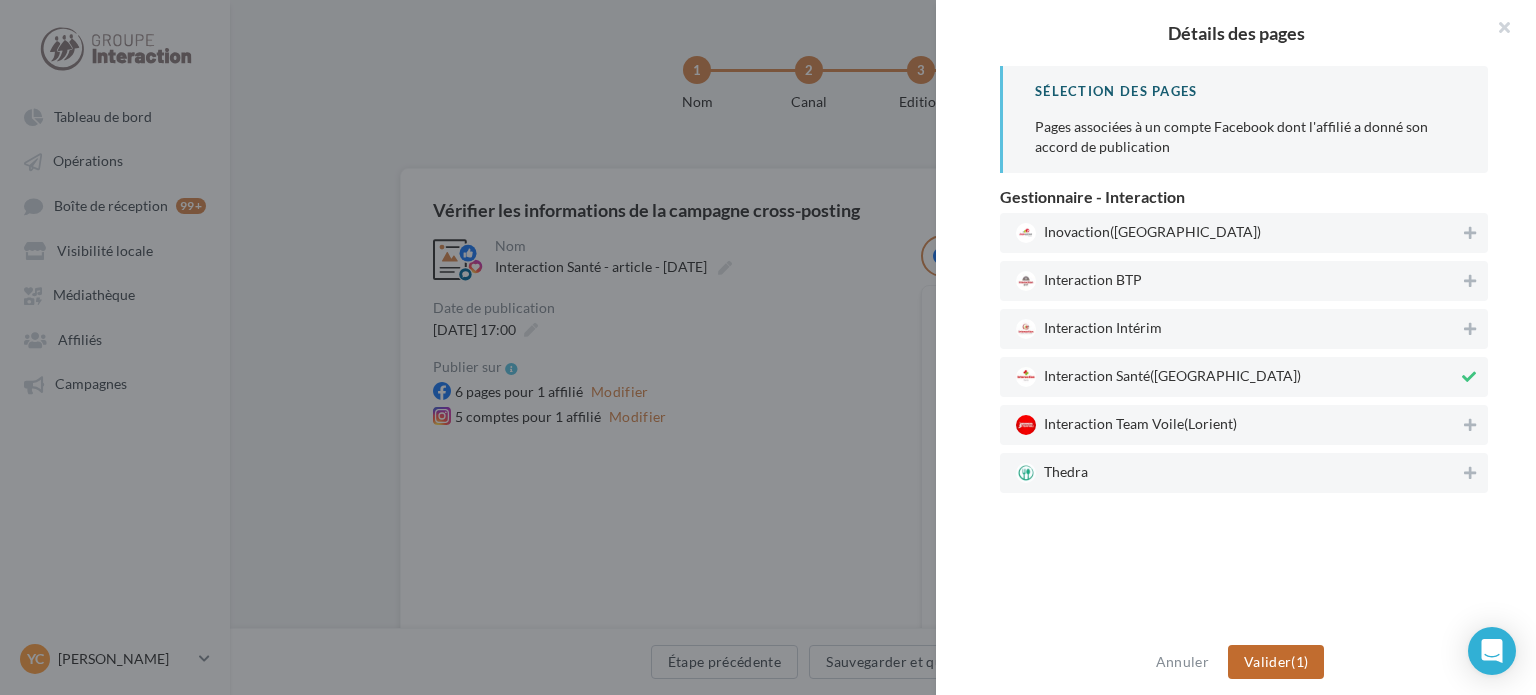 click on "Valider
(1)" at bounding box center [1276, 662] 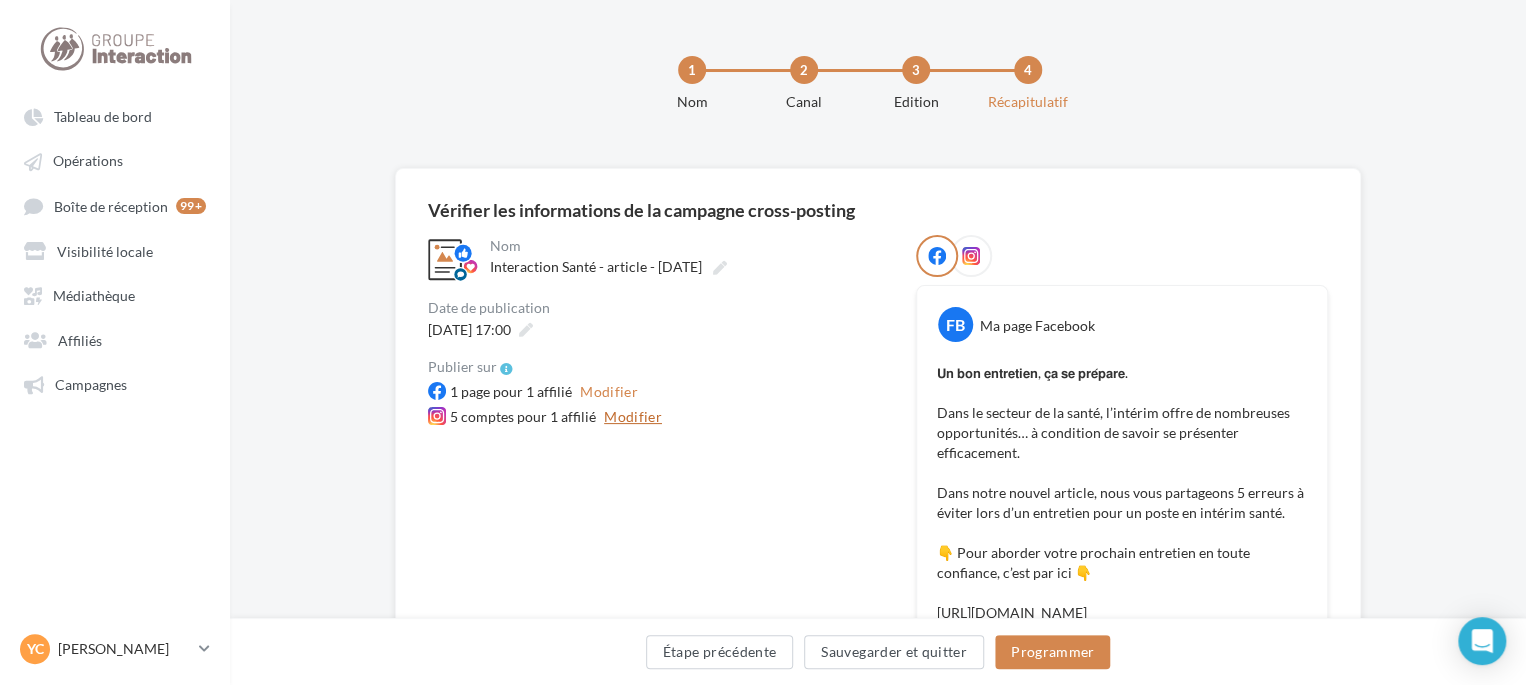 click on "Modifier" at bounding box center (633, 417) 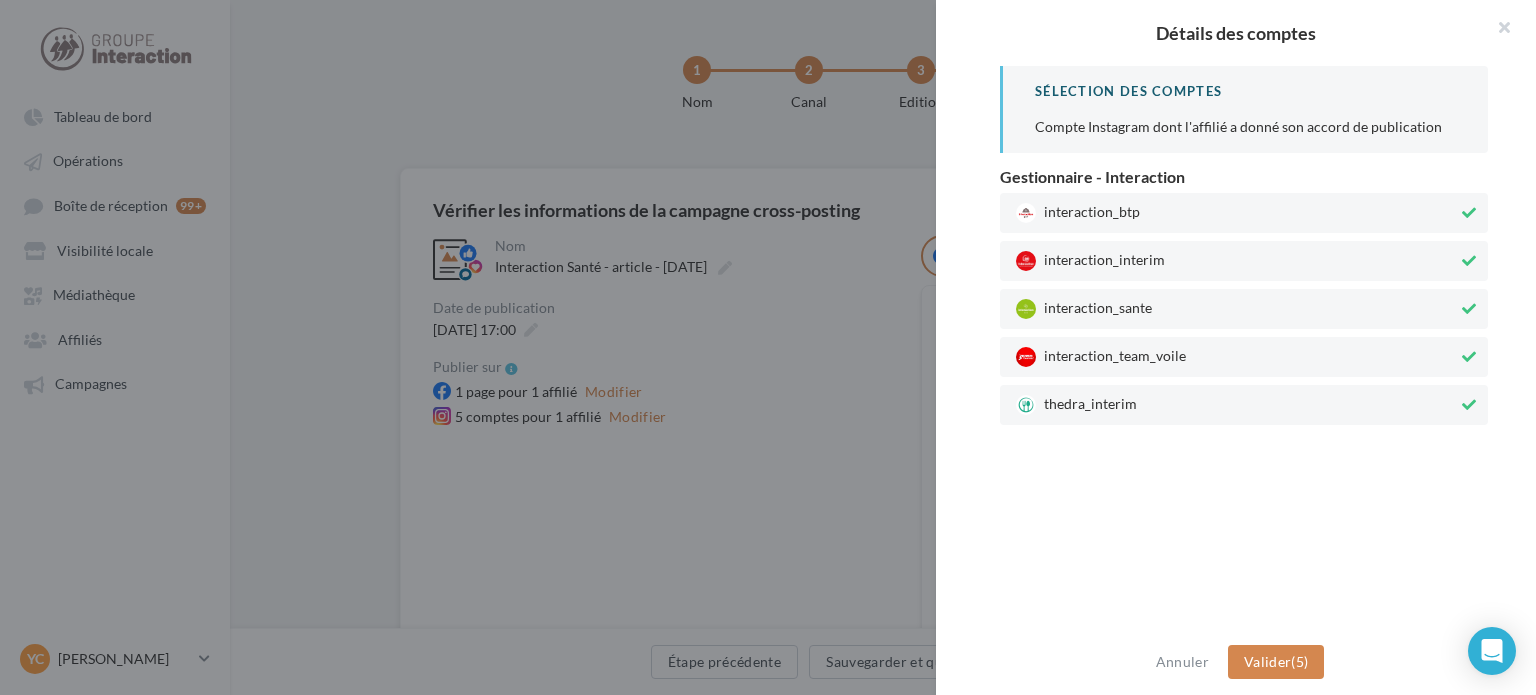 click on "thedra_interim" at bounding box center (1237, 405) 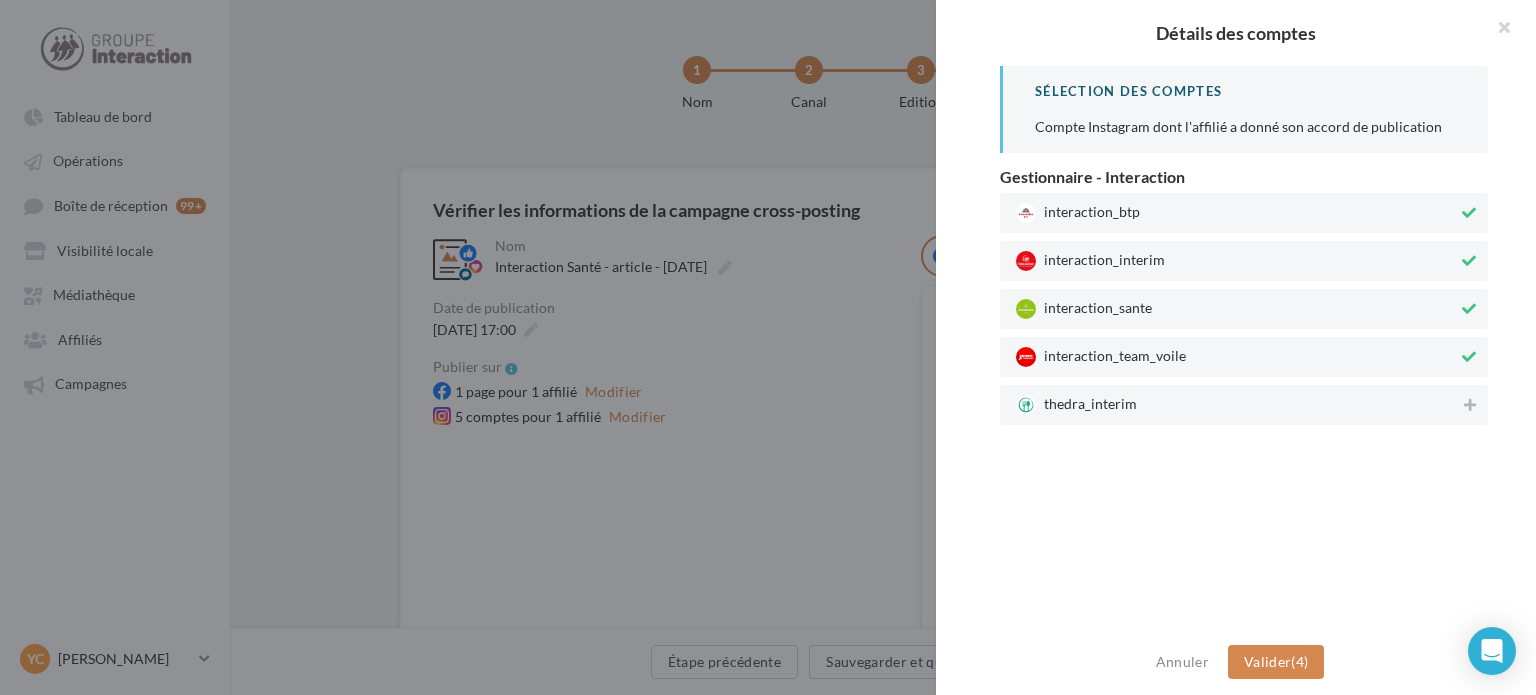 click on "interaction_team_voile" at bounding box center [1237, 357] 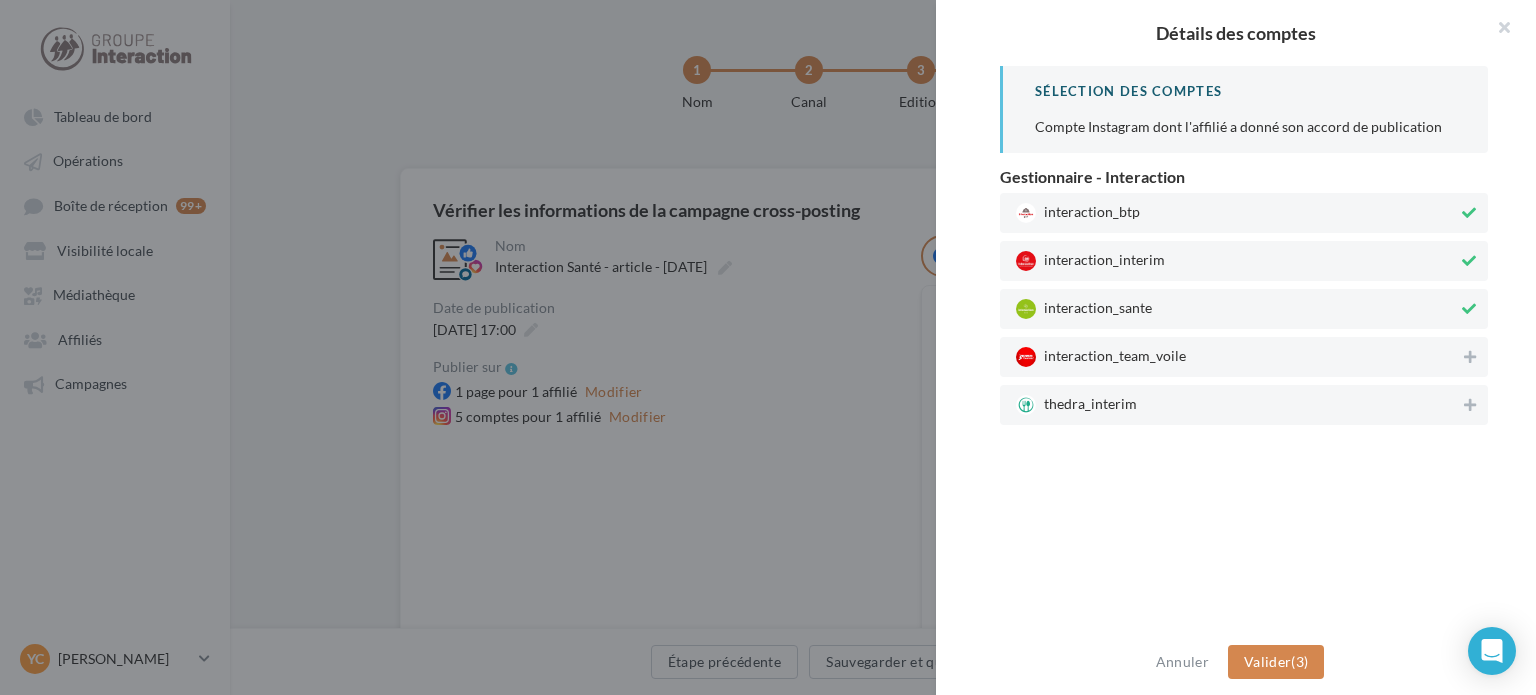 click on "interaction_interim" at bounding box center (1244, 261) 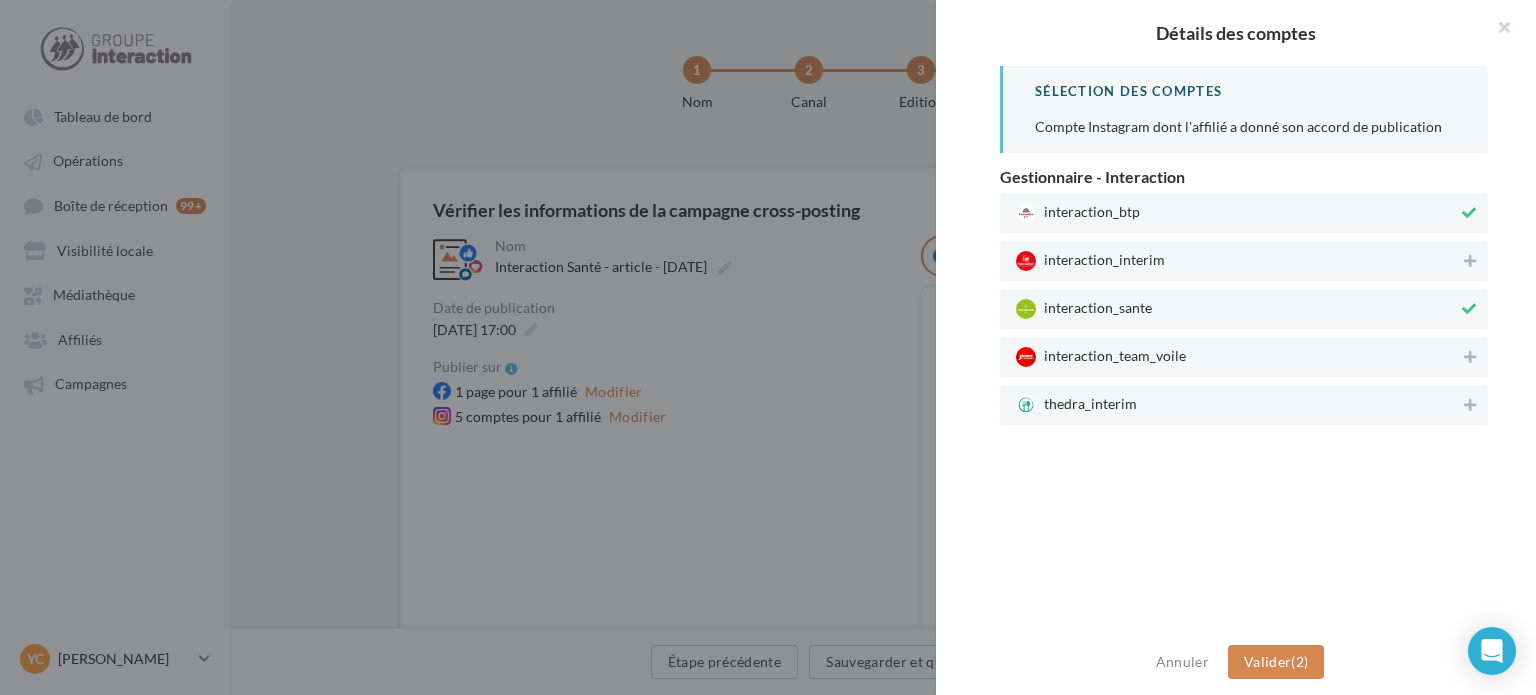 click on "interaction_btp" at bounding box center [1237, 213] 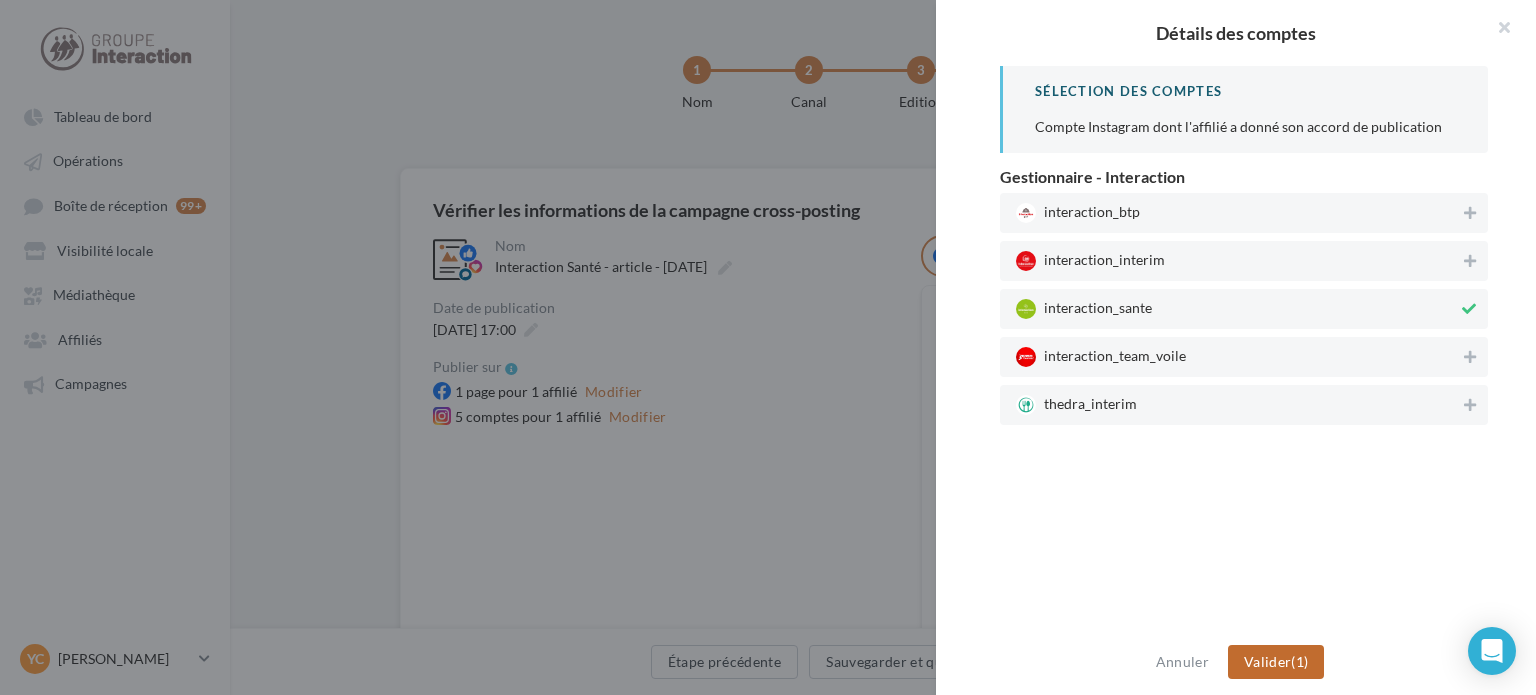 click on "Valider" at bounding box center (1267, 661) 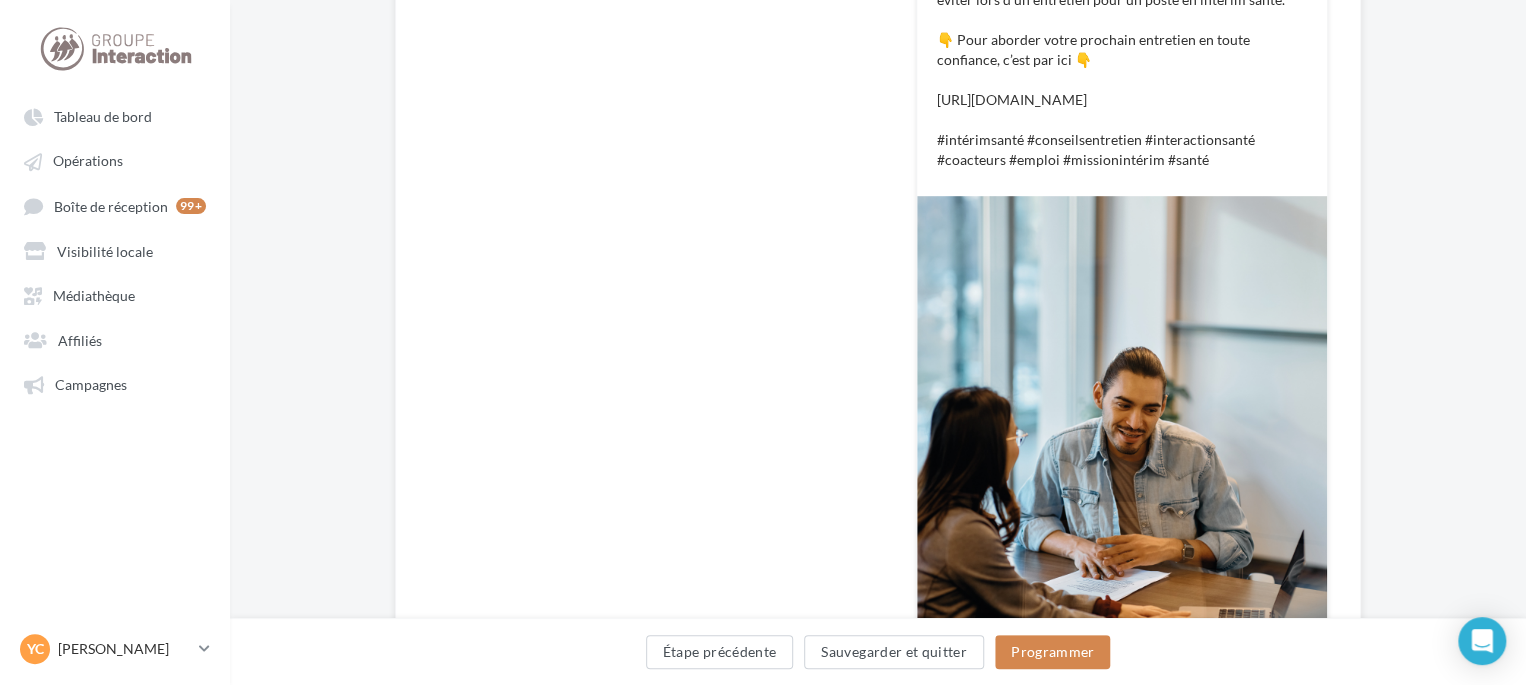 scroll, scrollTop: 600, scrollLeft: 0, axis: vertical 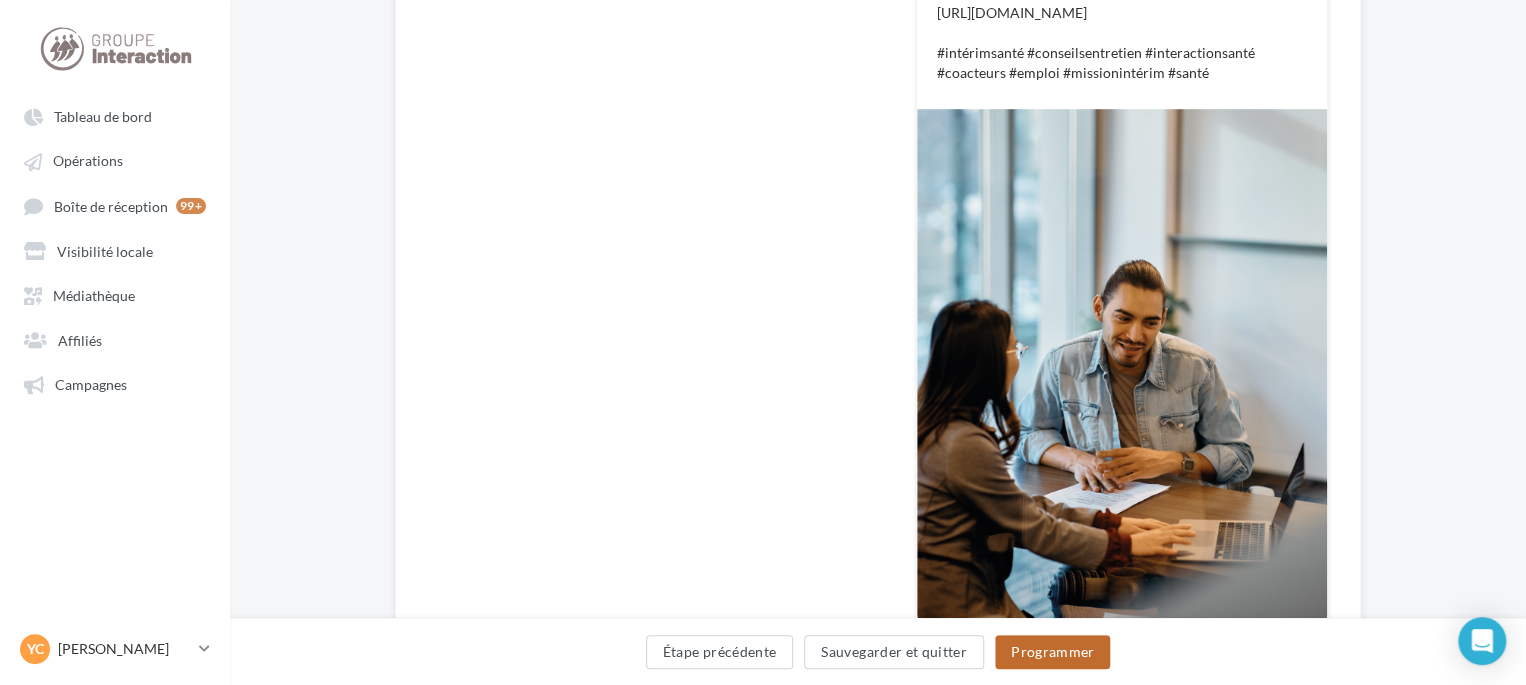 click on "Programmer" at bounding box center (1053, 652) 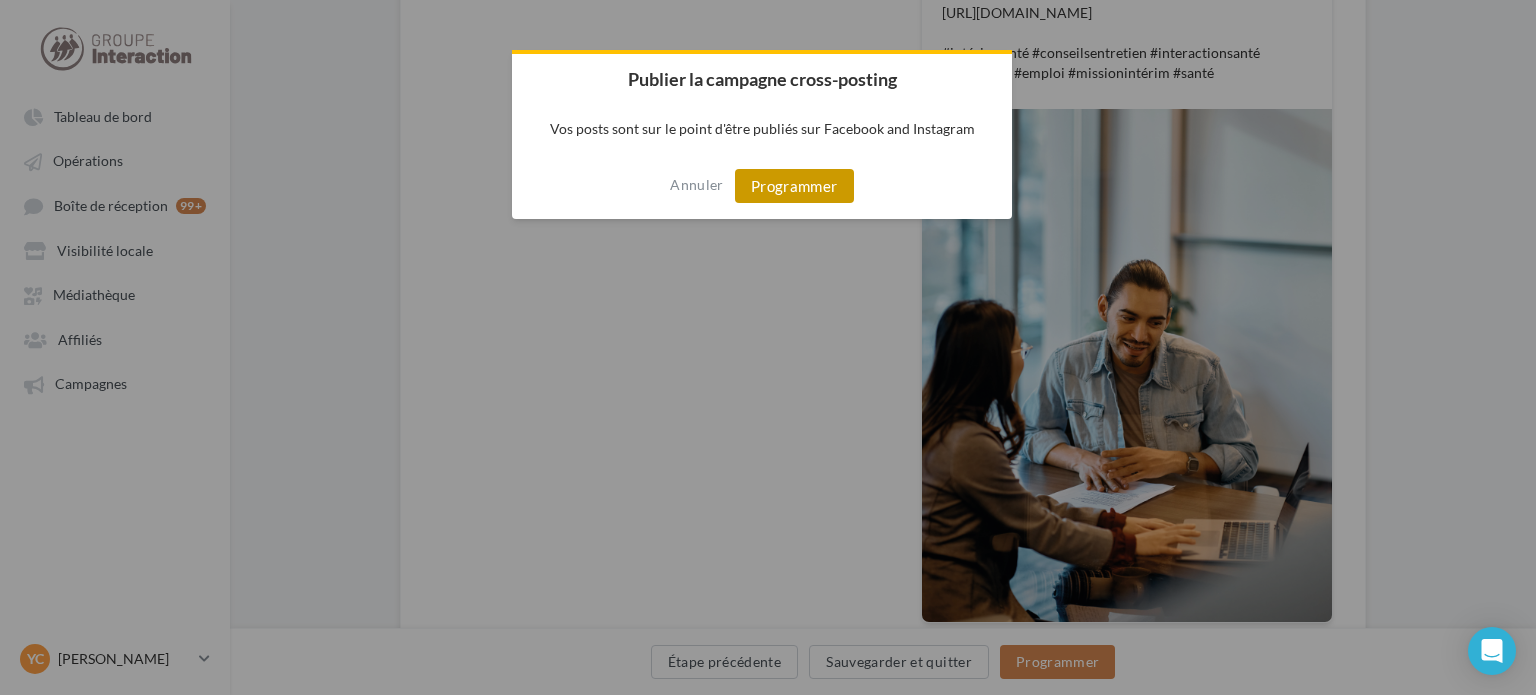 click on "Programmer" at bounding box center (794, 186) 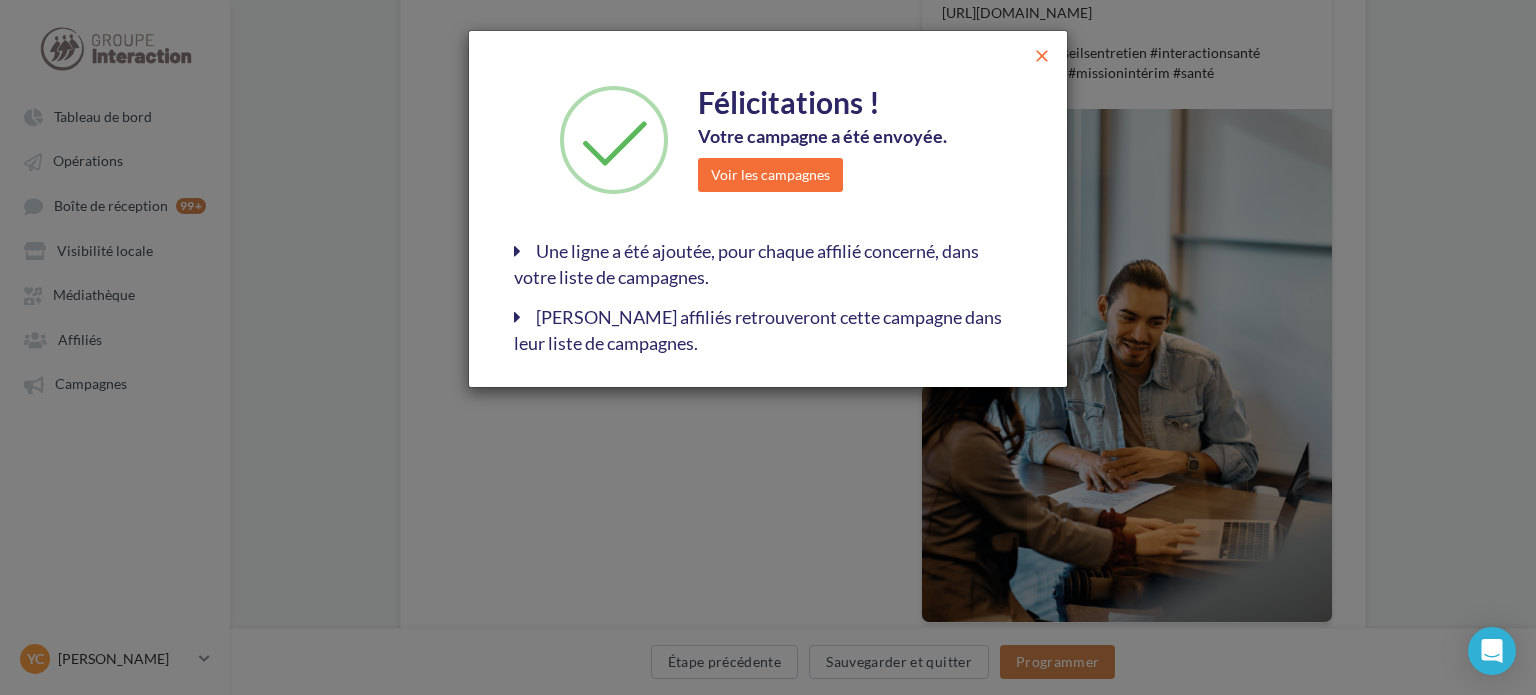 click on "close" at bounding box center [1042, 56] 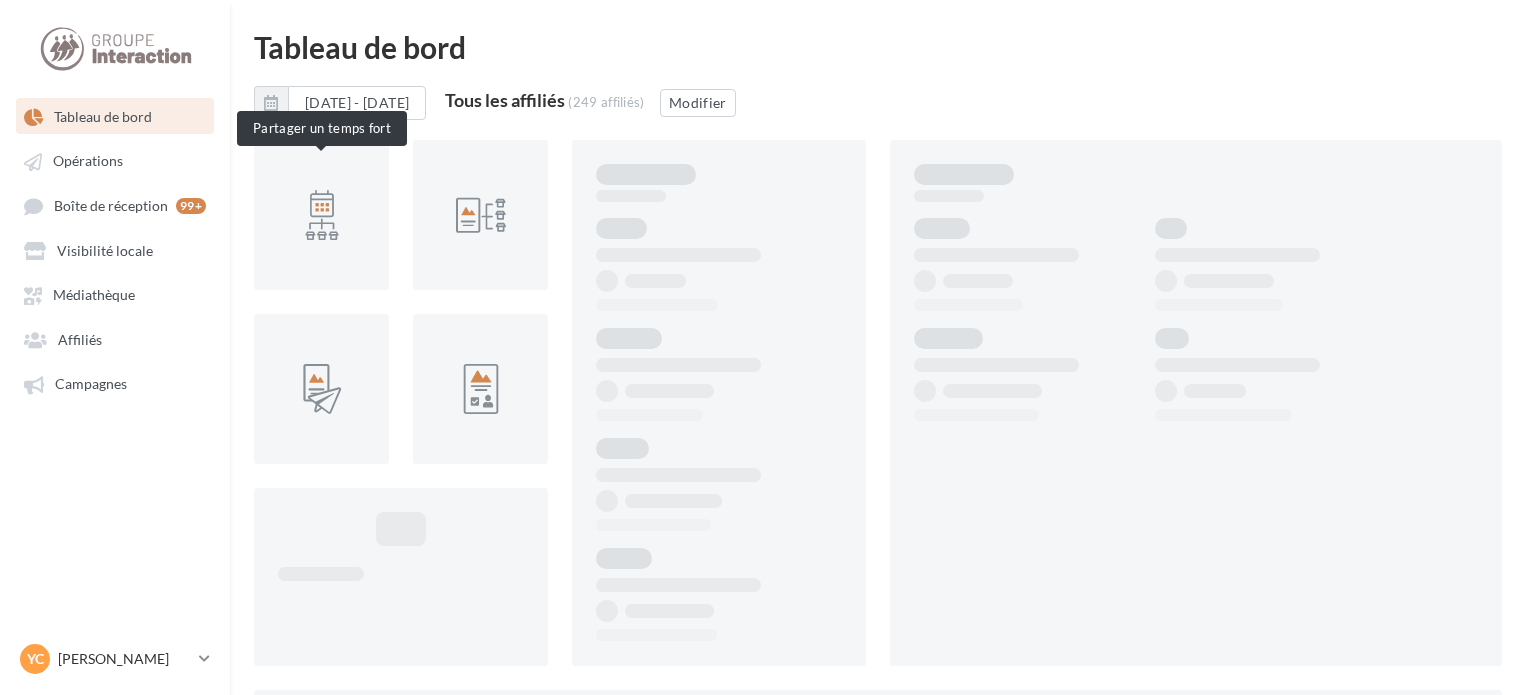 scroll, scrollTop: 0, scrollLeft: 0, axis: both 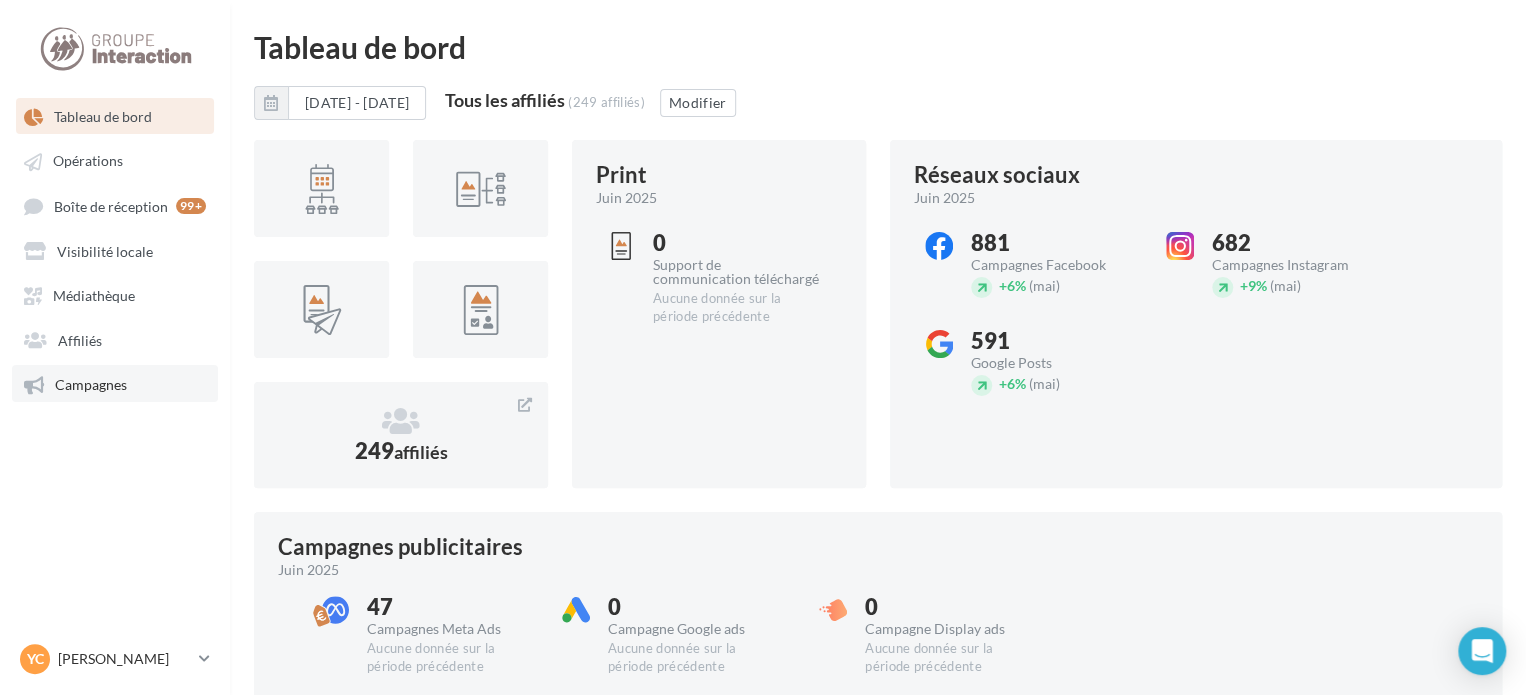 click on "Campagnes" at bounding box center [115, 383] 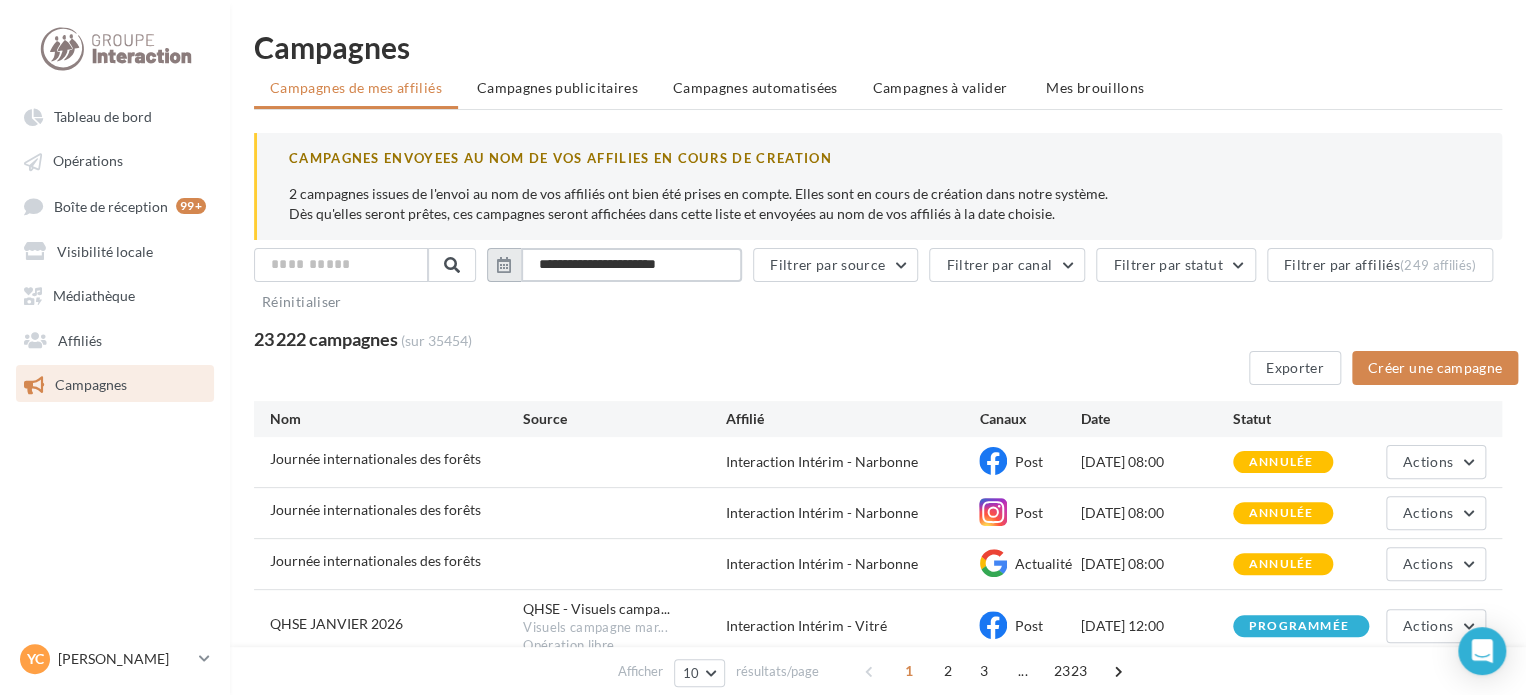 drag, startPoint x: 716, startPoint y: 264, endPoint x: 638, endPoint y: 270, distance: 78.23043 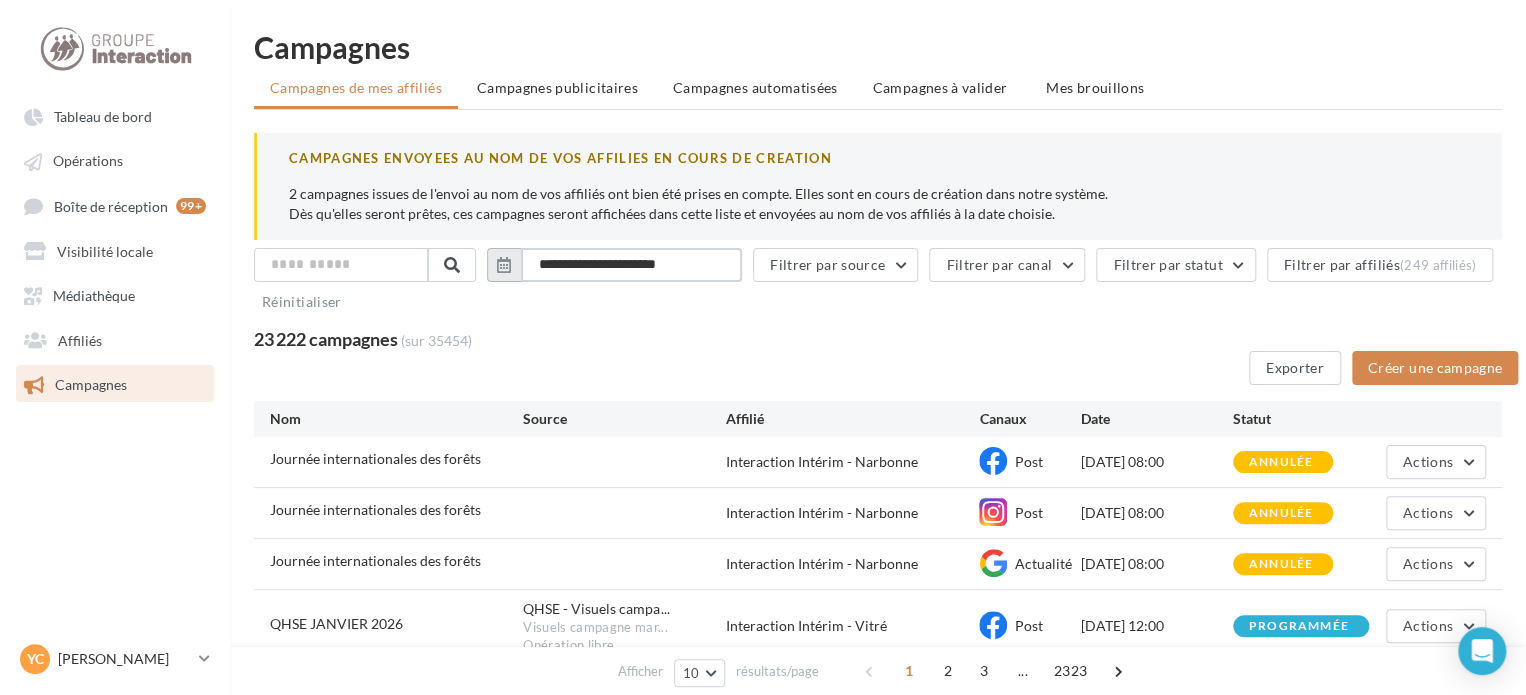 click on "**********" at bounding box center (631, 265) 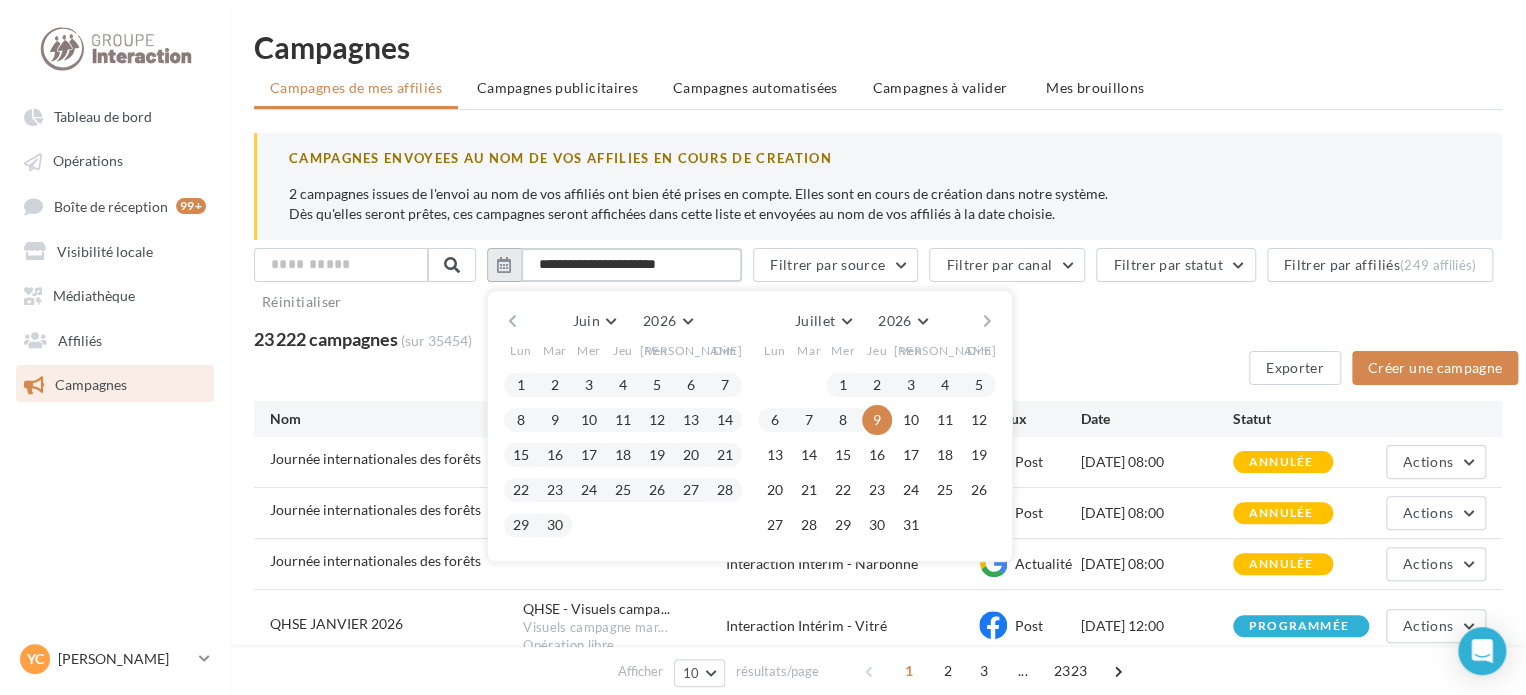 click on "**********" at bounding box center [631, 265] 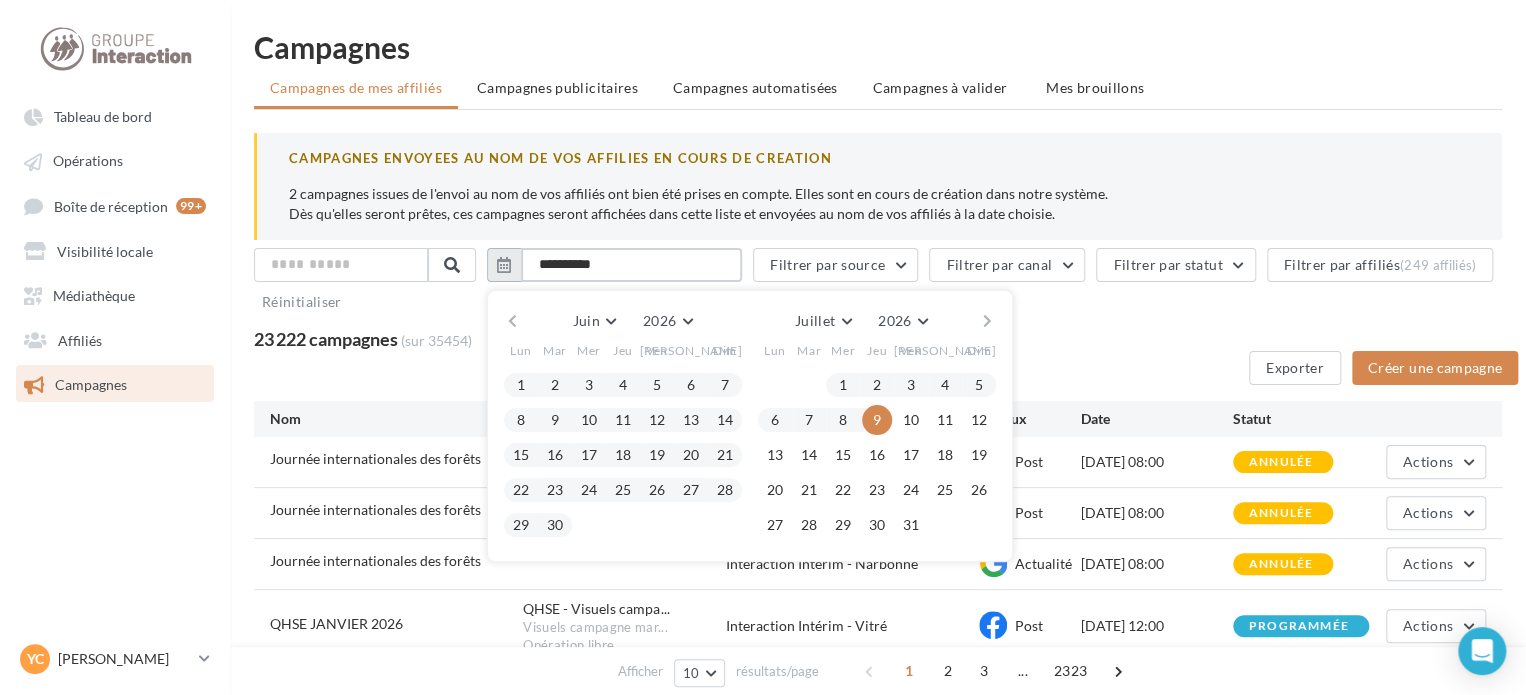 click on "**********" at bounding box center [631, 265] 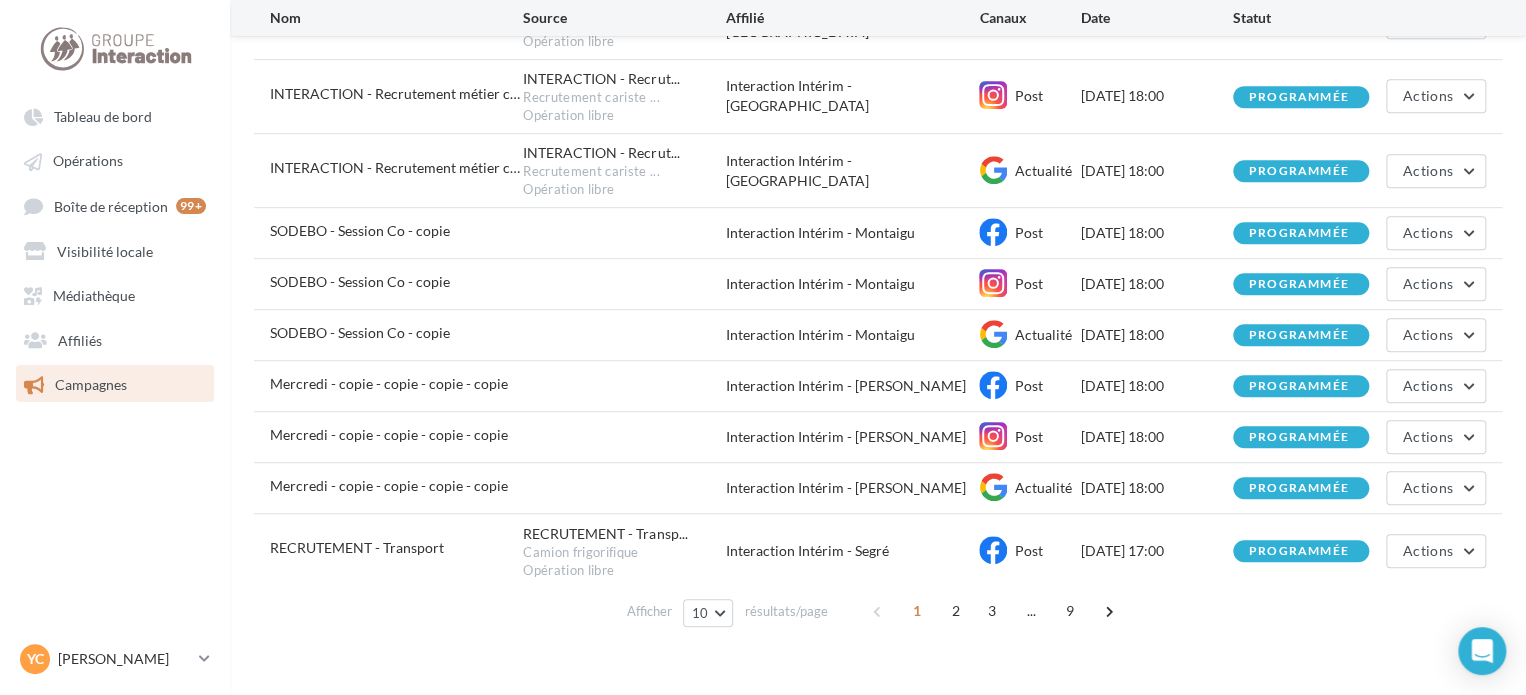 scroll, scrollTop: 499, scrollLeft: 0, axis: vertical 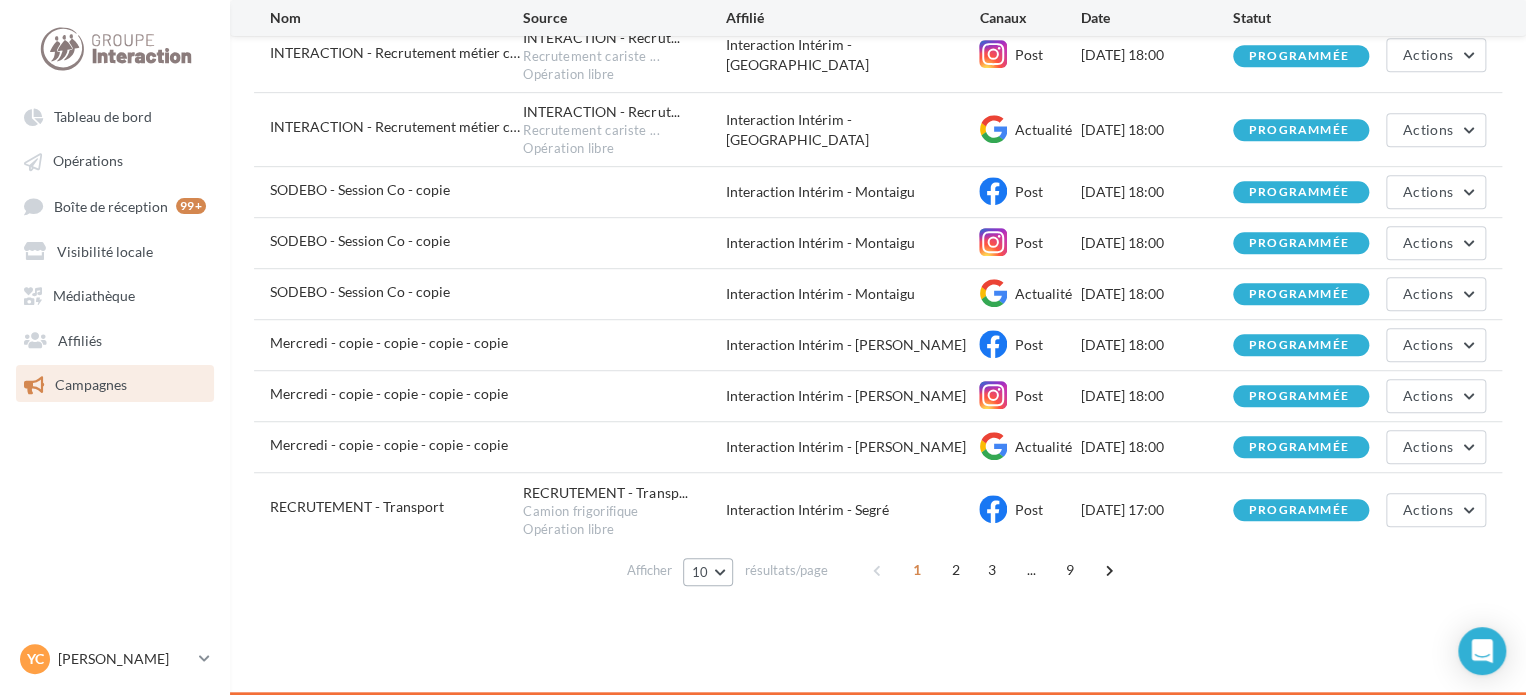 click on "10" at bounding box center (708, 572) 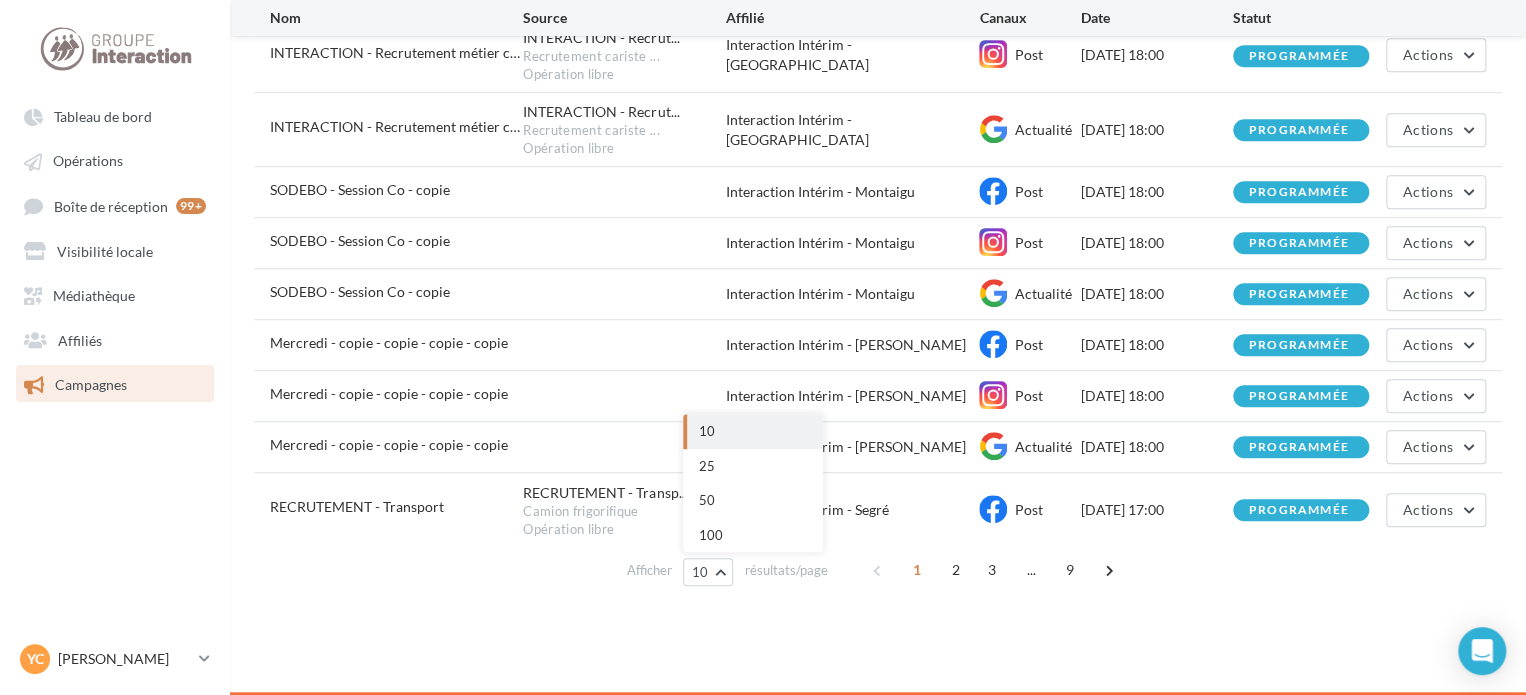 drag, startPoint x: 684, startPoint y: 547, endPoint x: 691, endPoint y: 535, distance: 13.892444 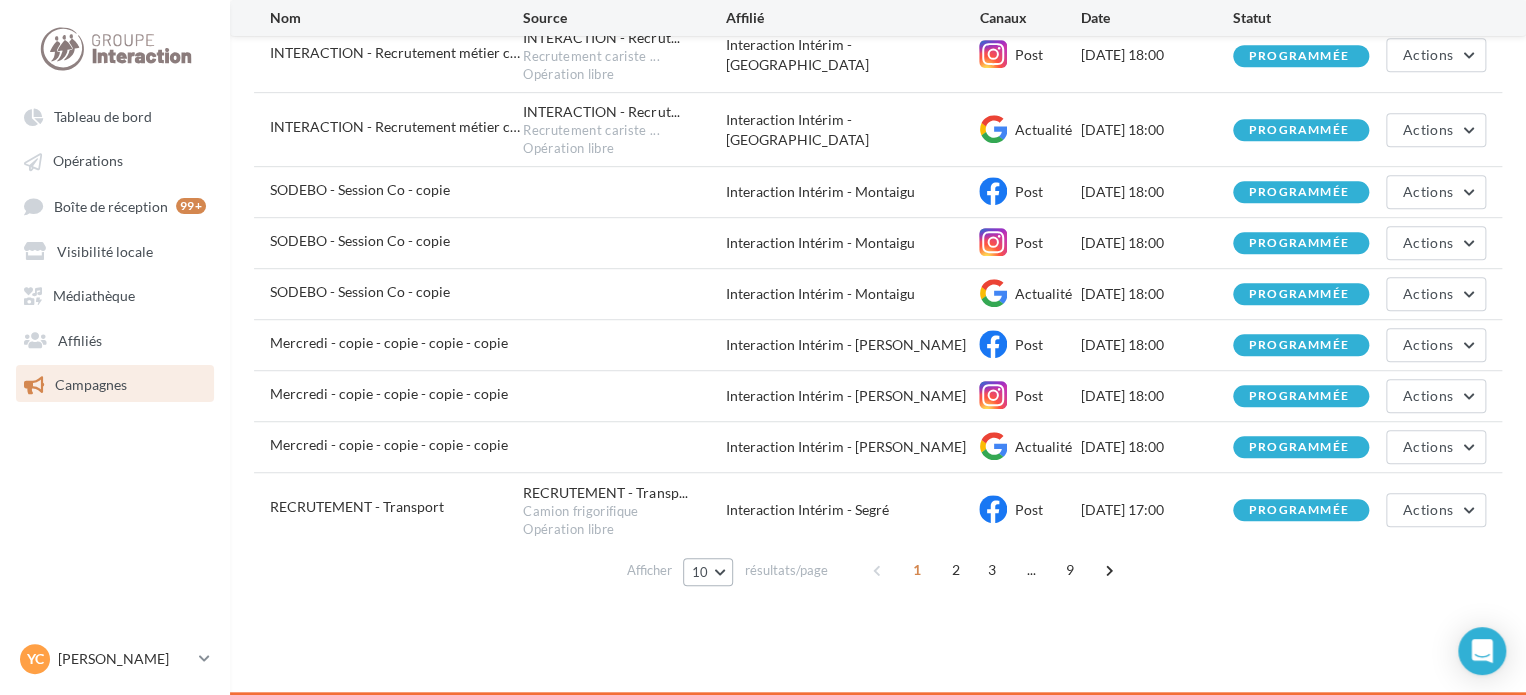 drag, startPoint x: 728, startPoint y: 589, endPoint x: 728, endPoint y: 575, distance: 14 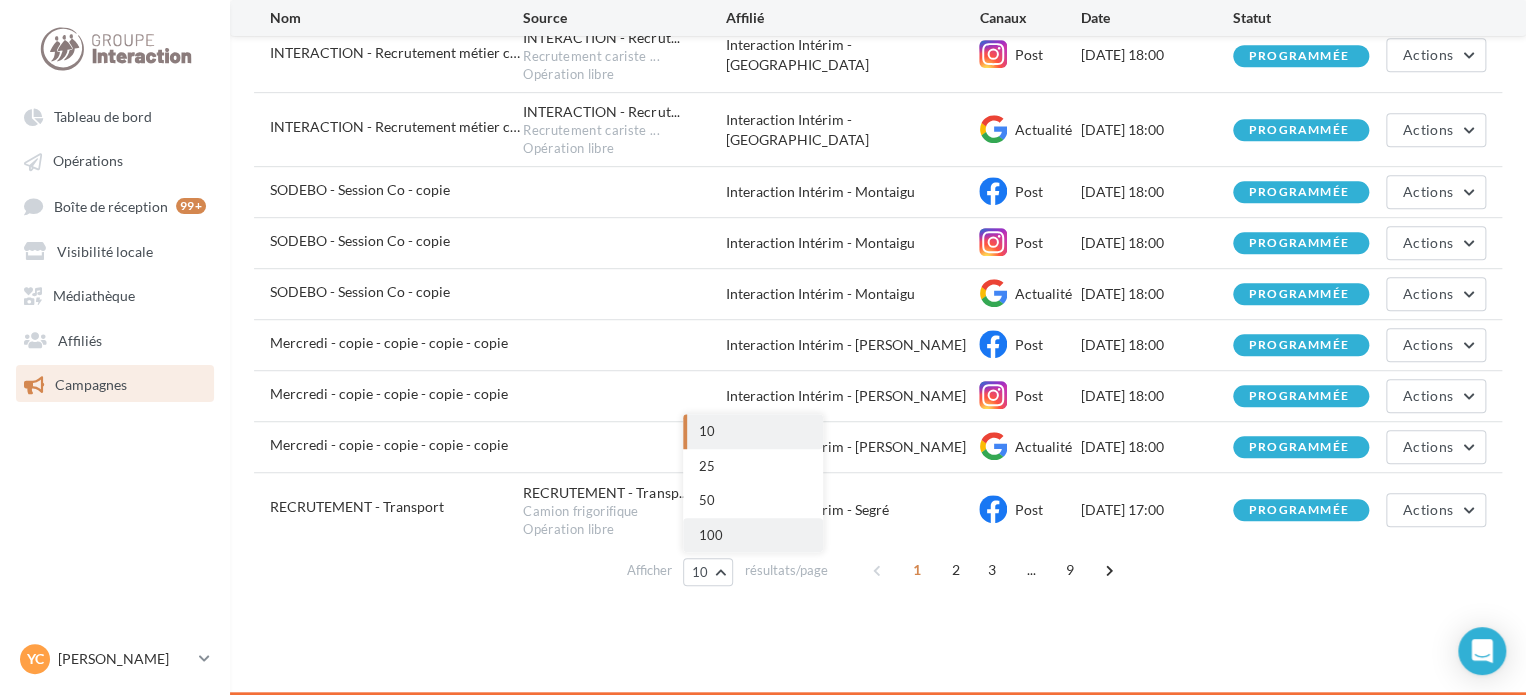 click on "100" at bounding box center (711, 535) 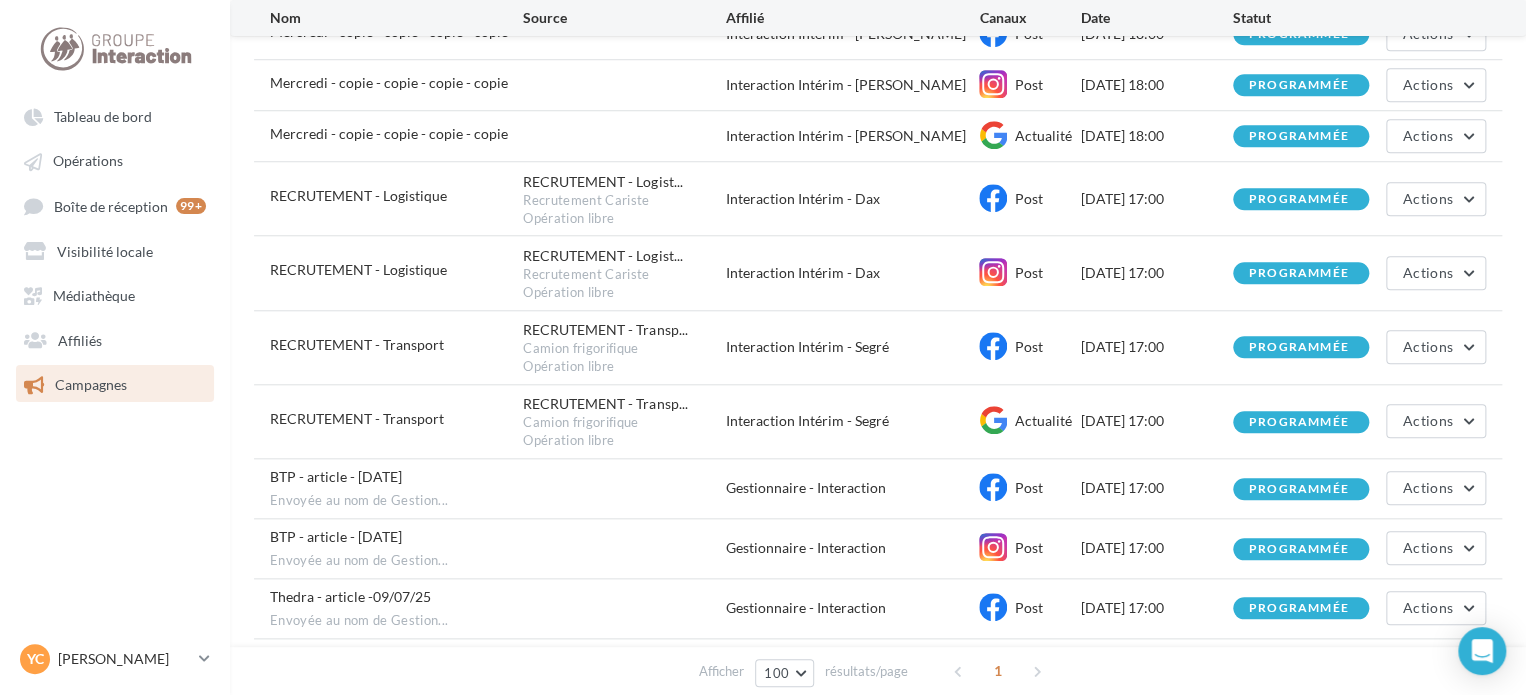 scroll, scrollTop: 837, scrollLeft: 0, axis: vertical 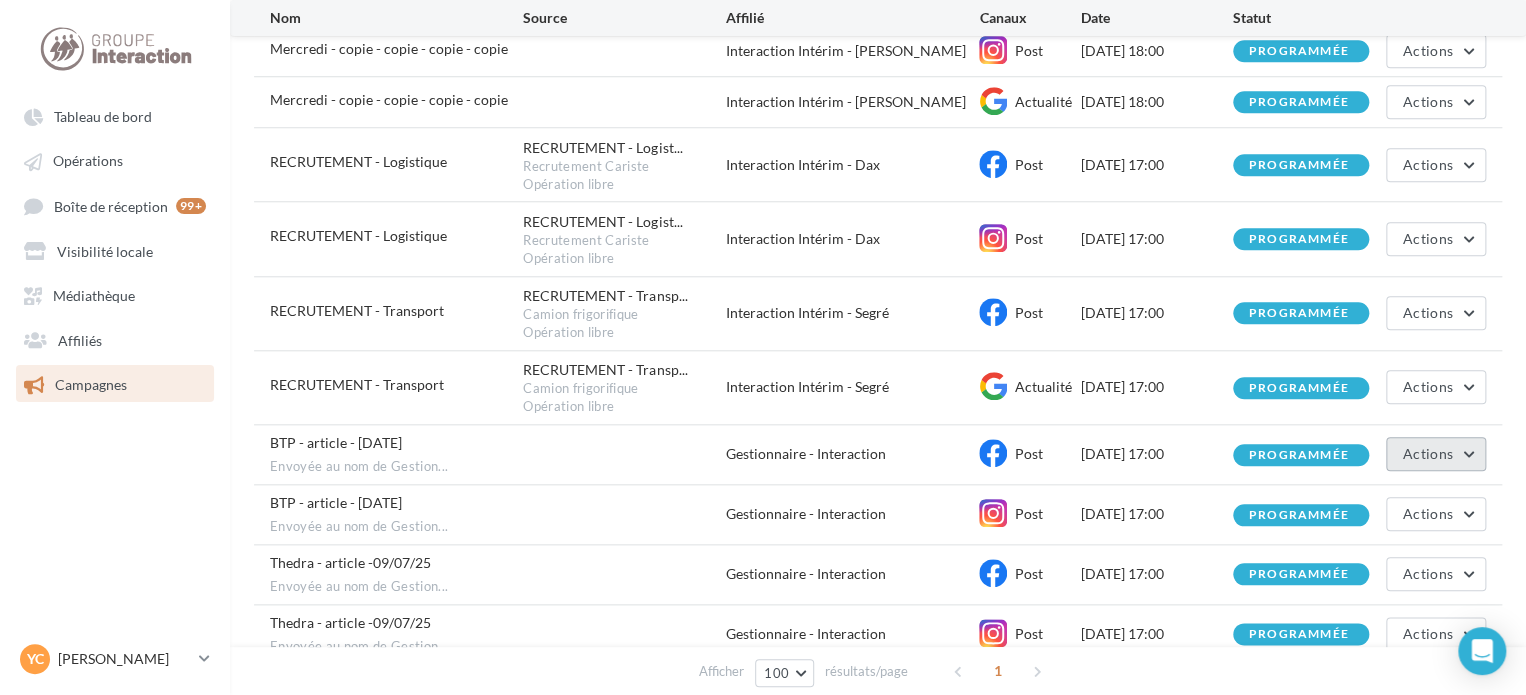 click on "Actions" at bounding box center (1436, 454) 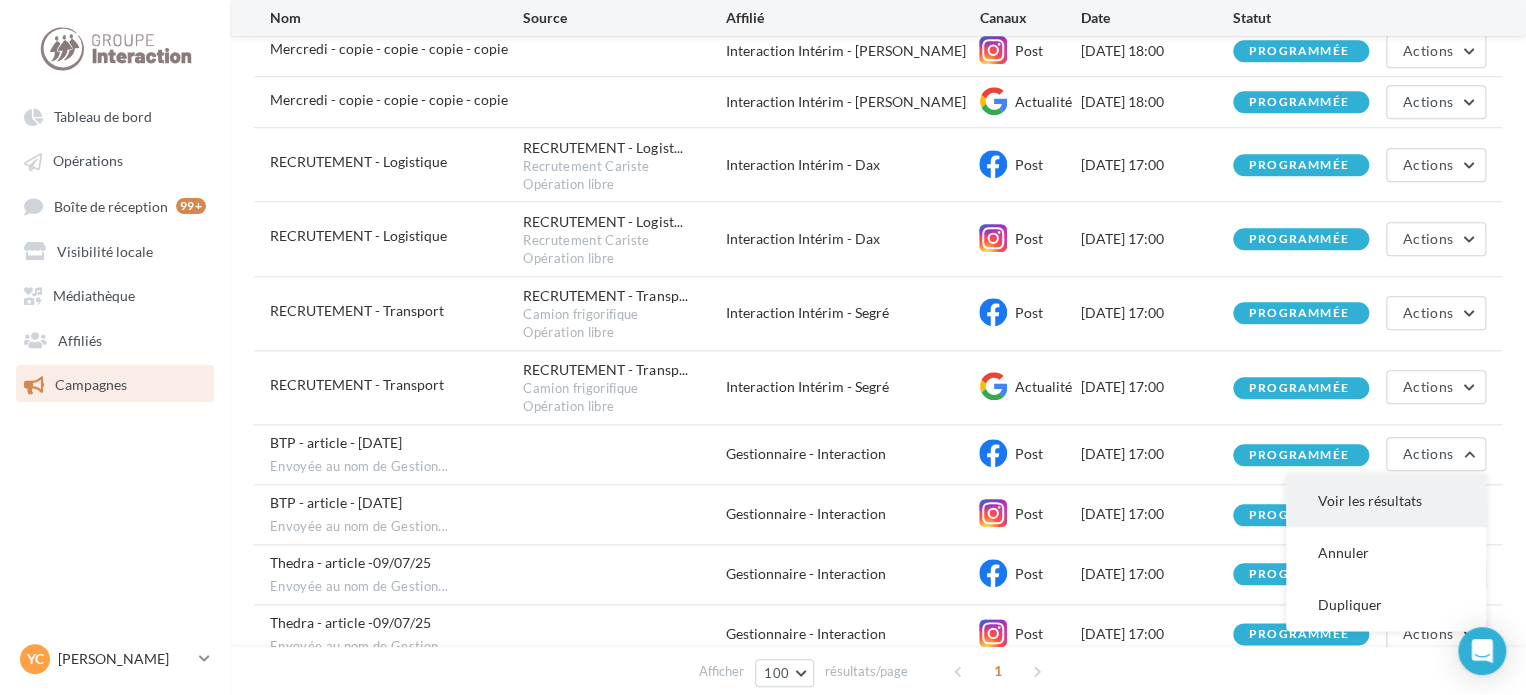 click on "Voir les résultats" at bounding box center [1386, 501] 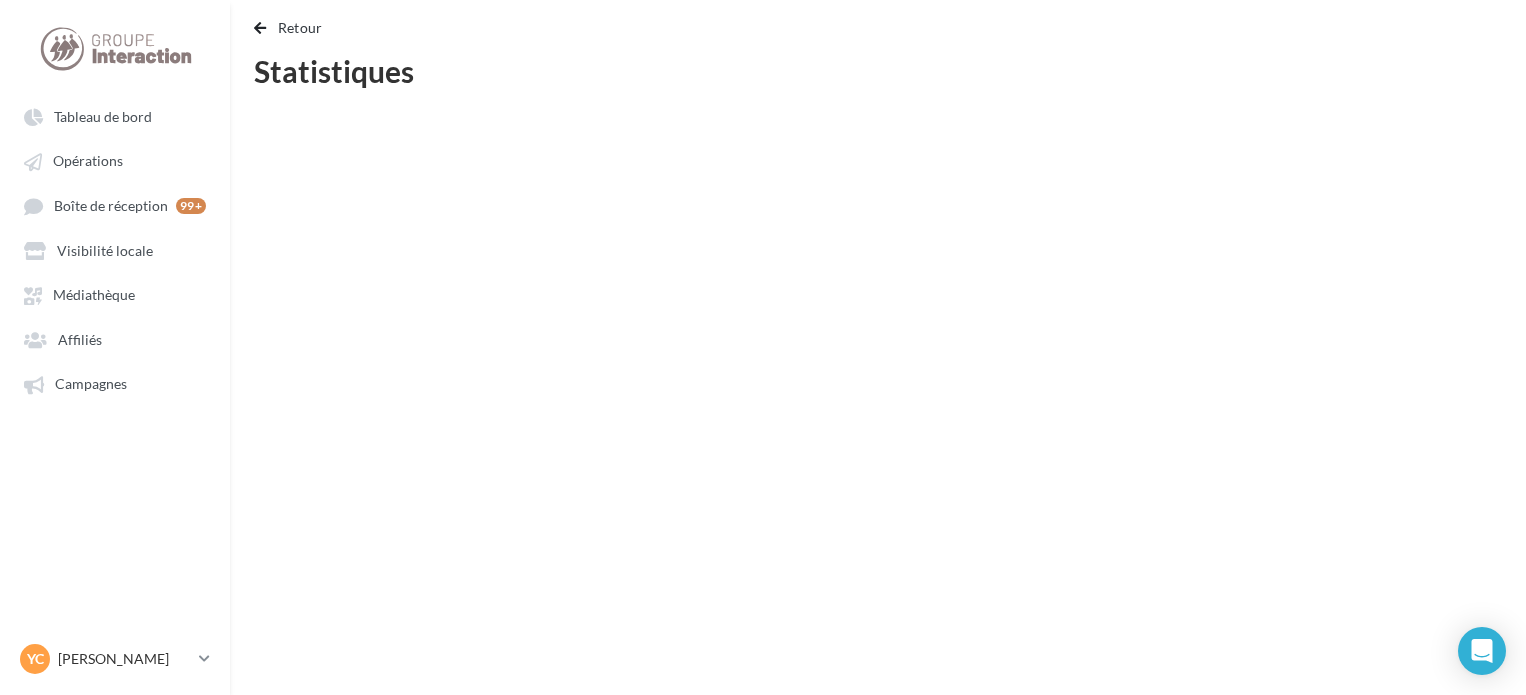 scroll, scrollTop: 0, scrollLeft: 0, axis: both 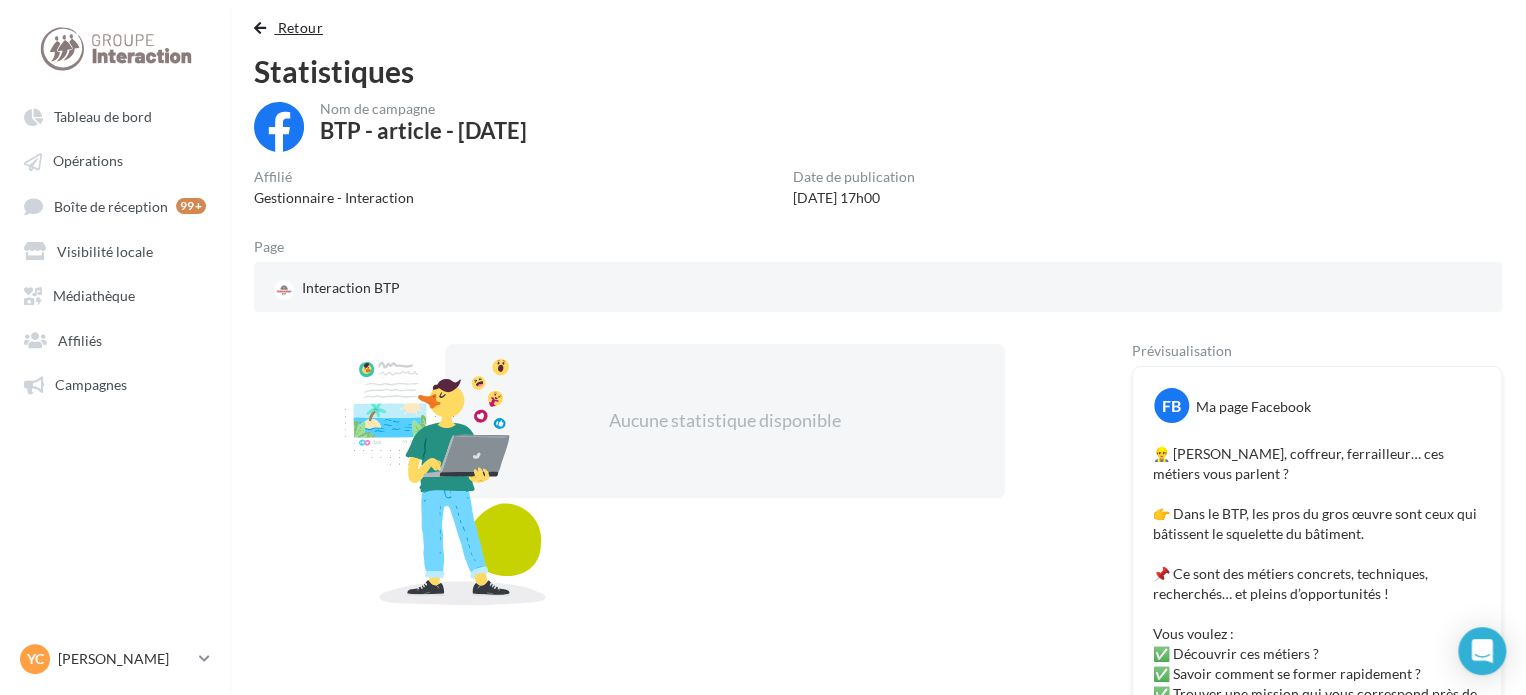 click at bounding box center [260, 28] 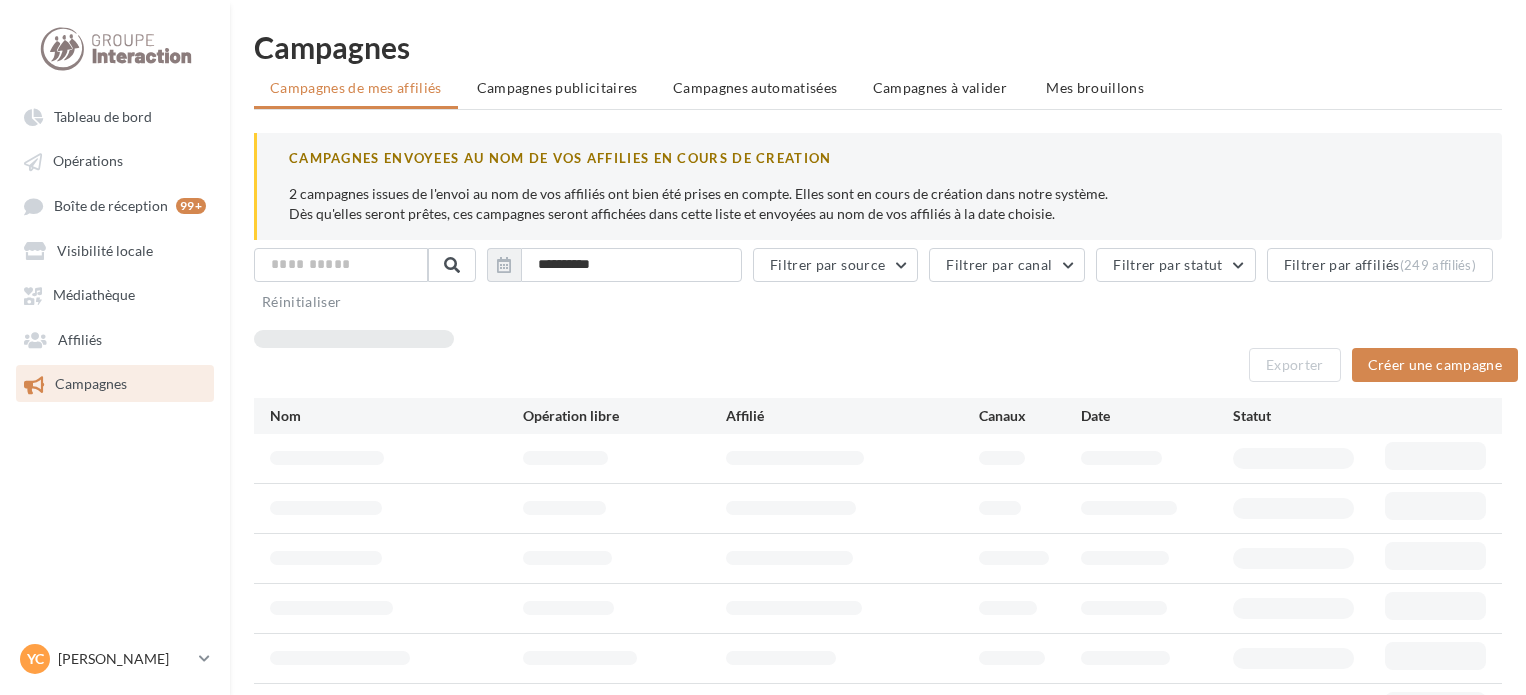 scroll, scrollTop: 294, scrollLeft: 0, axis: vertical 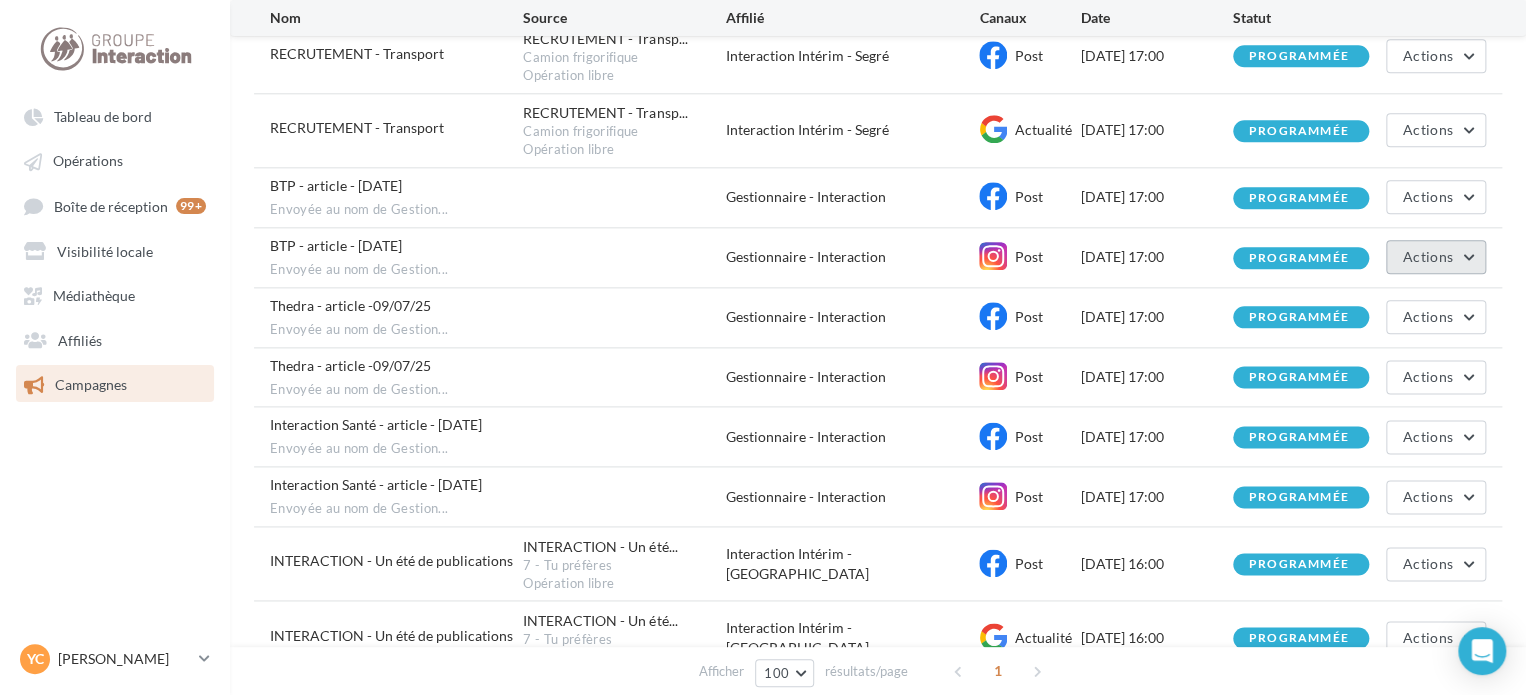 click on "Actions" at bounding box center (1428, 256) 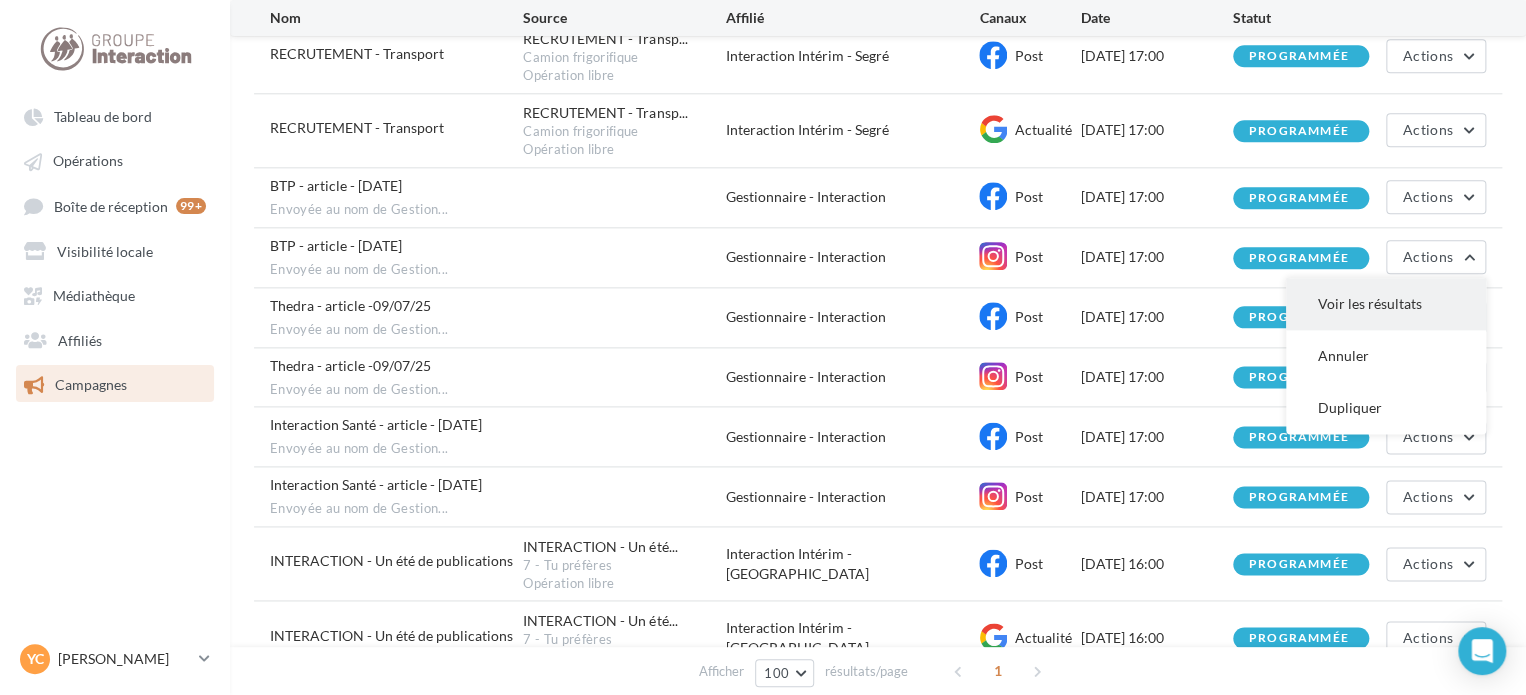 click on "Voir les résultats" at bounding box center [1386, 304] 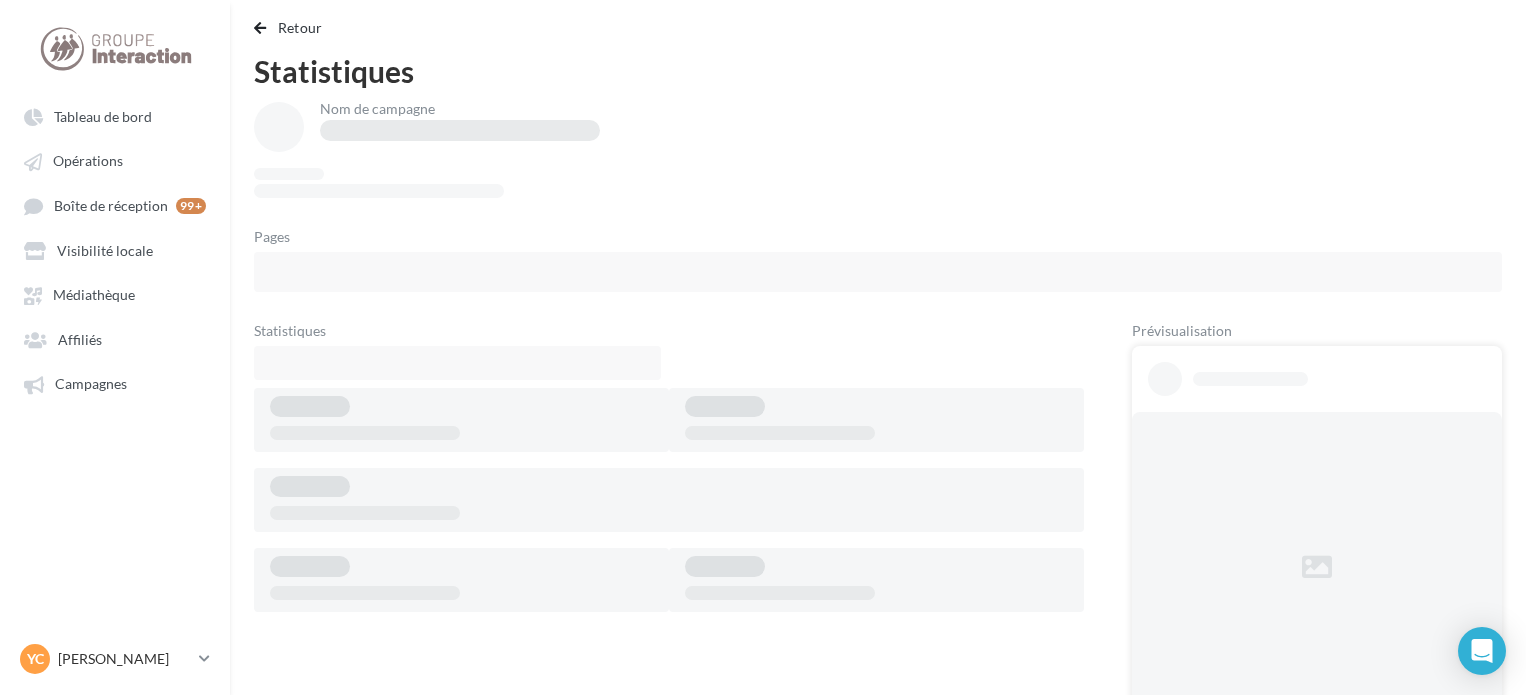 scroll, scrollTop: 0, scrollLeft: 0, axis: both 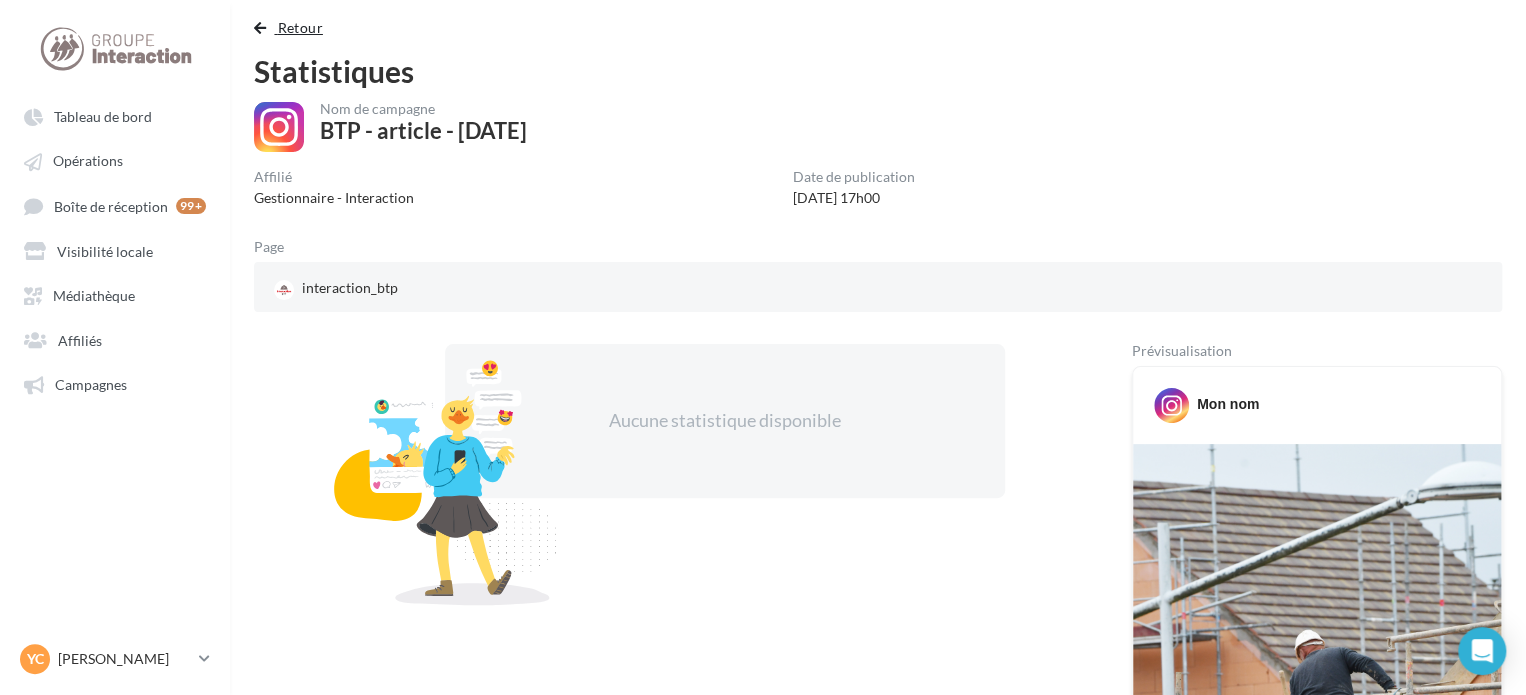 click on "Retour" at bounding box center [300, 27] 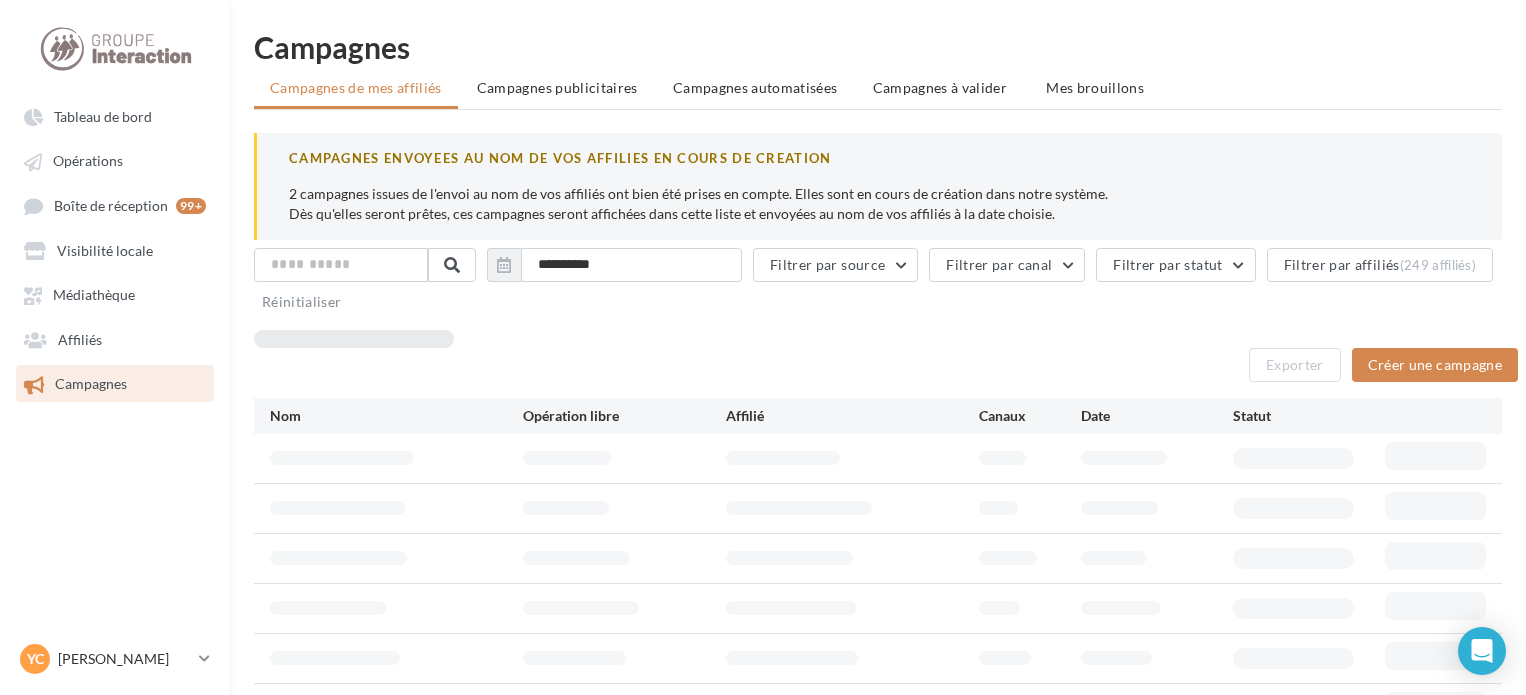 scroll, scrollTop: 294, scrollLeft: 0, axis: vertical 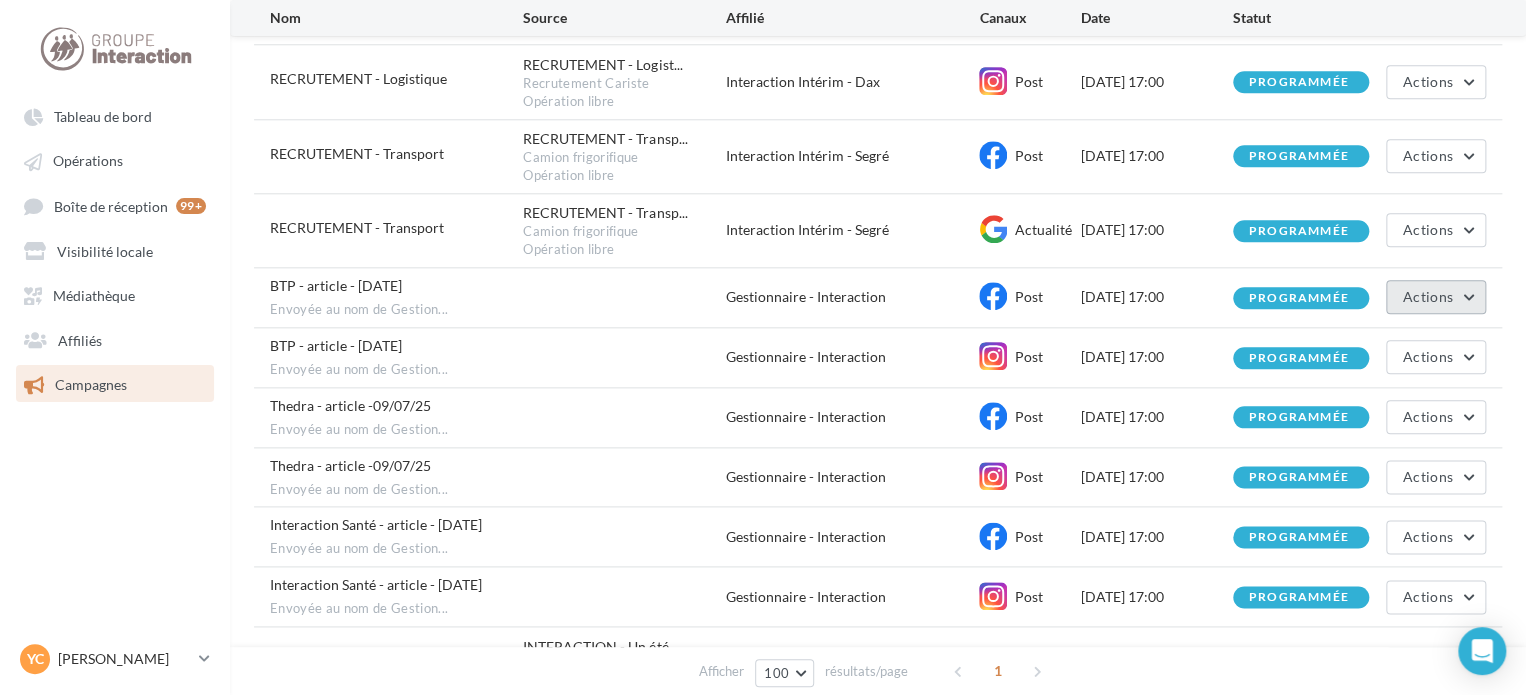 click on "Actions" at bounding box center [1428, 296] 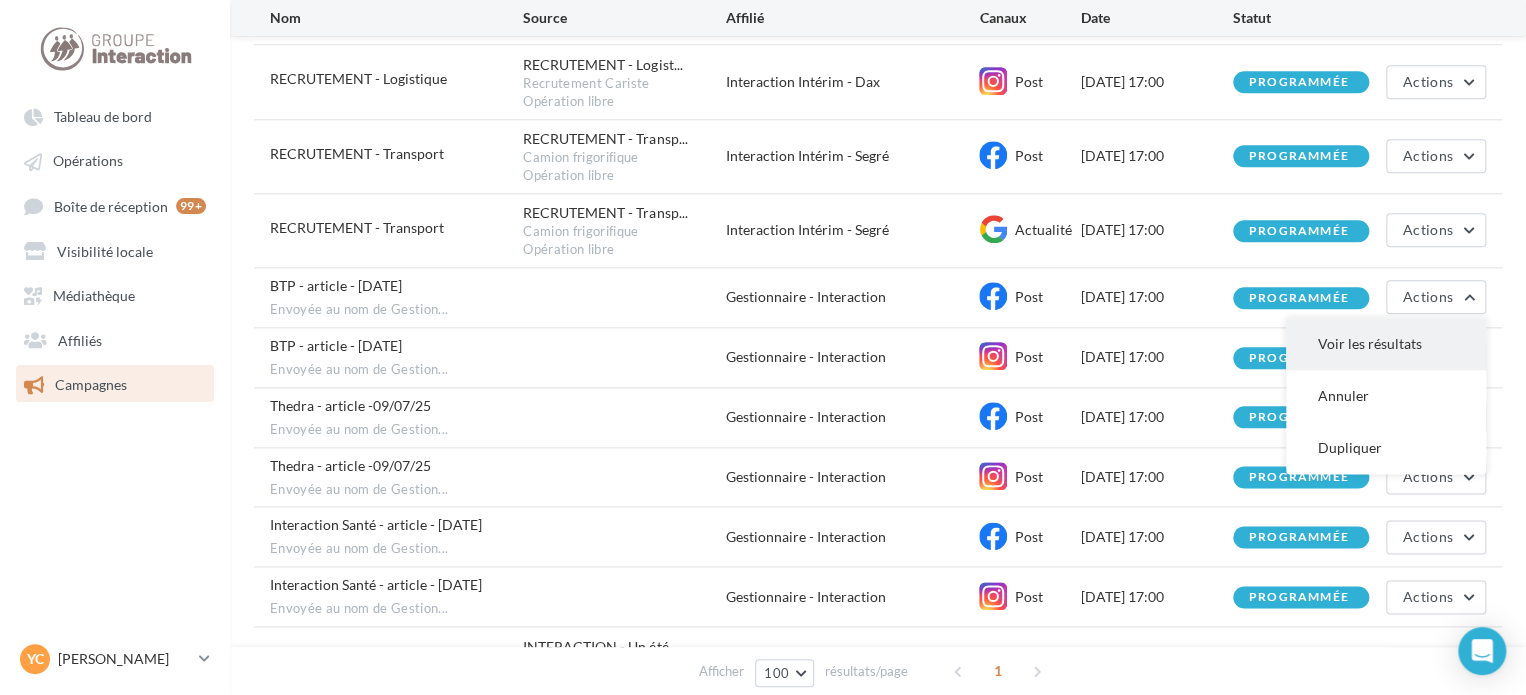 click on "Voir les résultats" at bounding box center (1386, 344) 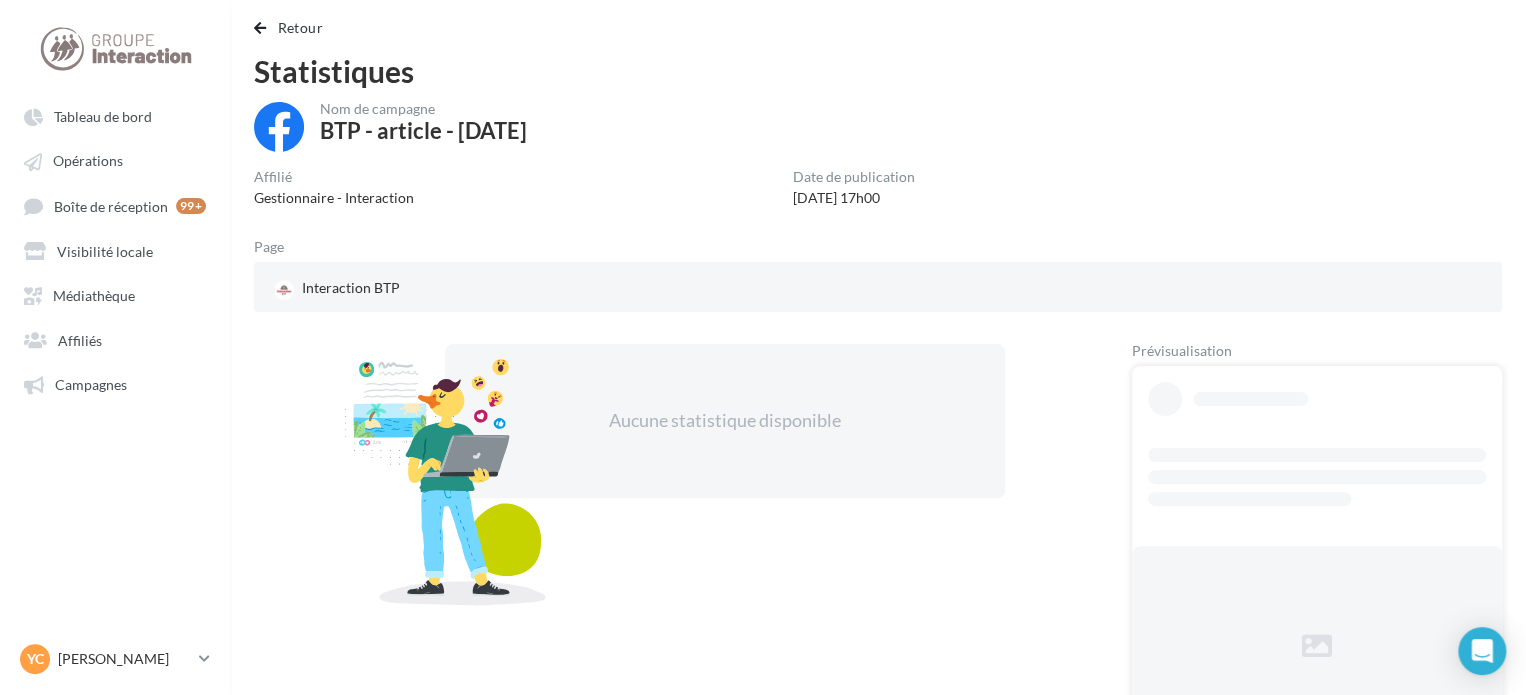 scroll, scrollTop: 65, scrollLeft: 0, axis: vertical 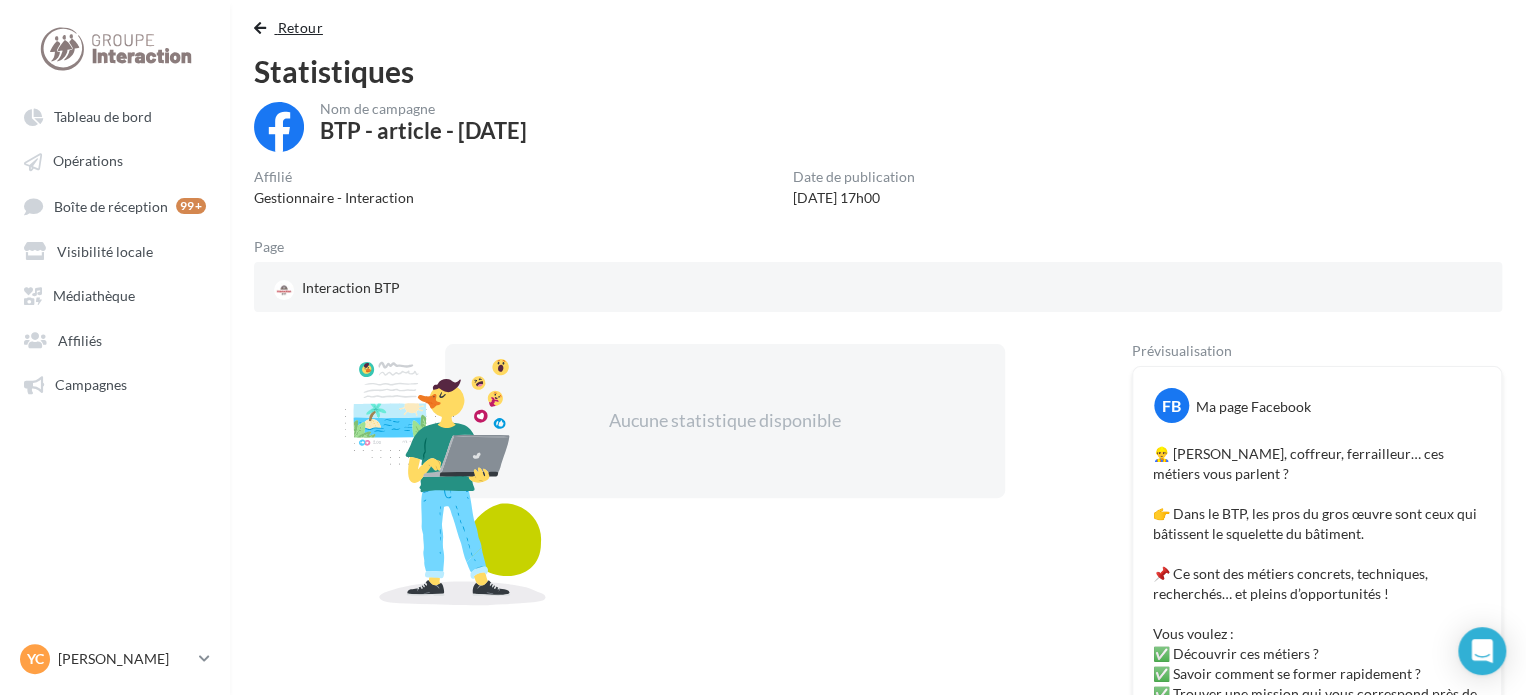 click on "Retour" at bounding box center [300, 27] 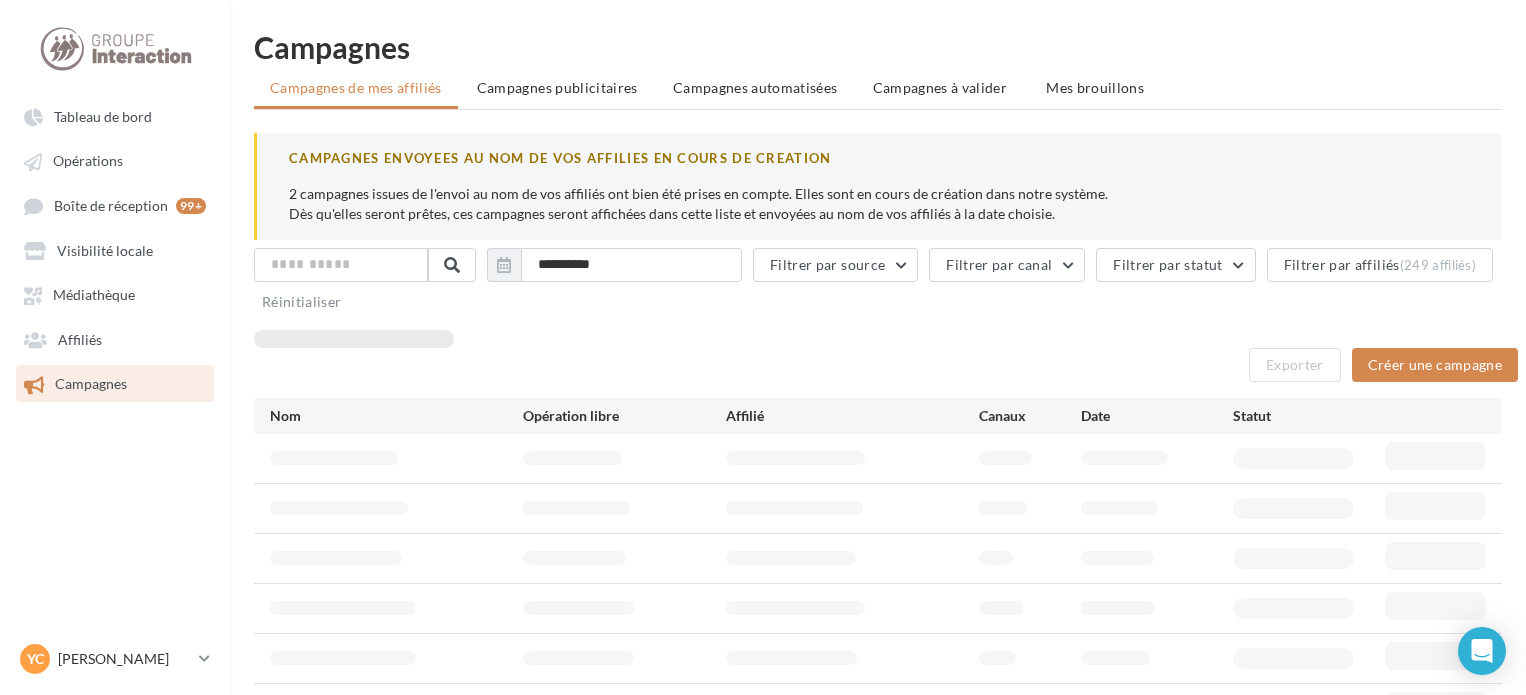 scroll, scrollTop: 294, scrollLeft: 0, axis: vertical 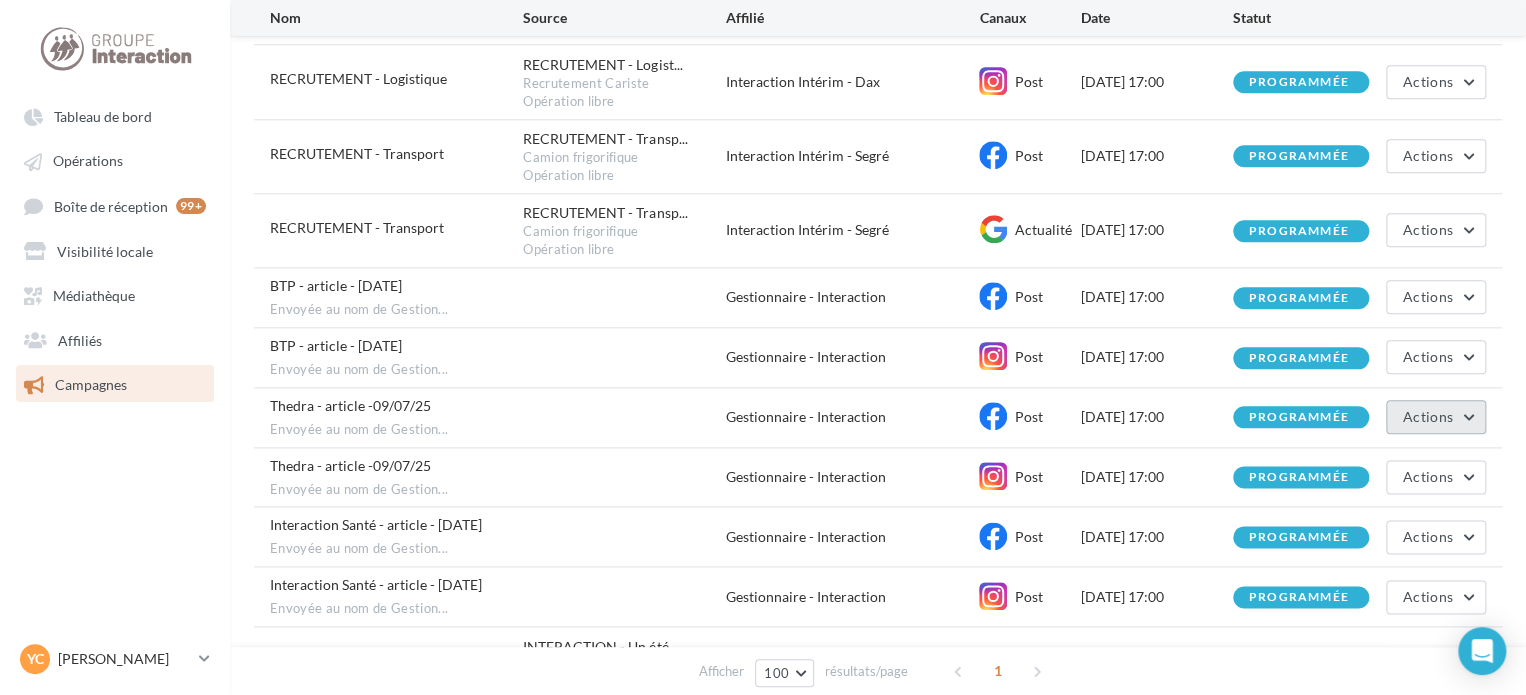 click on "Actions" at bounding box center [1428, 416] 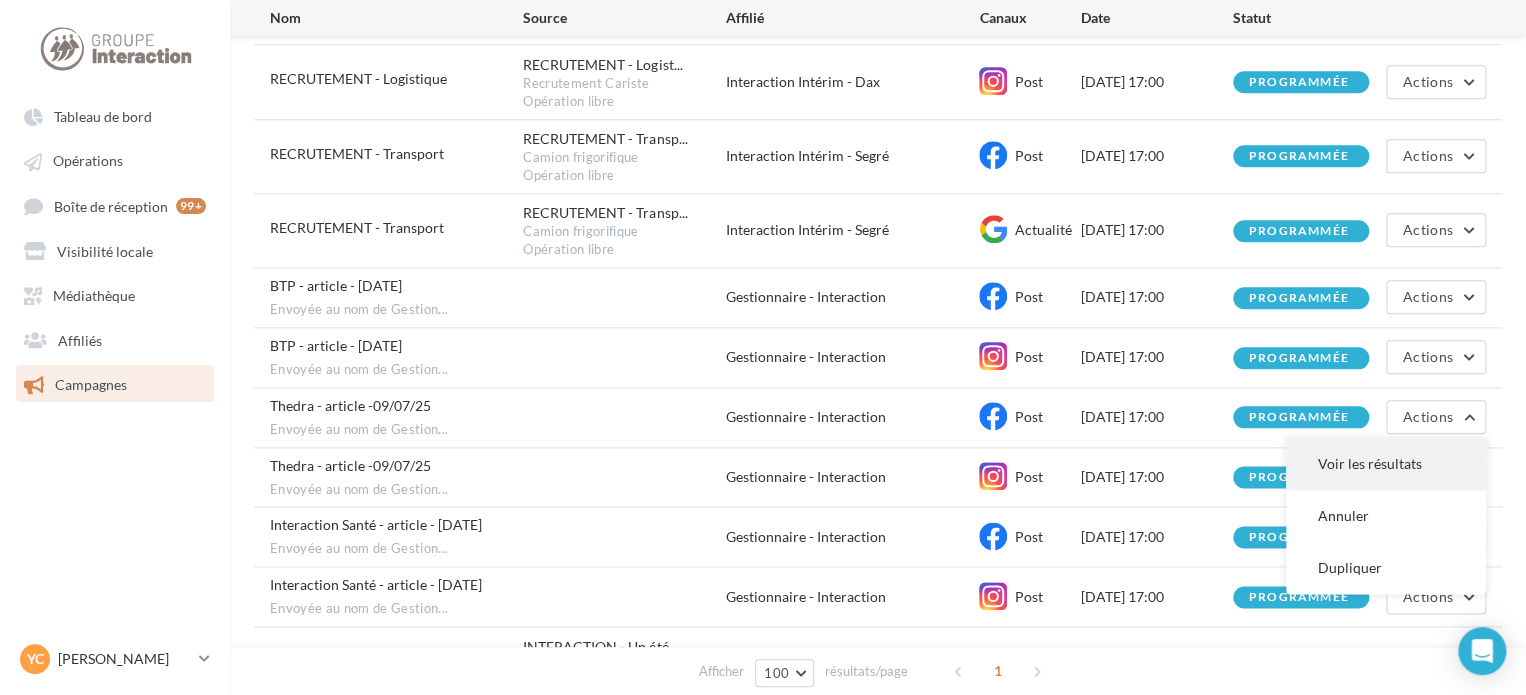 click on "Voir les résultats" at bounding box center [1386, 464] 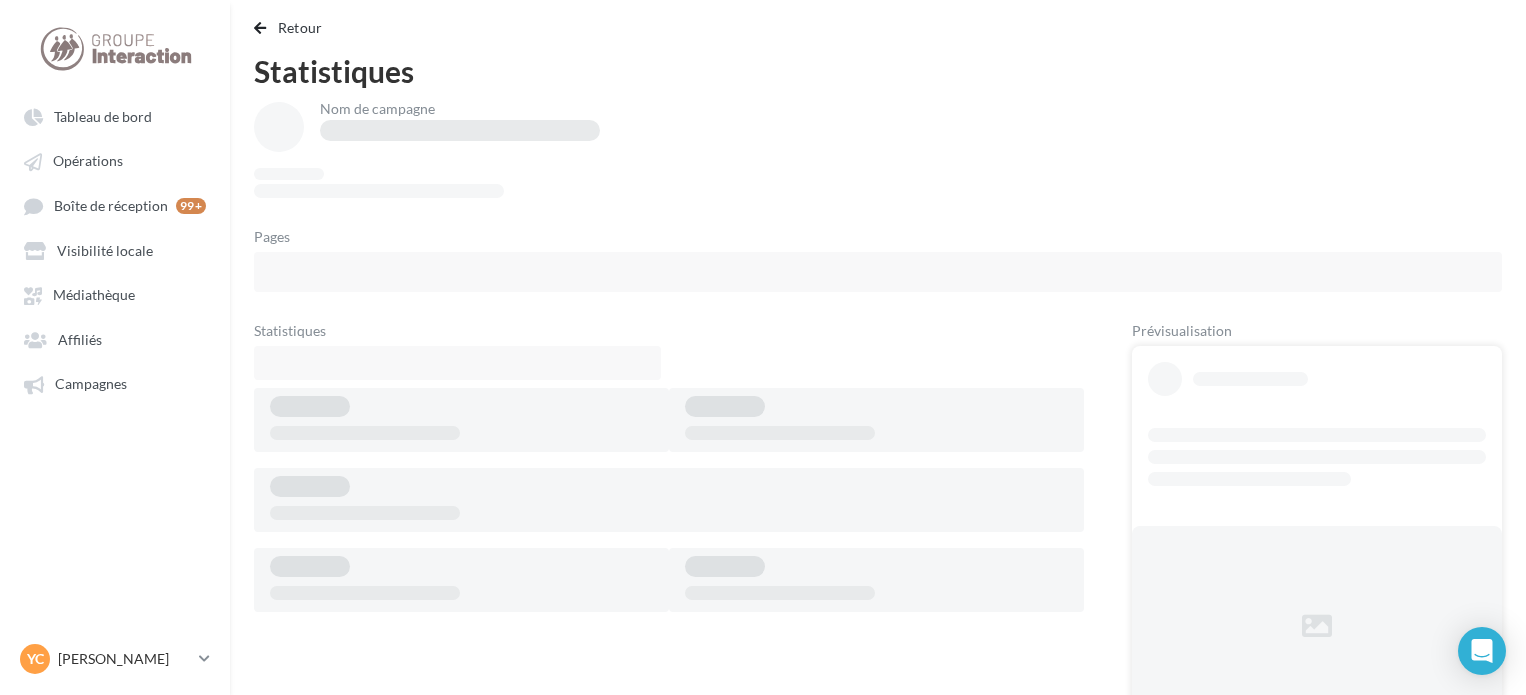 scroll, scrollTop: 0, scrollLeft: 0, axis: both 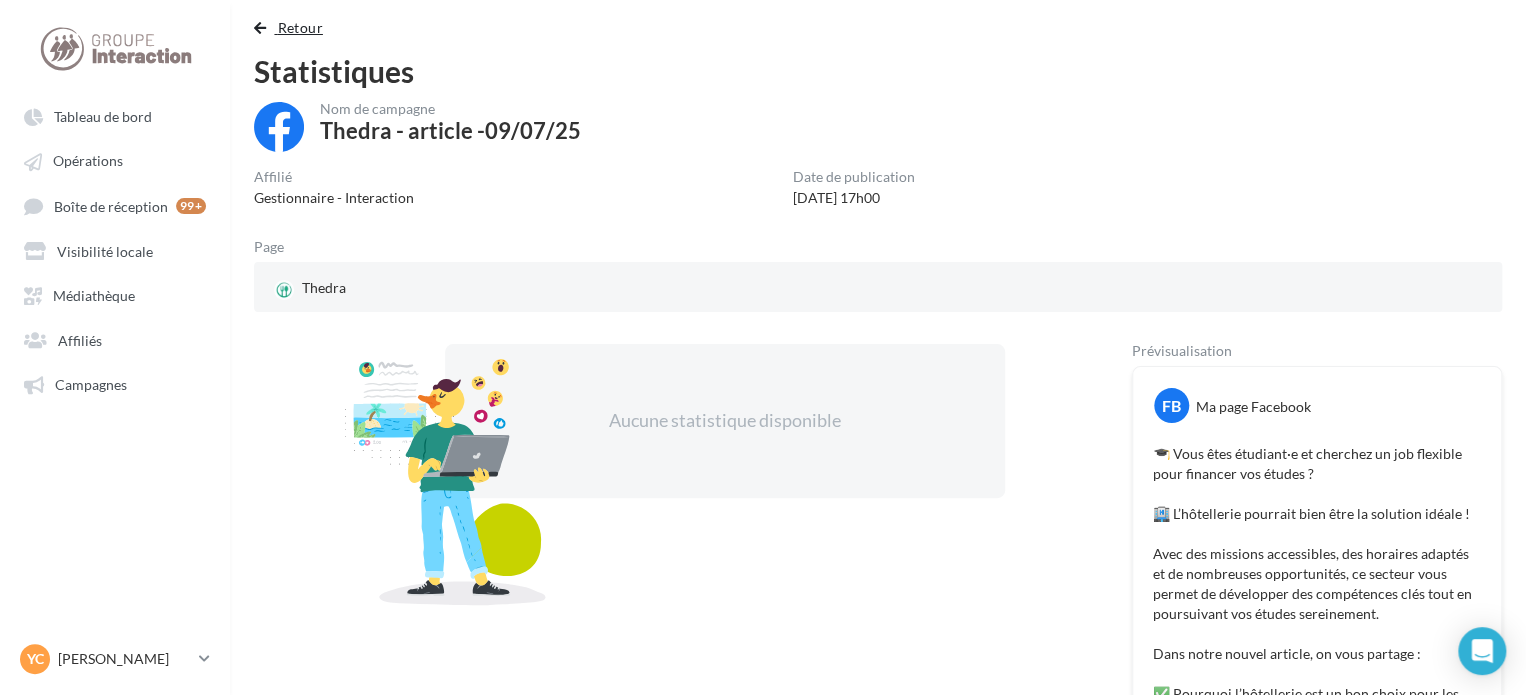 click at bounding box center [260, 28] 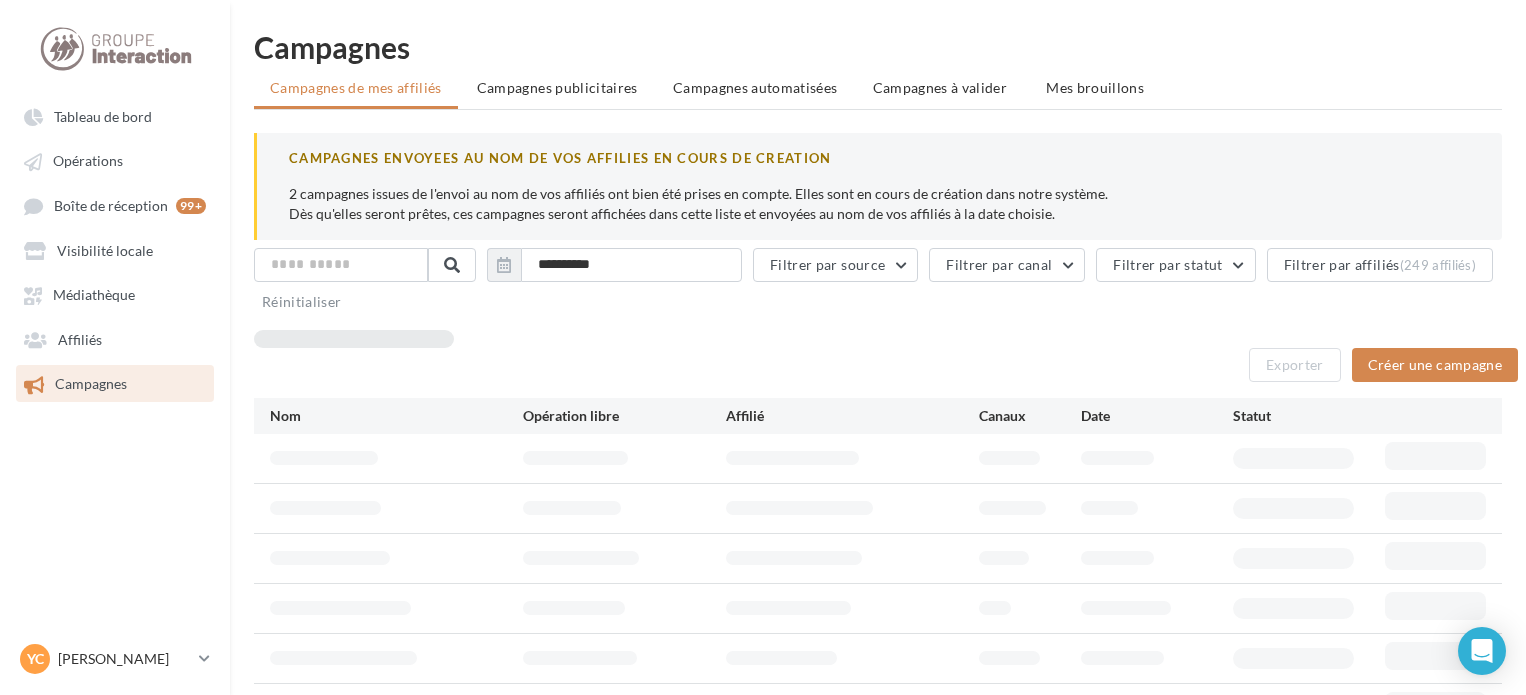 scroll, scrollTop: 294, scrollLeft: 0, axis: vertical 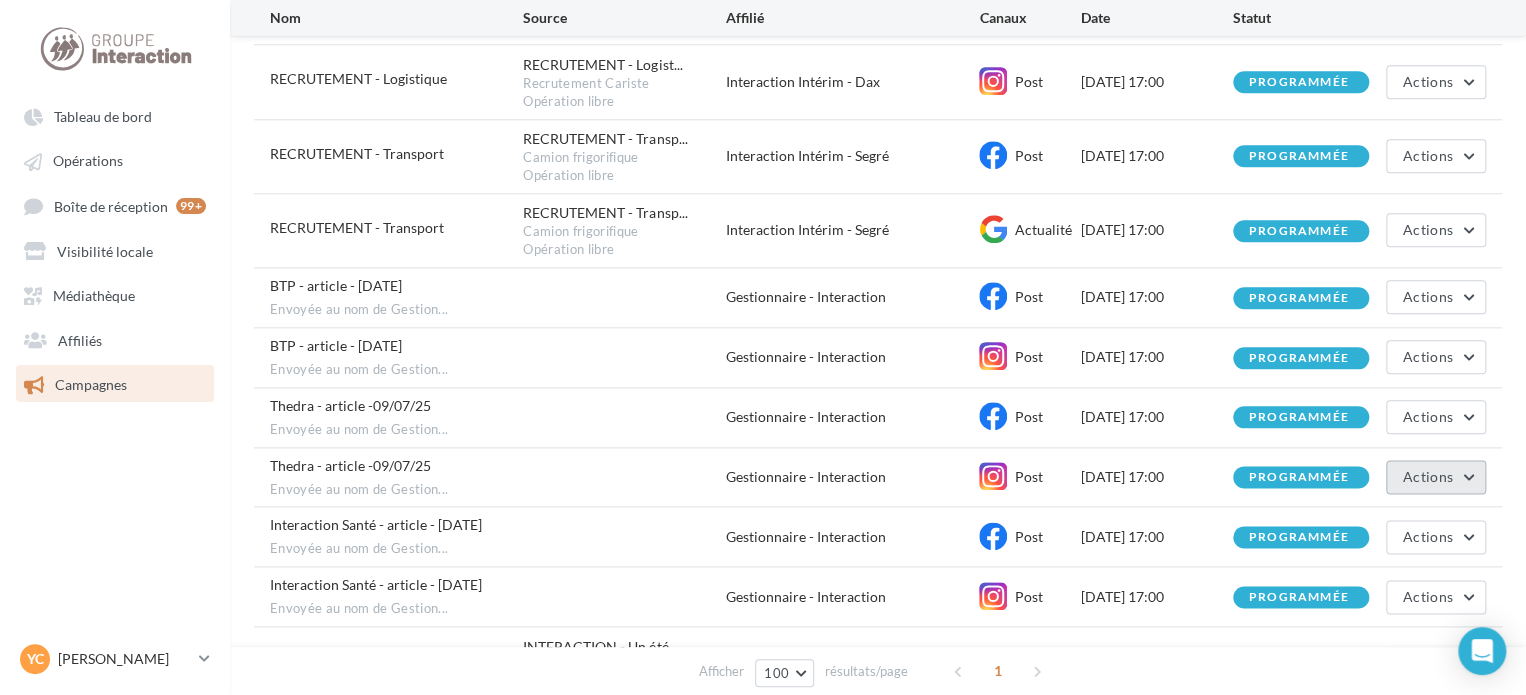click on "Actions" at bounding box center (1428, 476) 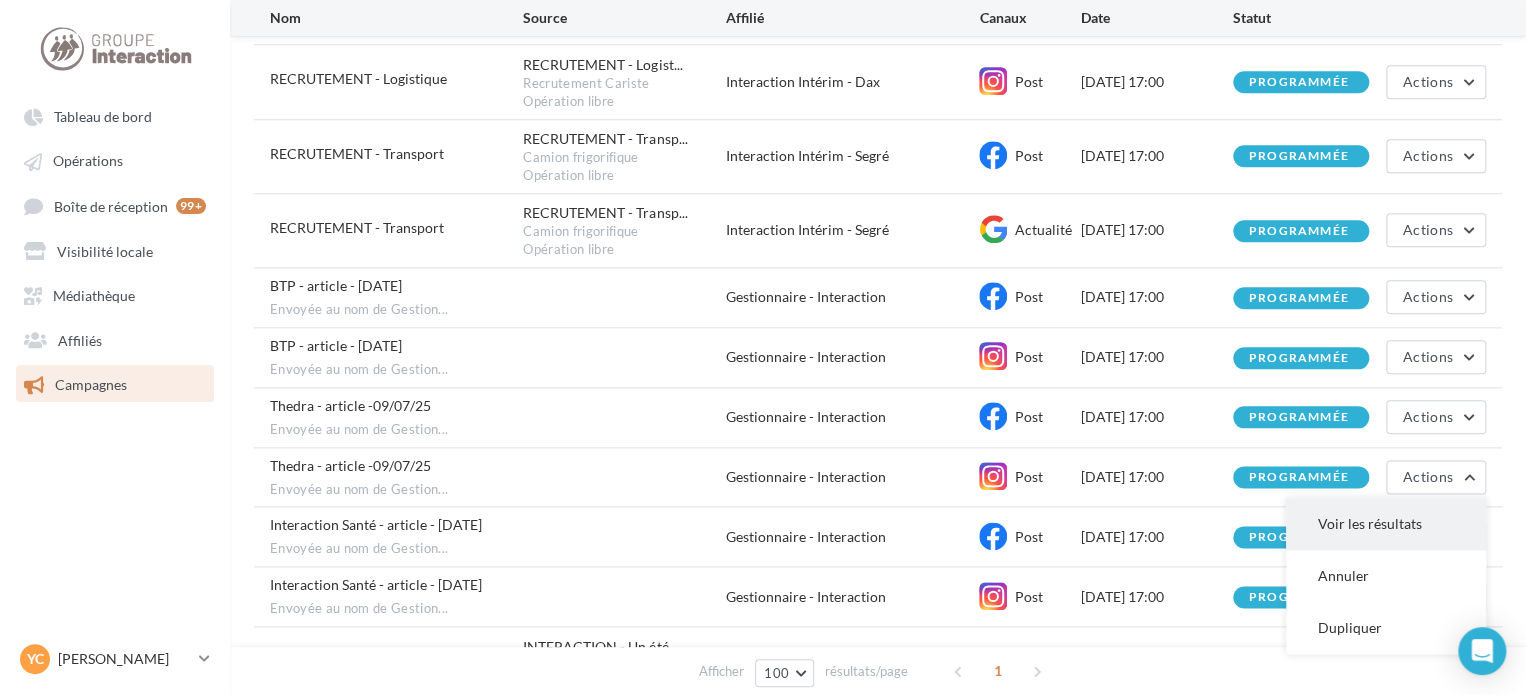 click on "Voir les résultats" at bounding box center (1386, 524) 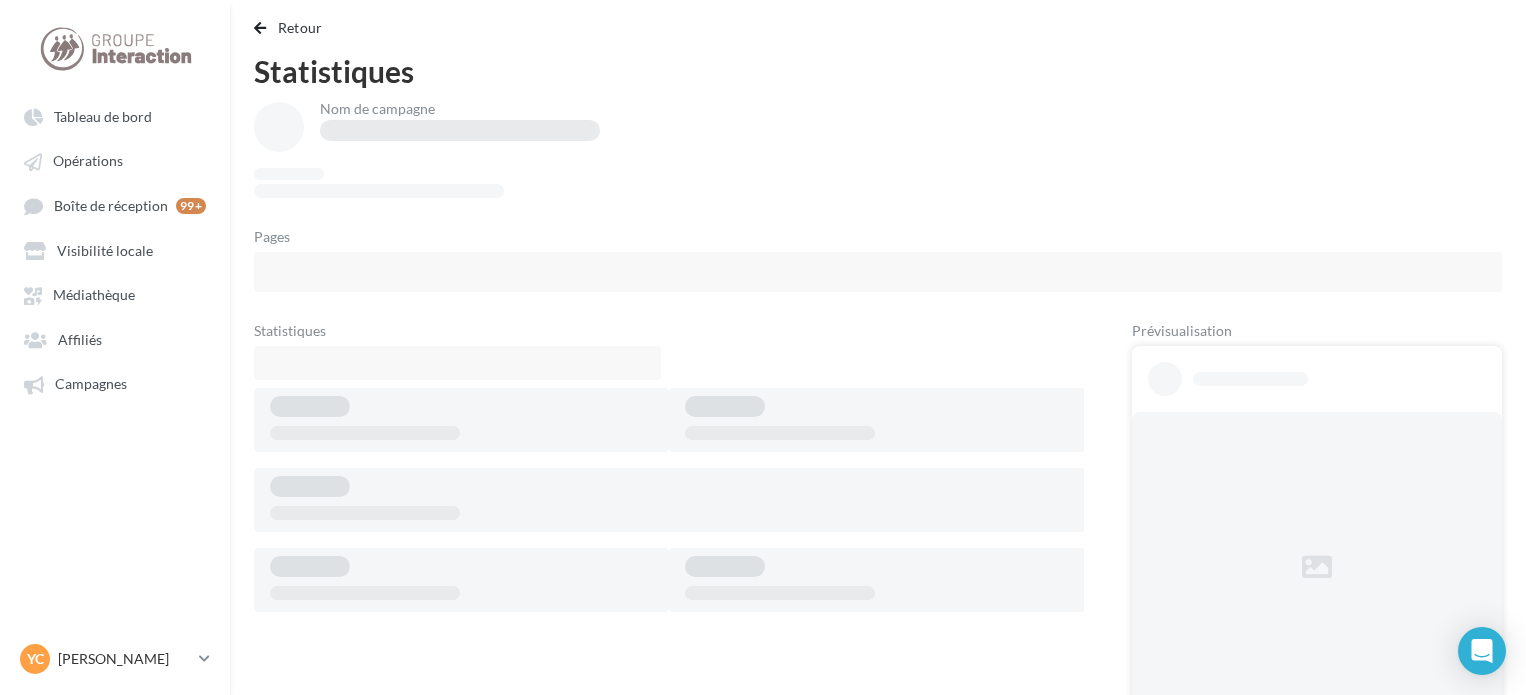 scroll, scrollTop: 0, scrollLeft: 0, axis: both 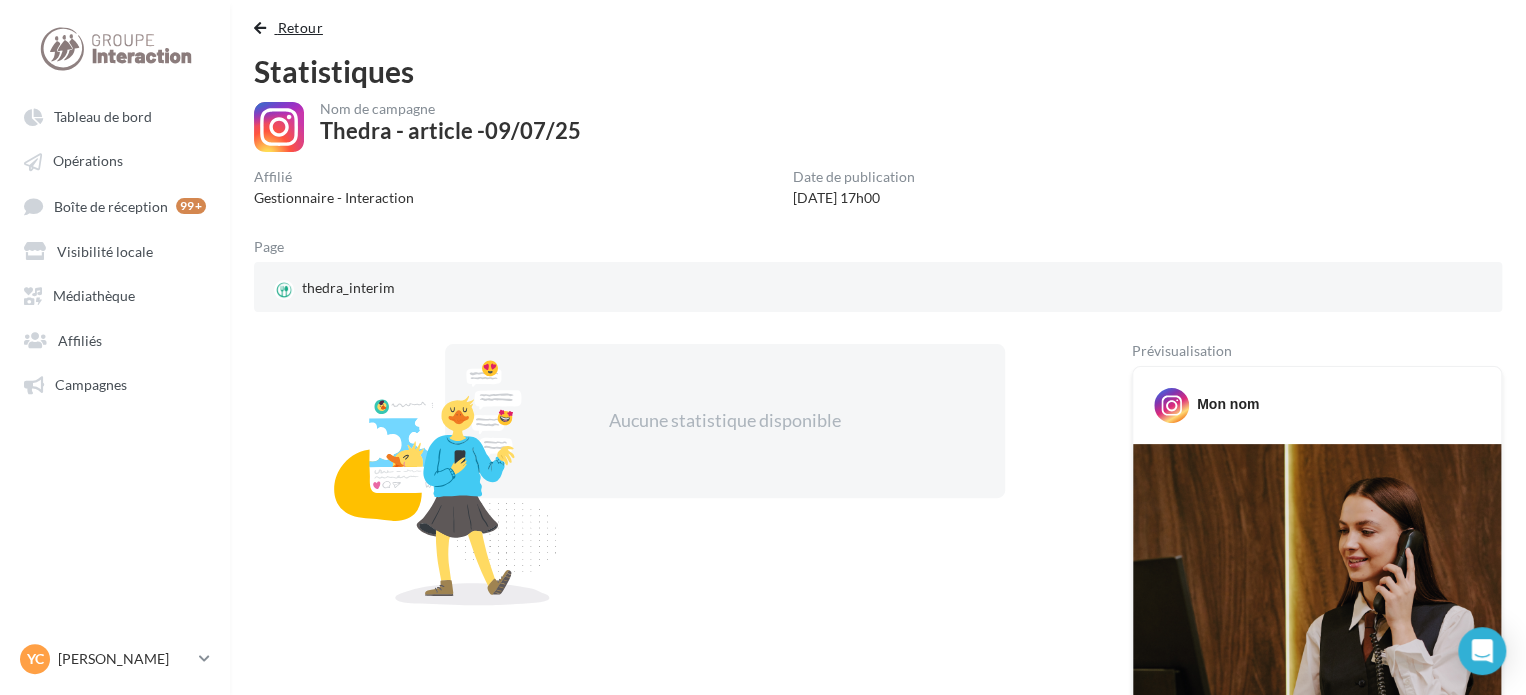 click at bounding box center [260, 28] 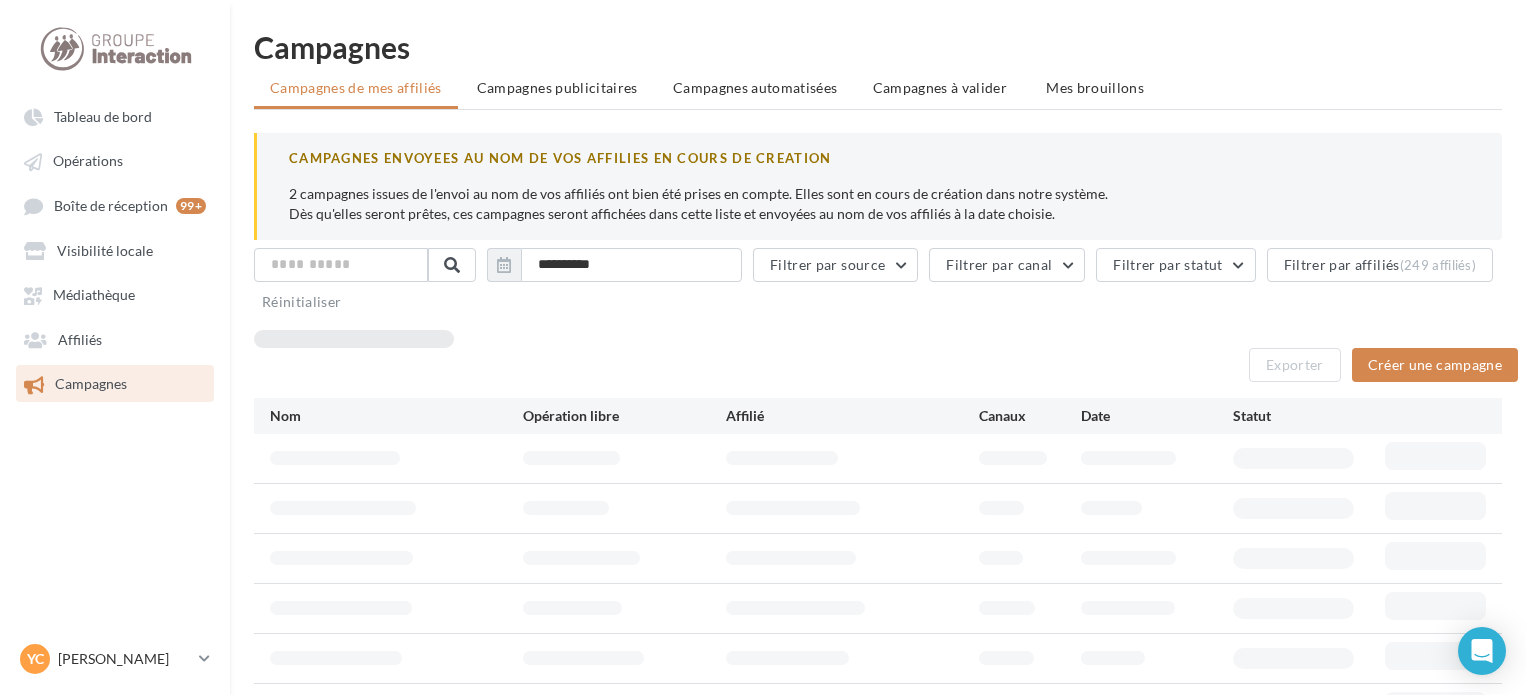 scroll, scrollTop: 294, scrollLeft: 0, axis: vertical 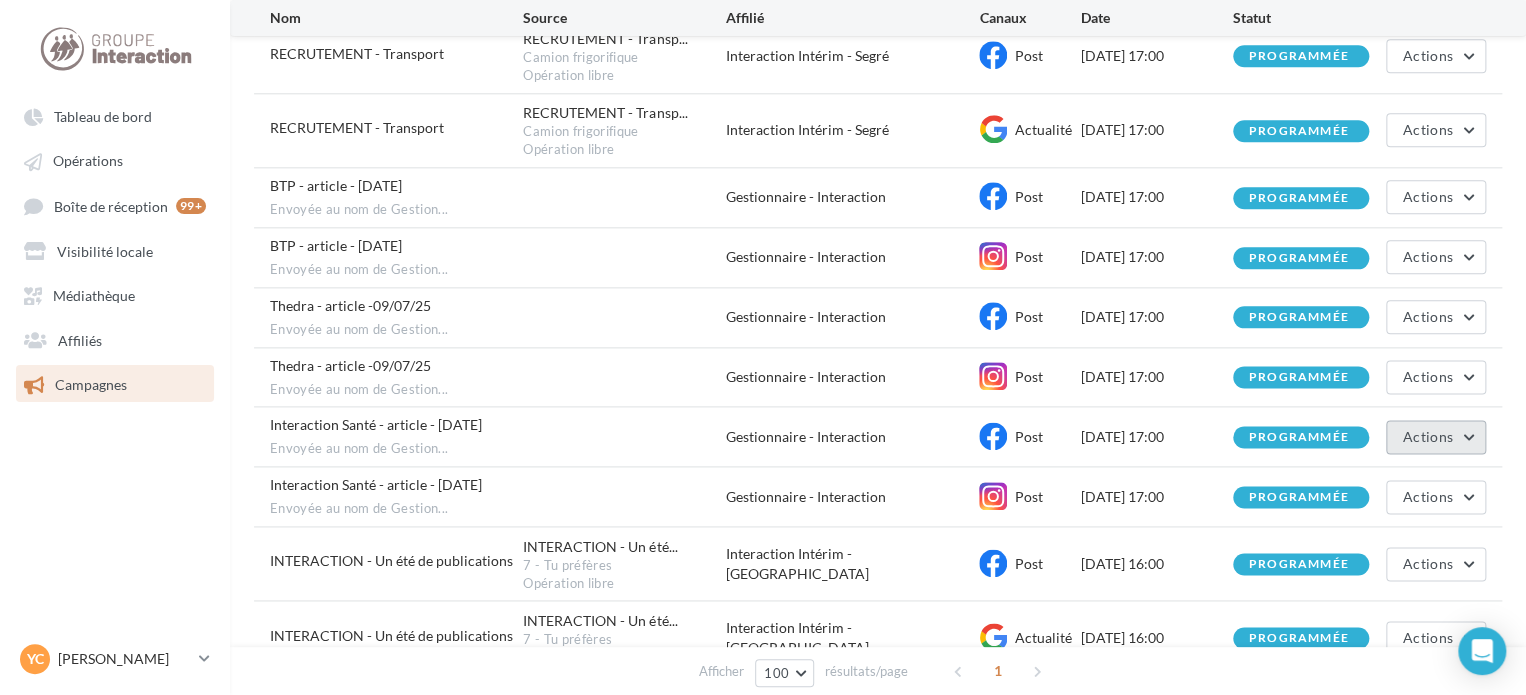click on "Actions" at bounding box center (1428, 436) 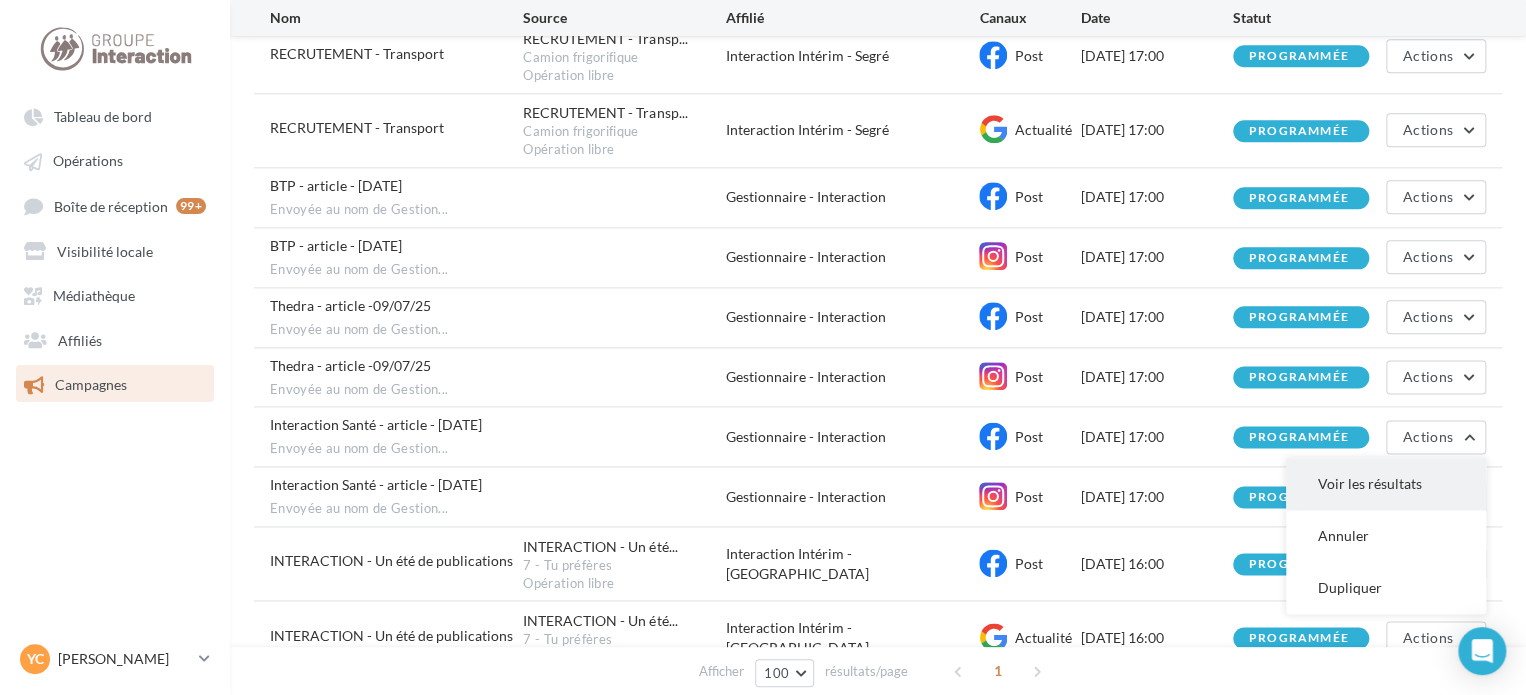 click on "Voir les résultats" at bounding box center [1386, 484] 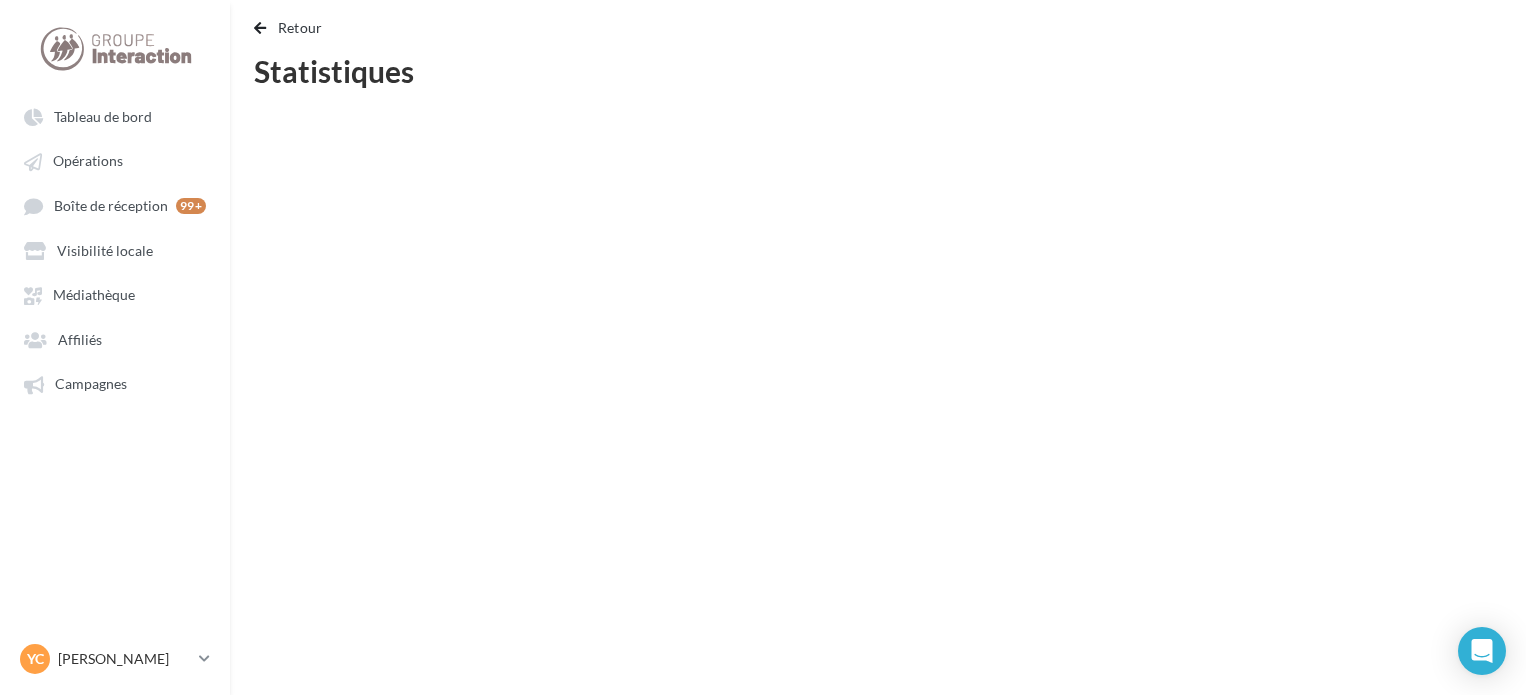 scroll, scrollTop: 0, scrollLeft: 0, axis: both 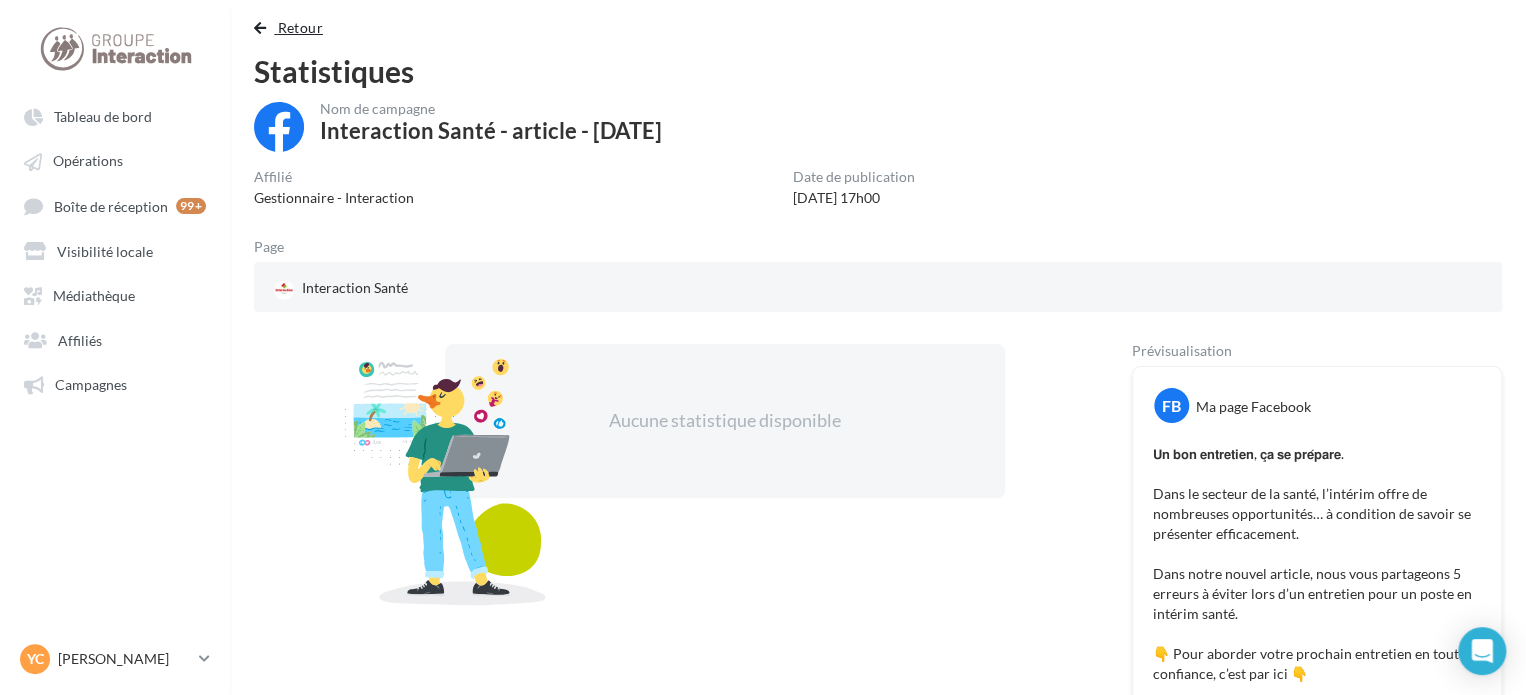 click on "Retour" at bounding box center [300, 27] 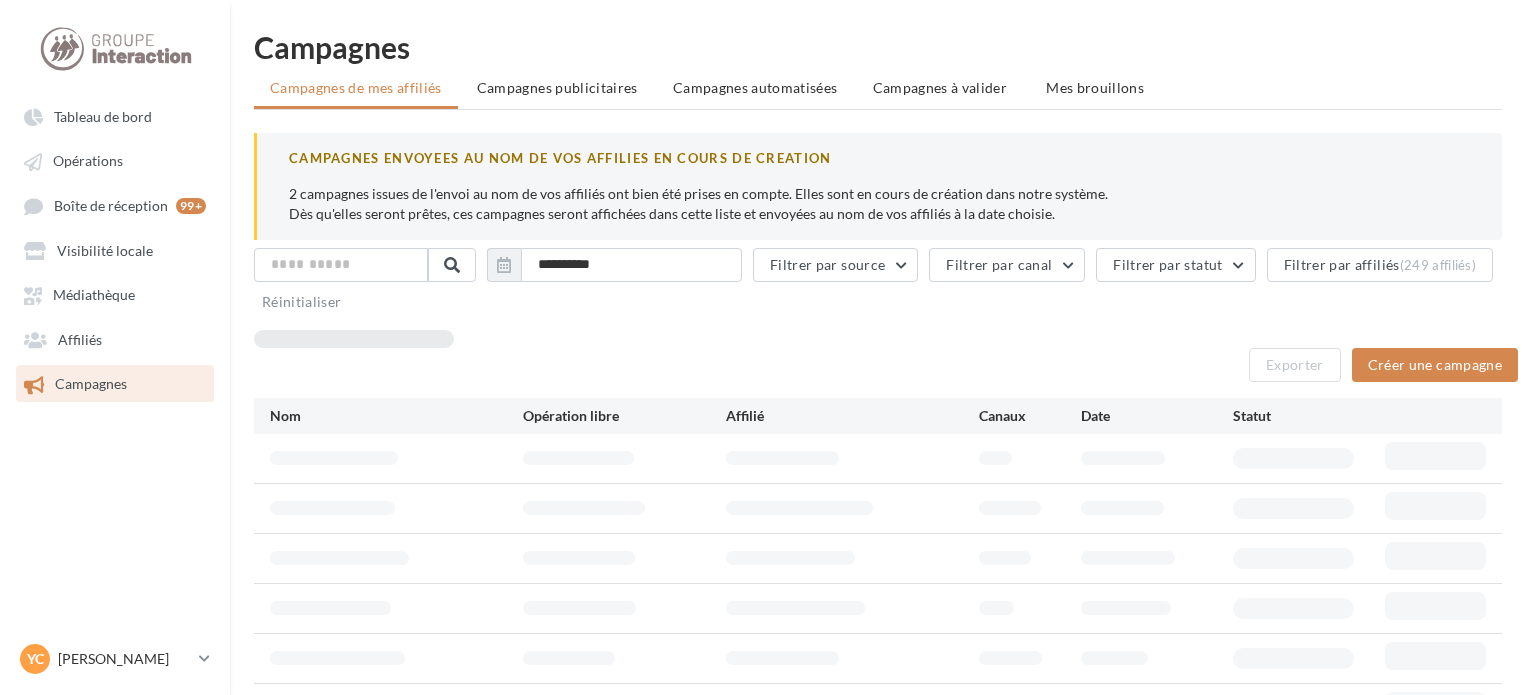 scroll, scrollTop: 294, scrollLeft: 0, axis: vertical 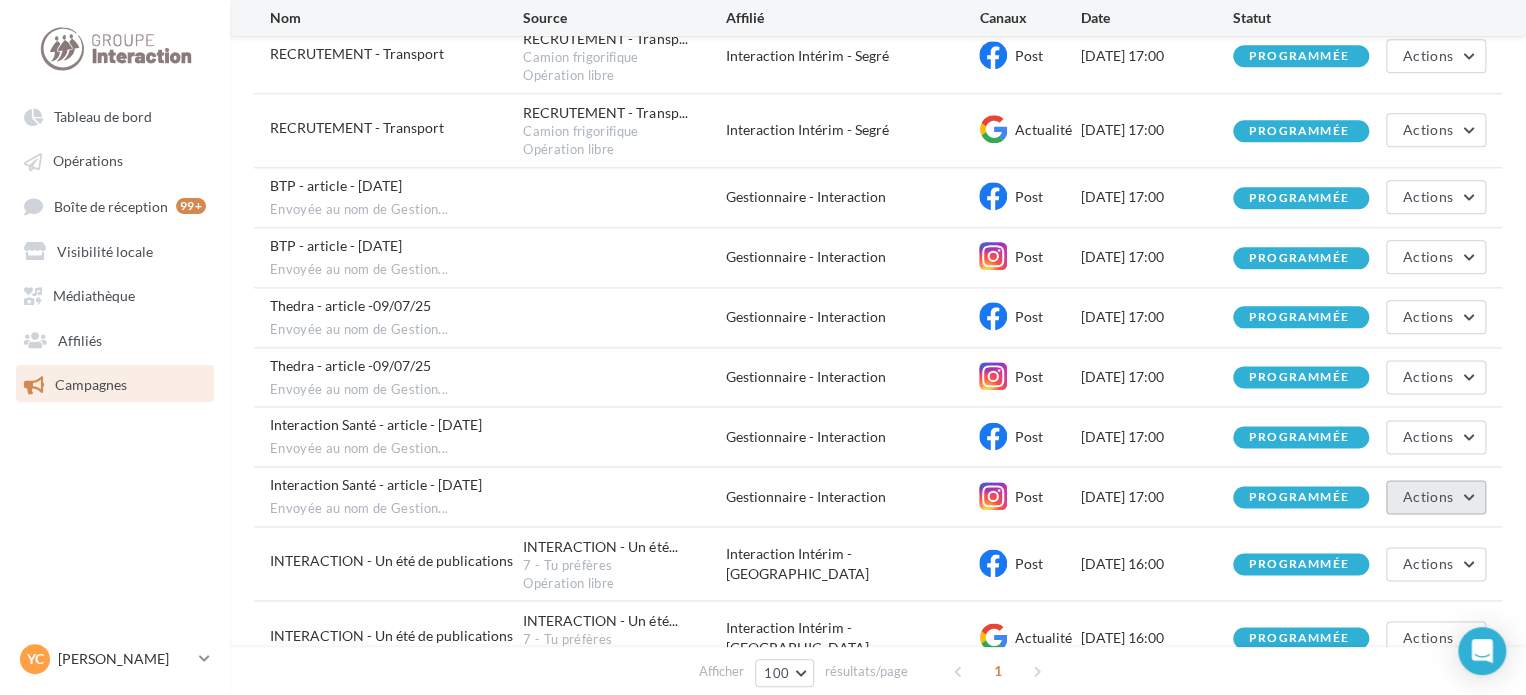 click on "Actions" at bounding box center (1436, 497) 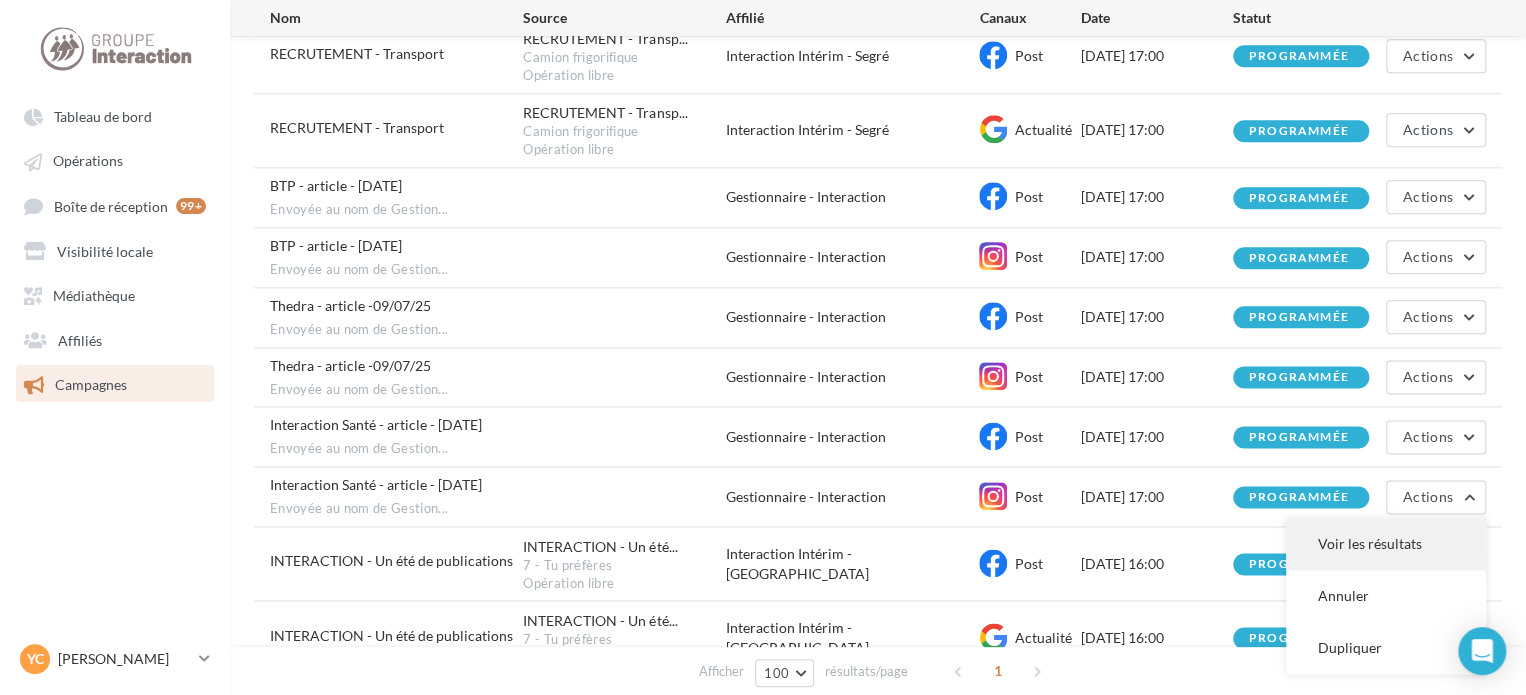 click on "Voir les résultats" at bounding box center (1386, 544) 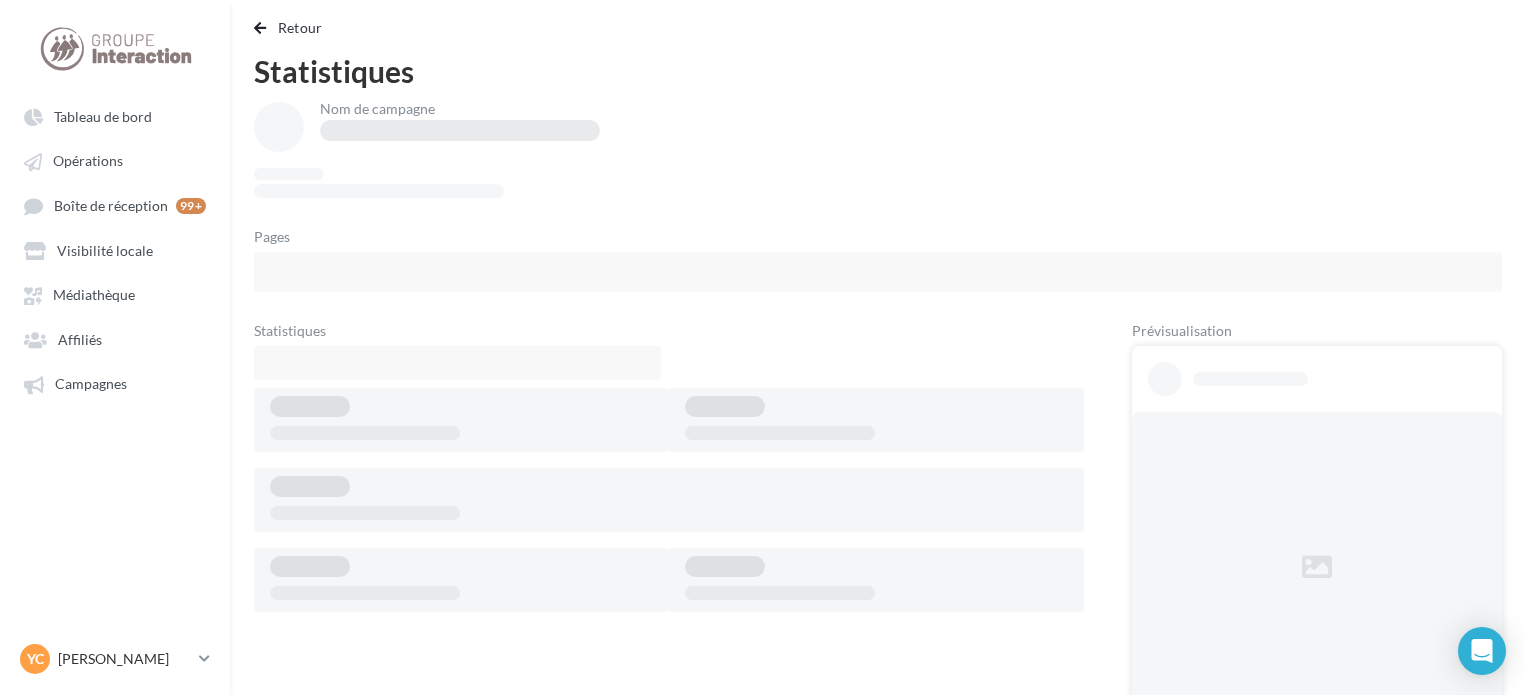 scroll, scrollTop: 0, scrollLeft: 0, axis: both 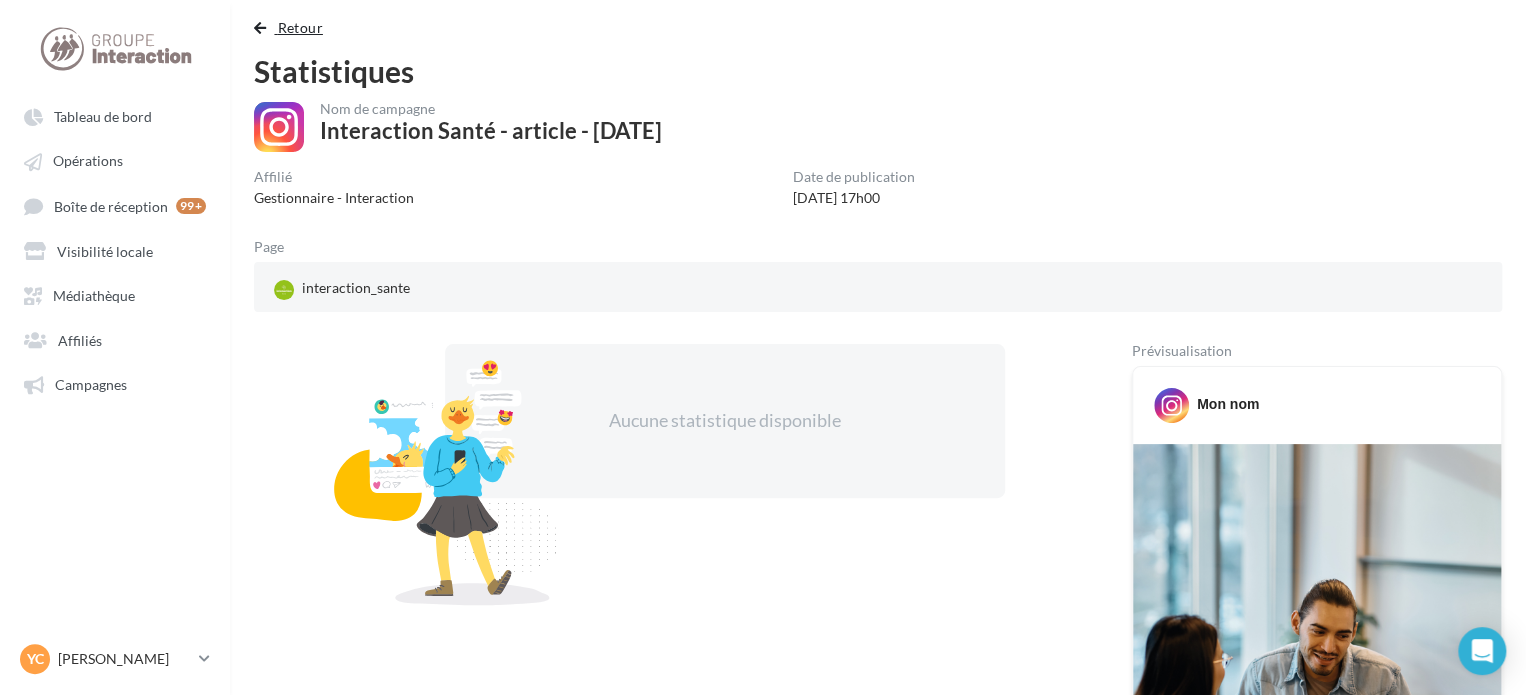 click on "Retour" at bounding box center (300, 27) 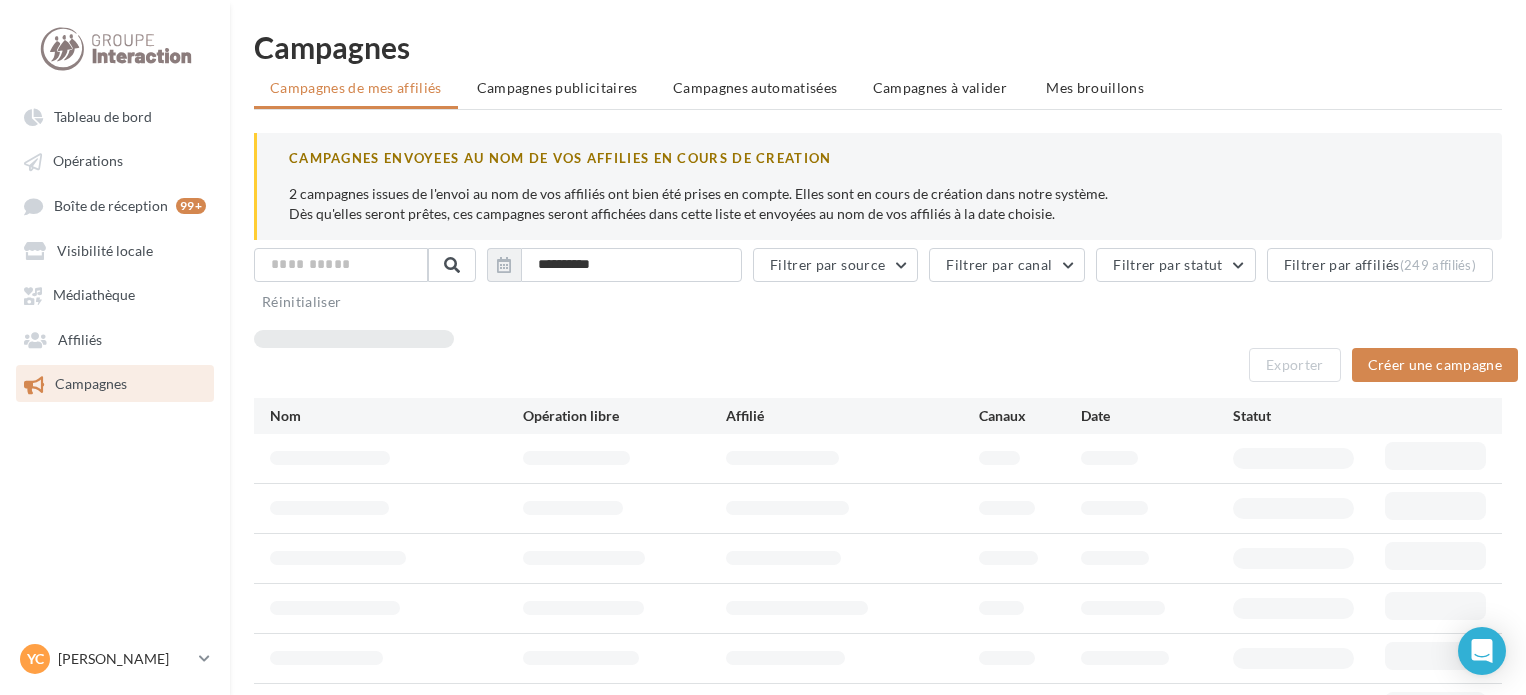 scroll, scrollTop: 294, scrollLeft: 0, axis: vertical 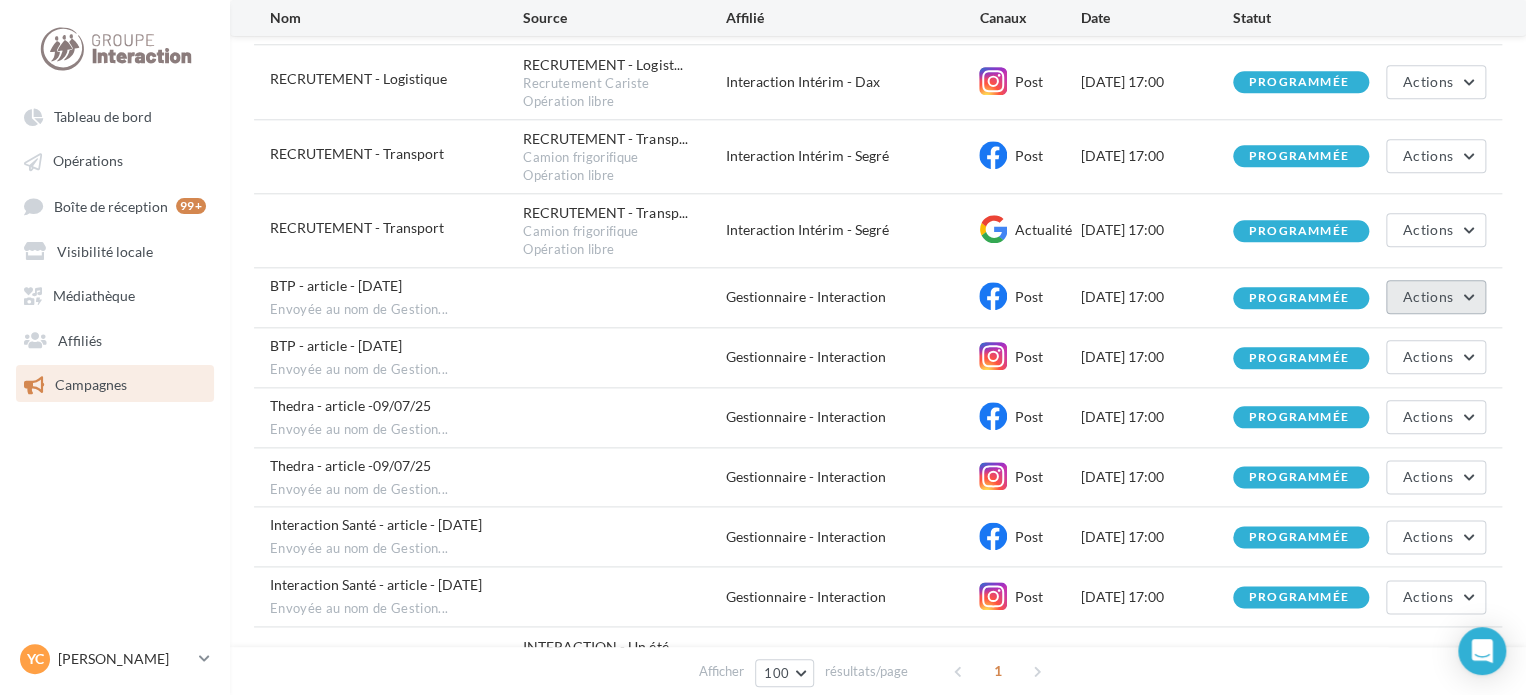 click on "Actions" at bounding box center (1436, 297) 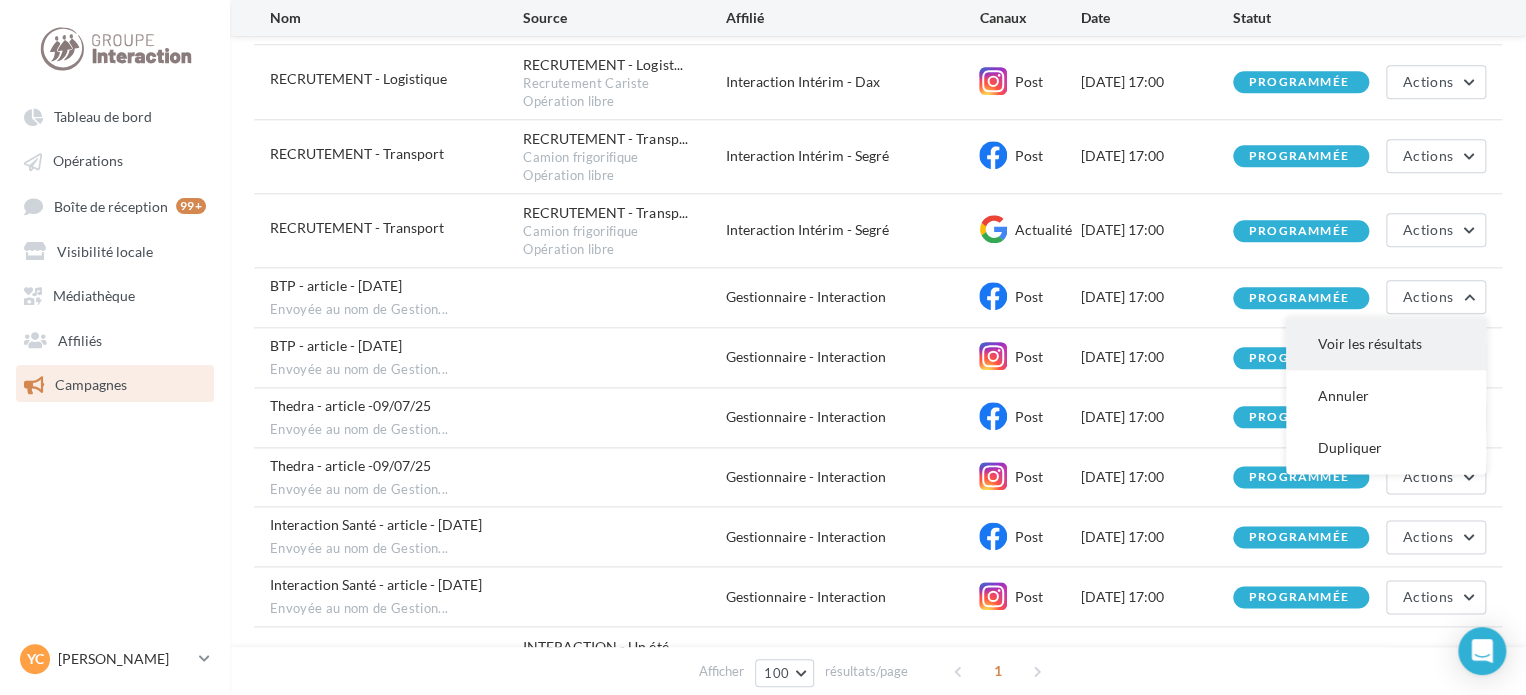 click on "Voir les résultats" at bounding box center (1386, 344) 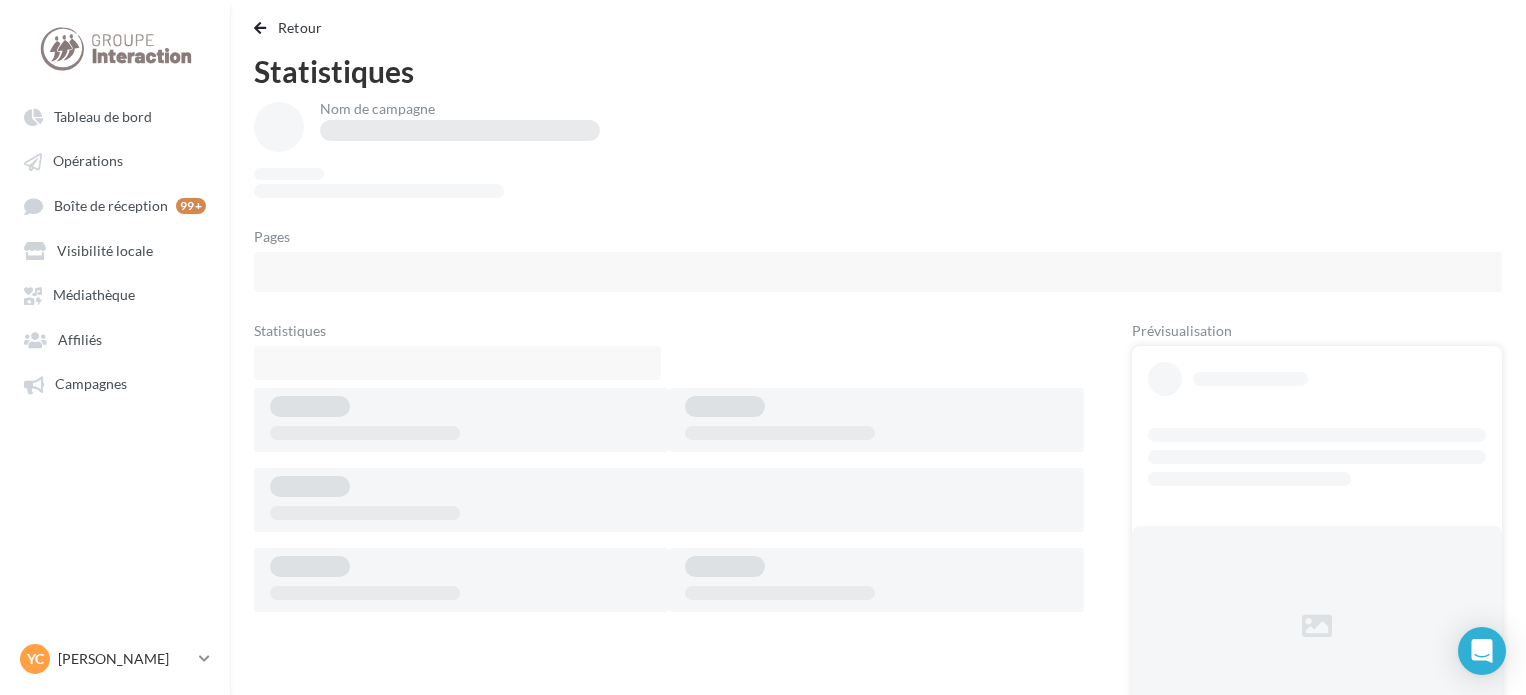 scroll, scrollTop: 0, scrollLeft: 0, axis: both 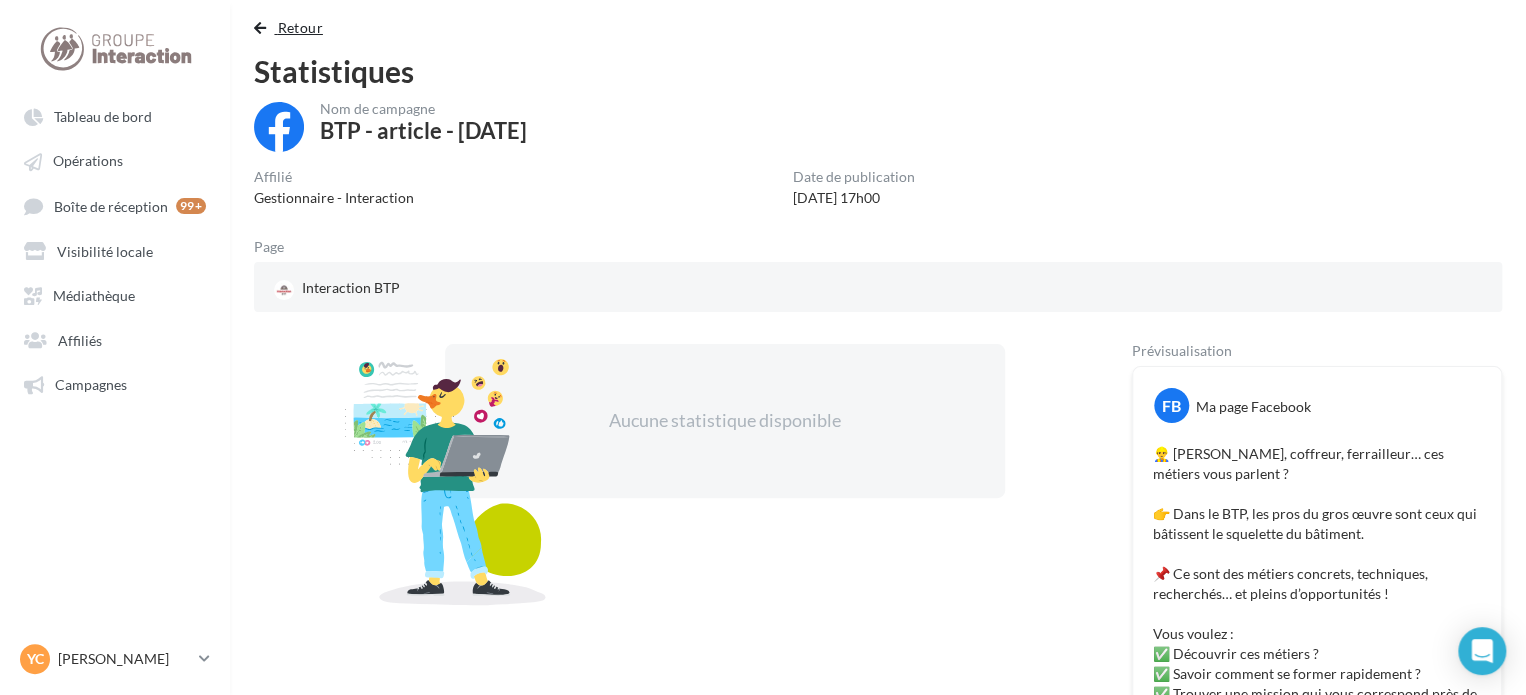 click on "Retour" at bounding box center (300, 27) 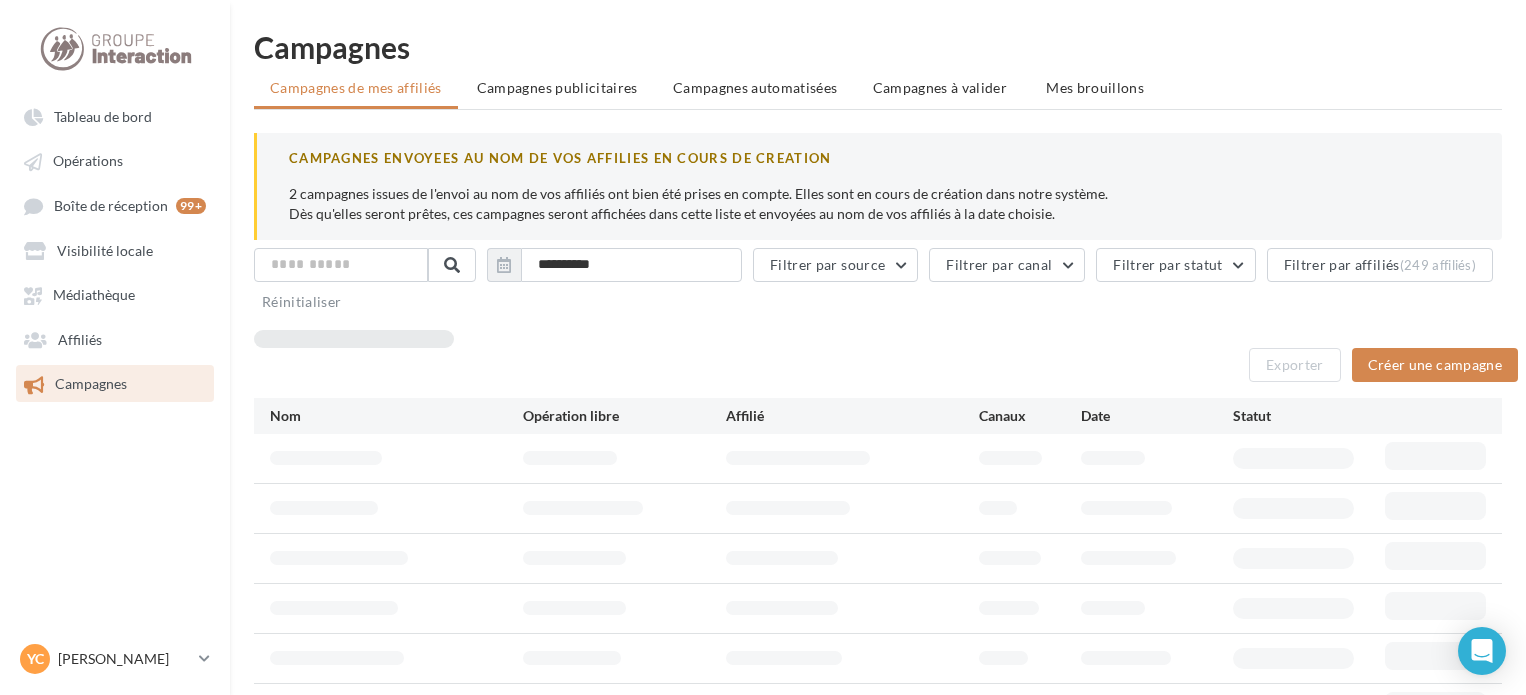 scroll, scrollTop: 294, scrollLeft: 0, axis: vertical 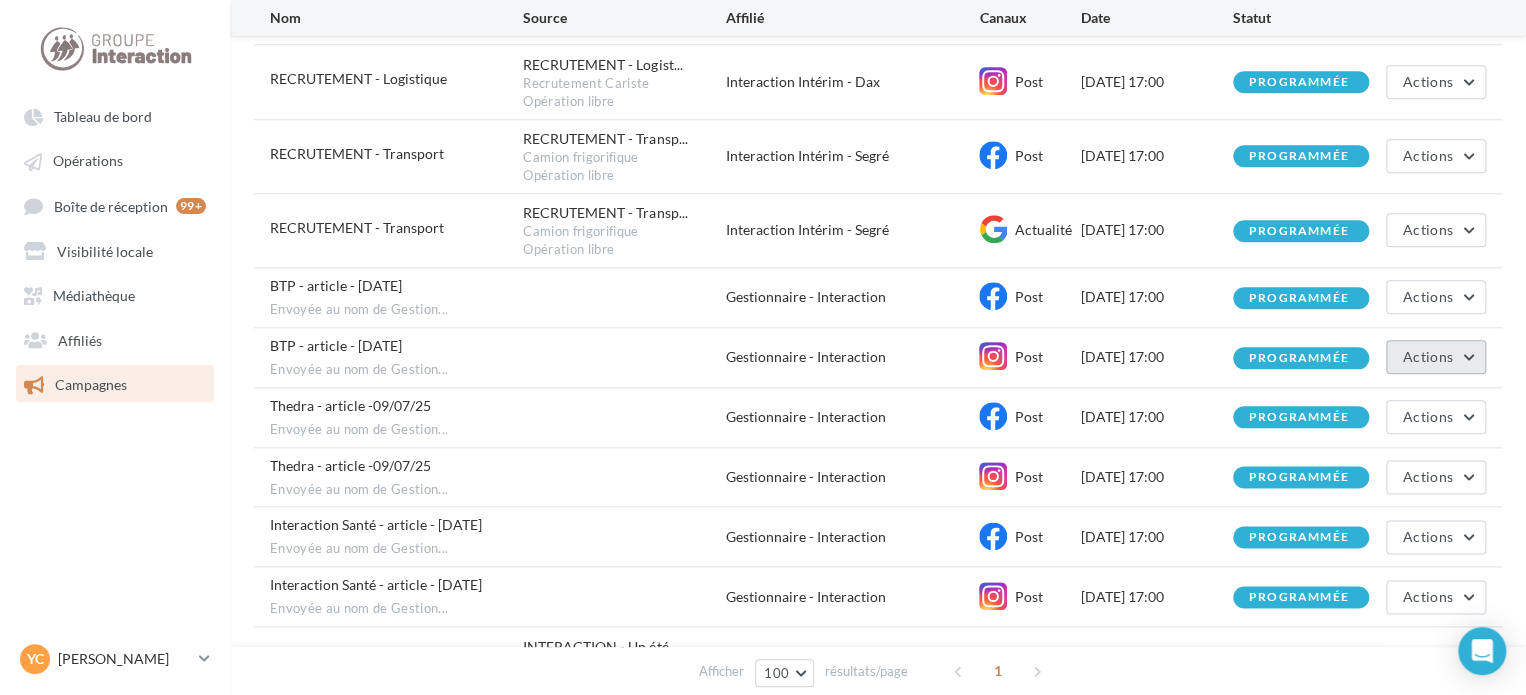 click on "Actions" at bounding box center [1428, 356] 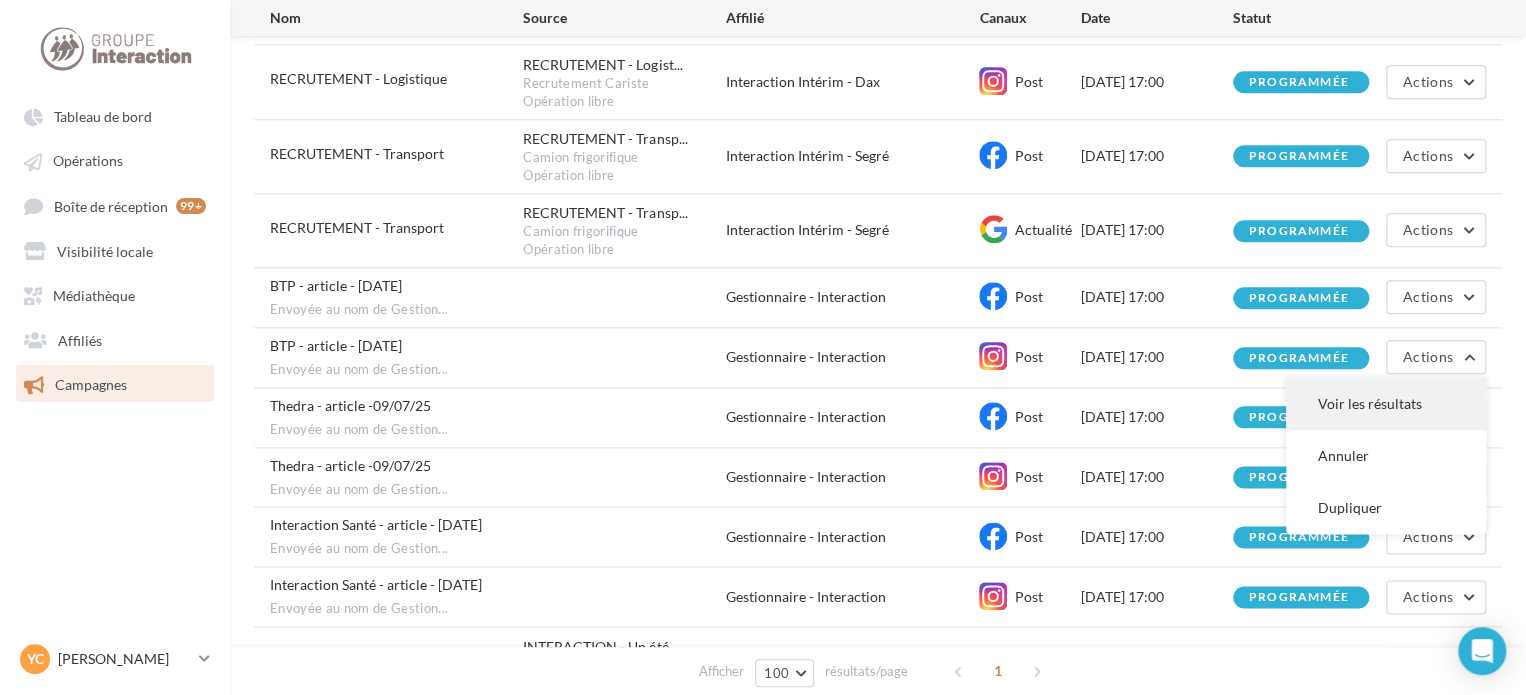 click on "Voir les résultats" at bounding box center (1386, 404) 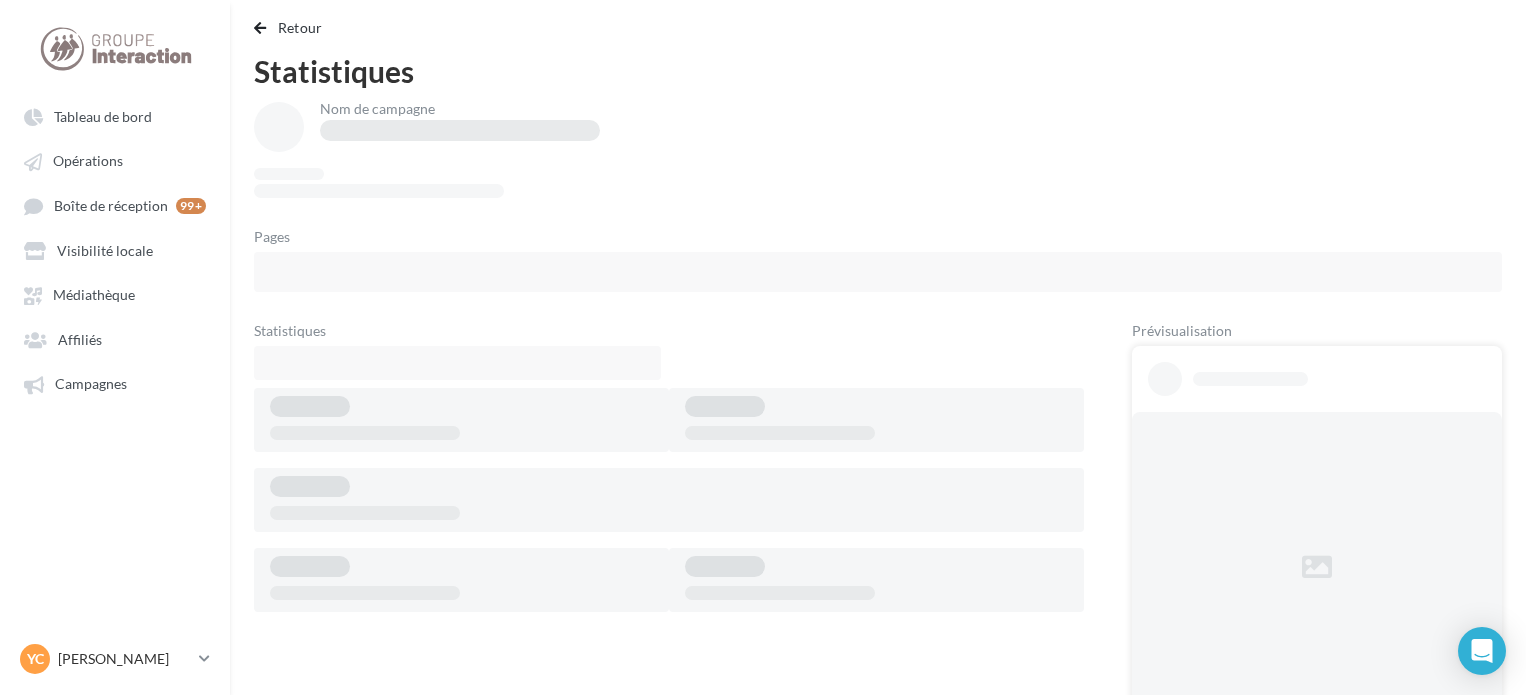 scroll, scrollTop: 0, scrollLeft: 0, axis: both 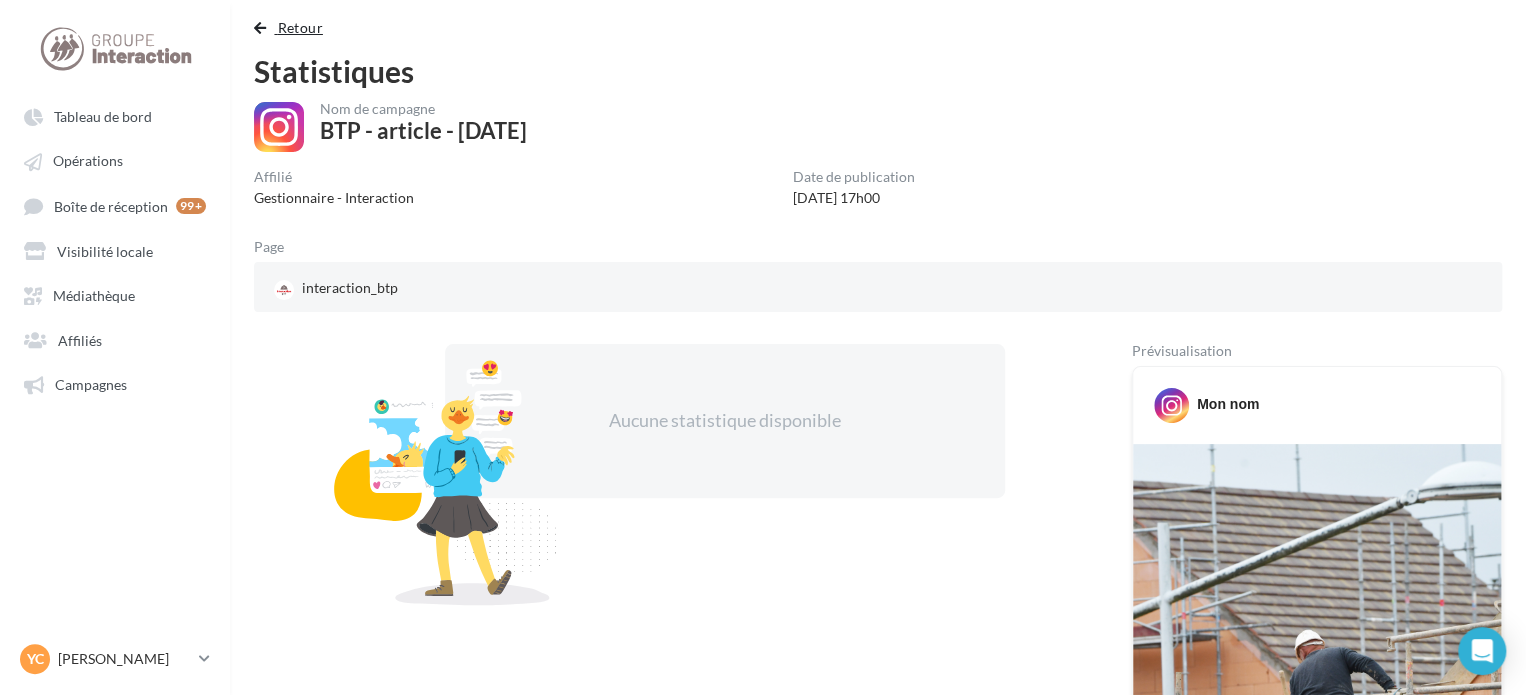 click on "Retour" at bounding box center [300, 27] 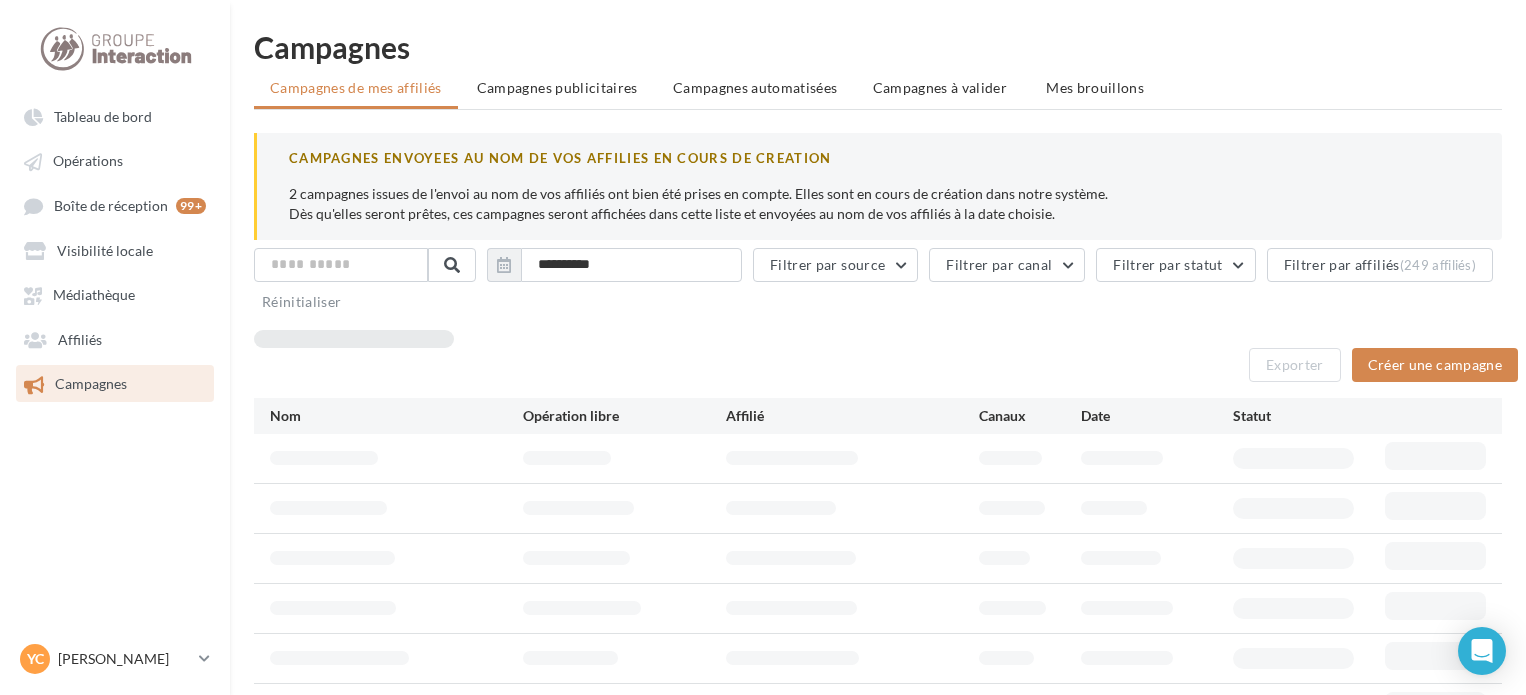 scroll, scrollTop: 294, scrollLeft: 0, axis: vertical 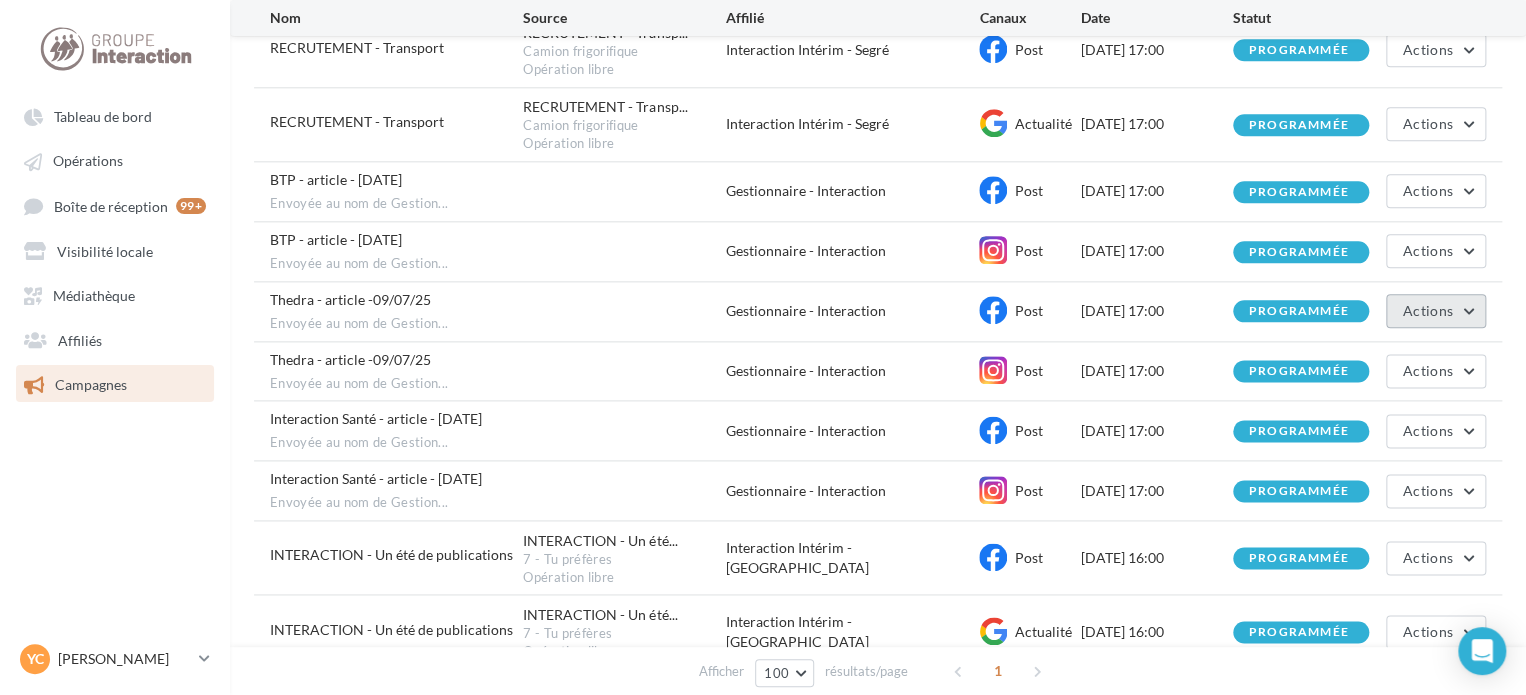 click on "Actions" at bounding box center [1428, 310] 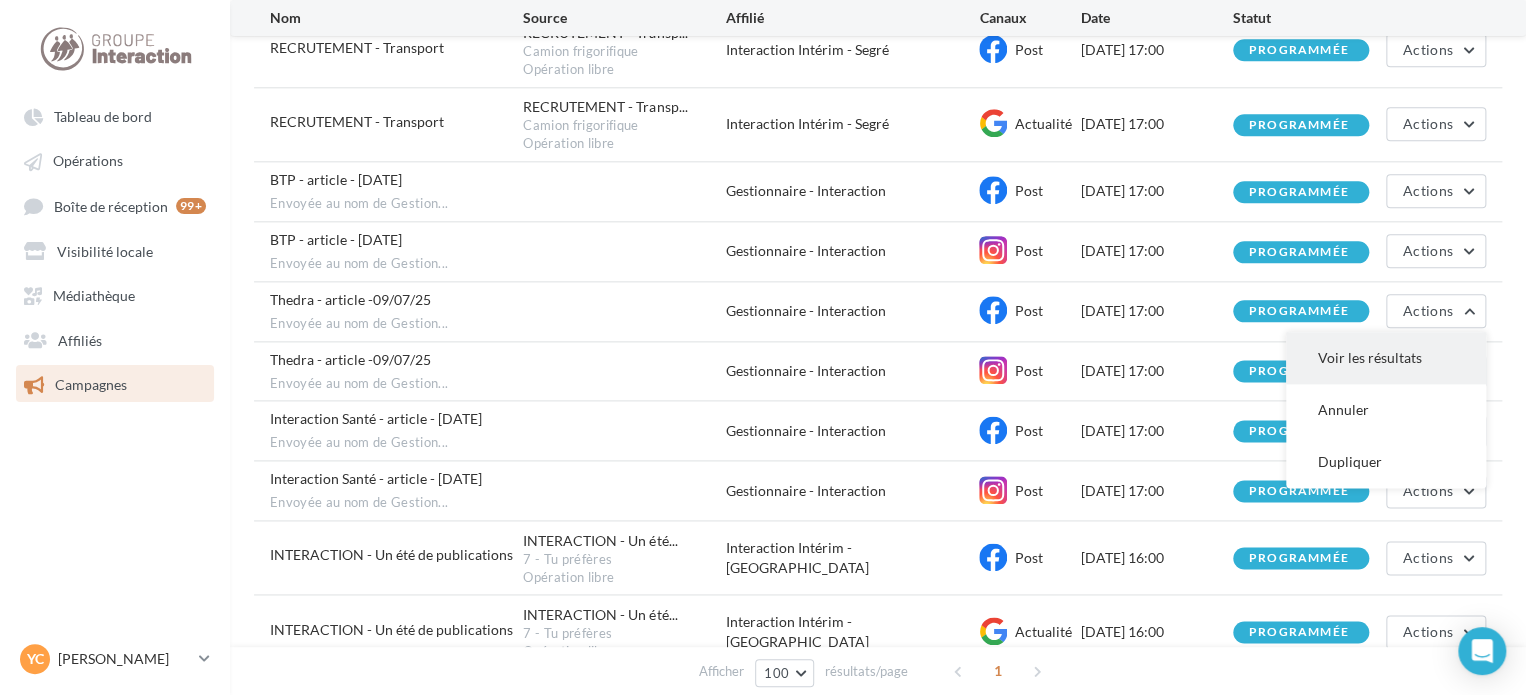 click on "Voir les résultats" at bounding box center (1386, 358) 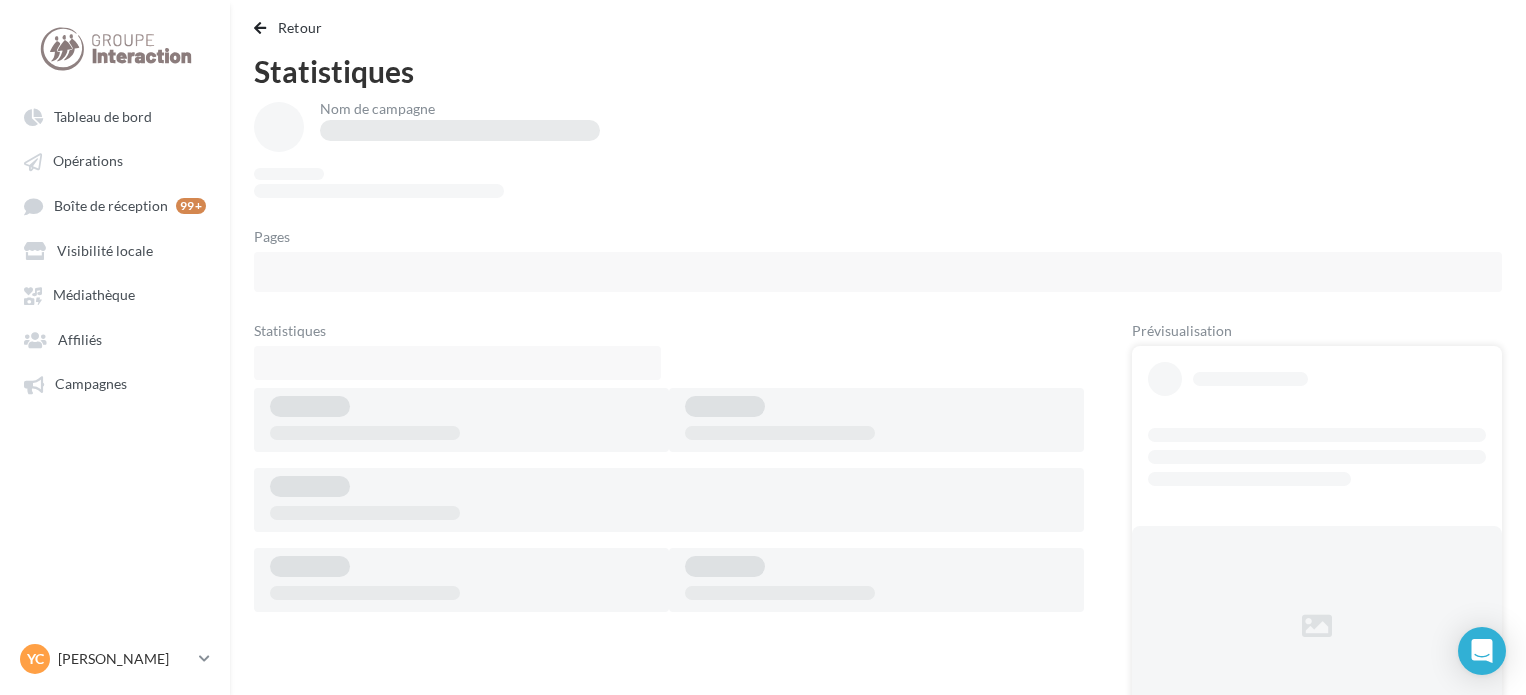 scroll, scrollTop: 0, scrollLeft: 0, axis: both 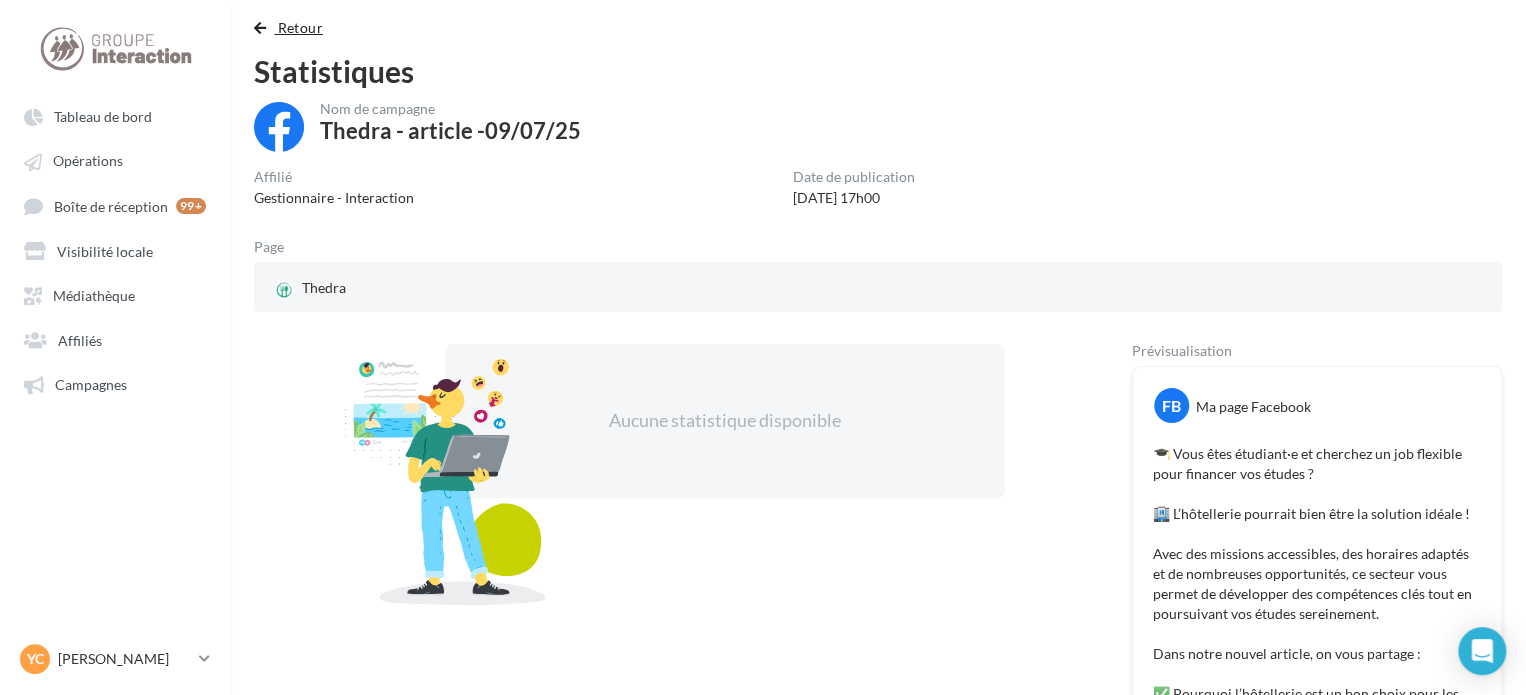 click at bounding box center (260, 28) 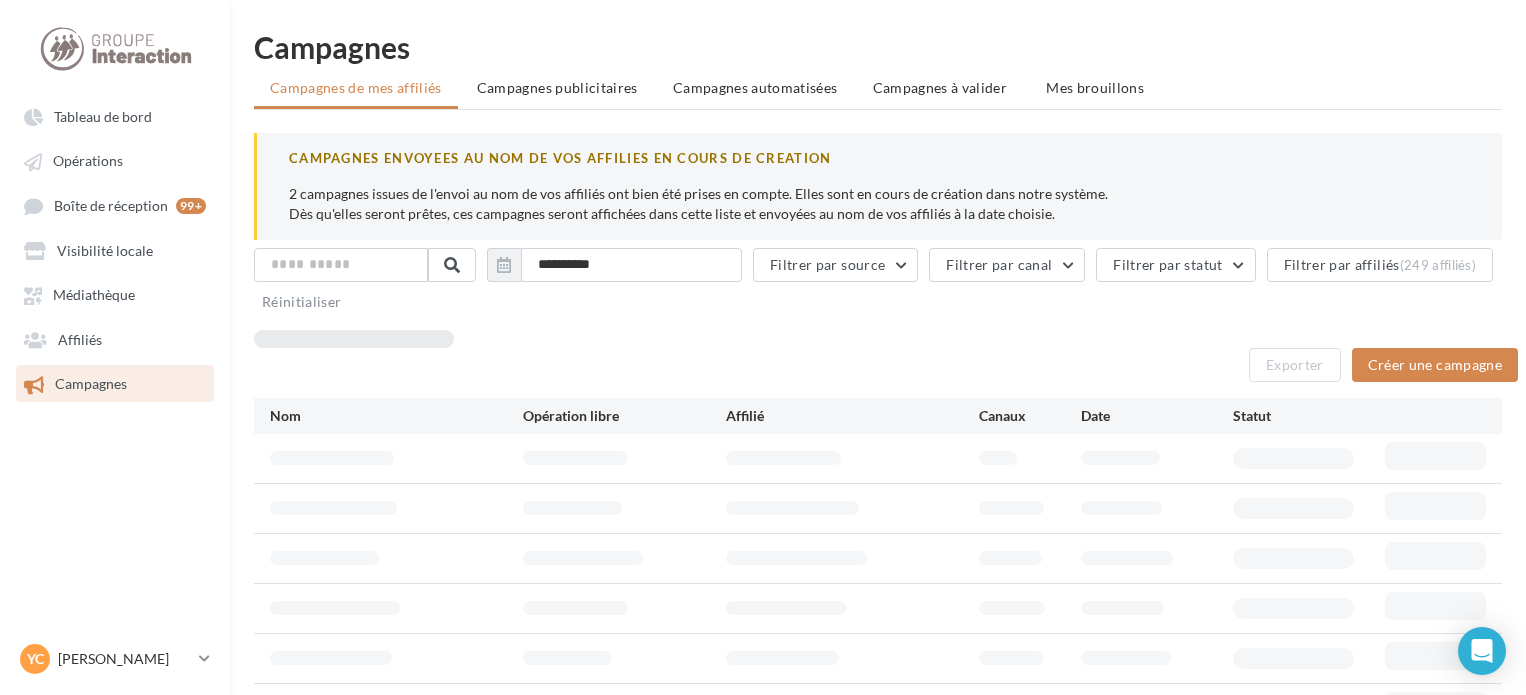 scroll, scrollTop: 294, scrollLeft: 0, axis: vertical 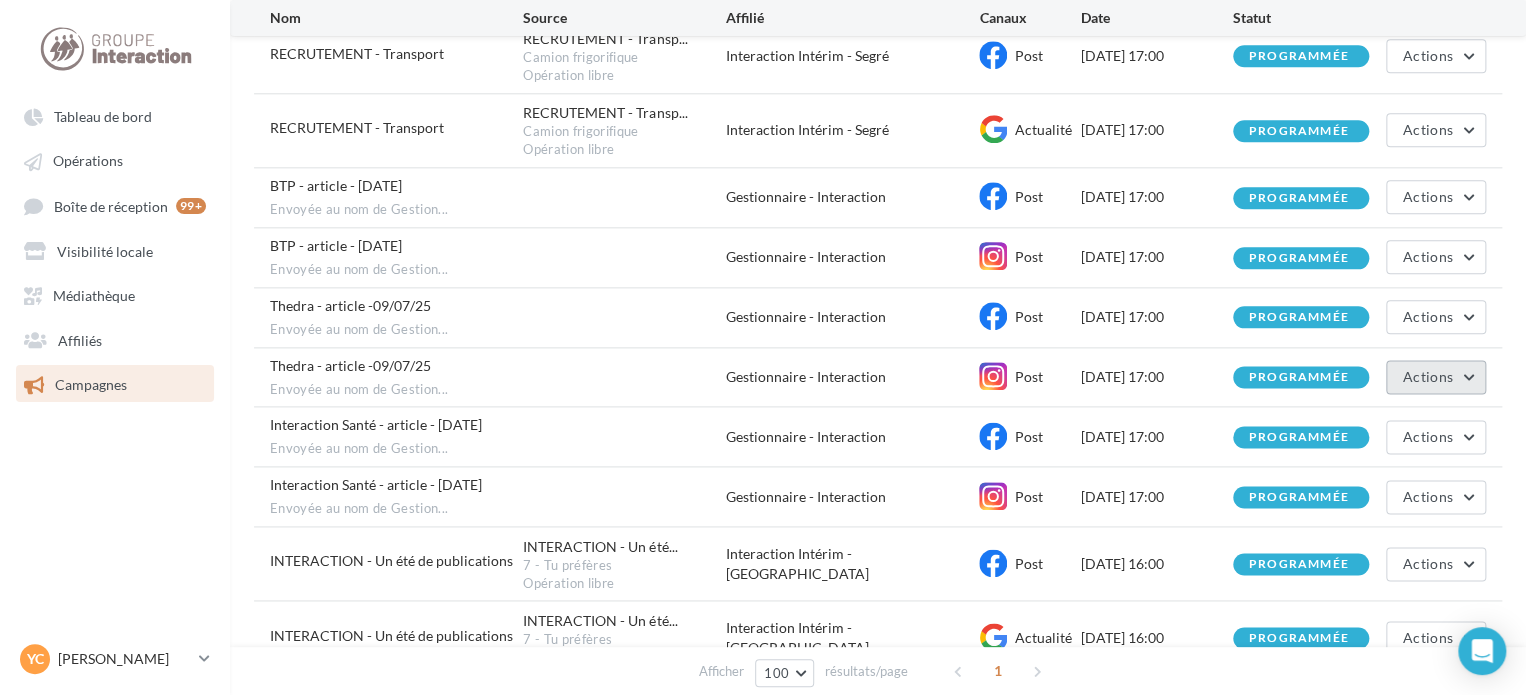 click on "Actions" at bounding box center (1436, 377) 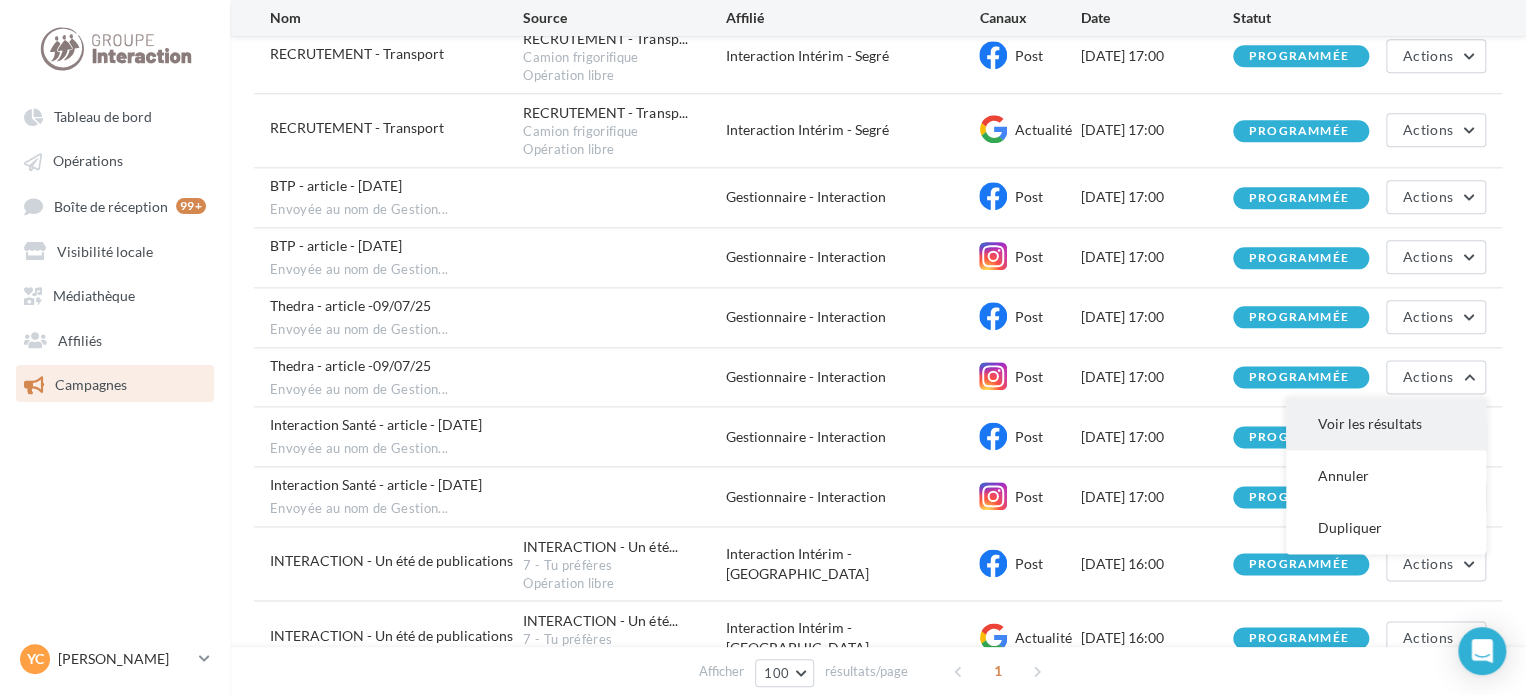 click on "Voir les résultats" at bounding box center [1386, 424] 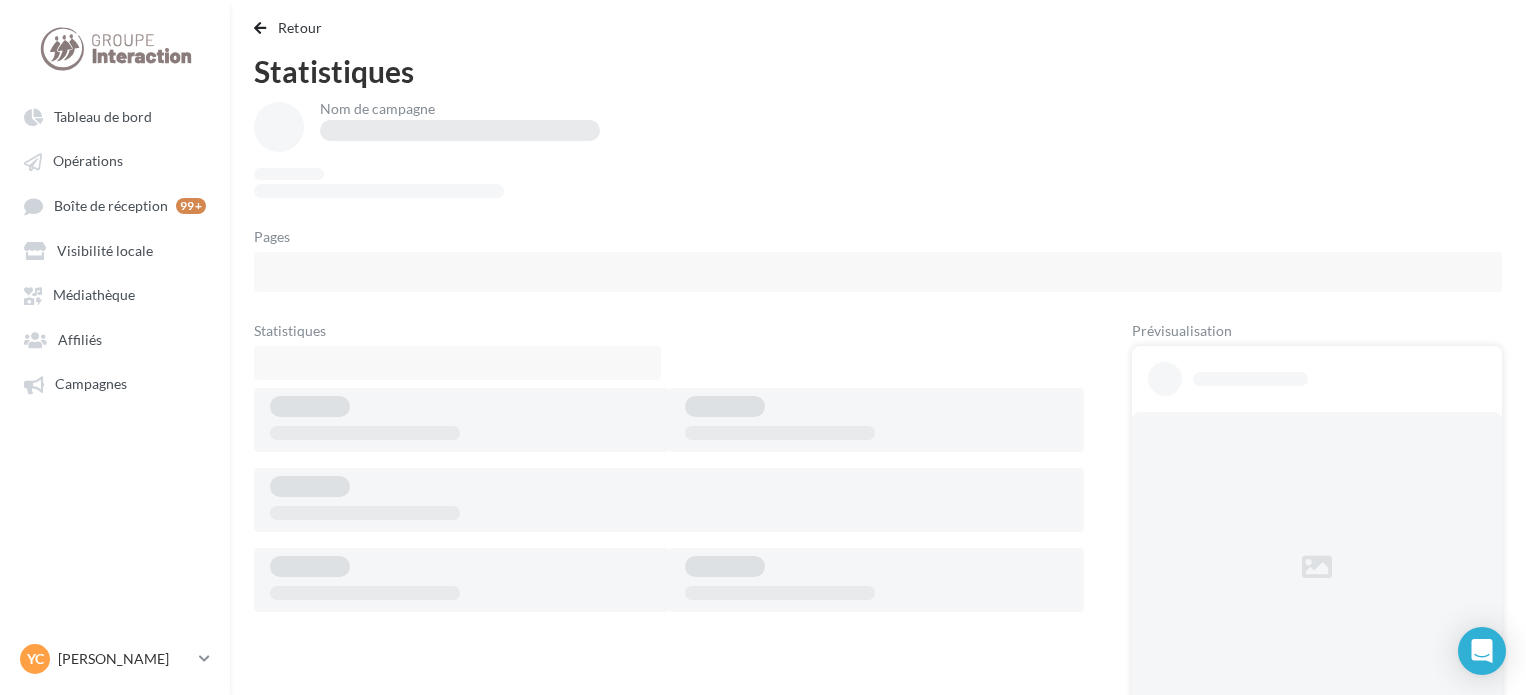 scroll, scrollTop: 0, scrollLeft: 0, axis: both 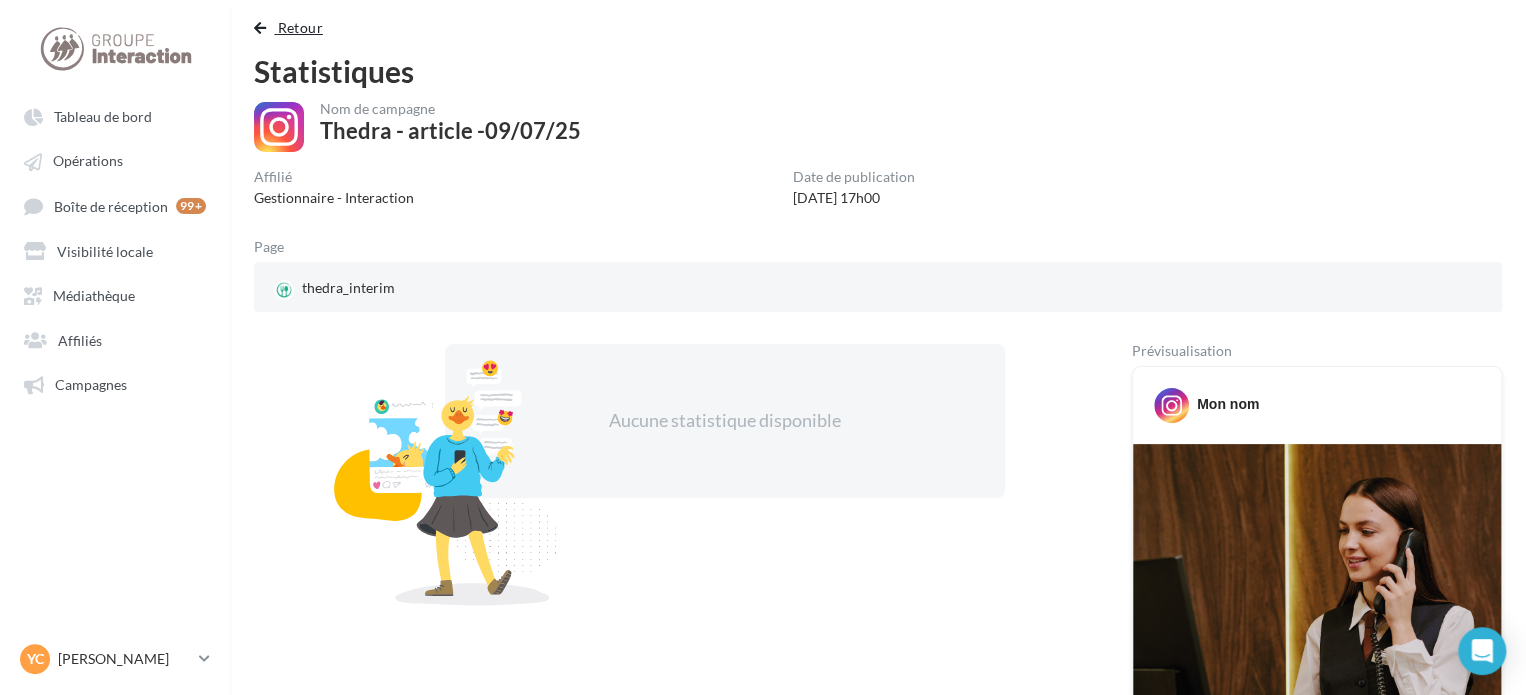 click at bounding box center (260, 28) 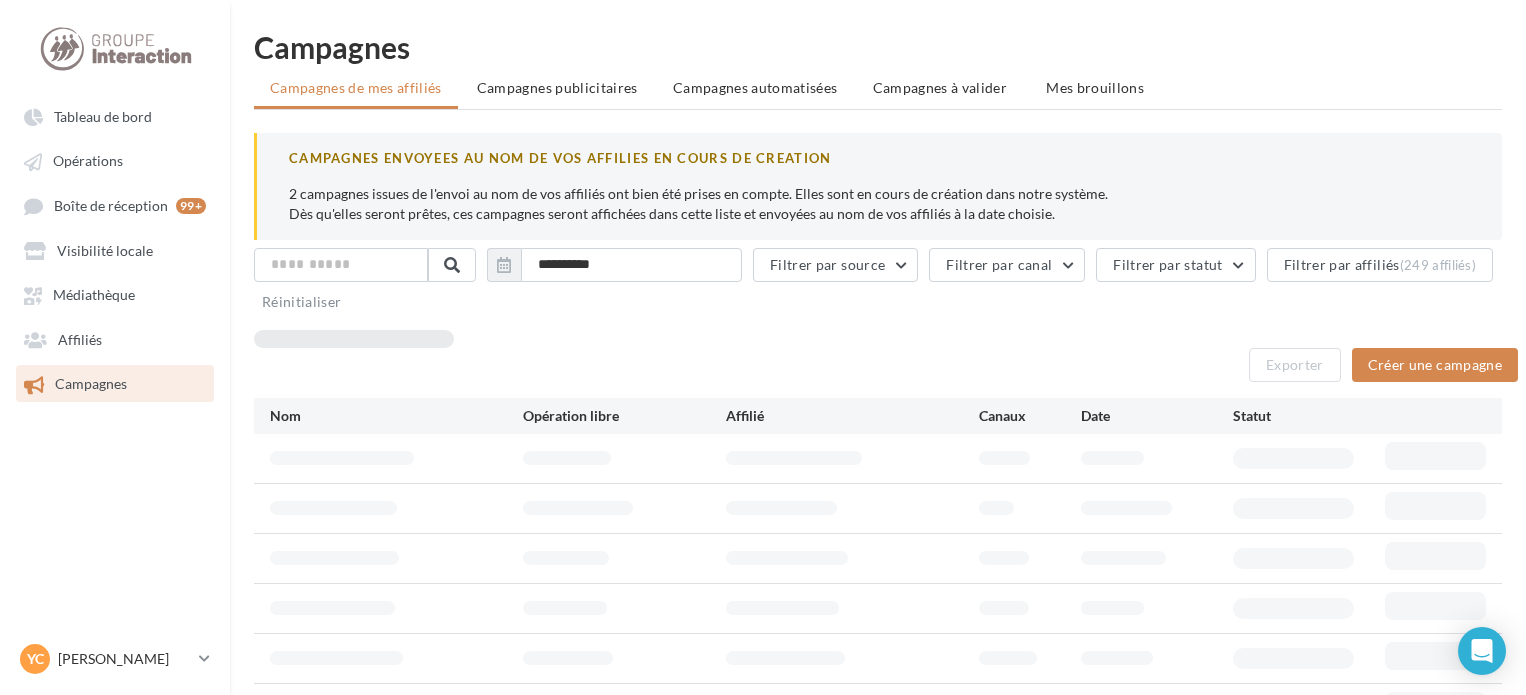 scroll, scrollTop: 294, scrollLeft: 0, axis: vertical 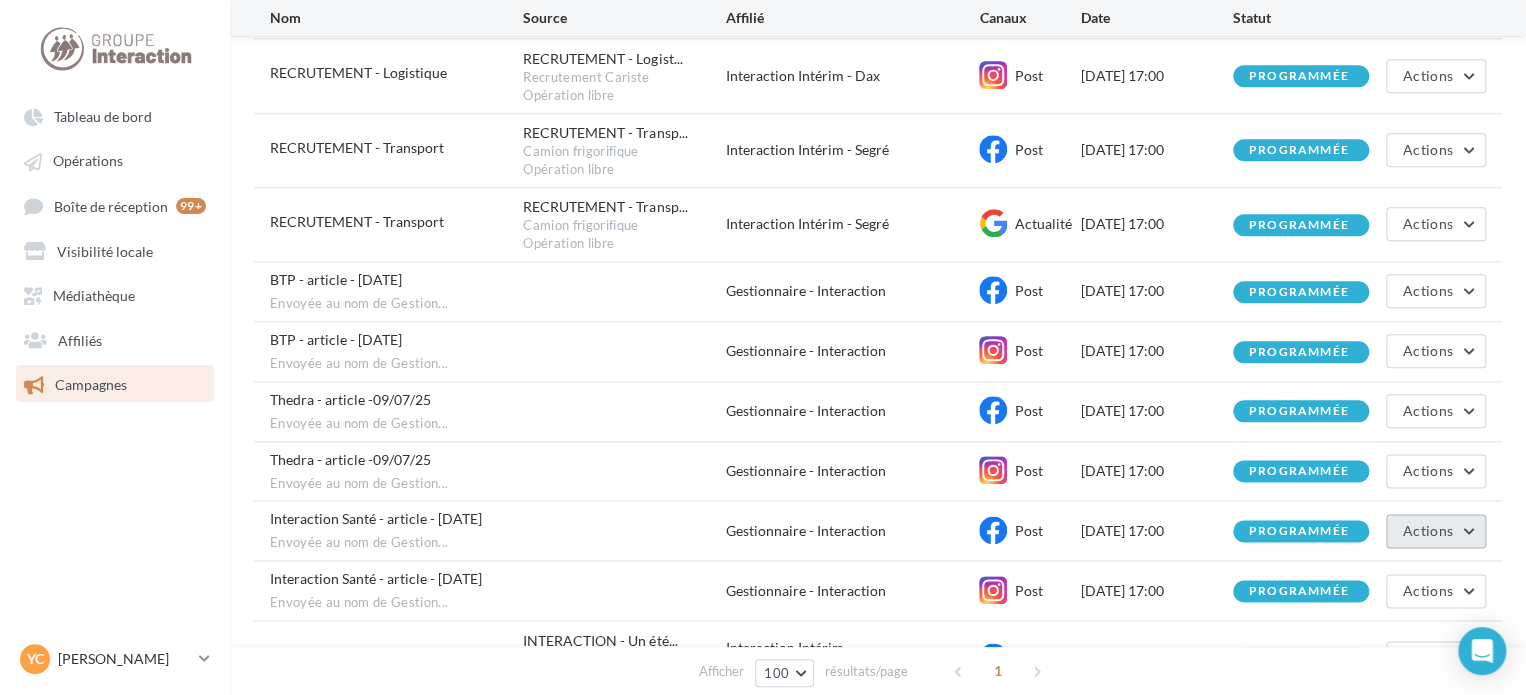 click on "Actions" at bounding box center [1428, 530] 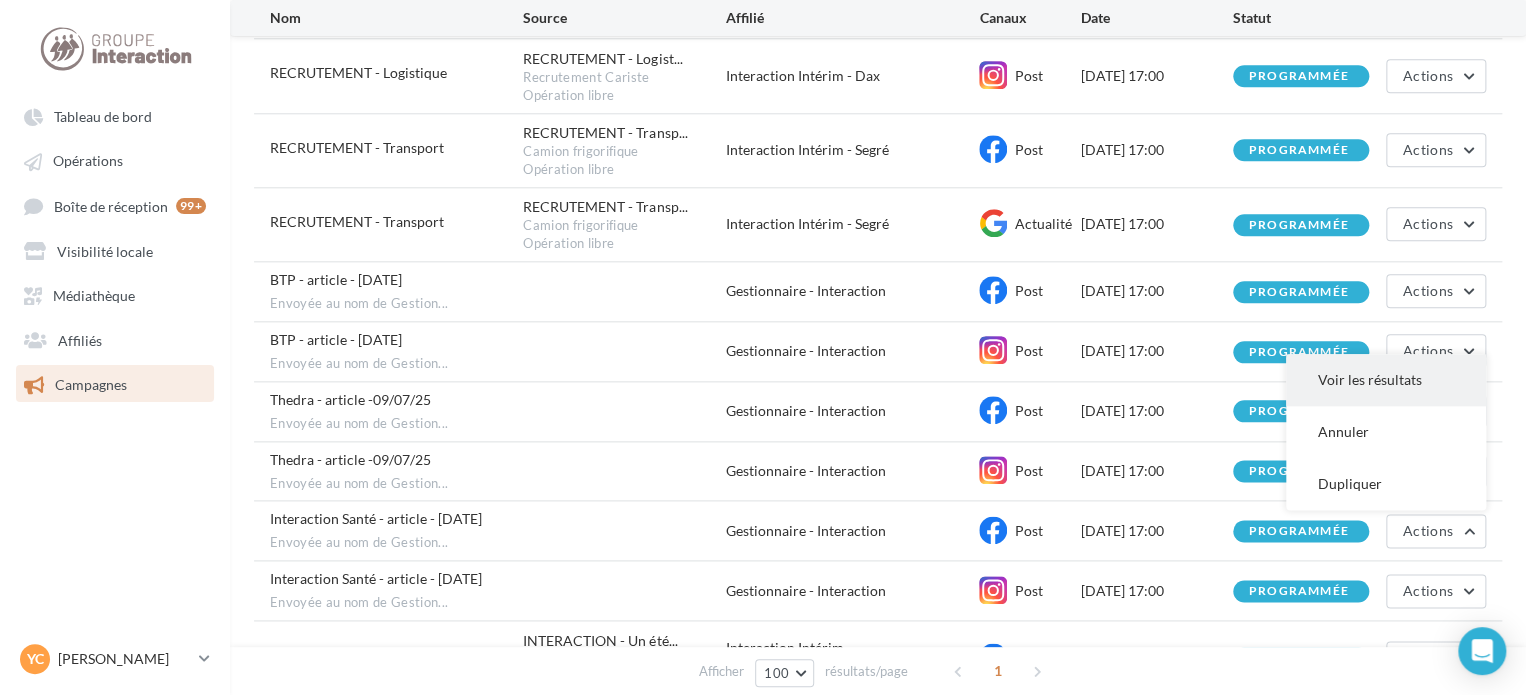 click on "Voir les résultats" at bounding box center [1386, 380] 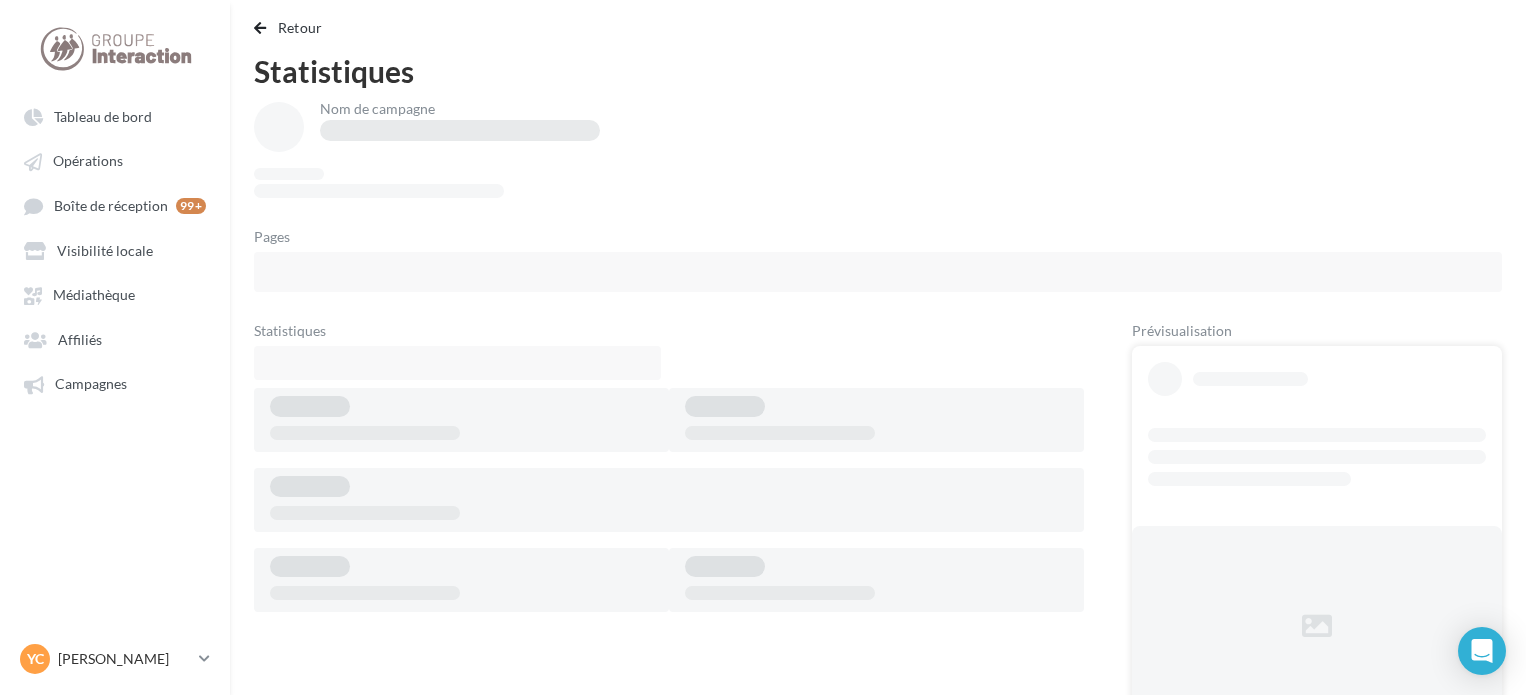scroll, scrollTop: 0, scrollLeft: 0, axis: both 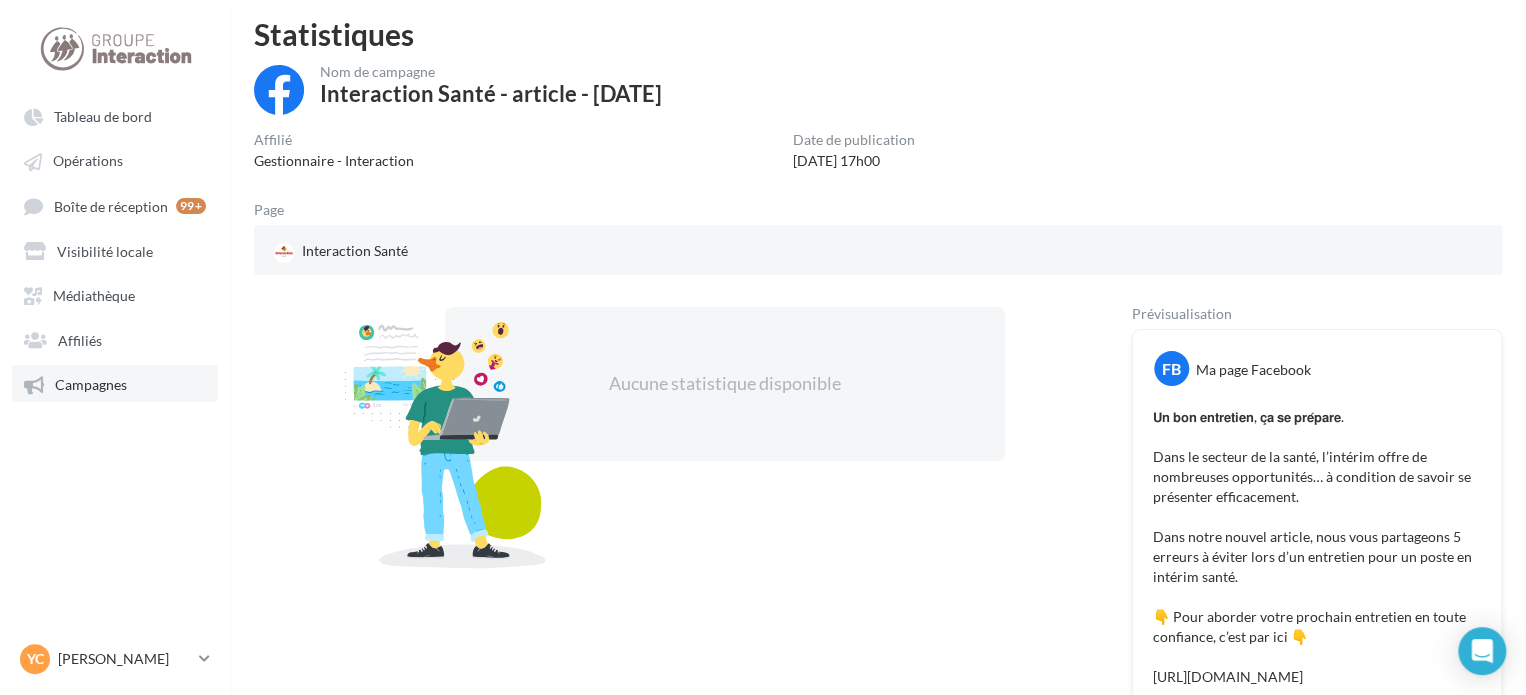 click on "Campagnes" at bounding box center (91, 384) 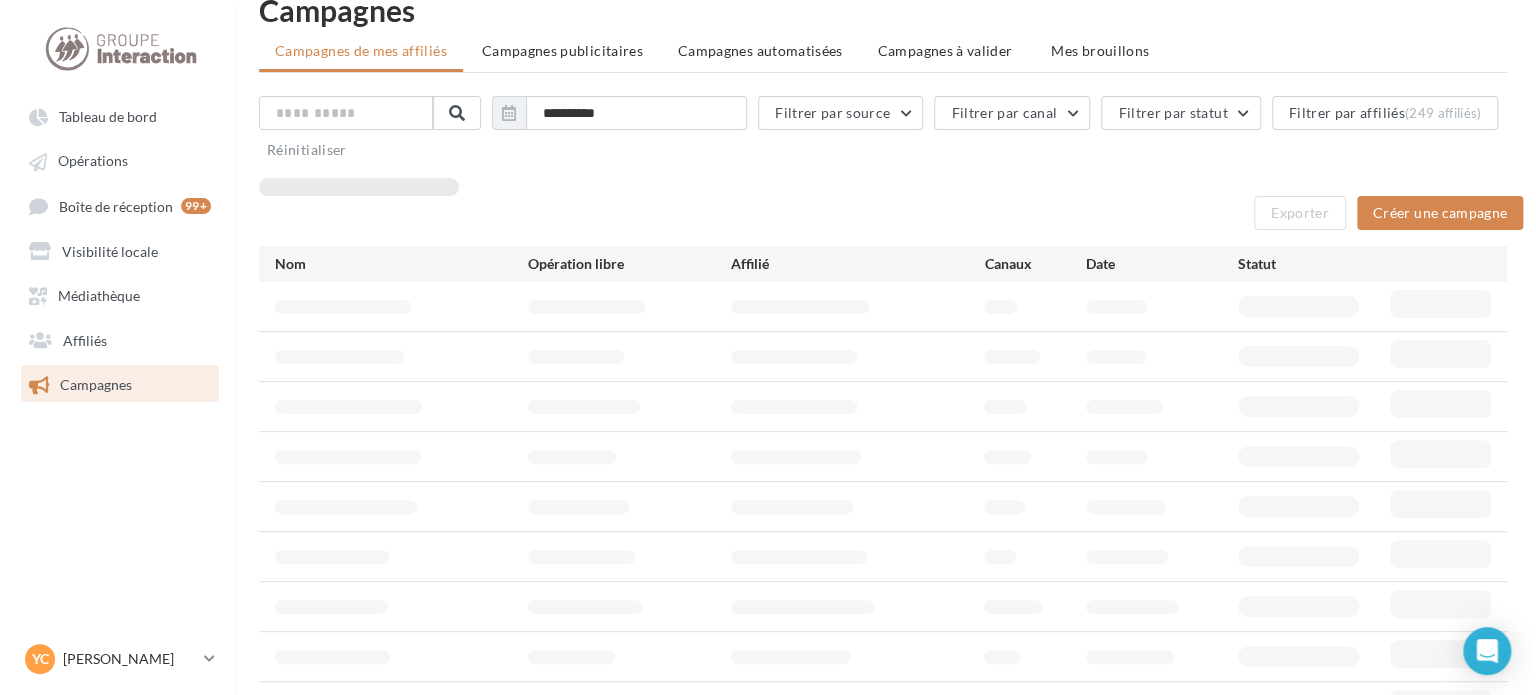 scroll, scrollTop: 32, scrollLeft: 0, axis: vertical 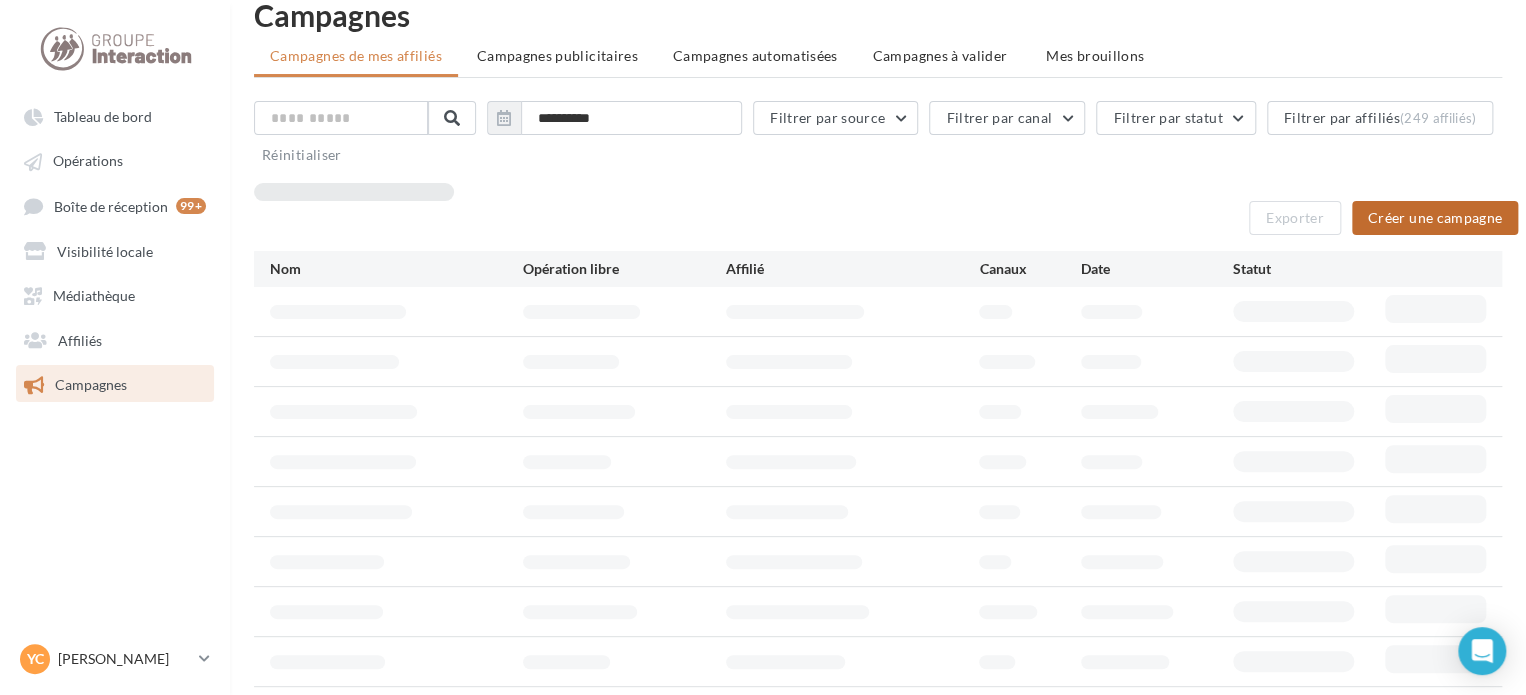 click on "Créer une campagne" at bounding box center (1435, 218) 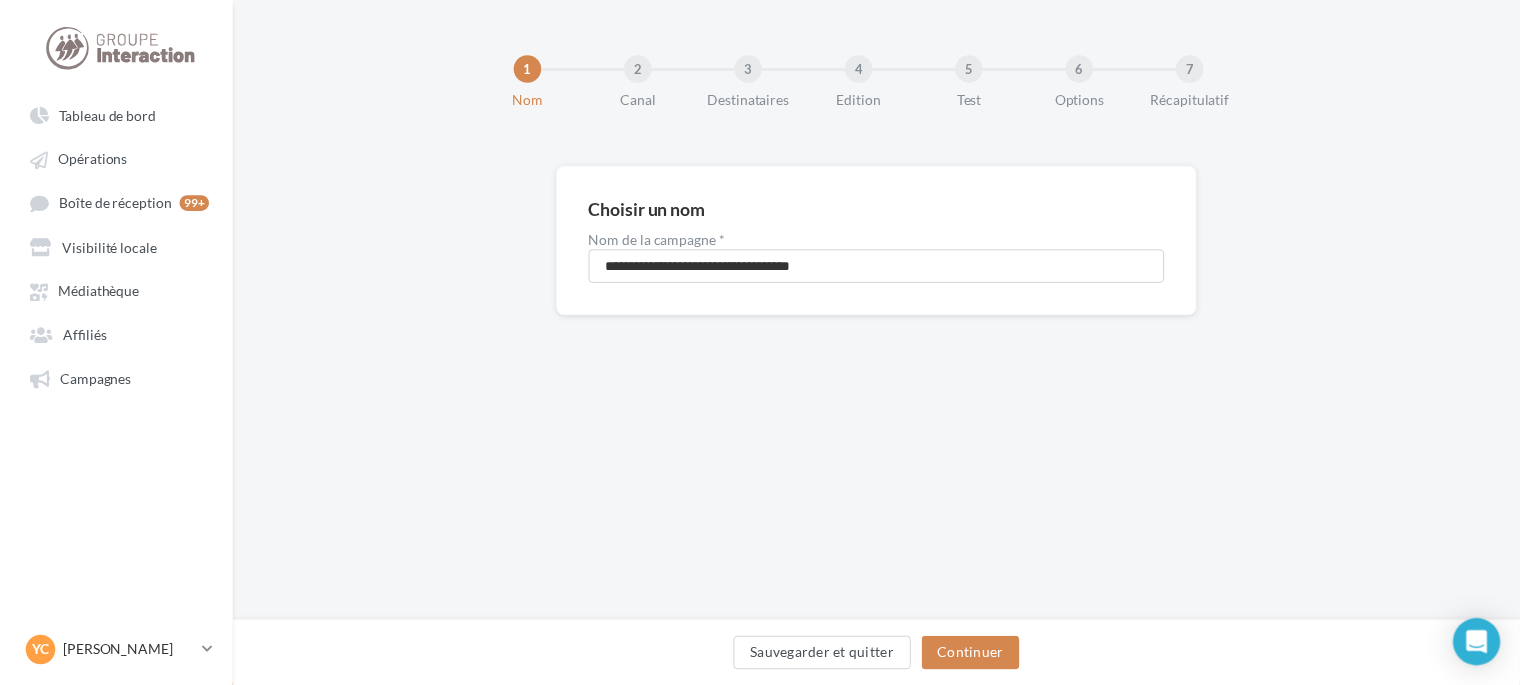 scroll, scrollTop: 0, scrollLeft: 0, axis: both 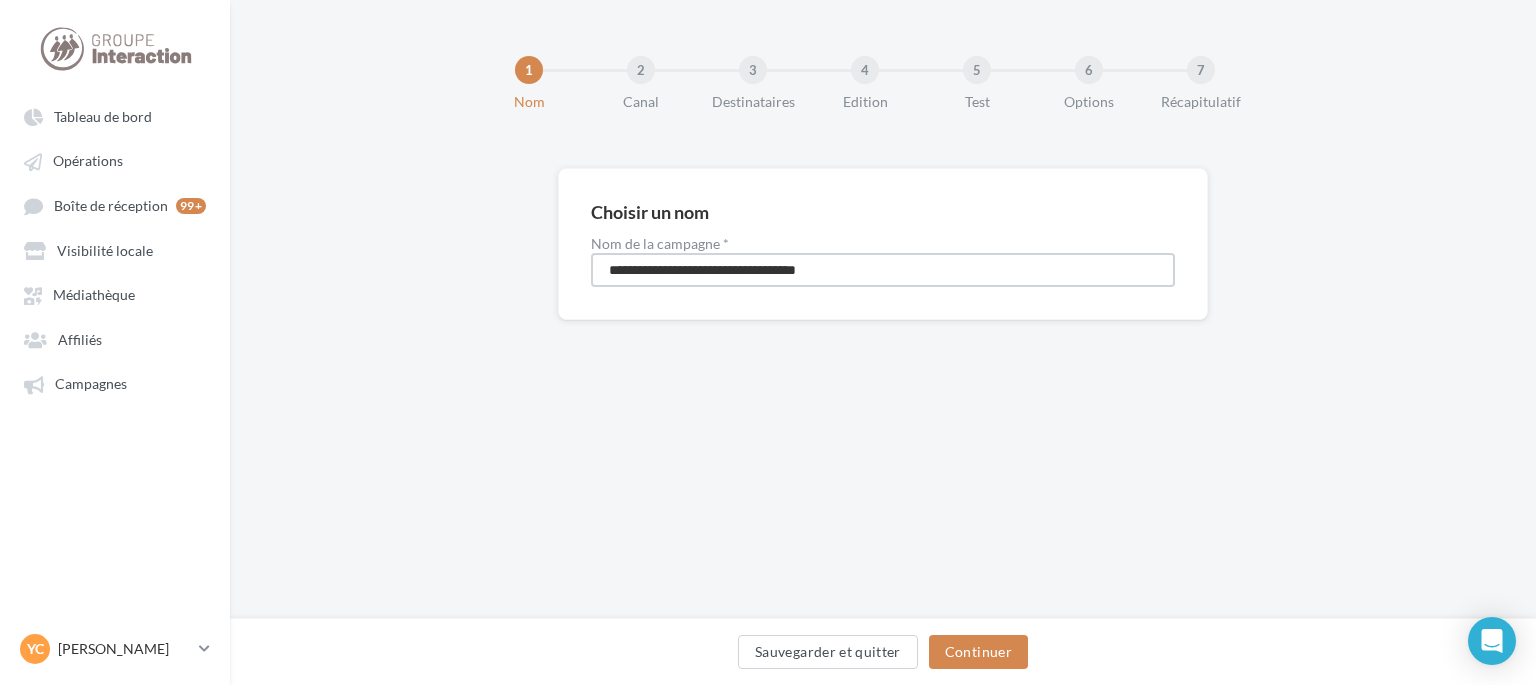 drag, startPoint x: 880, startPoint y: 270, endPoint x: 388, endPoint y: 231, distance: 493.5433 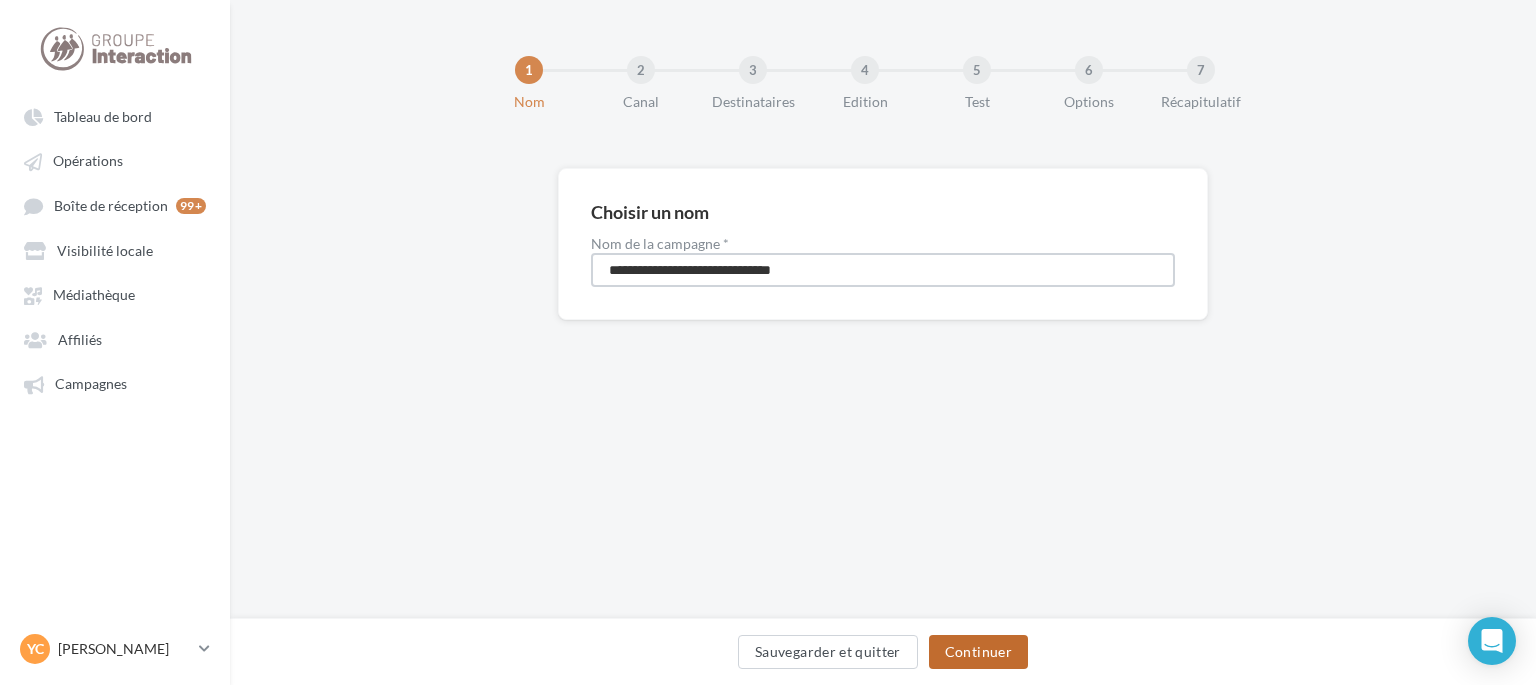 type on "**********" 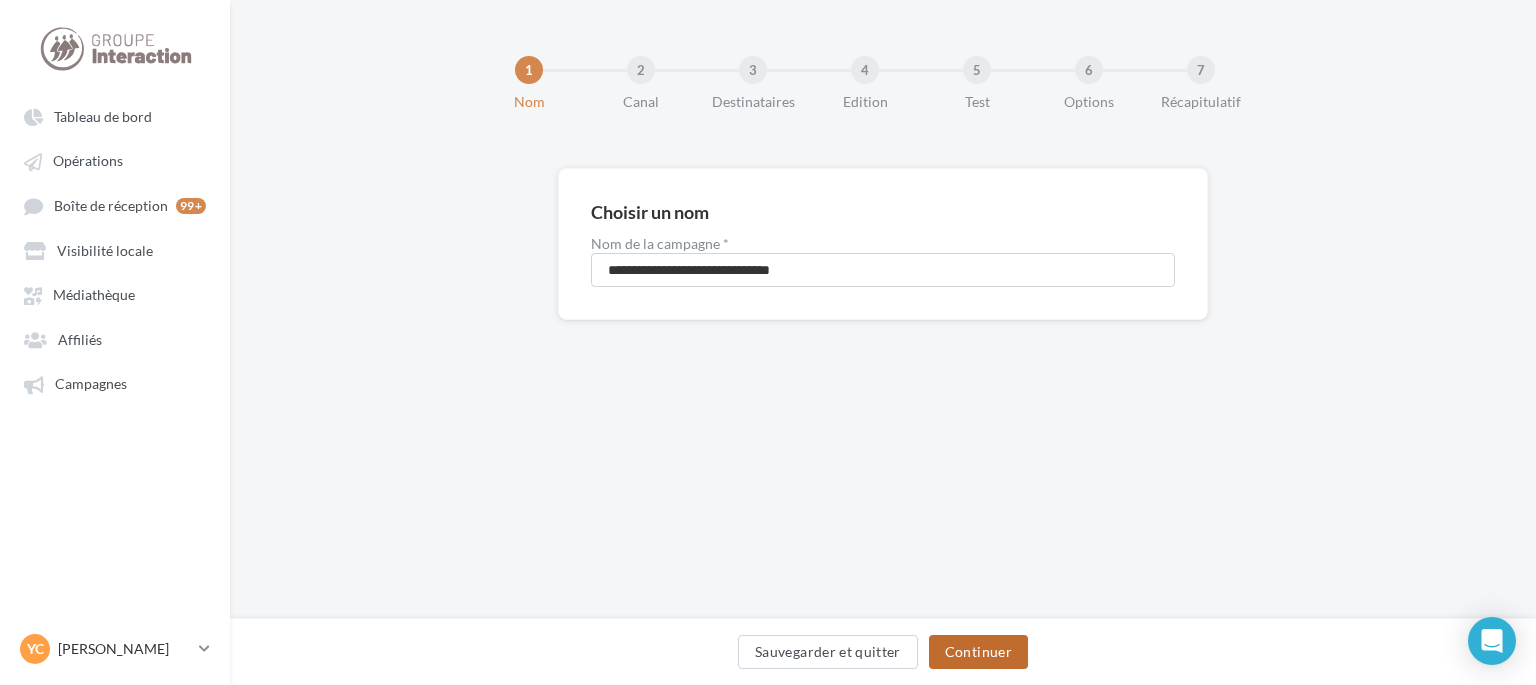 click on "Continuer" at bounding box center (978, 652) 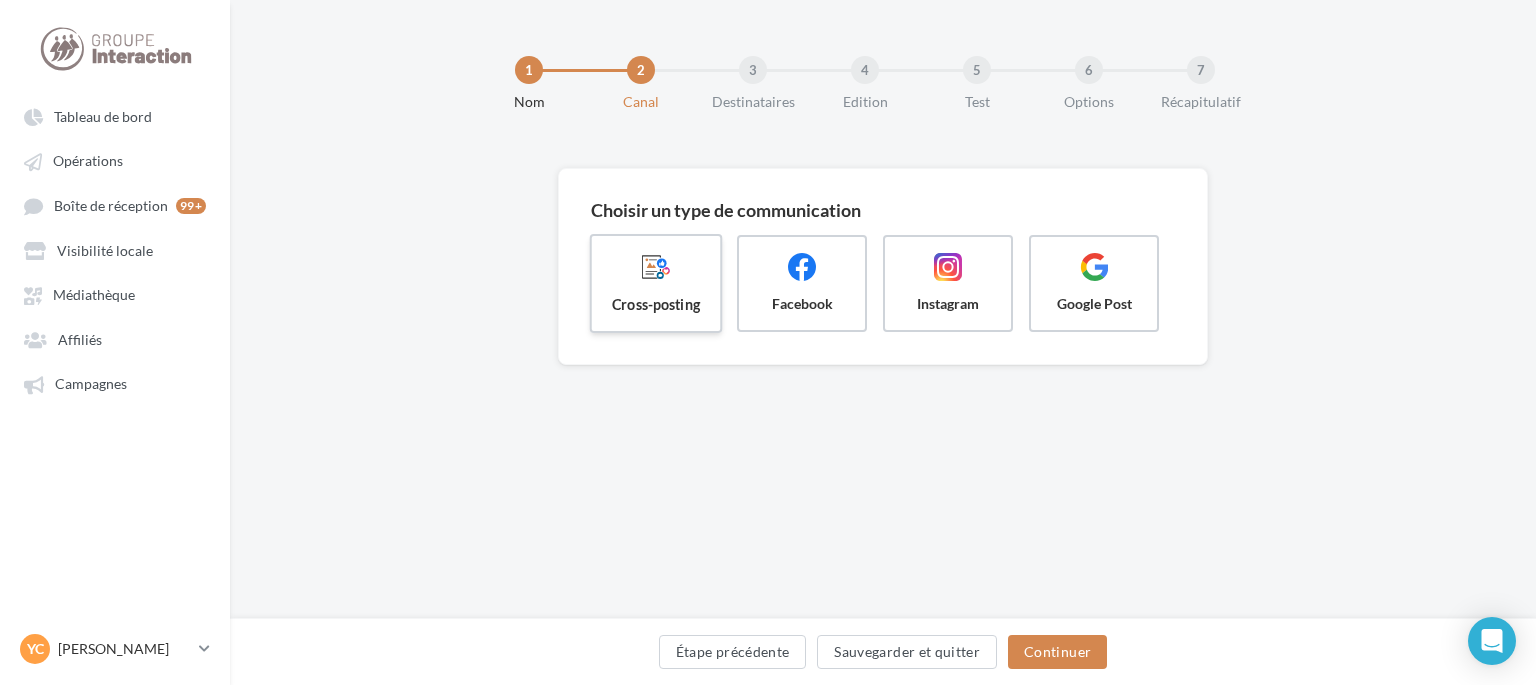 click on "Cross-posting" at bounding box center [656, 304] 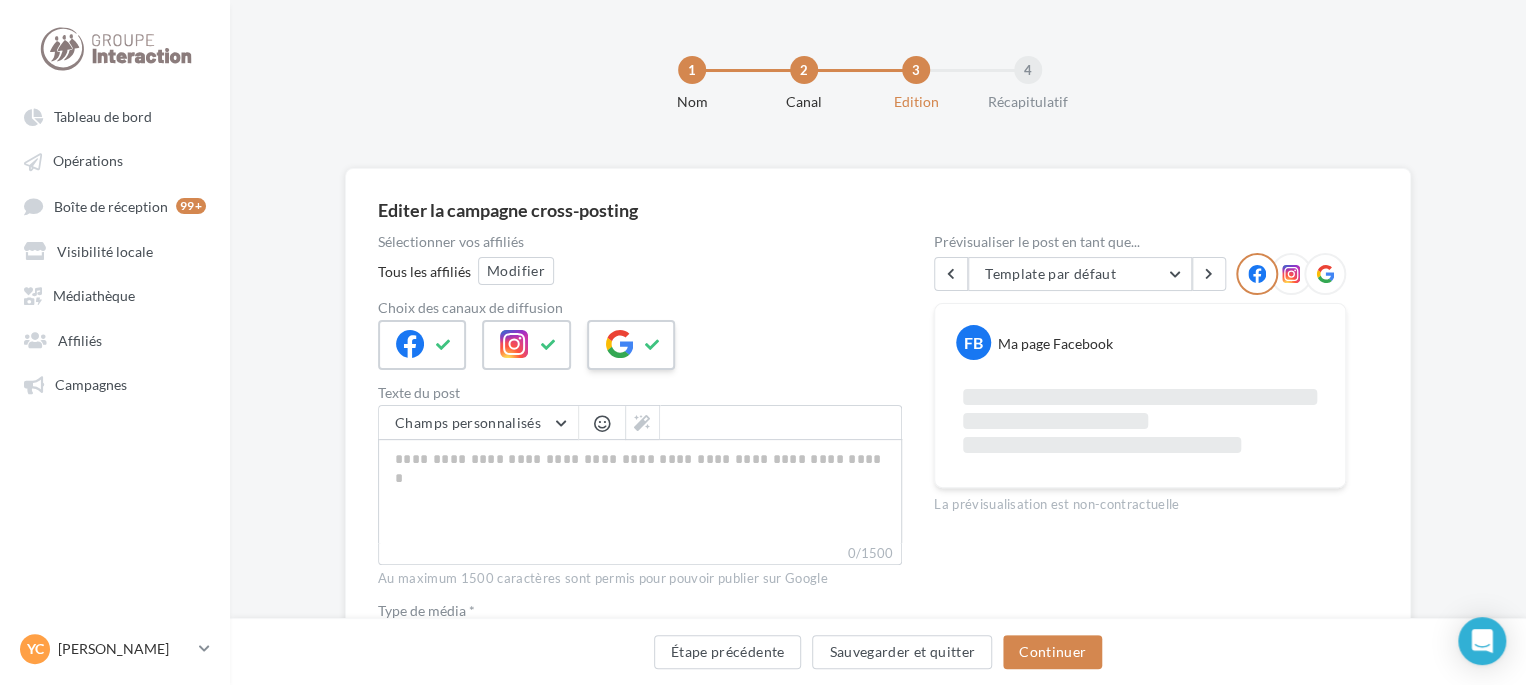 click at bounding box center [631, 345] 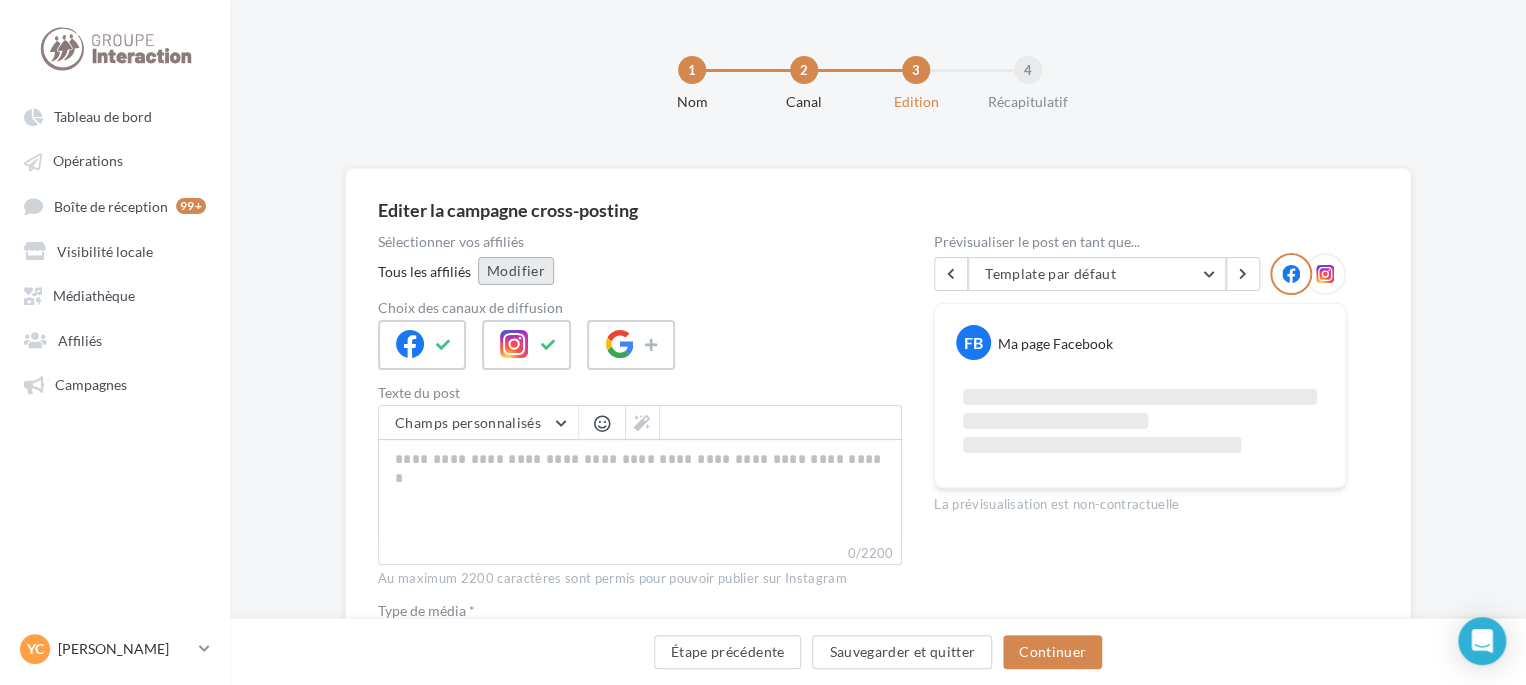click on "Modifier" at bounding box center (516, 271) 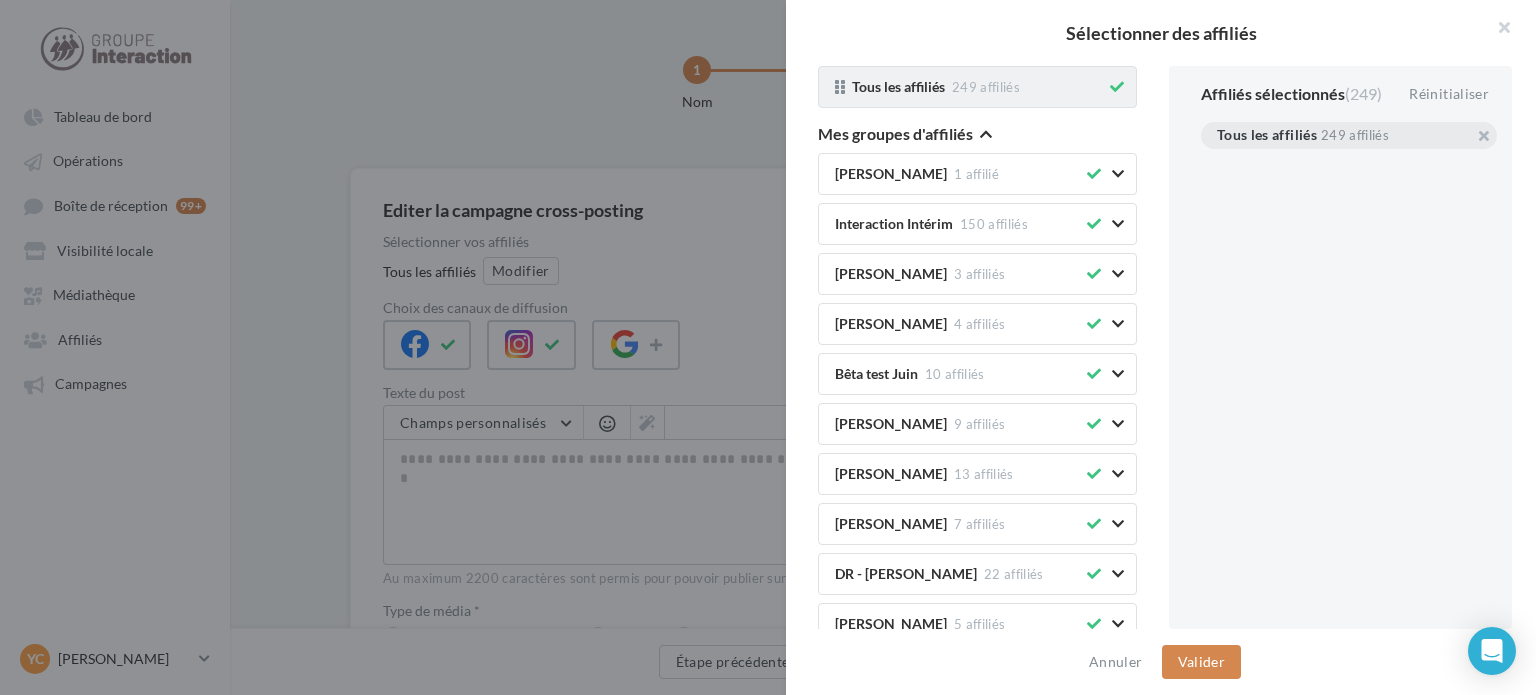 click at bounding box center (1117, 87) 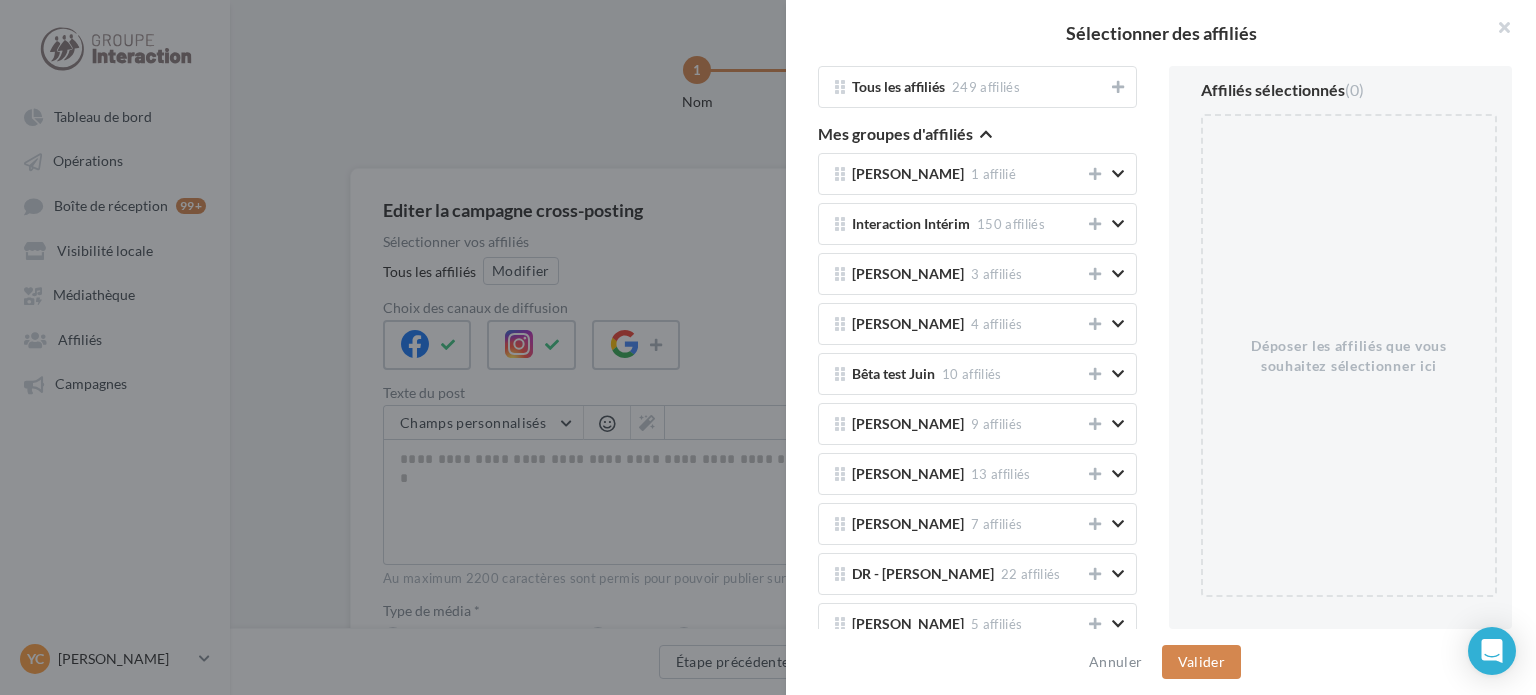 click on "Mes groupes d'affiliés" at bounding box center [905, 136] 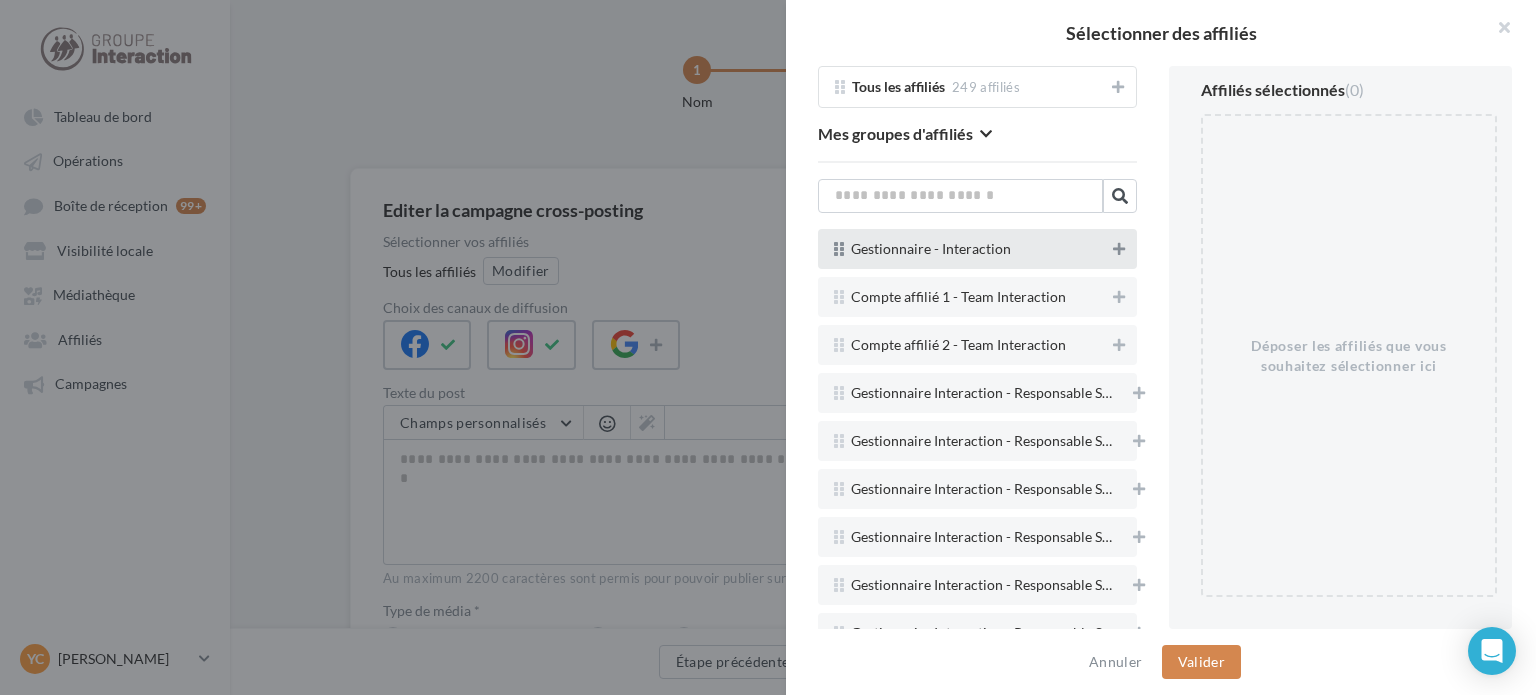 click at bounding box center (1119, 249) 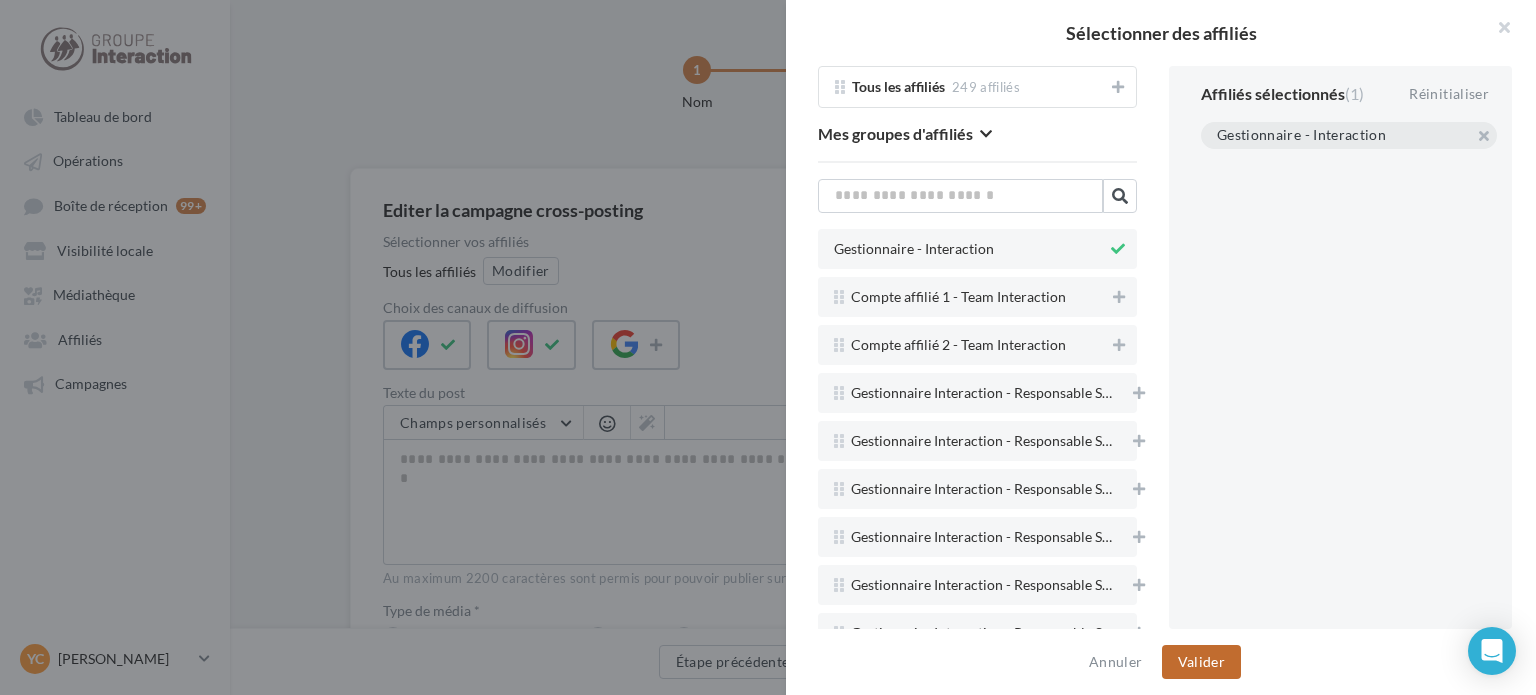 click on "Valider" at bounding box center [1201, 662] 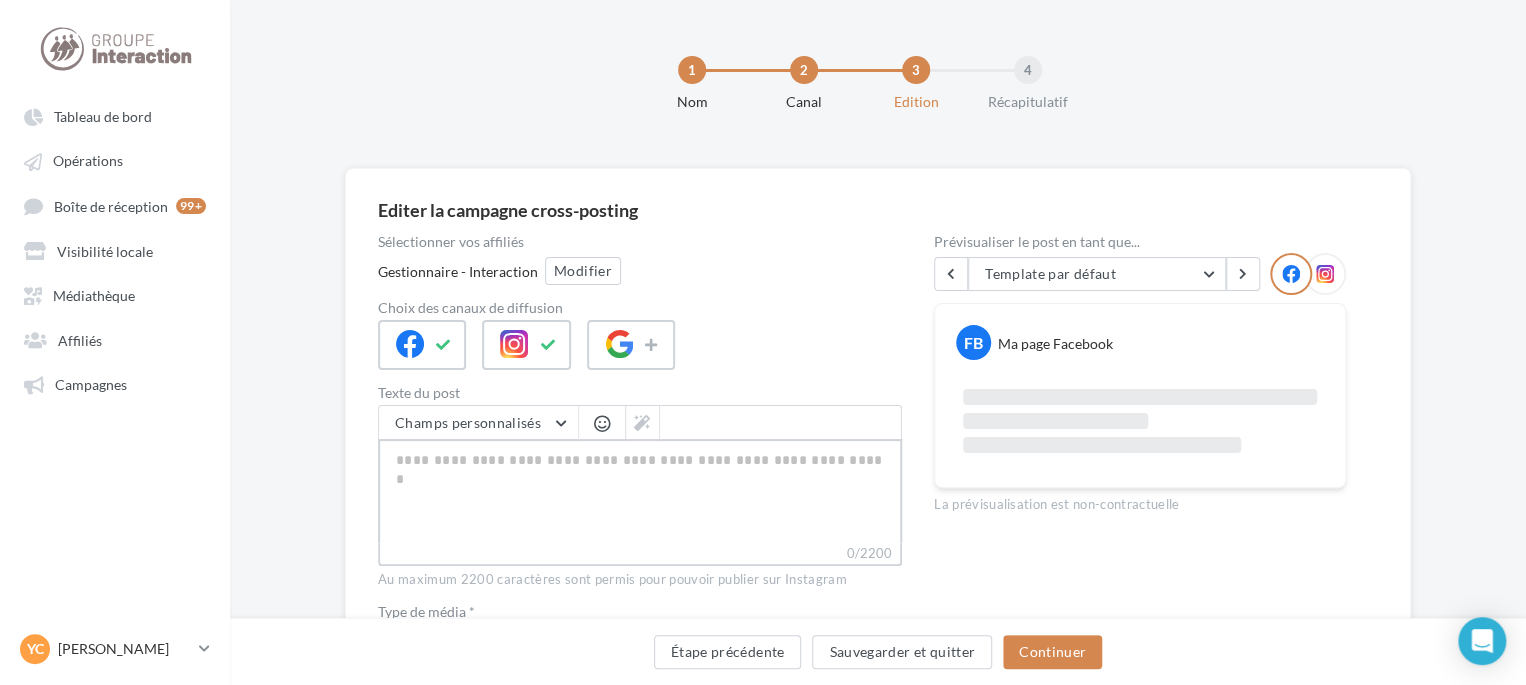 click on "0/2200" at bounding box center [640, 491] 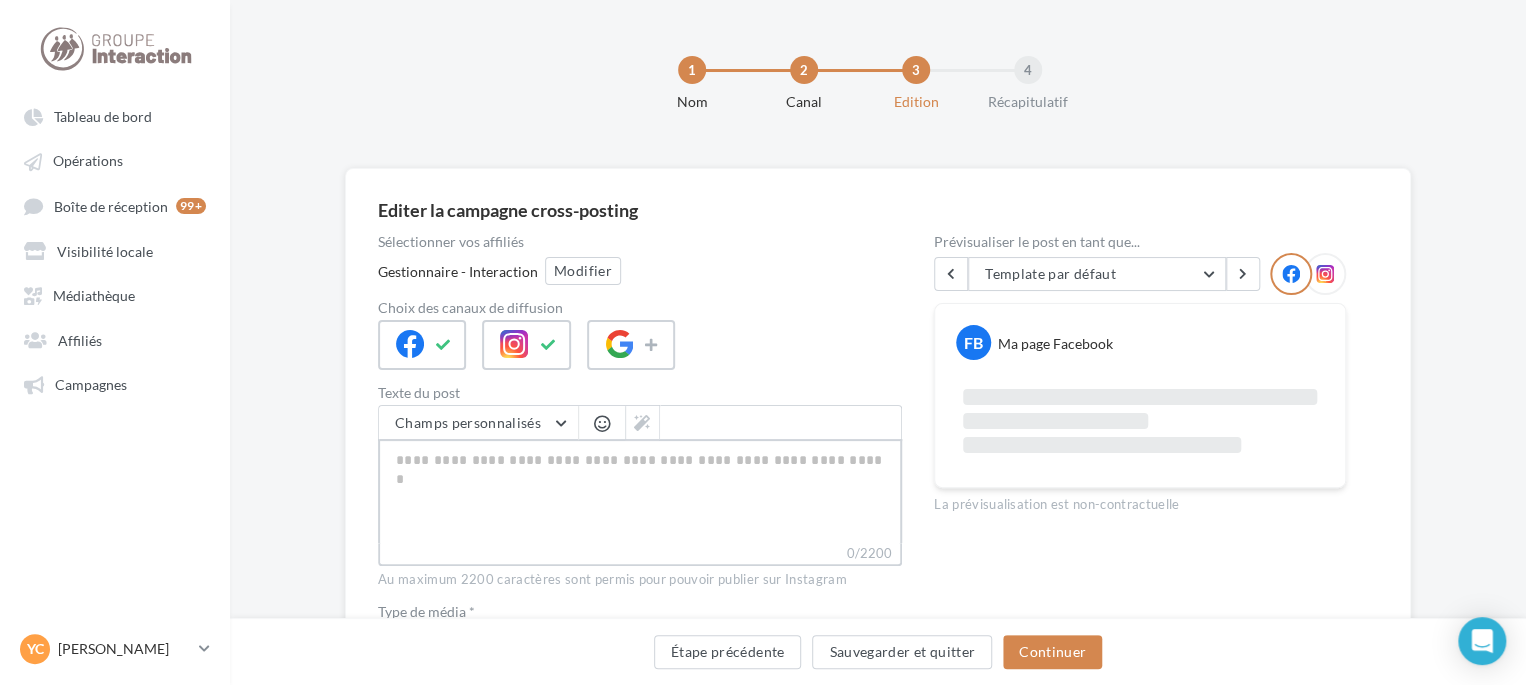 type on "**********" 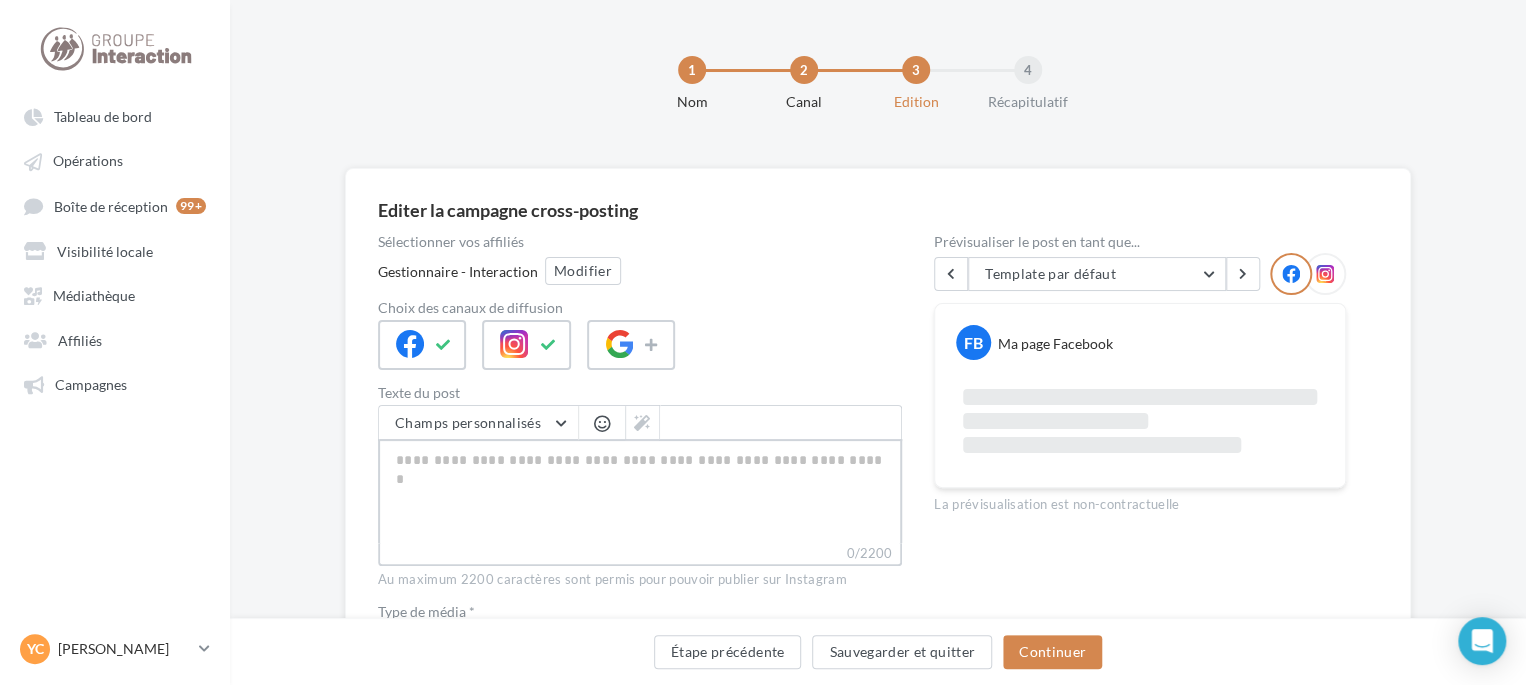 type on "**********" 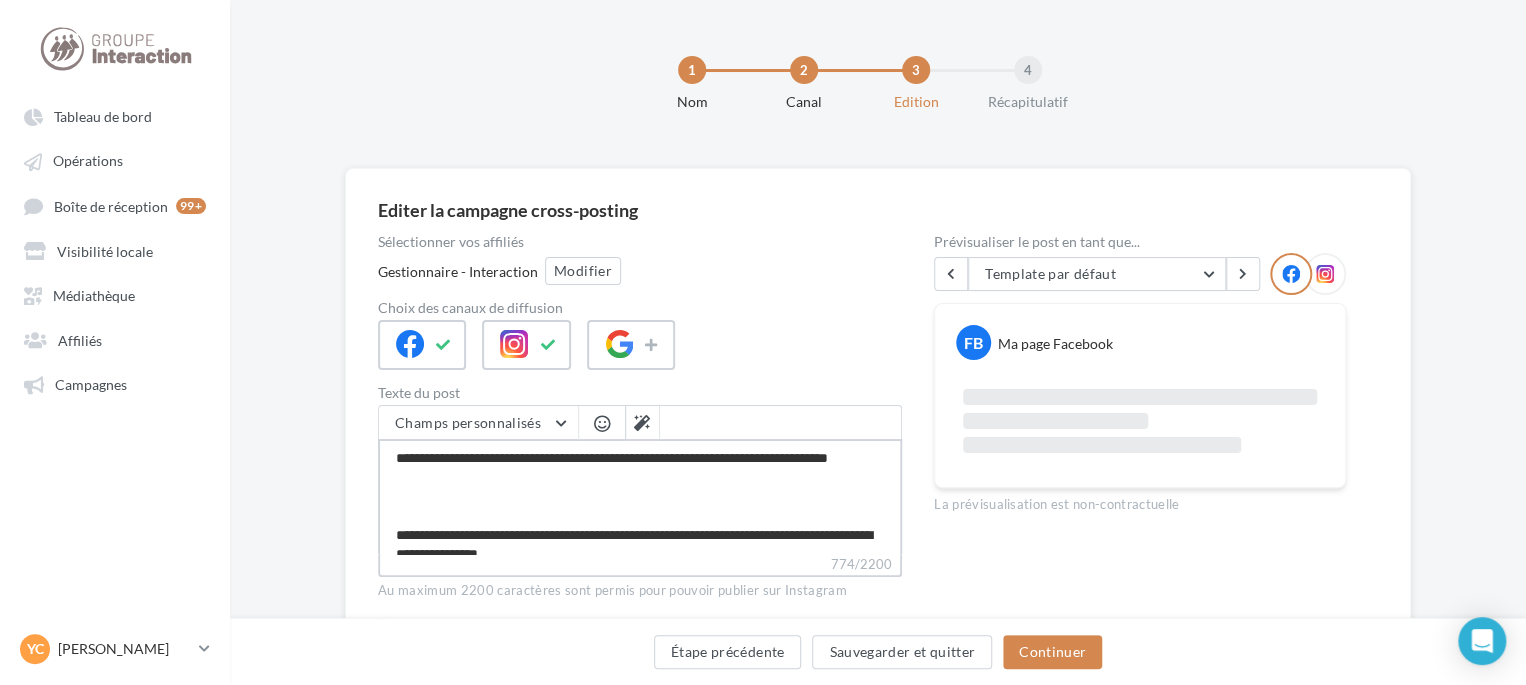 scroll, scrollTop: 413, scrollLeft: 0, axis: vertical 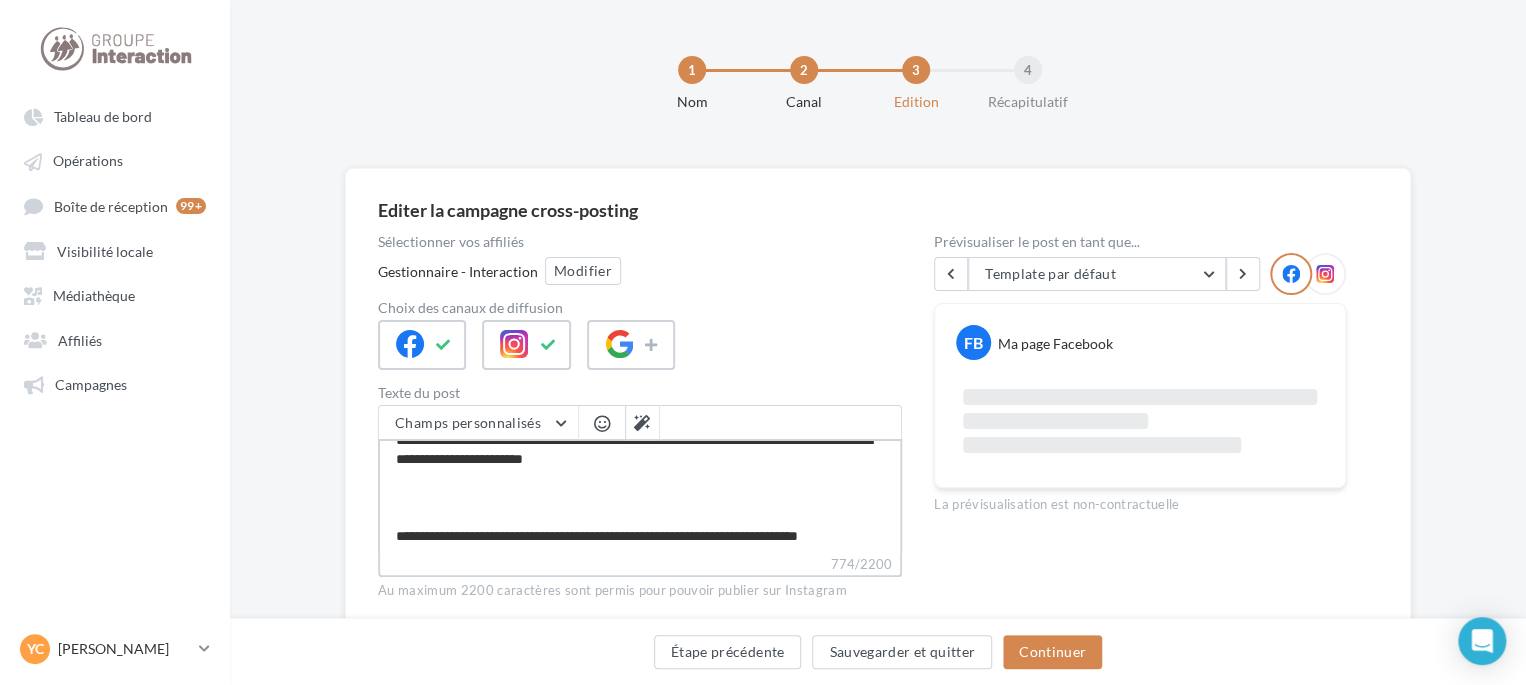 click on "**********" at bounding box center (640, 496) 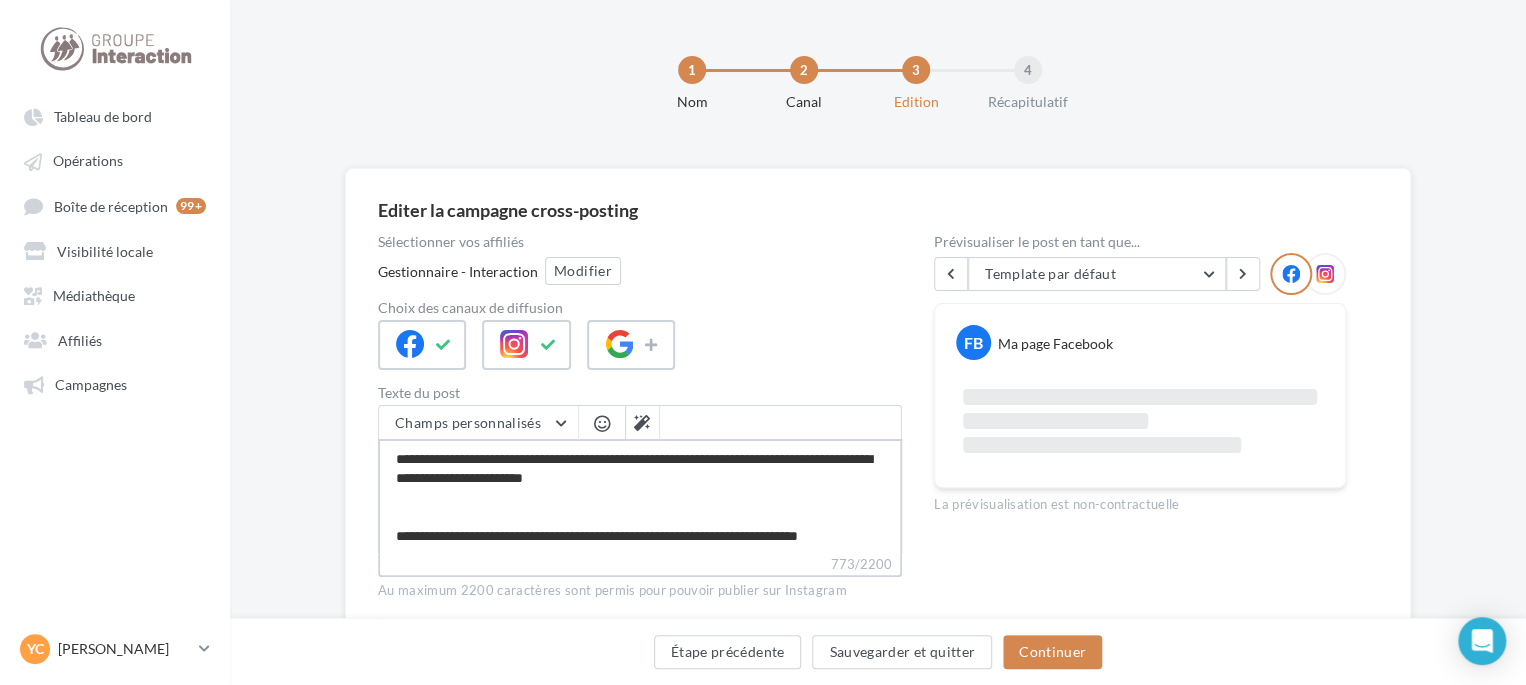 type on "**********" 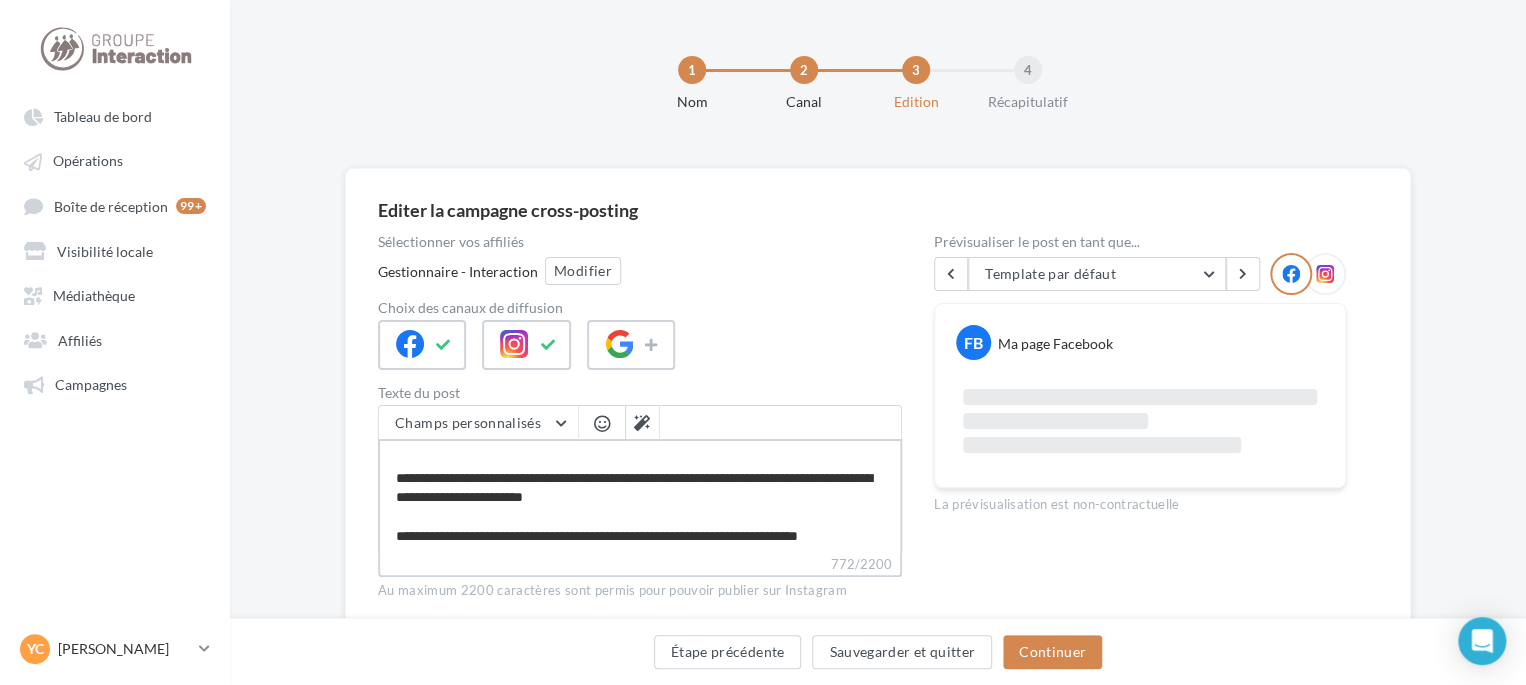 scroll, scrollTop: 284, scrollLeft: 0, axis: vertical 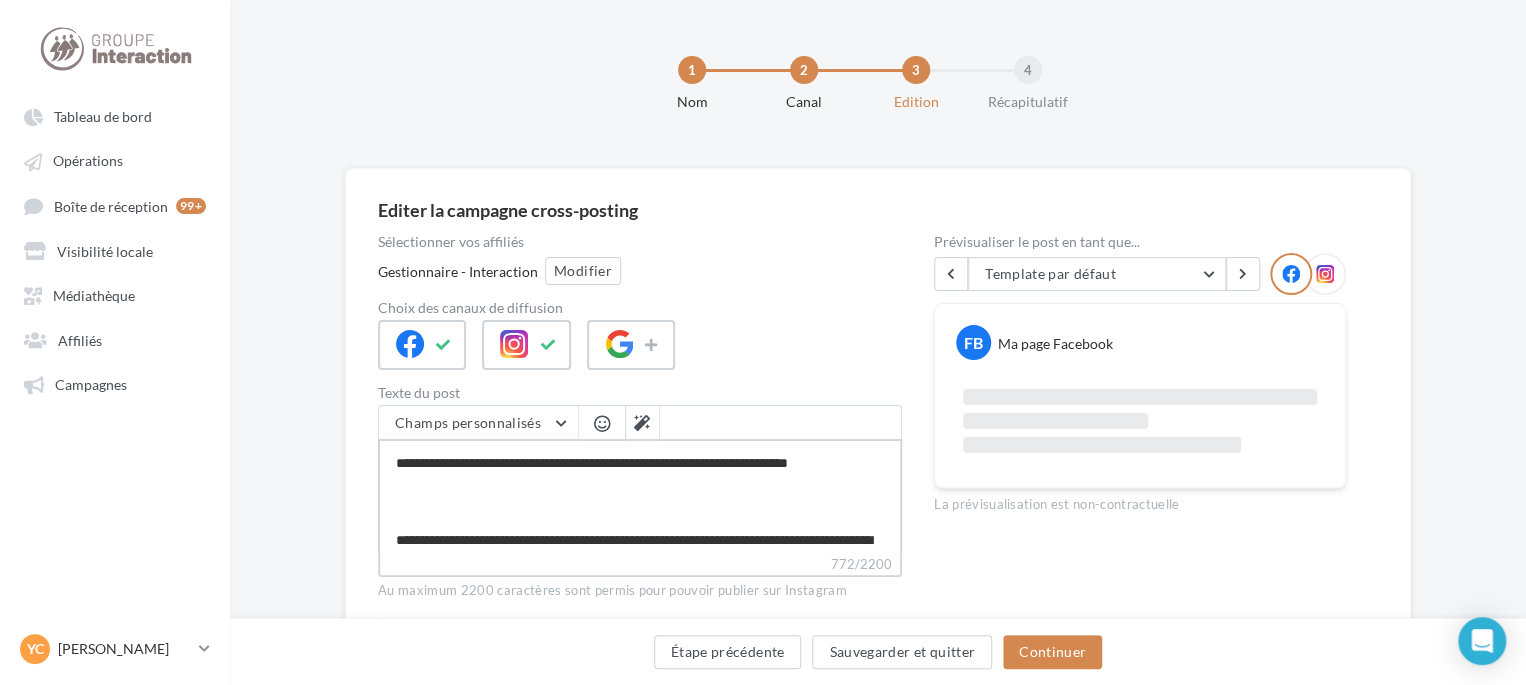 click on "**********" at bounding box center [640, 496] 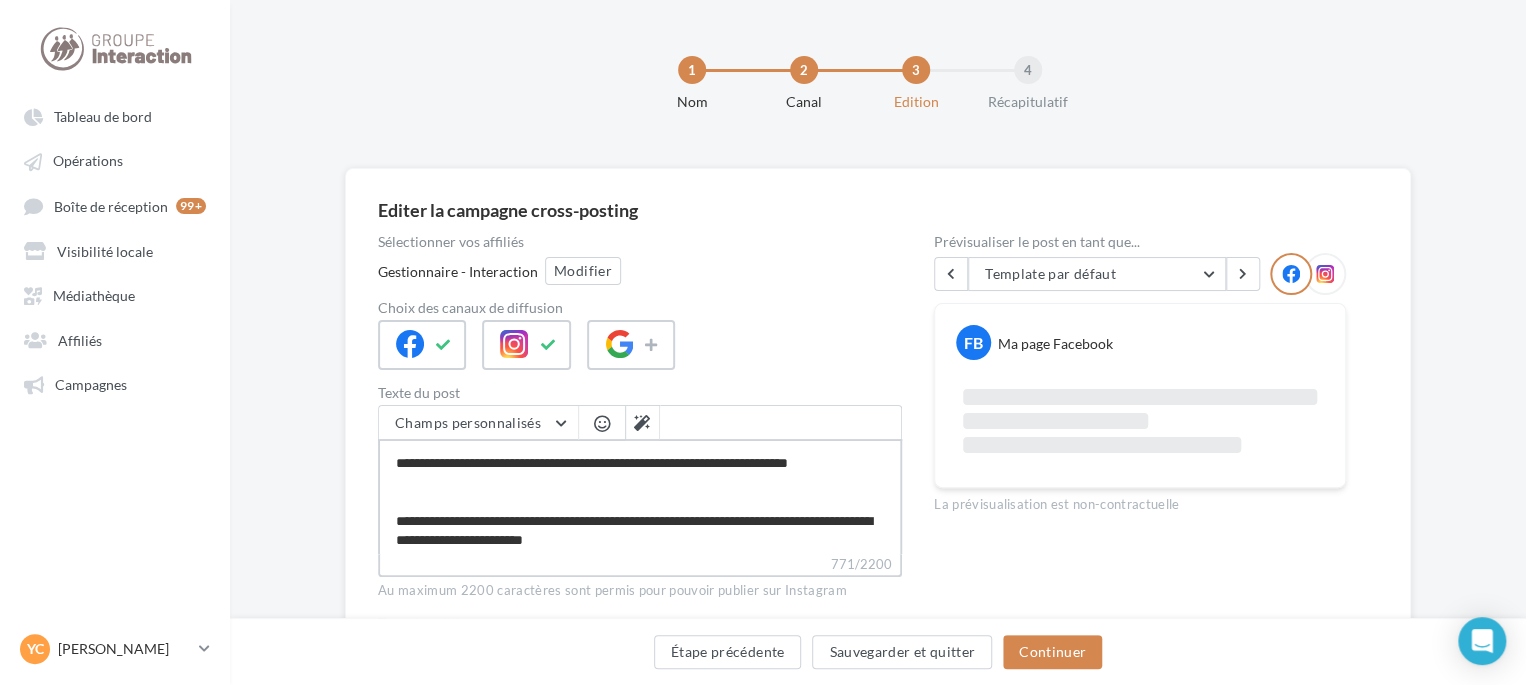 click on "**********" at bounding box center [640, 496] 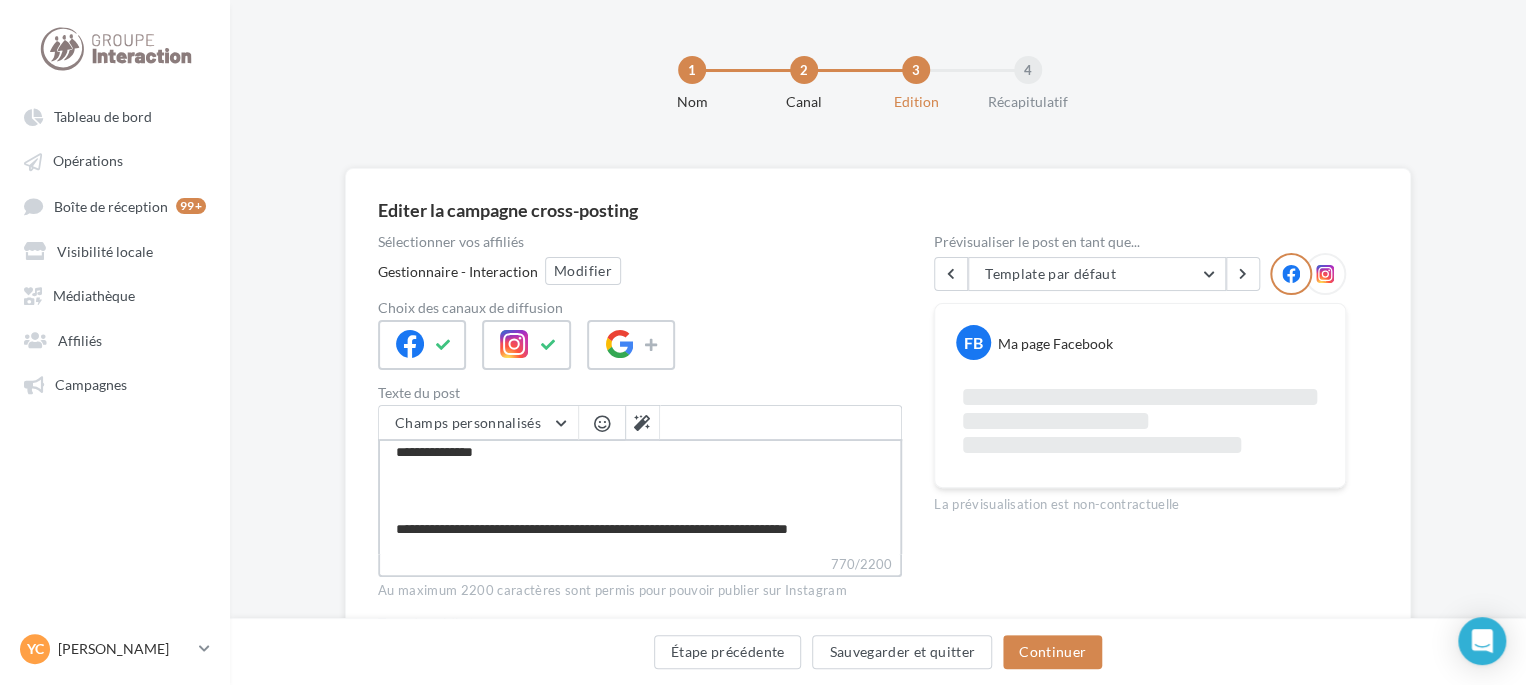 scroll, scrollTop: 184, scrollLeft: 0, axis: vertical 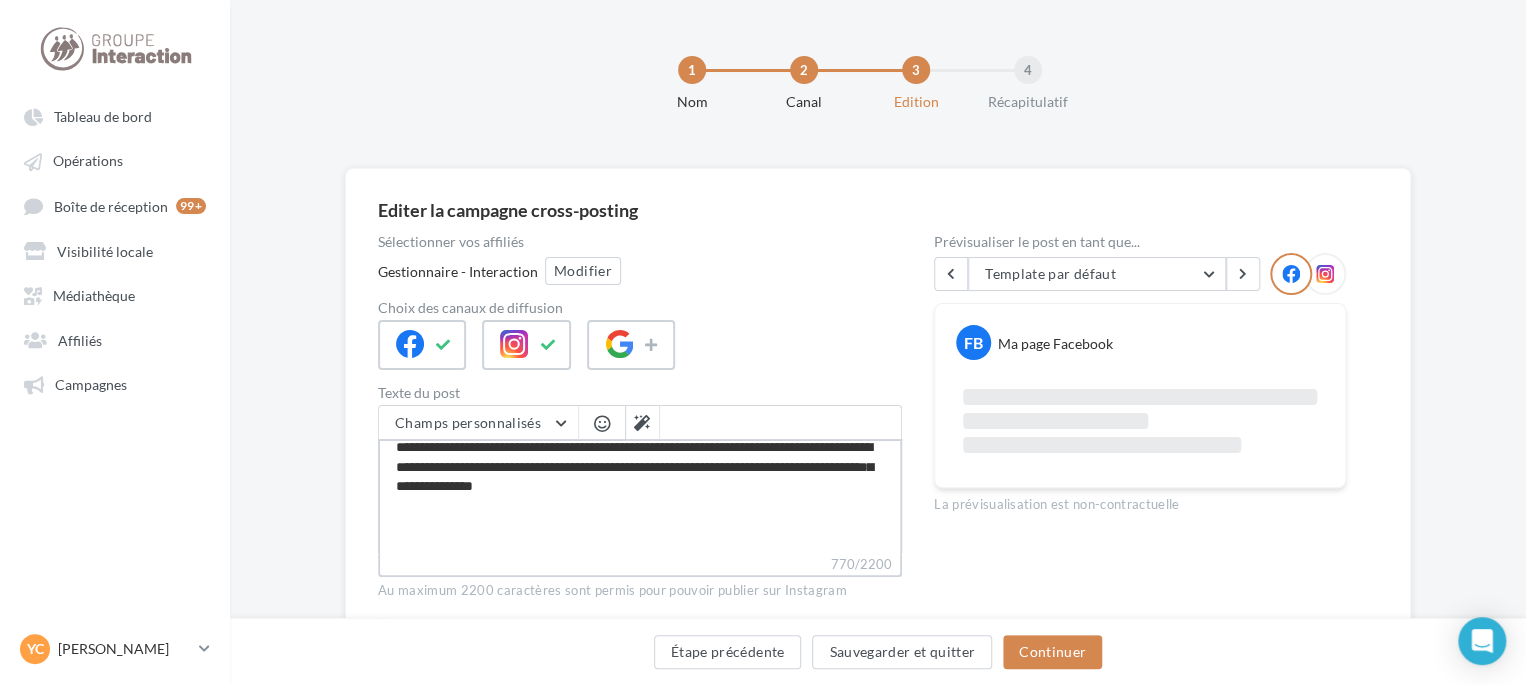 click on "**********" at bounding box center (640, 496) 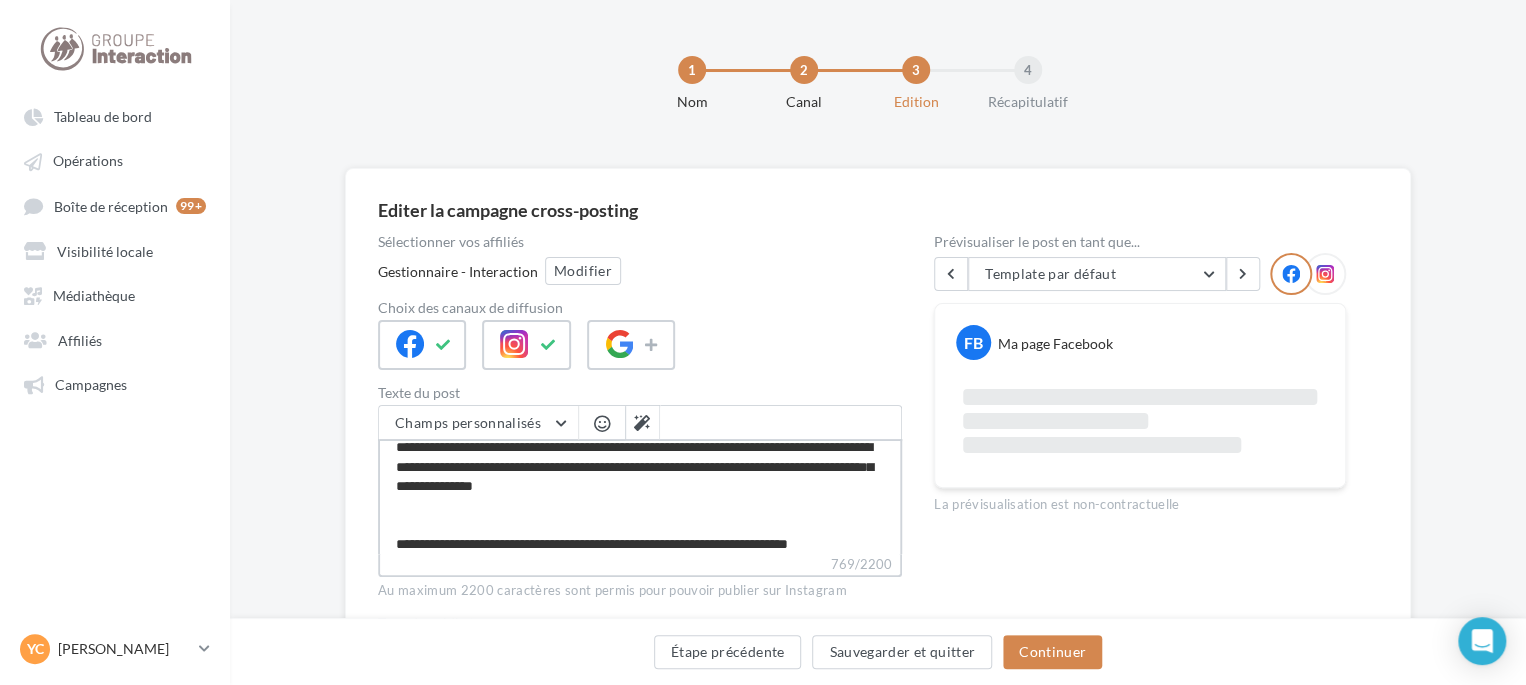 type on "**********" 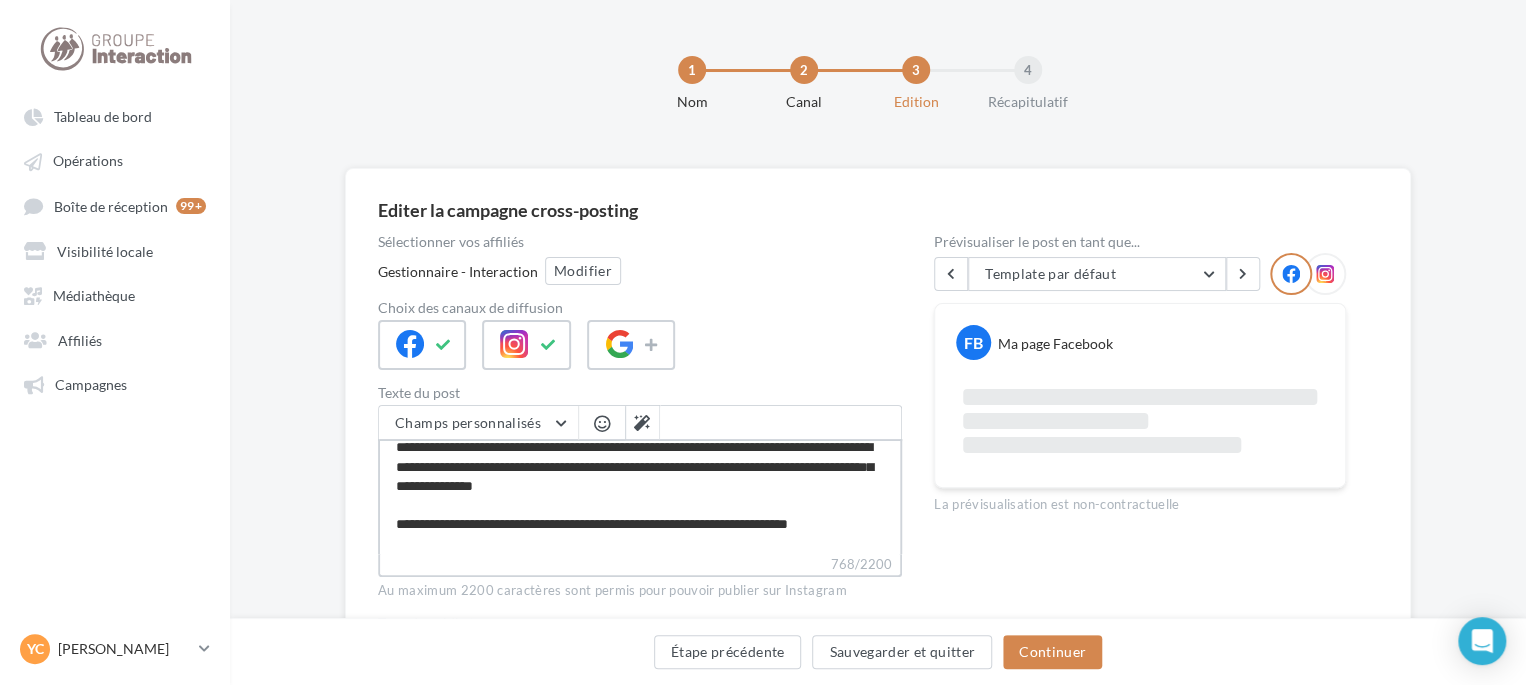 scroll, scrollTop: 84, scrollLeft: 0, axis: vertical 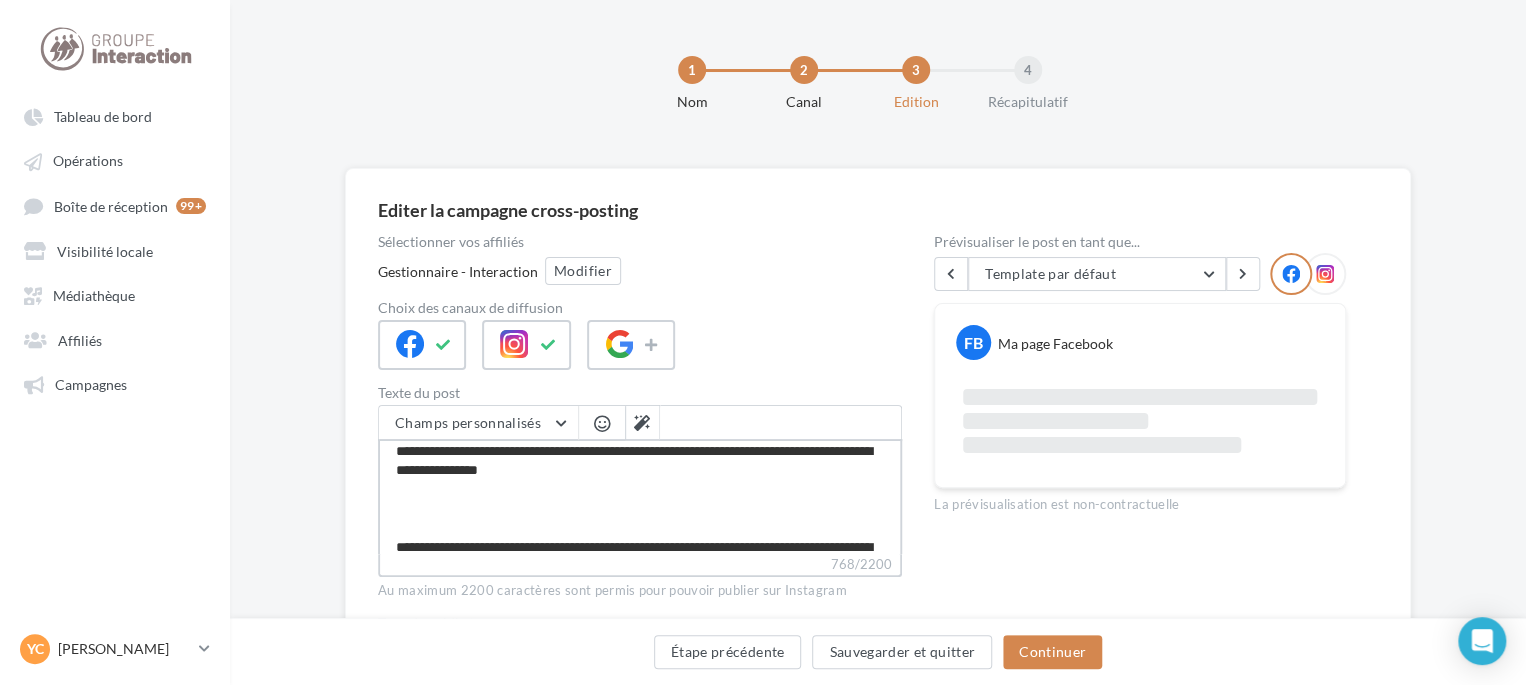 click on "**********" at bounding box center [640, 496] 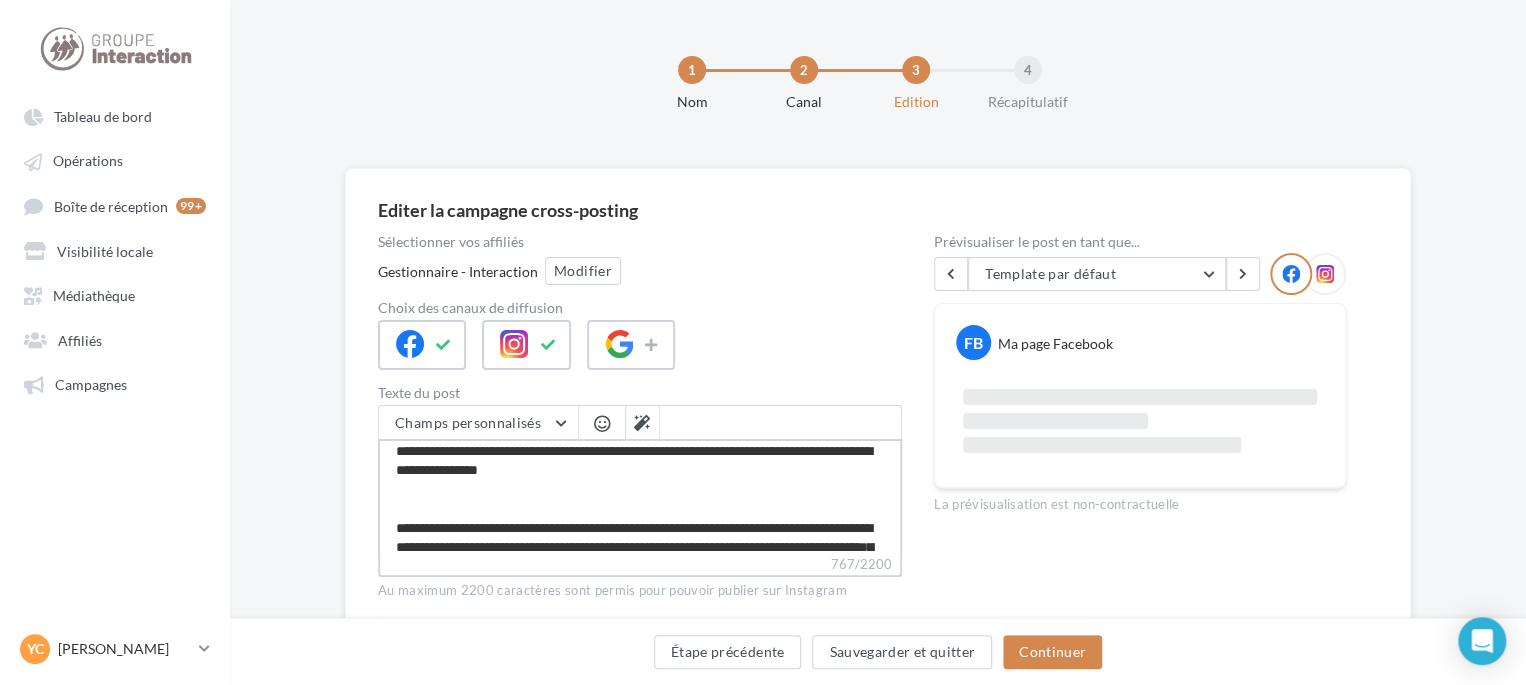 type on "**********" 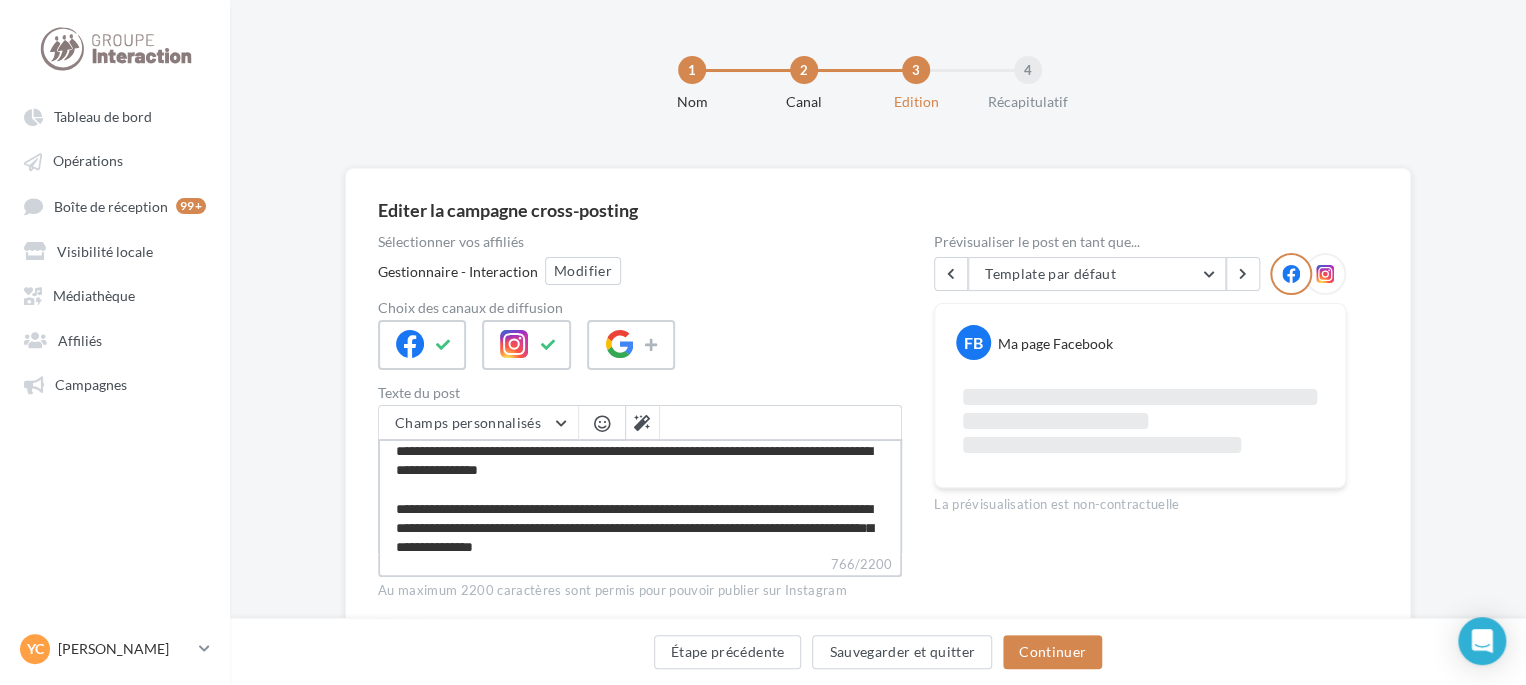 scroll, scrollTop: 0, scrollLeft: 0, axis: both 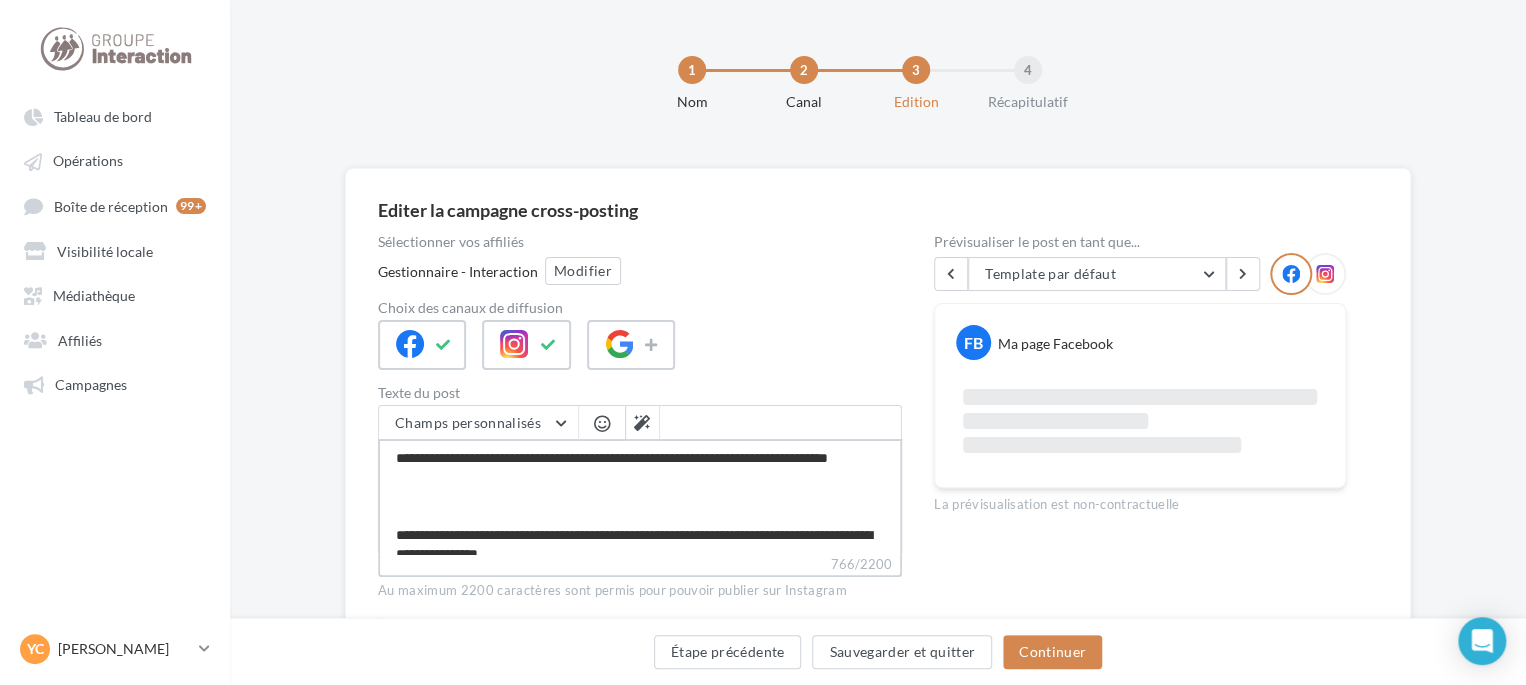 click on "**********" at bounding box center (640, 496) 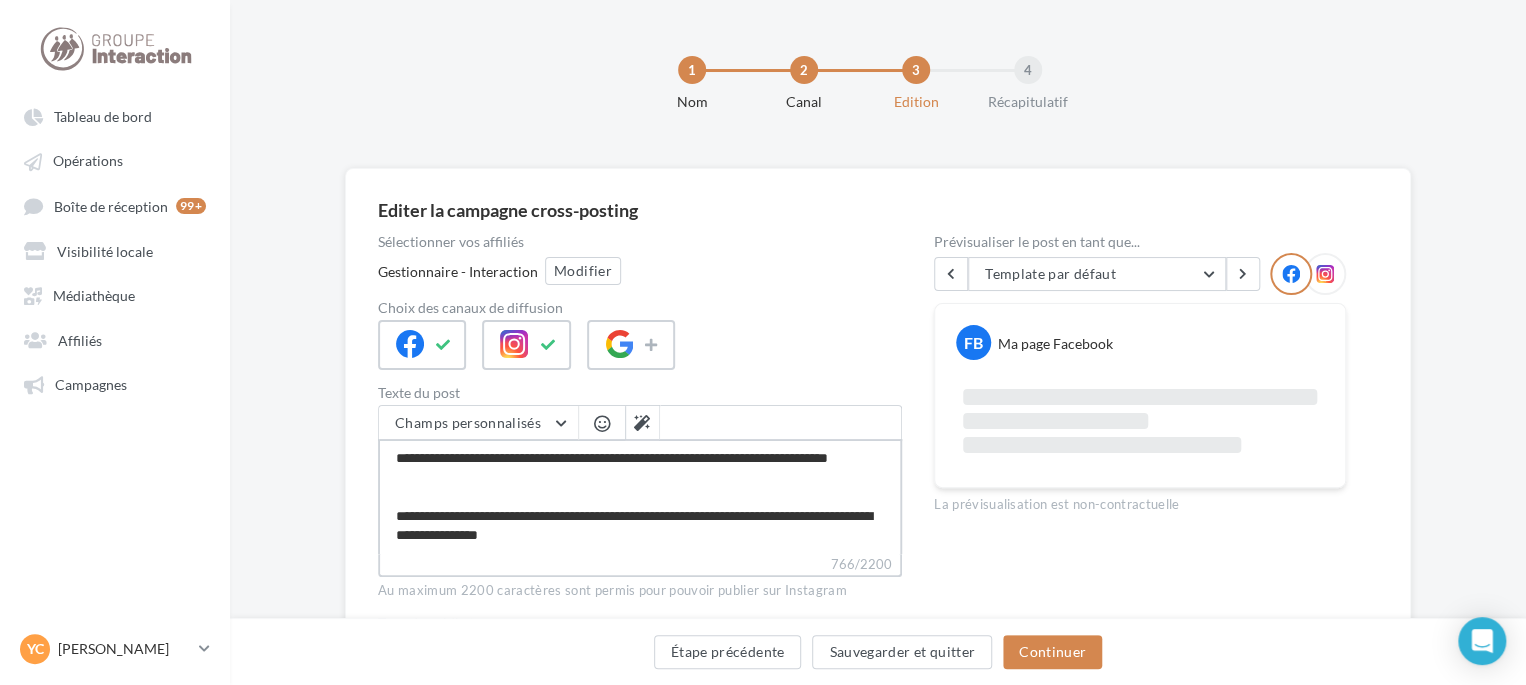 type on "**********" 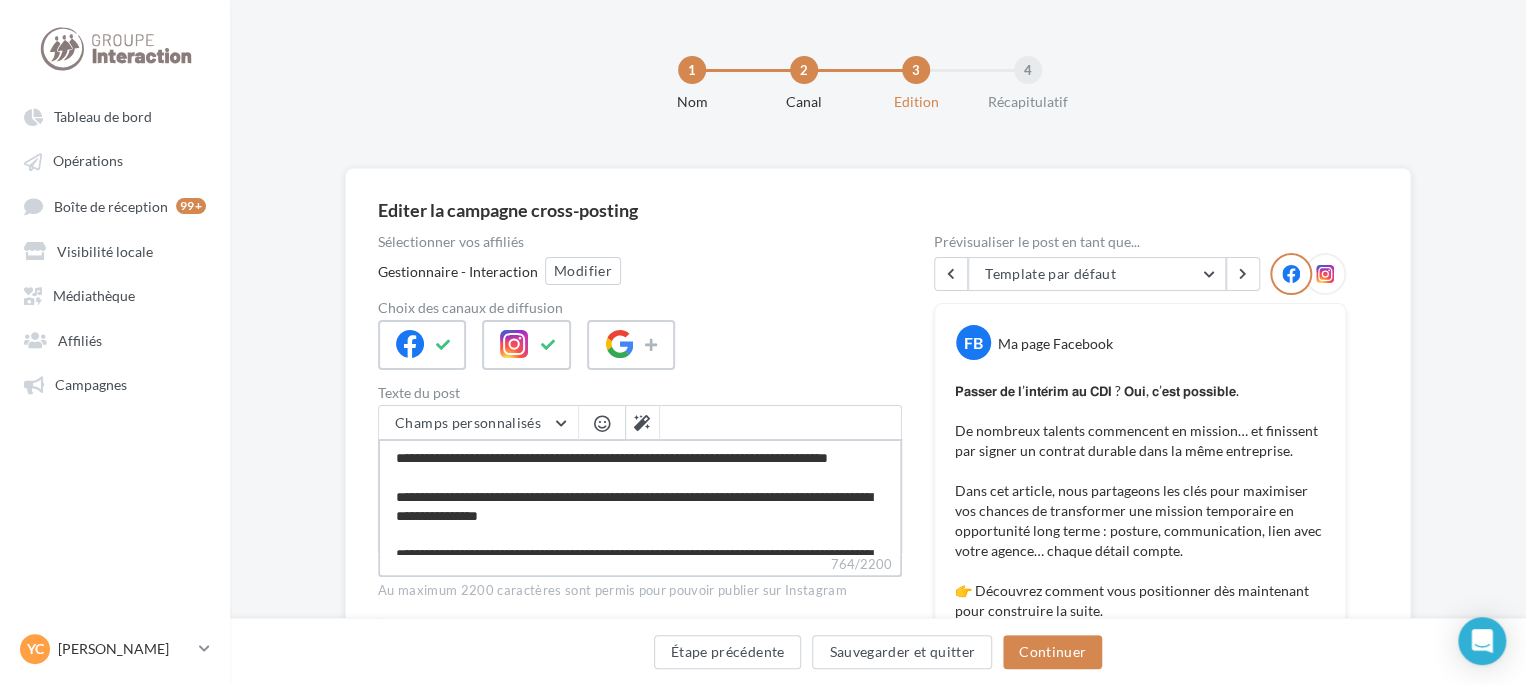 type on "**********" 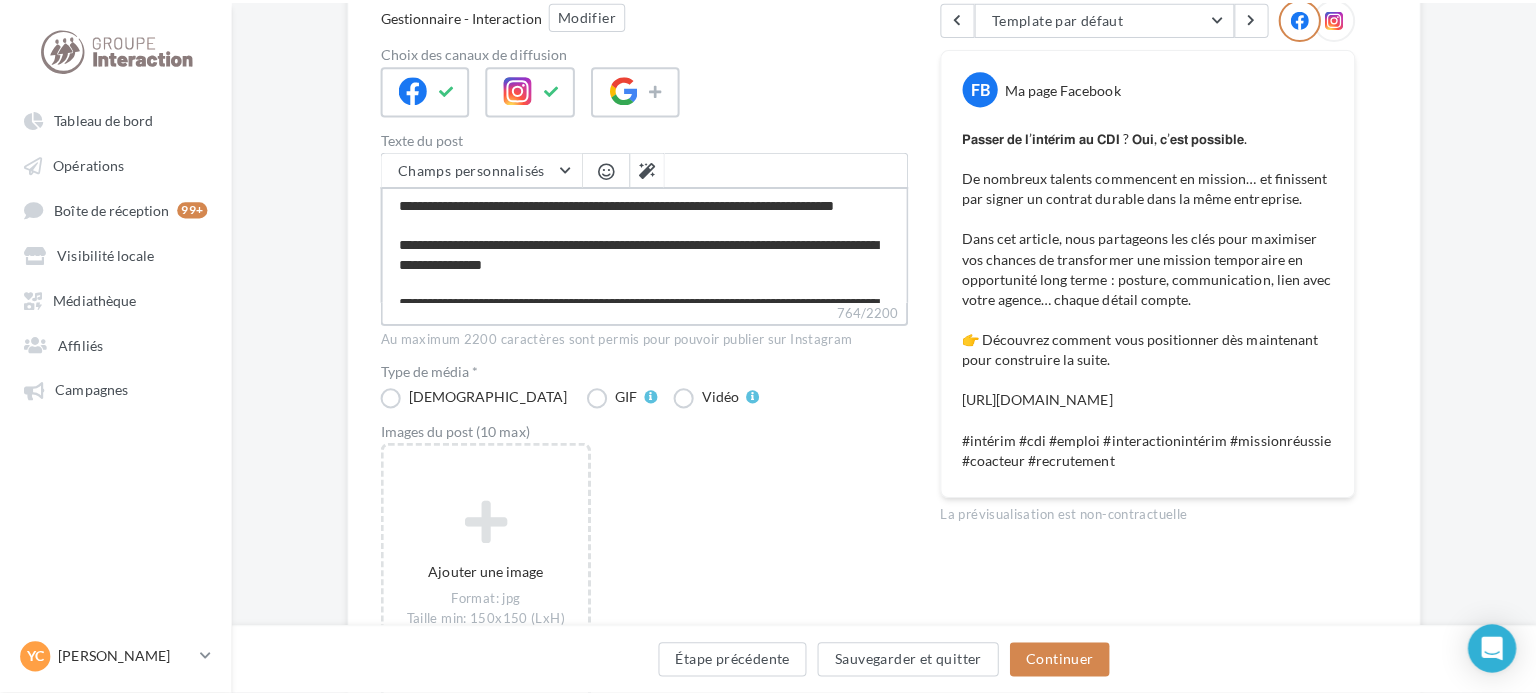 scroll, scrollTop: 300, scrollLeft: 0, axis: vertical 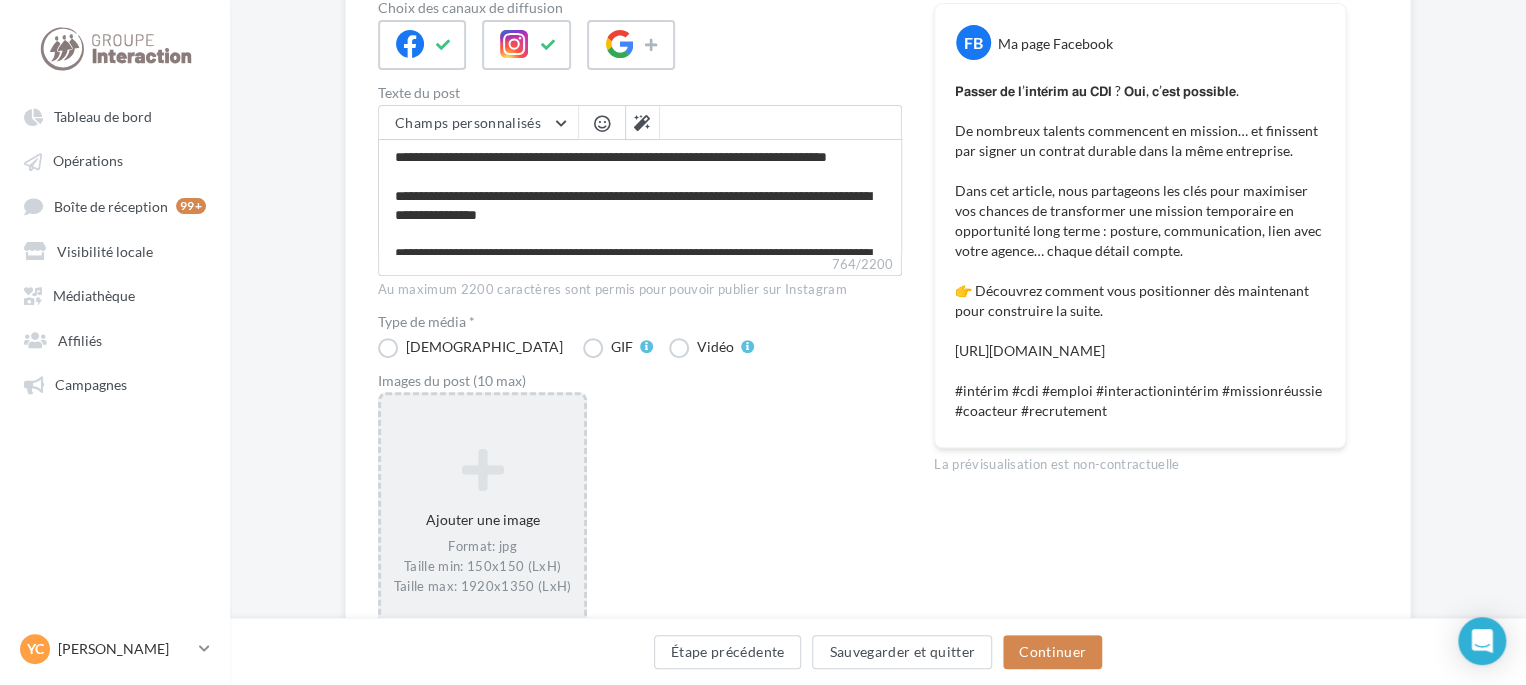click on "Format: jpg   Taille min: 150x150 (LxH)   Taille max: 1920x1350 (LxH)" at bounding box center [482, 567] 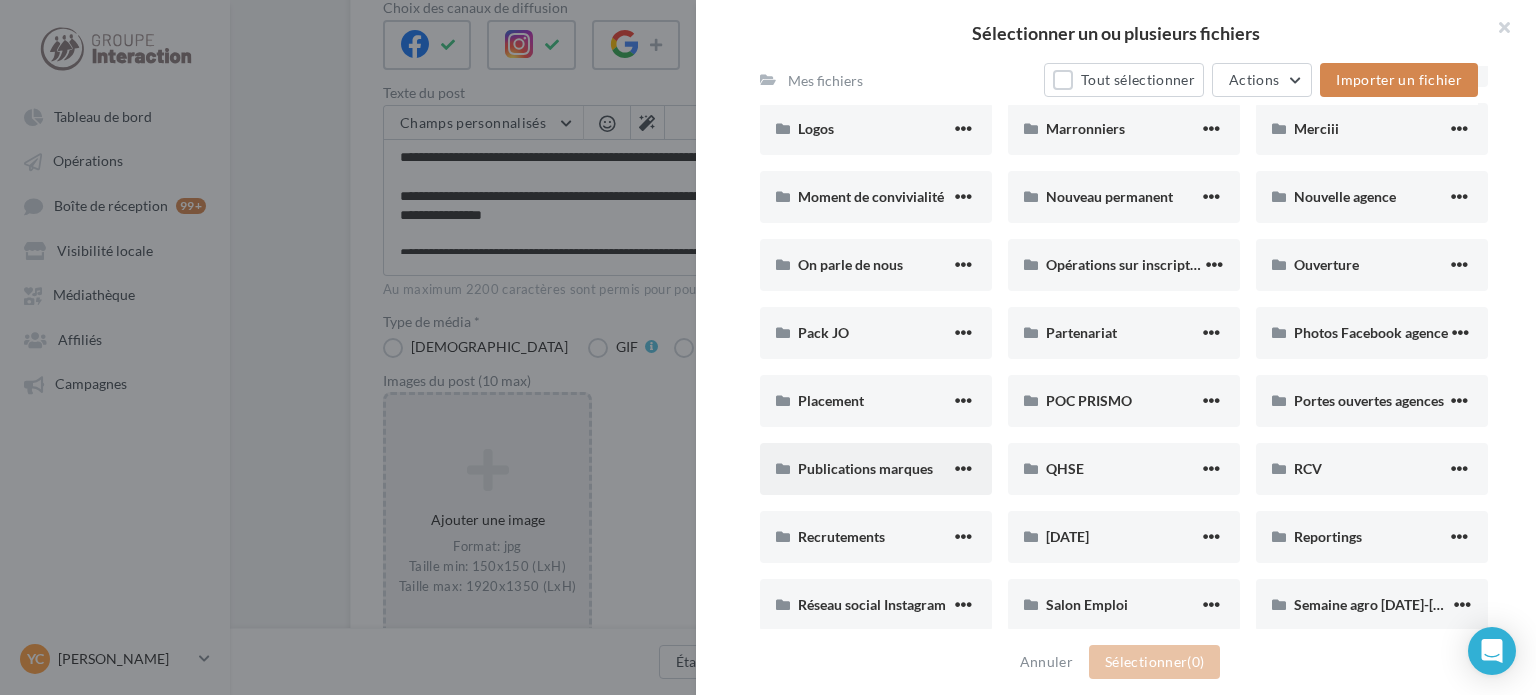 click on "Publications marques" at bounding box center (876, 469) 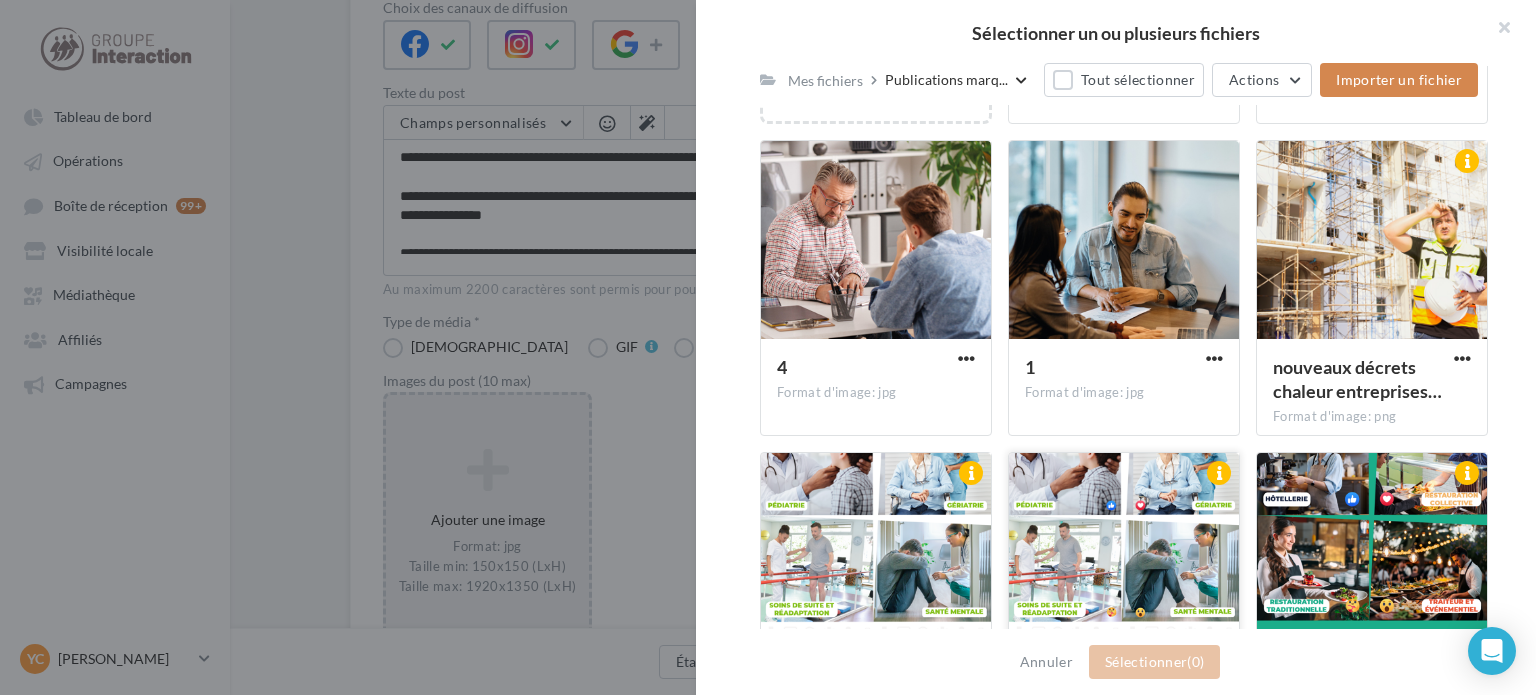 scroll, scrollTop: 500, scrollLeft: 0, axis: vertical 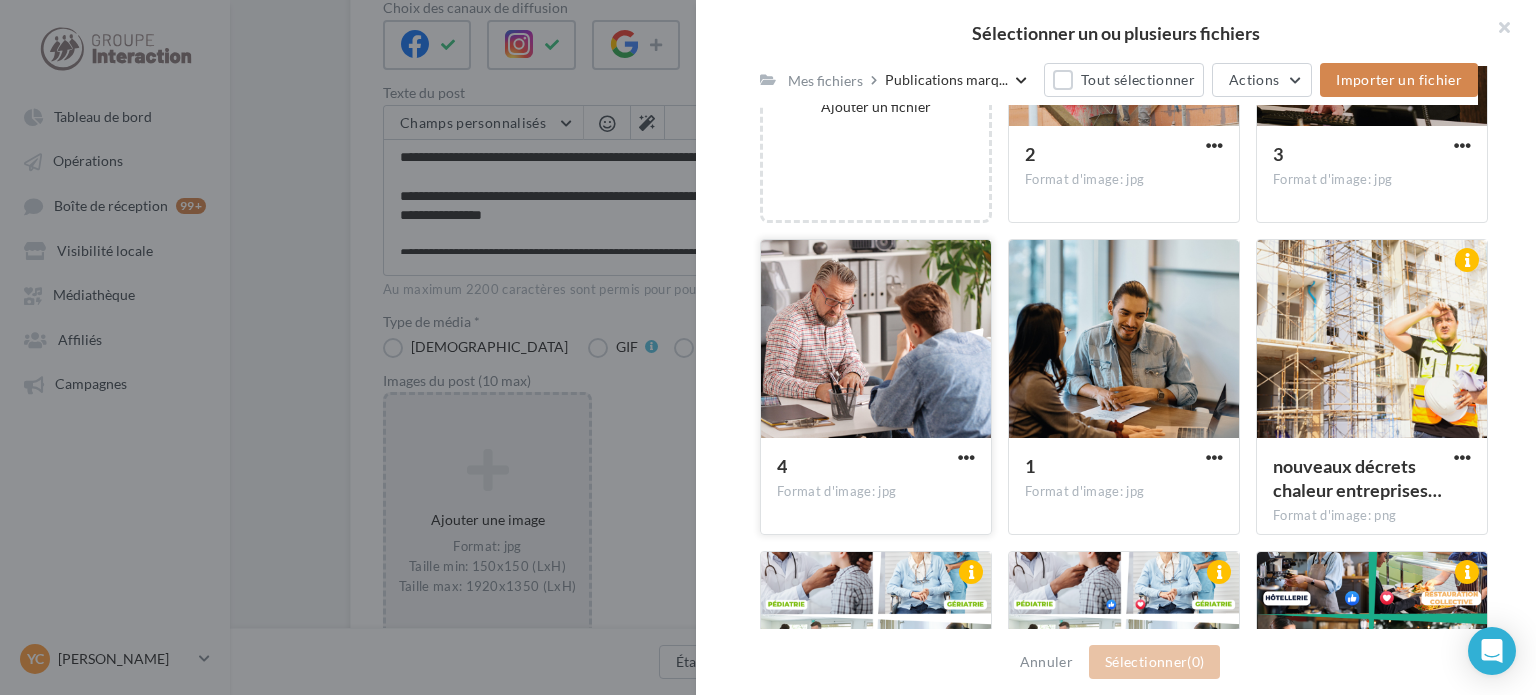 click at bounding box center (876, 340) 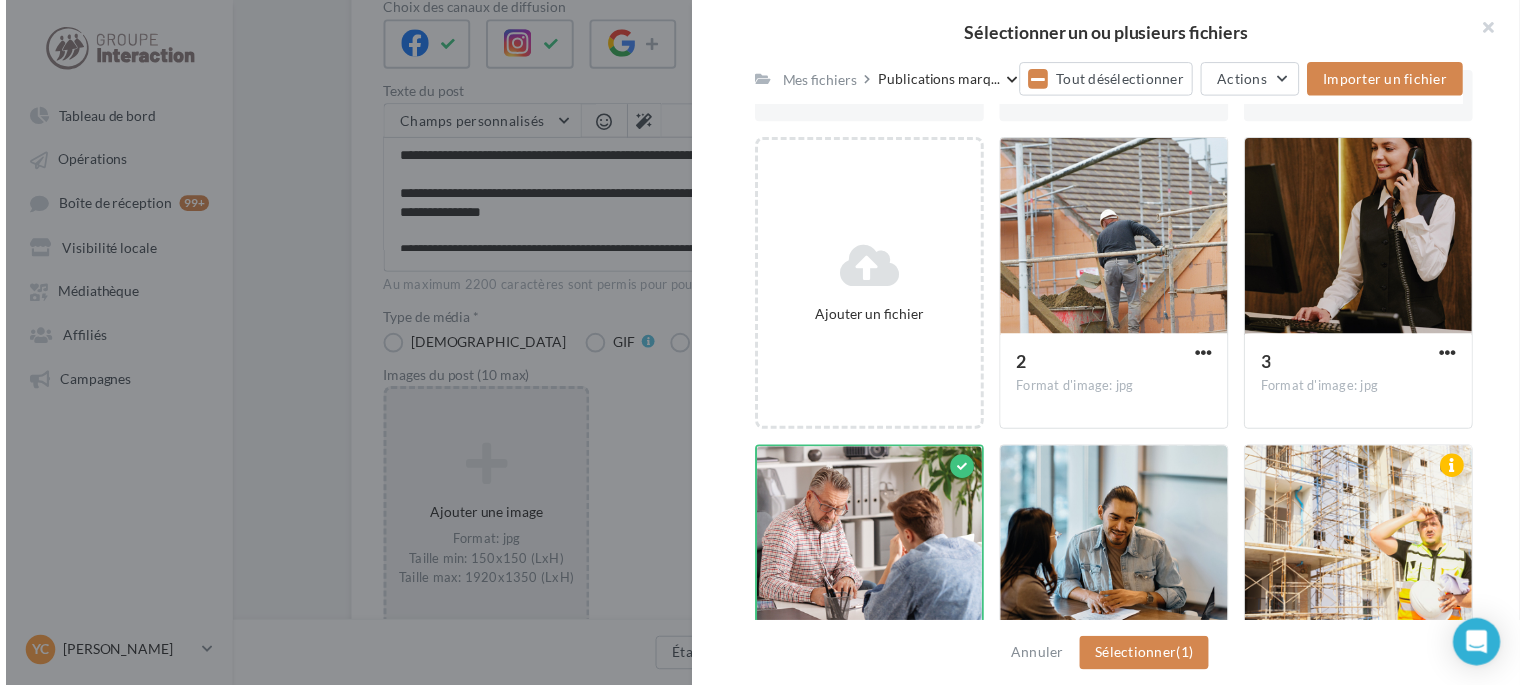 scroll, scrollTop: 300, scrollLeft: 0, axis: vertical 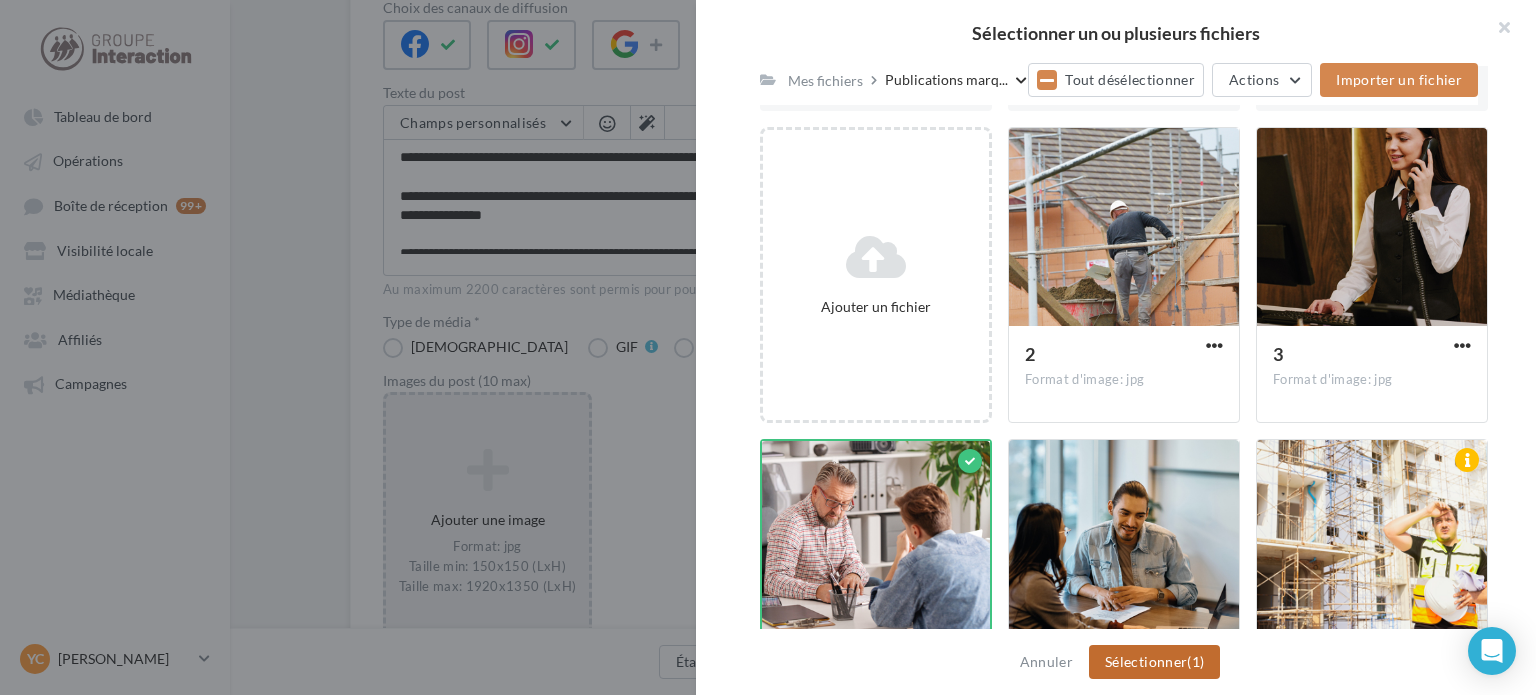 click on "Sélectionner   (1)" at bounding box center (1154, 662) 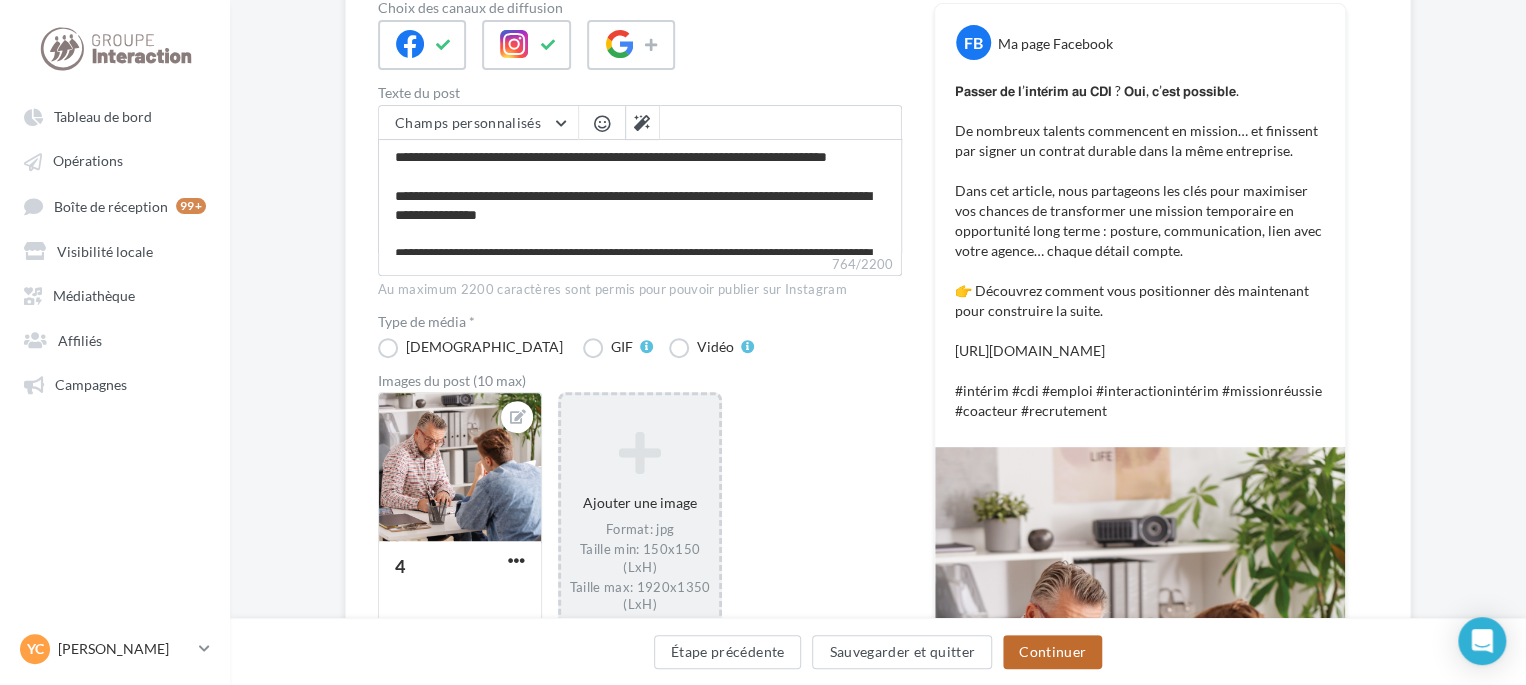 click on "Continuer" at bounding box center (1052, 652) 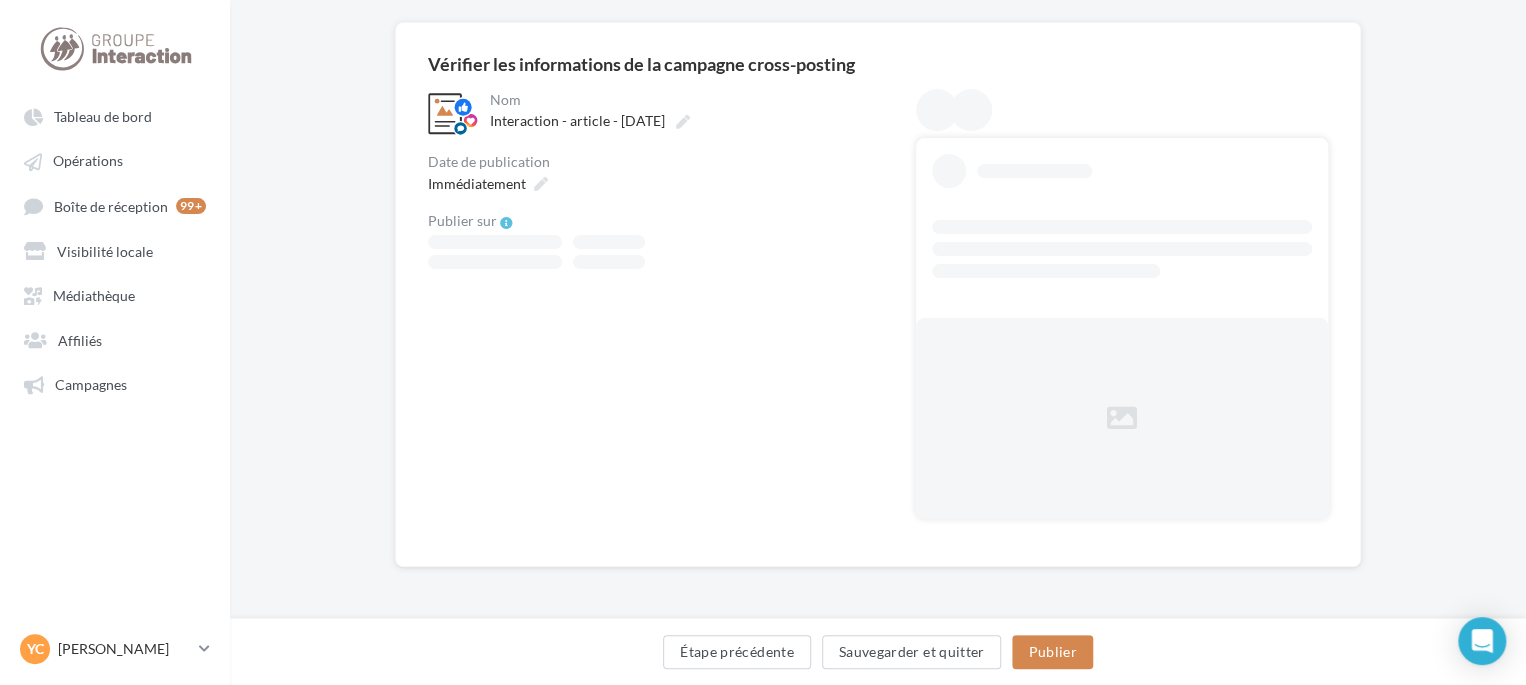 scroll, scrollTop: 0, scrollLeft: 0, axis: both 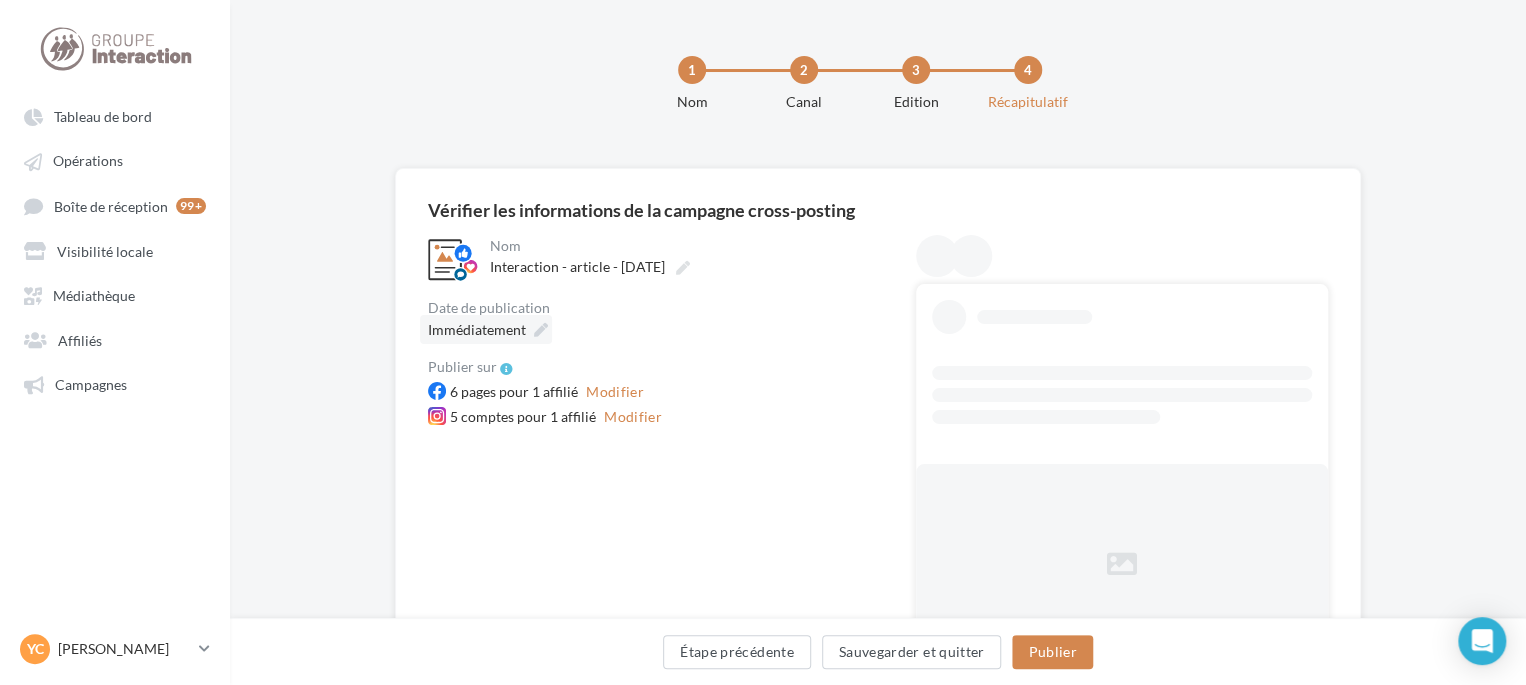 click on "Immédiatement" at bounding box center [477, 329] 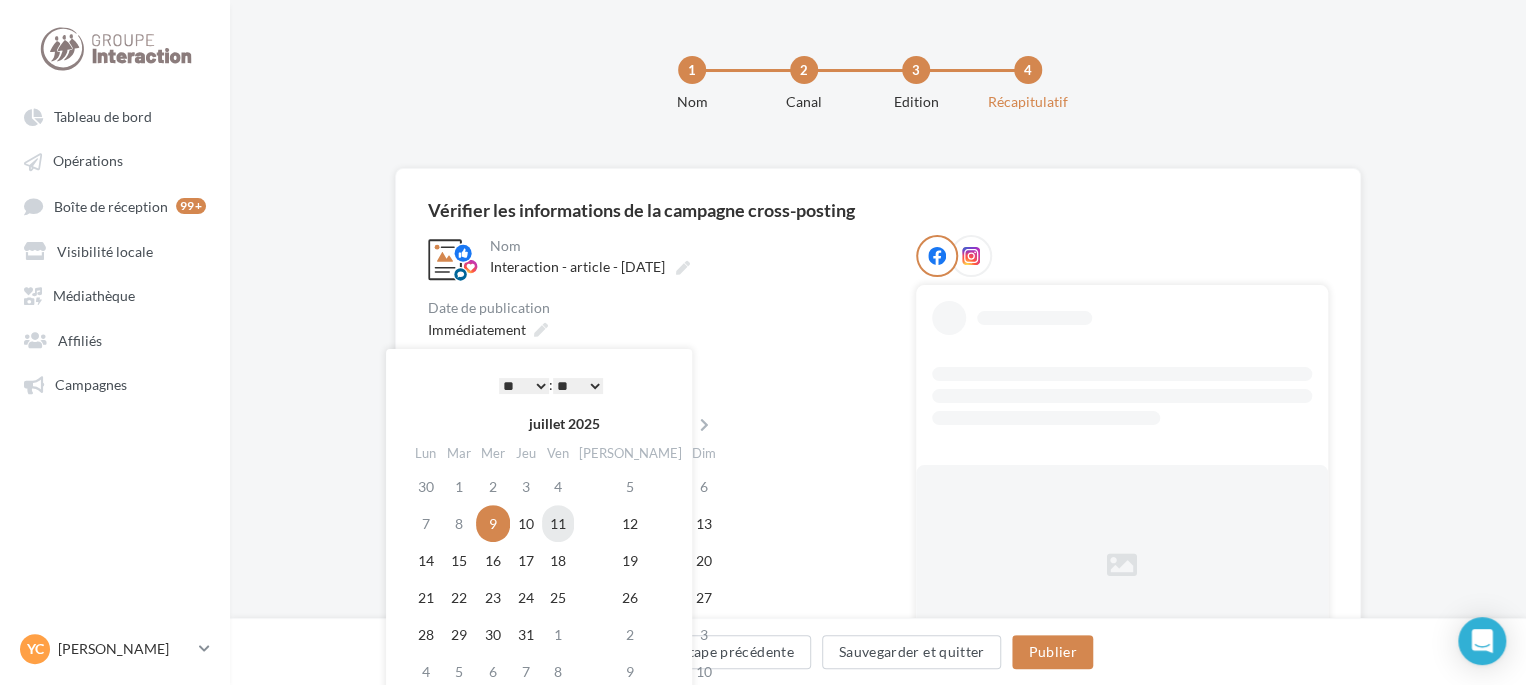 click on "11" at bounding box center (558, 523) 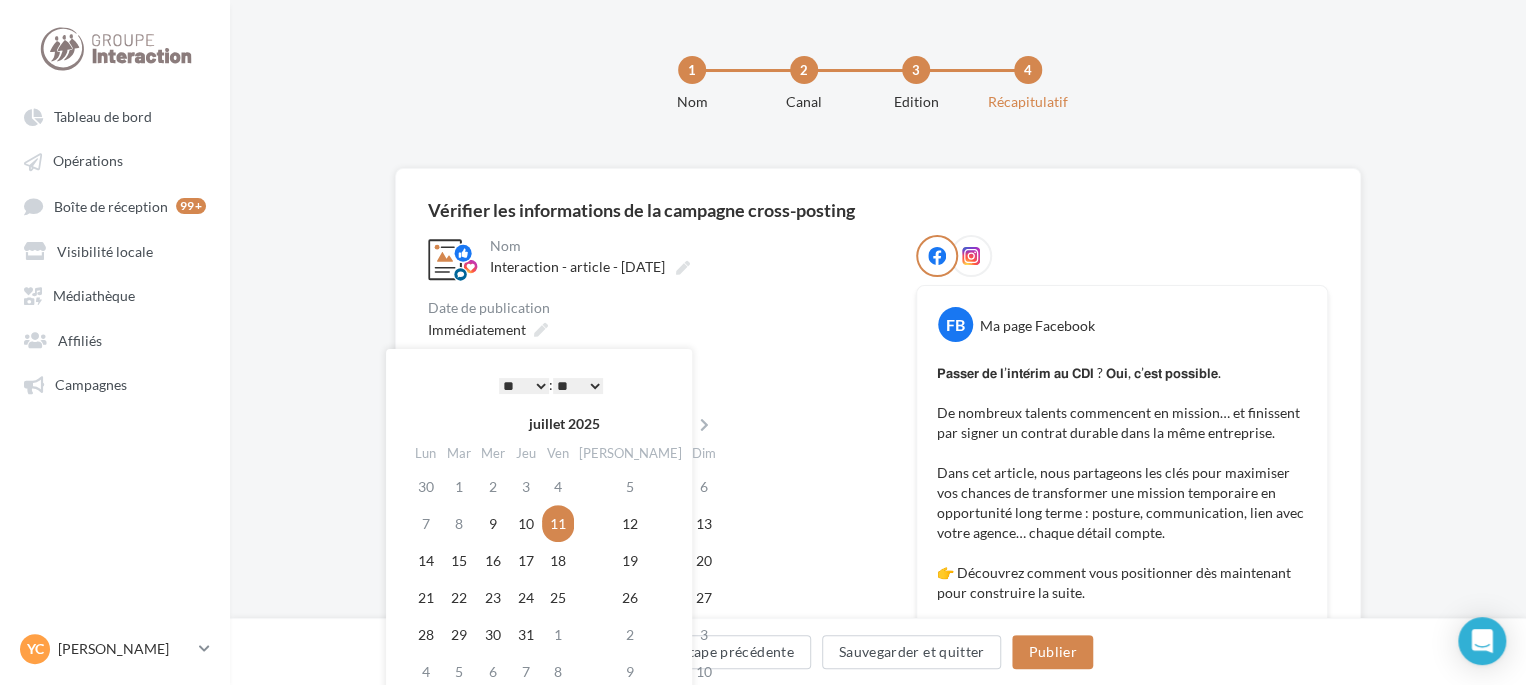 click on "* * * * * * * * * * ** ** ** ** ** ** ** ** ** ** ** ** ** **" at bounding box center [524, 386] 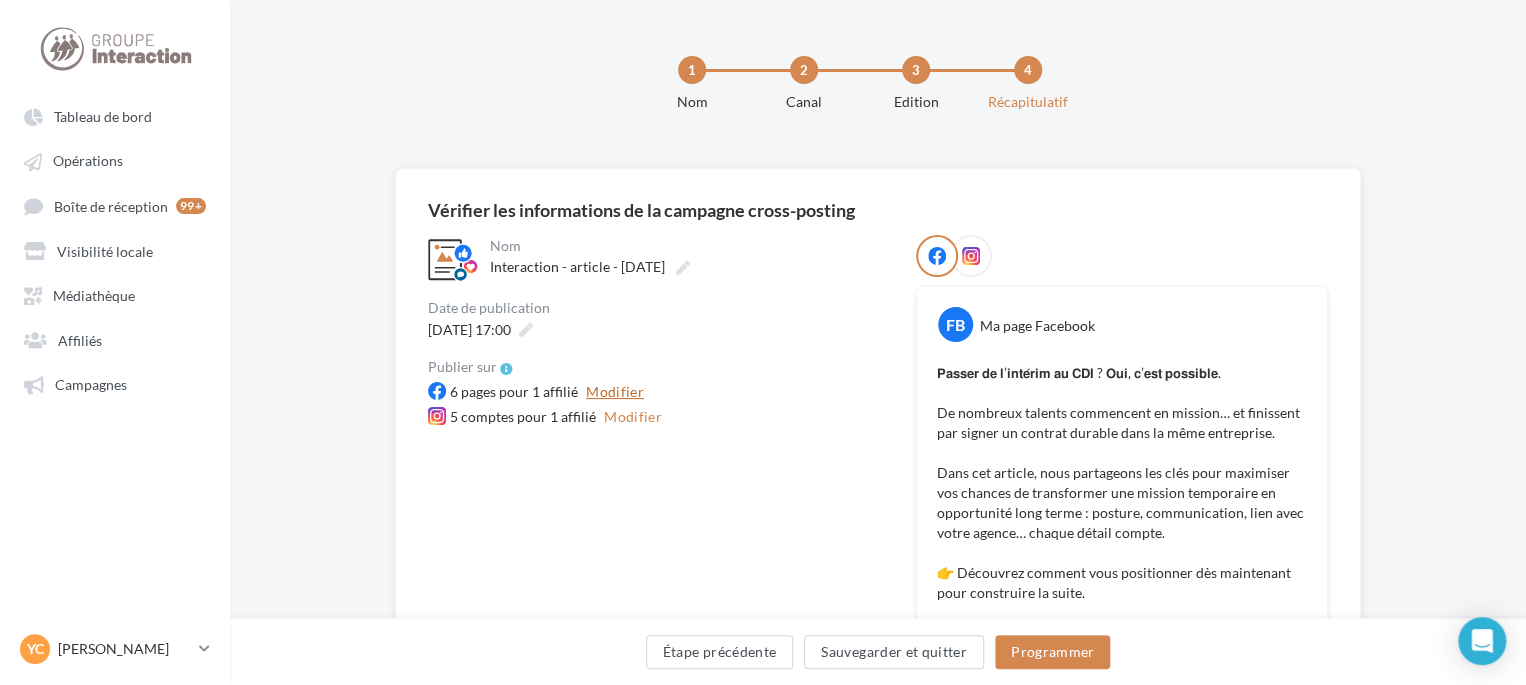 click on "Modifier" at bounding box center (615, 392) 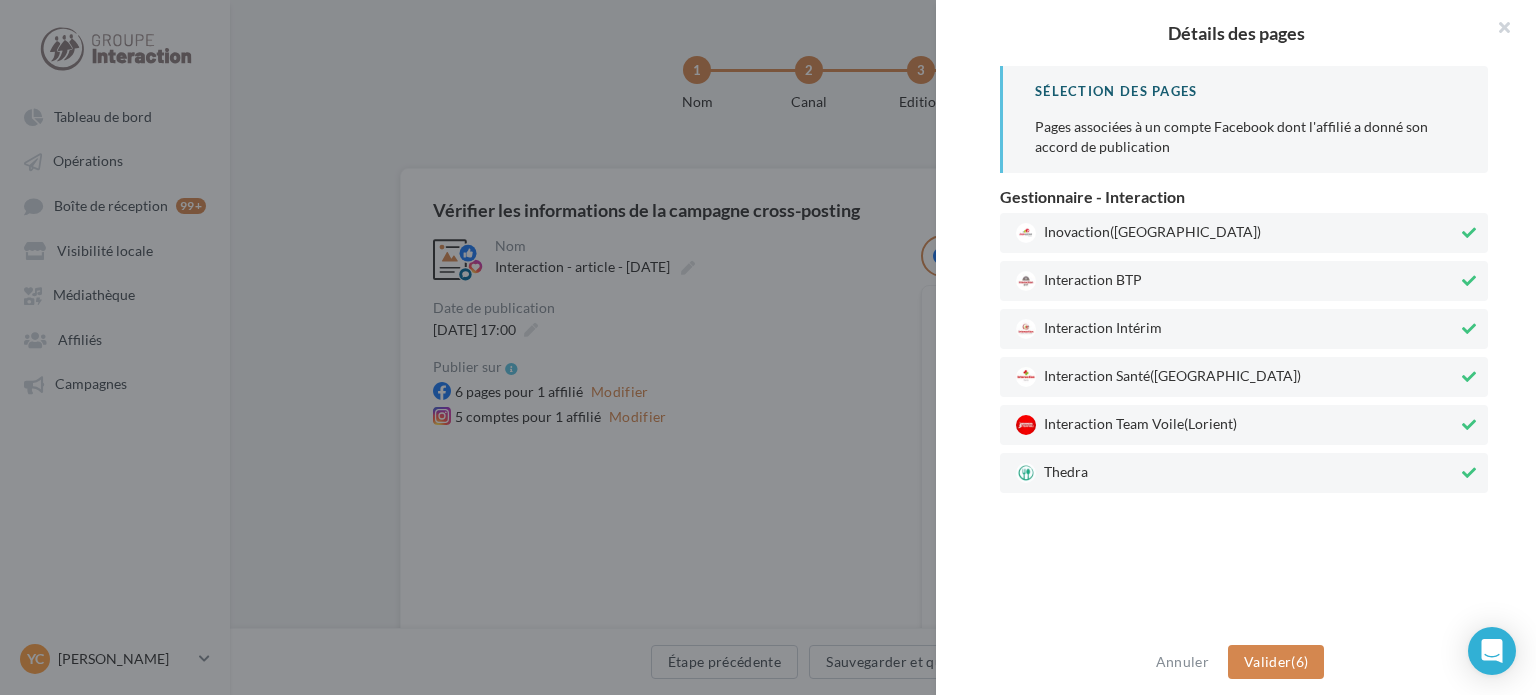 click on "Thedra" at bounding box center [1237, 473] 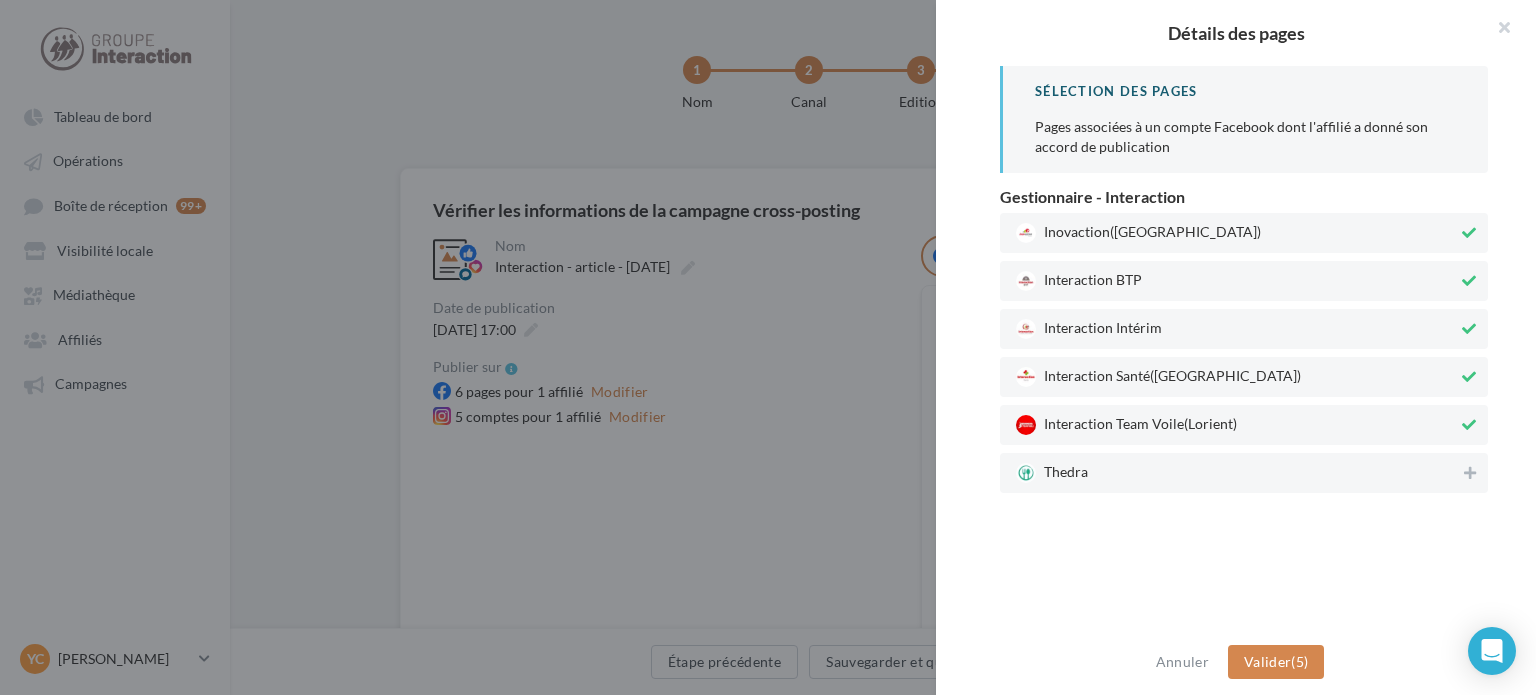 click on "Interaction Team Voile
(Lorient)" at bounding box center (1237, 425) 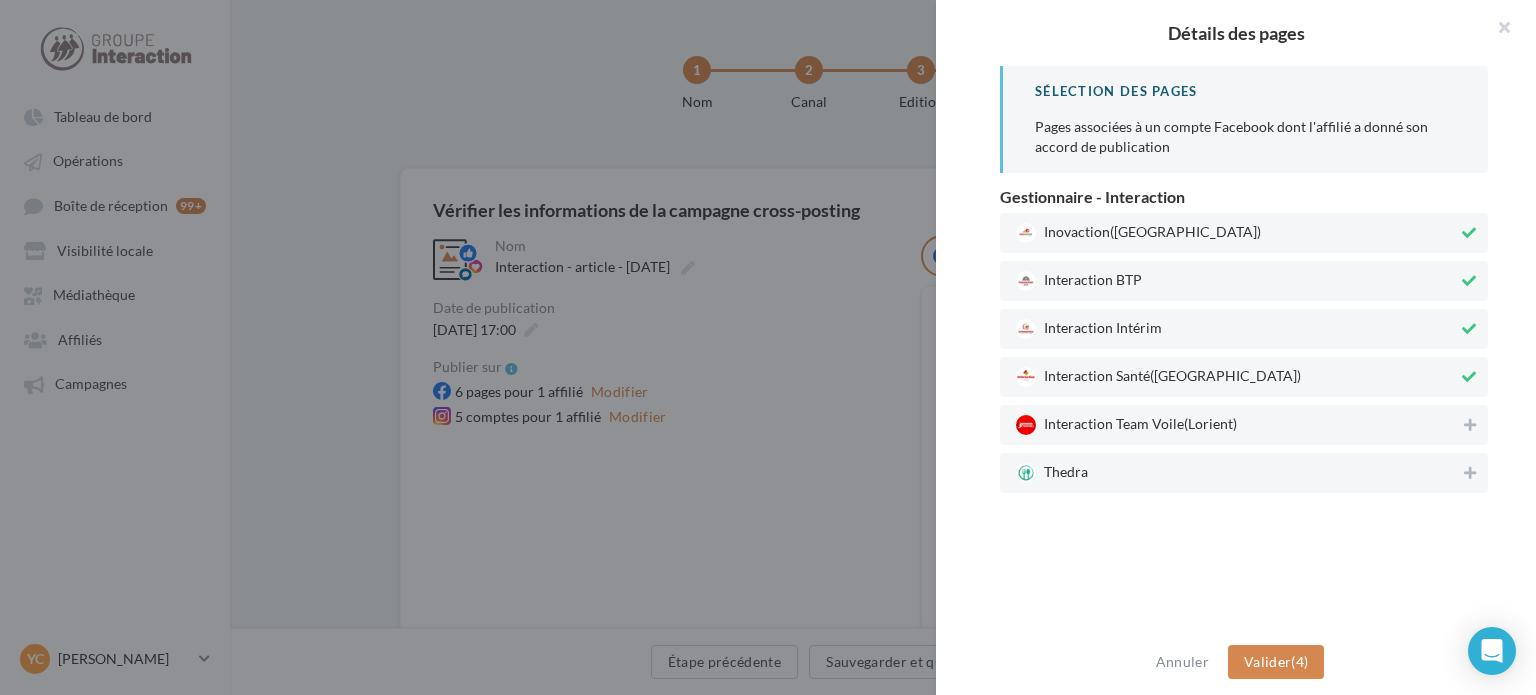 click on "(Paris)" at bounding box center (1225, 374) 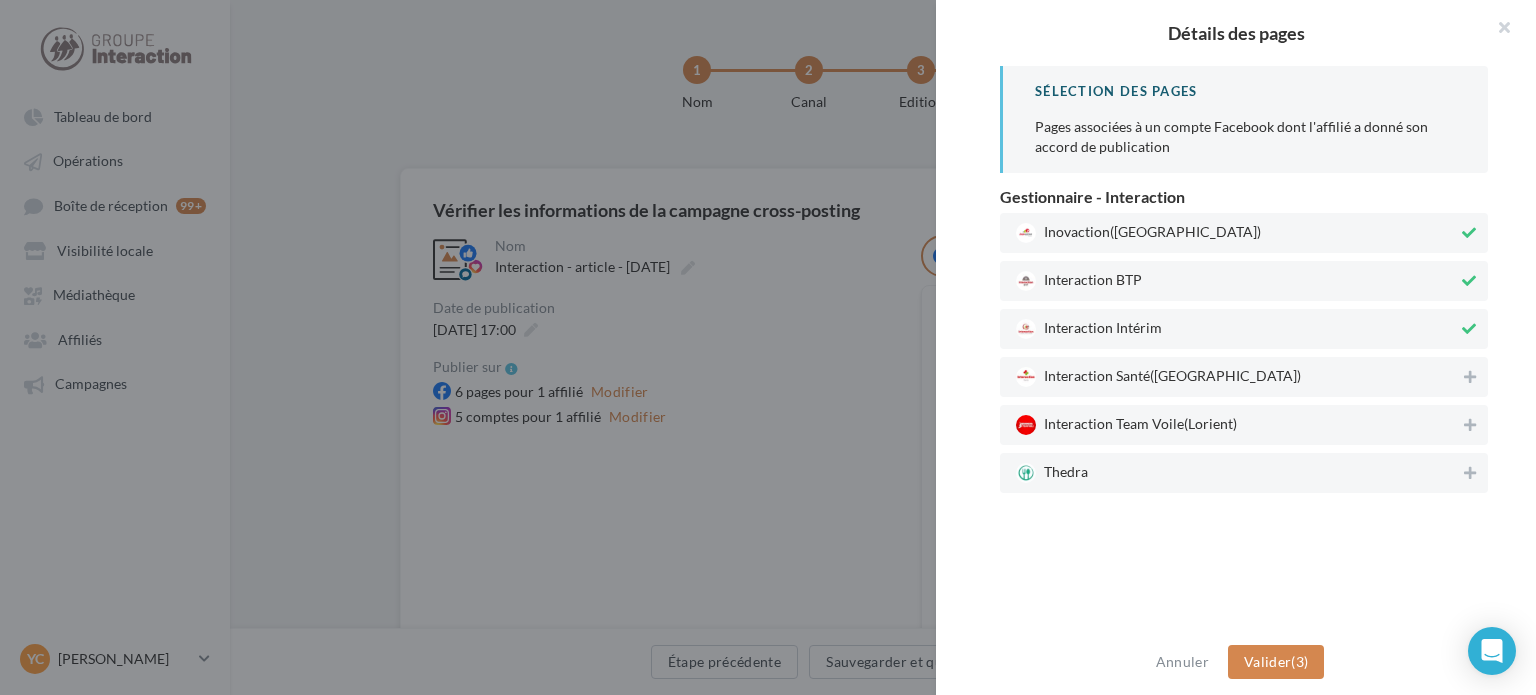 click on "Interaction BTP" at bounding box center (1237, 281) 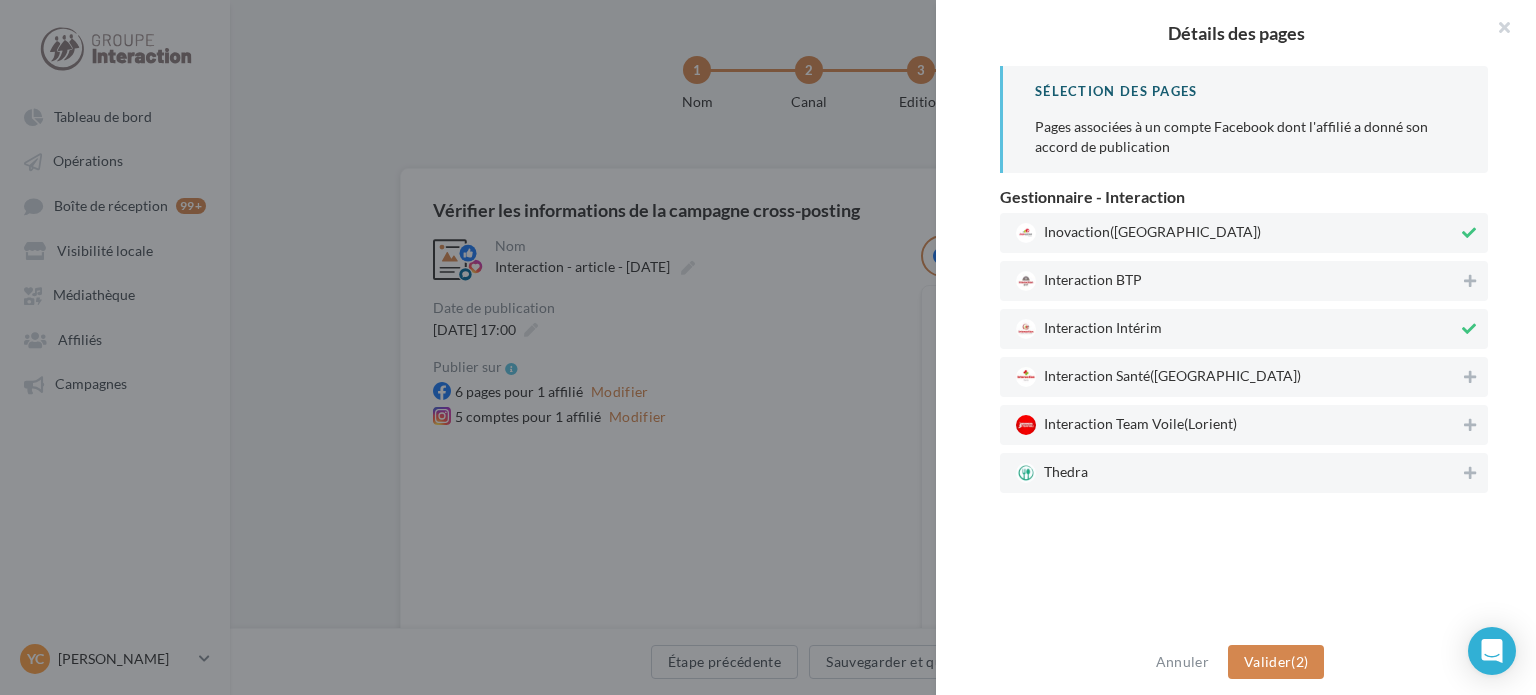 click on "Inovaction
(Rennes)" at bounding box center [1244, 233] 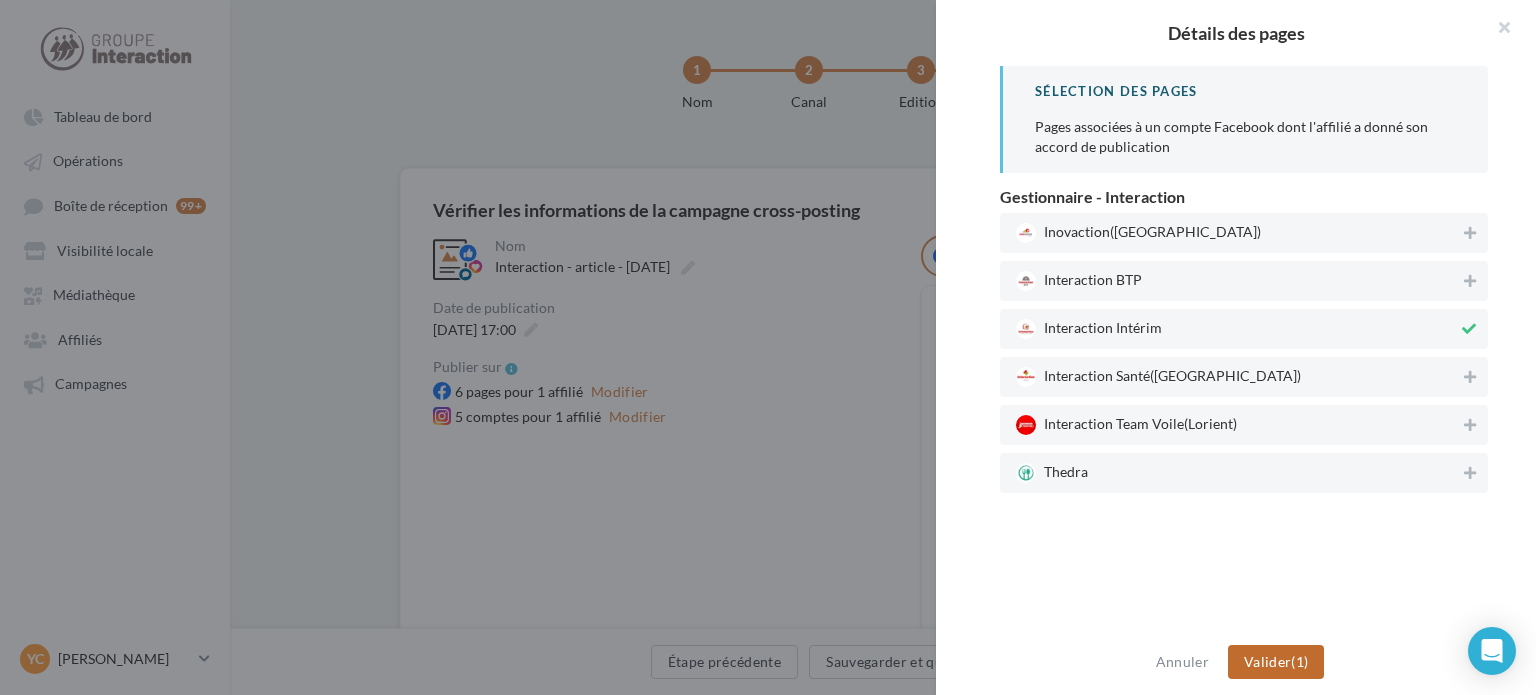 click on "Valider
(1)" at bounding box center [1276, 662] 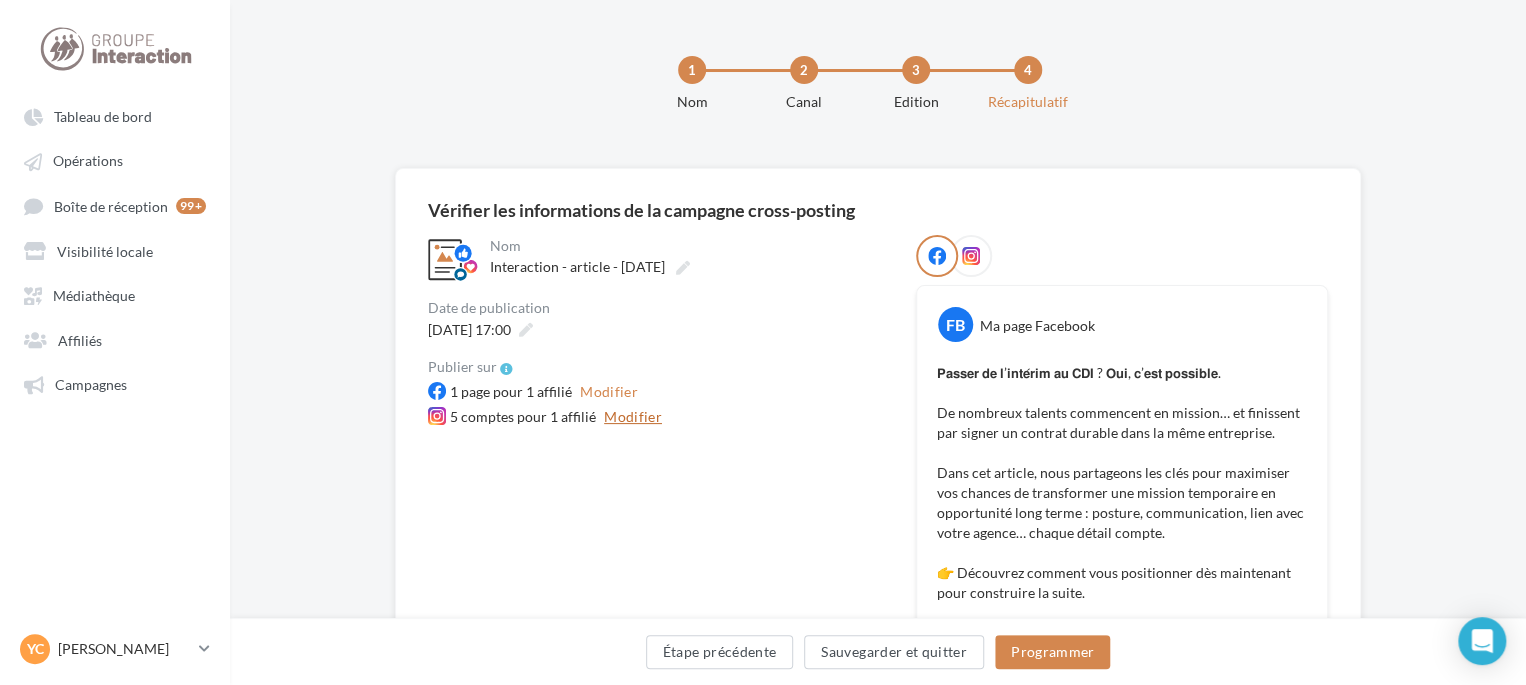 click on "Modifier" at bounding box center (633, 417) 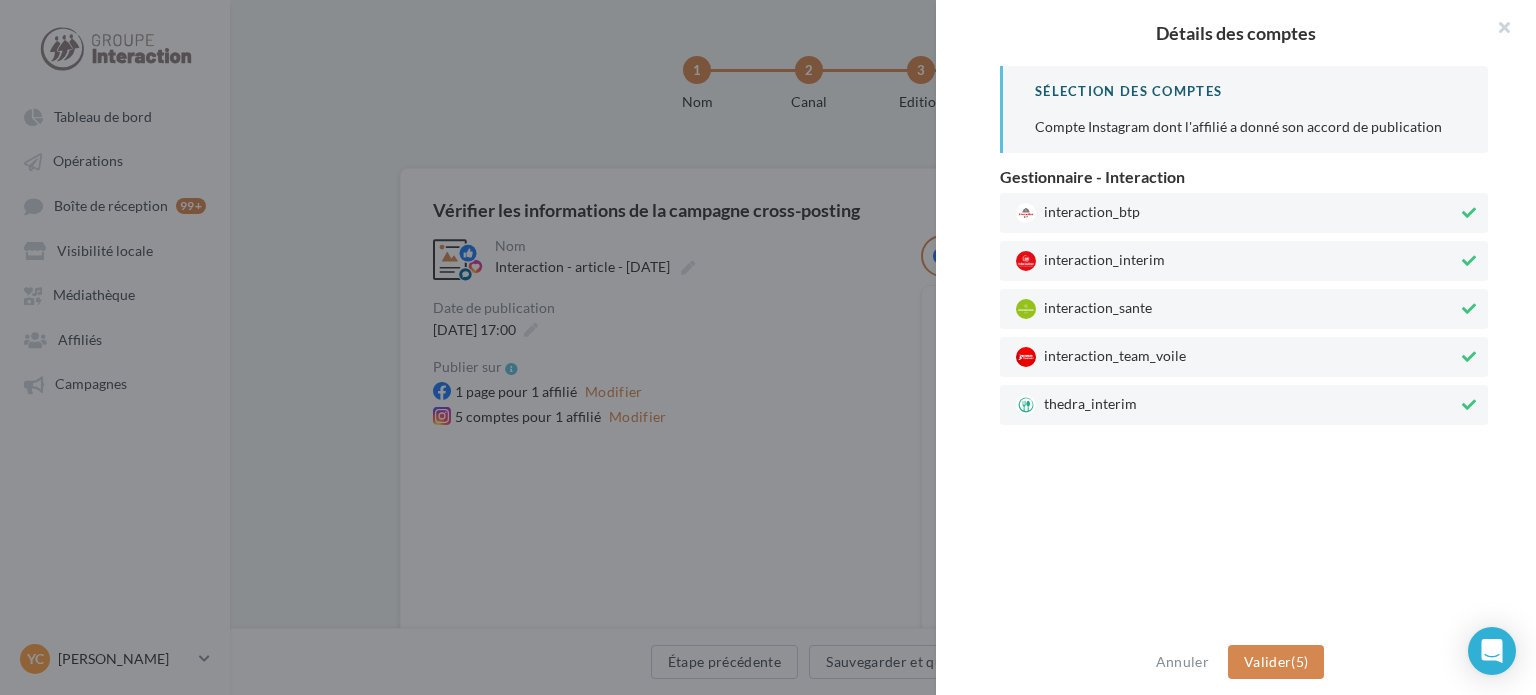 click on "thedra_interim" at bounding box center [1244, 405] 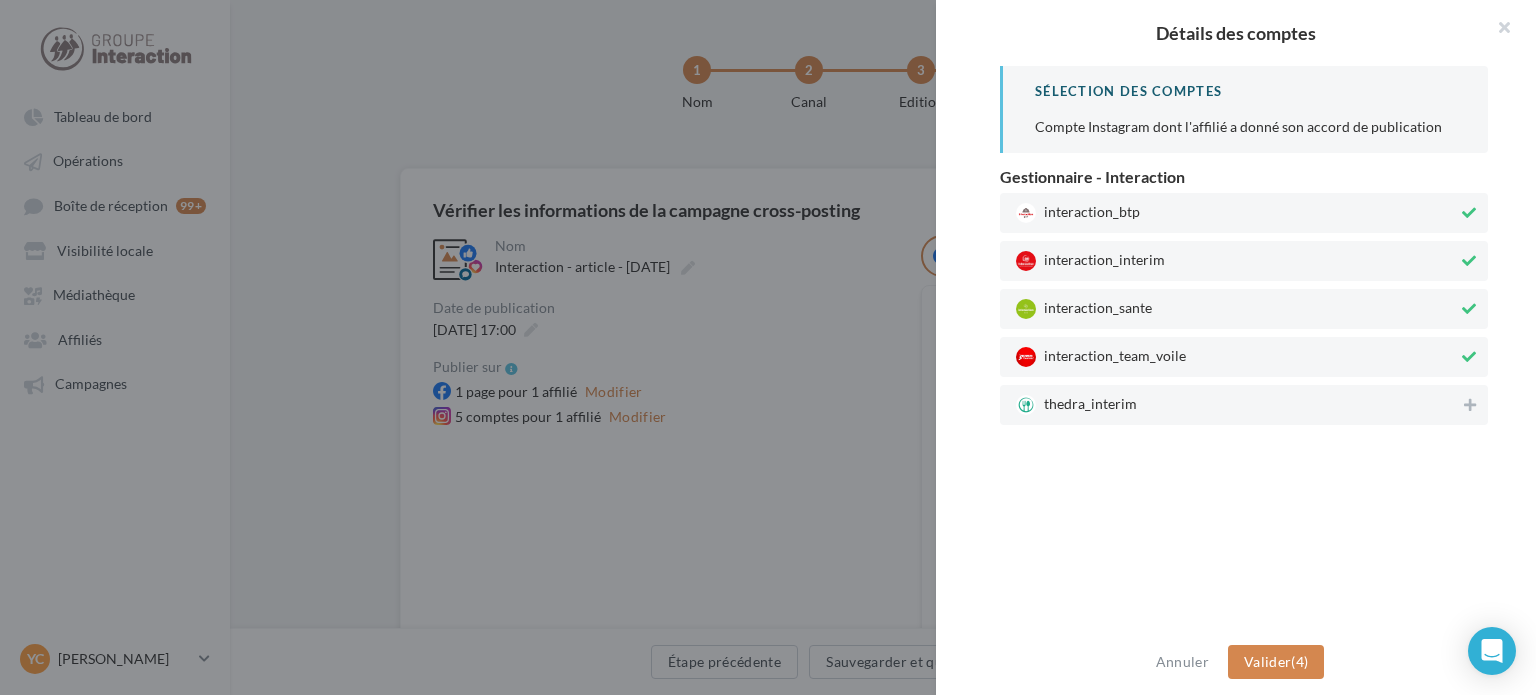 click on "interaction_team_voile" at bounding box center (1237, 357) 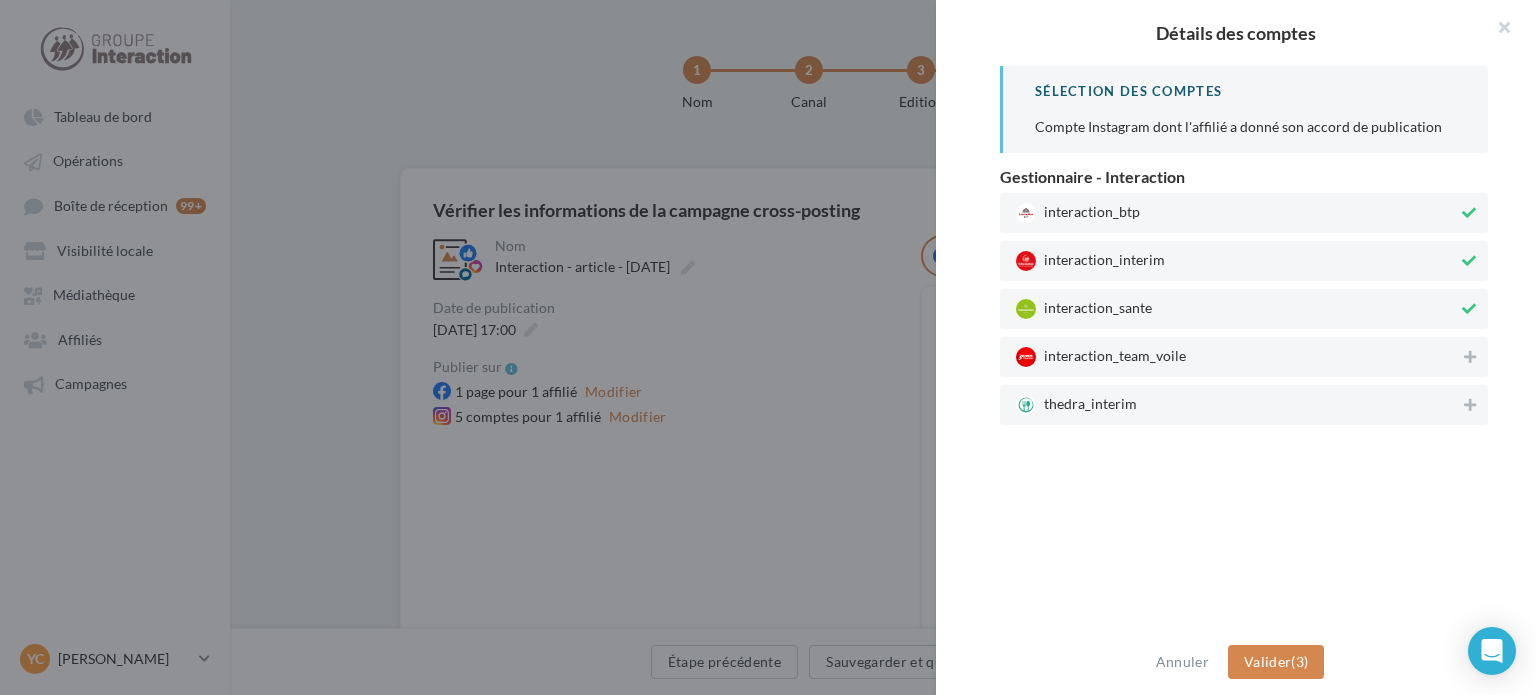 click on "interaction_sante" at bounding box center [1237, 309] 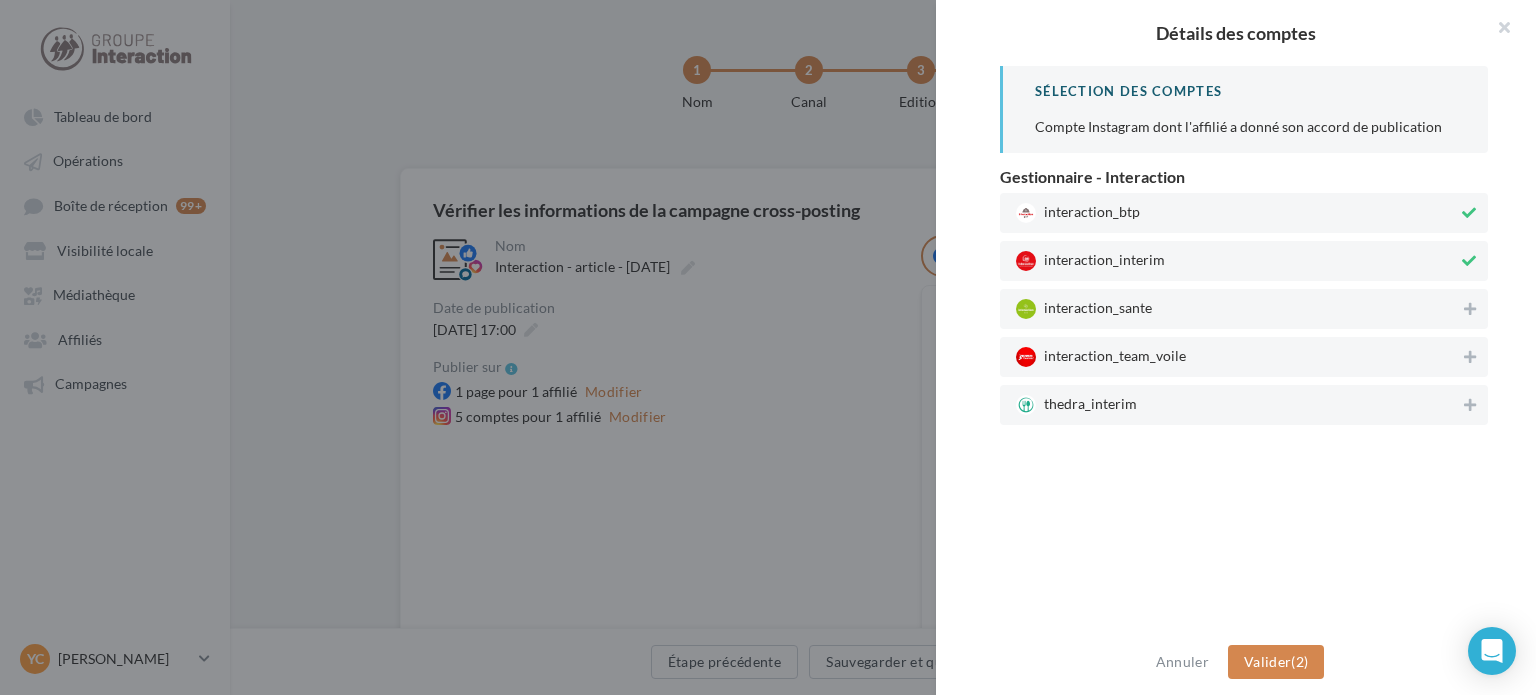click on "interaction_btp" at bounding box center (1237, 213) 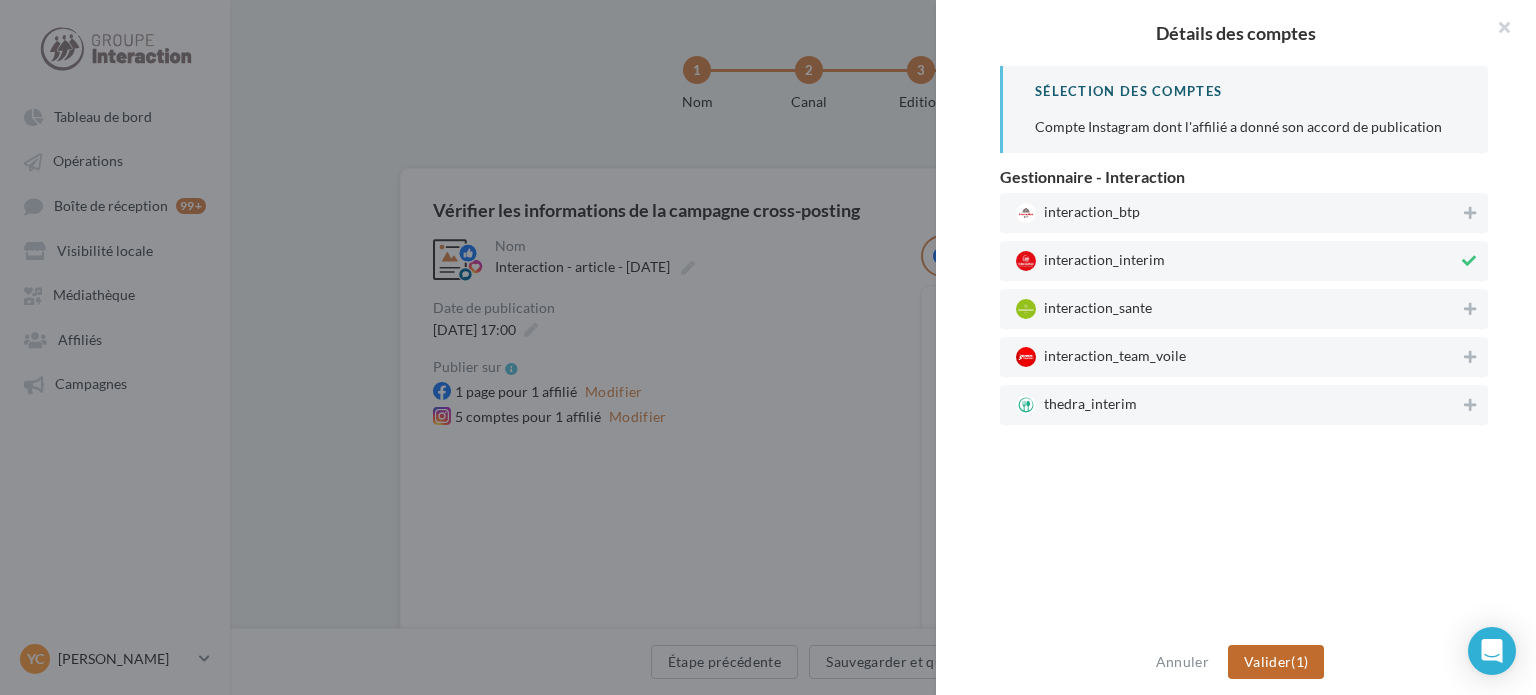 click on "Valider" at bounding box center (1267, 661) 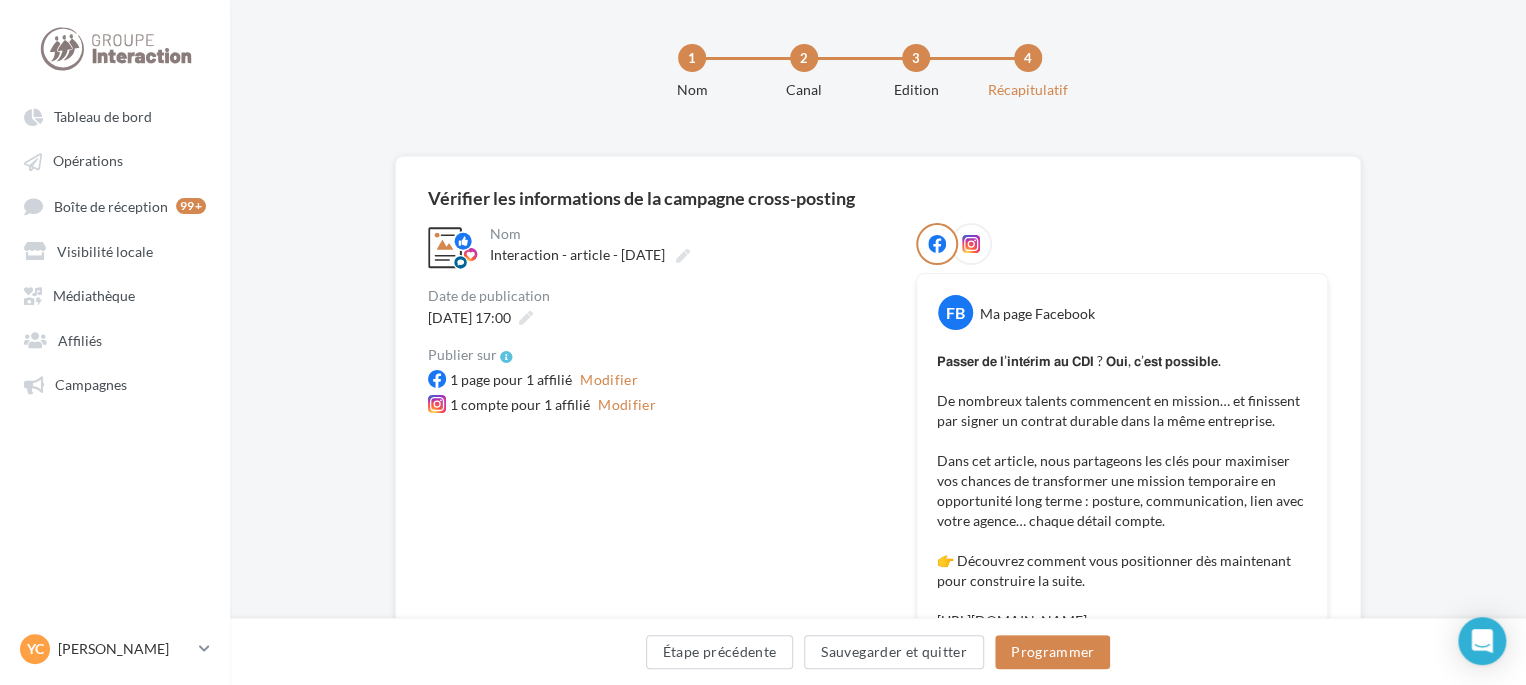 scroll, scrollTop: 0, scrollLeft: 0, axis: both 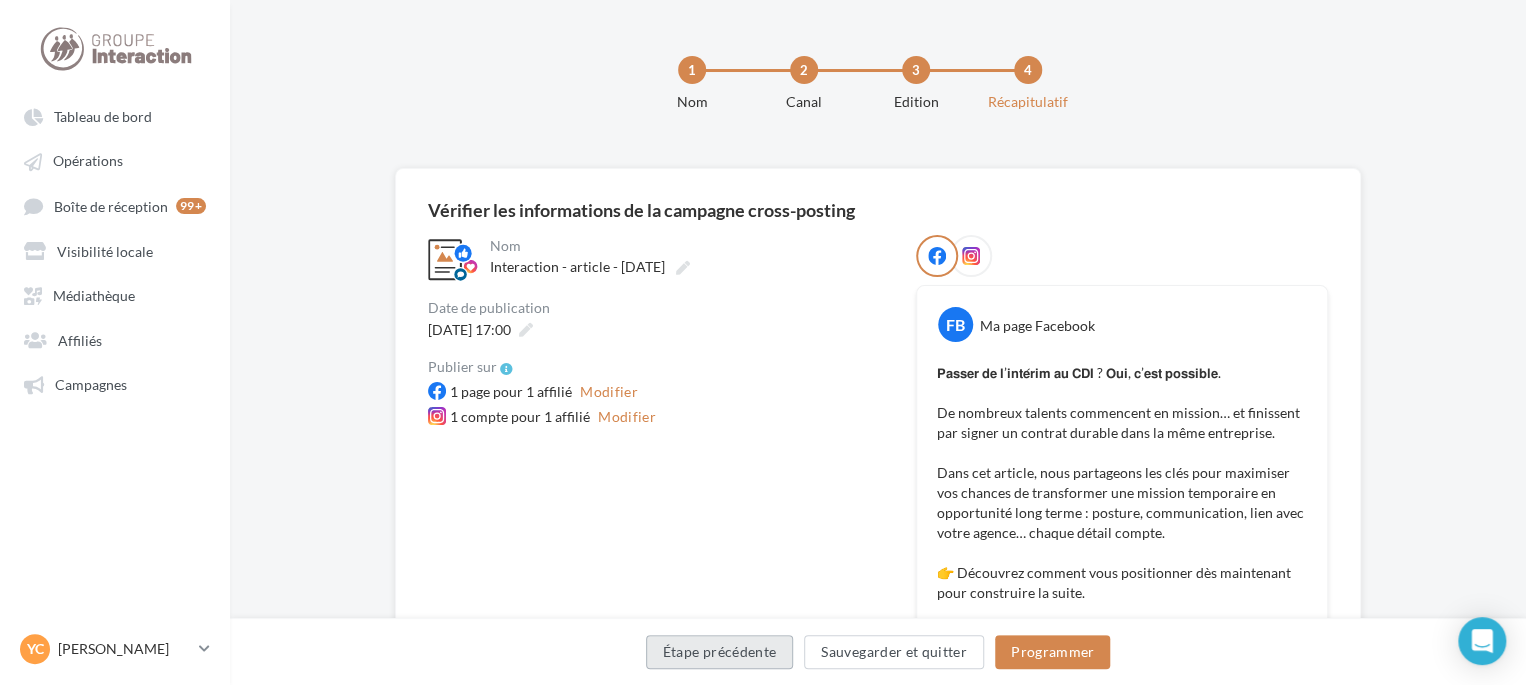 click on "Étape précédente" at bounding box center (720, 652) 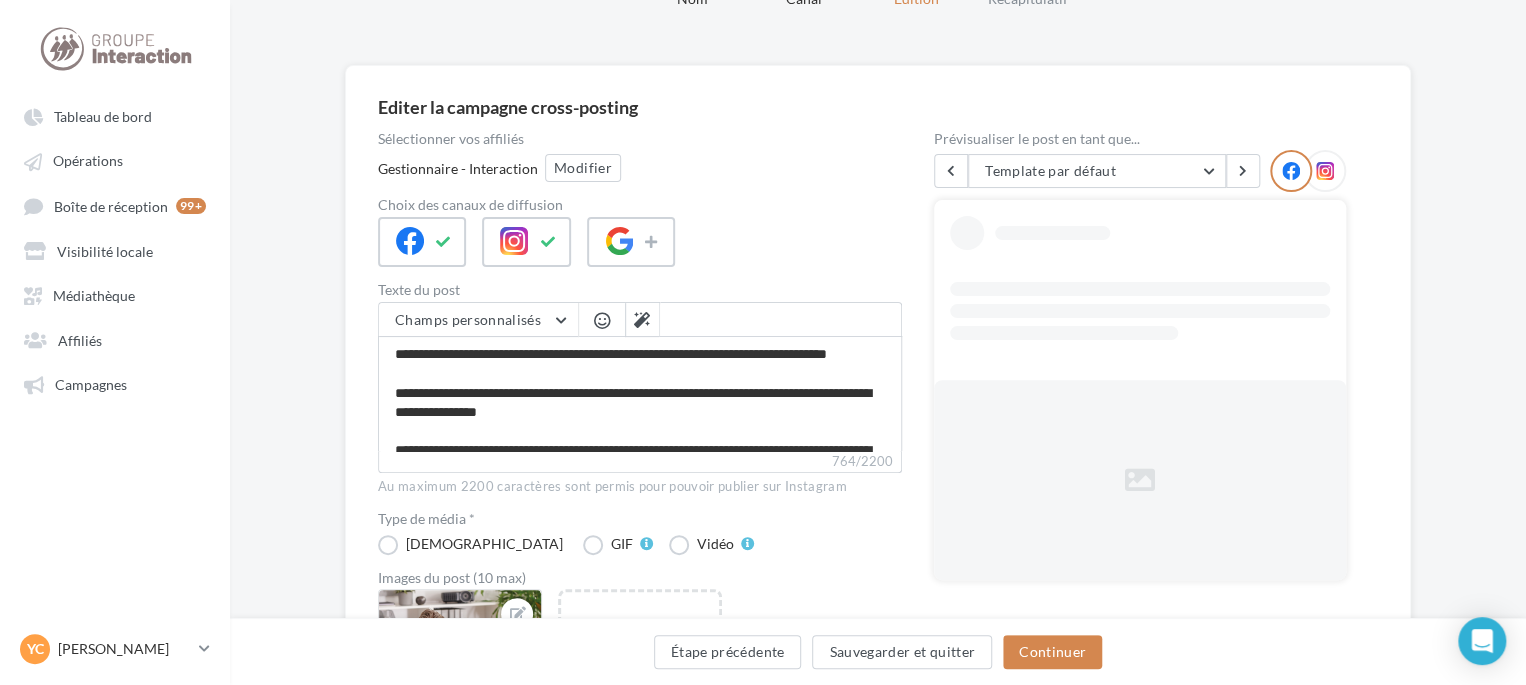 scroll, scrollTop: 200, scrollLeft: 0, axis: vertical 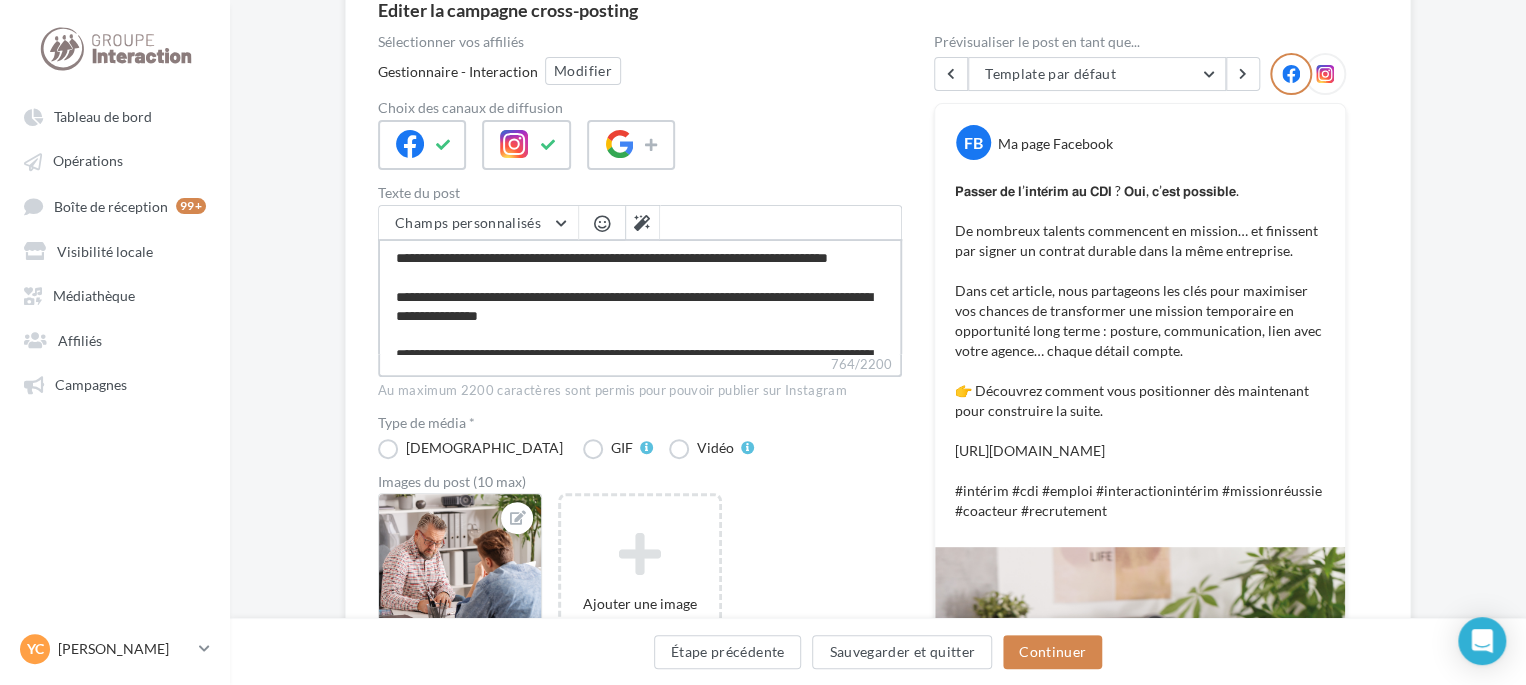 click on "**********" at bounding box center [640, 296] 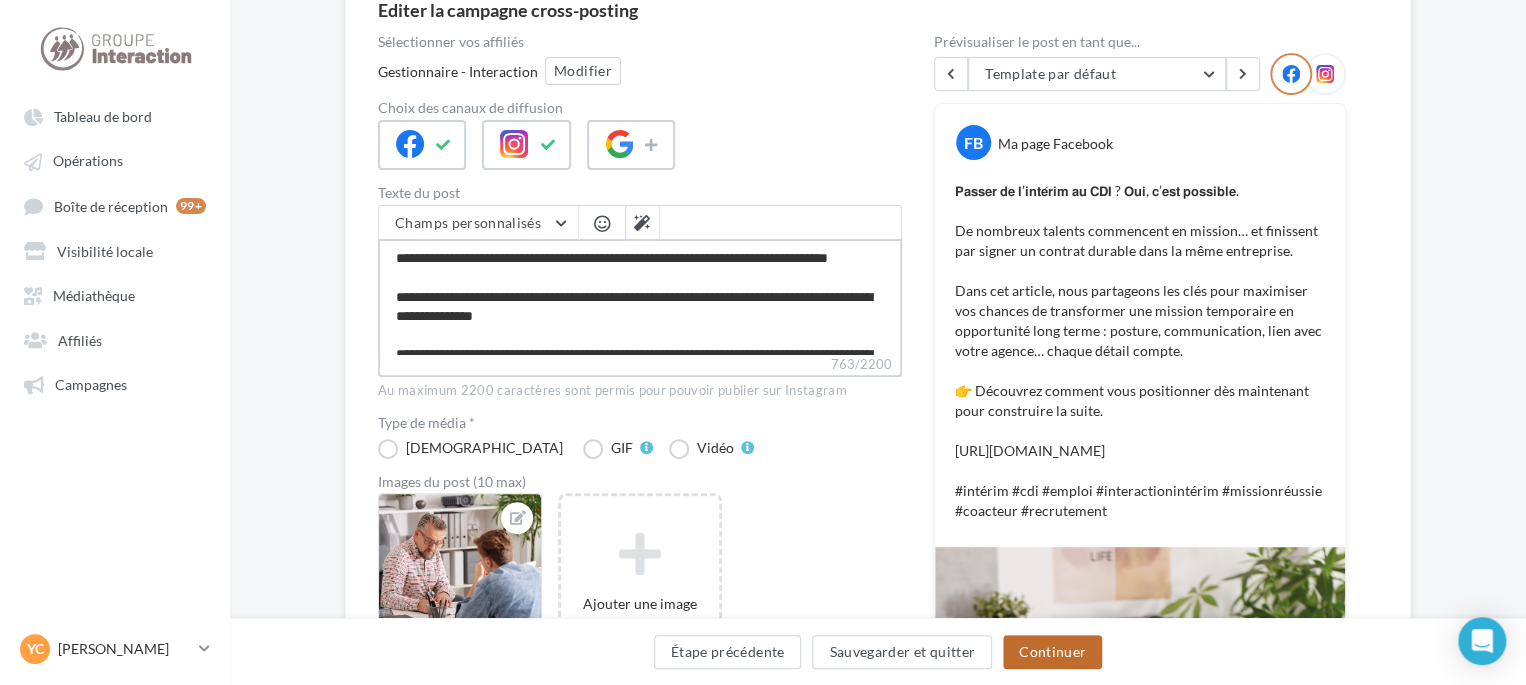 type on "**********" 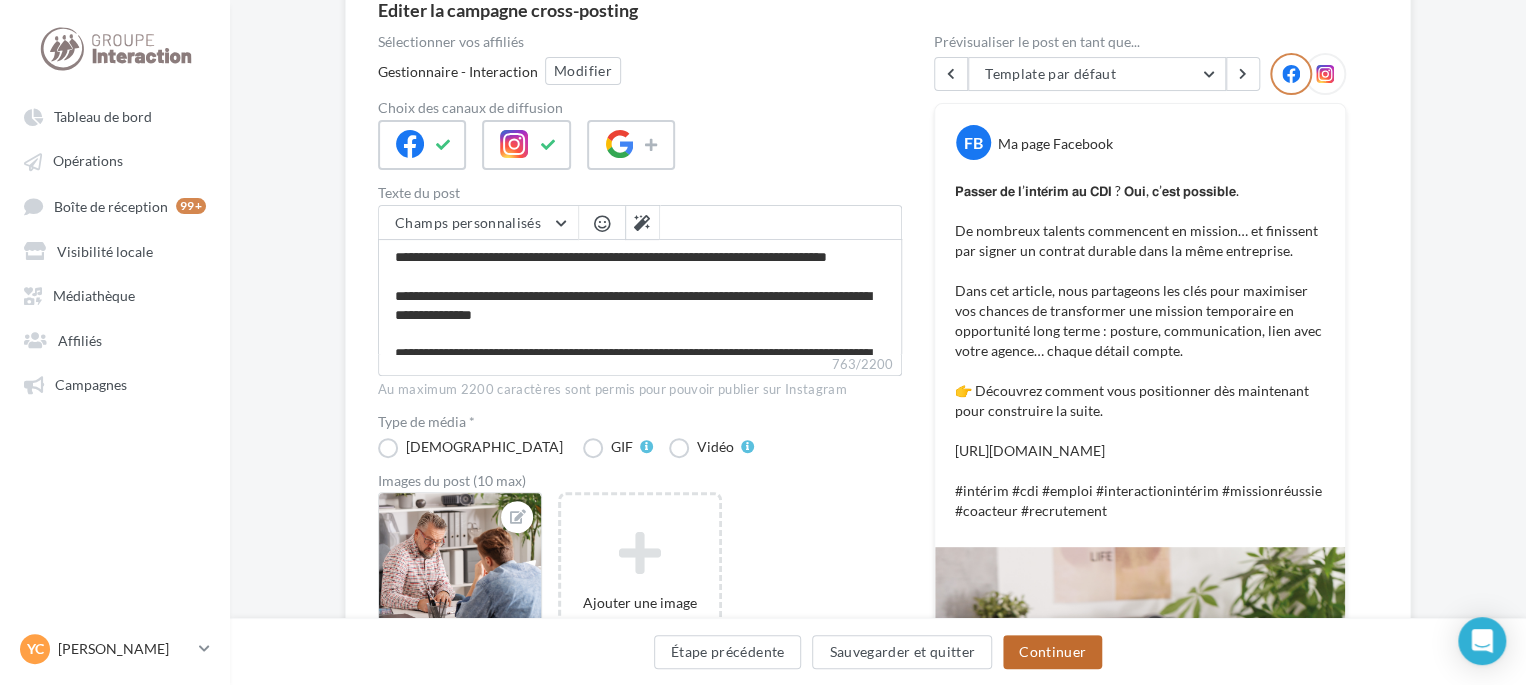 click on "Continuer" at bounding box center (1052, 652) 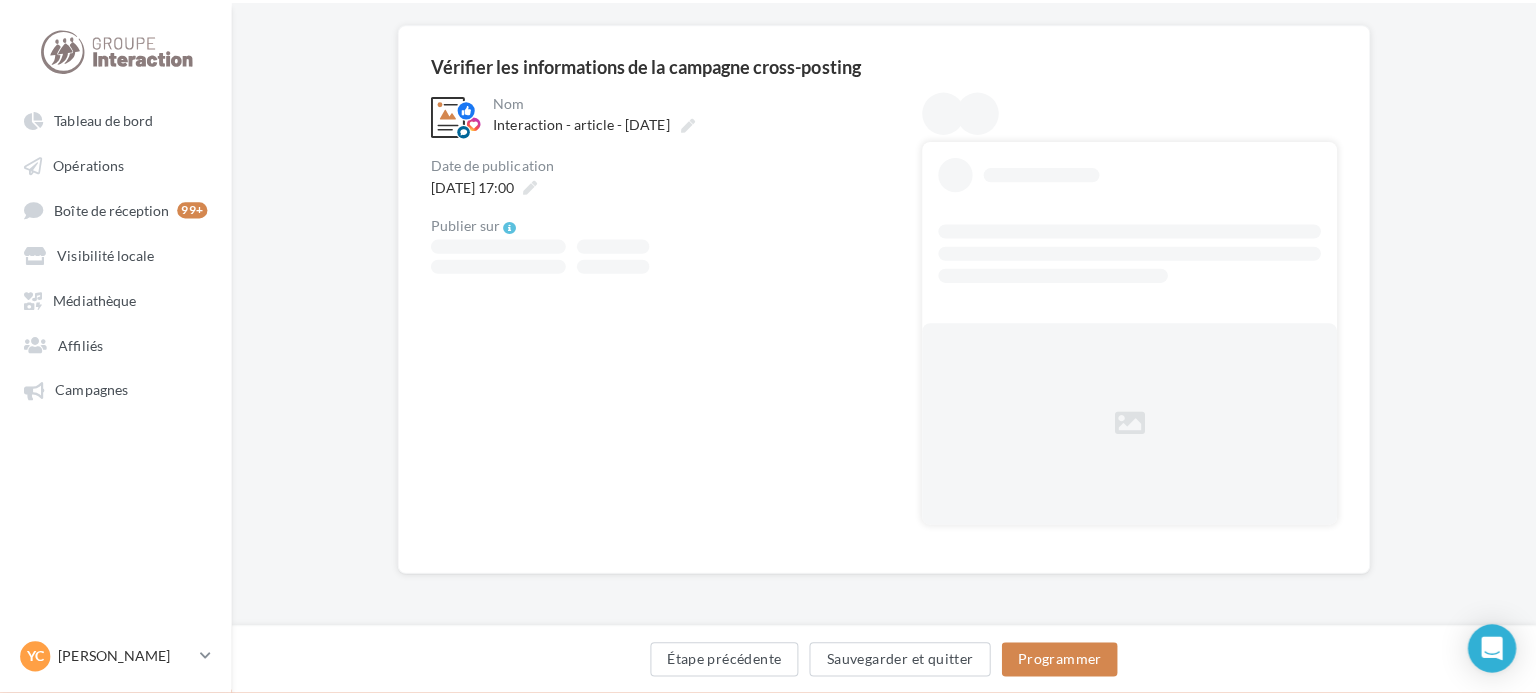 scroll, scrollTop: 0, scrollLeft: 0, axis: both 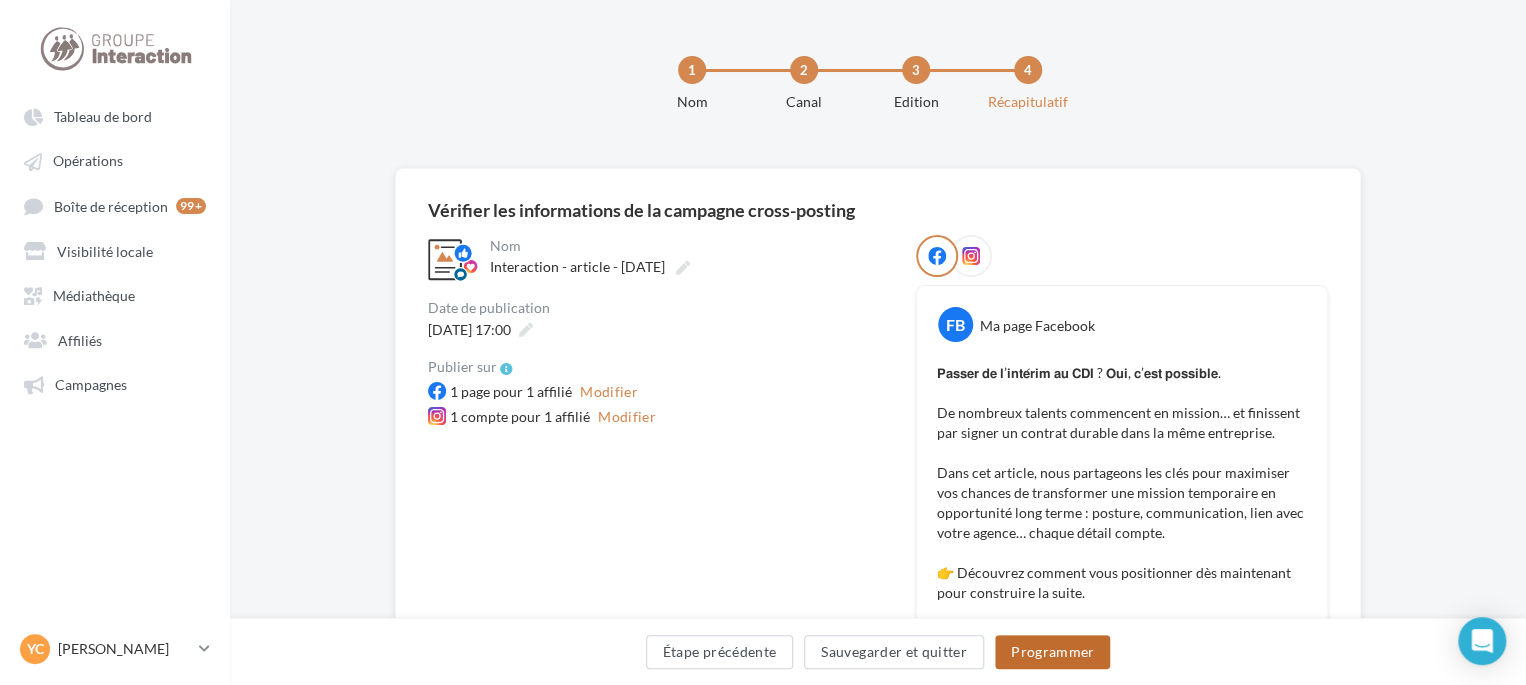 click on "Programmer" at bounding box center (1053, 652) 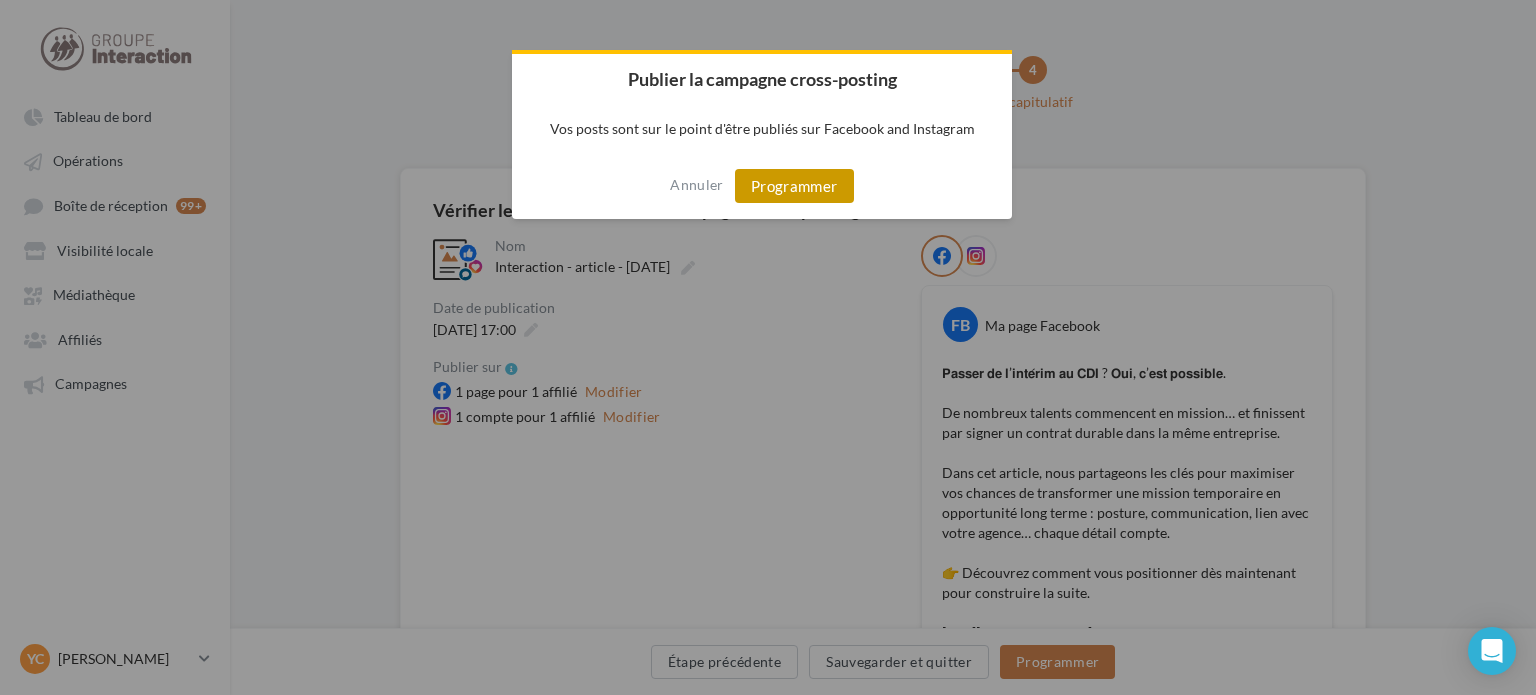 click on "Programmer" at bounding box center (794, 186) 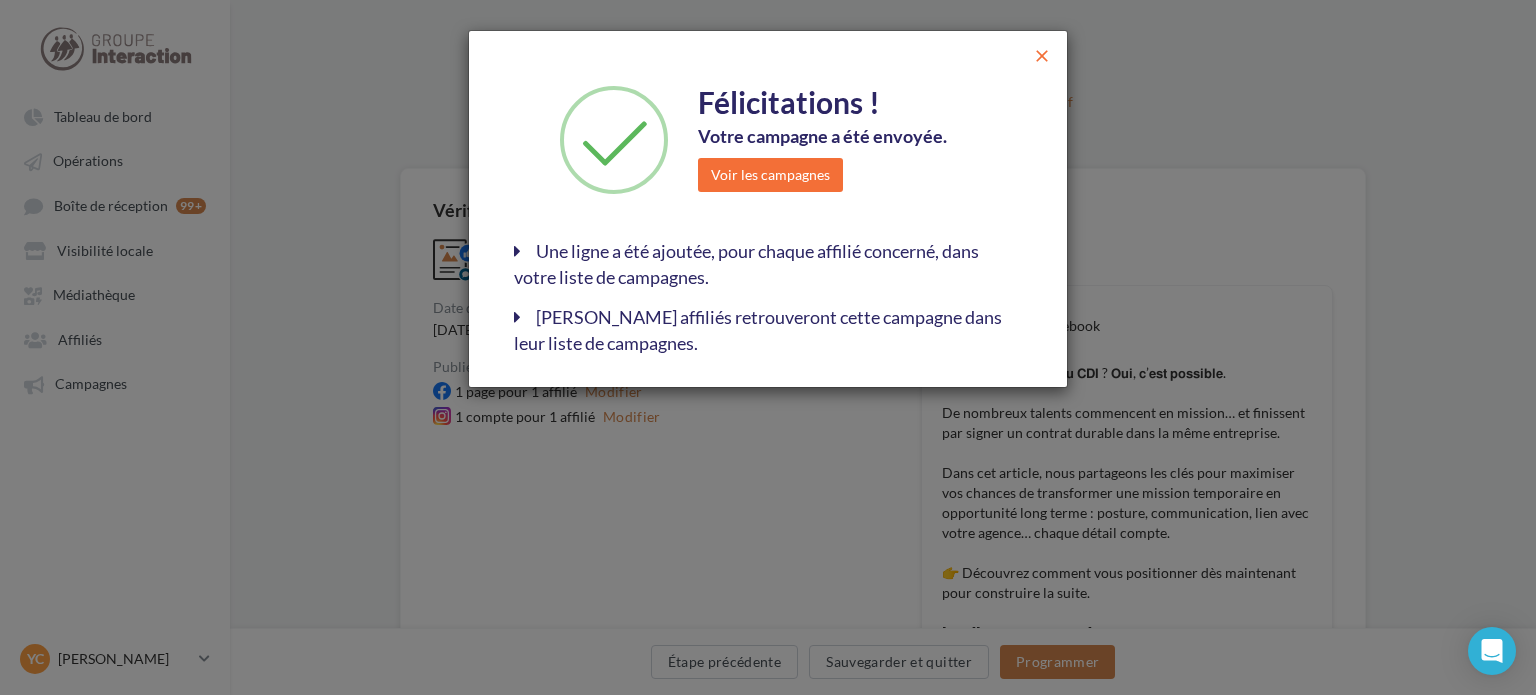 click on "close" at bounding box center [1042, 56] 